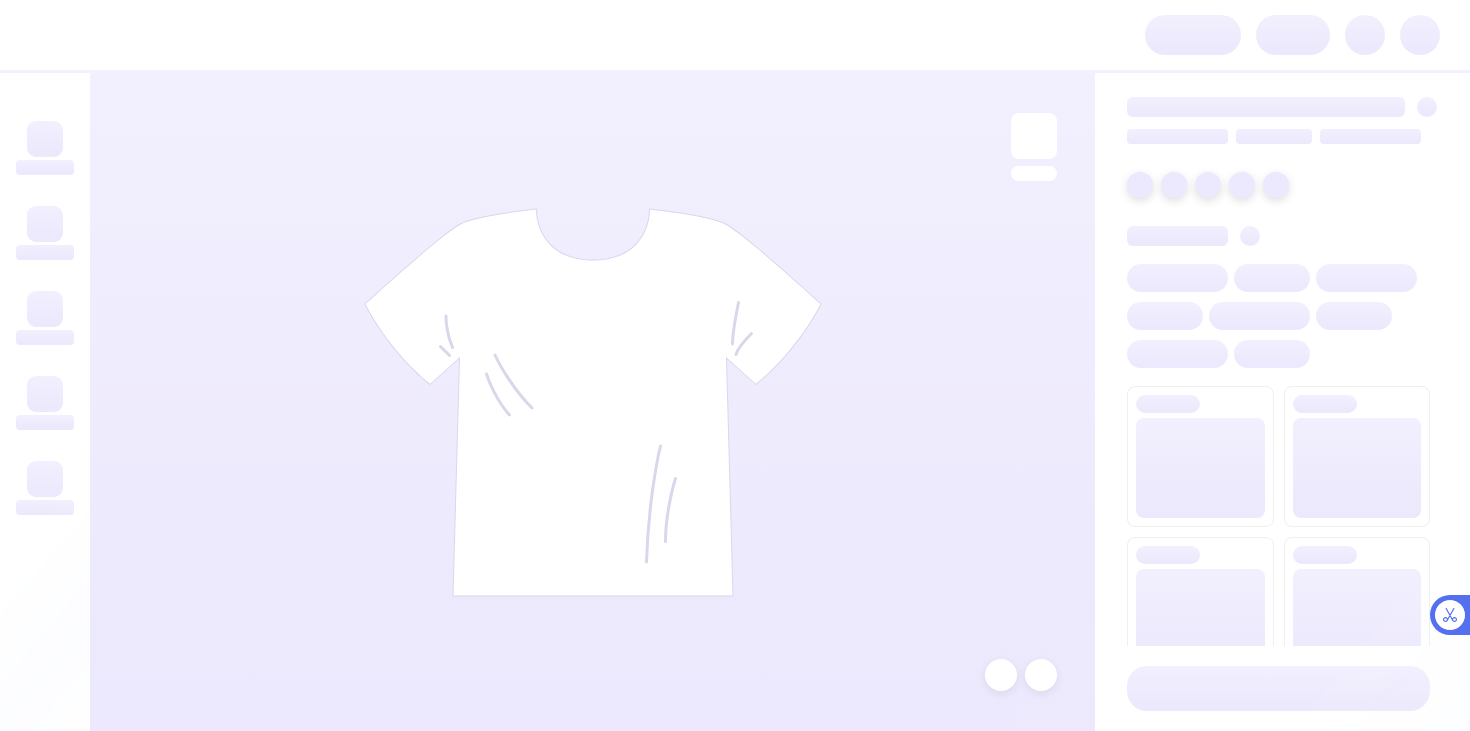 scroll, scrollTop: 0, scrollLeft: 0, axis: both 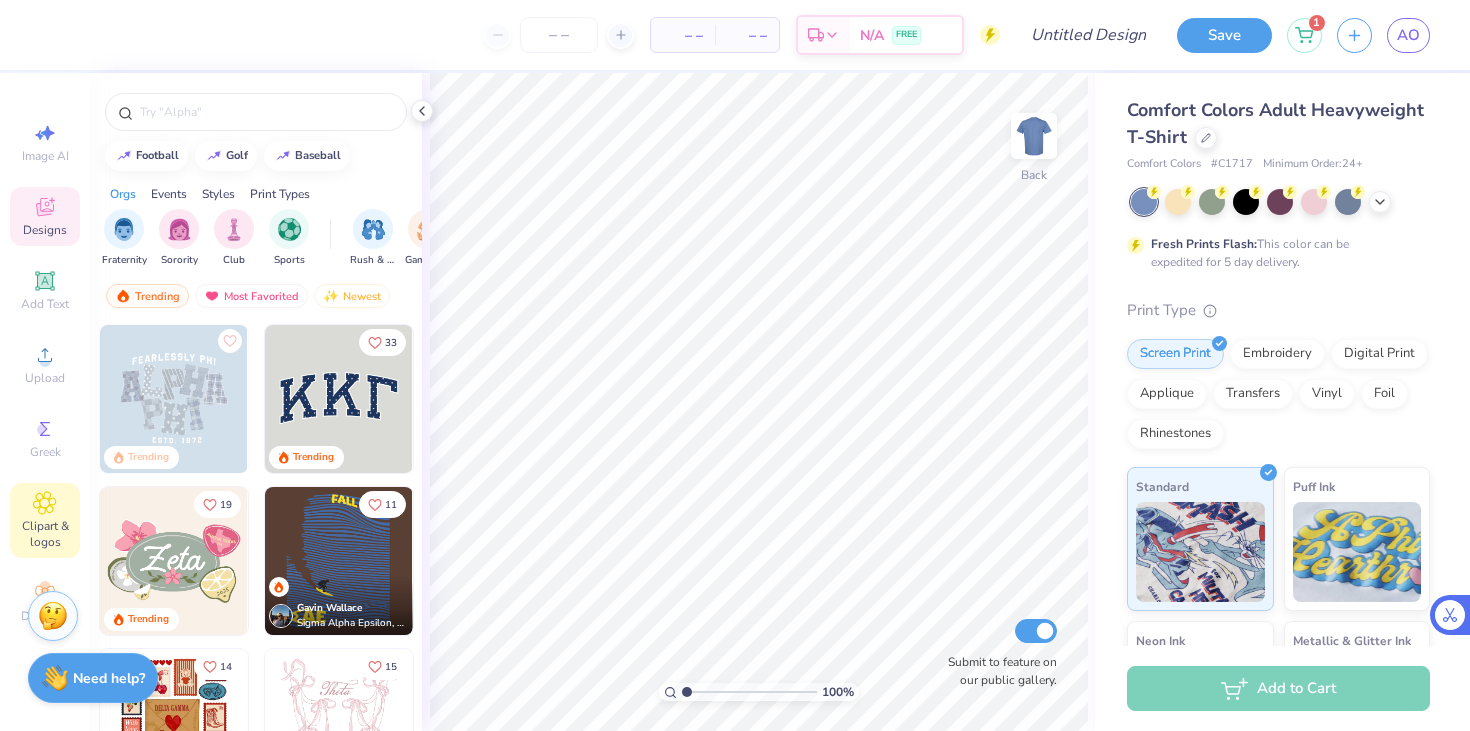 click 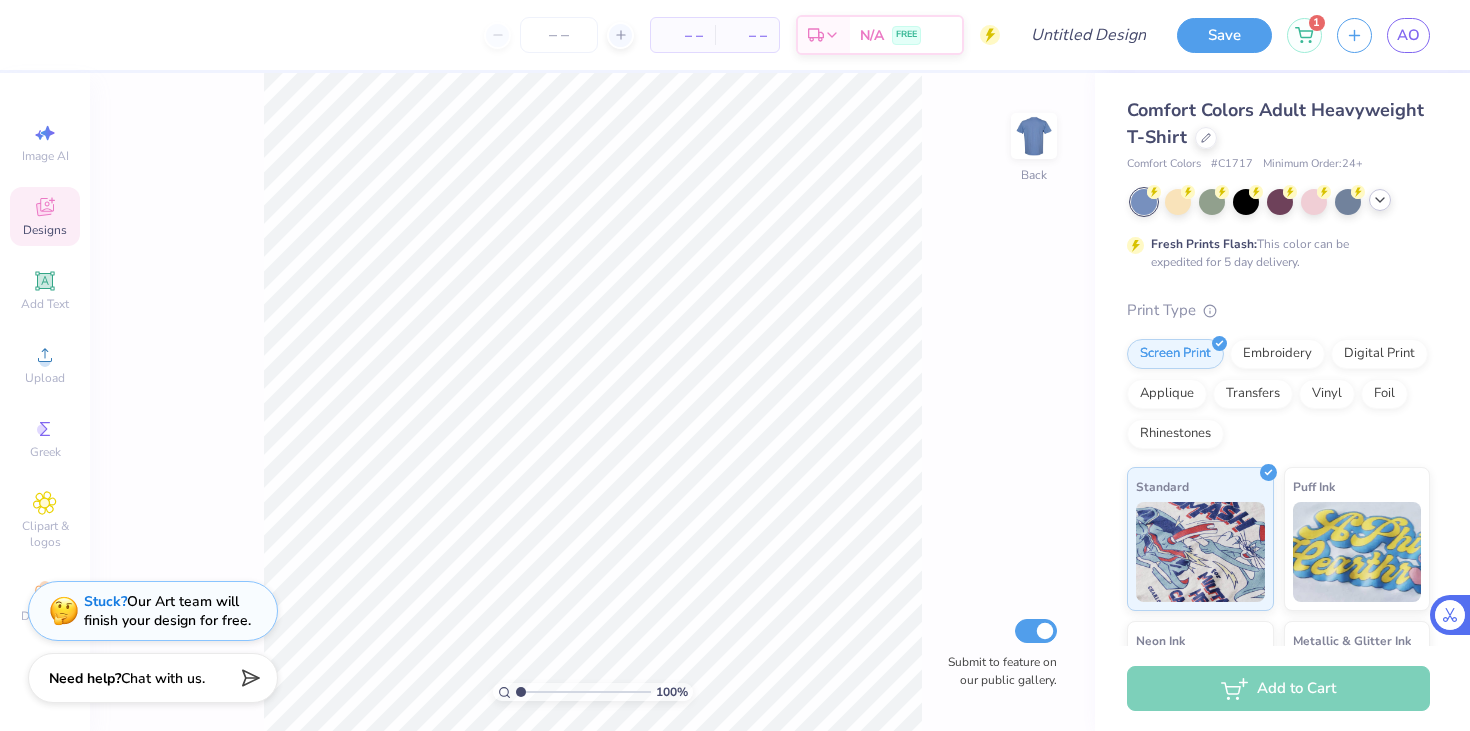 click 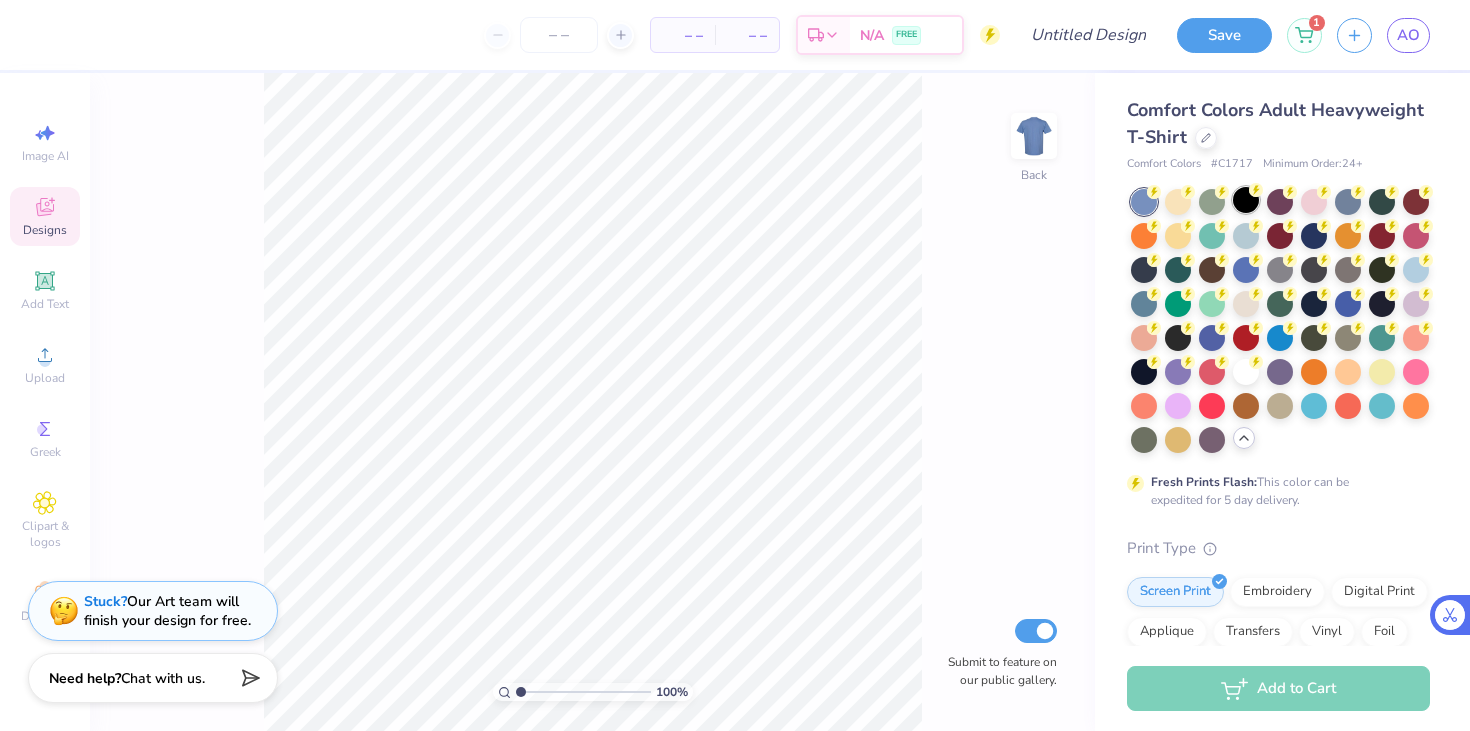 click at bounding box center [1246, 200] 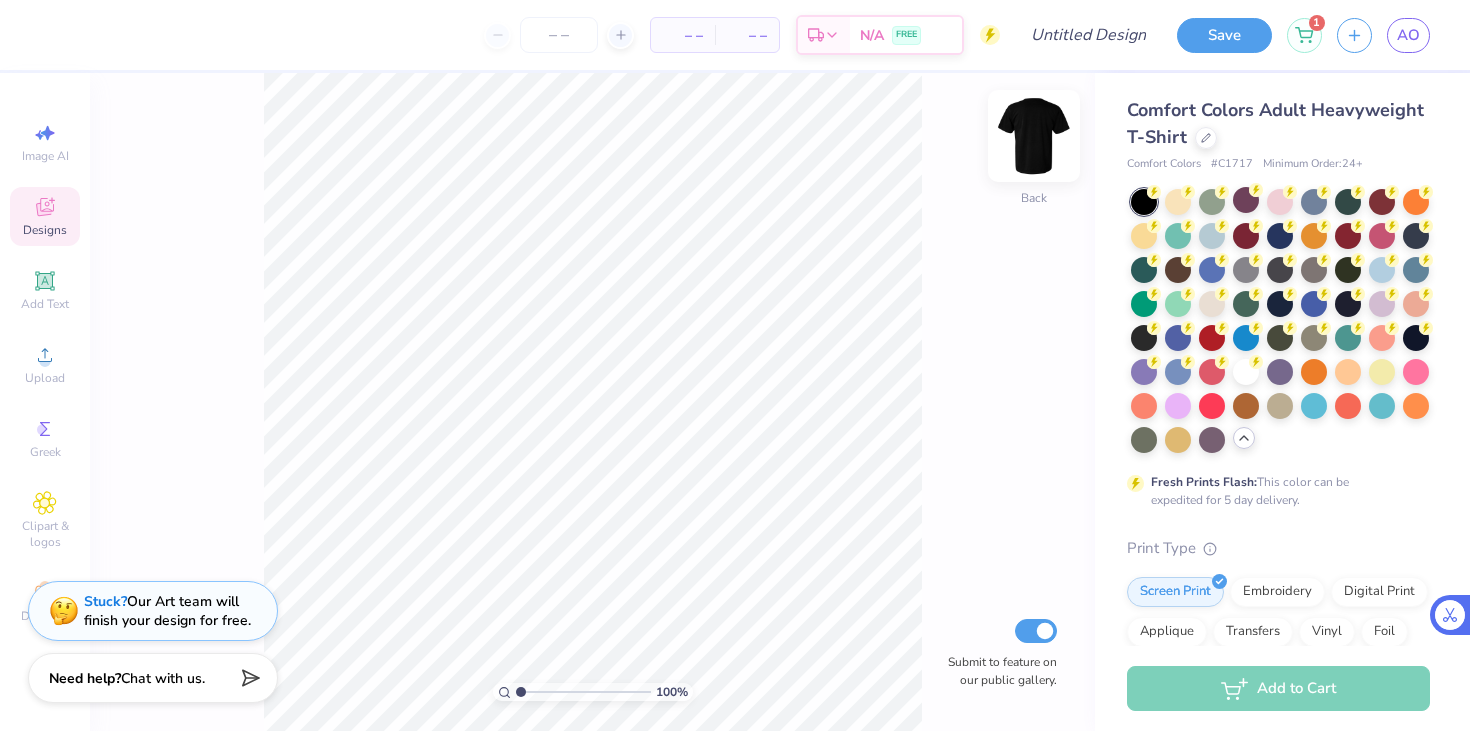 click at bounding box center [1034, 136] 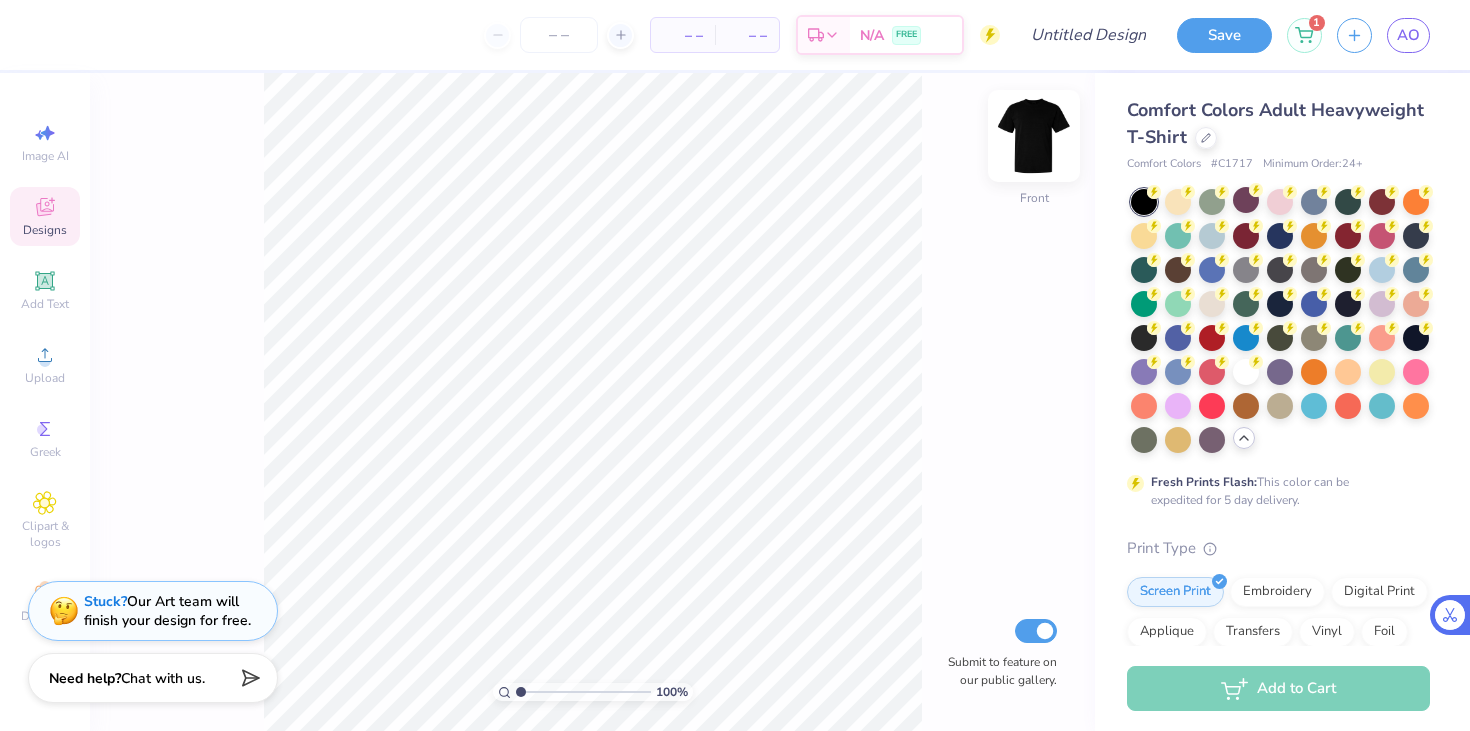 click at bounding box center [1034, 136] 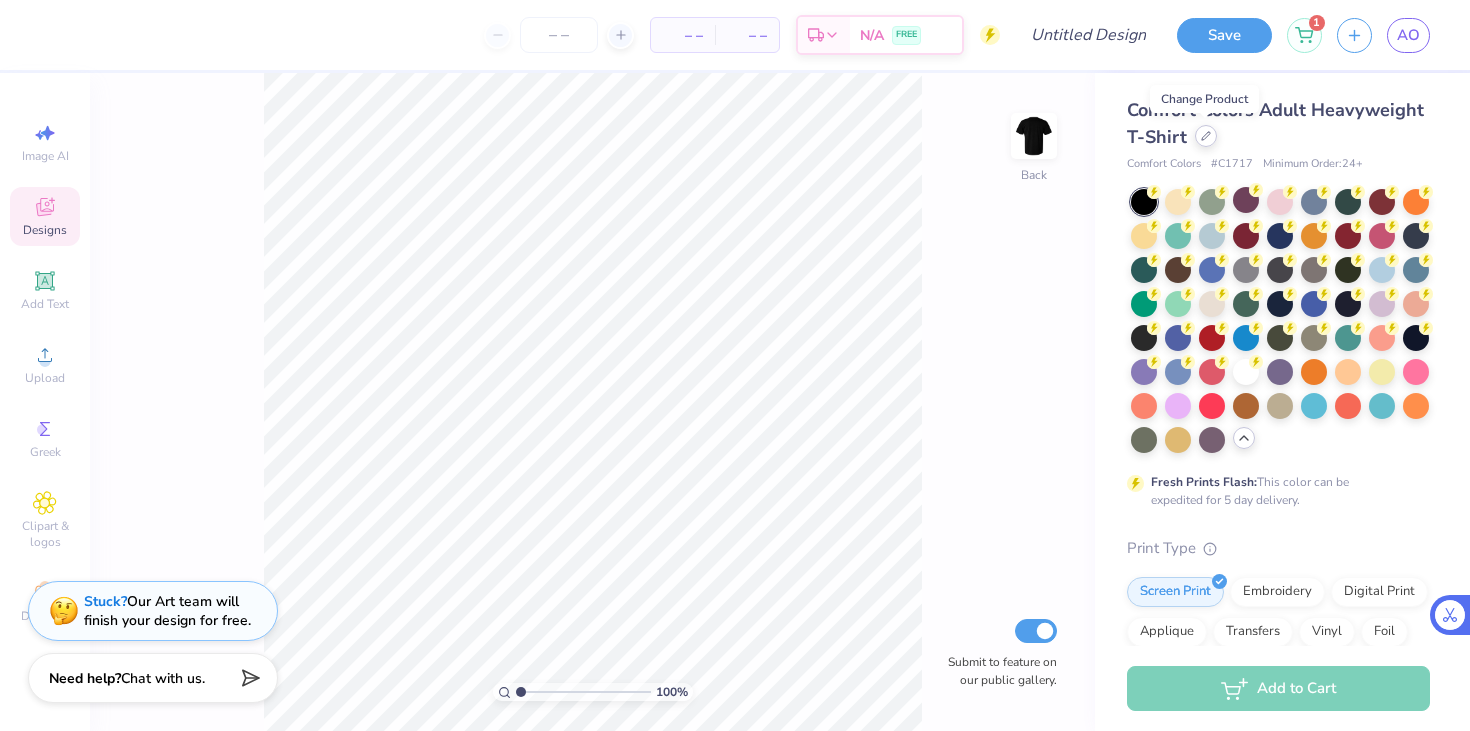 click 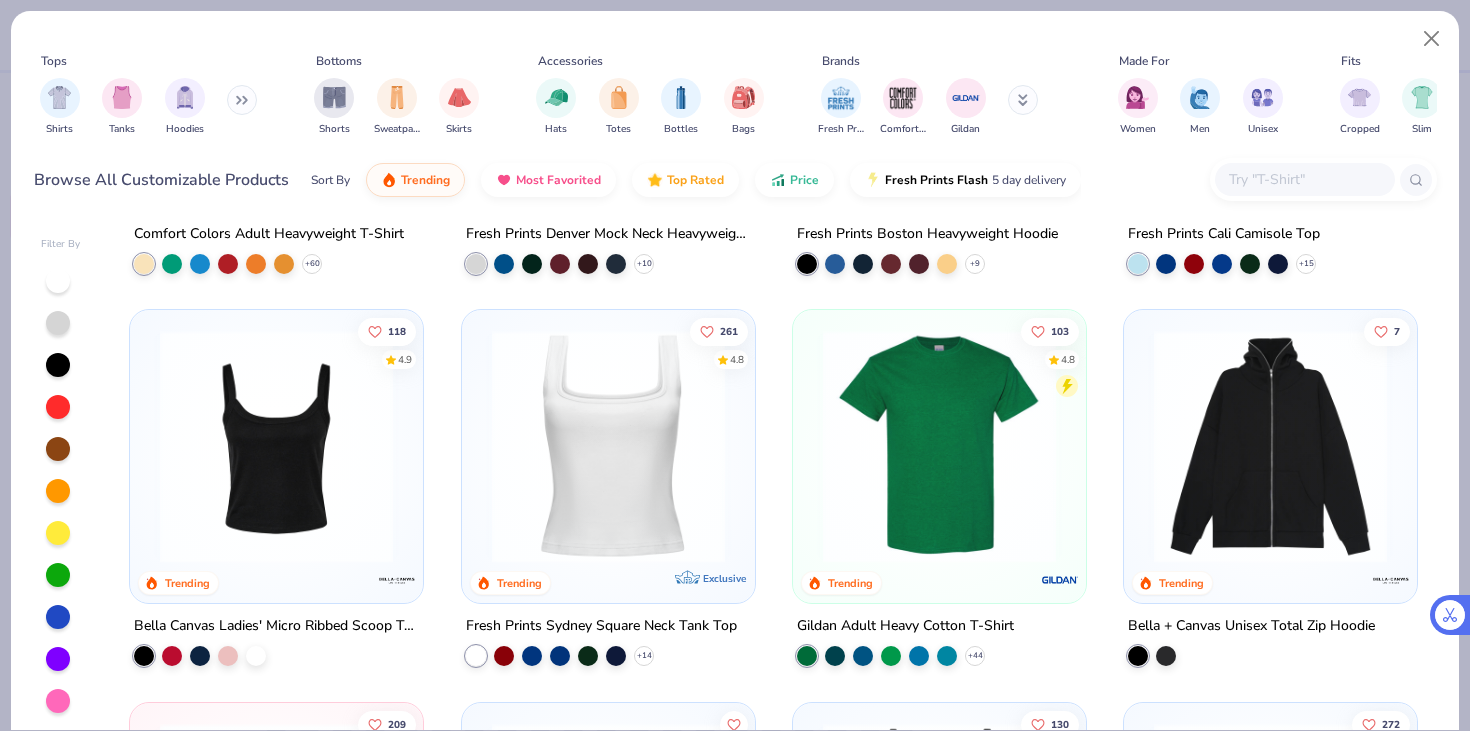 scroll, scrollTop: 0, scrollLeft: 0, axis: both 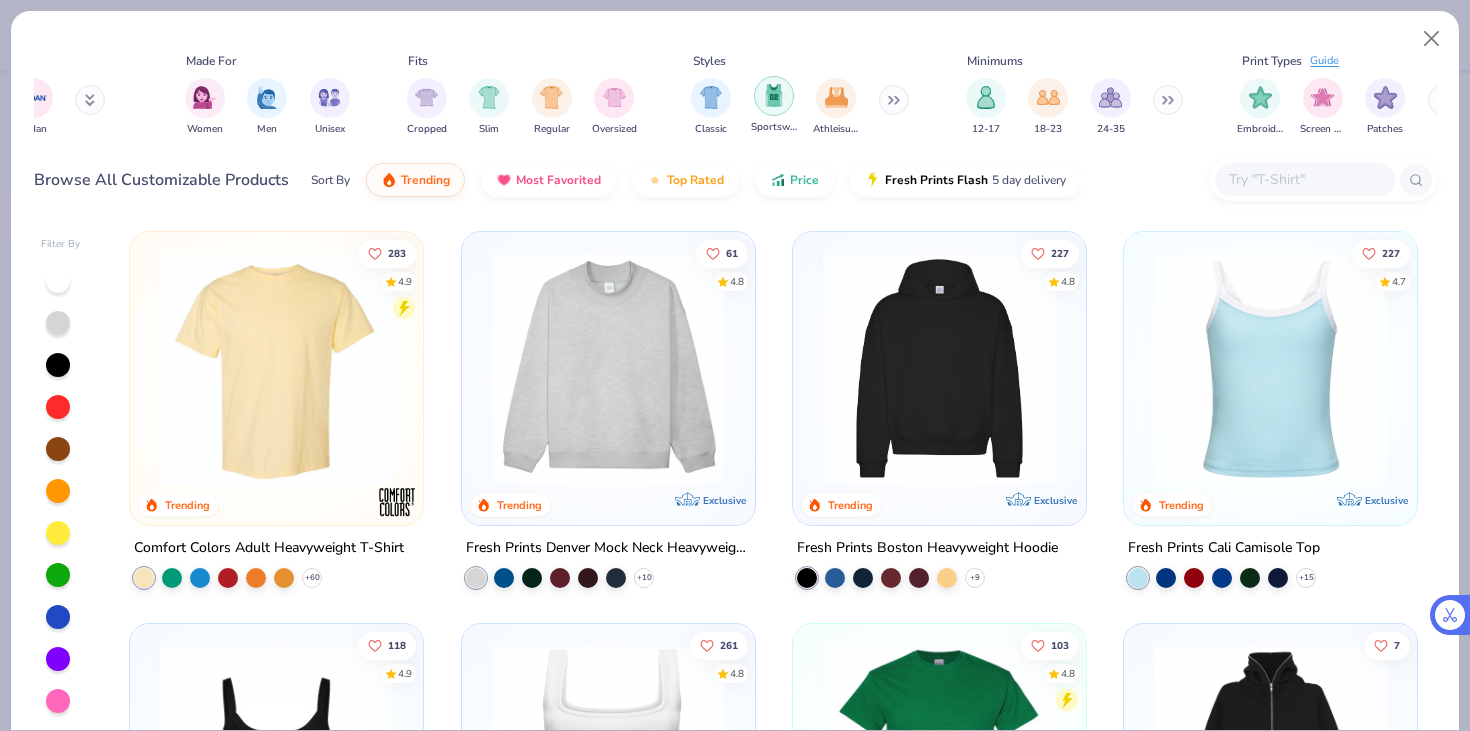 click at bounding box center (774, 95) 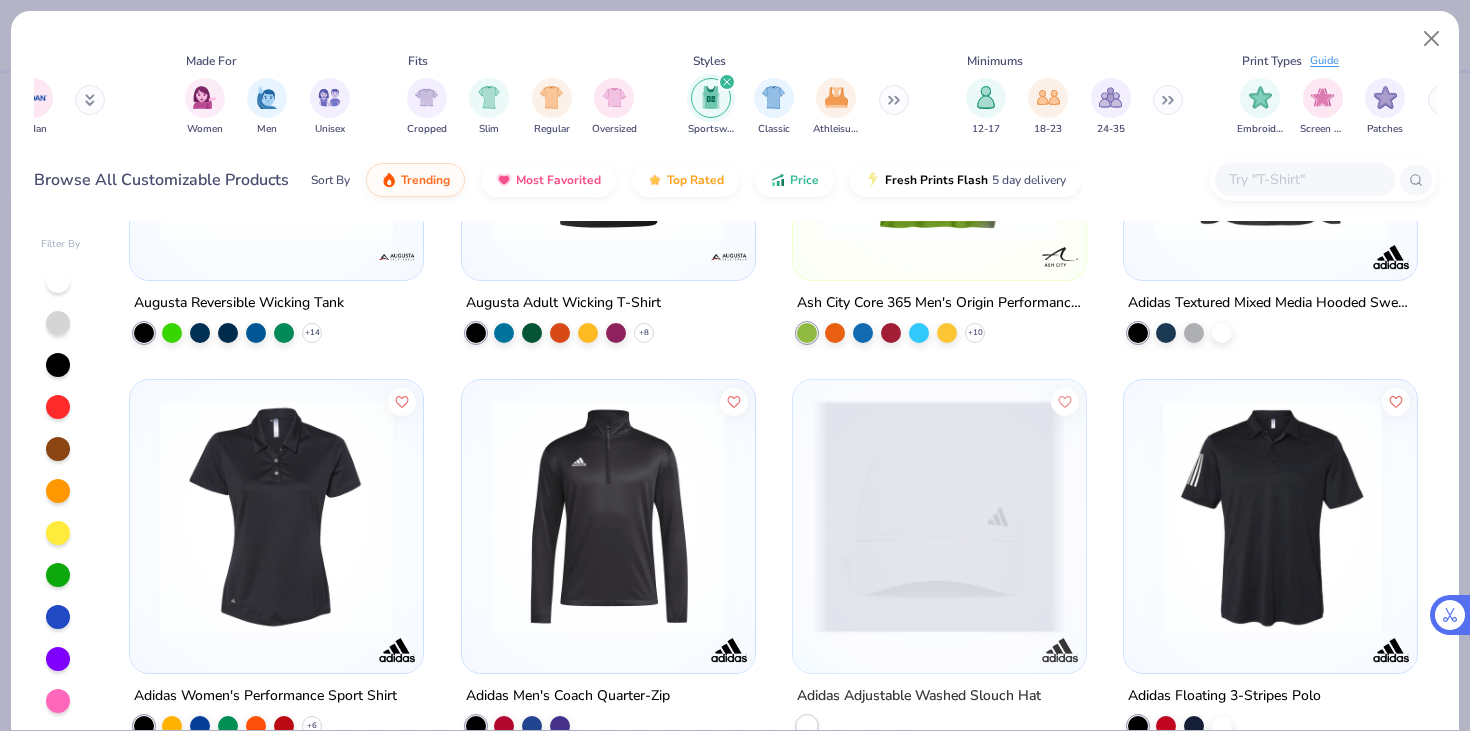 scroll, scrollTop: 3781, scrollLeft: 0, axis: vertical 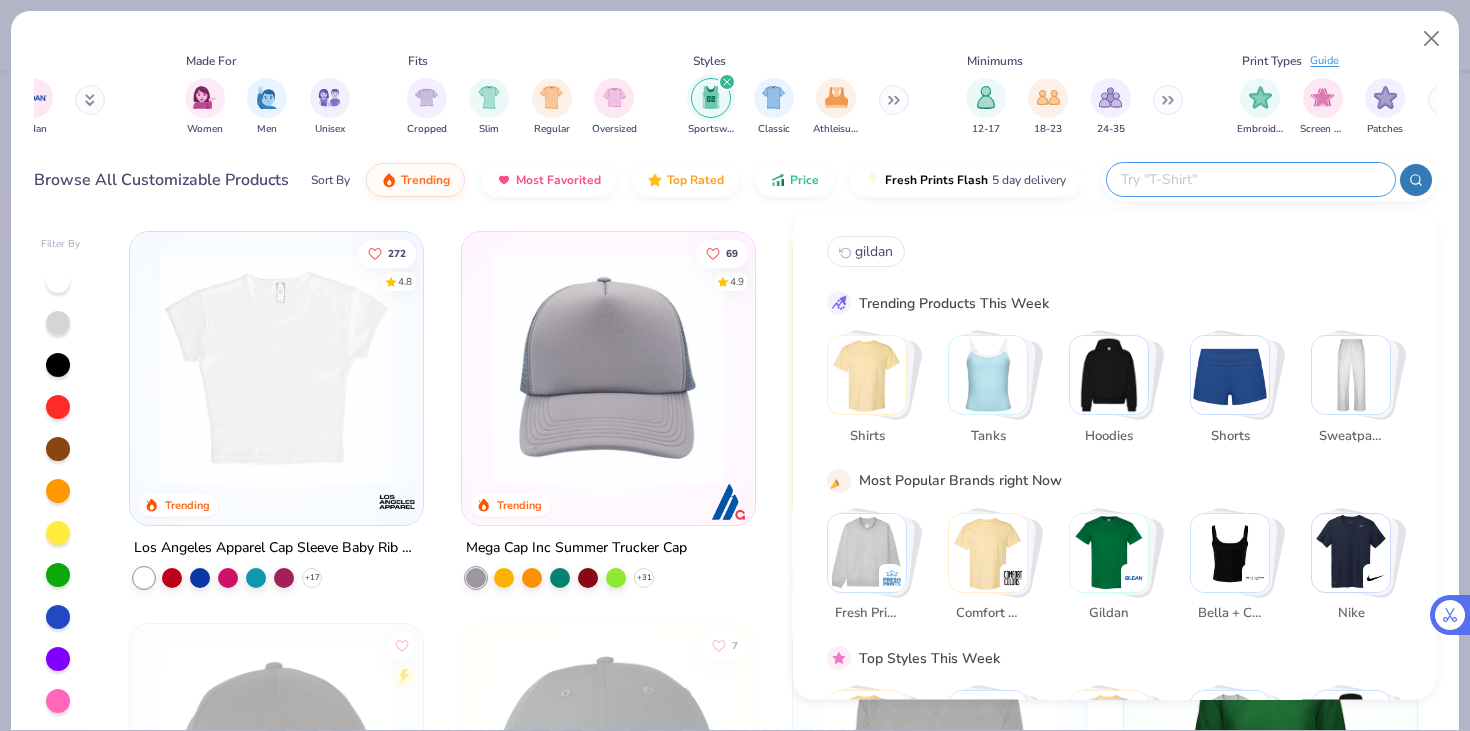 click at bounding box center (1250, 179) 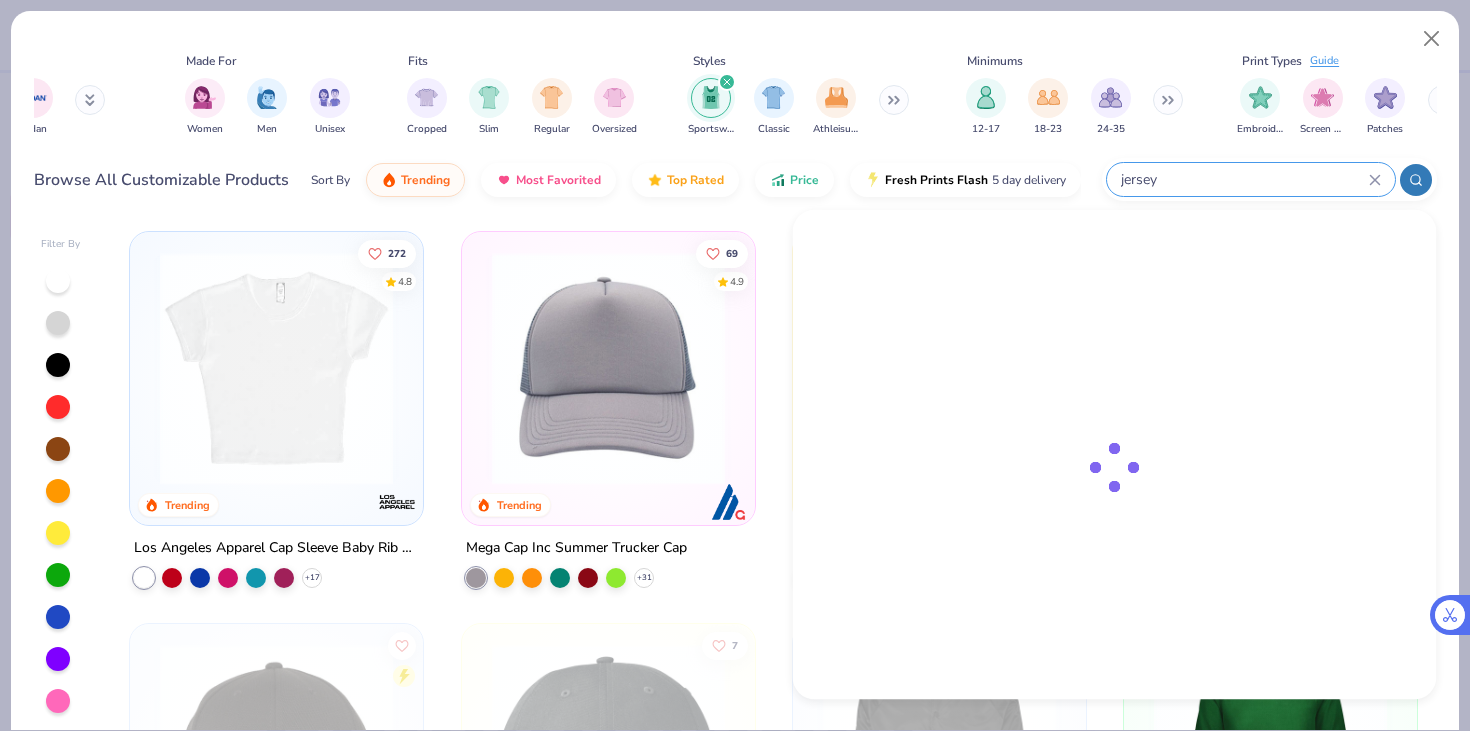 type on "jersey" 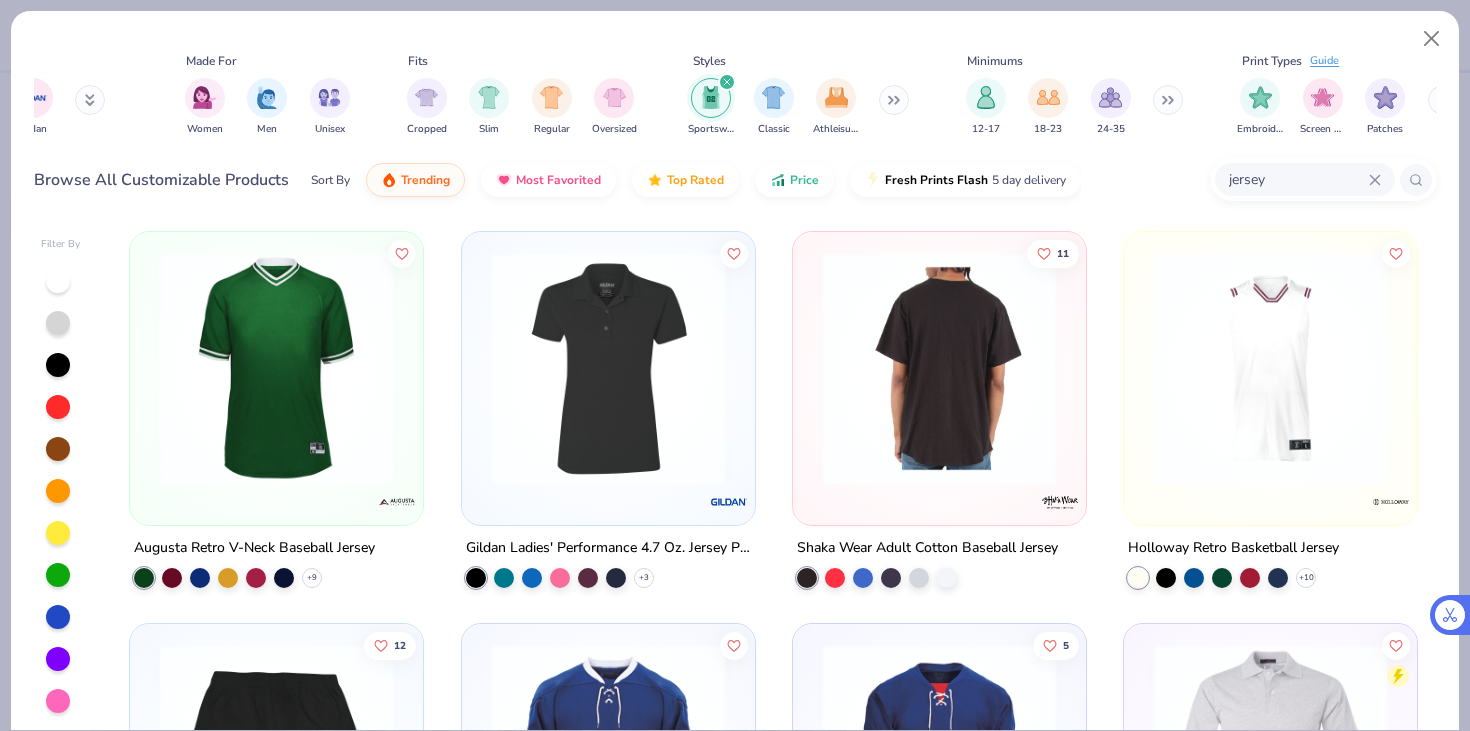 scroll, scrollTop: 673, scrollLeft: 0, axis: vertical 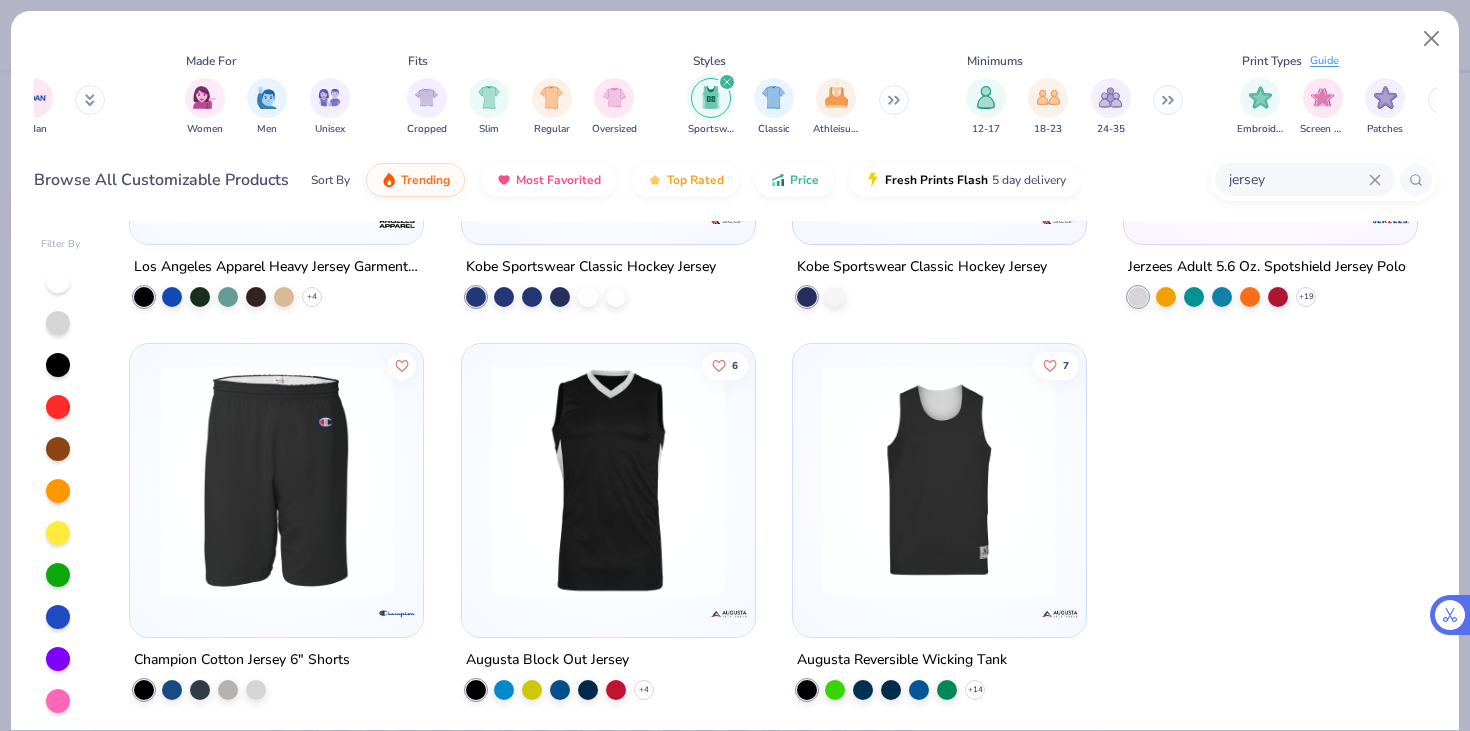 click at bounding box center (939, 479) 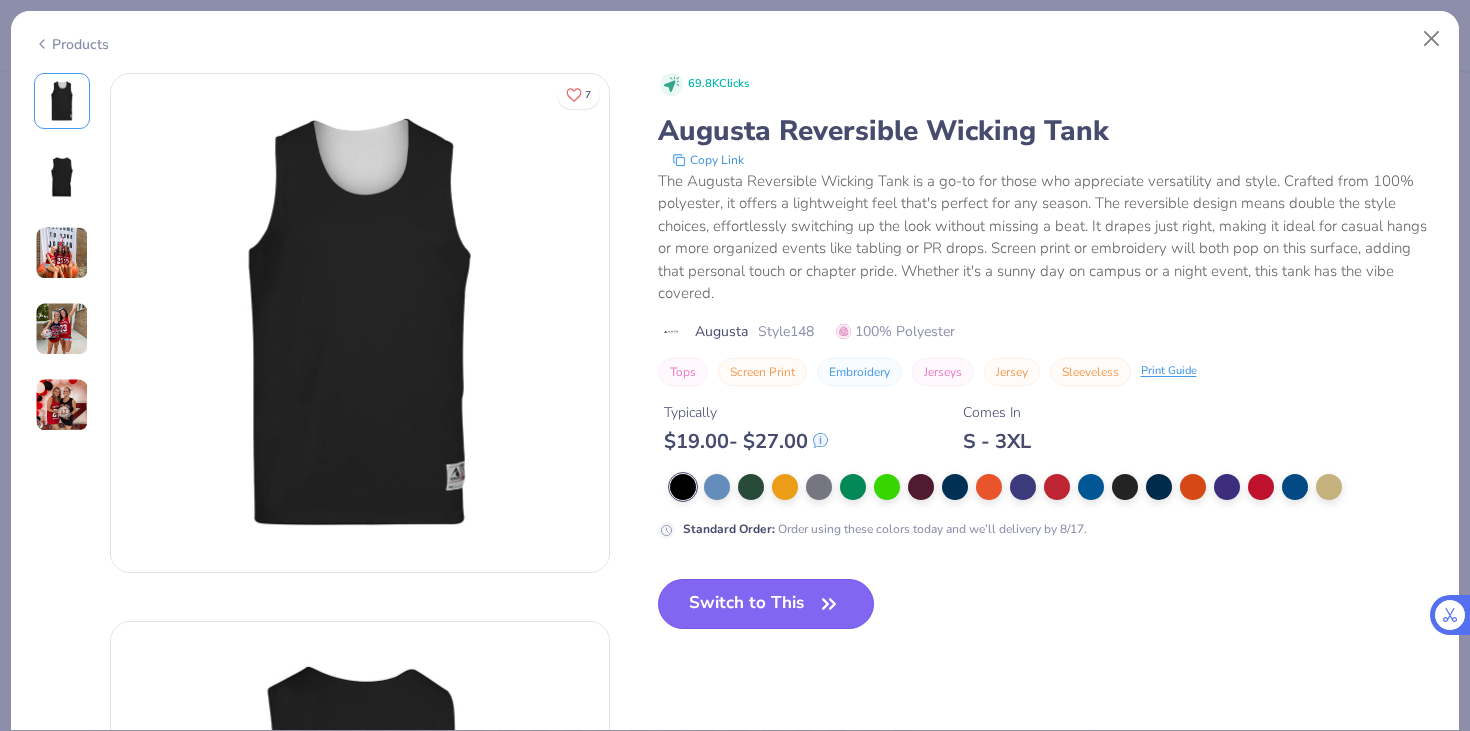click on "Switch to This" at bounding box center (766, 604) 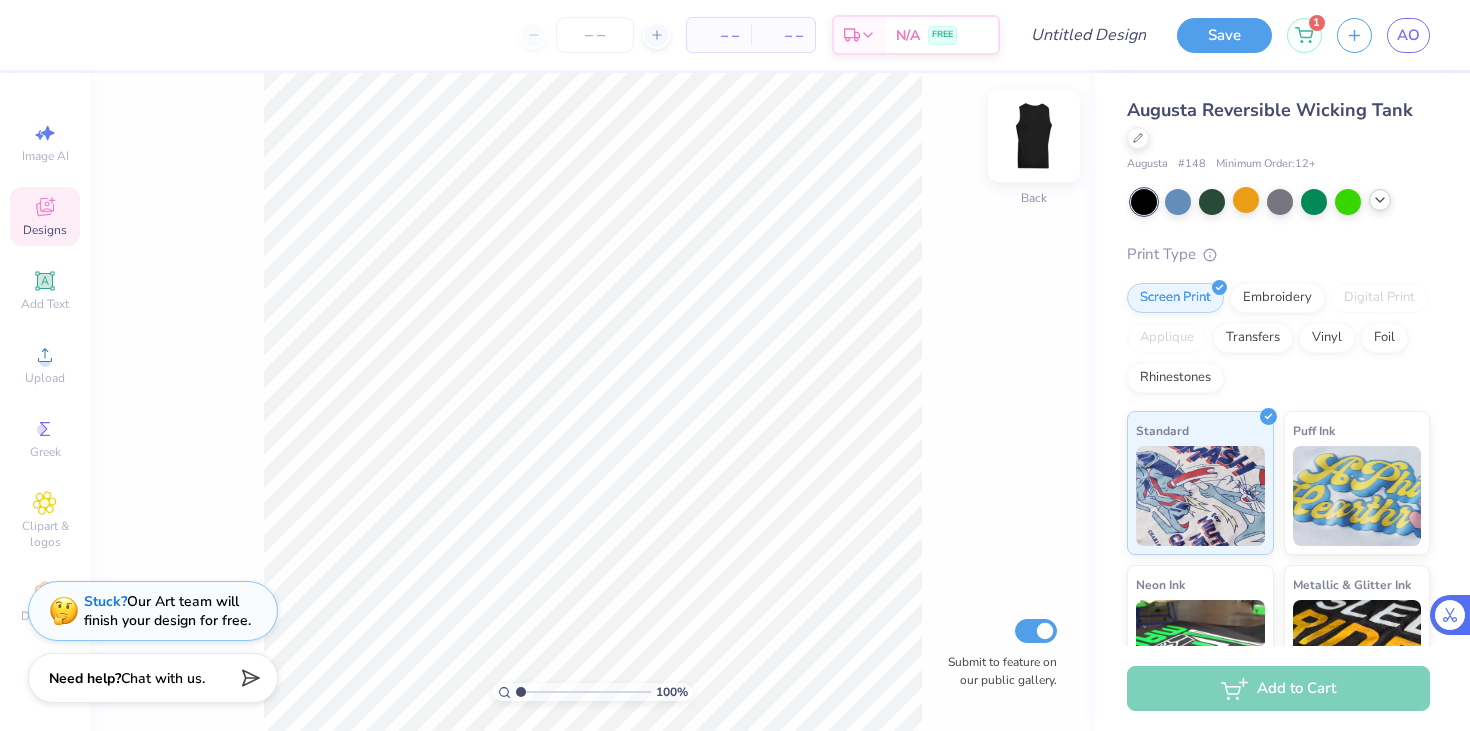 click at bounding box center (1034, 136) 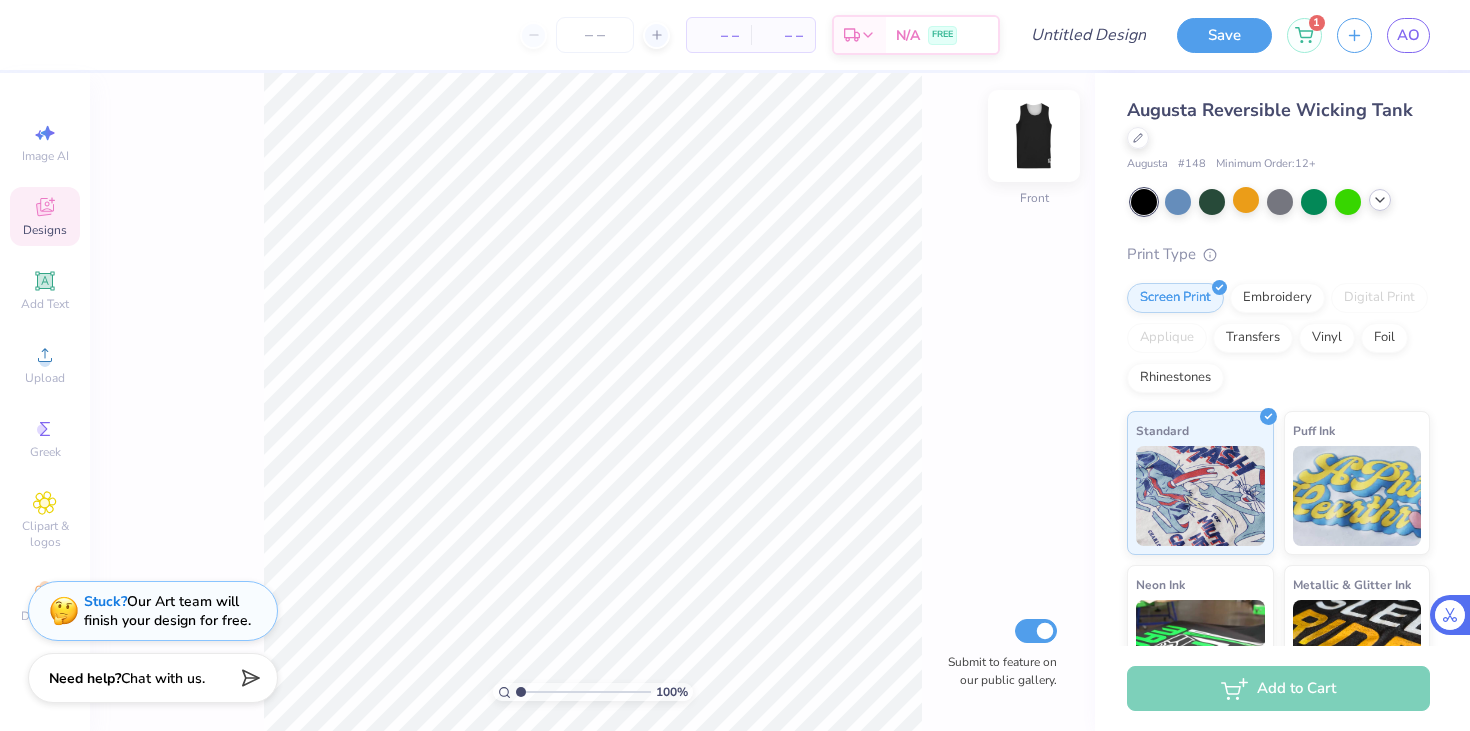 click at bounding box center (1034, 136) 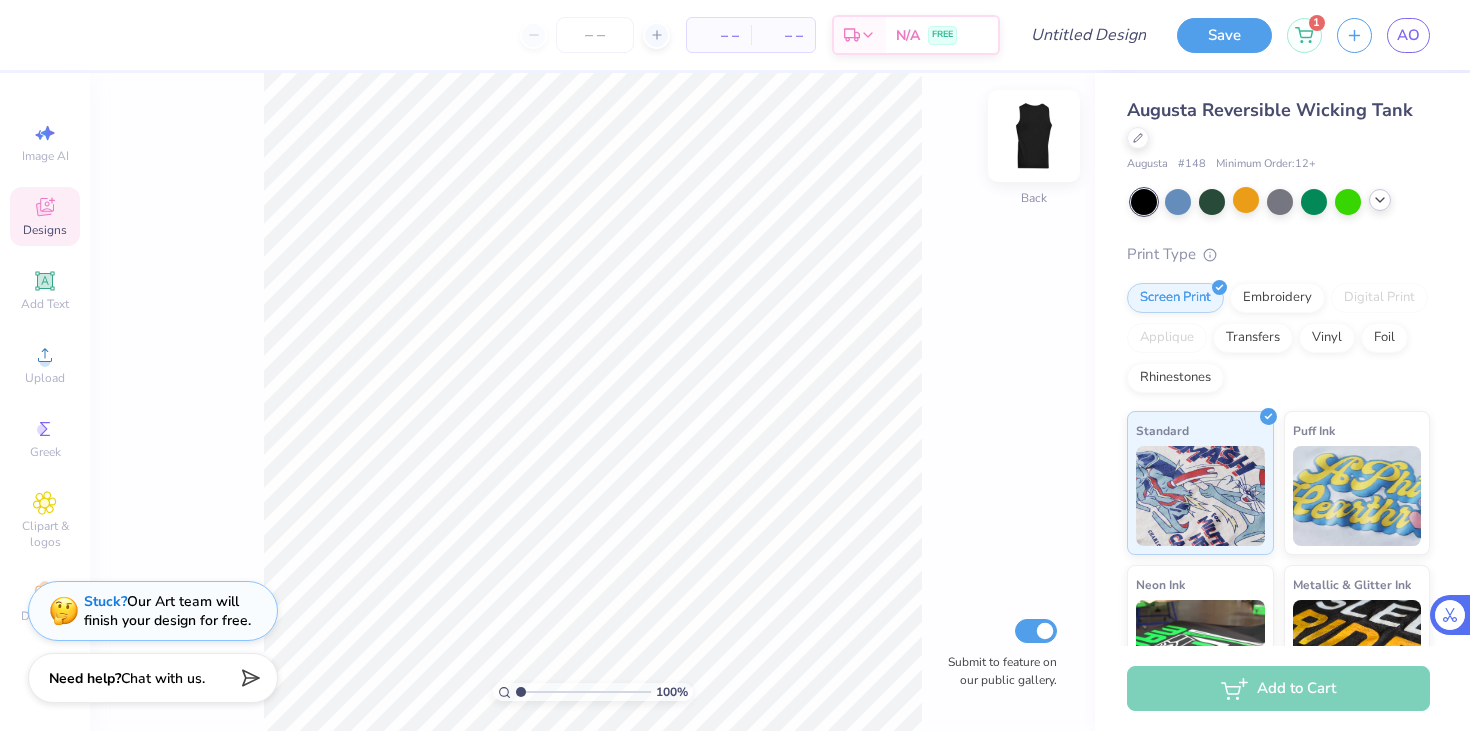click at bounding box center (1034, 136) 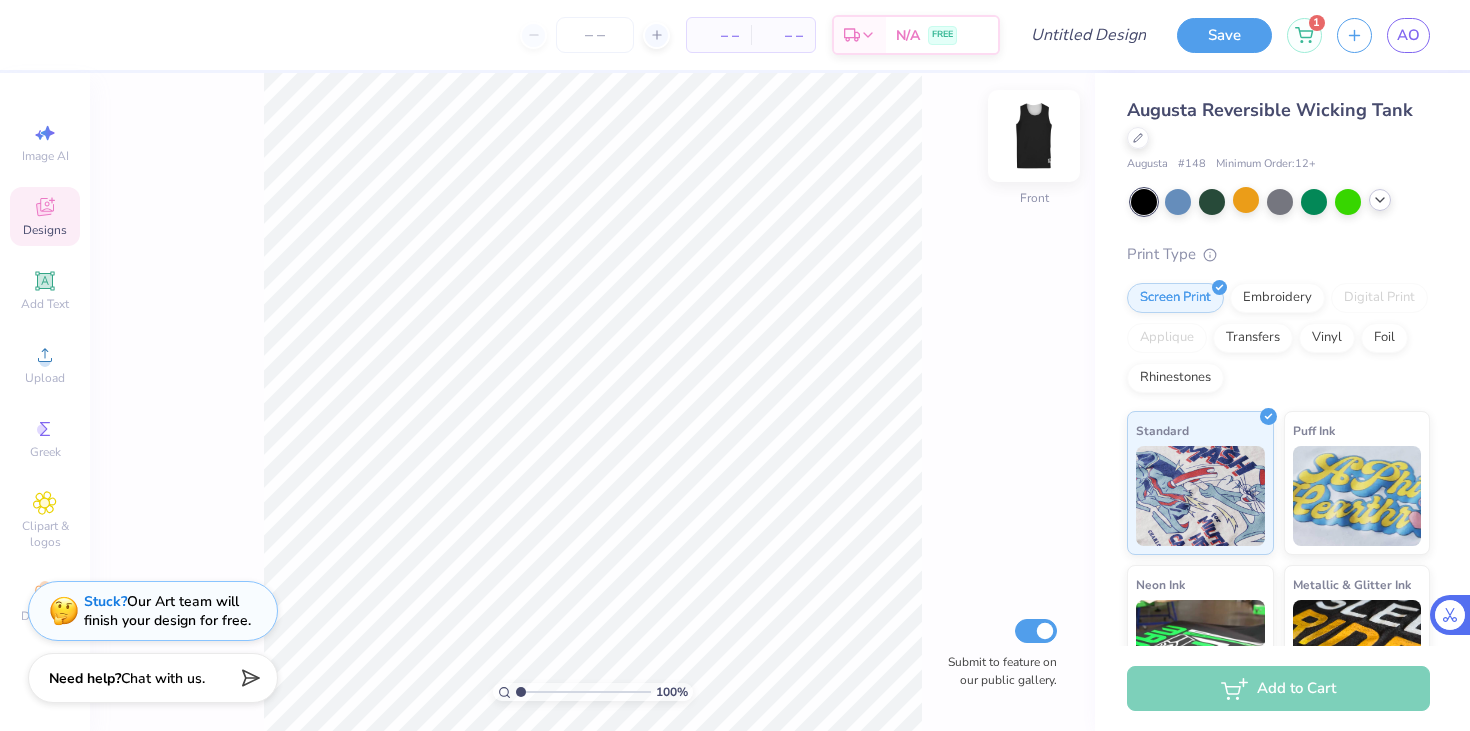 click at bounding box center (1034, 136) 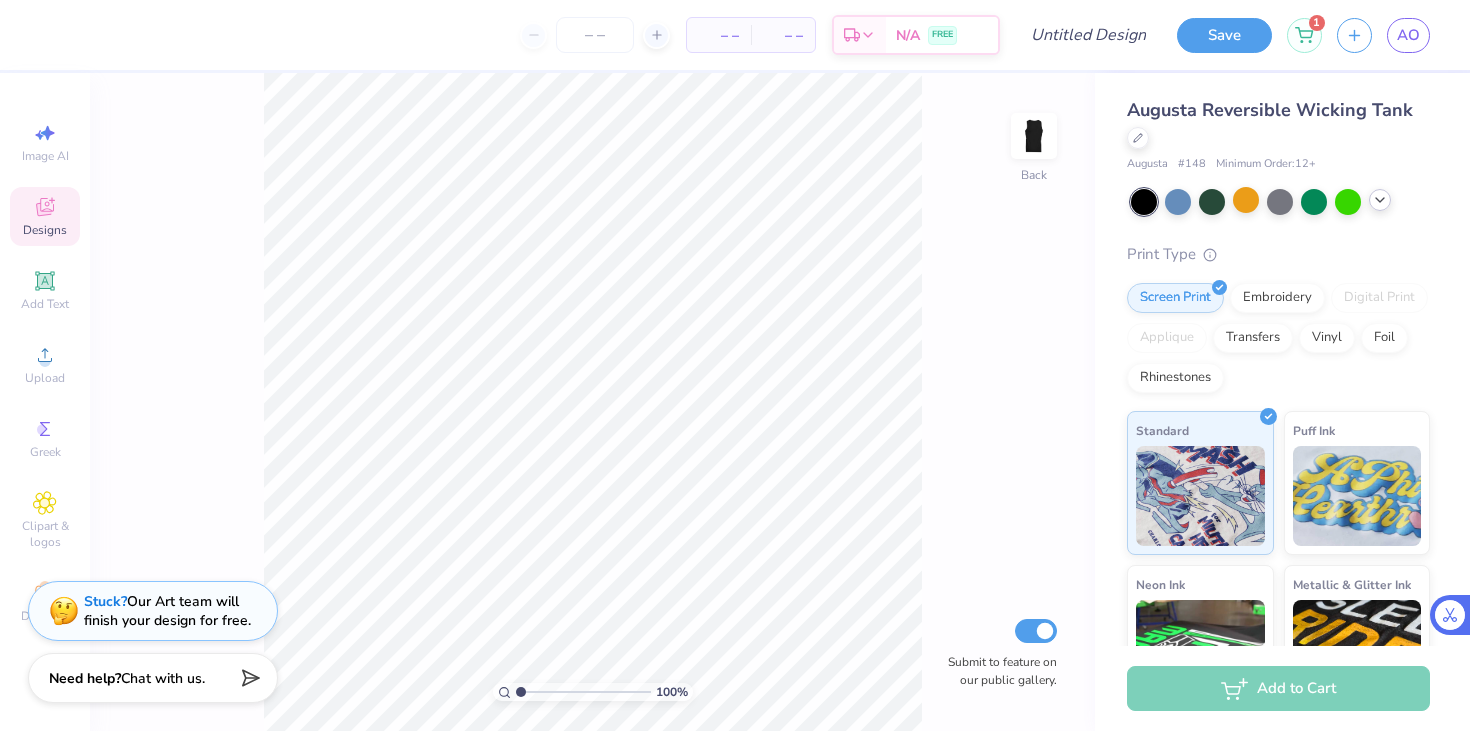 click 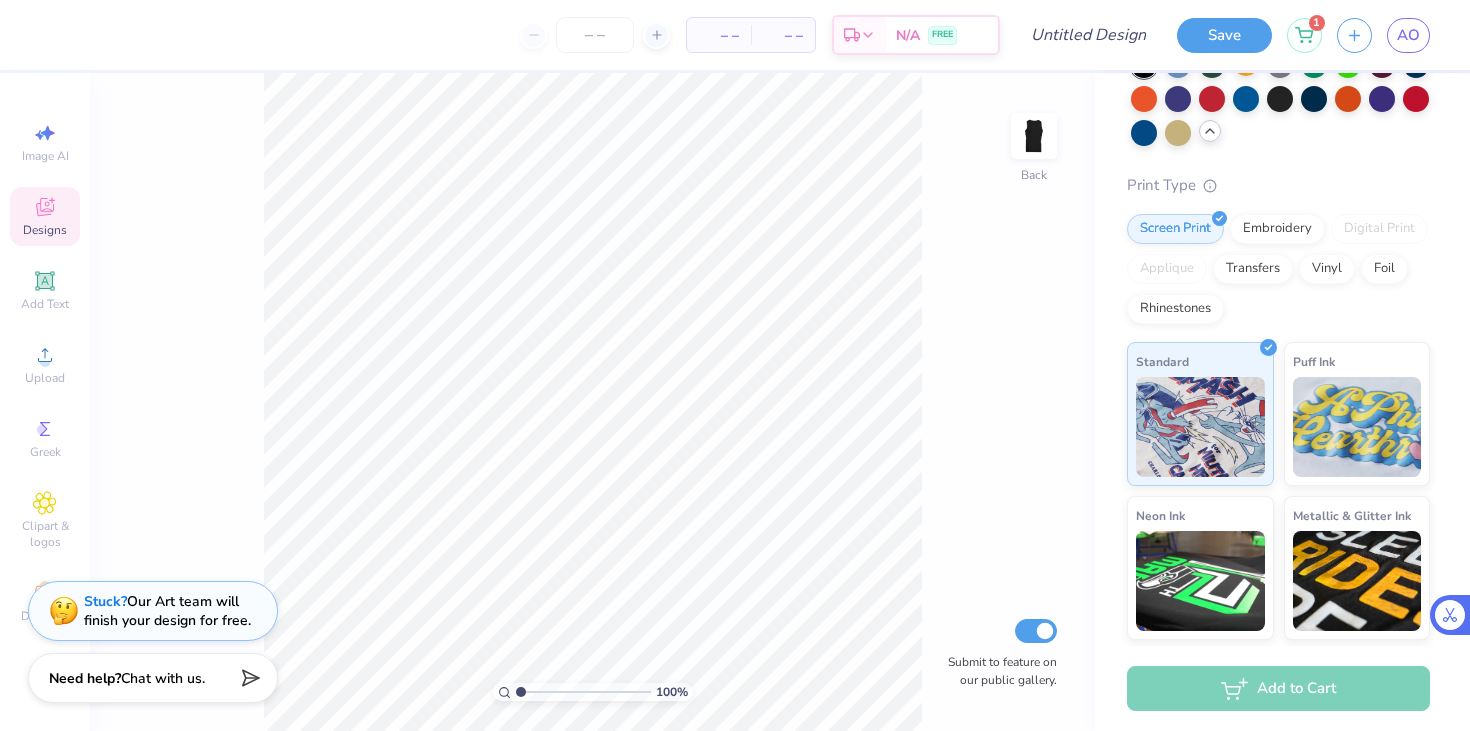 scroll, scrollTop: 285, scrollLeft: 0, axis: vertical 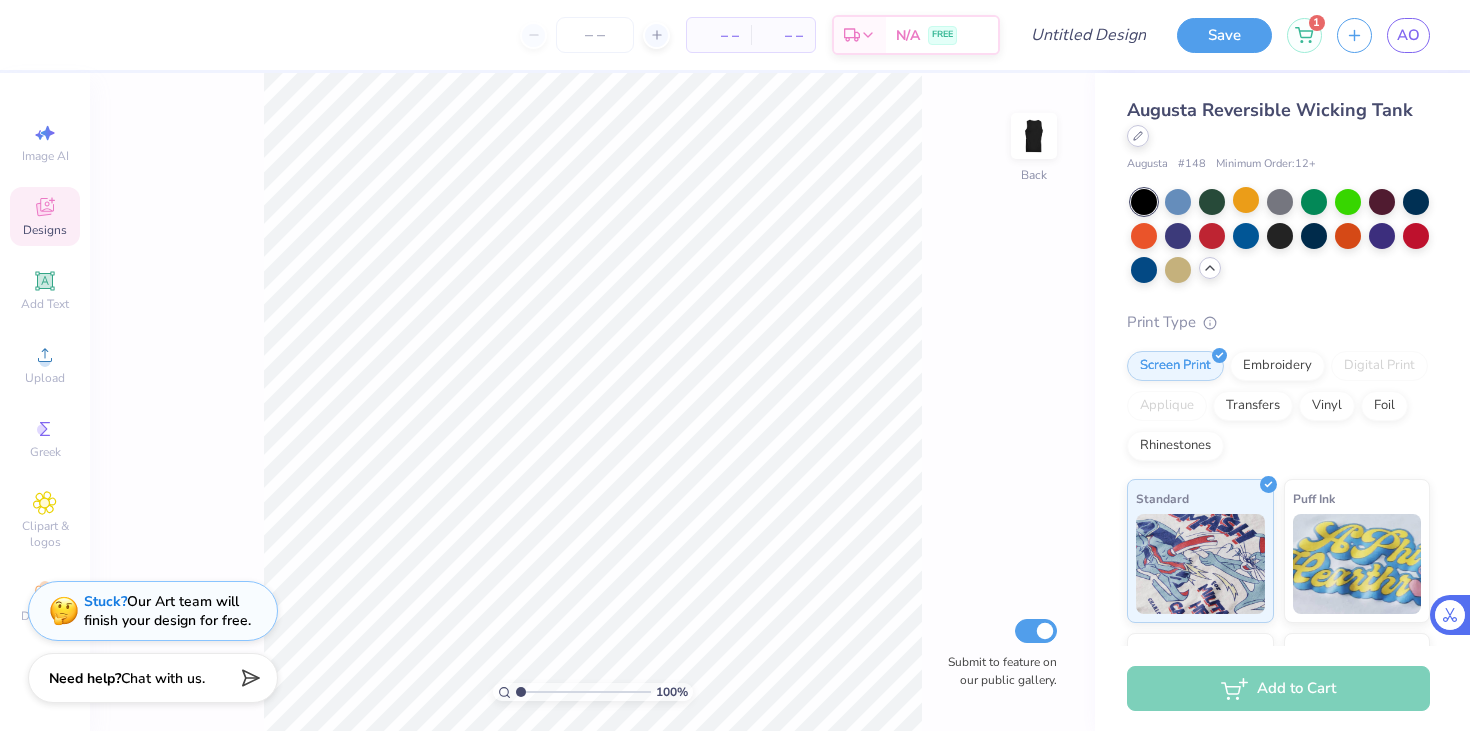 click 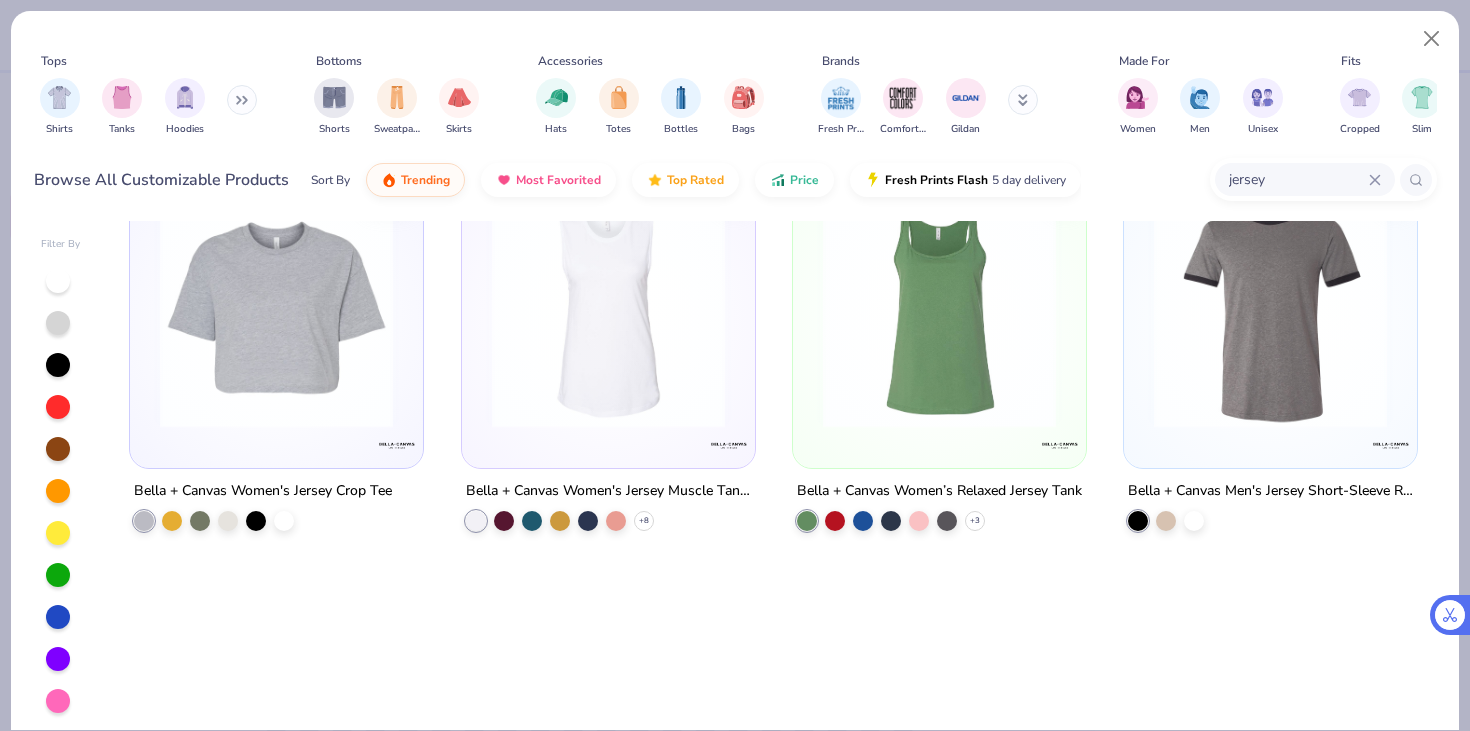scroll, scrollTop: 0, scrollLeft: 0, axis: both 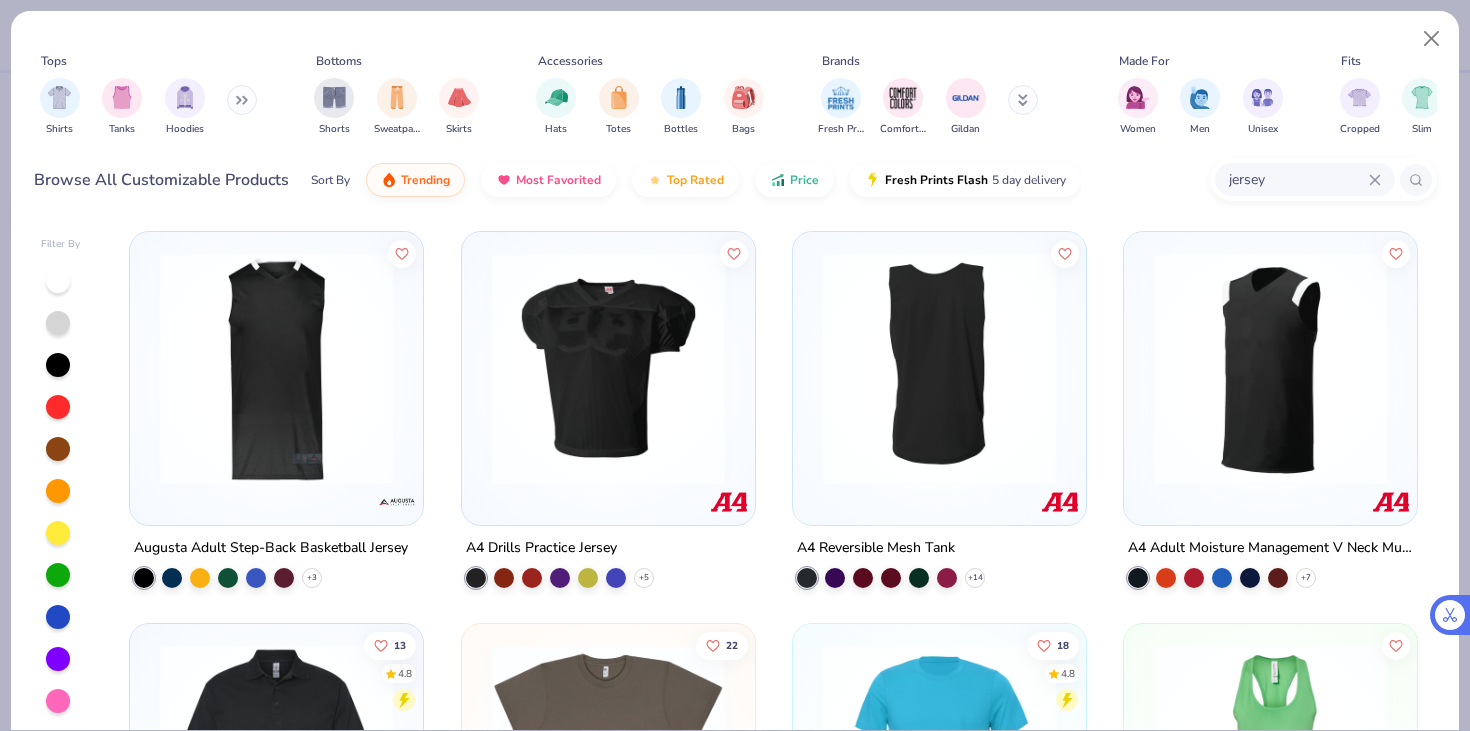 click 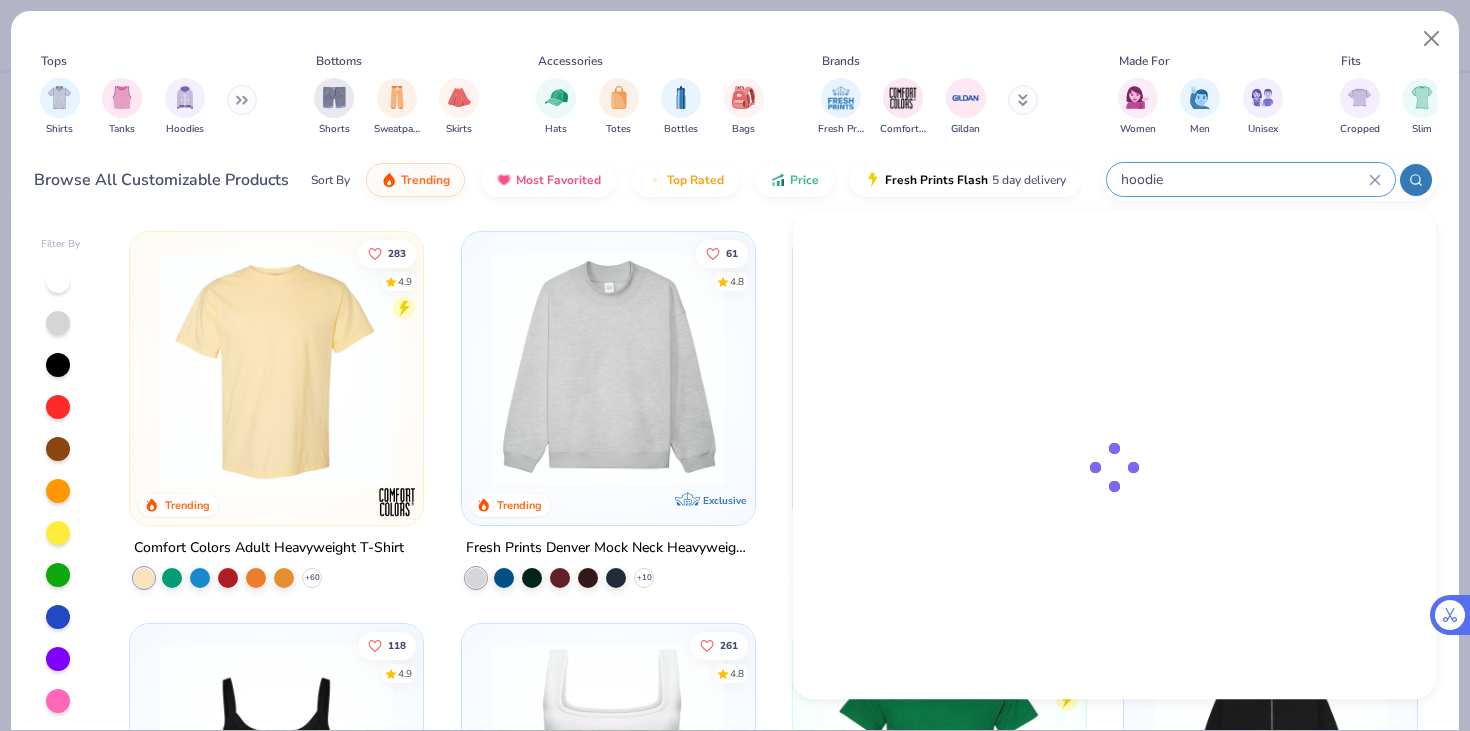 type on "hoodie" 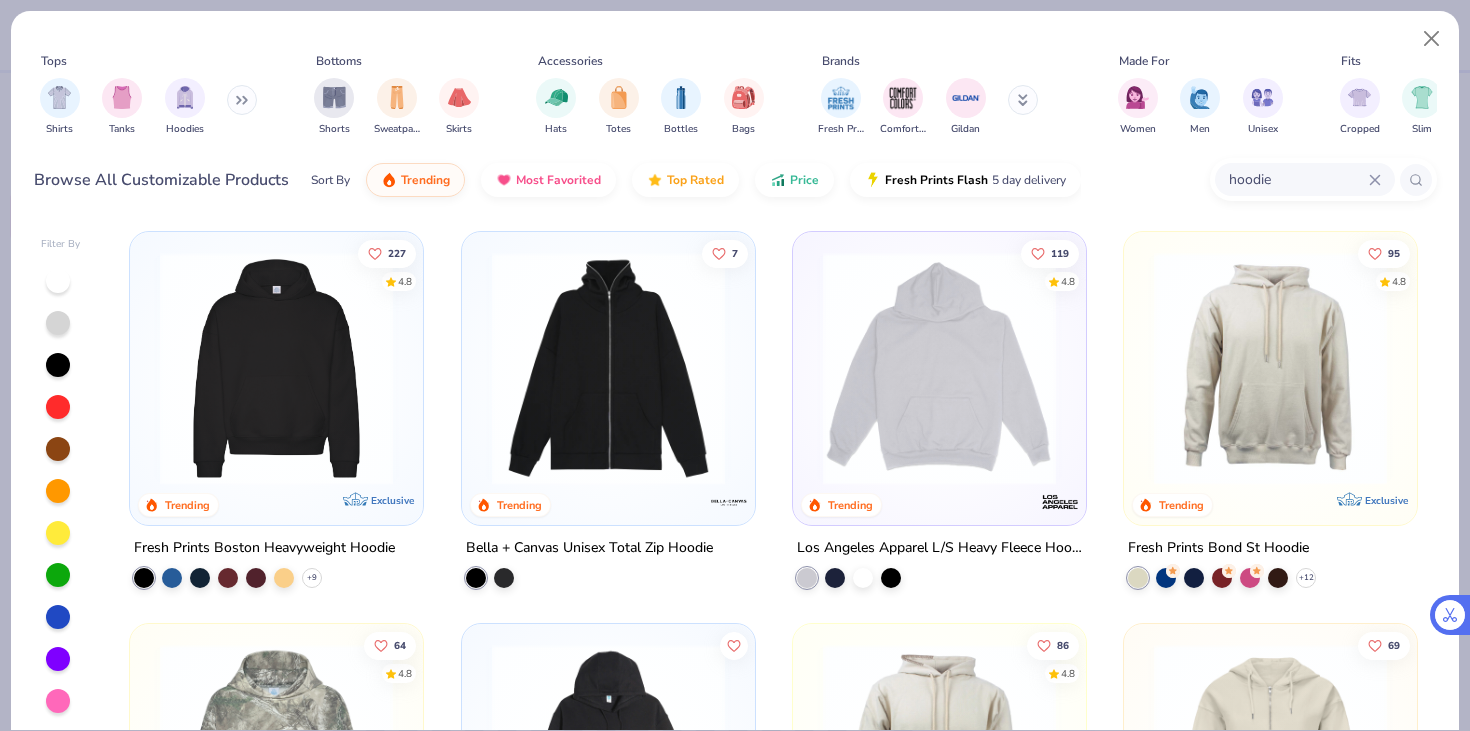 click at bounding box center [276, 368] 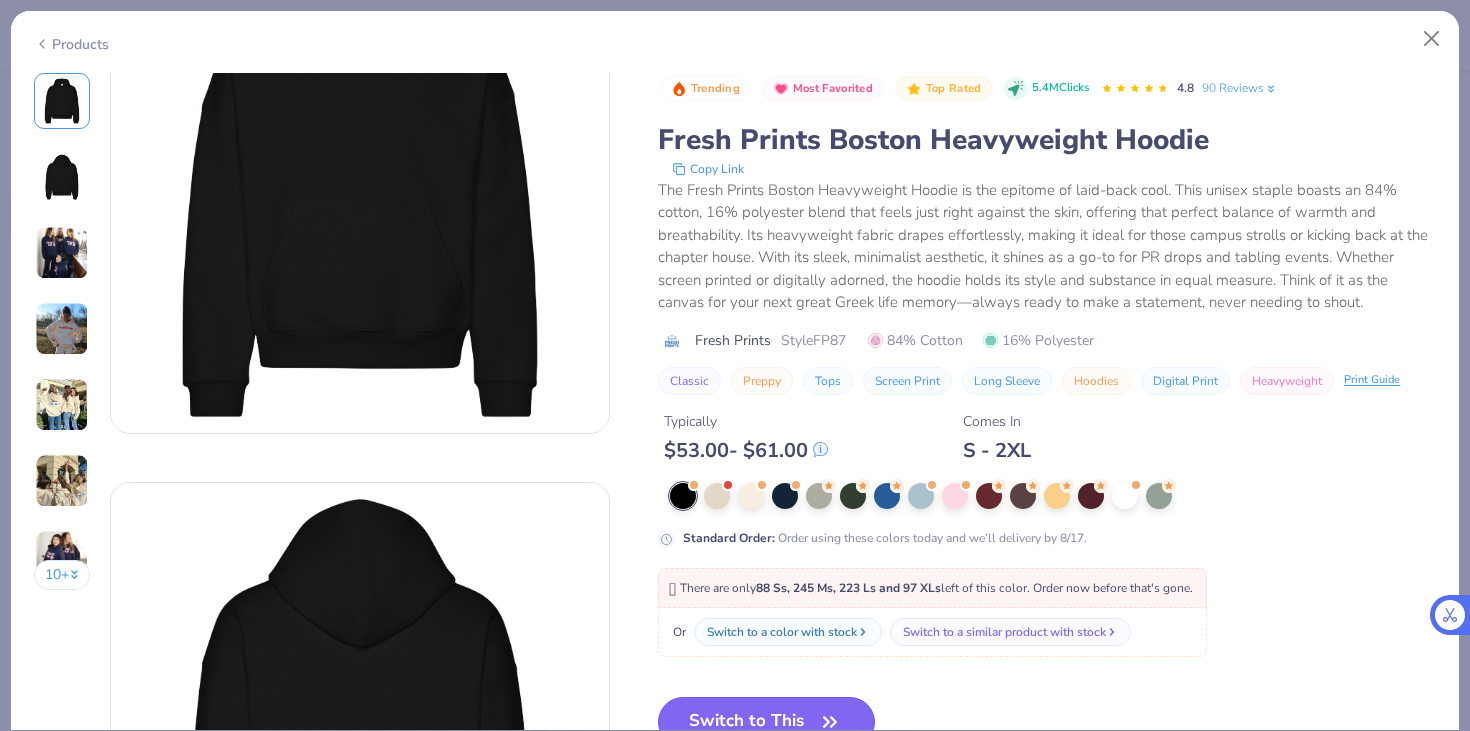scroll, scrollTop: 146, scrollLeft: 0, axis: vertical 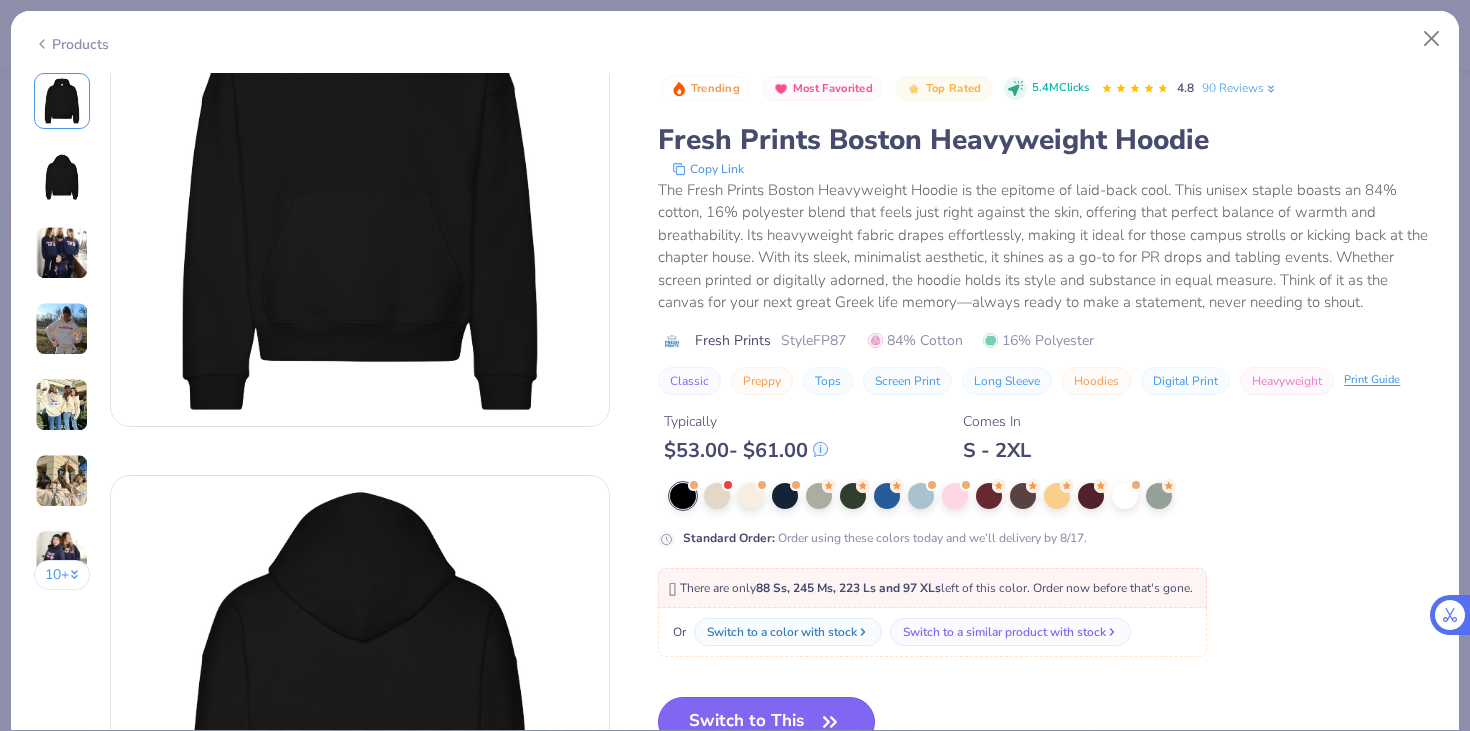 click on "Switch to This" at bounding box center (766, 722) 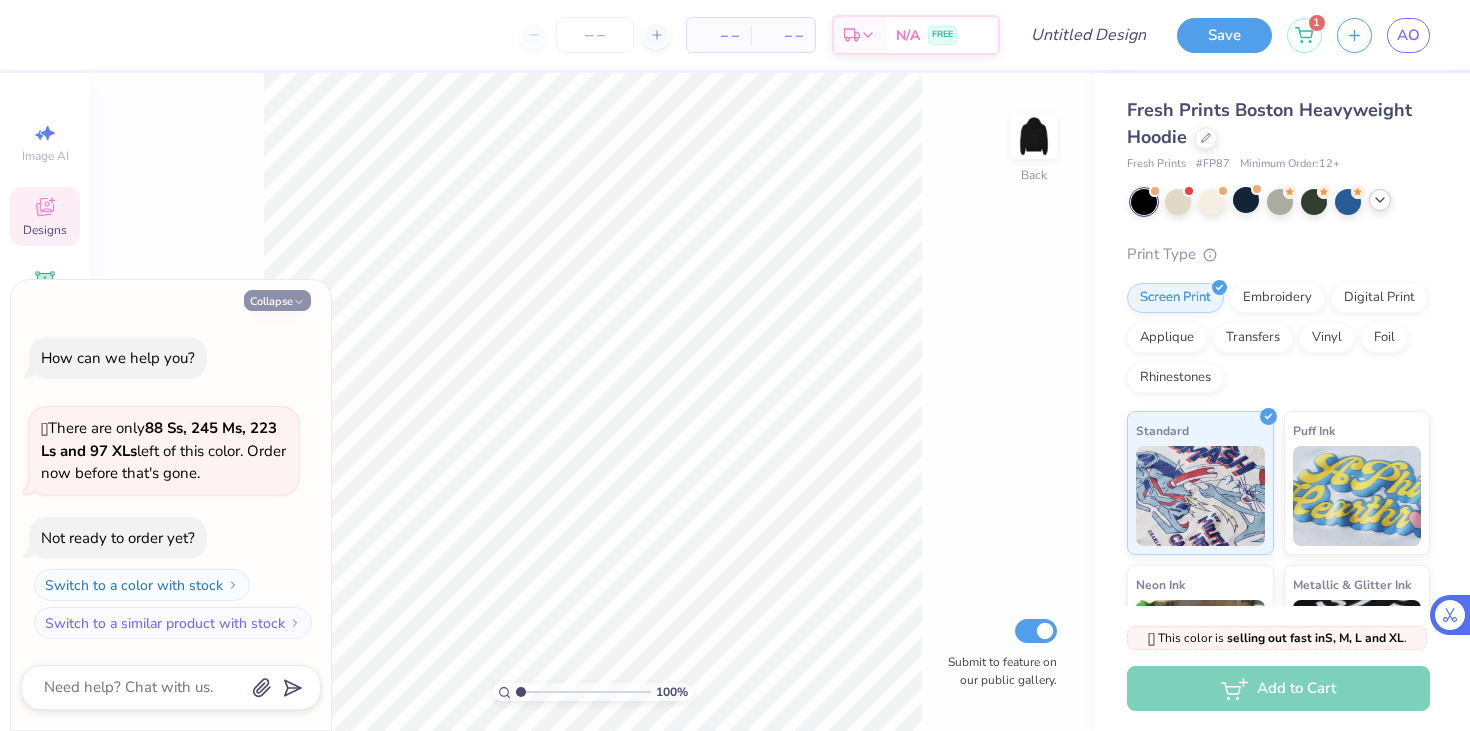 click on "Collapse" at bounding box center [277, 300] 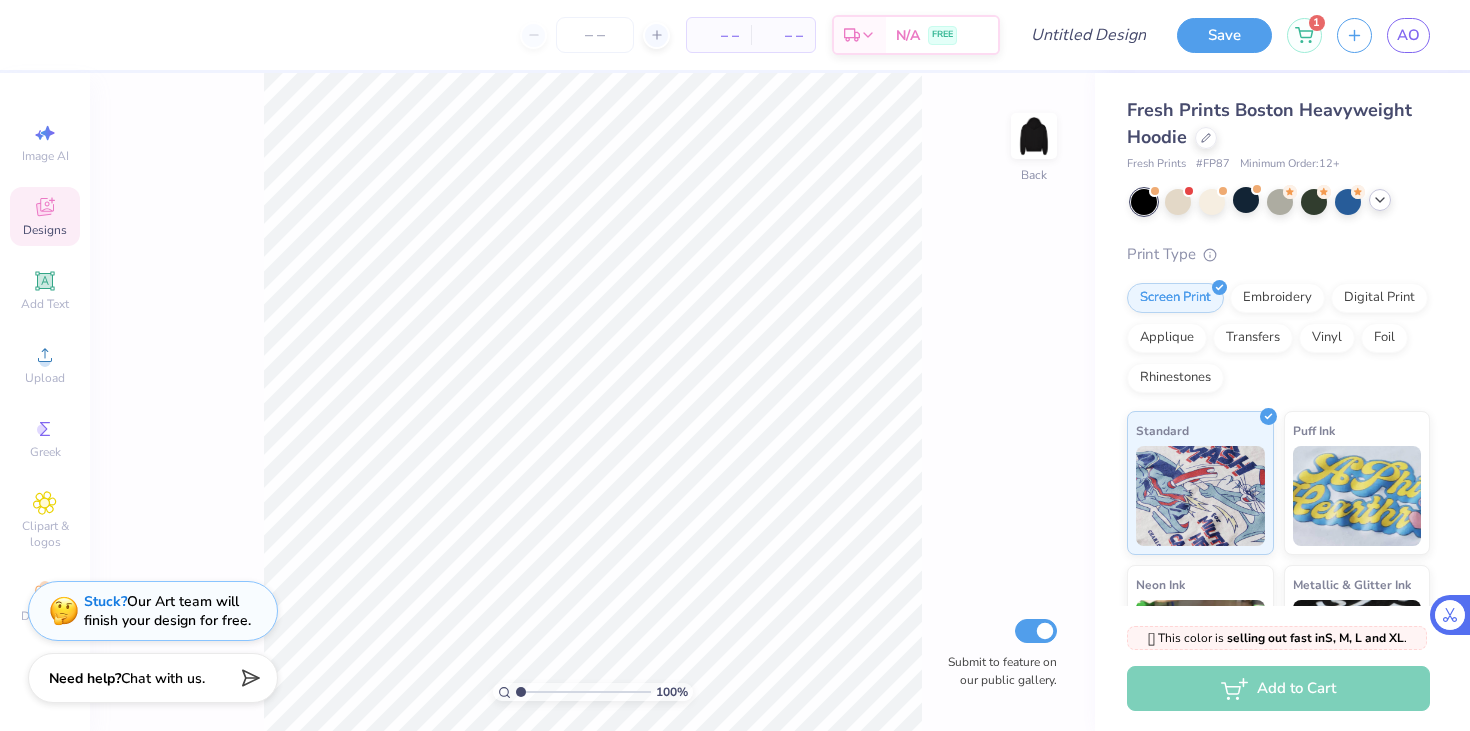 type on "x" 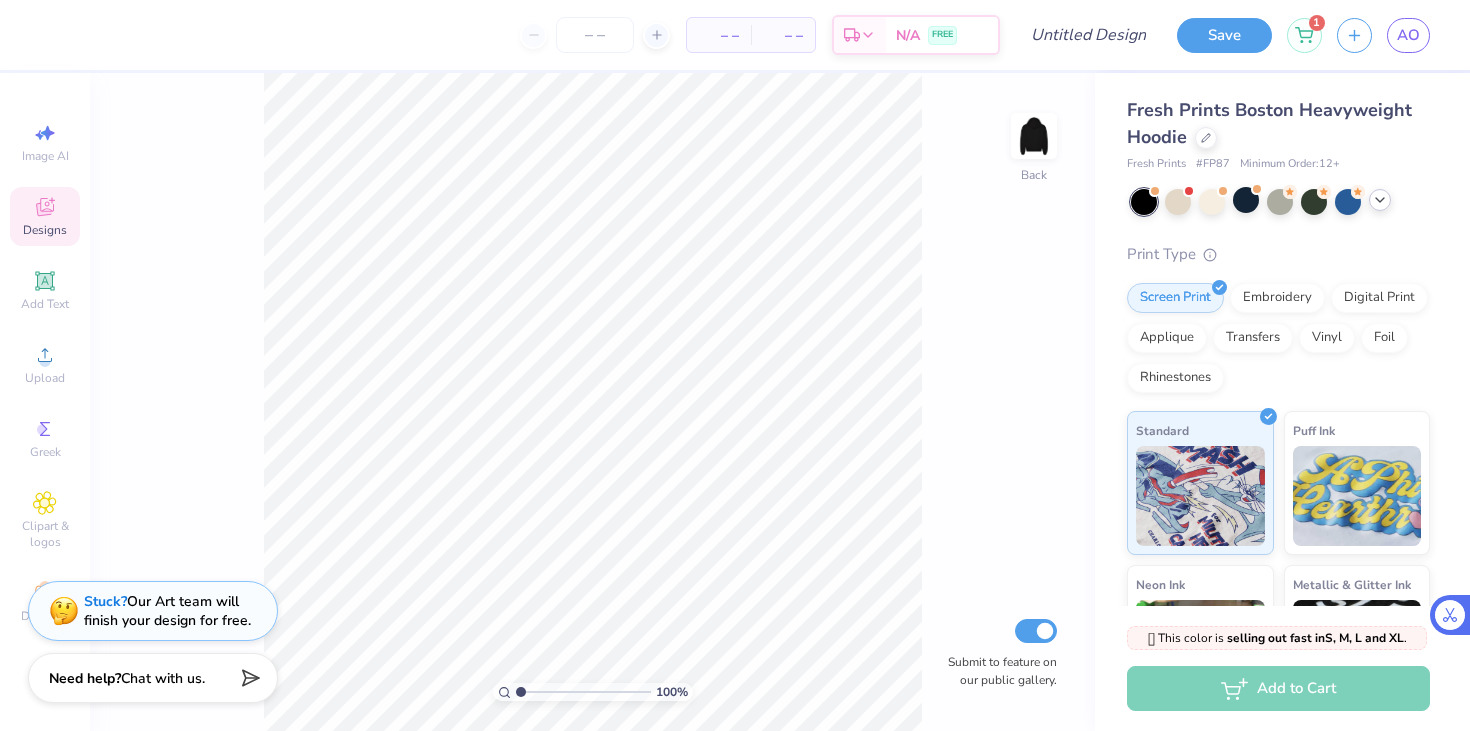 click 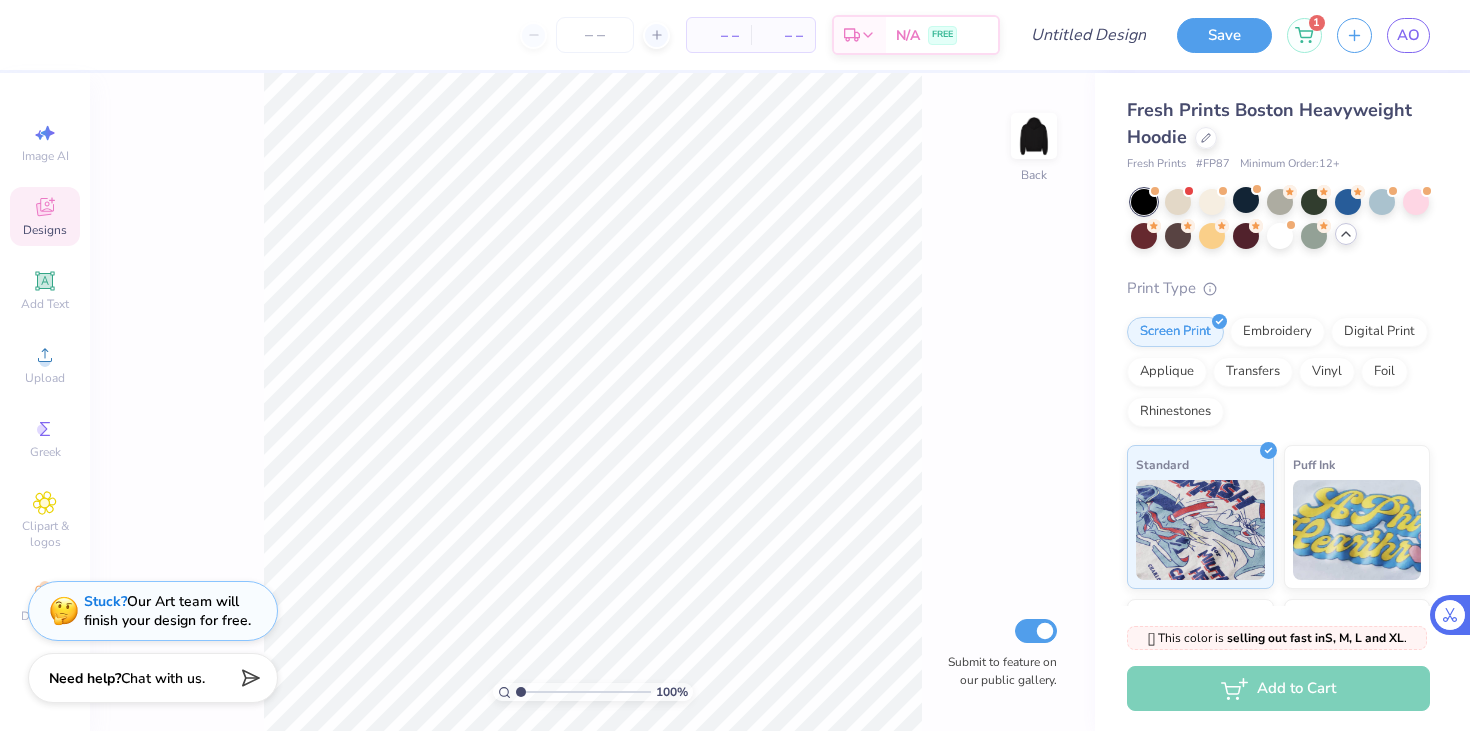 click on "Image AI Designs Add Text Upload Greek Clipart & logos Decorate" at bounding box center [45, 402] 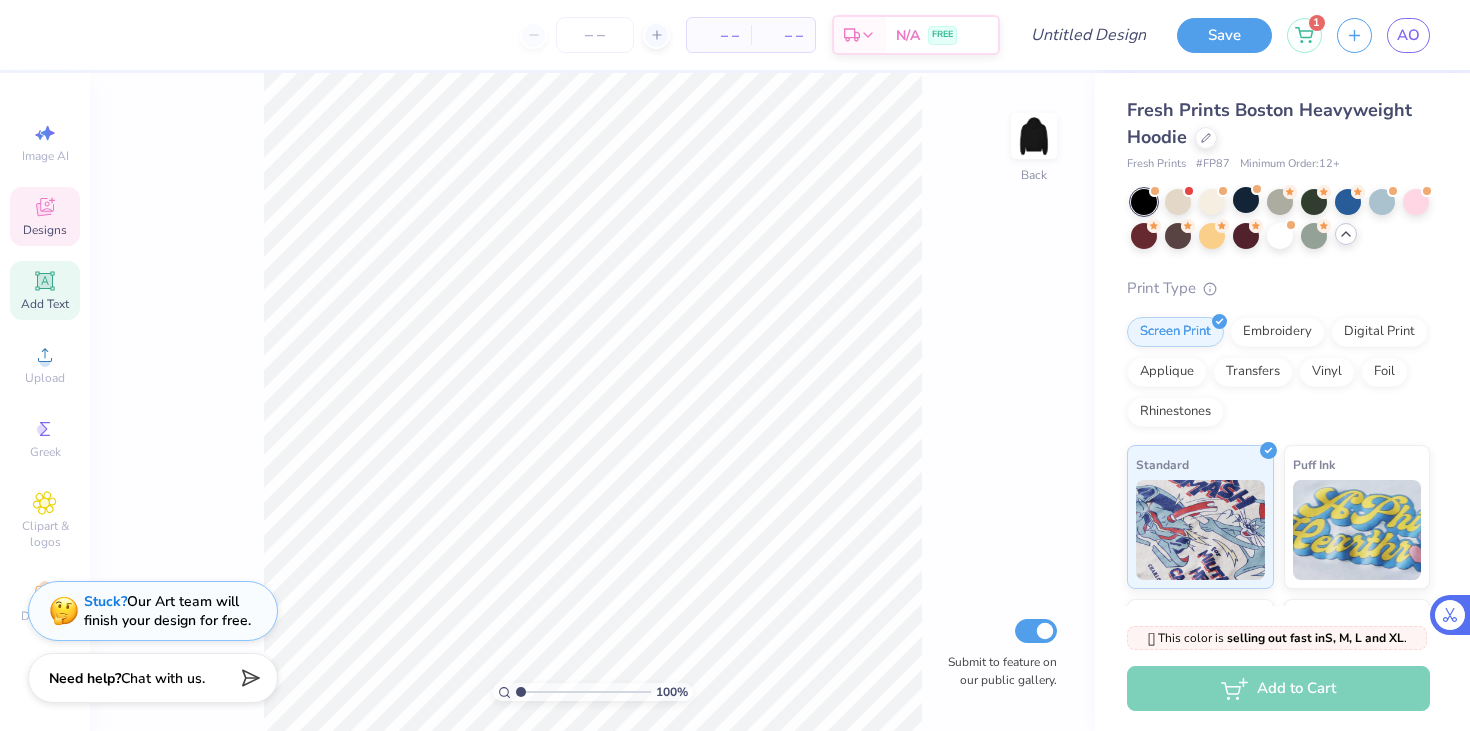 click on "Add Text" at bounding box center [45, 290] 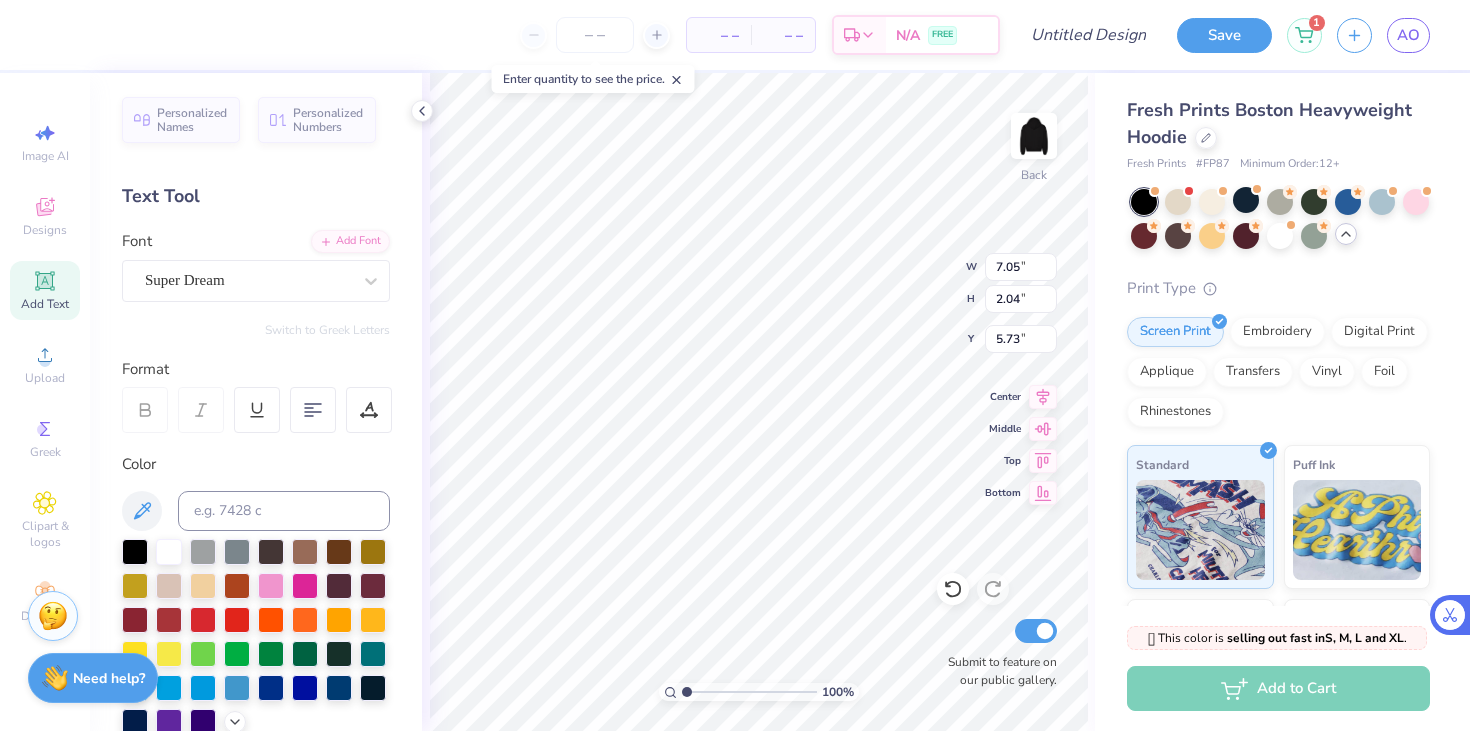 scroll, scrollTop: 0, scrollLeft: 4, axis: horizontal 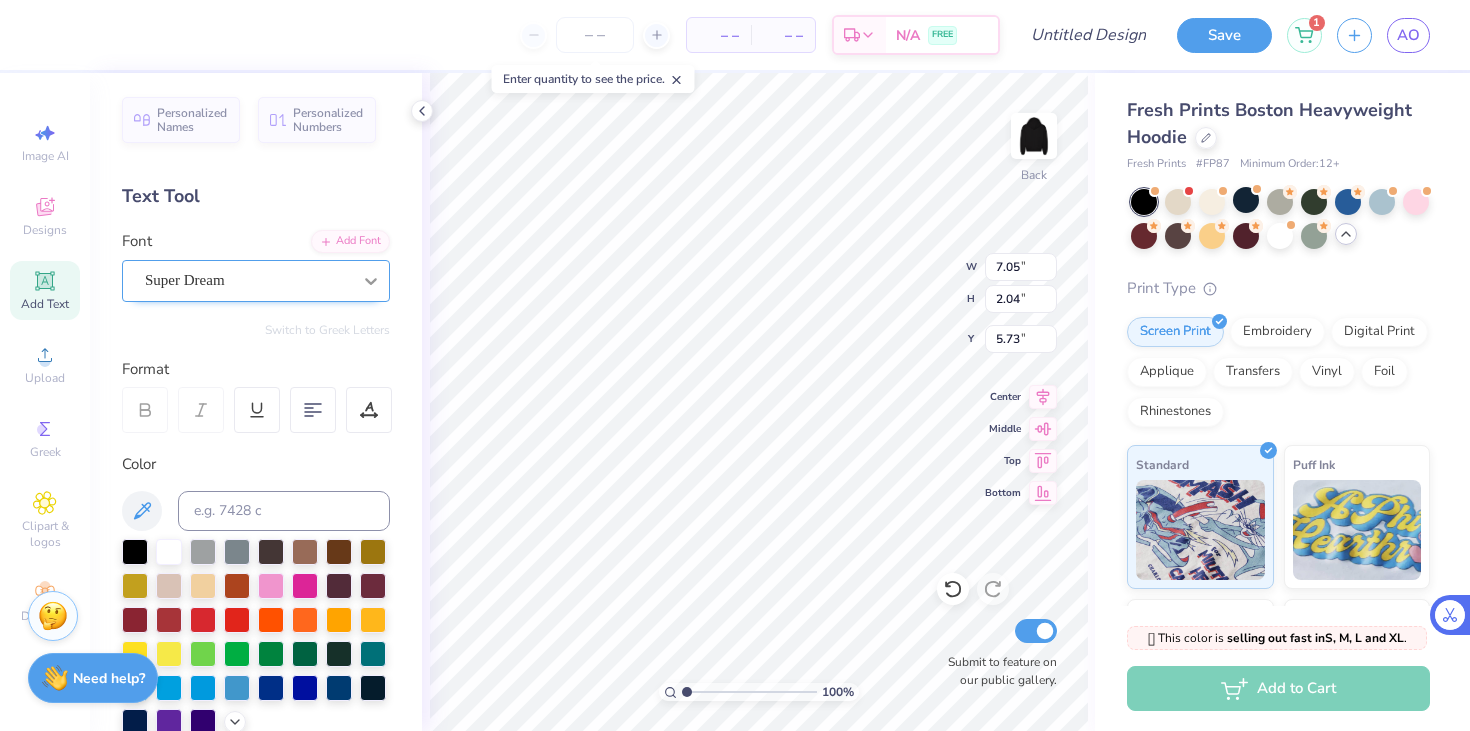 click at bounding box center (371, 281) 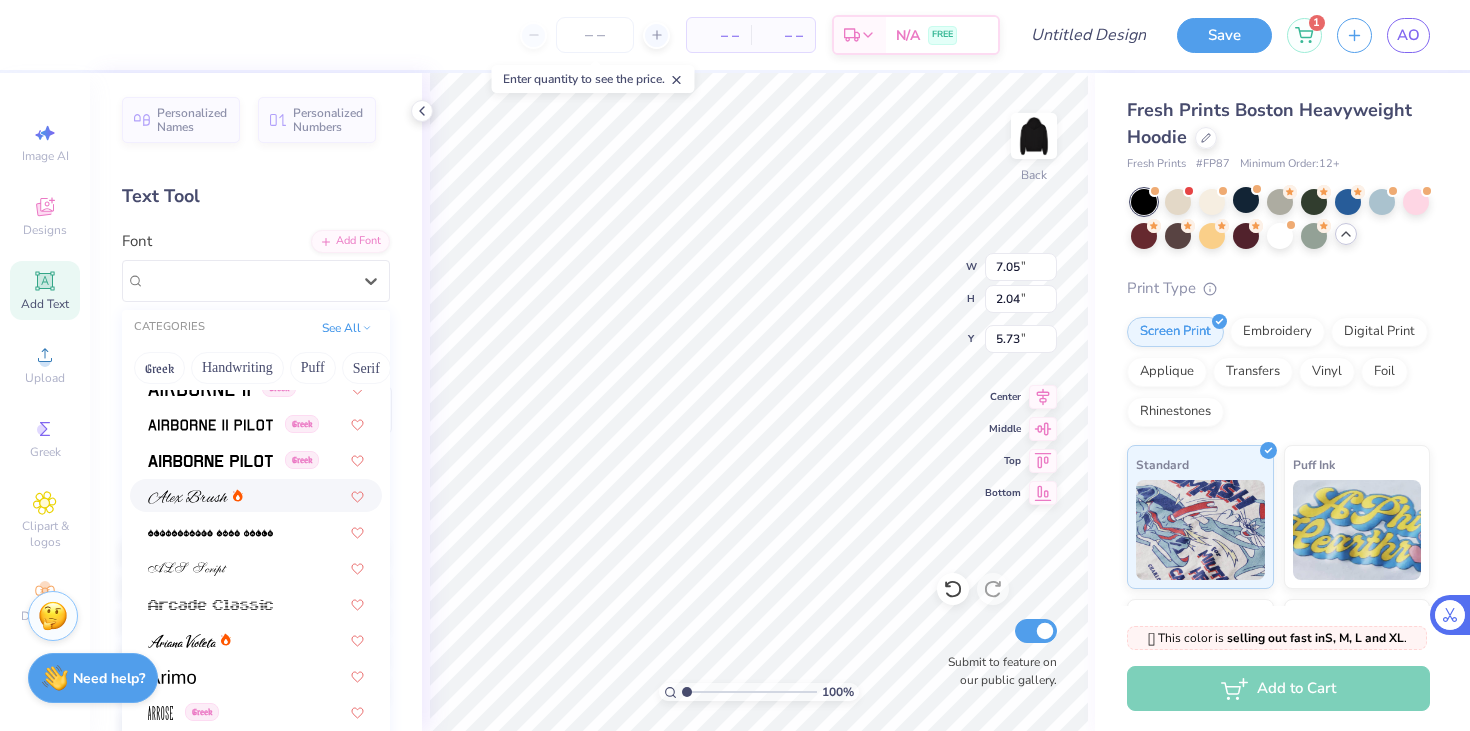 scroll, scrollTop: 398, scrollLeft: 0, axis: vertical 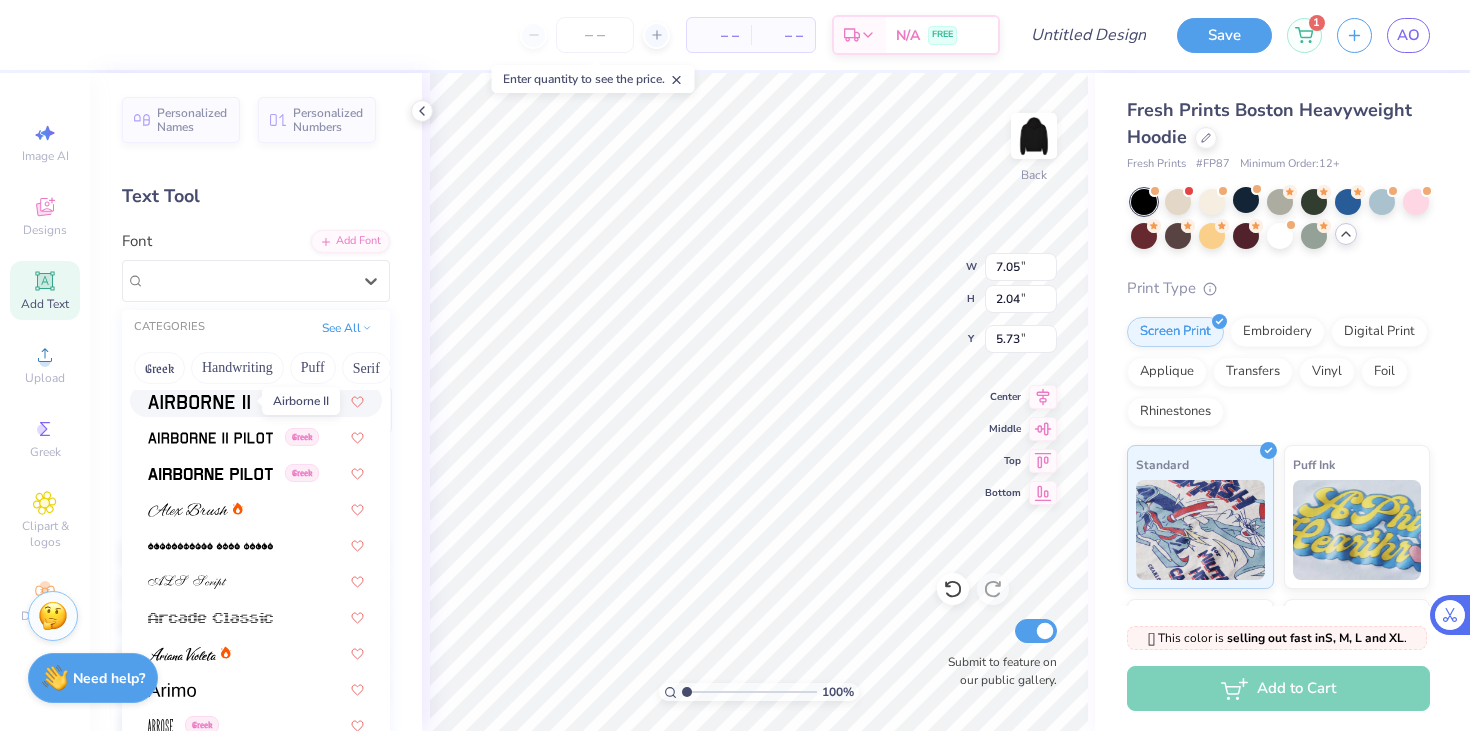 click at bounding box center [199, 400] 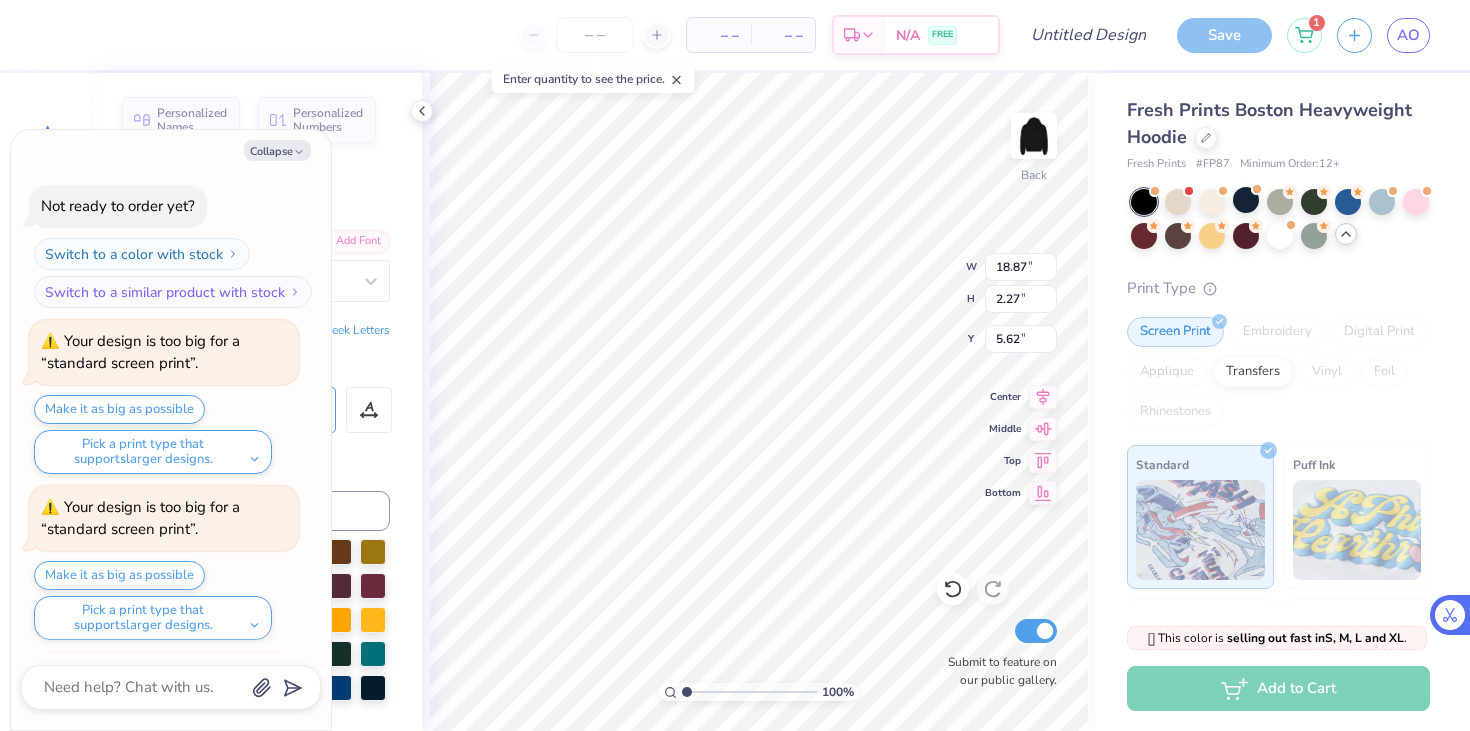 scroll, scrollTop: 348, scrollLeft: 0, axis: vertical 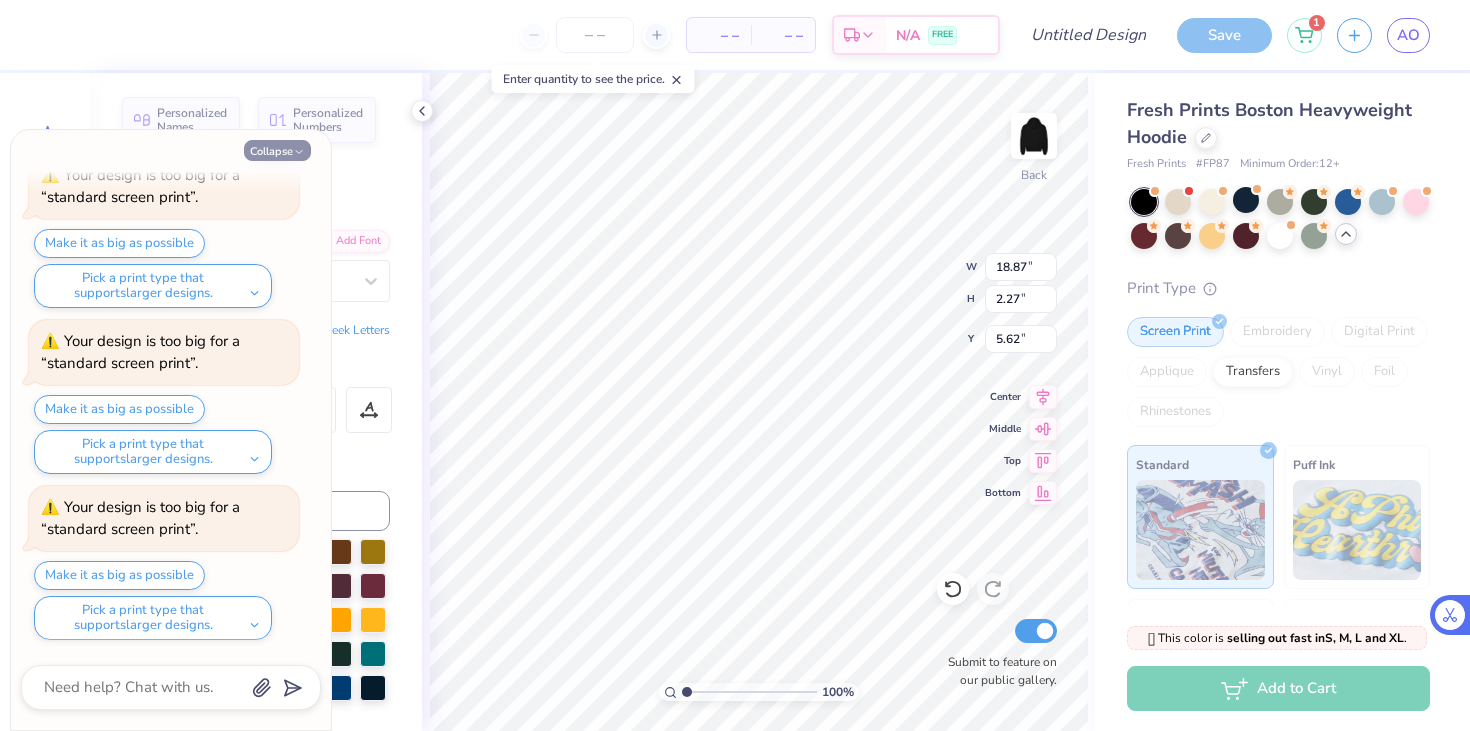 click on "Collapse" at bounding box center [277, 150] 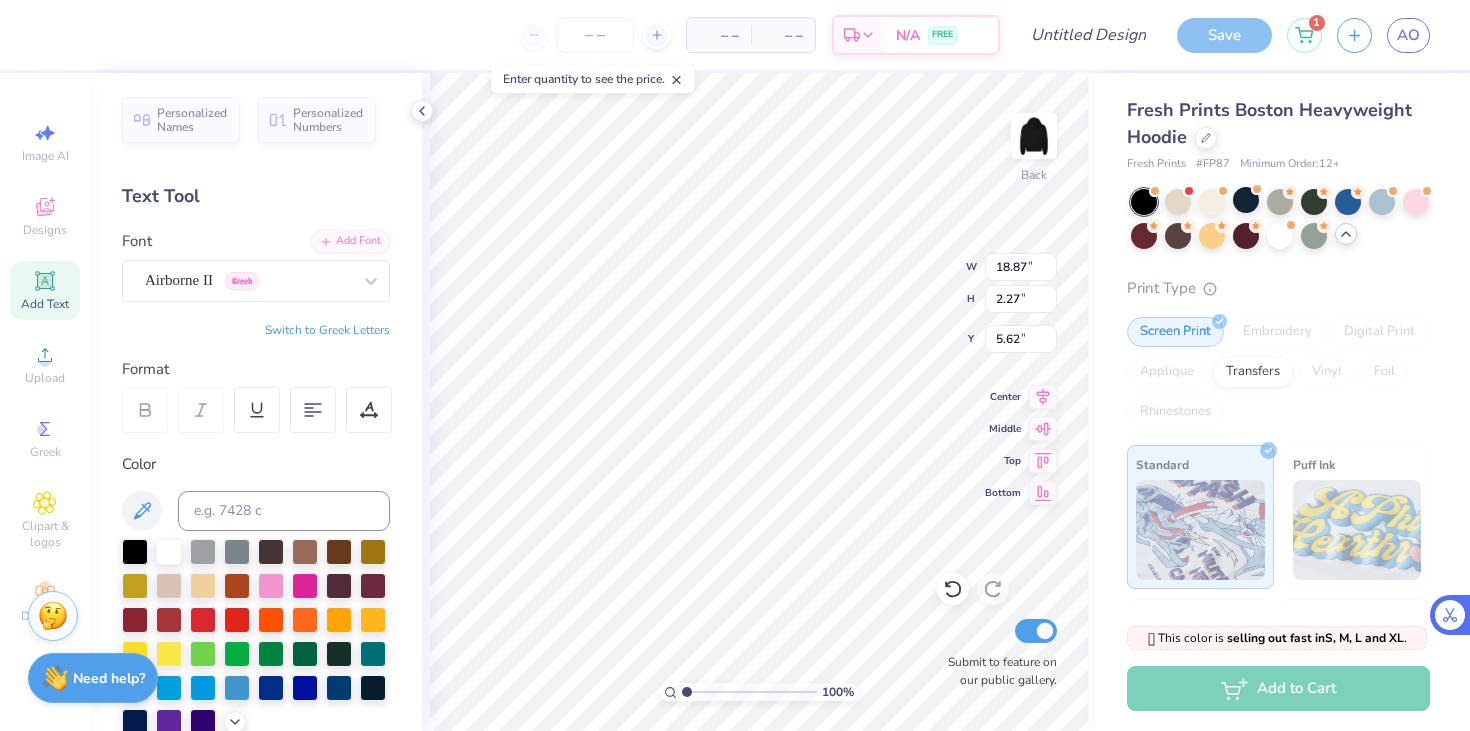 type on "11.24" 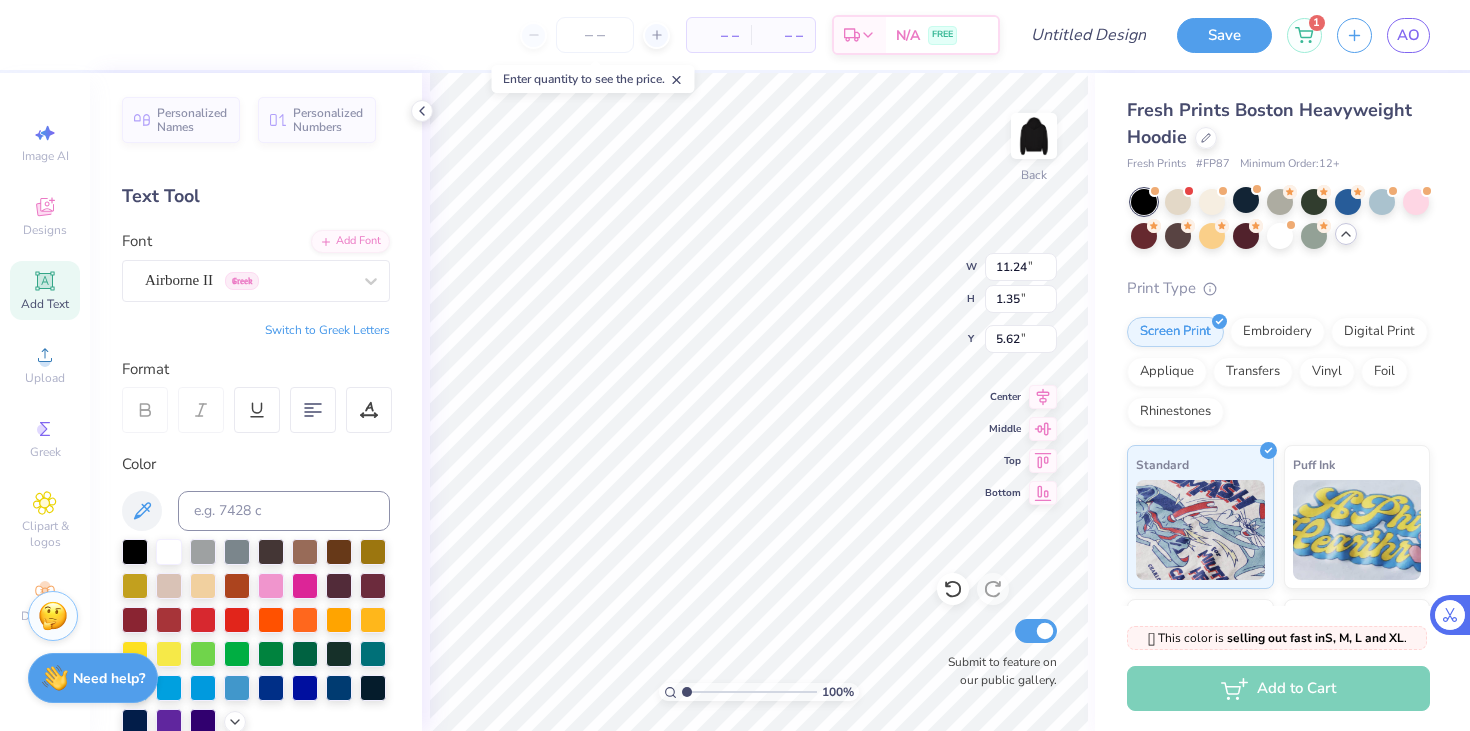 type on "6.75" 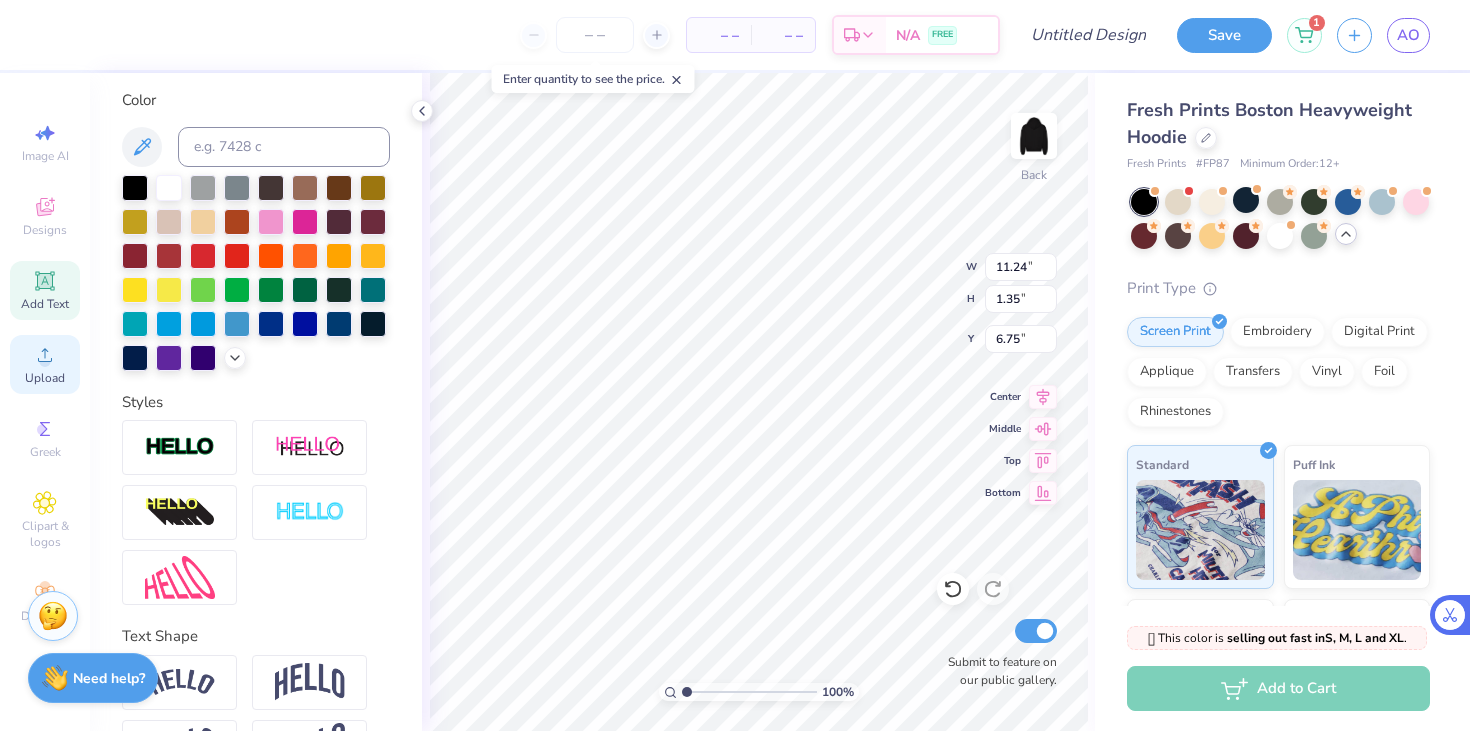 scroll, scrollTop: 302, scrollLeft: 0, axis: vertical 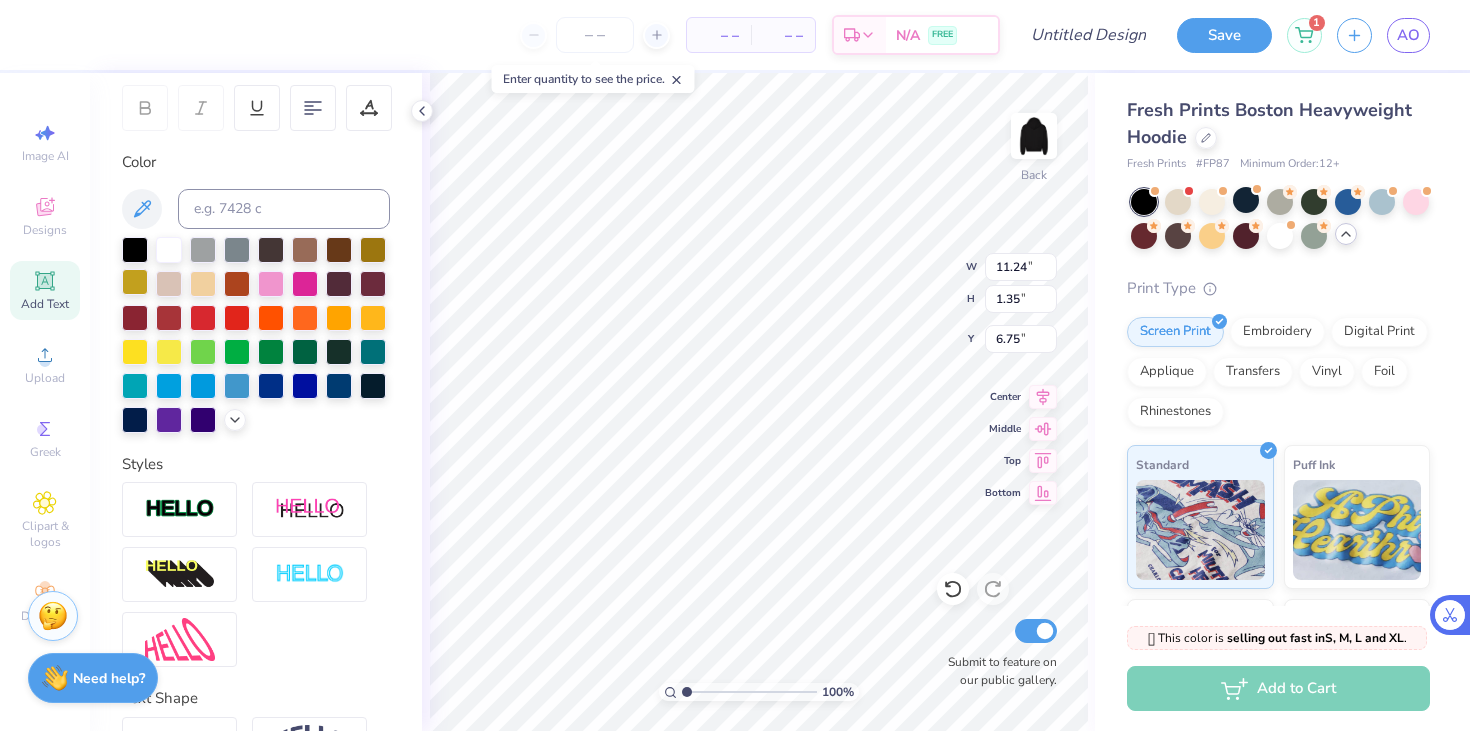 click at bounding box center [135, 282] 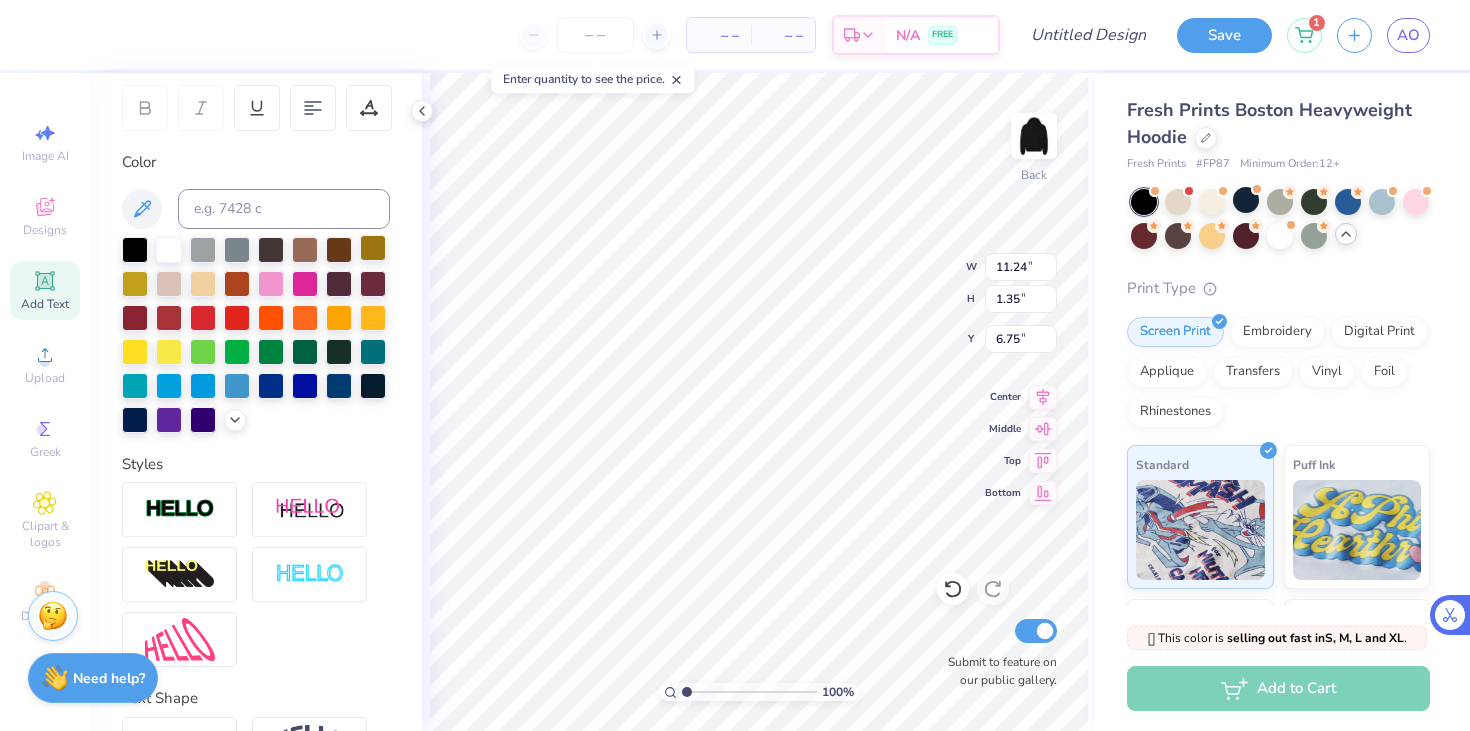 click at bounding box center (373, 248) 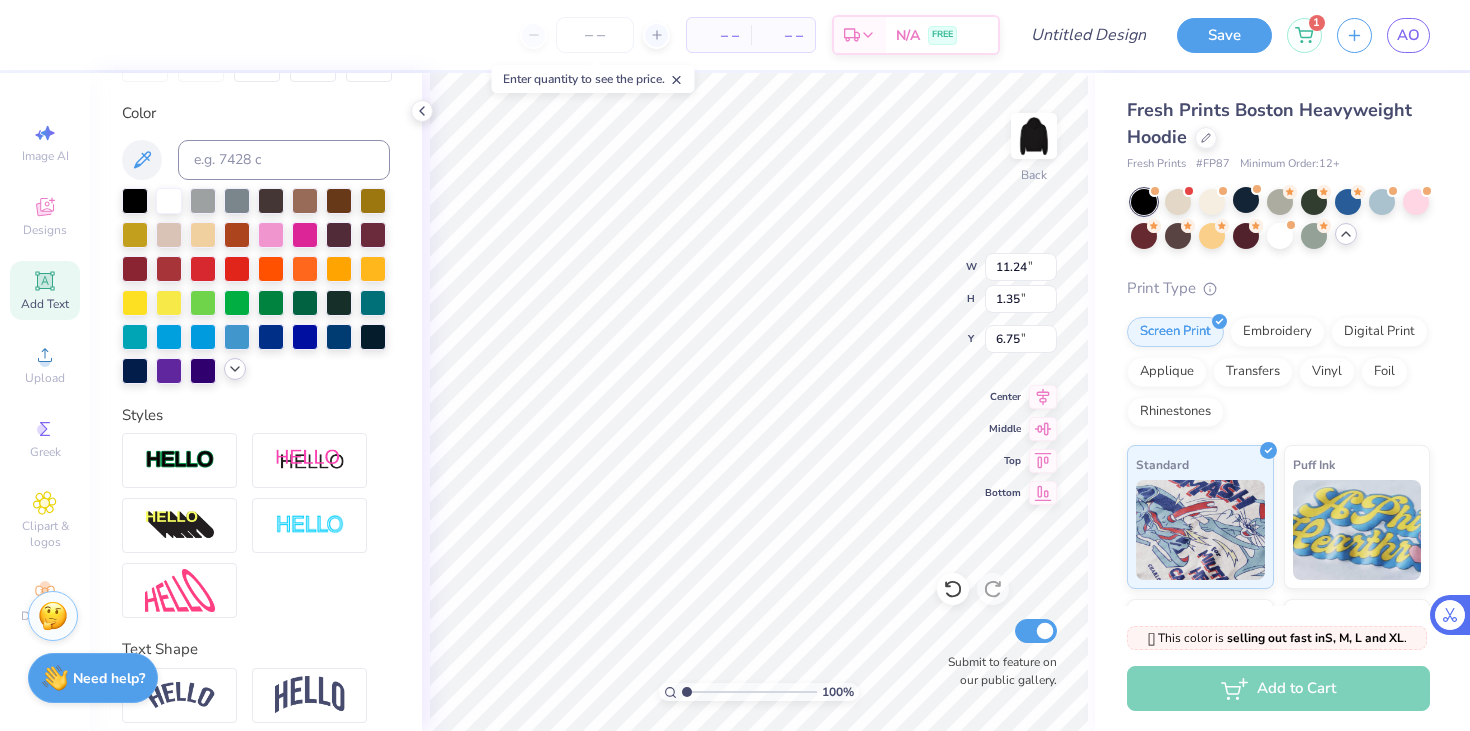 scroll, scrollTop: 425, scrollLeft: 0, axis: vertical 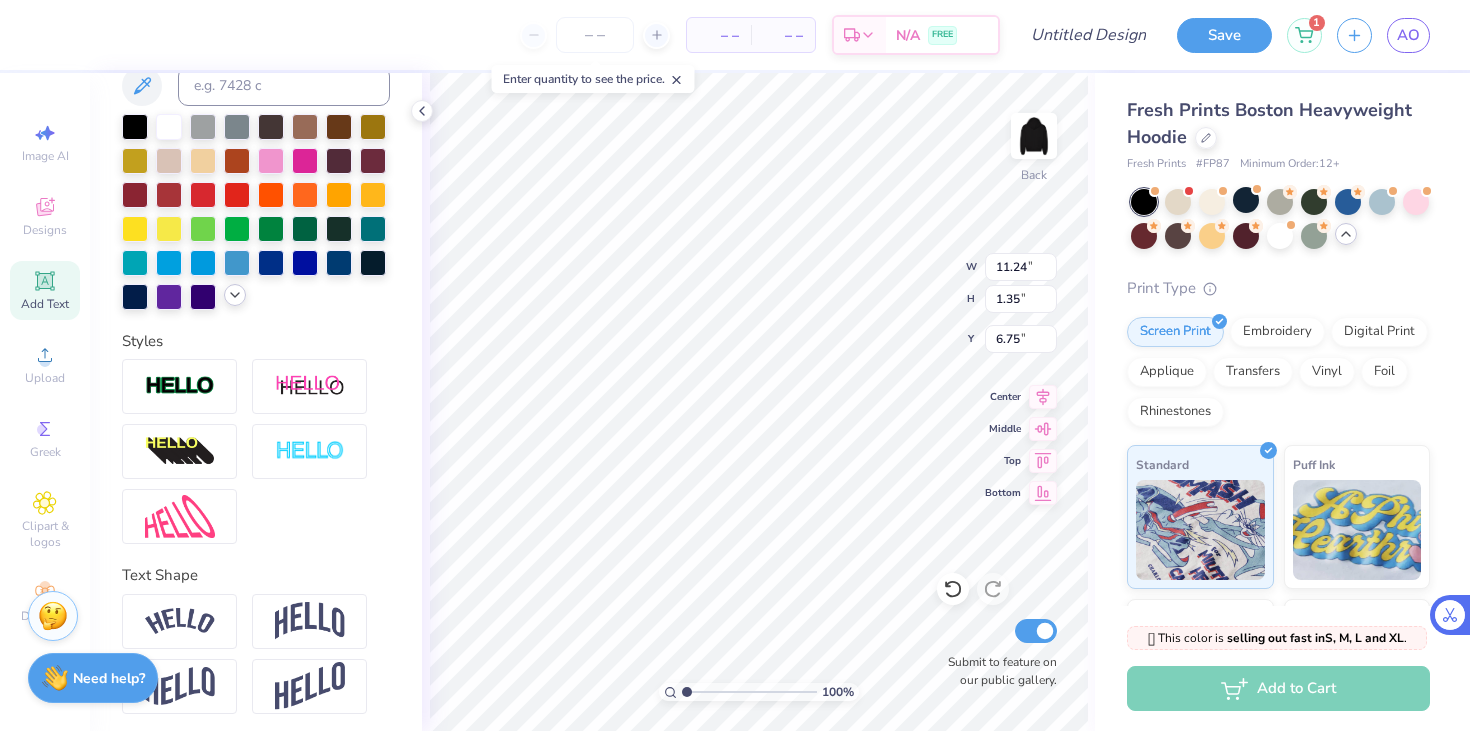 click 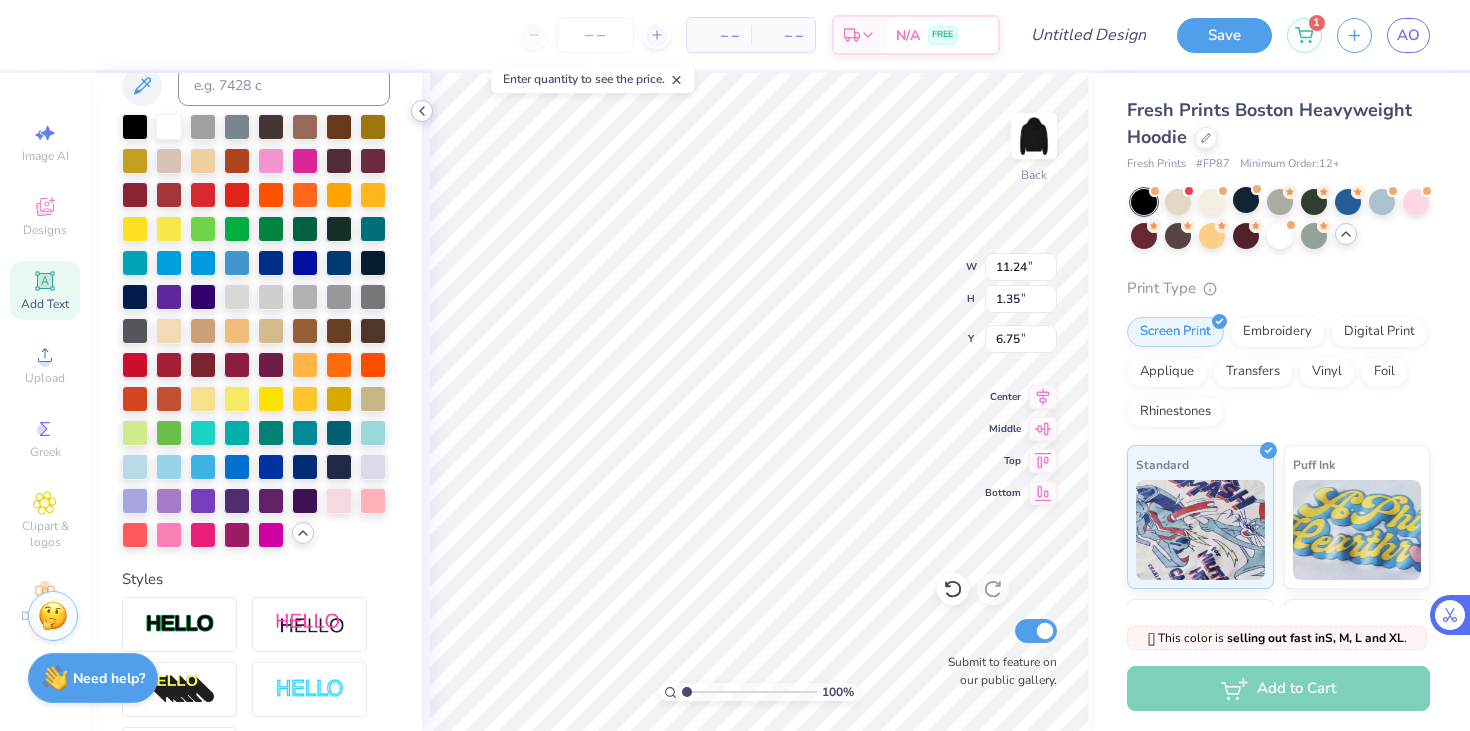 click 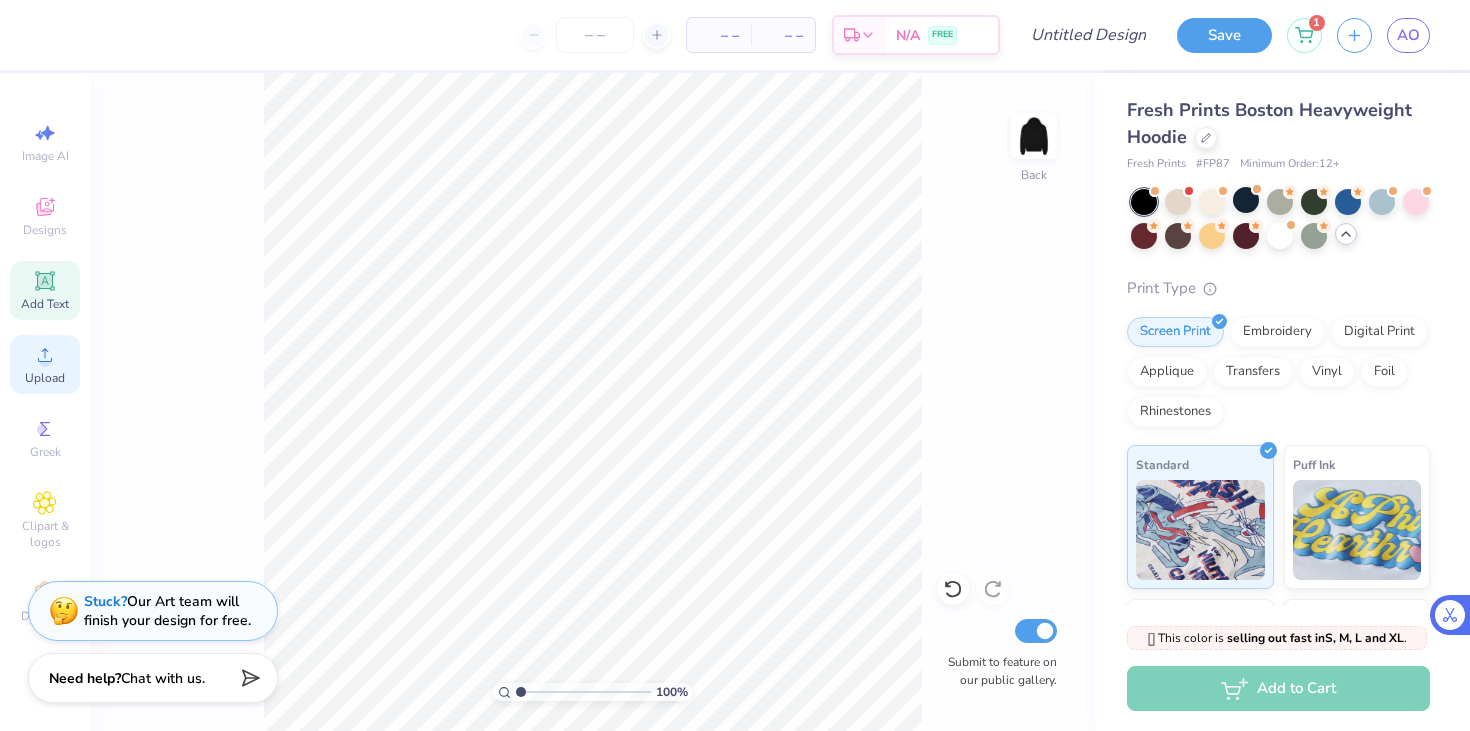 click 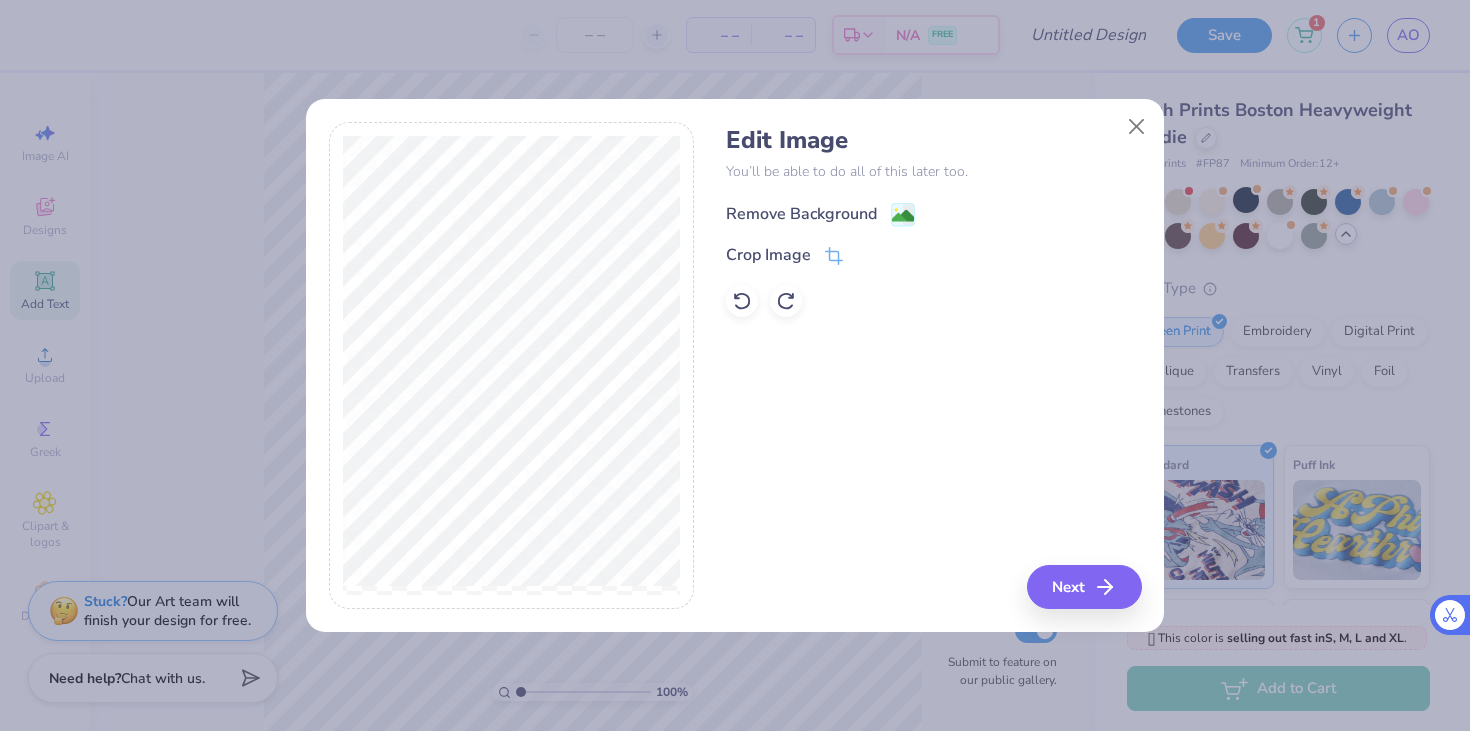 click on "Remove Background" at bounding box center (801, 214) 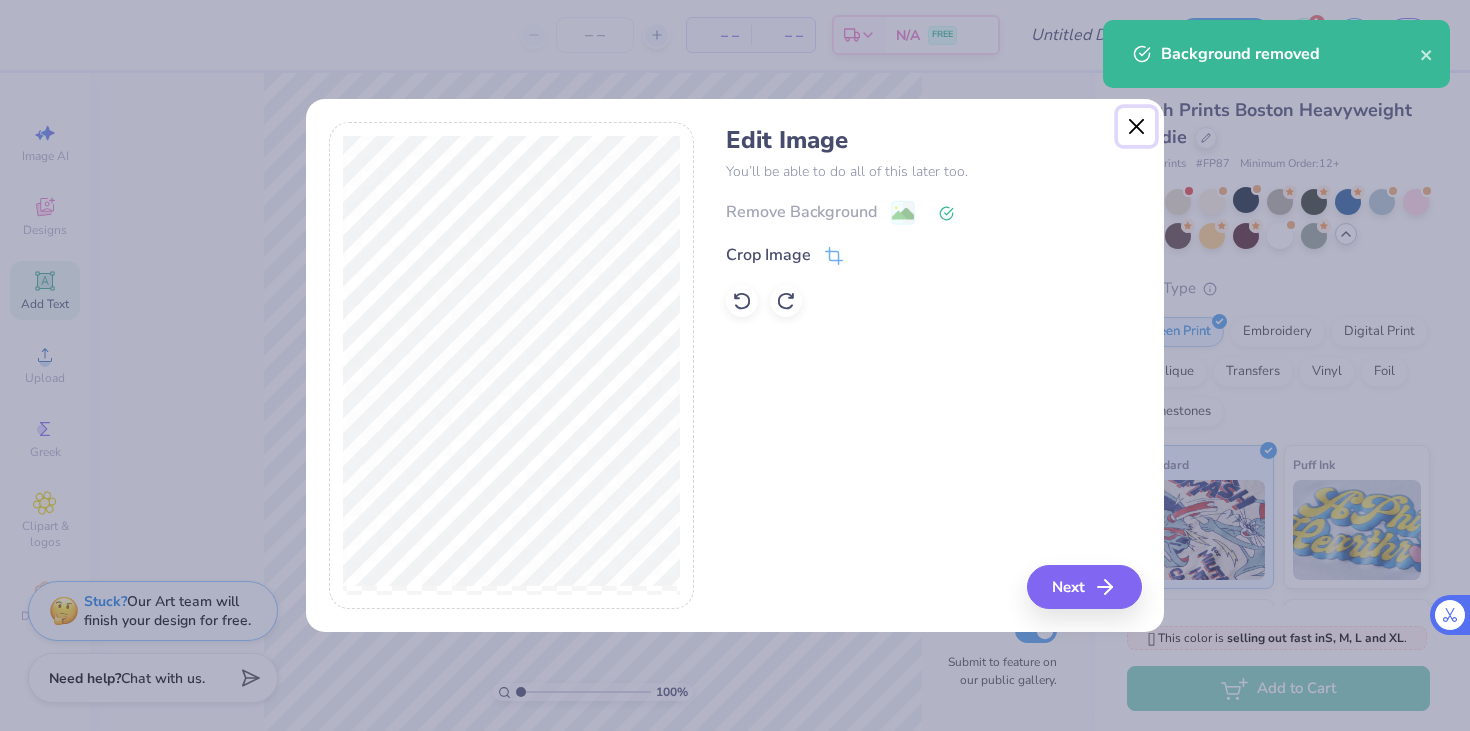 click on "– – Per Item – – Total Est.  Delivery N/A FREE Design Title Save 1 AO Image AI Designs Add Text Upload Greek Clipart & logos Decorate Personalized Names Personalized Numbers Text Tool  Add Font Font Airborne II Greek Switch to Greek Letters Format Color Styles Text Shape 100  % Back Submit to feature on our public gallery. Fresh Prints Boston Heavyweight Hoodie Fresh Prints # FP87 Minimum Order:  12 +   Print Type Screen Print Embroidery Digital Print Applique Transfers Vinyl Foil Rhinestones Standard Puff Ink Neon Ink Metallic & Glitter Ink Glow in the Dark Ink Water based Ink 🫣   This color is   selling out fast in  S, M, L and XL . 🫣   There are only  88 Ss, 245 Ms, 223 Ls and 97 XLs  left of this color. Order now before that's gone. Not ready to order yet? Switch to a color with stock Switch to a similar product with stock Add to Cart Stuck?  Our Art team will finish your design for free. Need help?  Chat with us. Background removed
x Next" at bounding box center [735, 365] 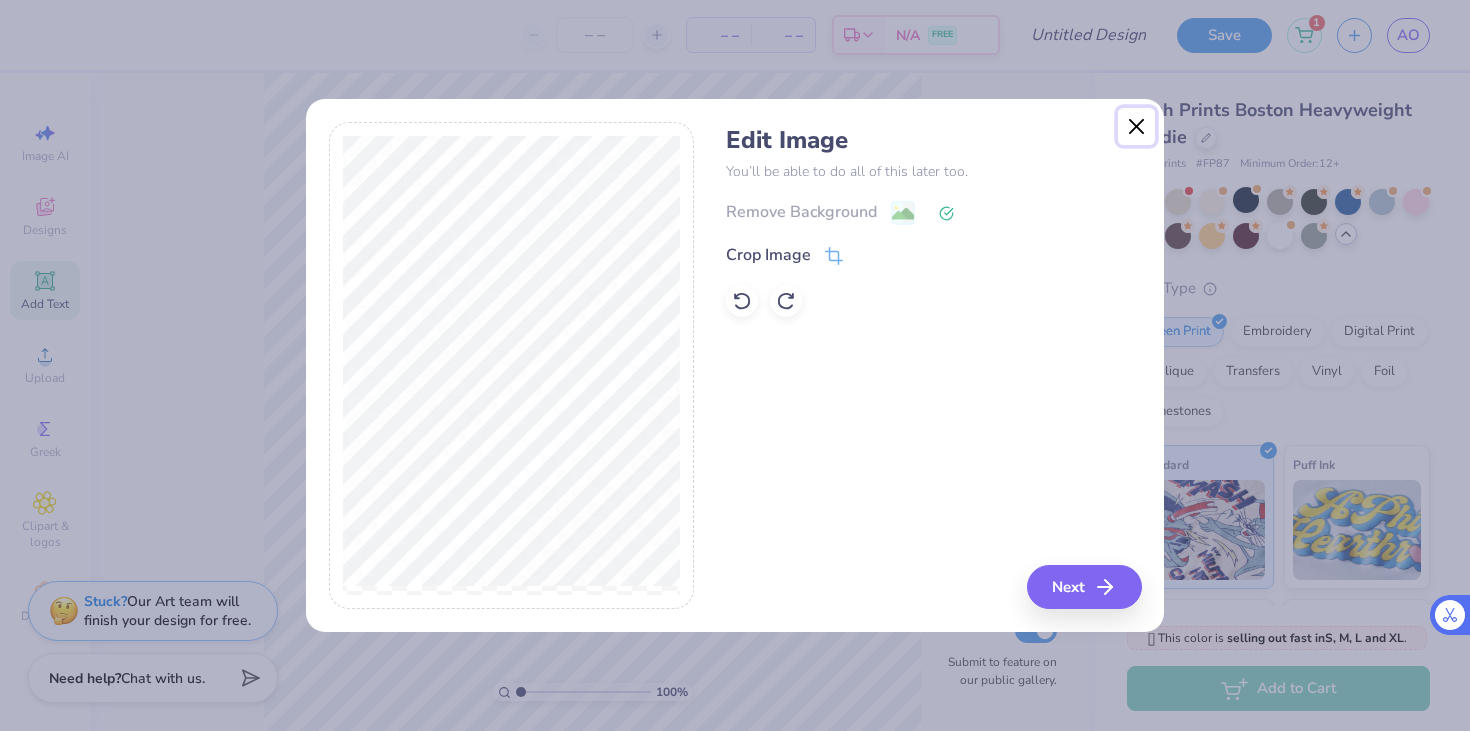 click at bounding box center (1137, 127) 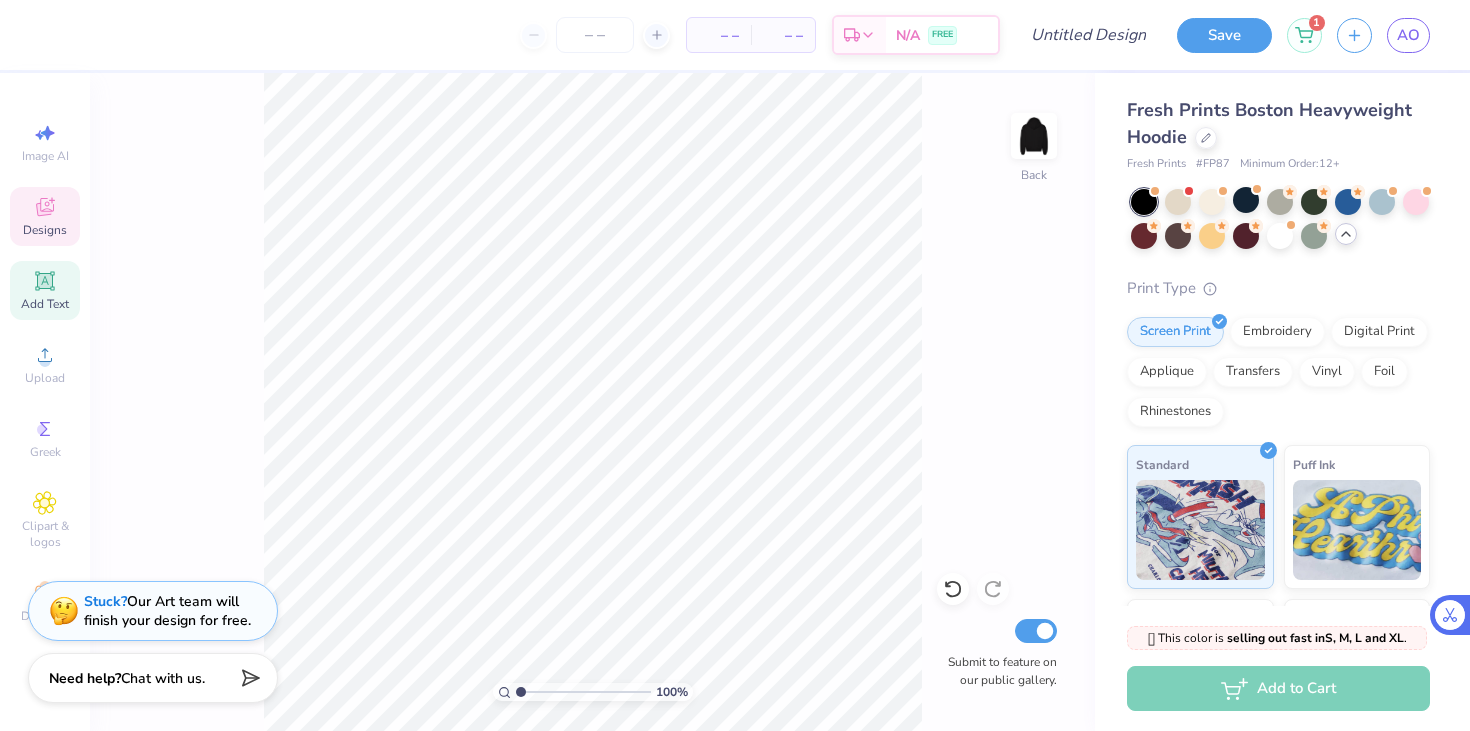 click 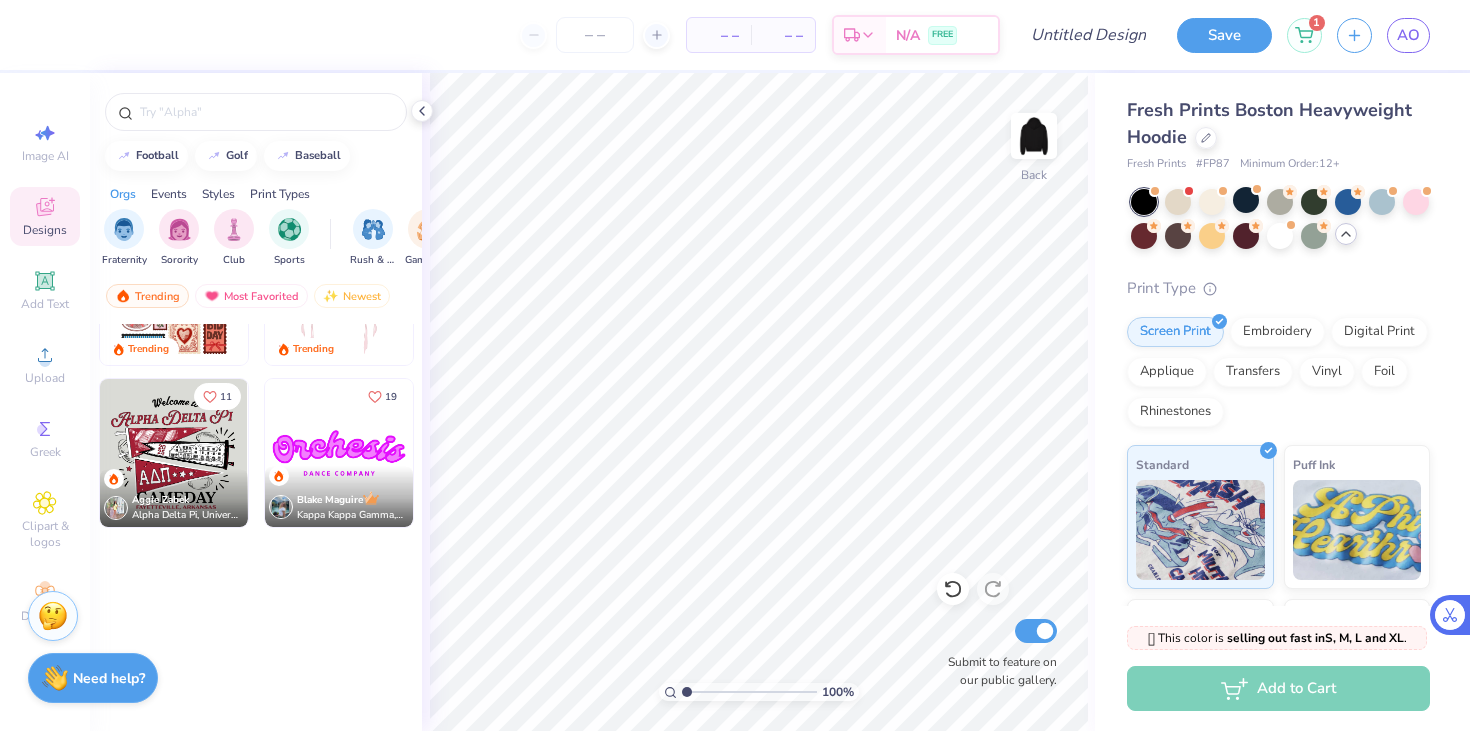 scroll, scrollTop: 0, scrollLeft: 0, axis: both 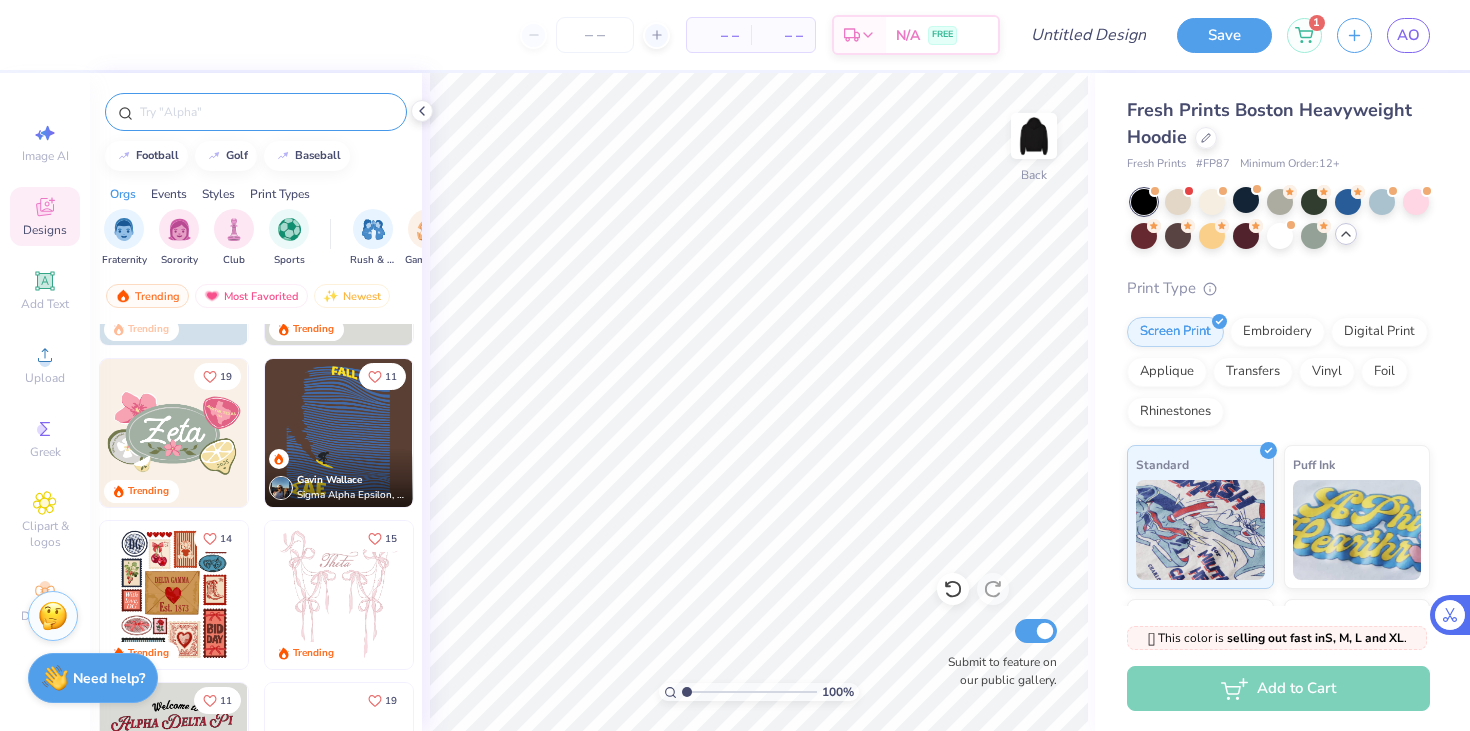click at bounding box center (266, 112) 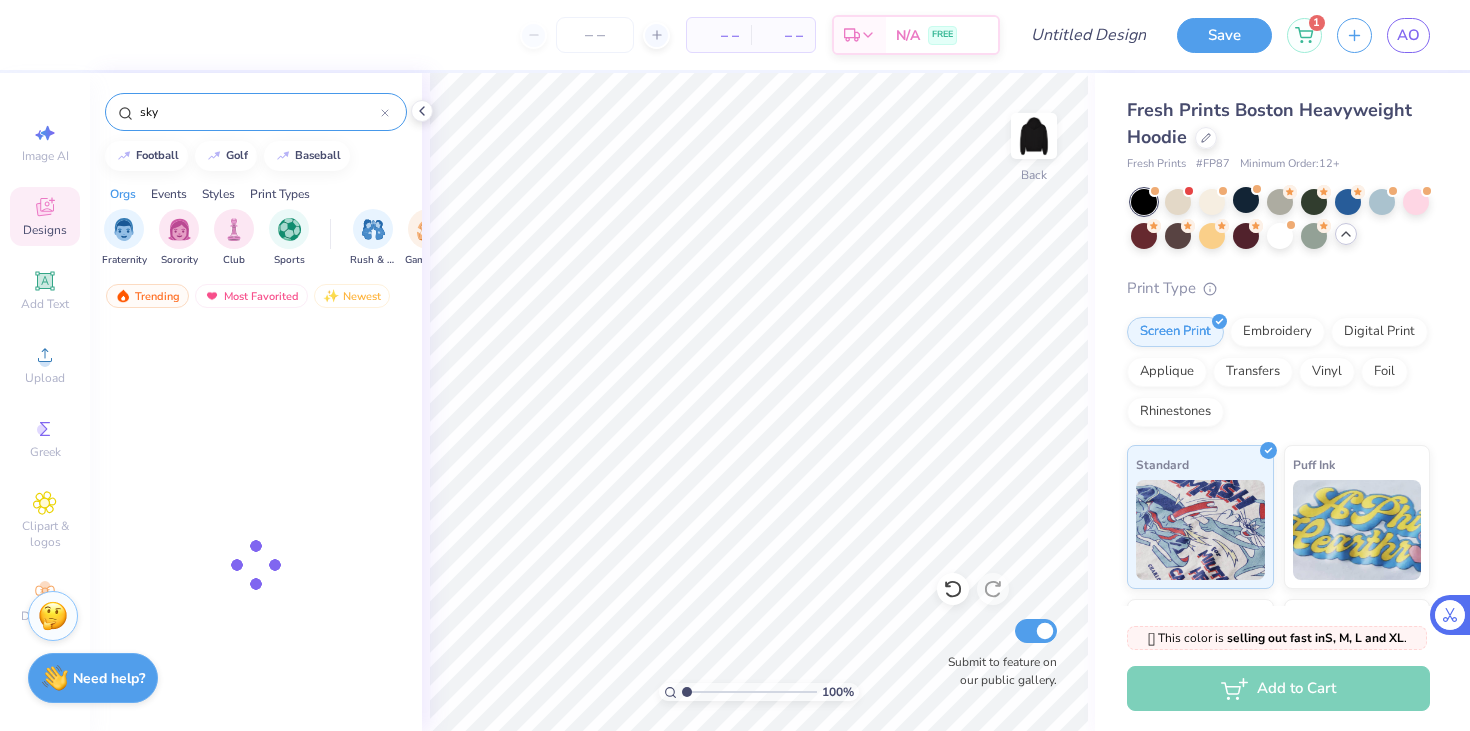 type on "sky" 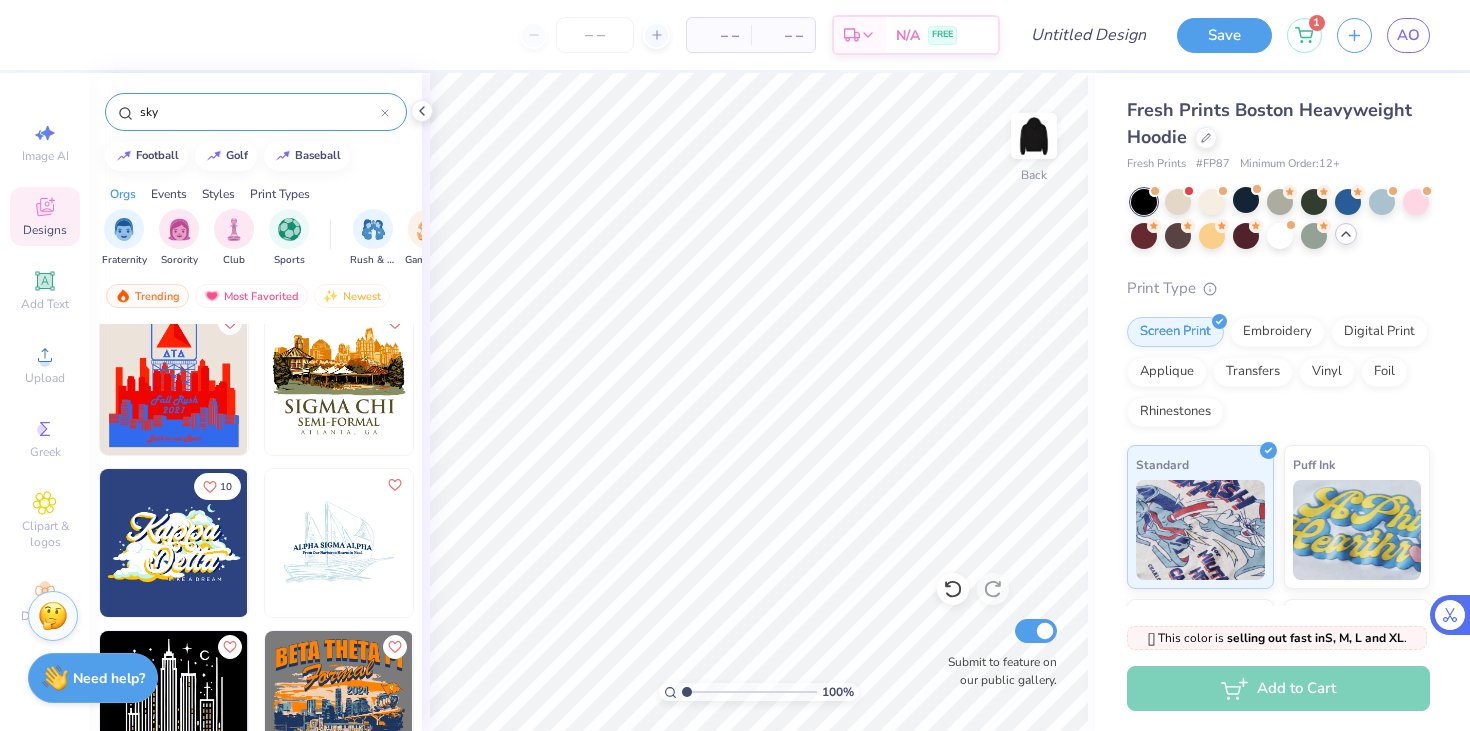 scroll, scrollTop: 1516, scrollLeft: 0, axis: vertical 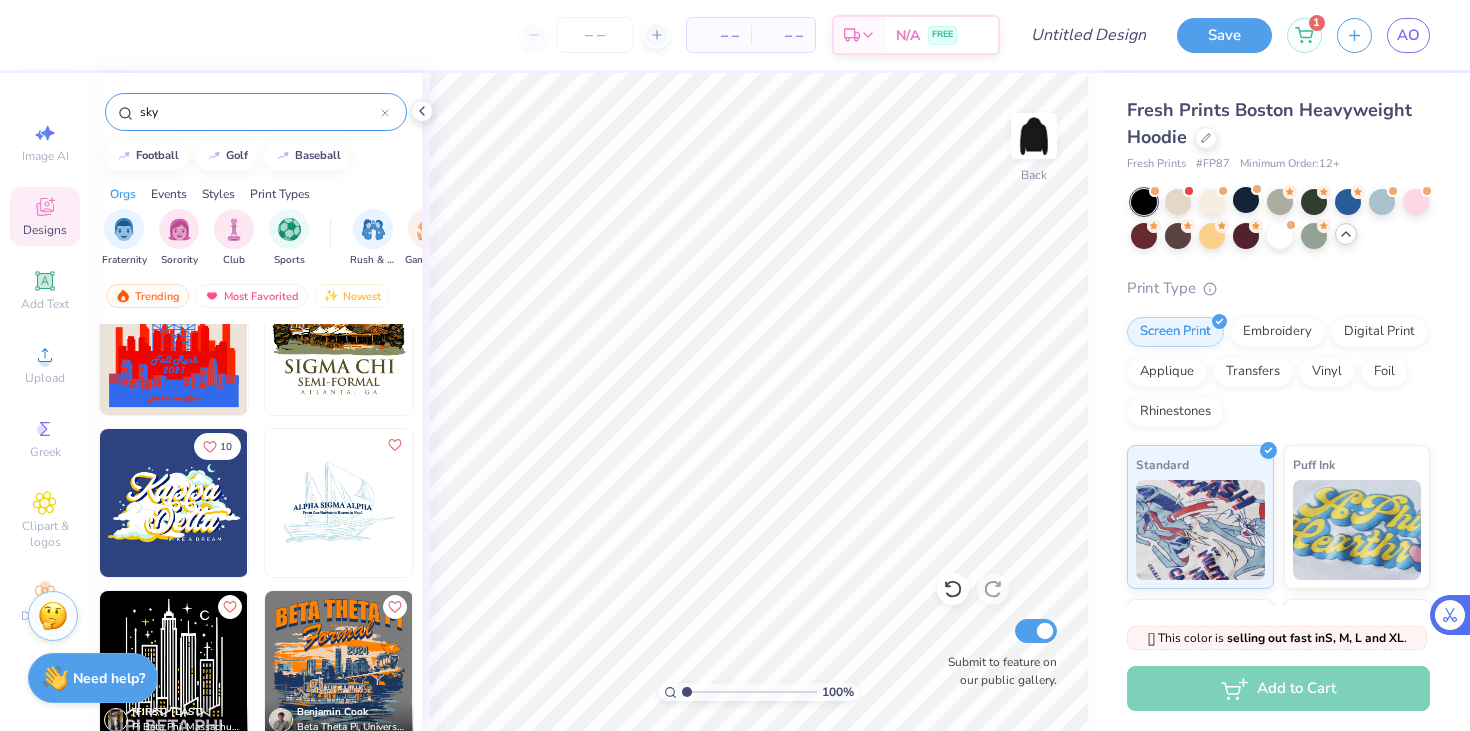 click at bounding box center (174, 503) 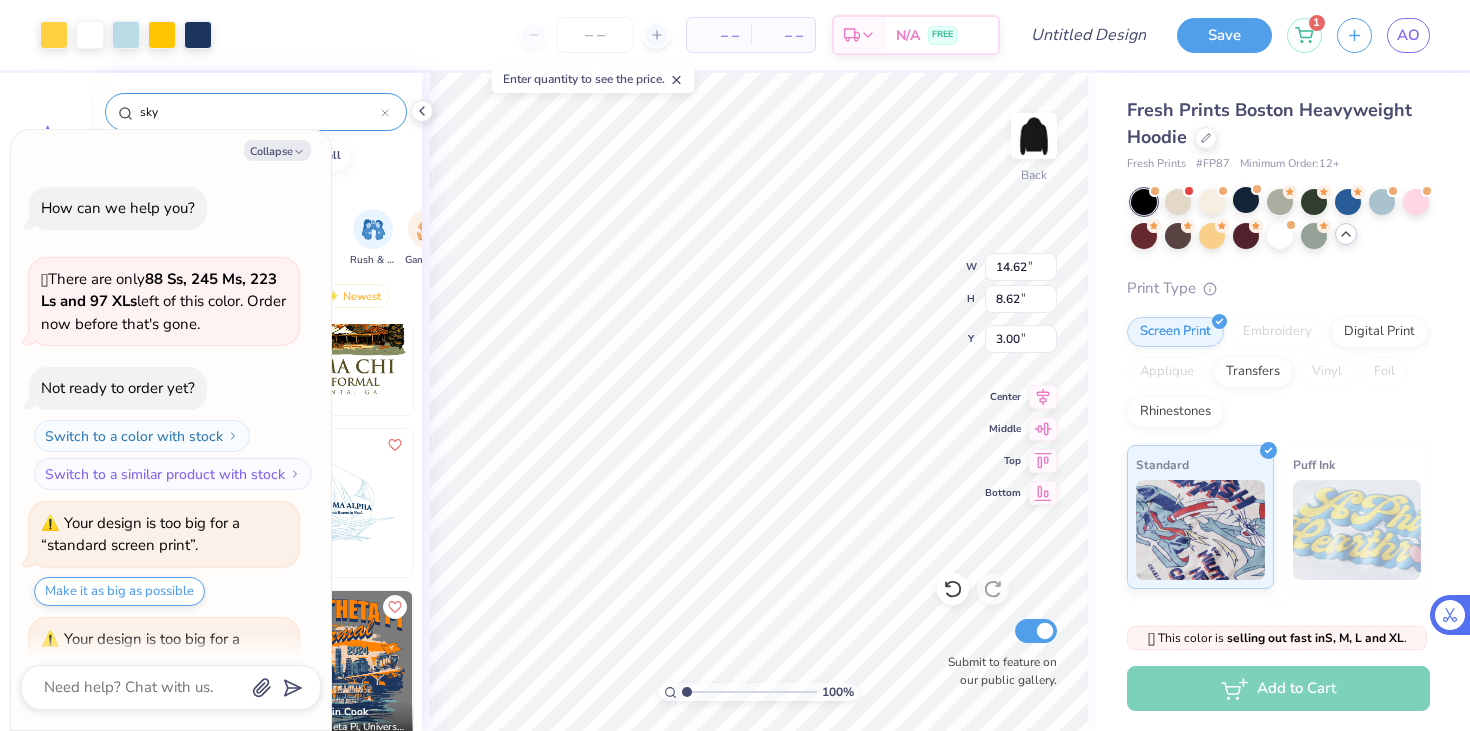 scroll, scrollTop: 696, scrollLeft: 0, axis: vertical 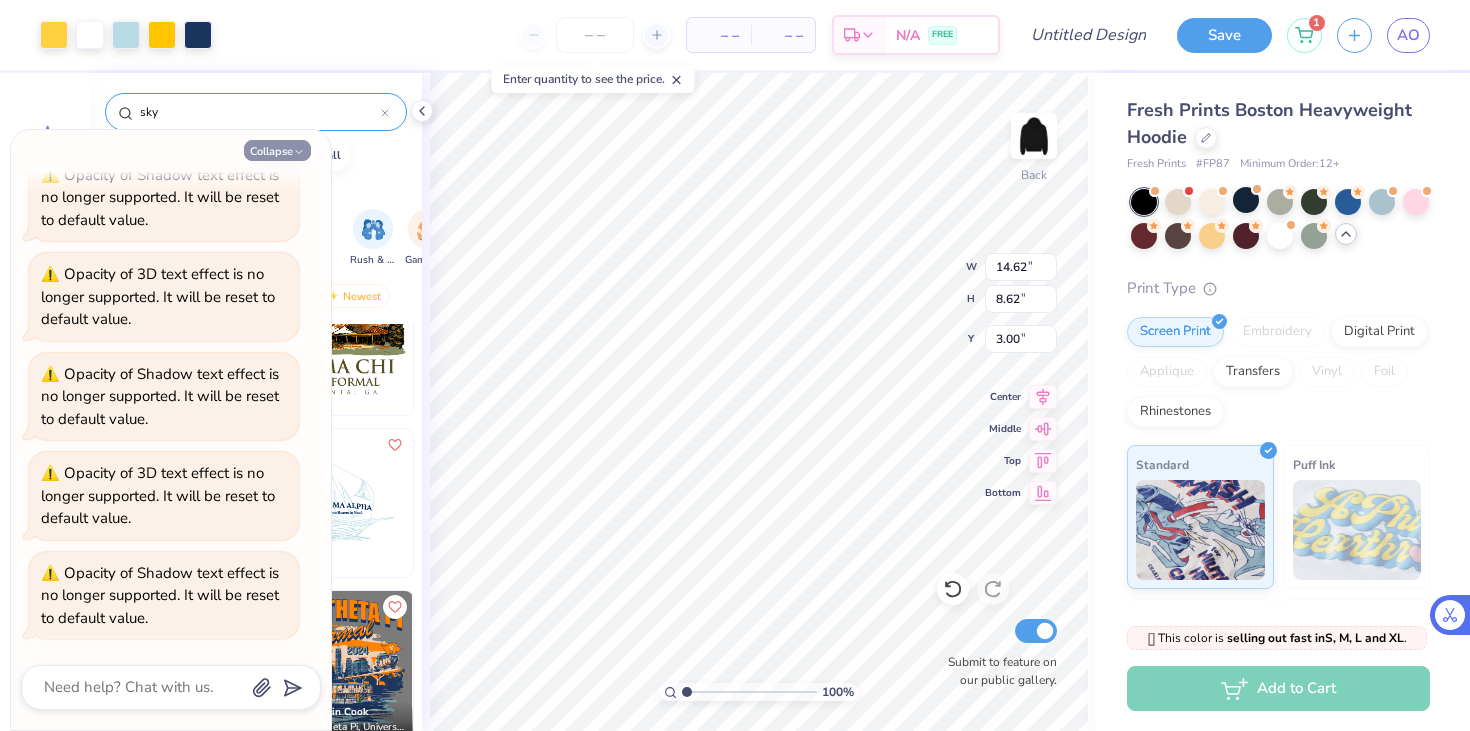 click on "Collapse" at bounding box center (277, 150) 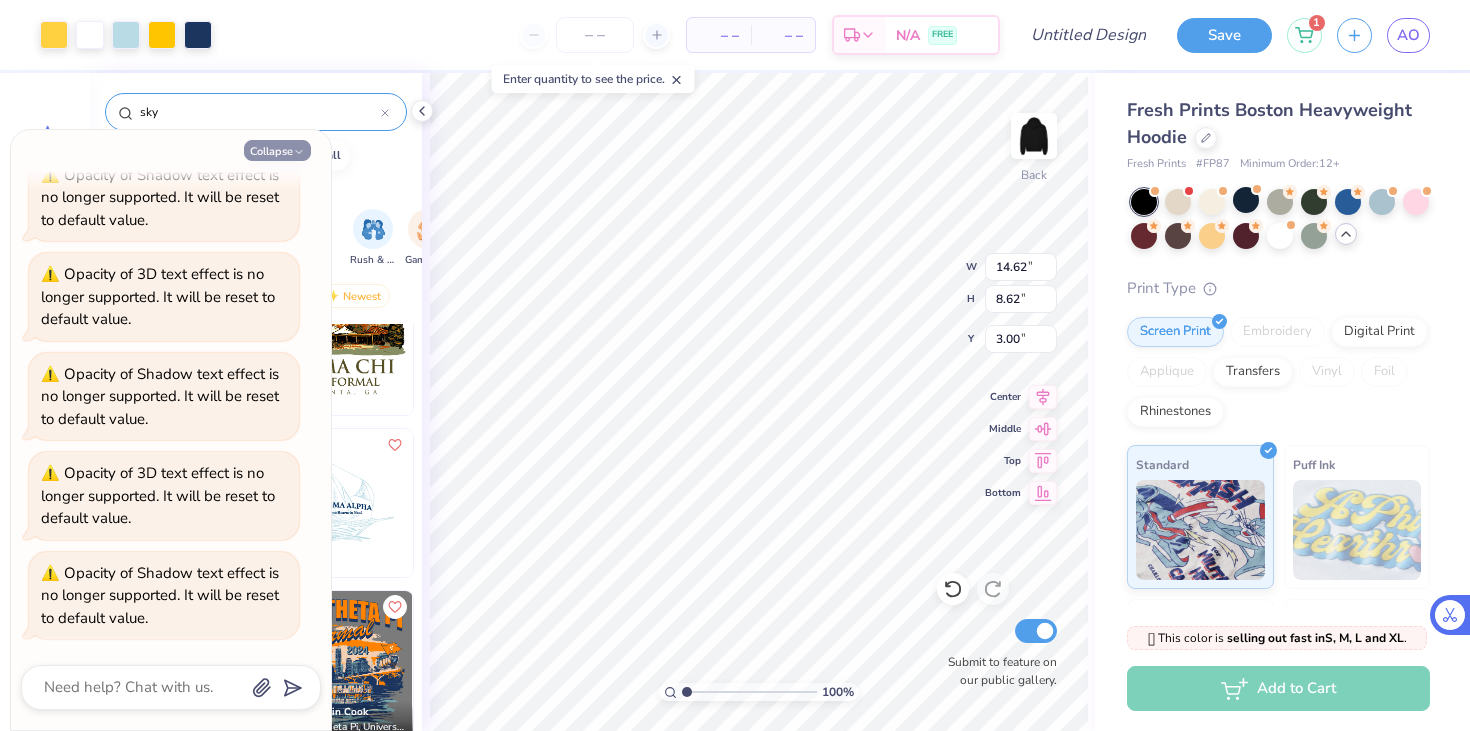 type on "x" 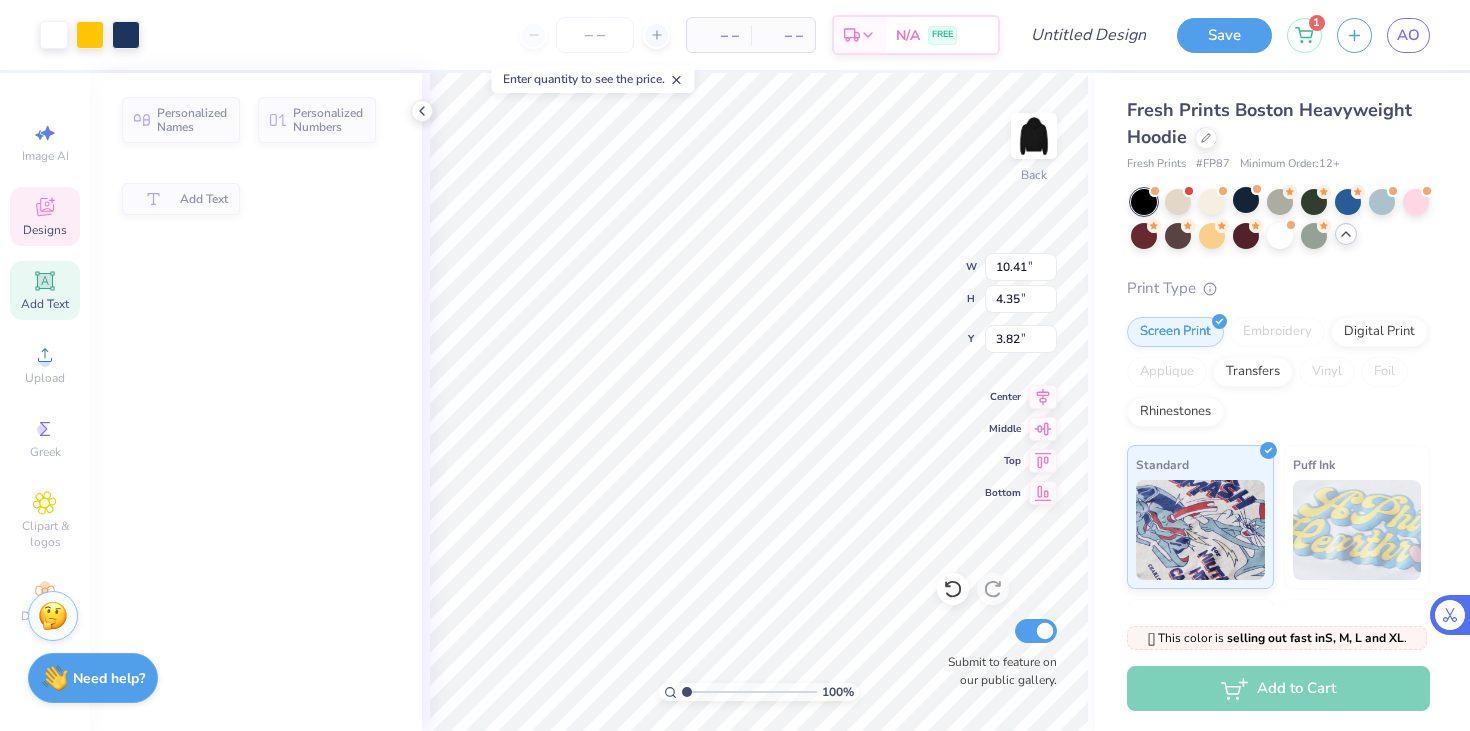 type on "10.41" 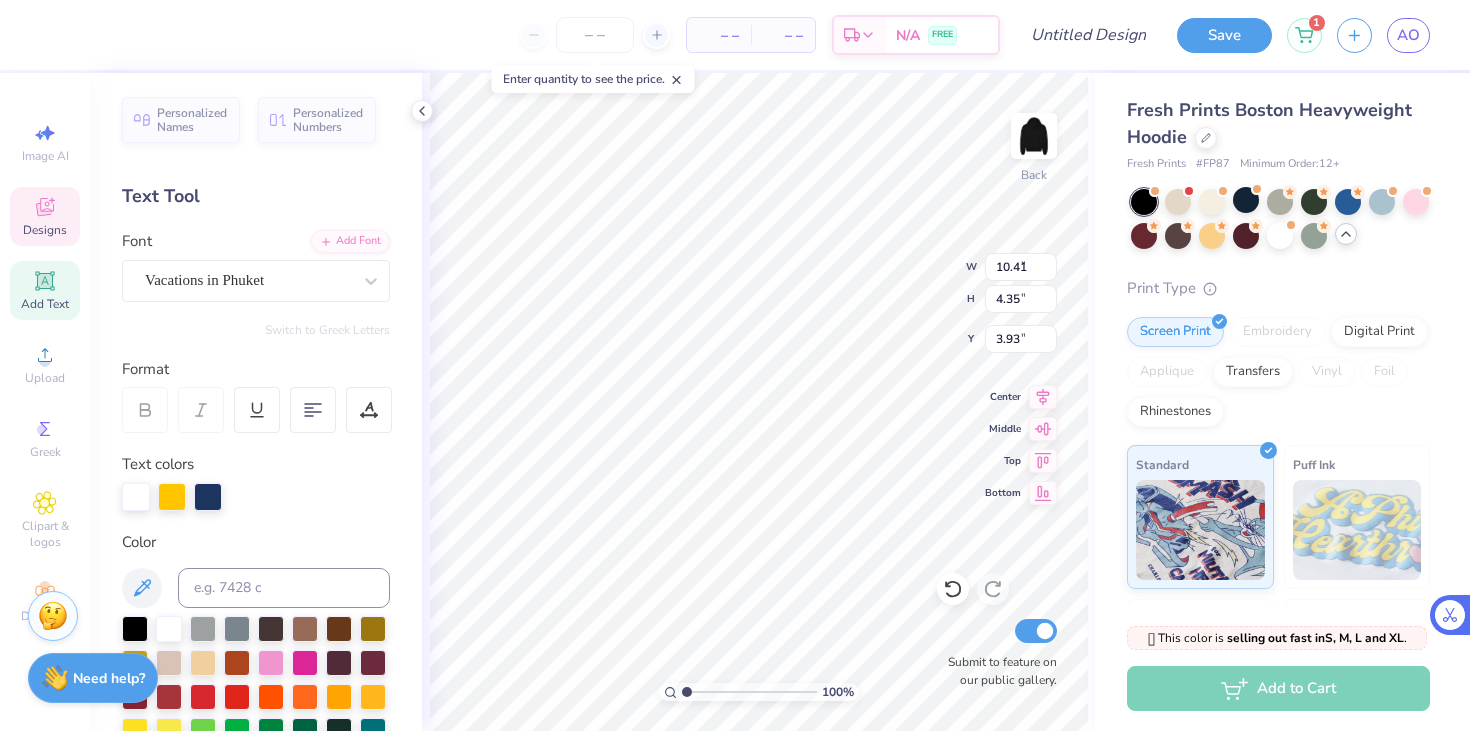 type on "8.26" 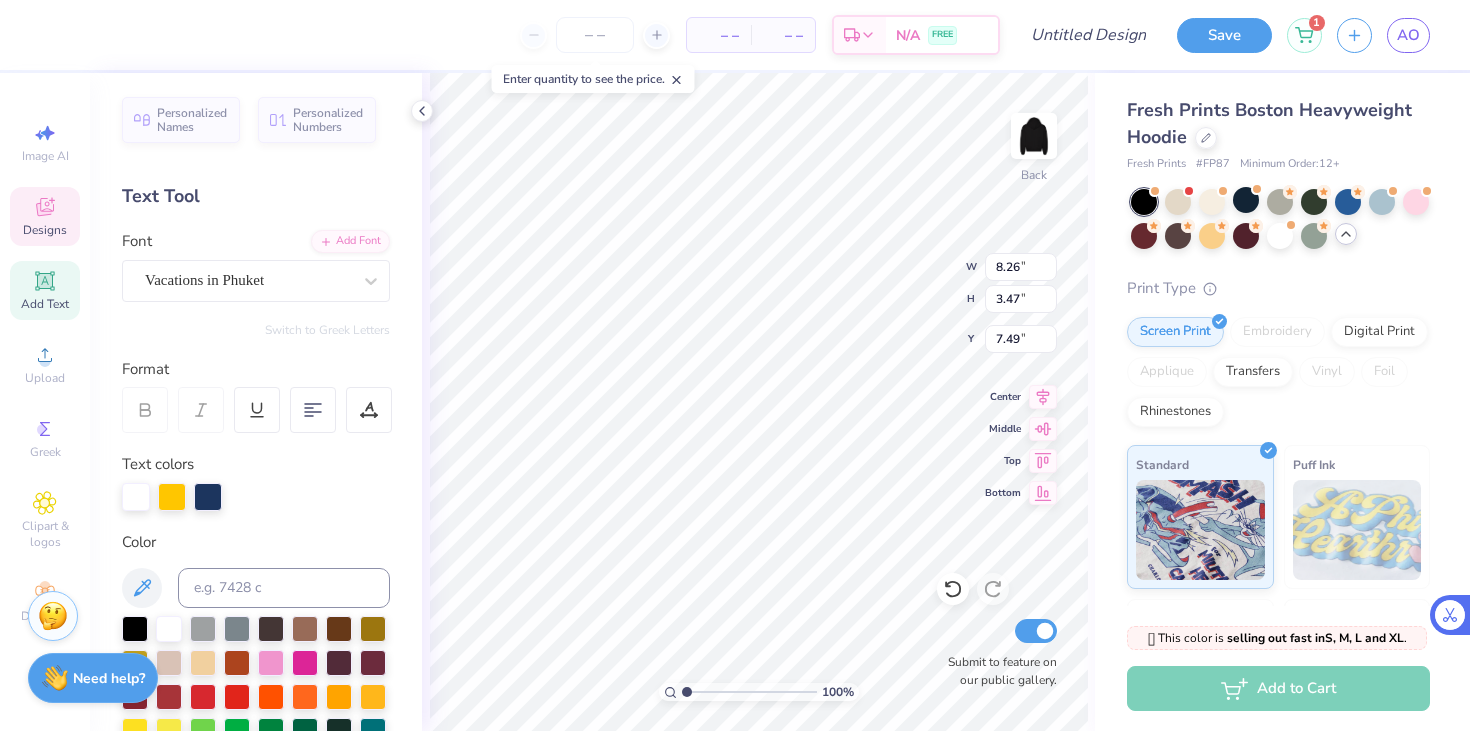 type on "10.41" 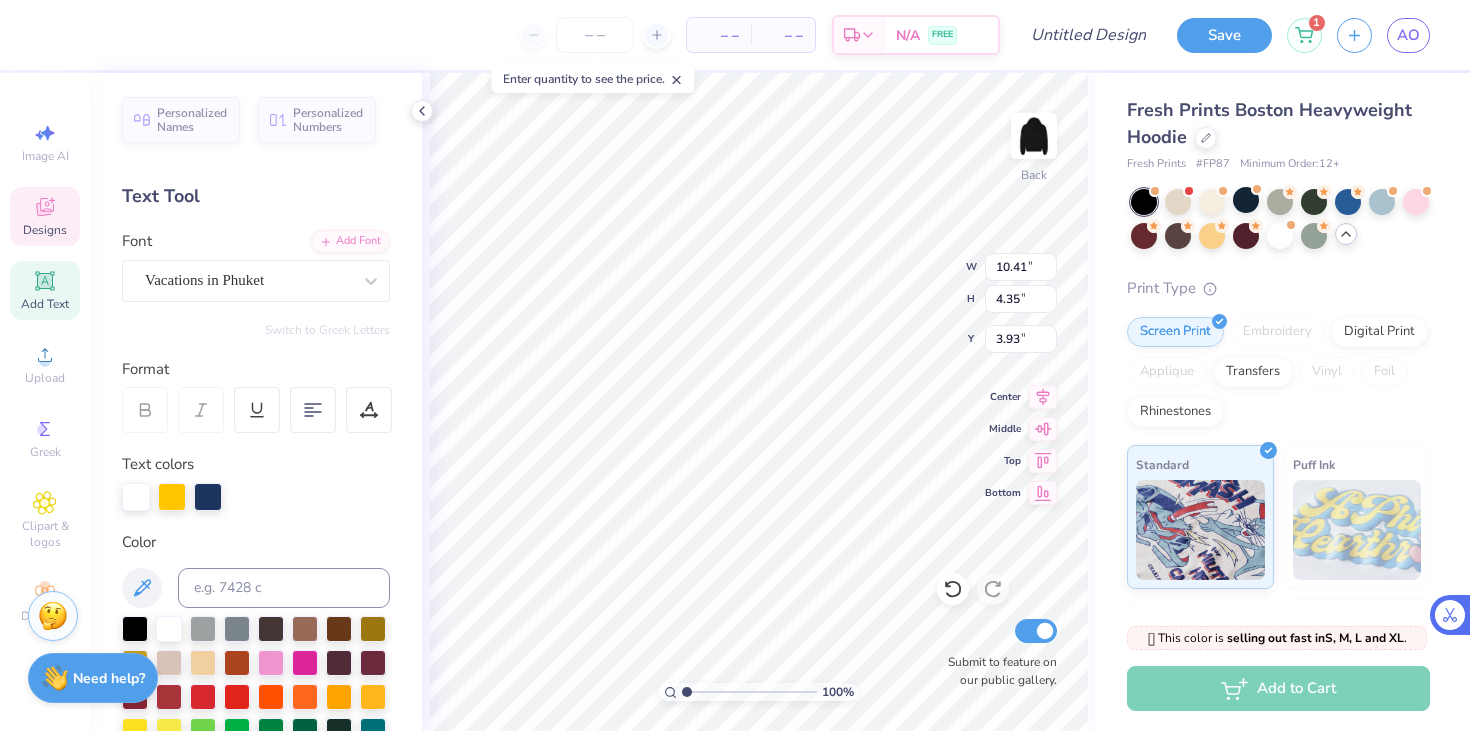 type on "Dream" 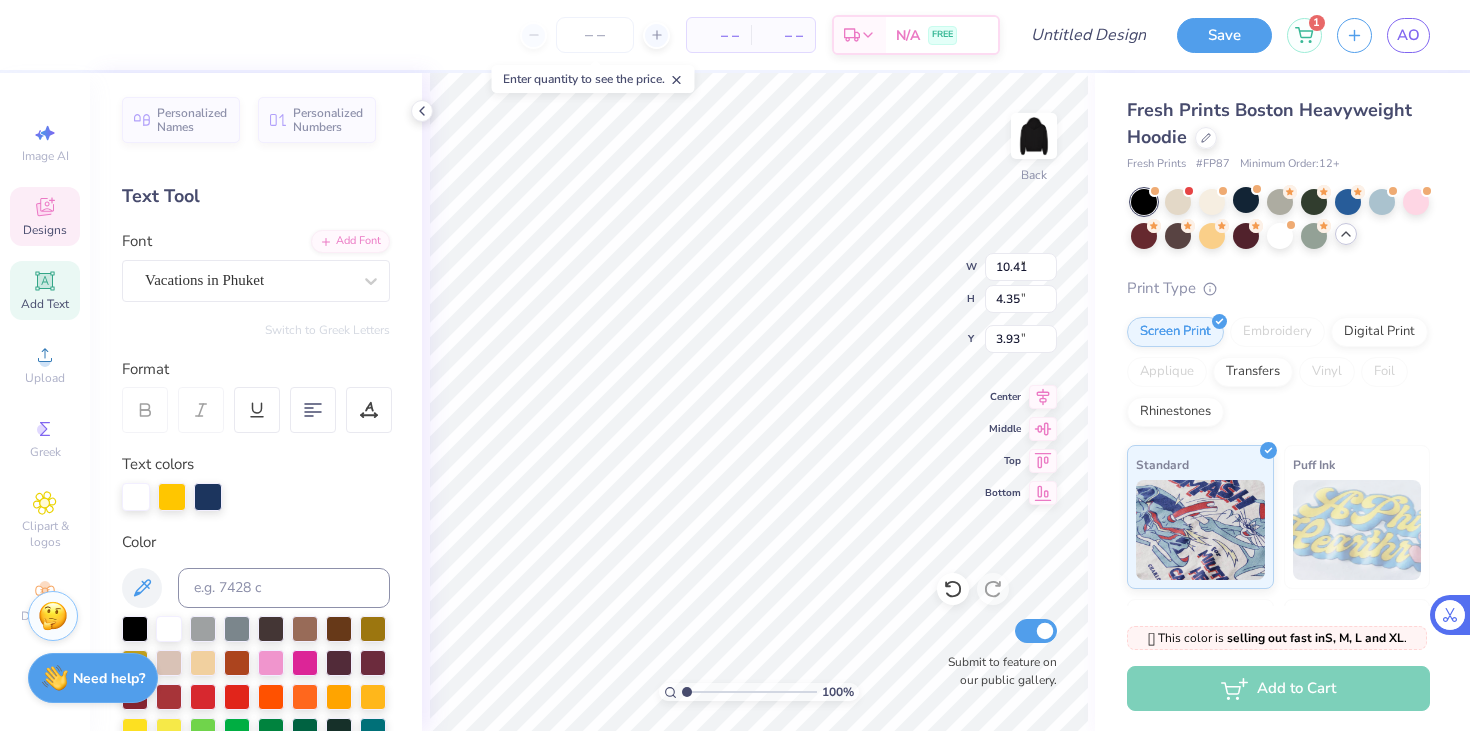 type on "8.26" 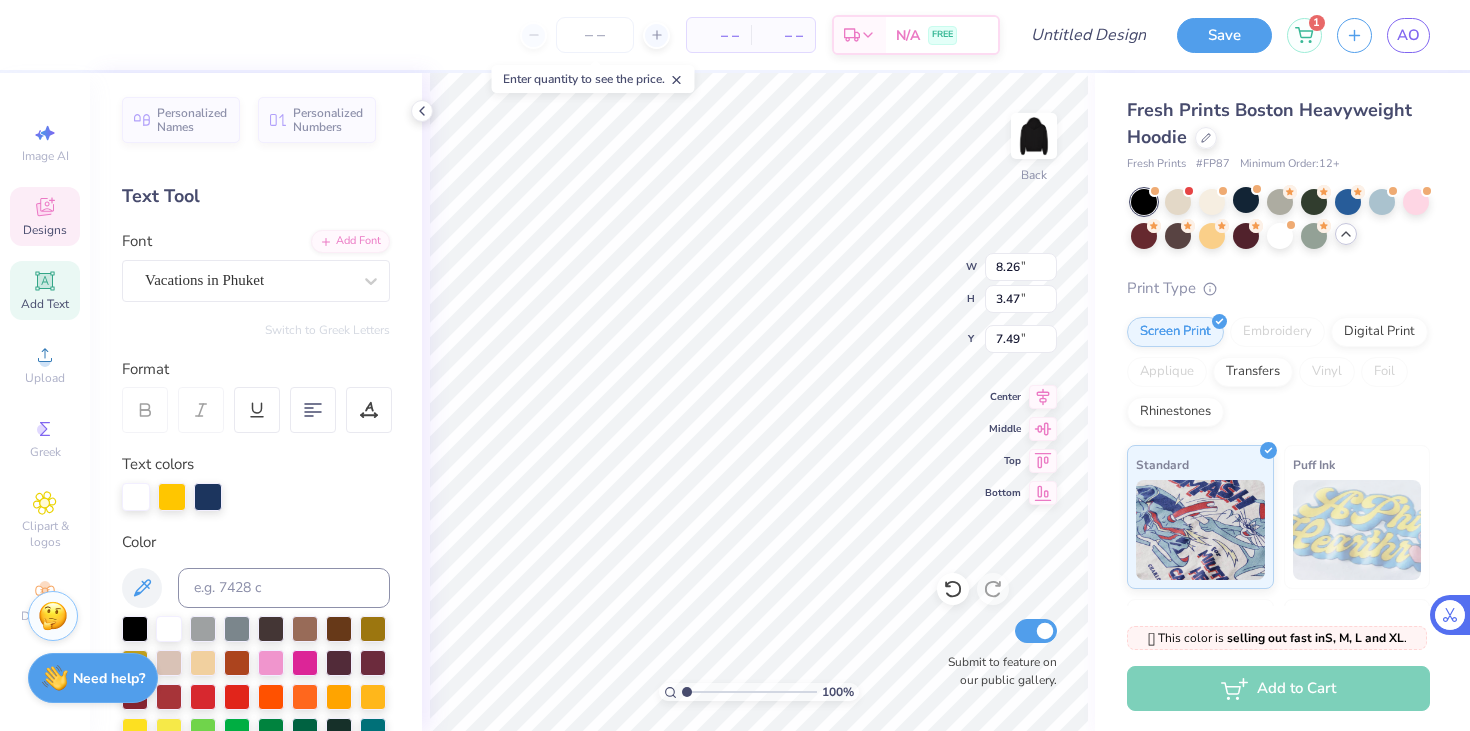 type on "Squad" 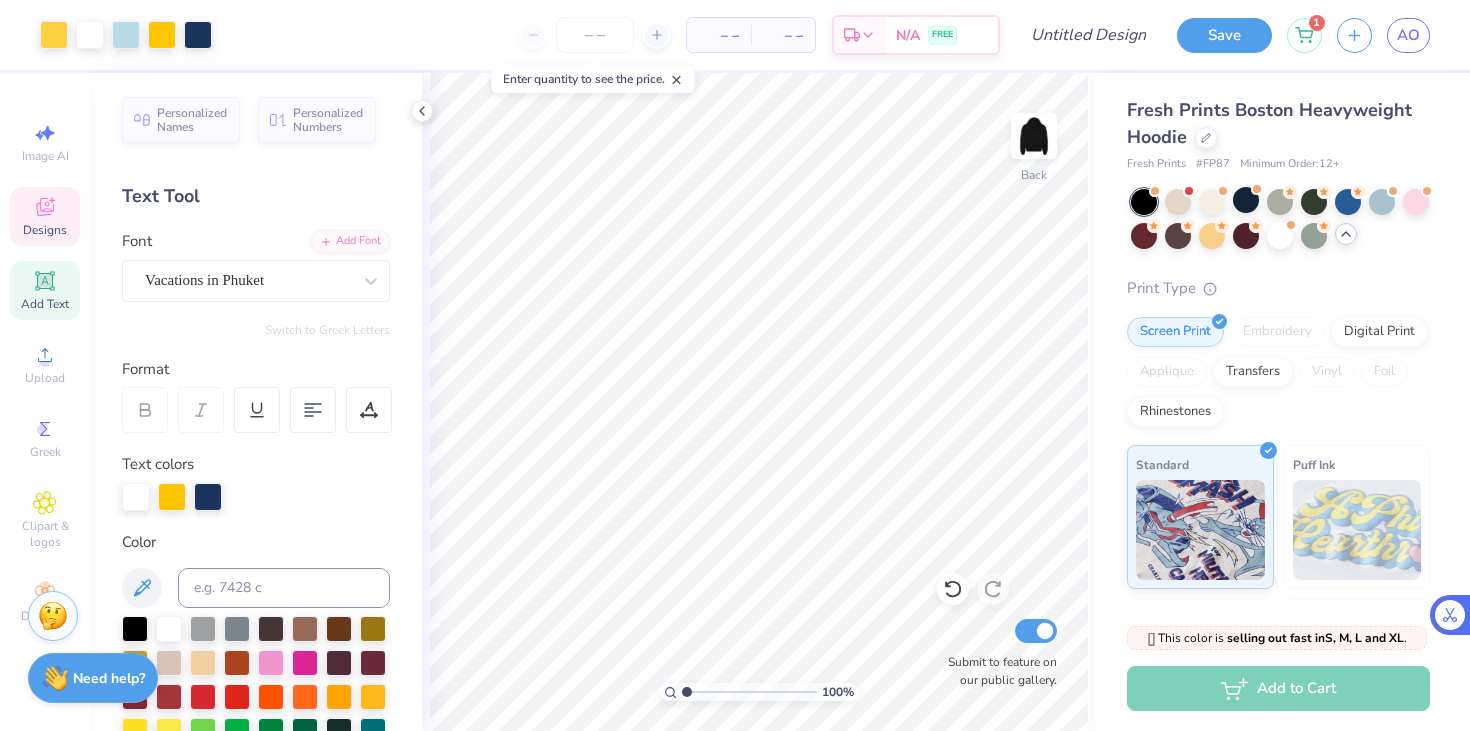 click 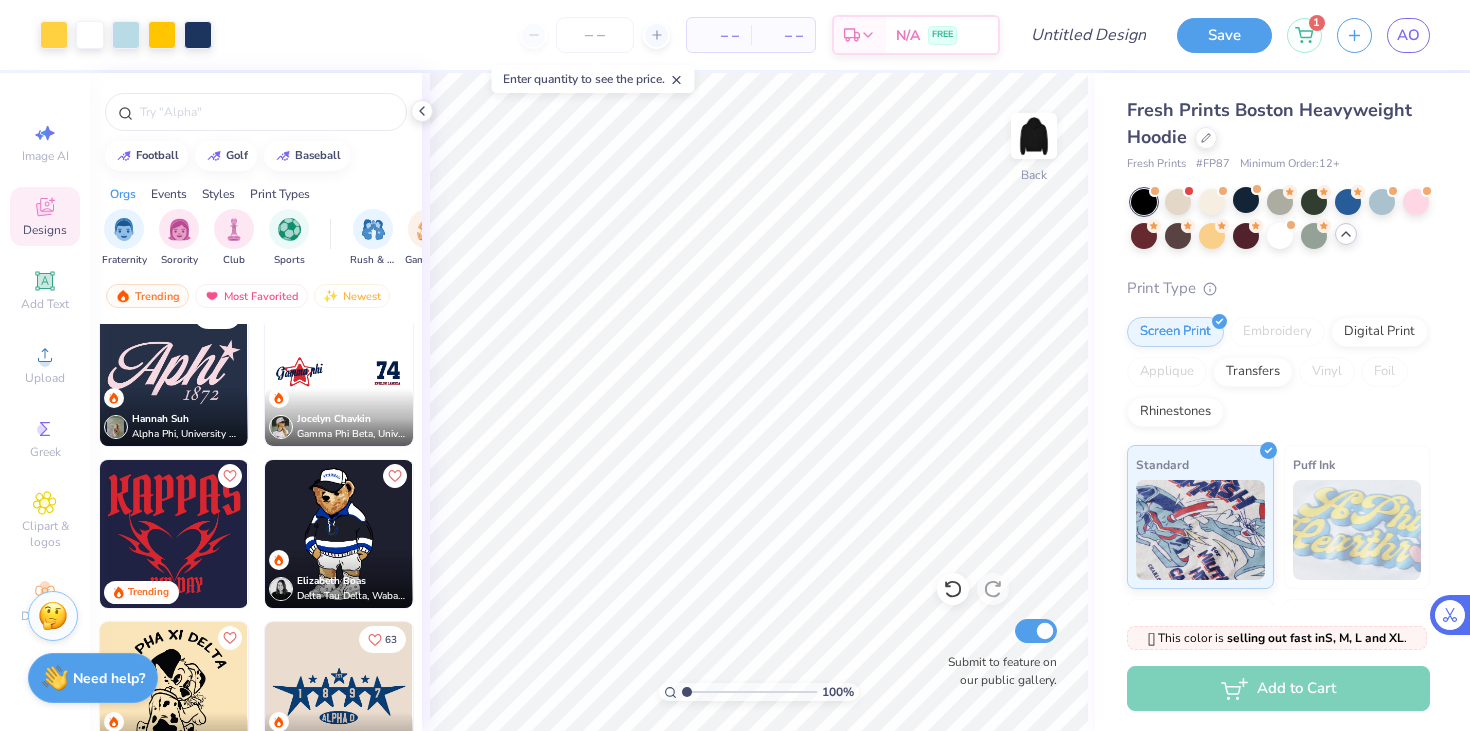 scroll, scrollTop: 2337, scrollLeft: 0, axis: vertical 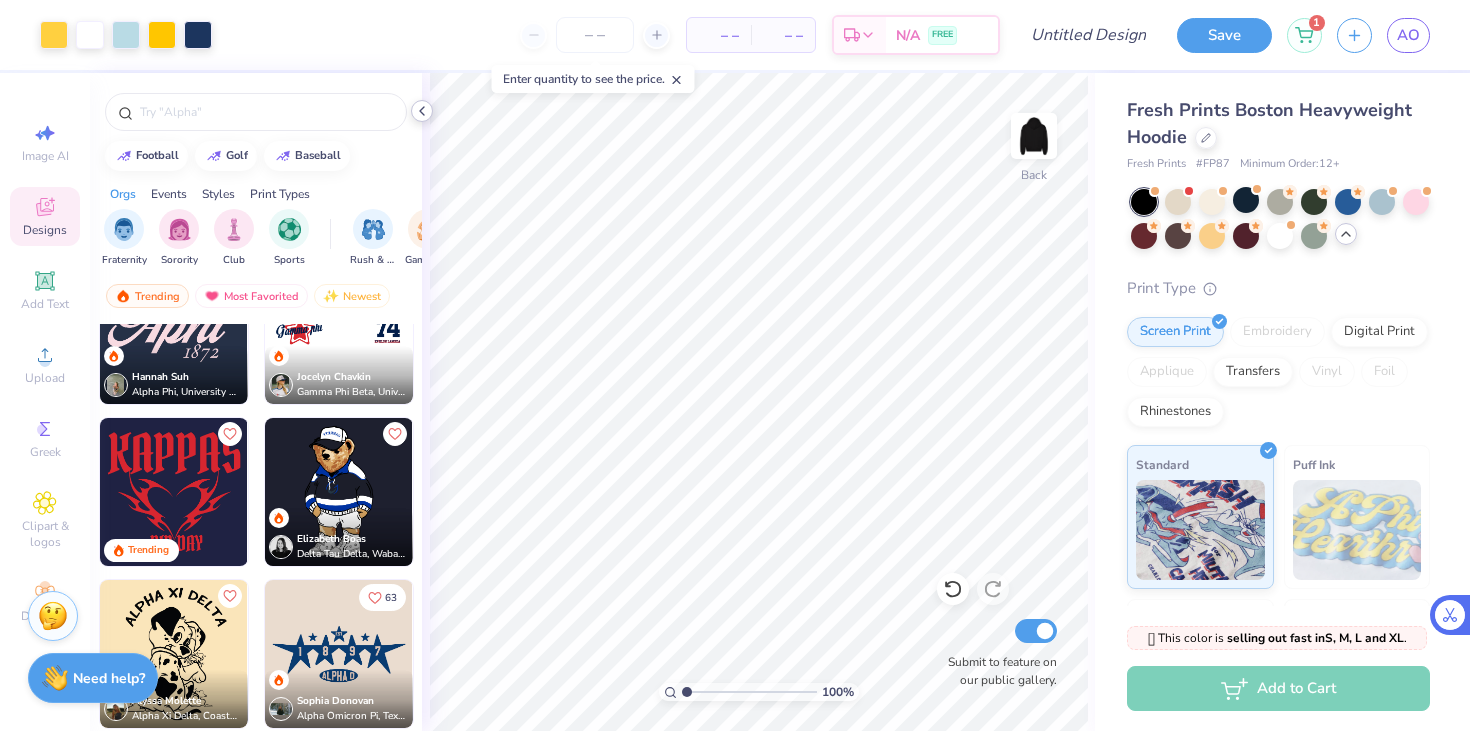 click 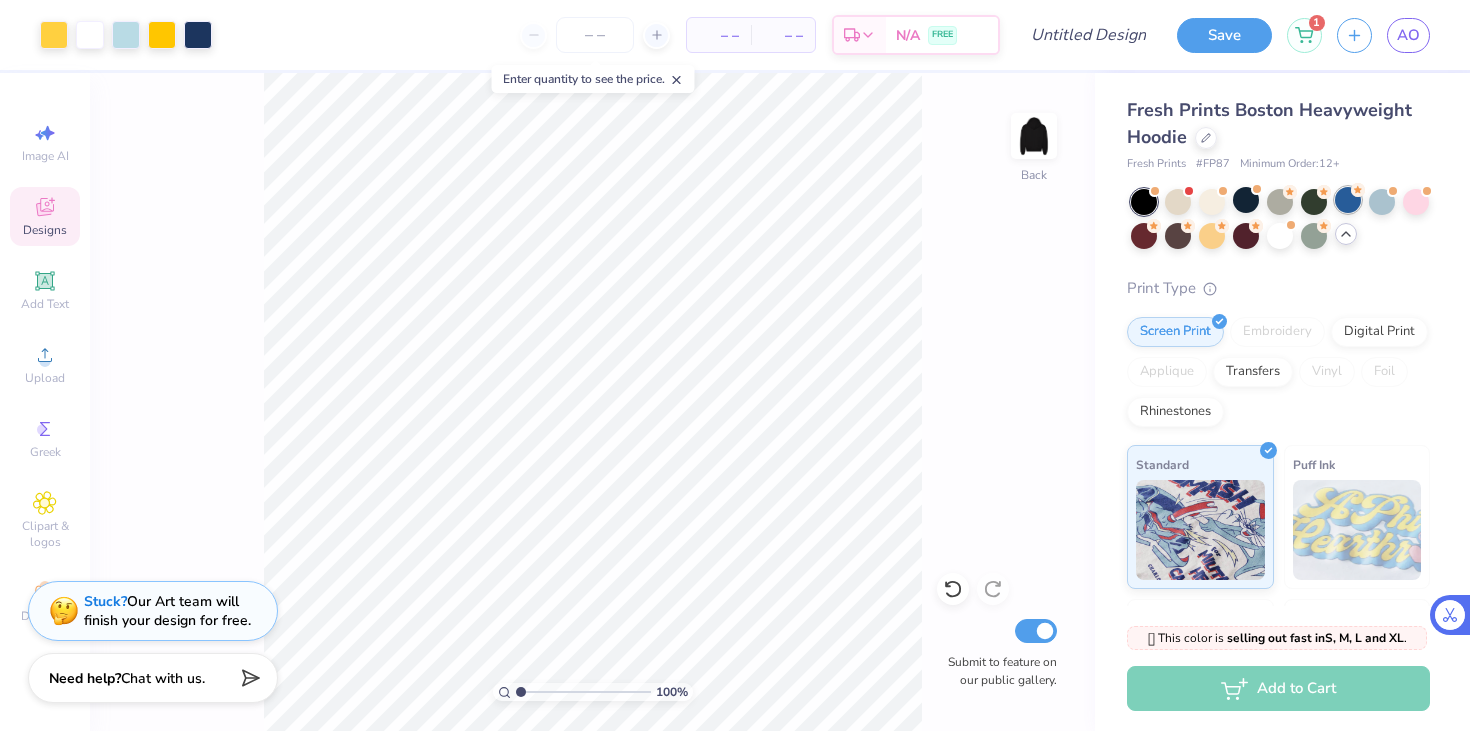 click at bounding box center (1348, 200) 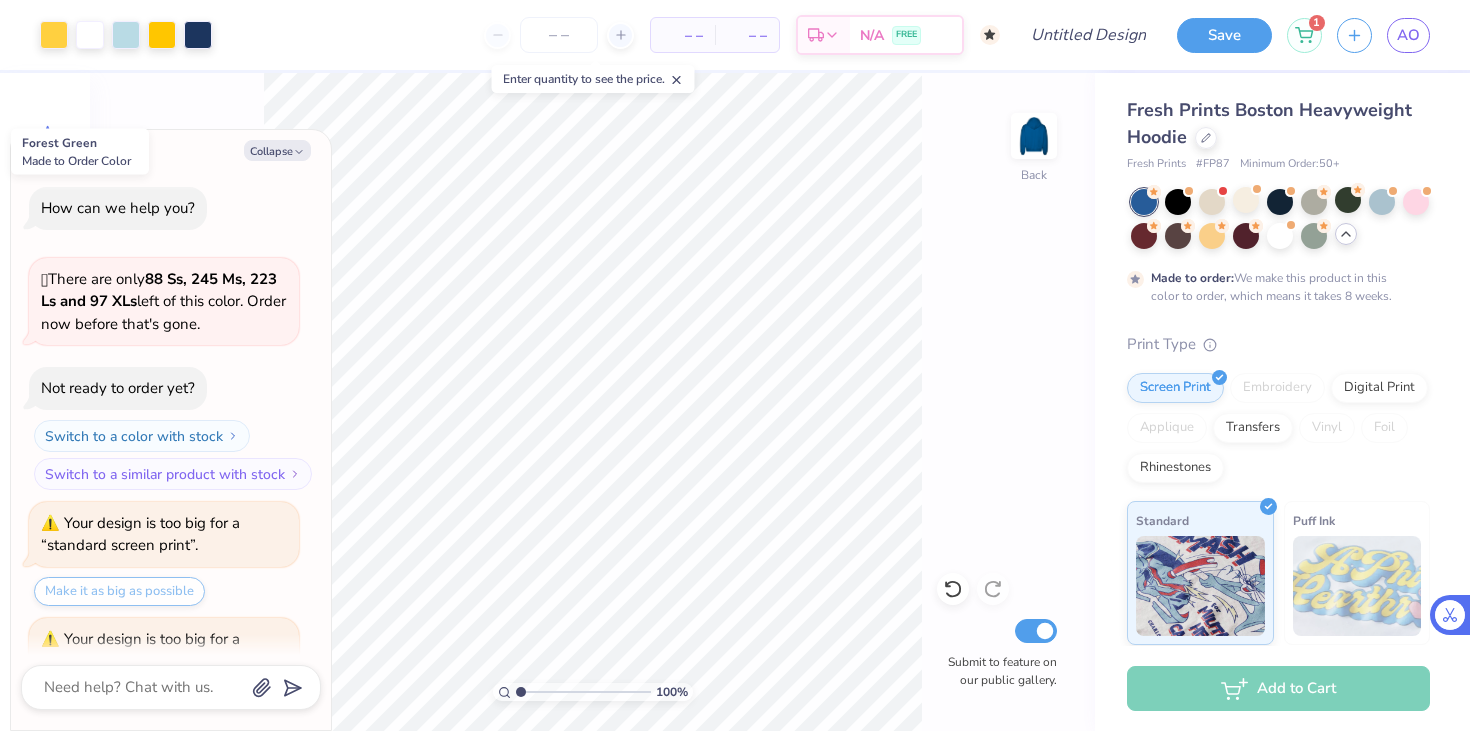scroll, scrollTop: 862, scrollLeft: 0, axis: vertical 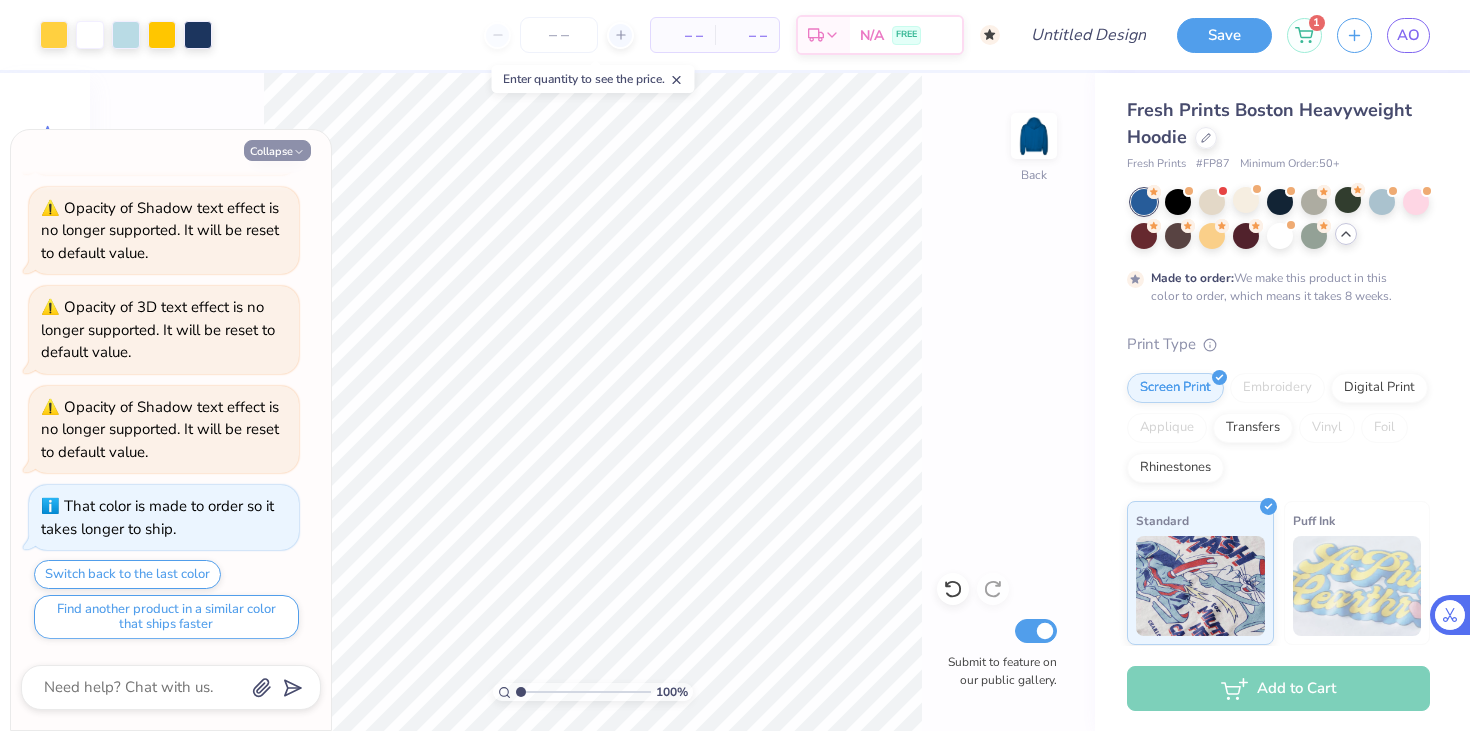 click 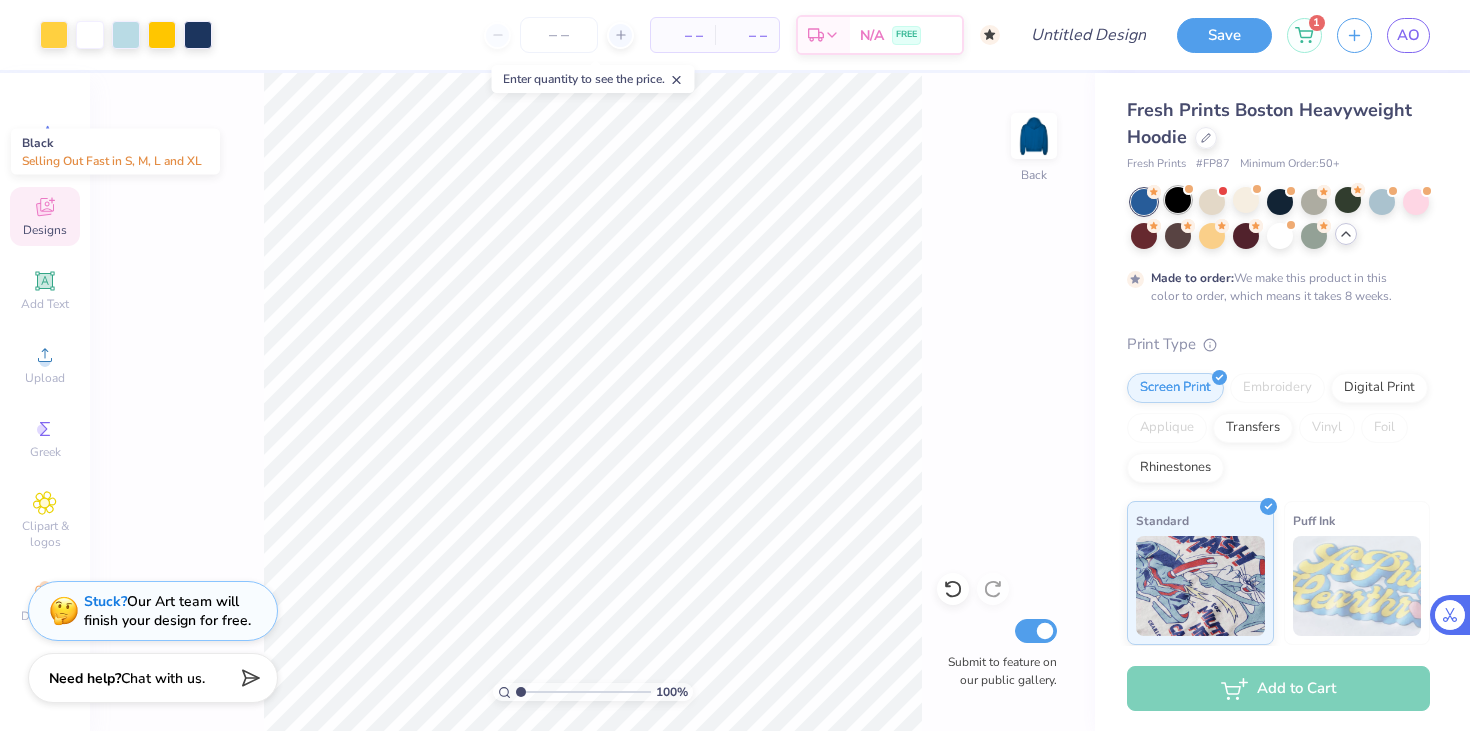 click at bounding box center (1178, 200) 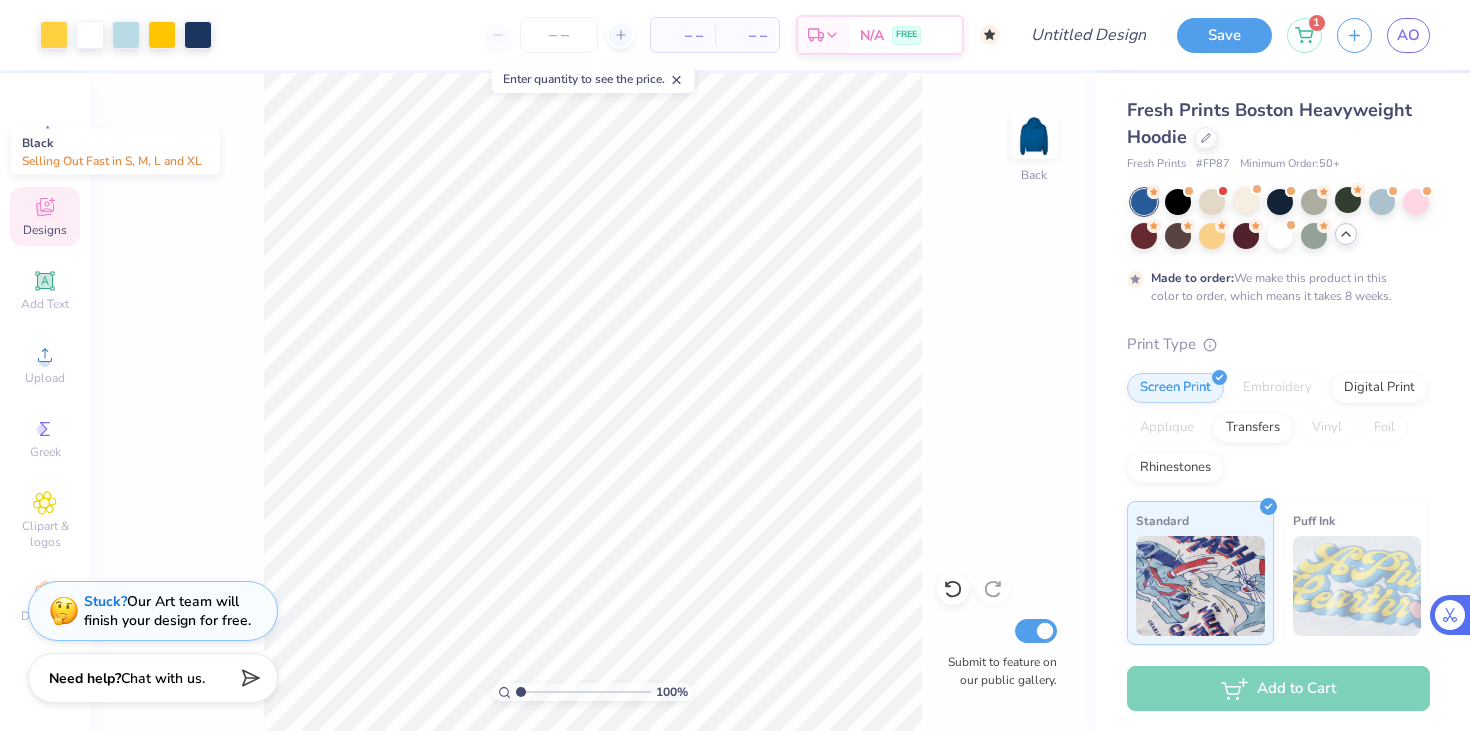 type on "3.44" 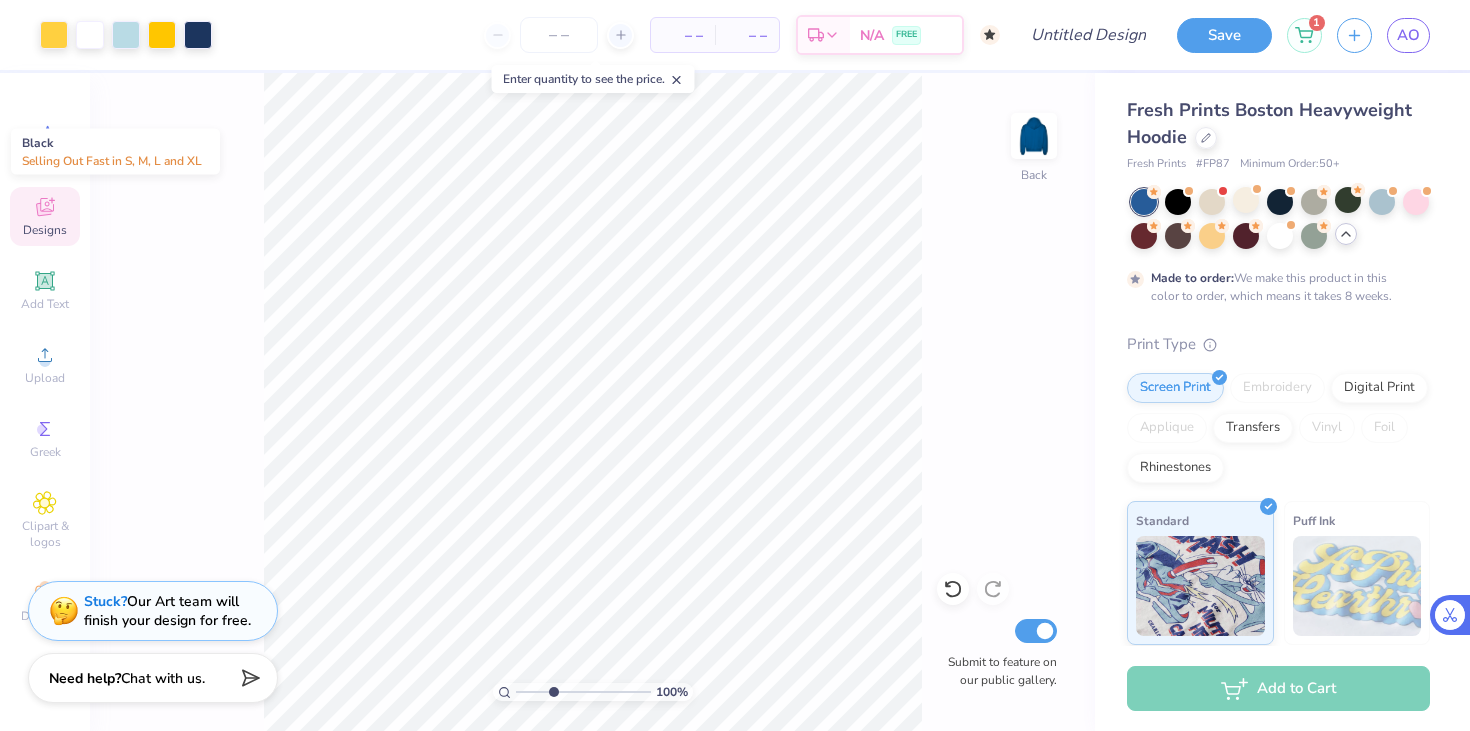 click at bounding box center (583, 692) 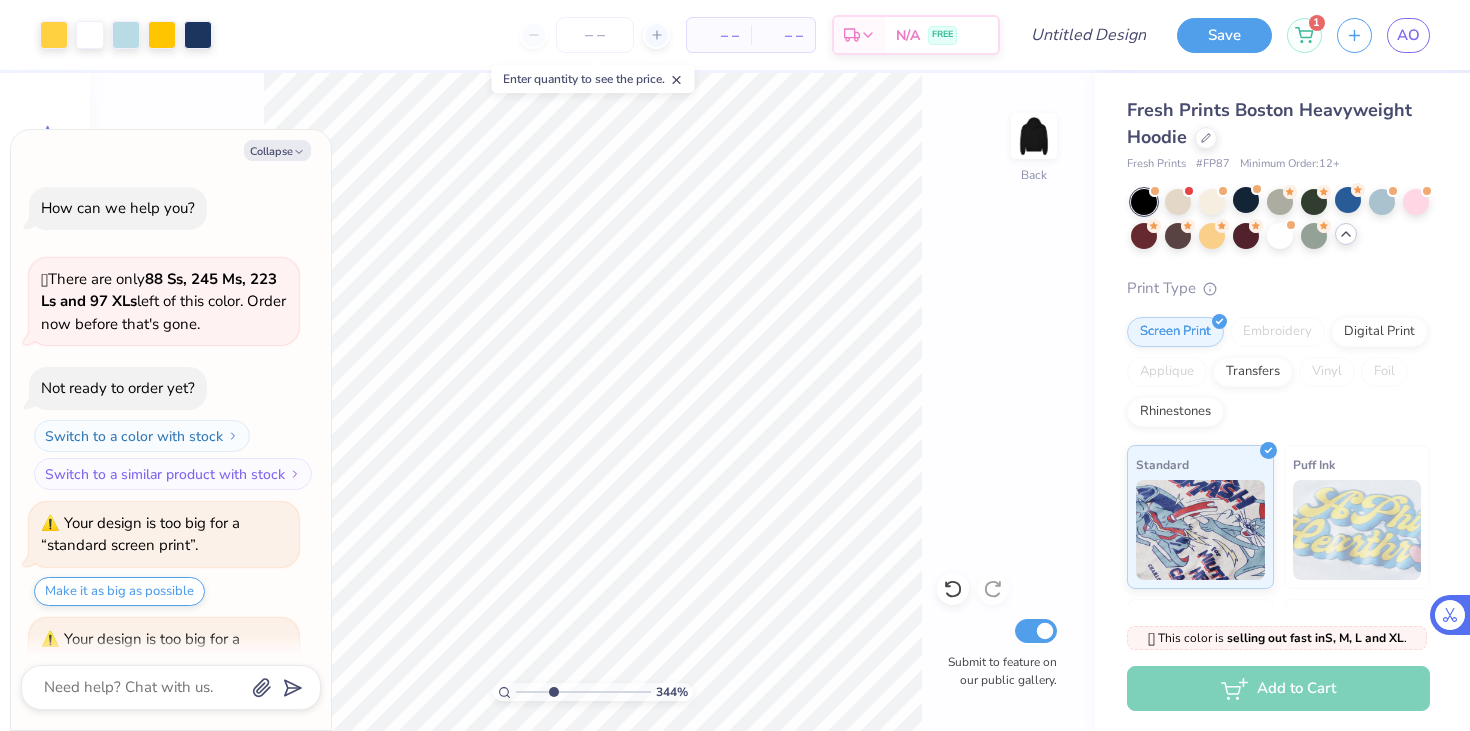 type on "x" 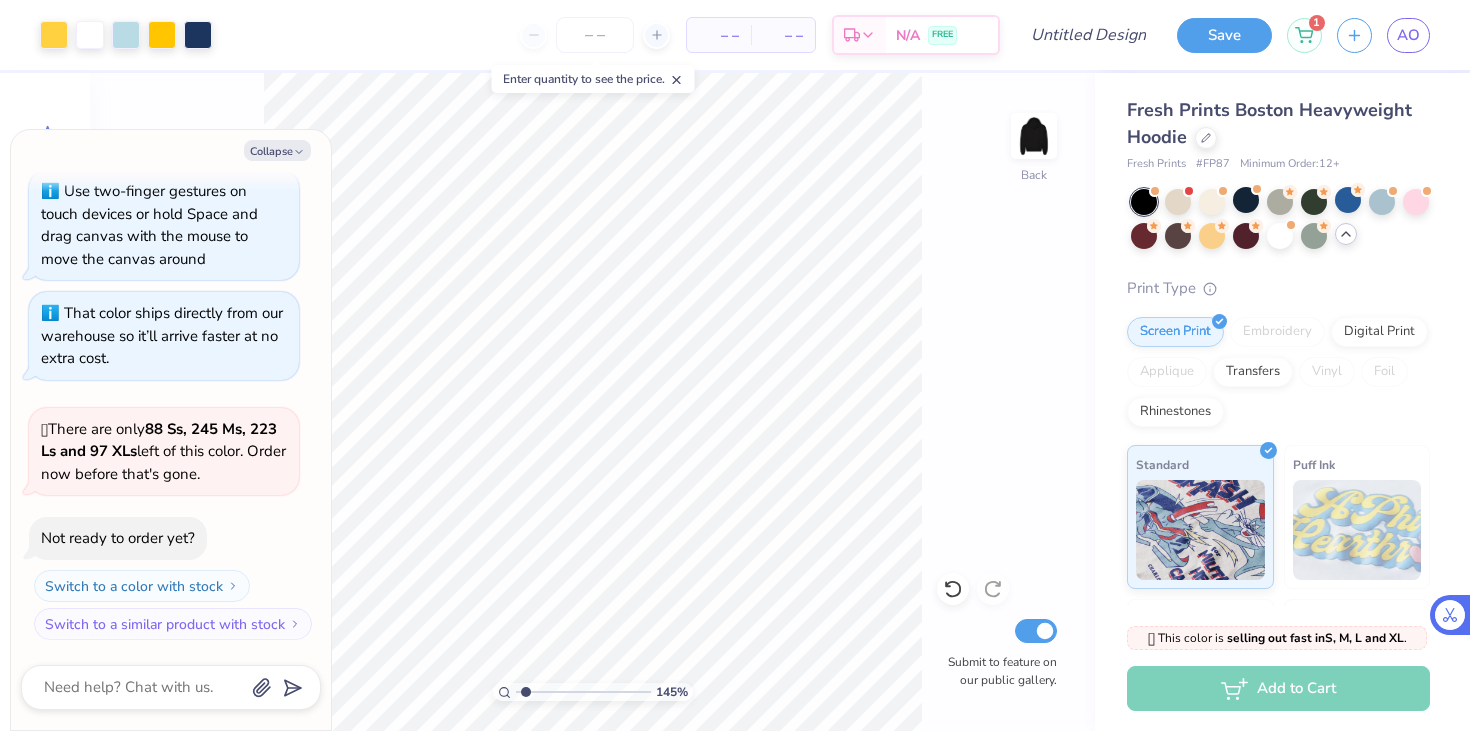 type on "1.43" 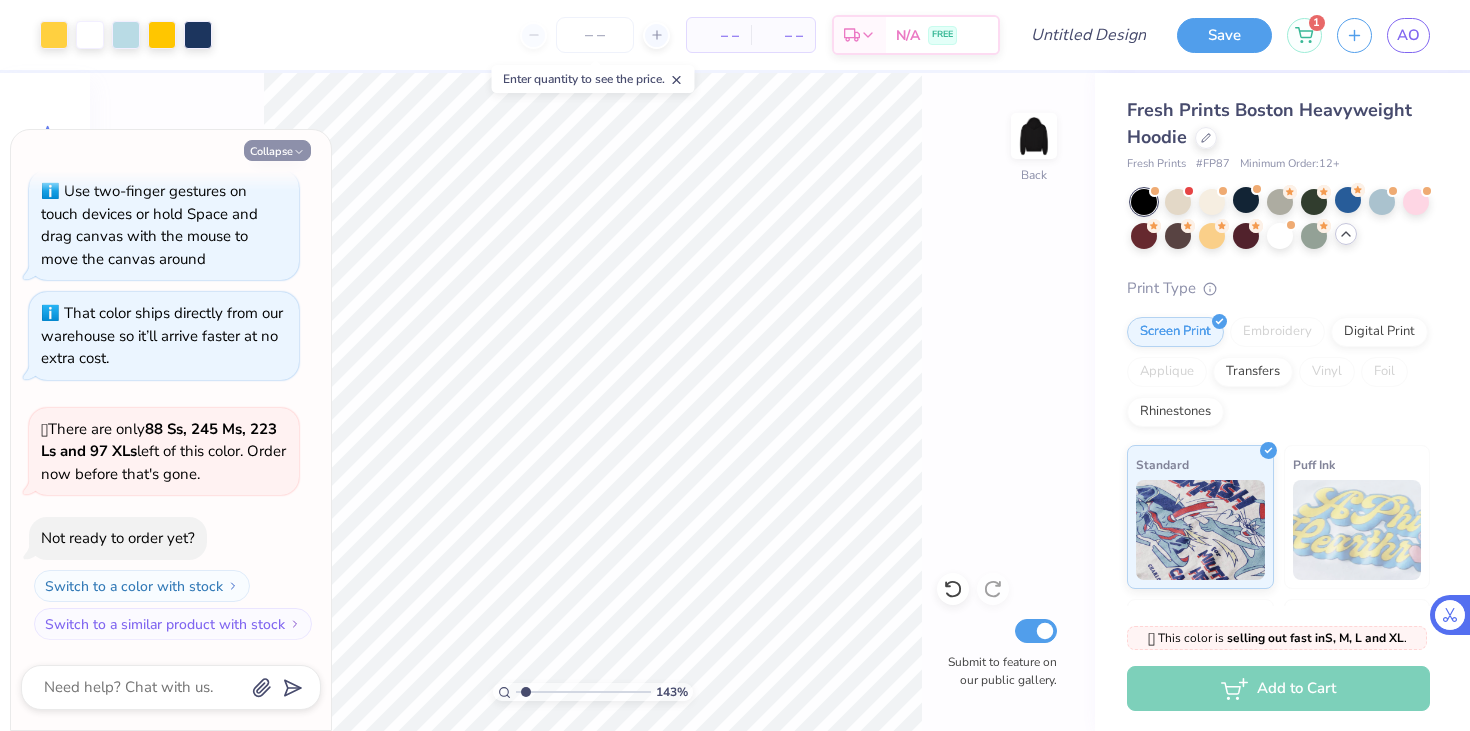 click on "Collapse" at bounding box center [277, 150] 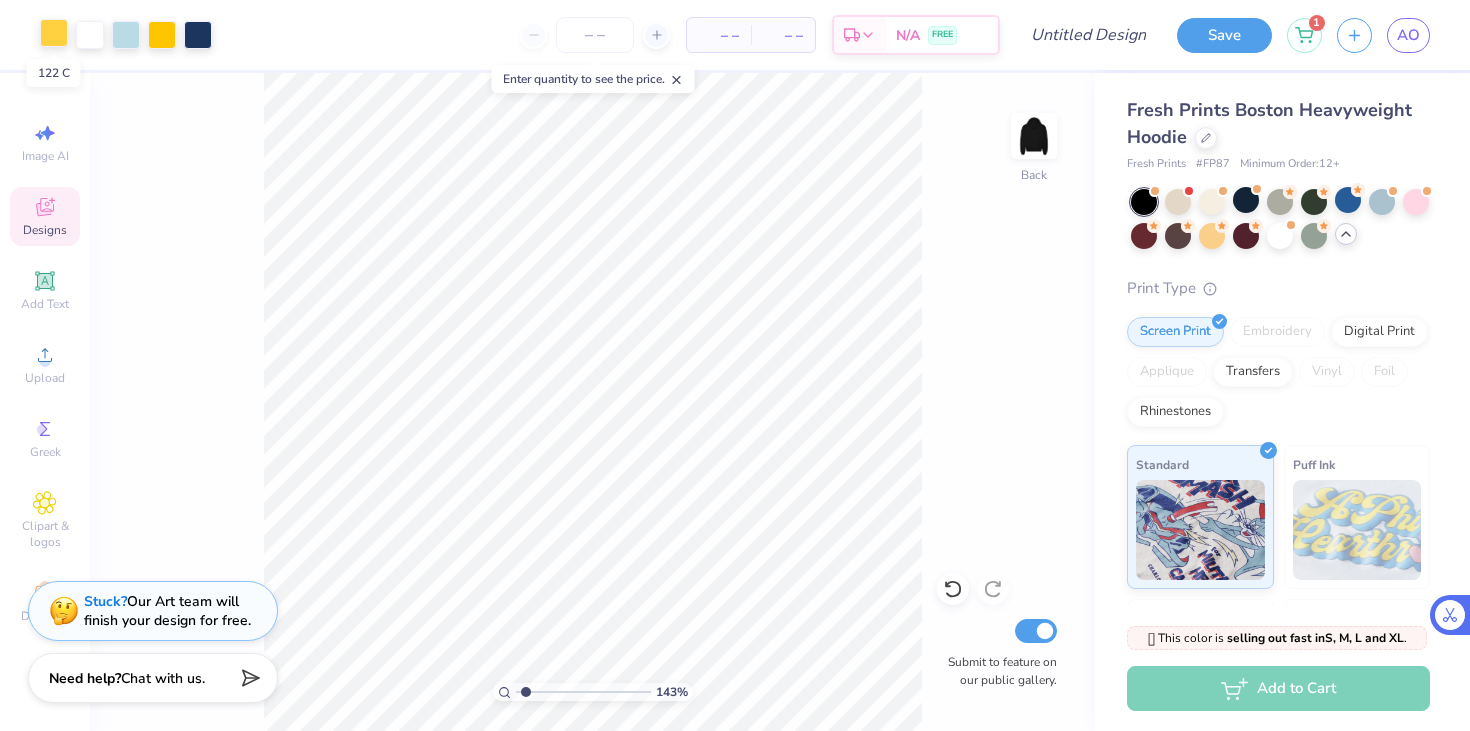 click at bounding box center [54, 33] 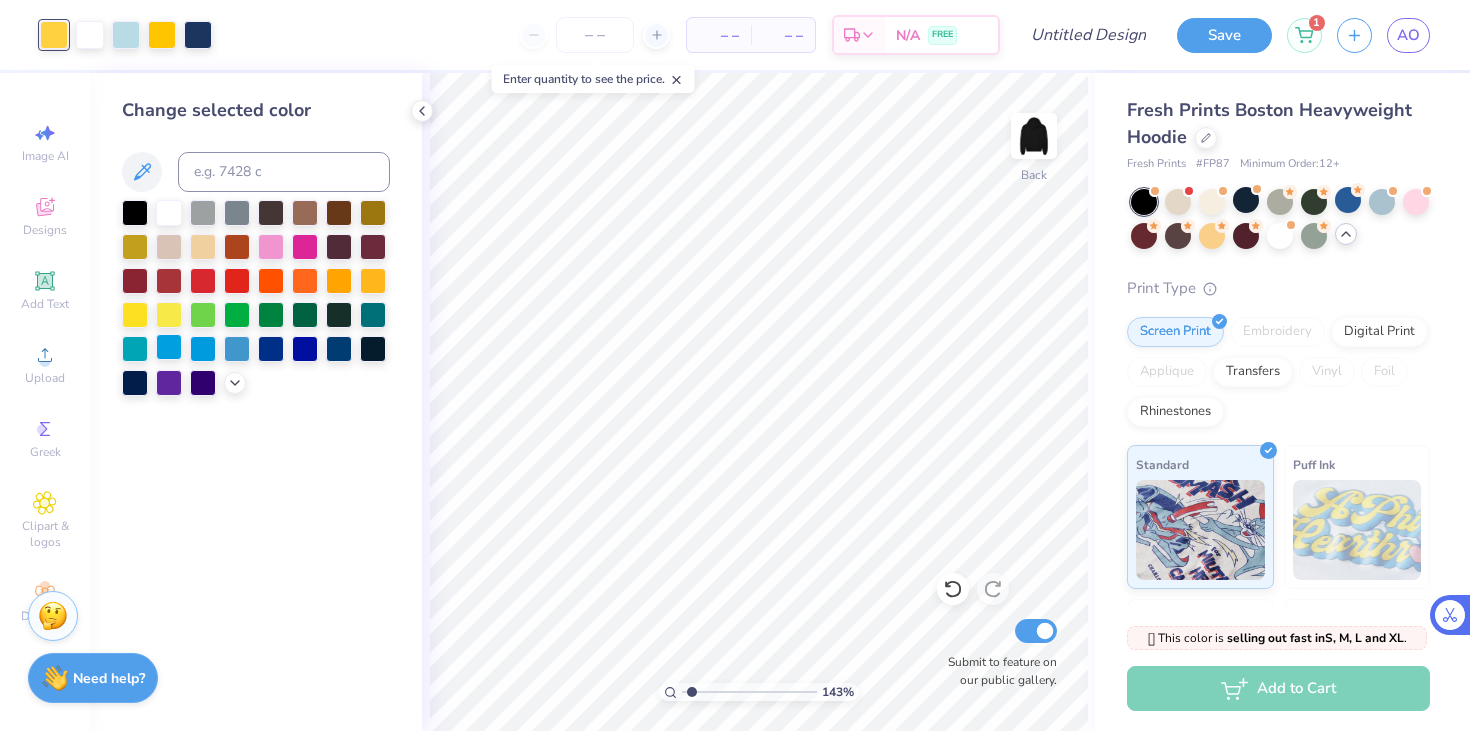 click at bounding box center (169, 347) 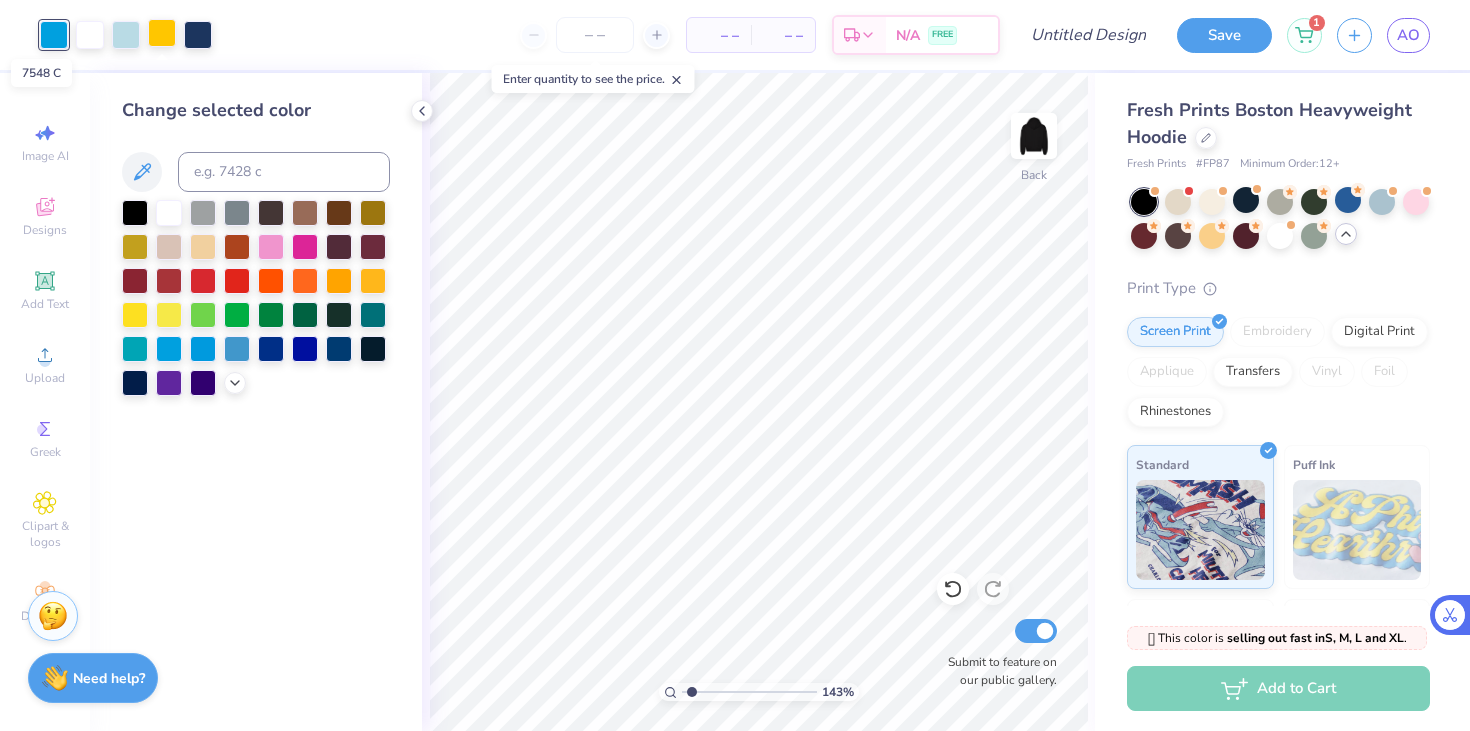 click at bounding box center [162, 33] 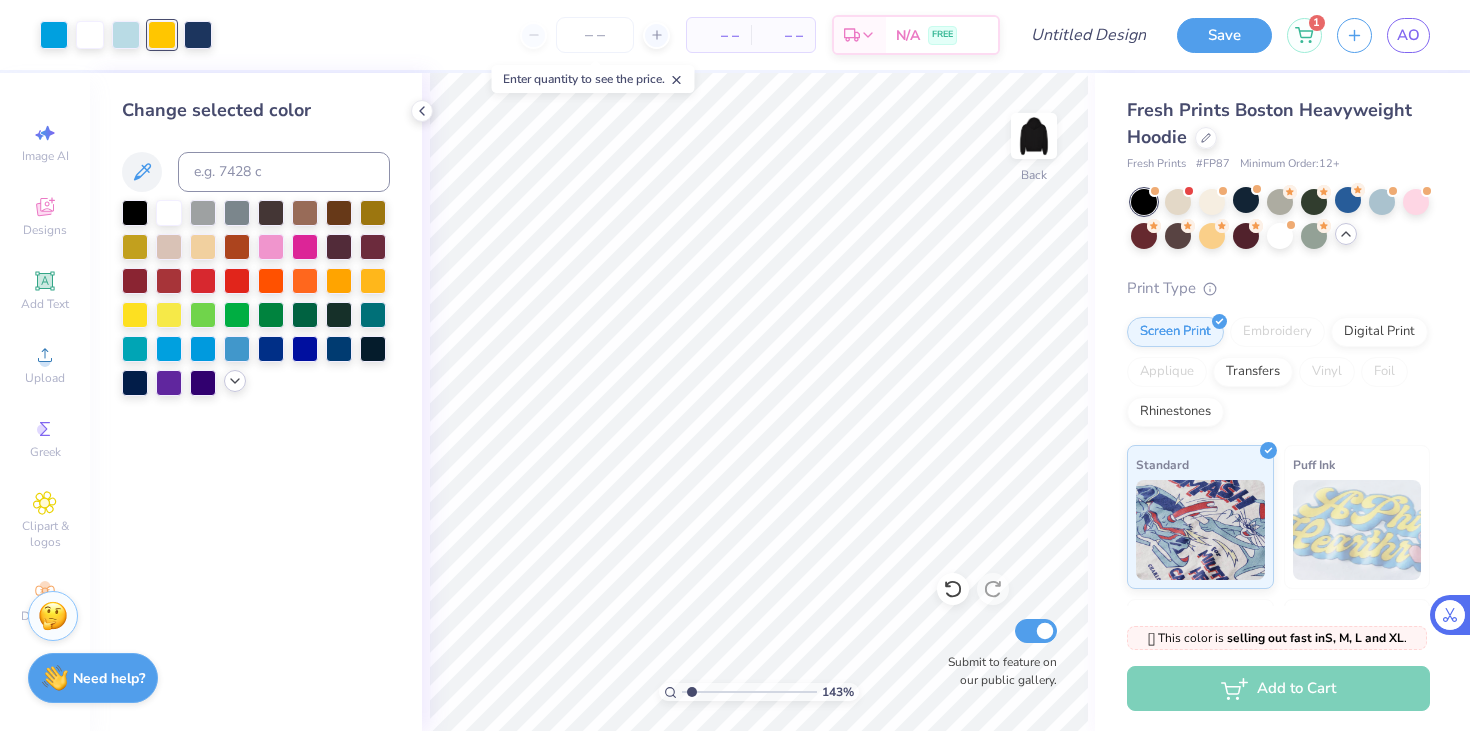 click 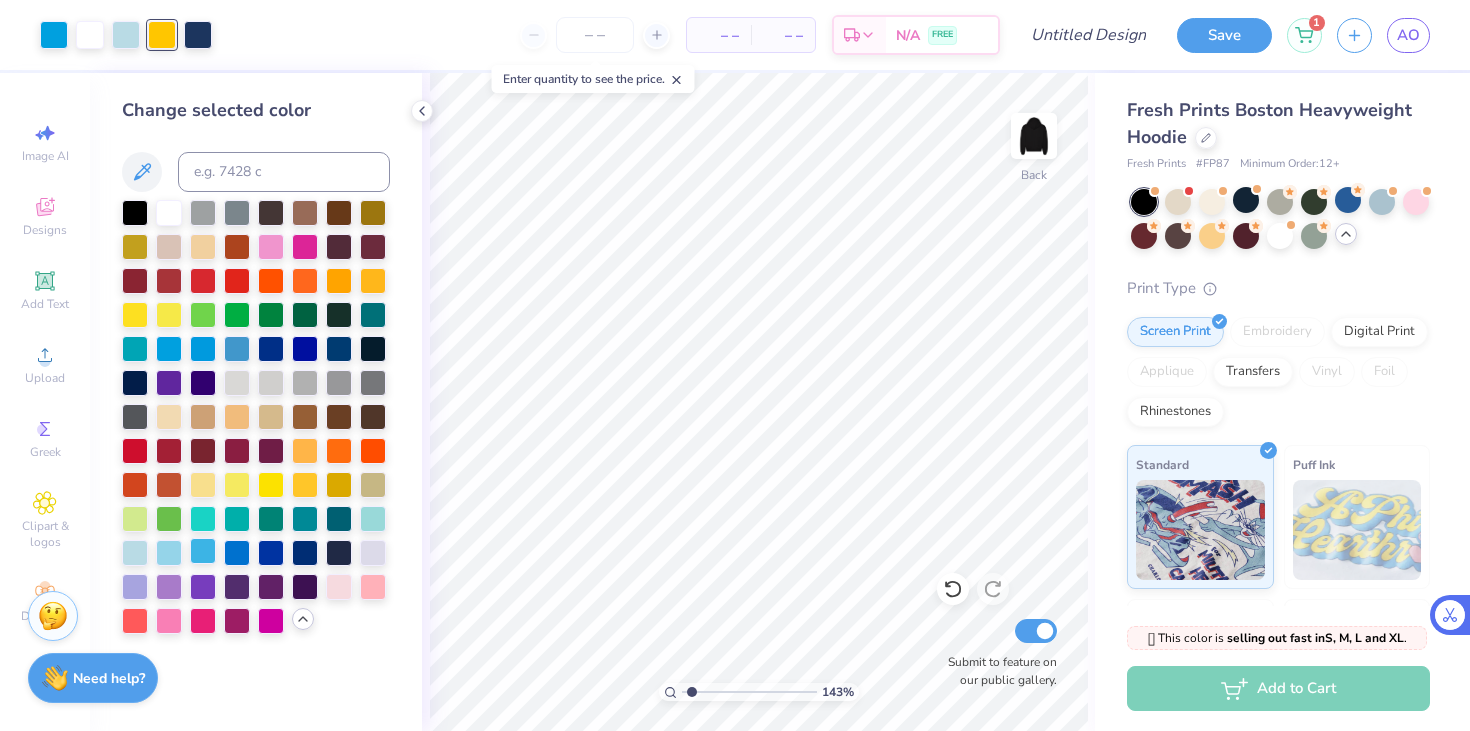 click at bounding box center [203, 551] 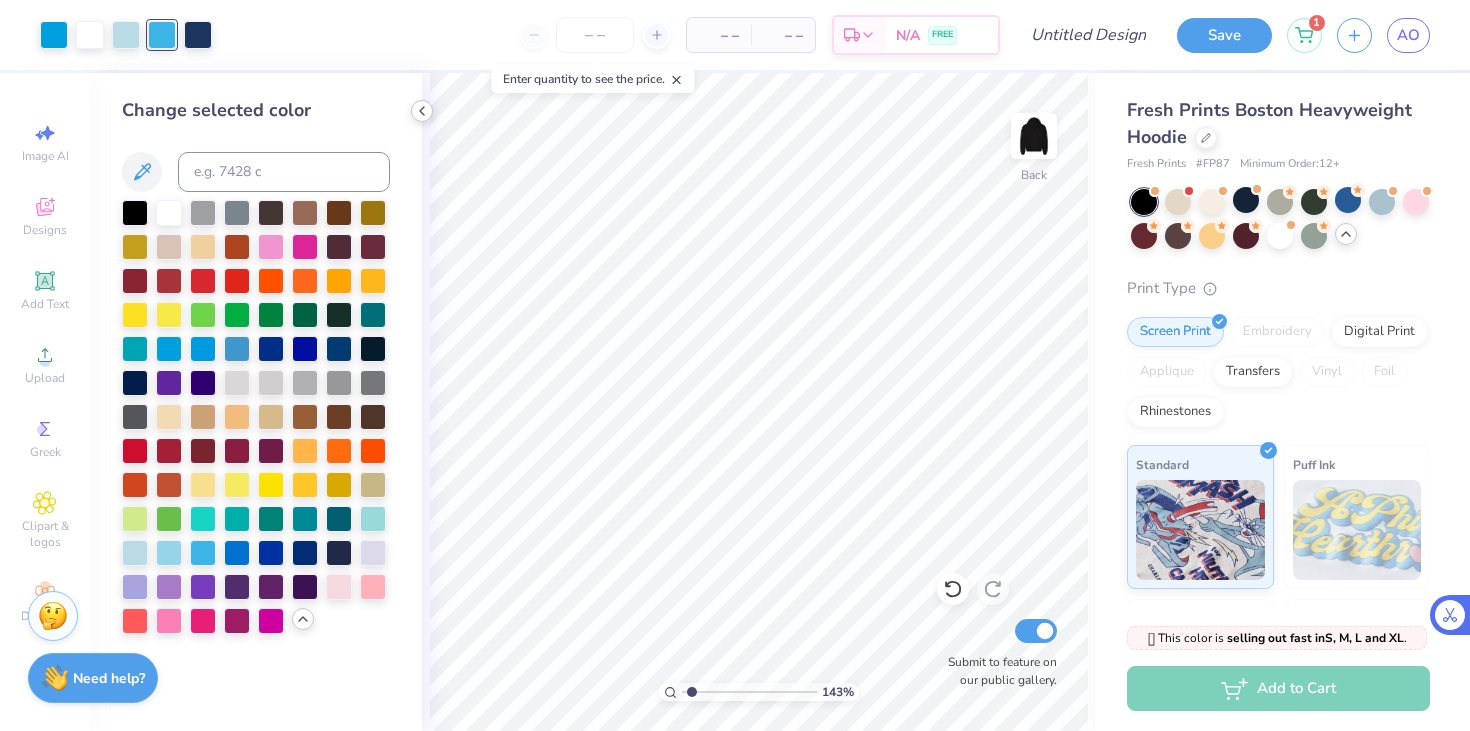 click 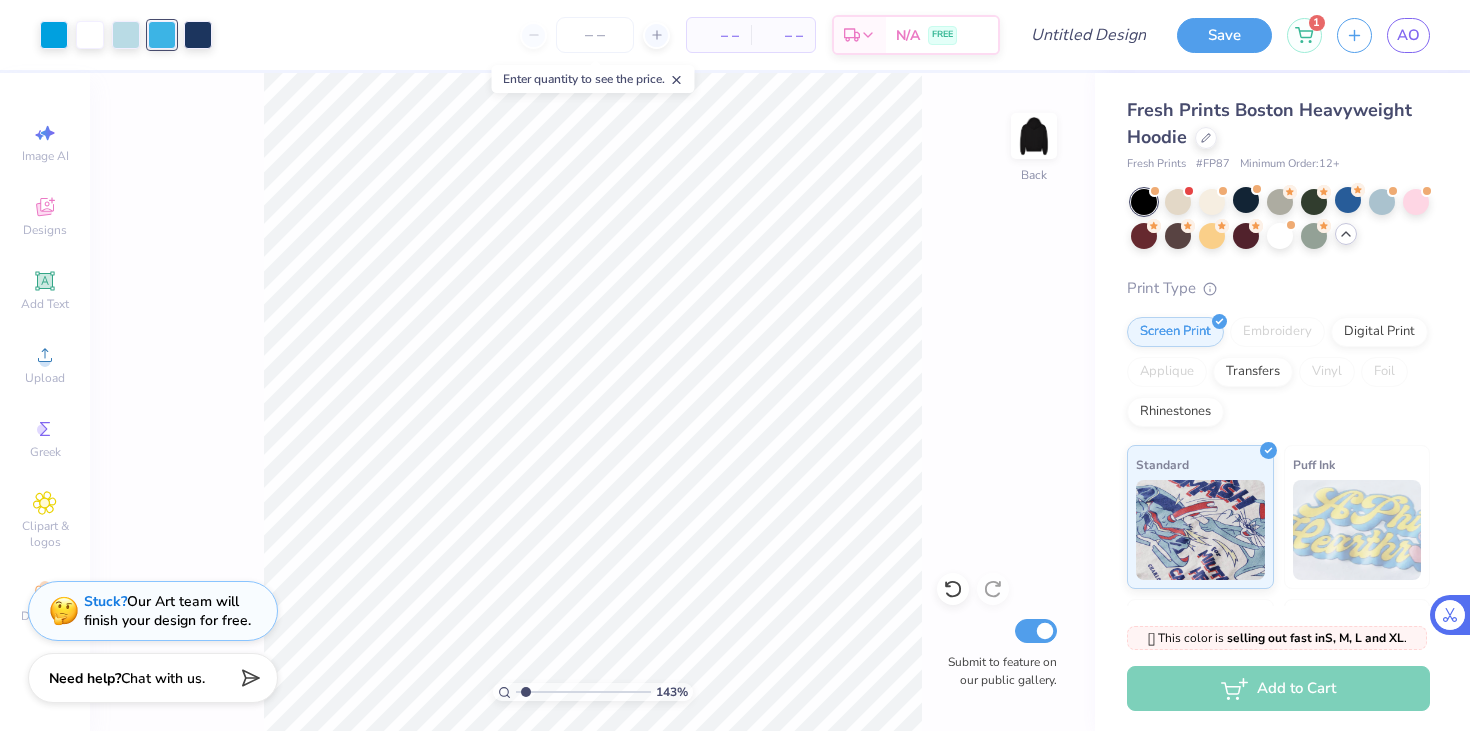 click on "143  %" at bounding box center [593, 402] 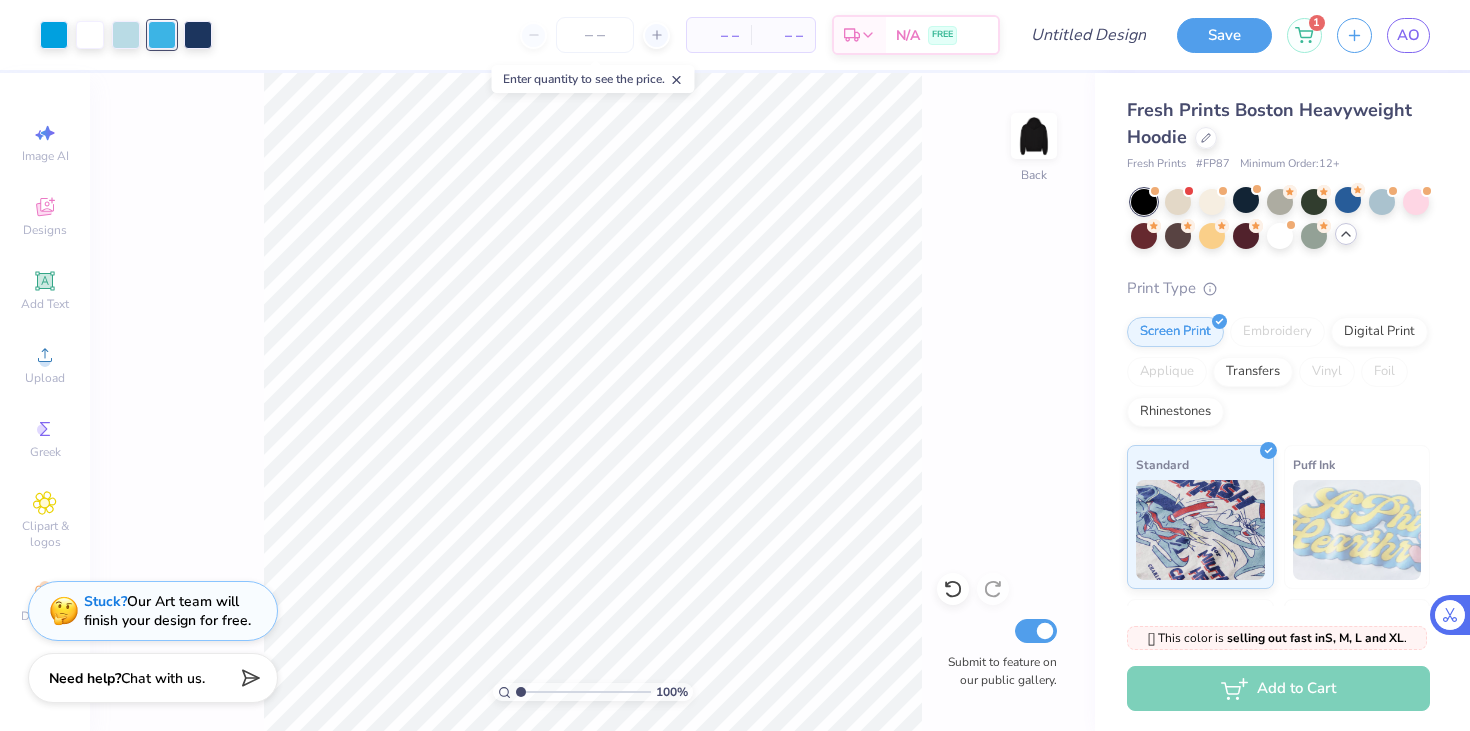 drag, startPoint x: 528, startPoint y: 690, endPoint x: 507, endPoint y: 690, distance: 21 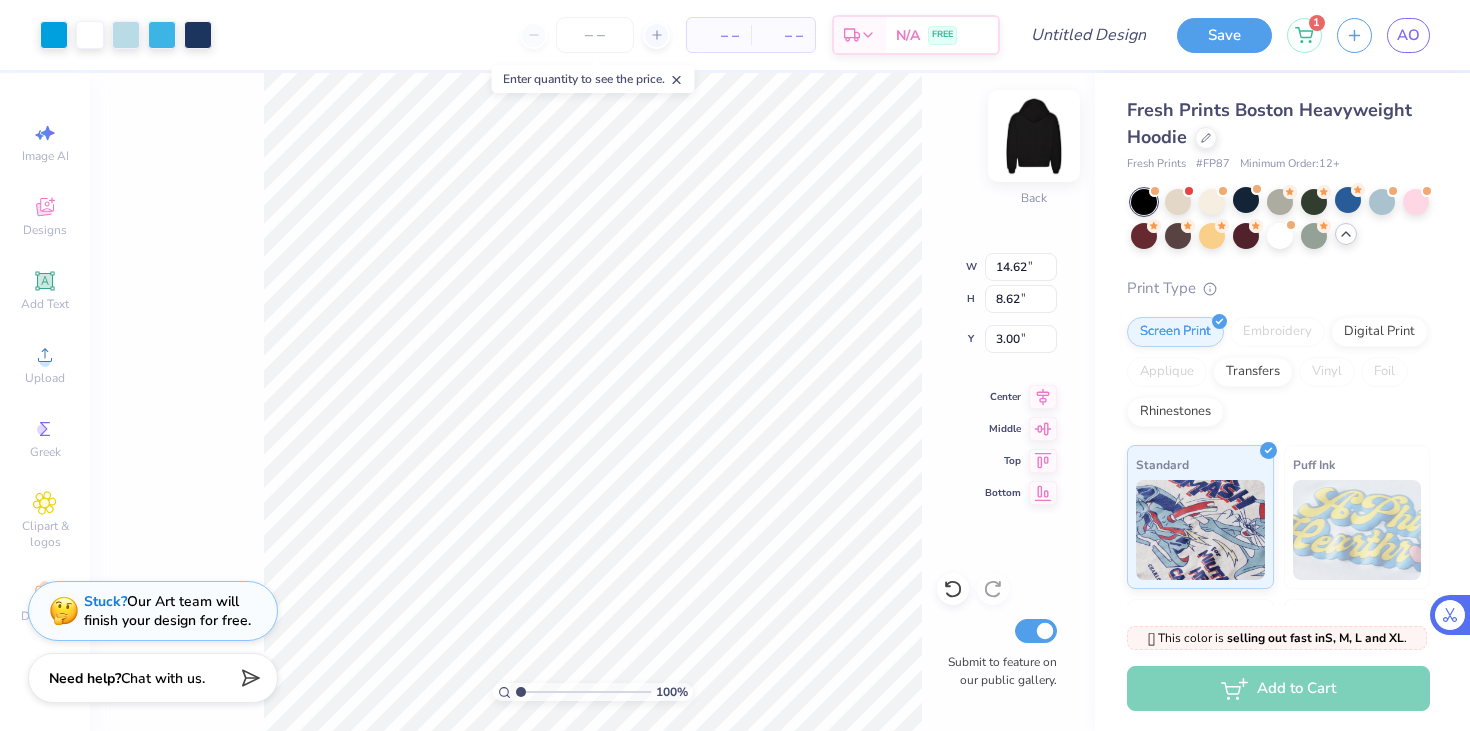 click at bounding box center (1034, 136) 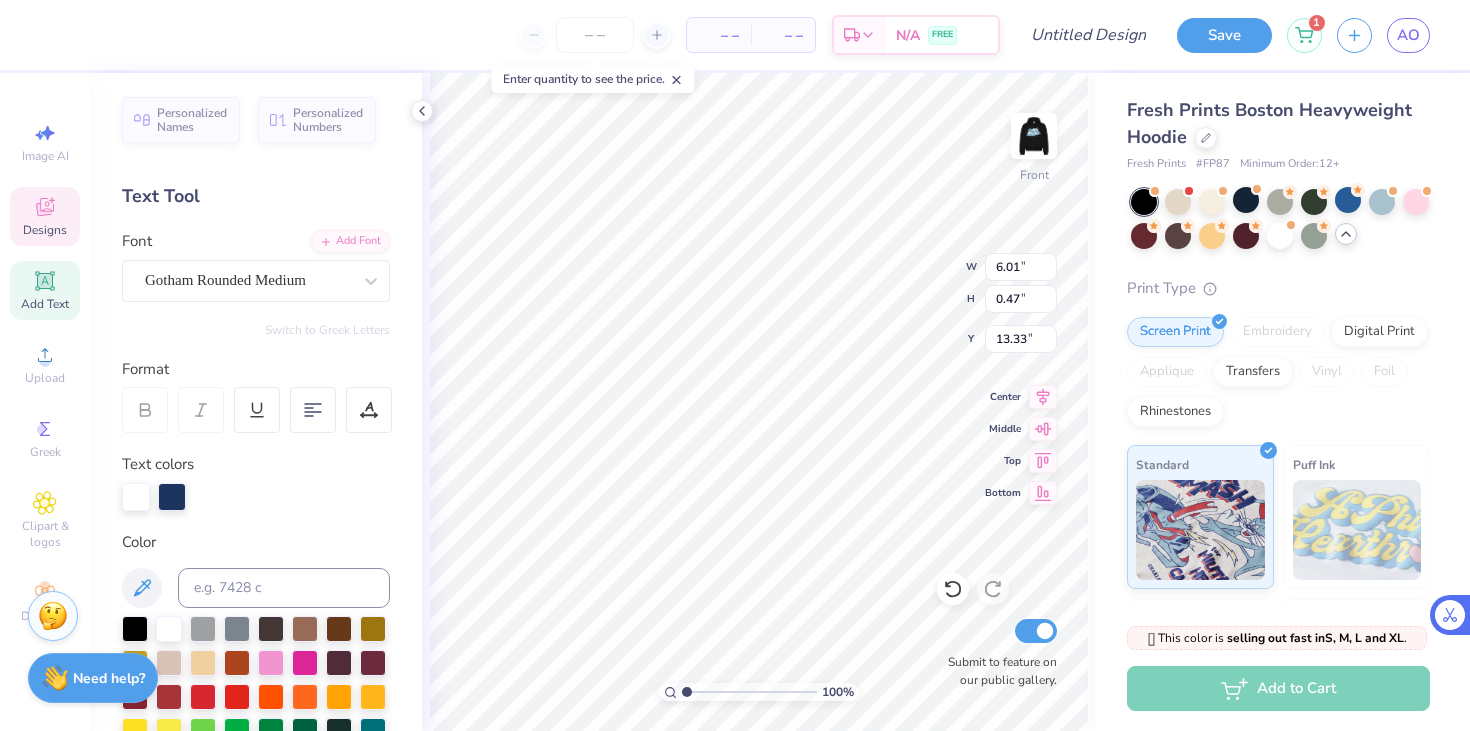 scroll, scrollTop: 0, scrollLeft: 0, axis: both 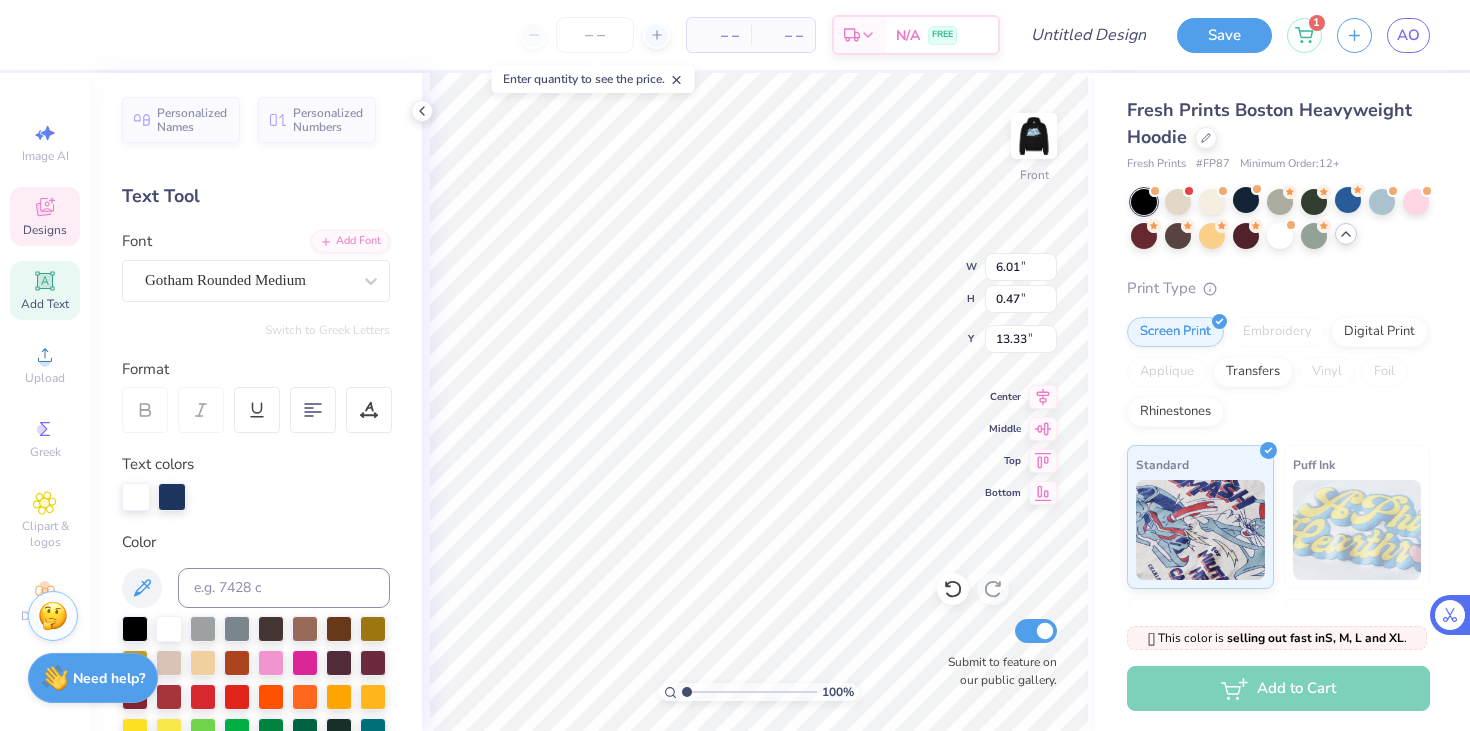 type on "seven years" 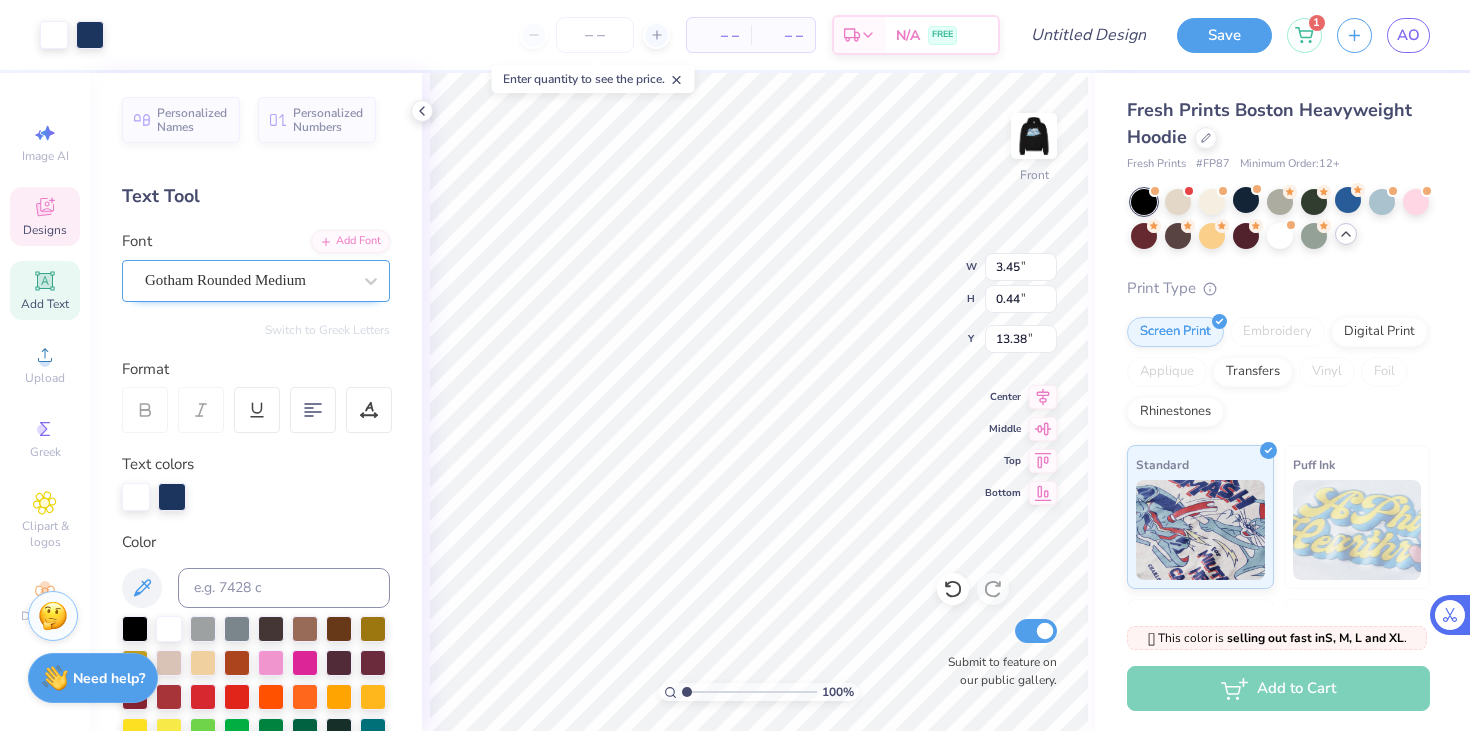 click on "Gotham Rounded Medium" at bounding box center (248, 280) 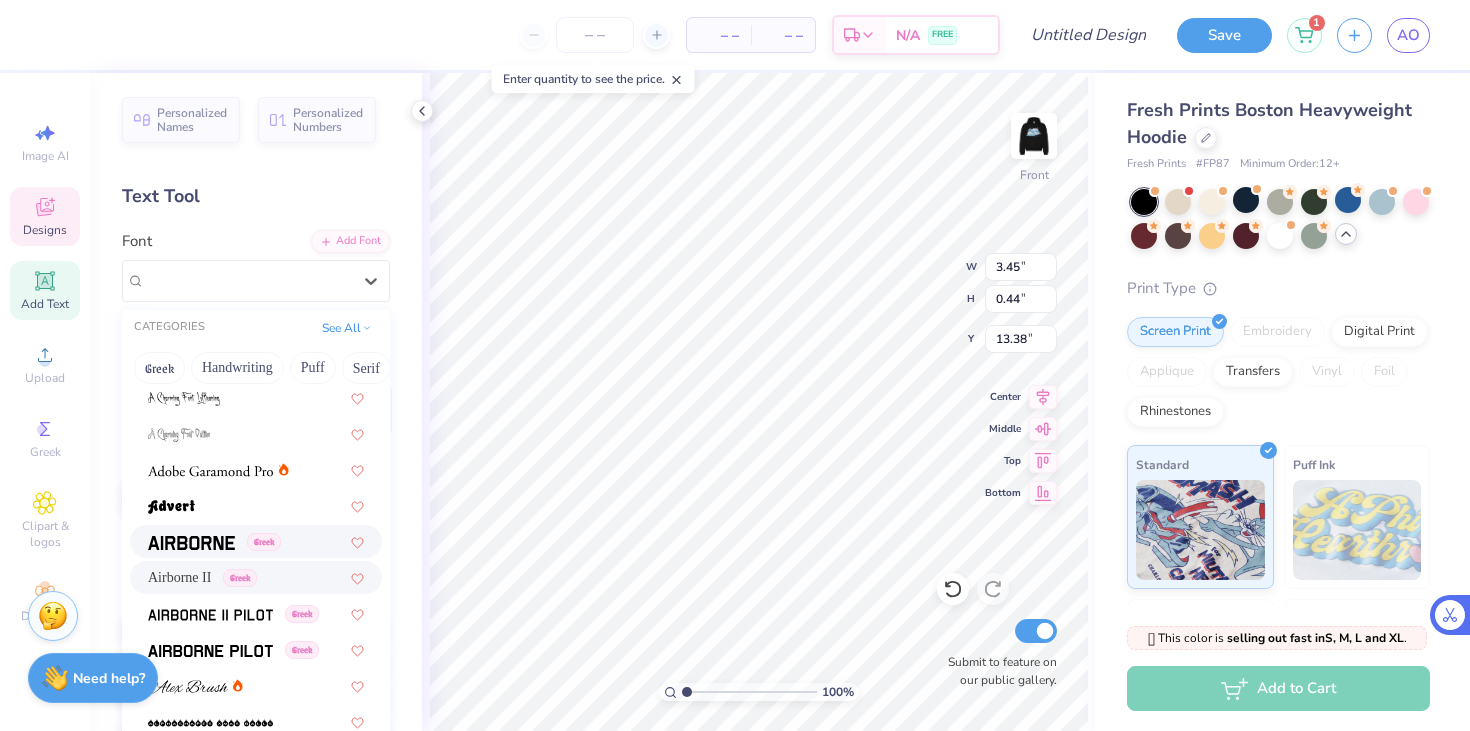 scroll, scrollTop: 344, scrollLeft: 0, axis: vertical 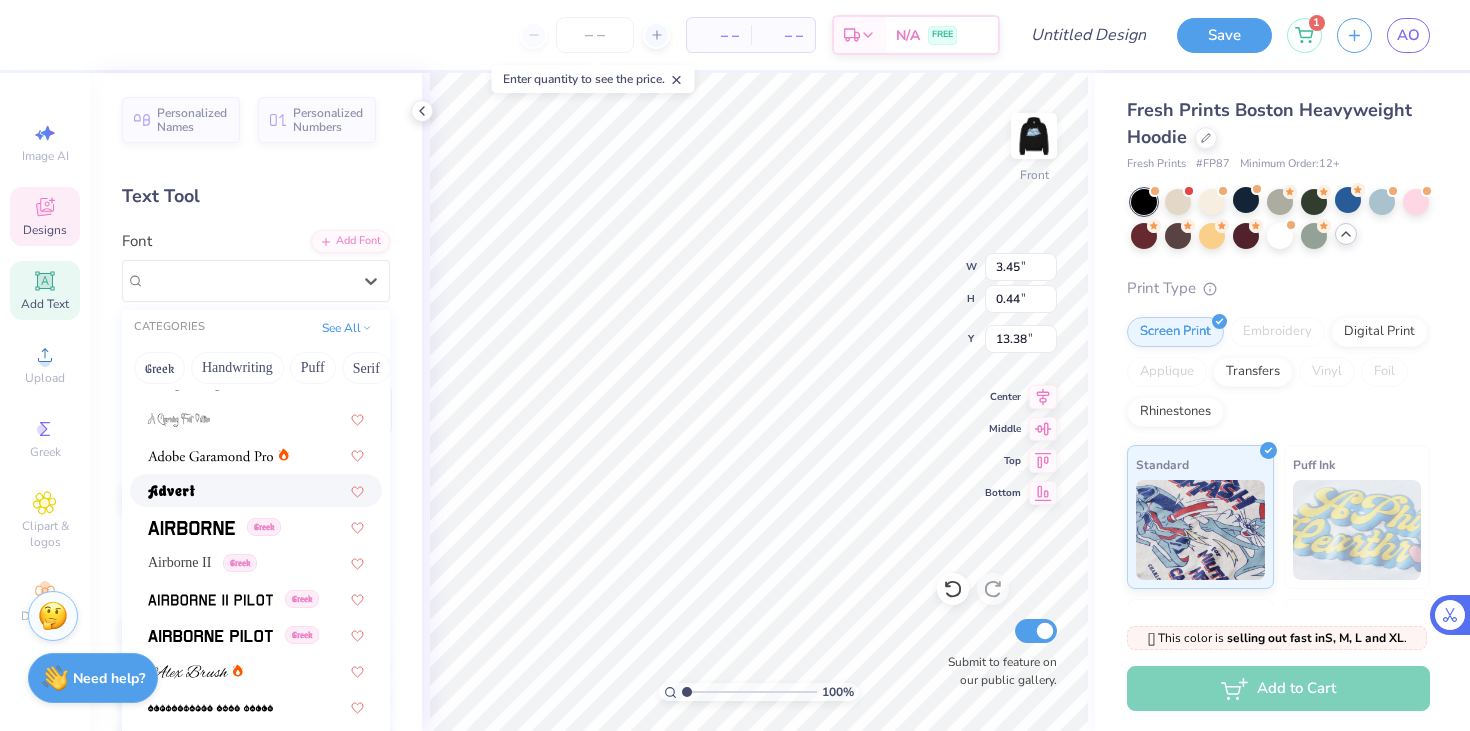 click at bounding box center [256, 490] 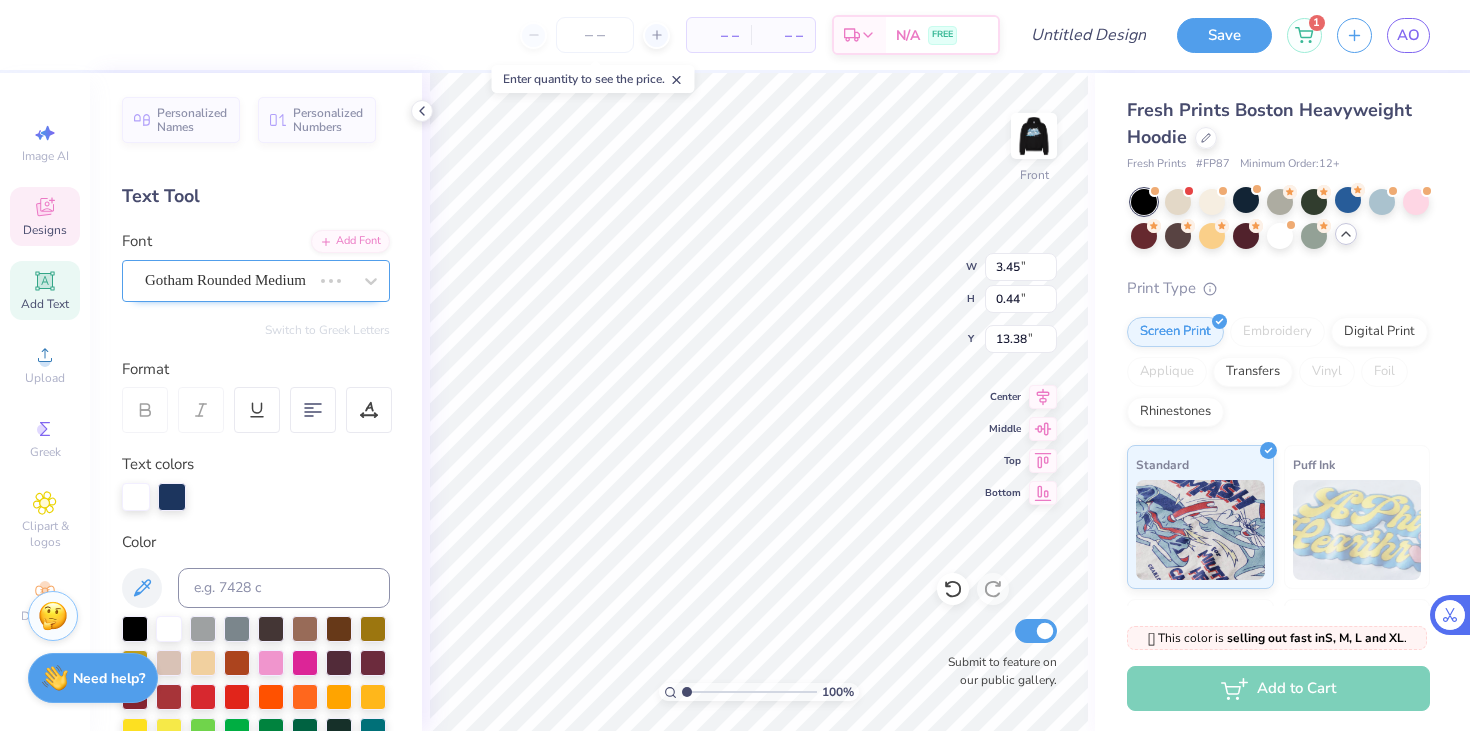 click on "Gotham Rounded Medium" at bounding box center (228, 280) 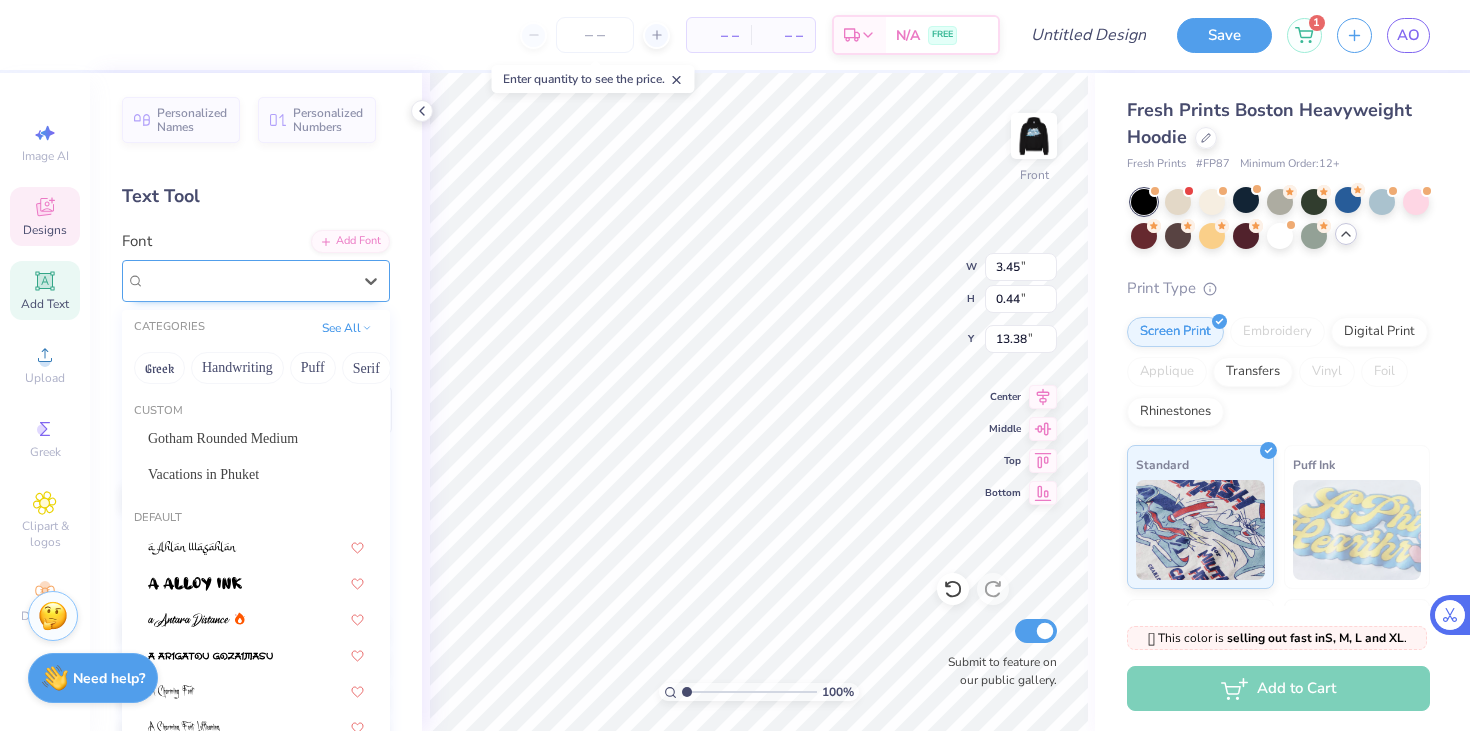type on "3.25" 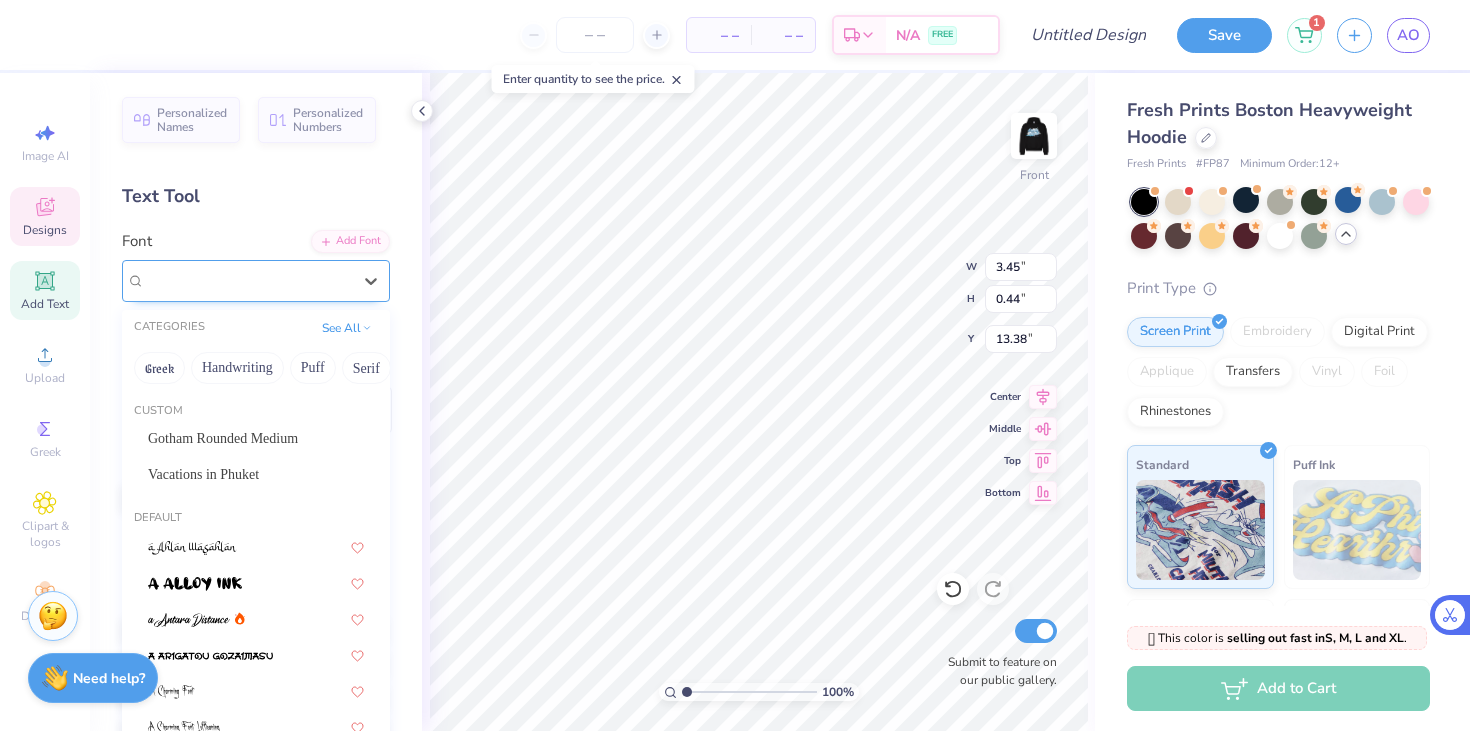 type on "0.48" 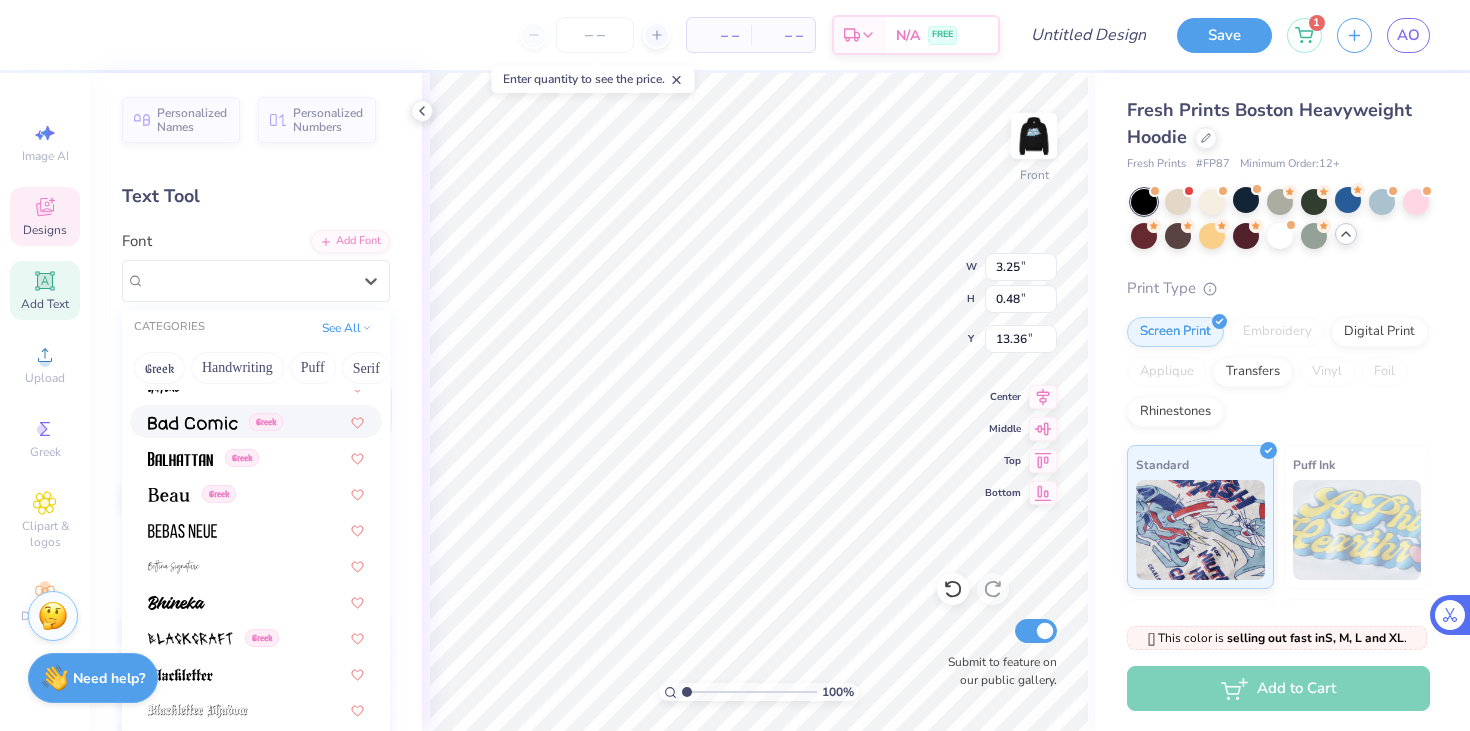 scroll, scrollTop: 830, scrollLeft: 0, axis: vertical 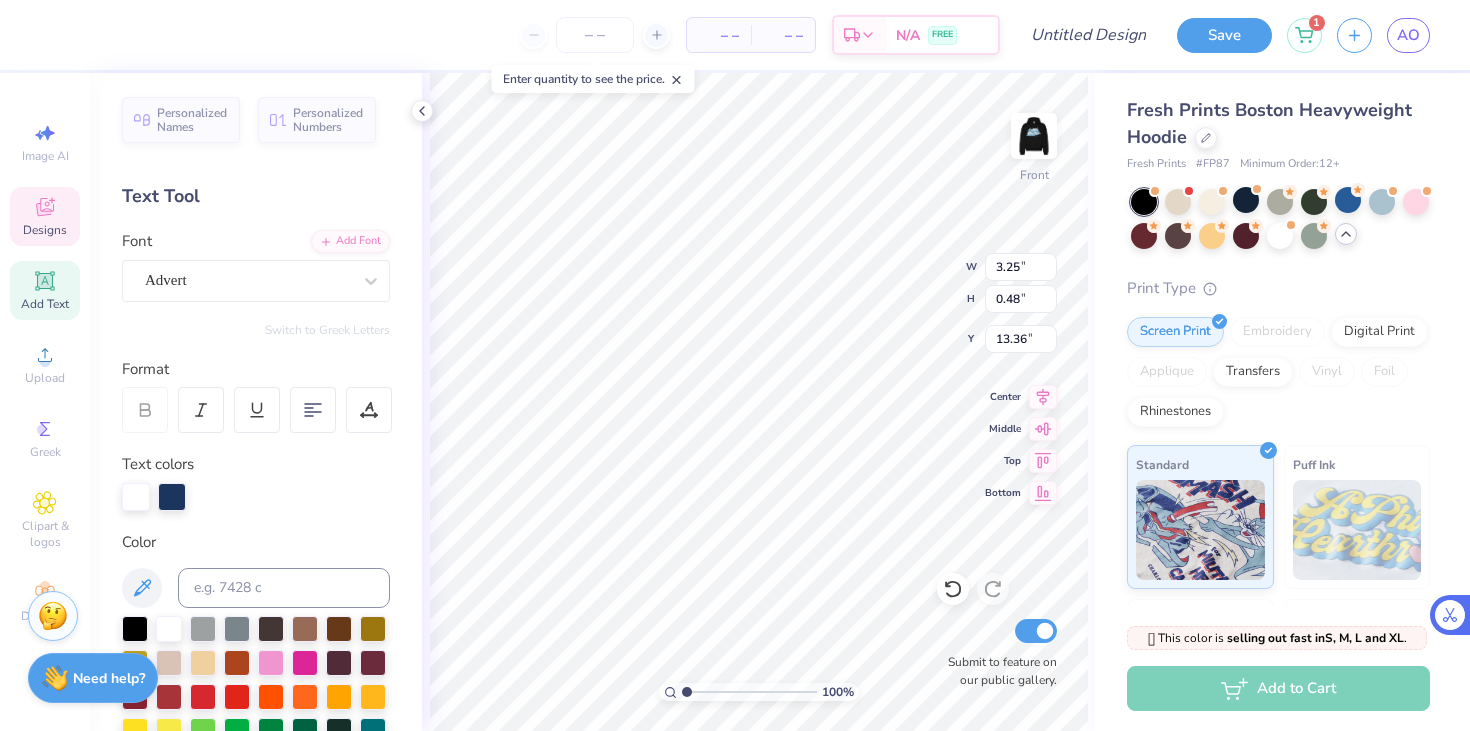 type on "7.54" 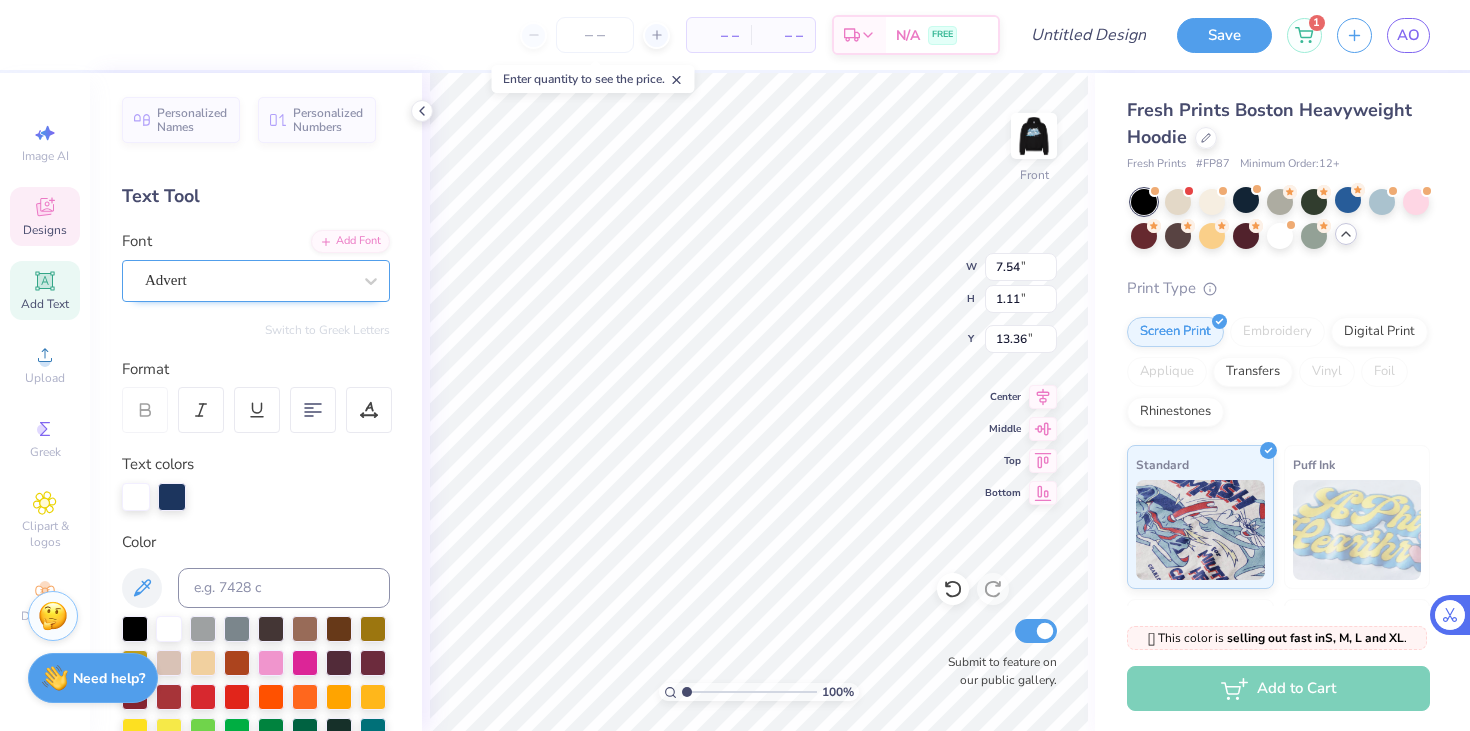 click on "Advert" at bounding box center [248, 280] 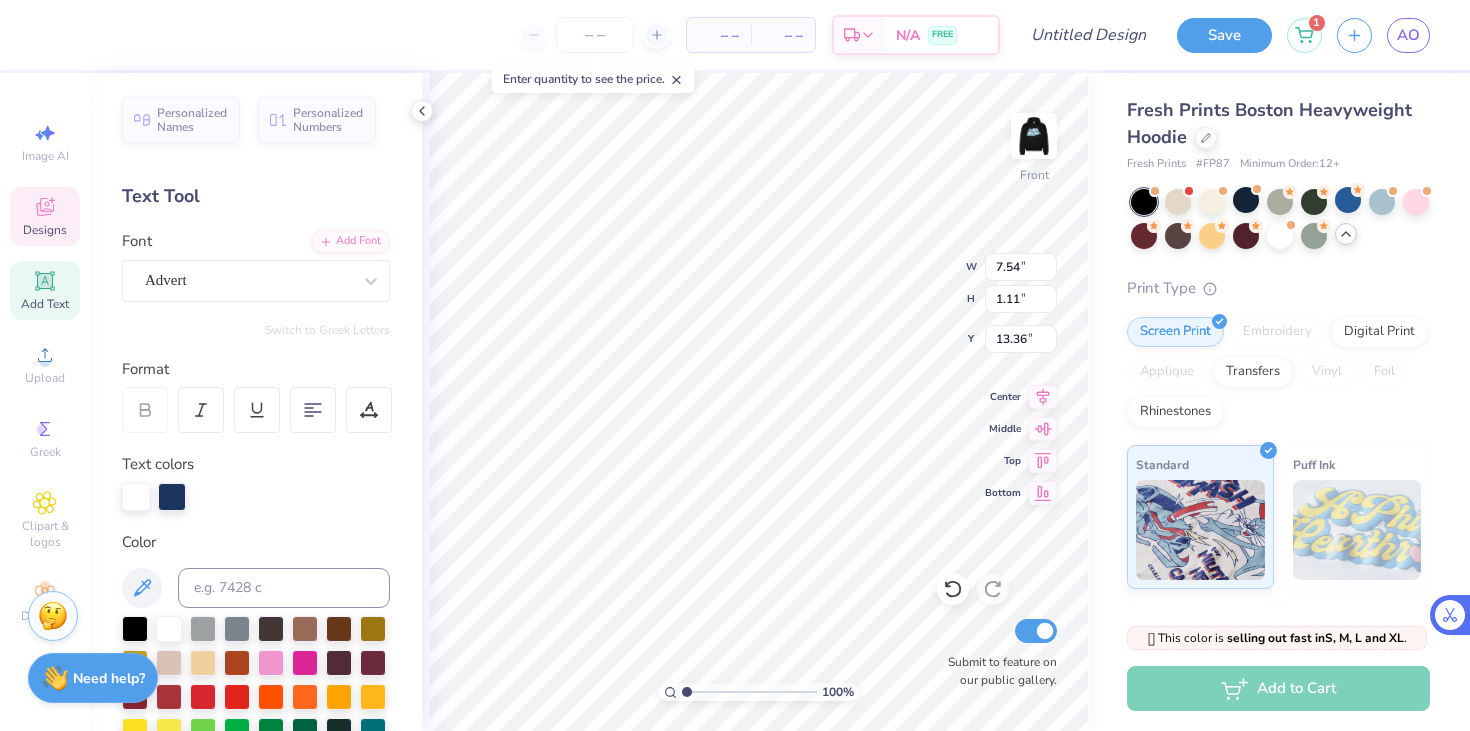 scroll, scrollTop: 0, scrollLeft: 3, axis: horizontal 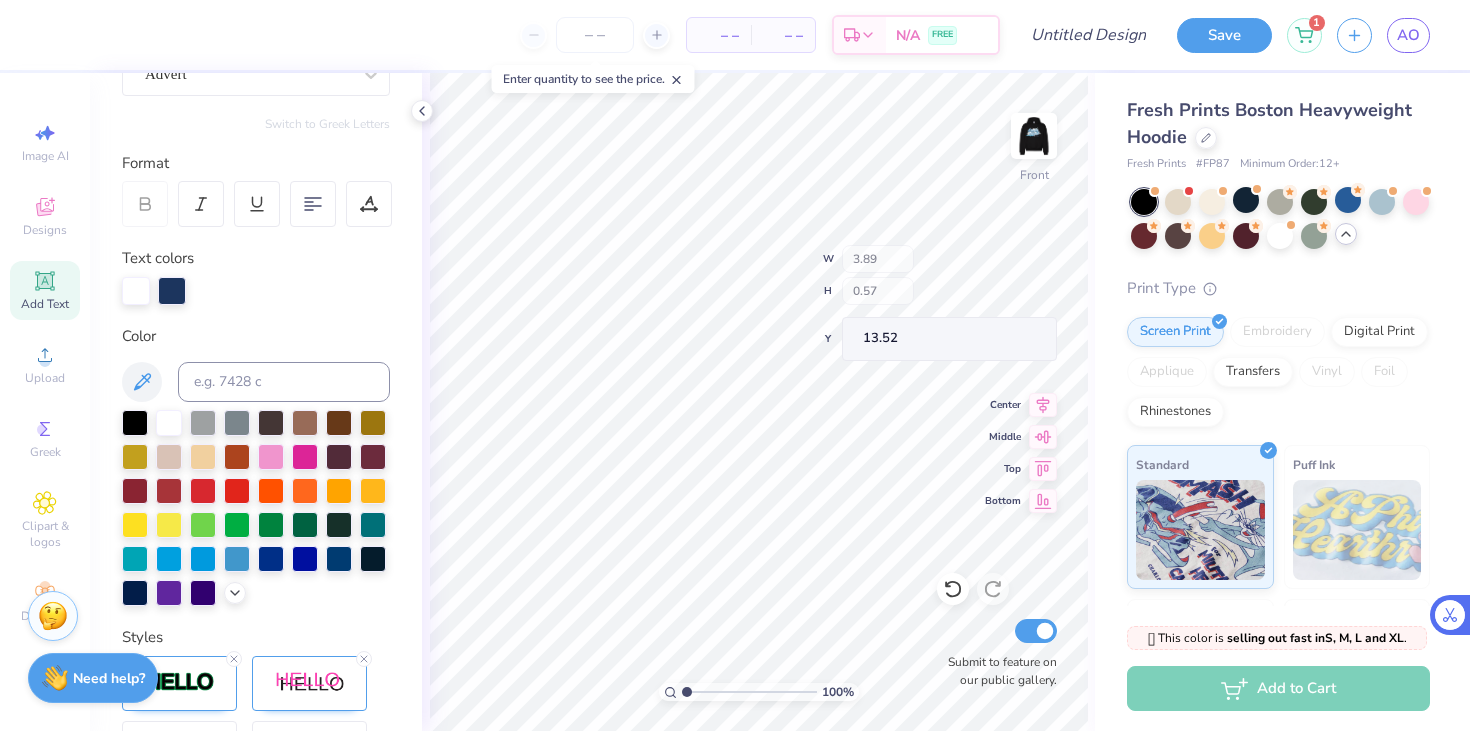 type on "4.63" 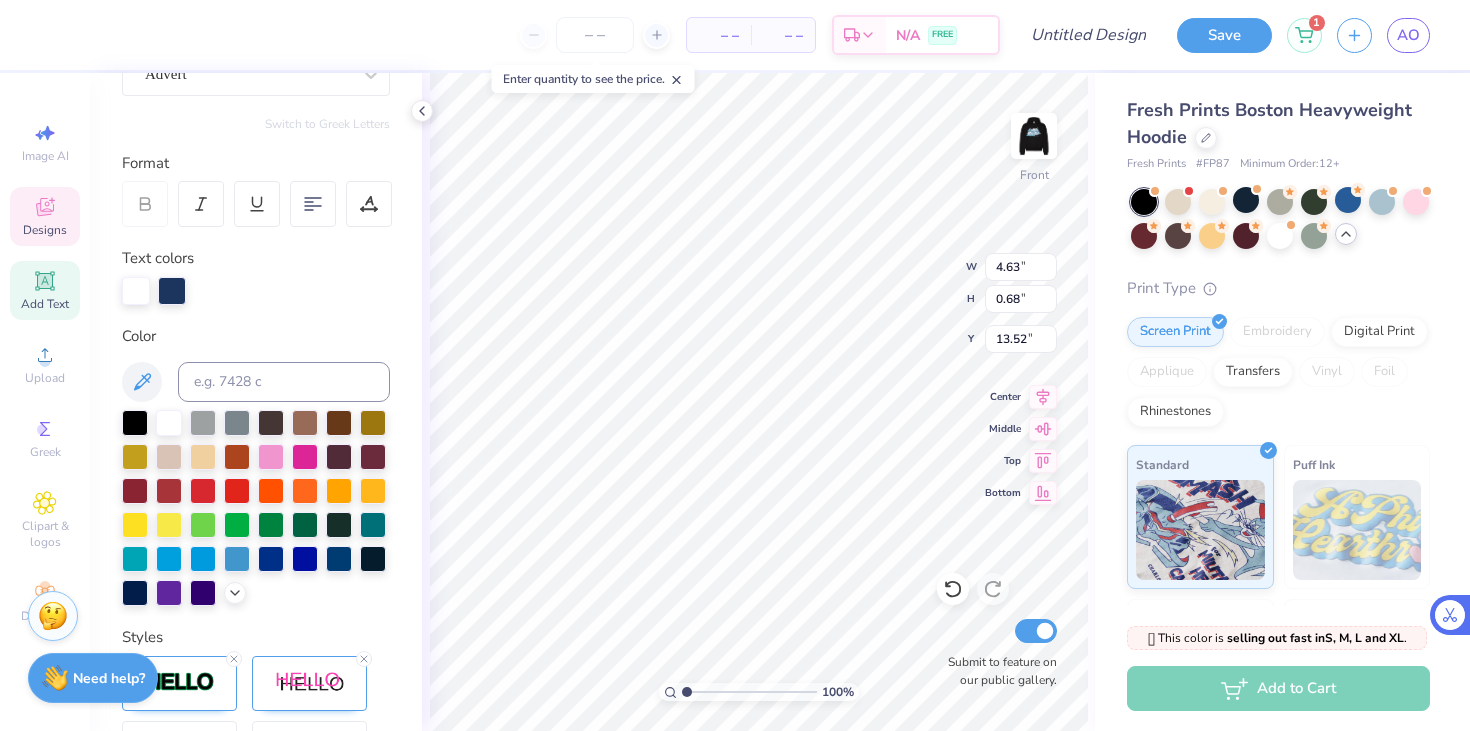 type on "12.83" 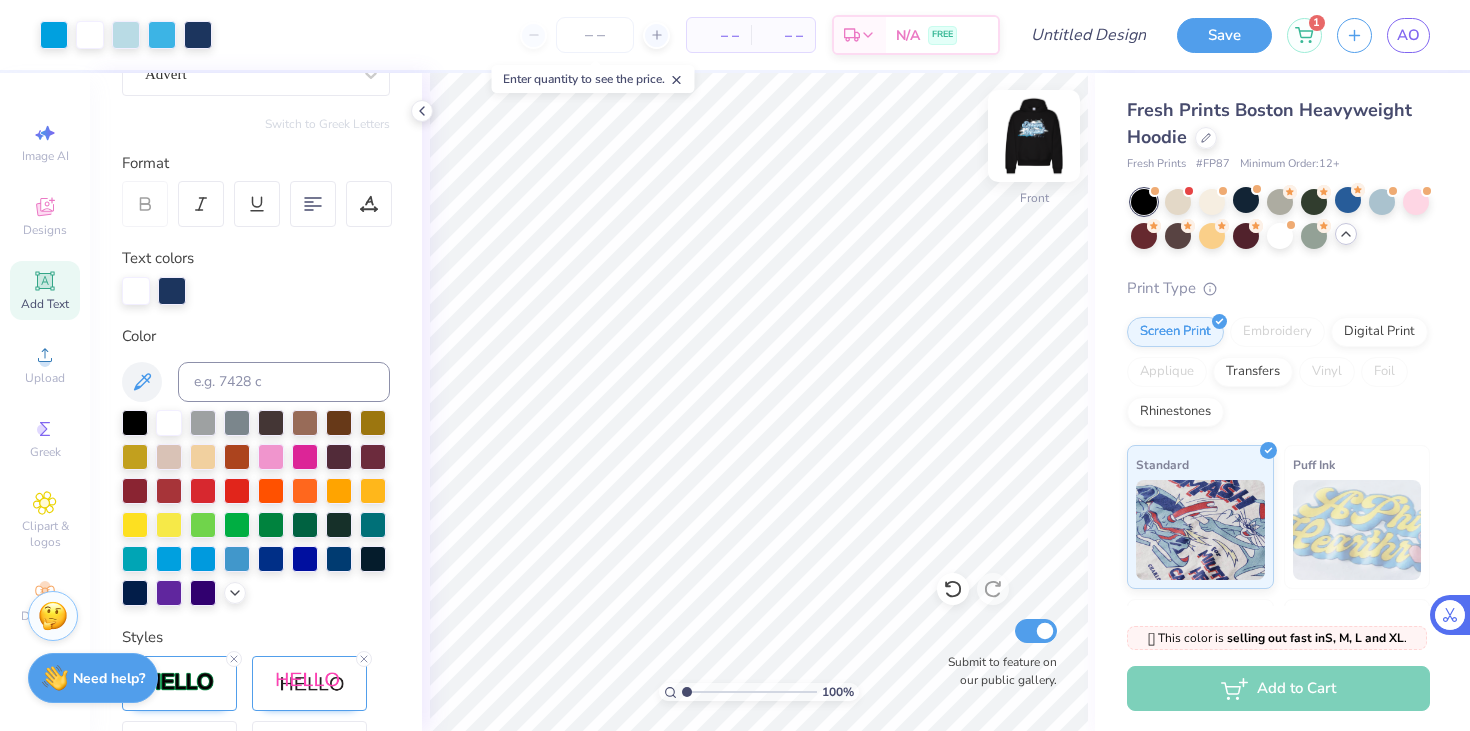 click at bounding box center (1034, 136) 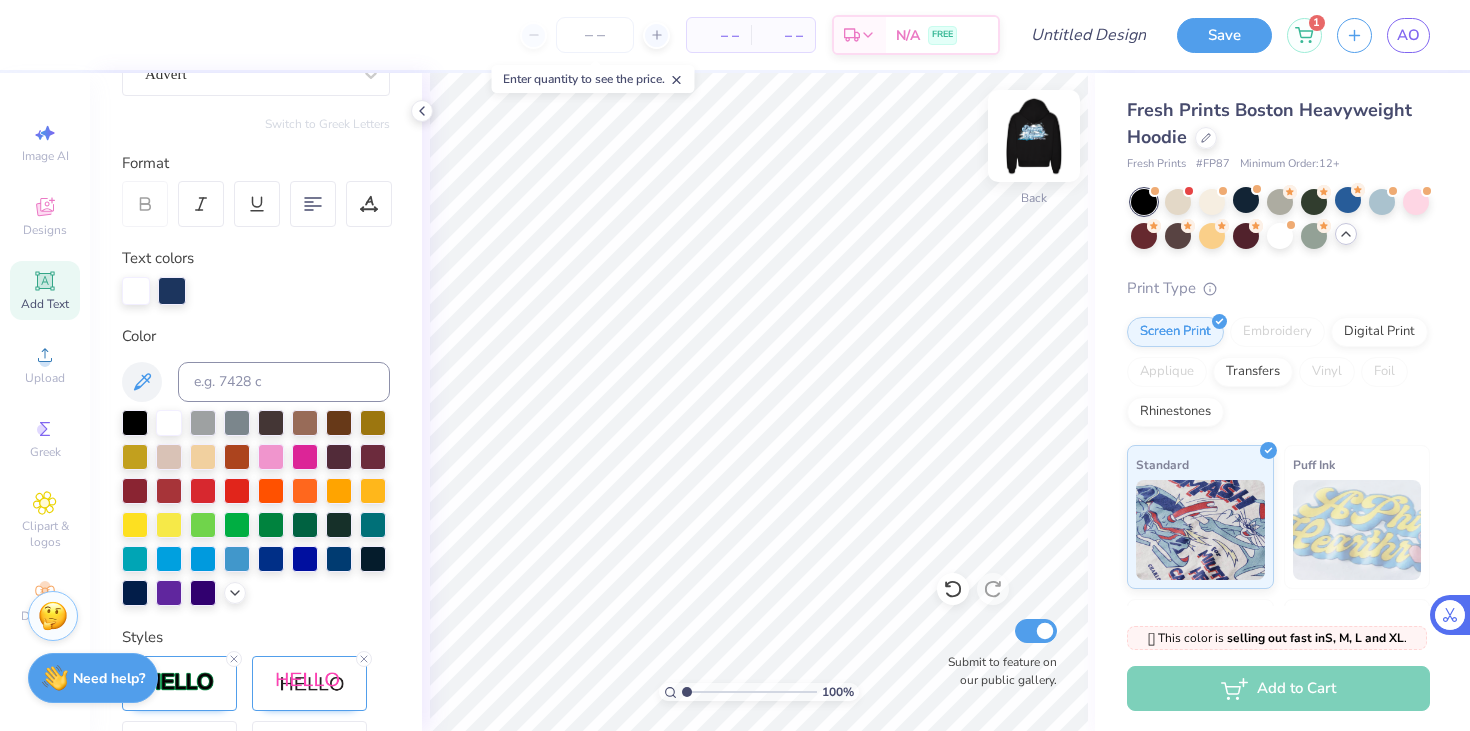 click at bounding box center (1034, 136) 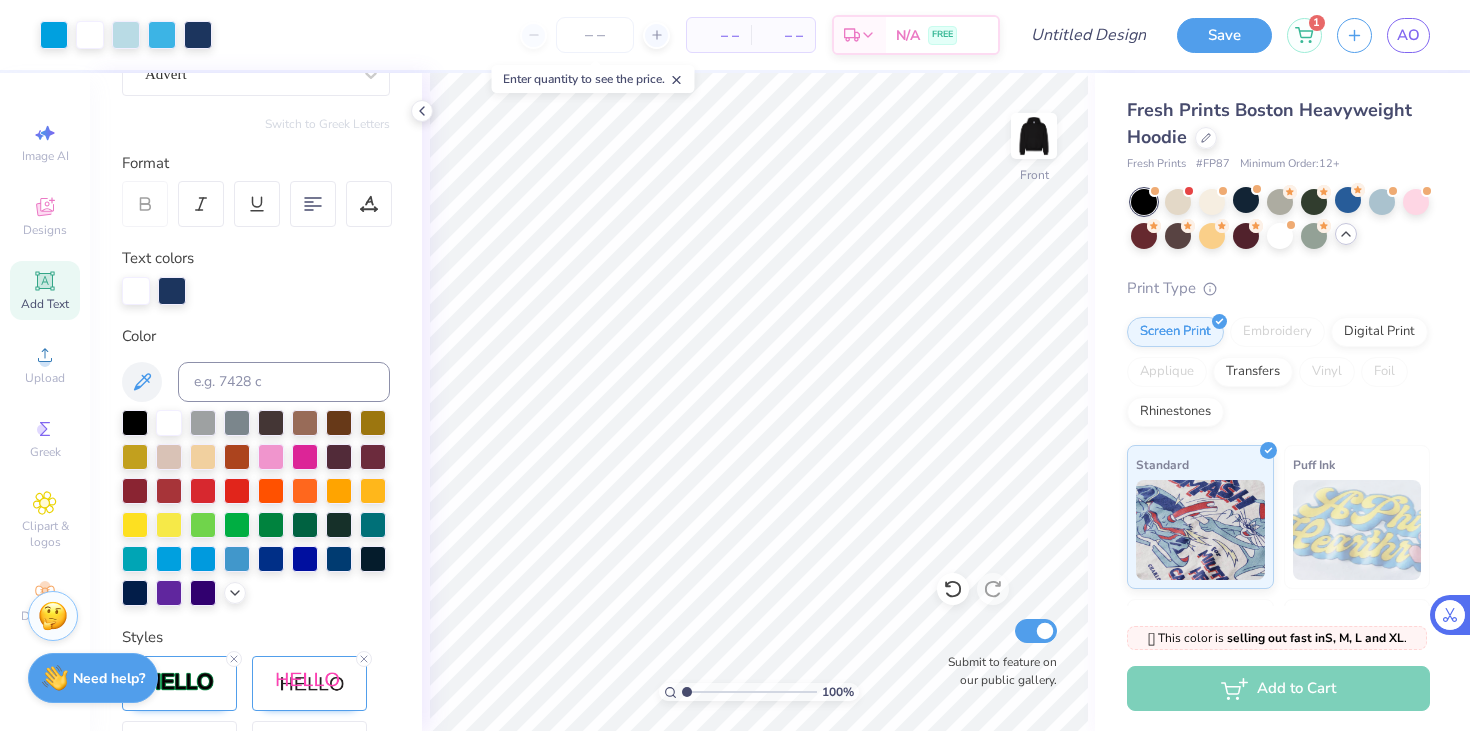 scroll, scrollTop: 102, scrollLeft: 0, axis: vertical 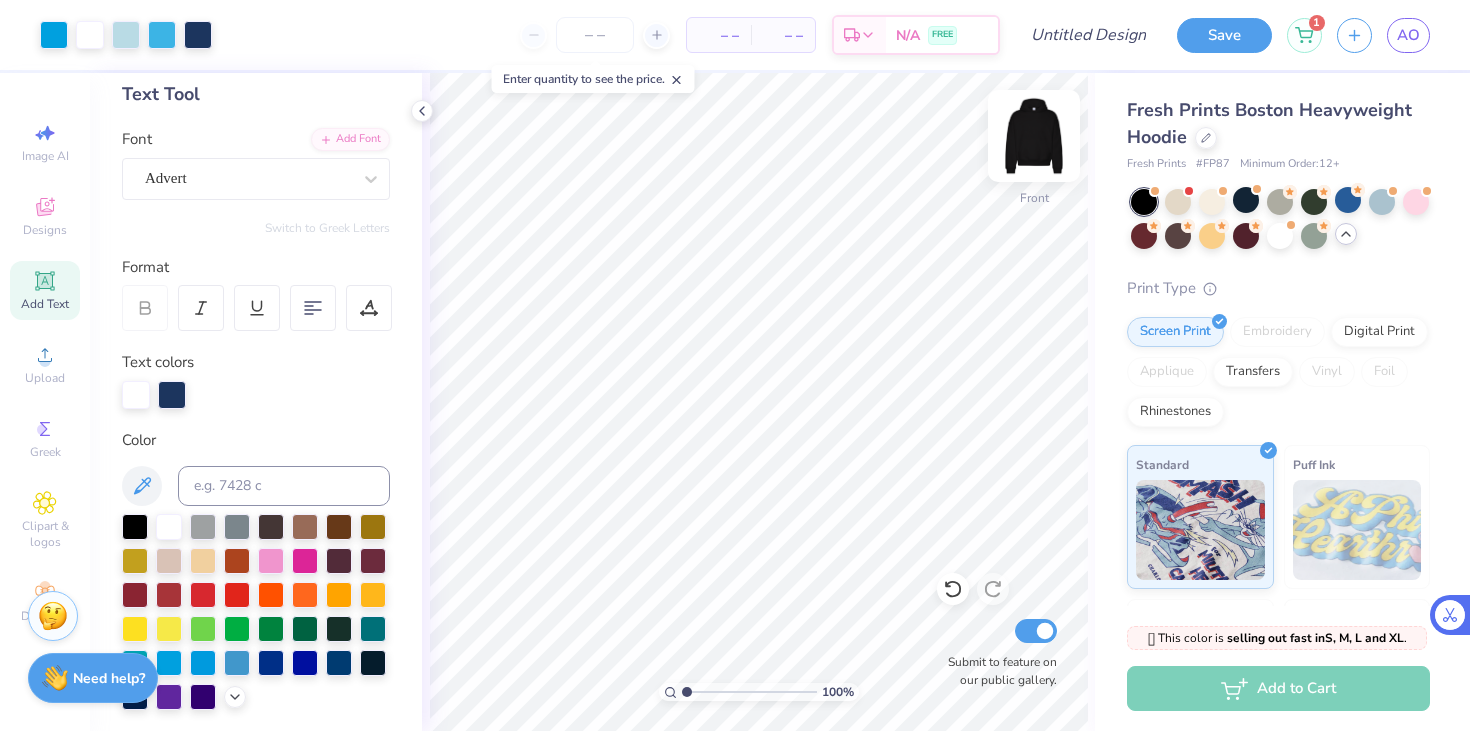 click at bounding box center (1034, 136) 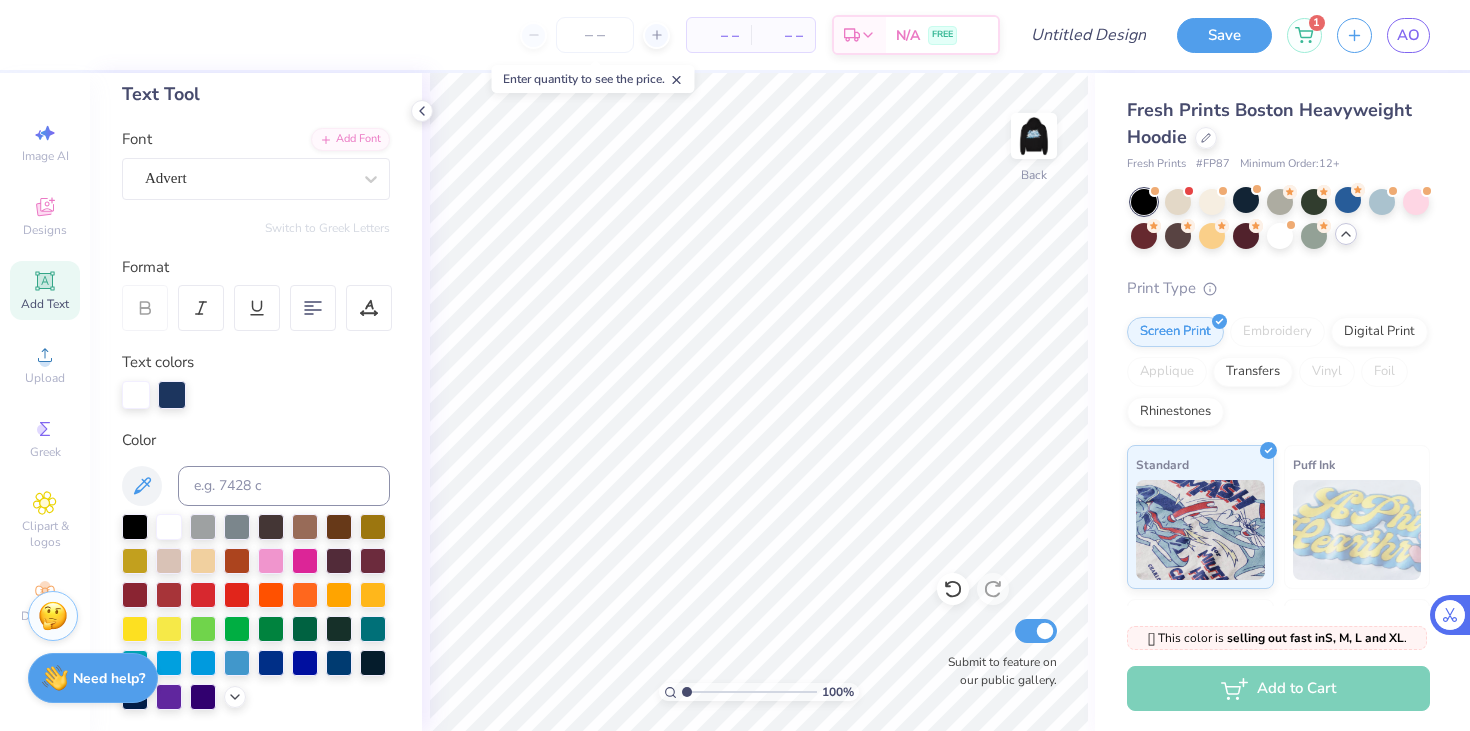 click 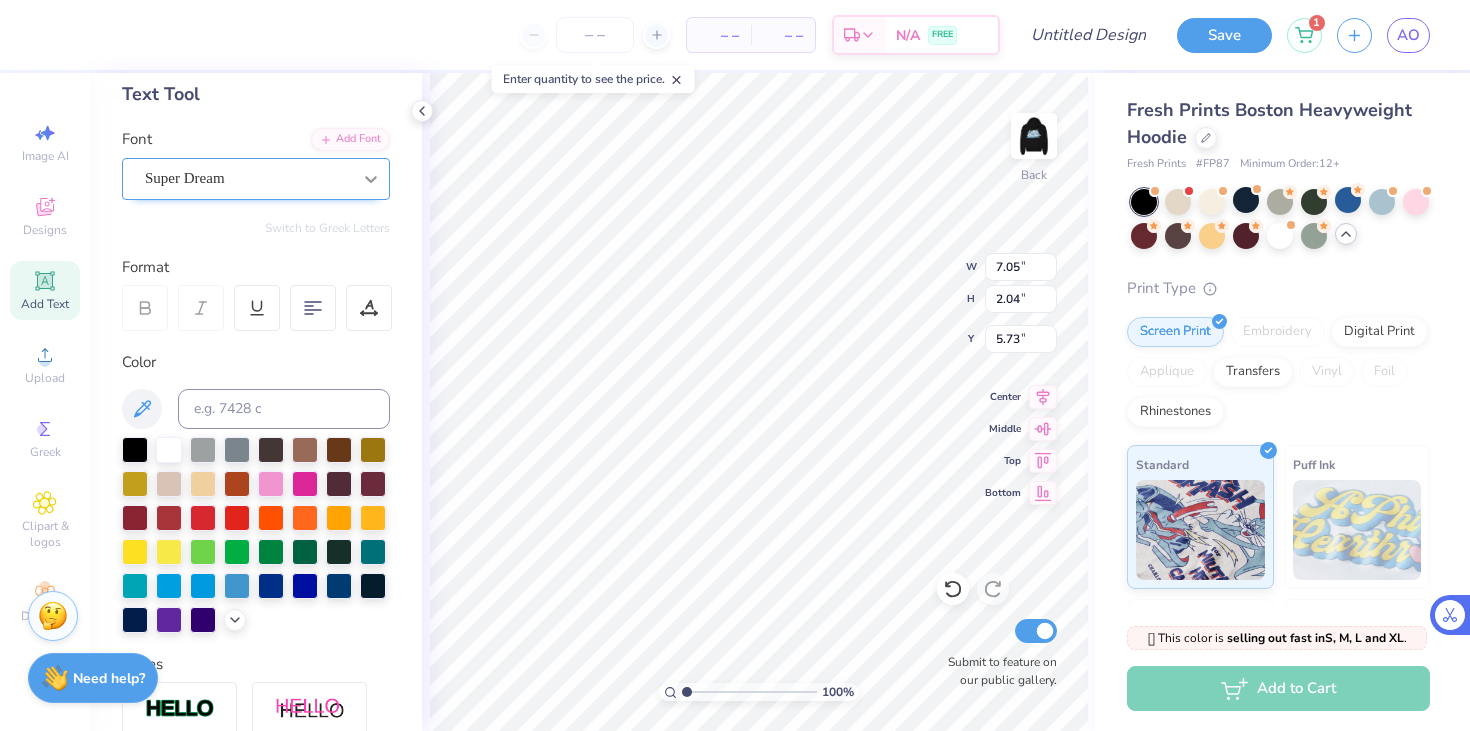 click at bounding box center (371, 179) 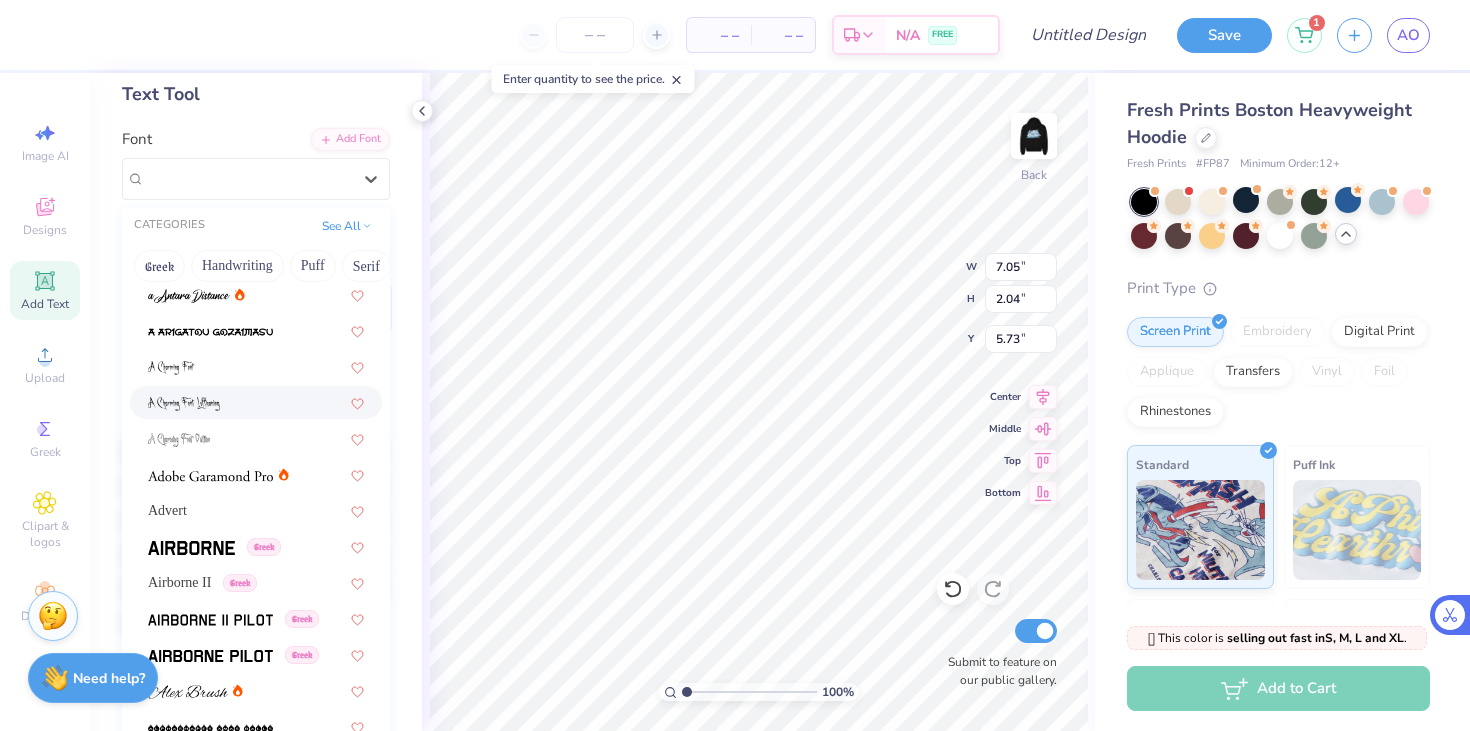 scroll, scrollTop: 293, scrollLeft: 0, axis: vertical 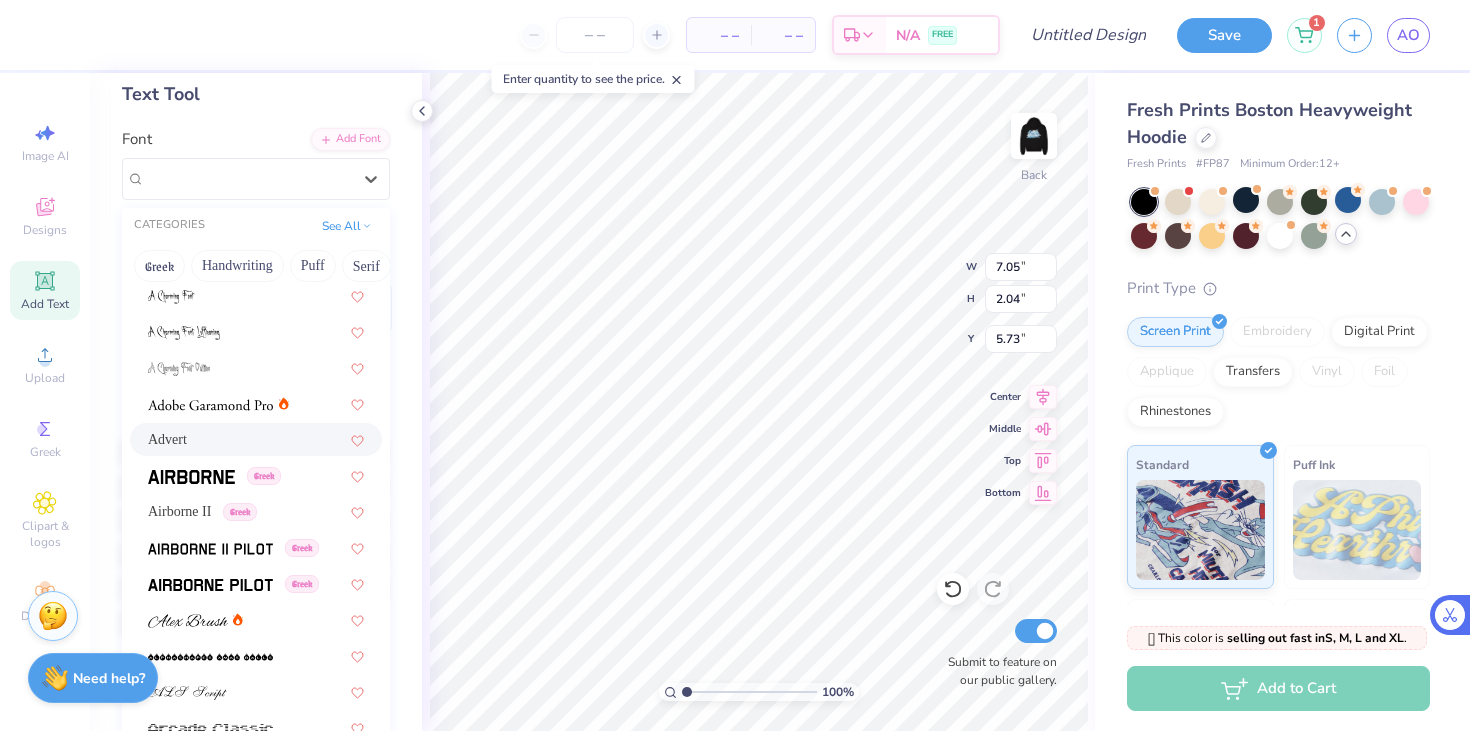 click on "Advert" at bounding box center (256, 439) 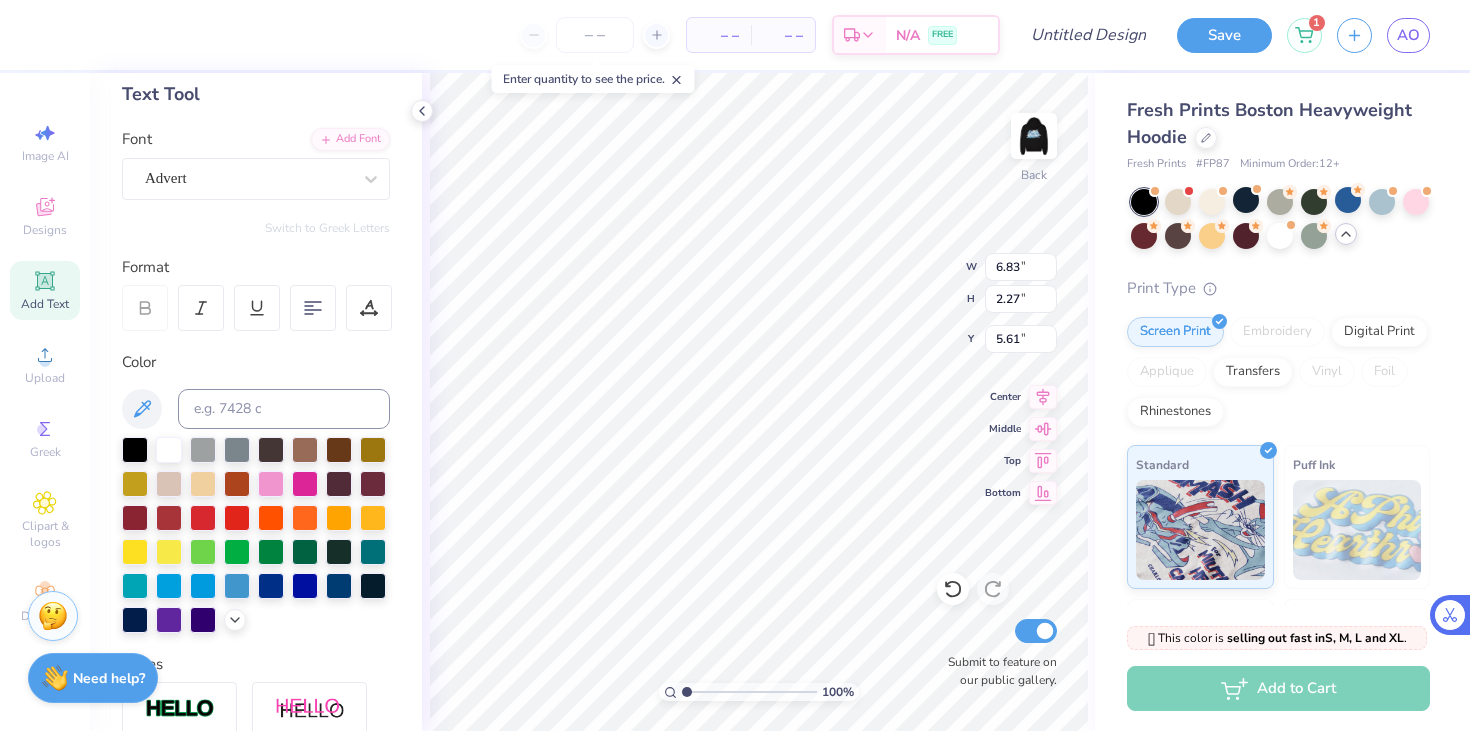 type on "6.83" 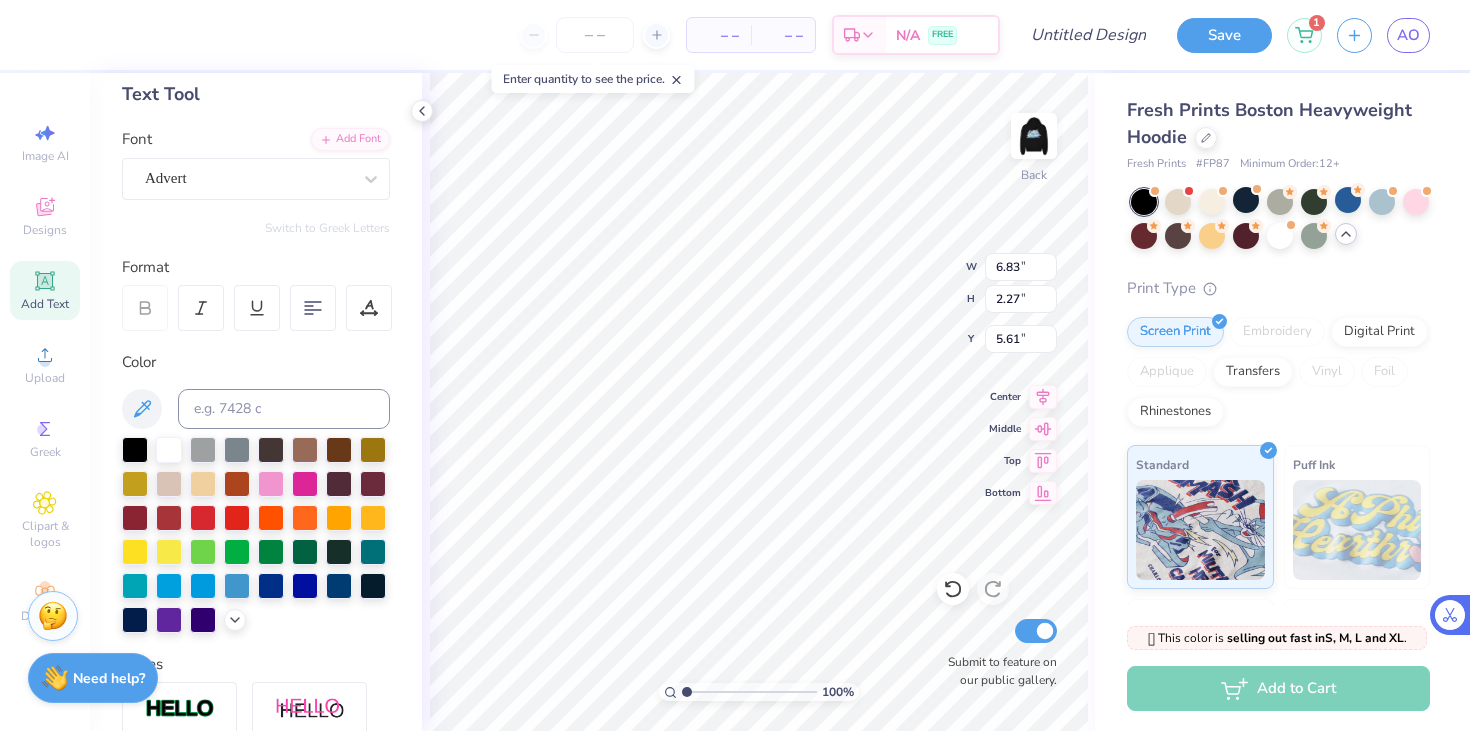 type on "Dream Squad" 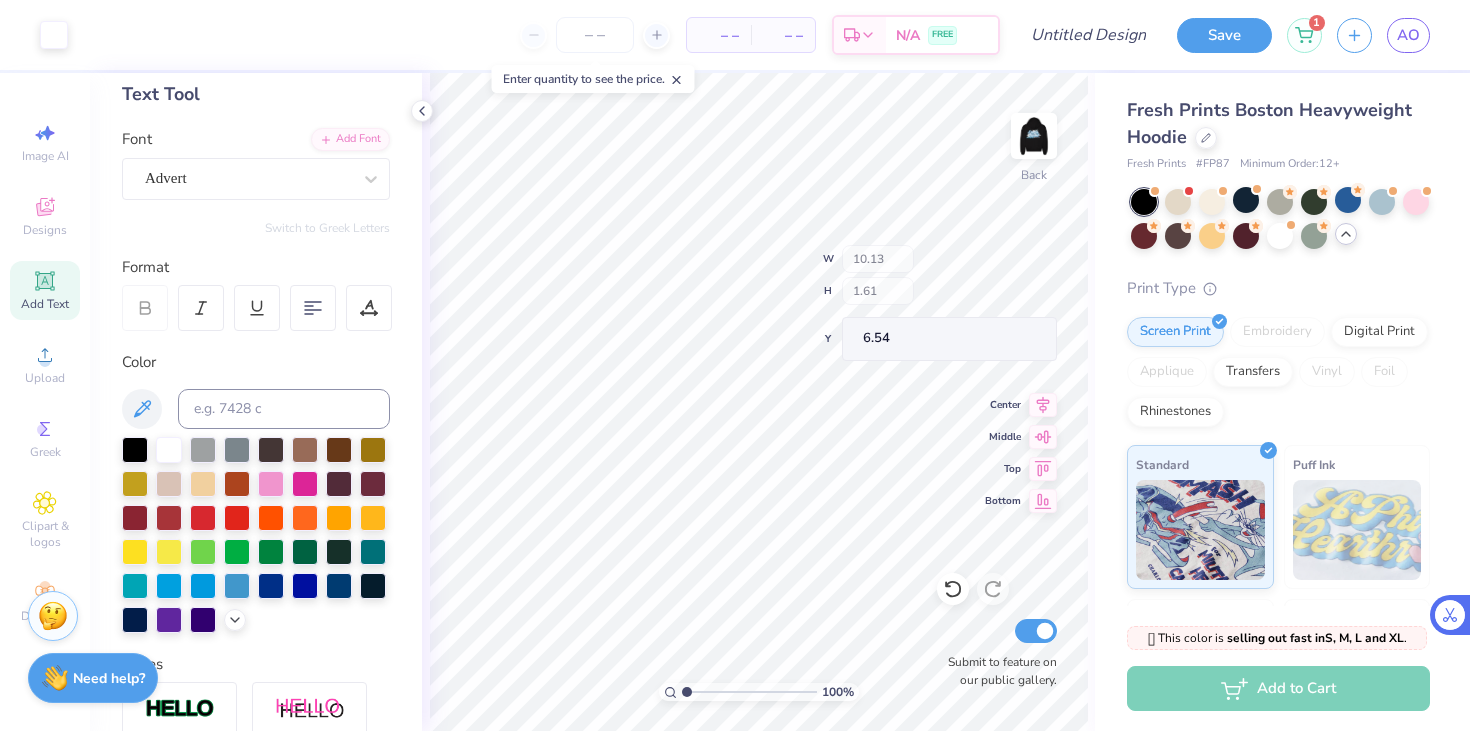 type on "10.13" 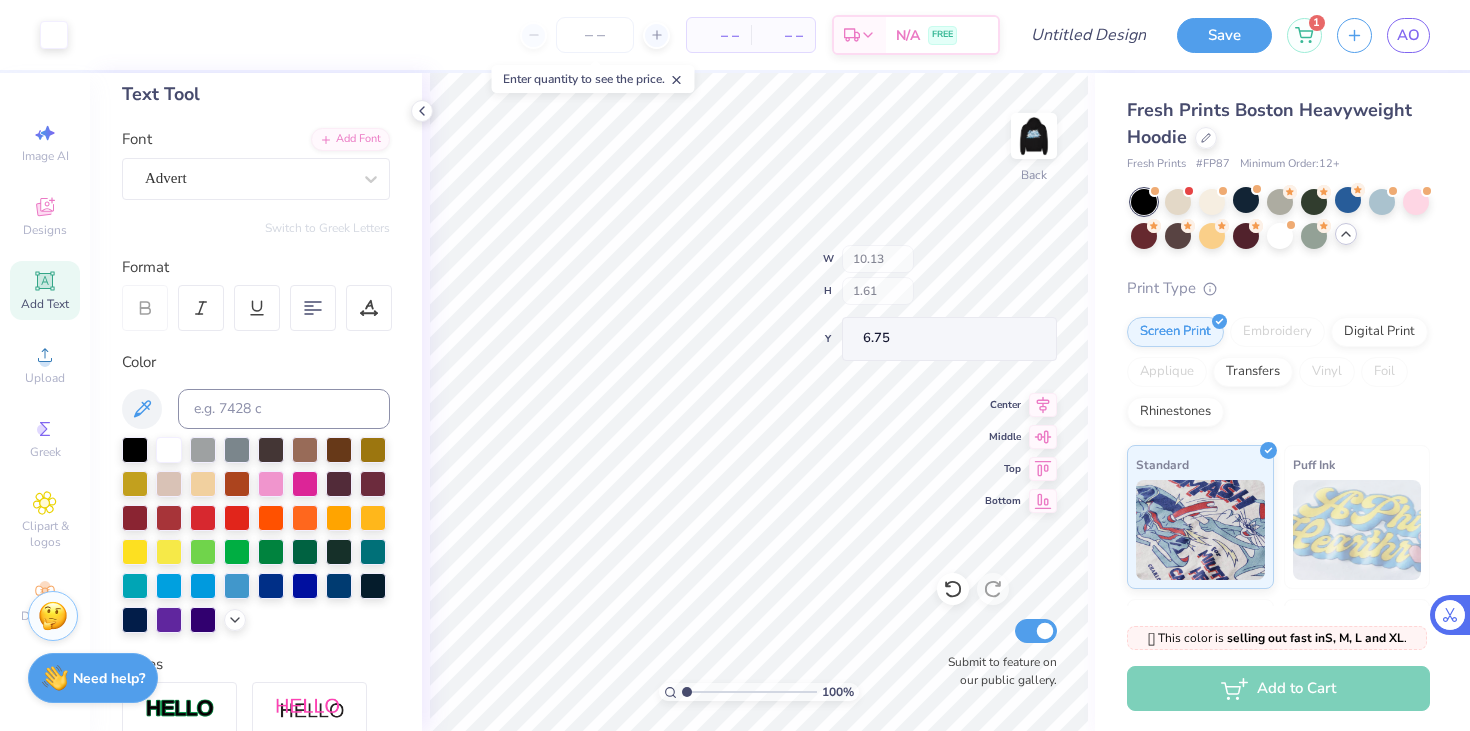 type on "6.75" 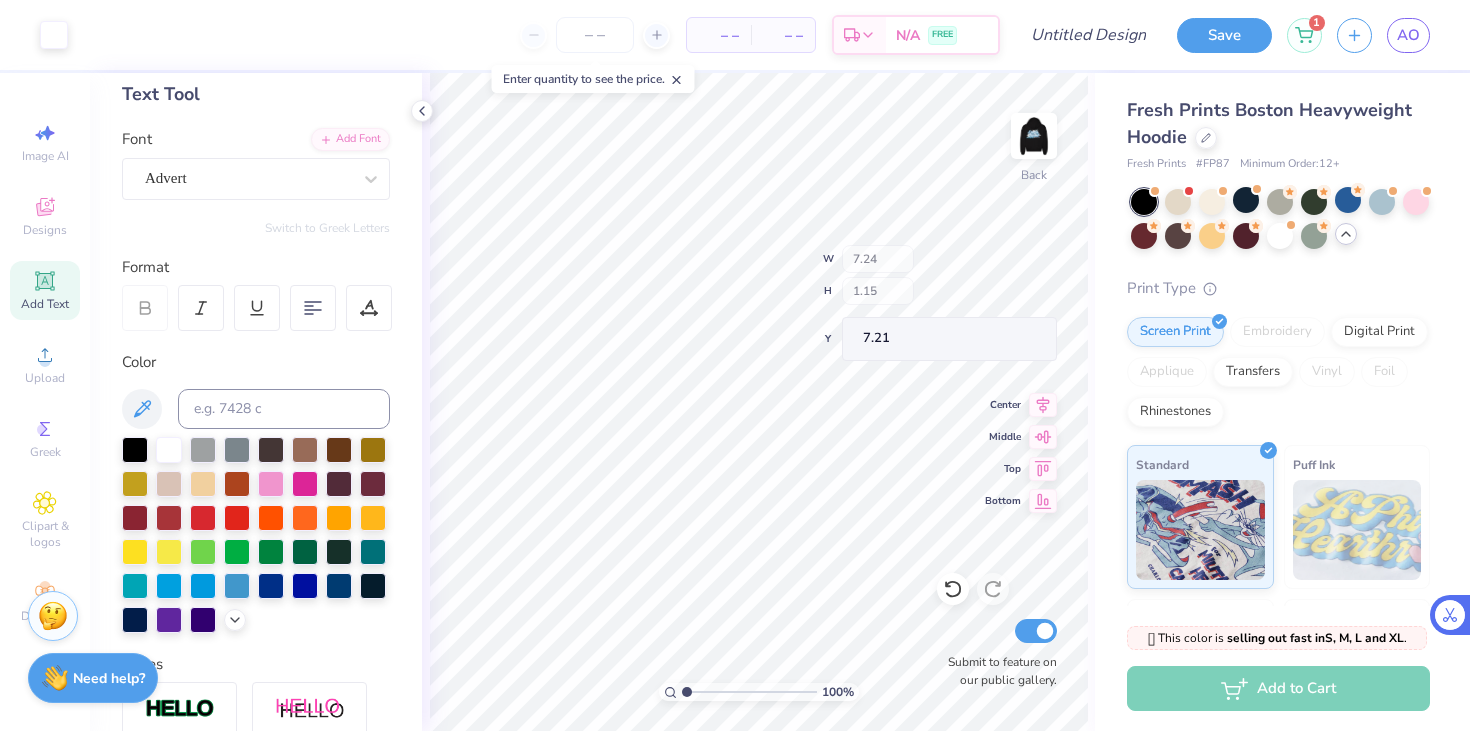 type on "7.24" 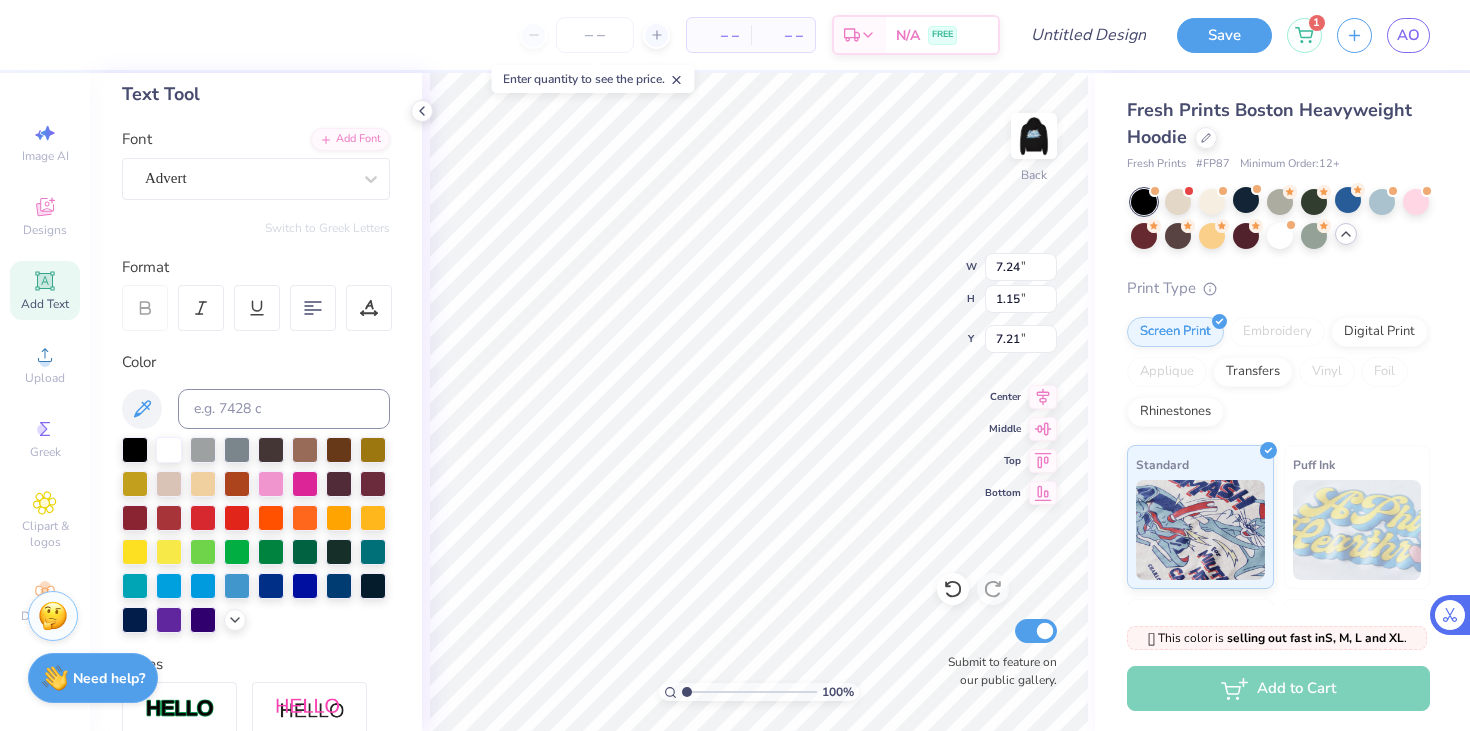 type on "7.19" 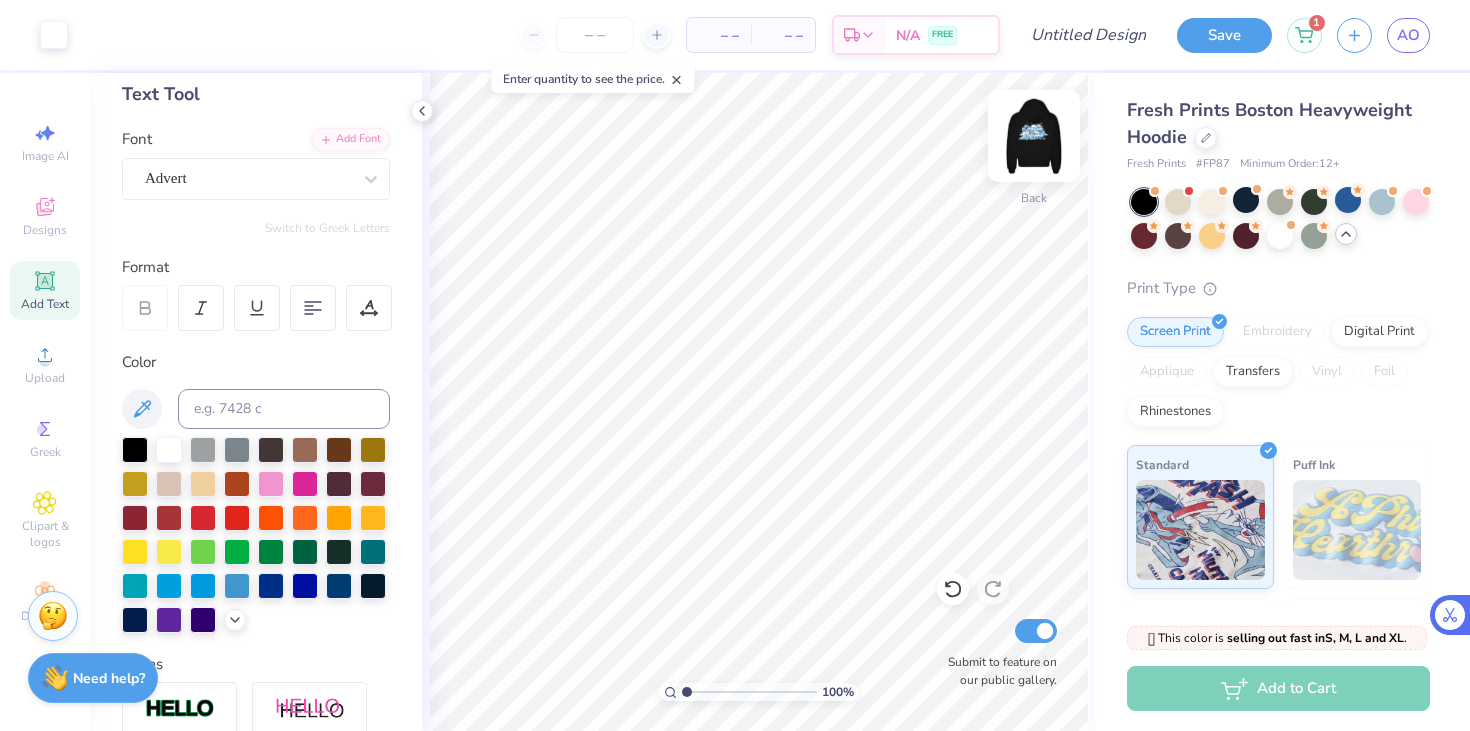 click at bounding box center (1034, 136) 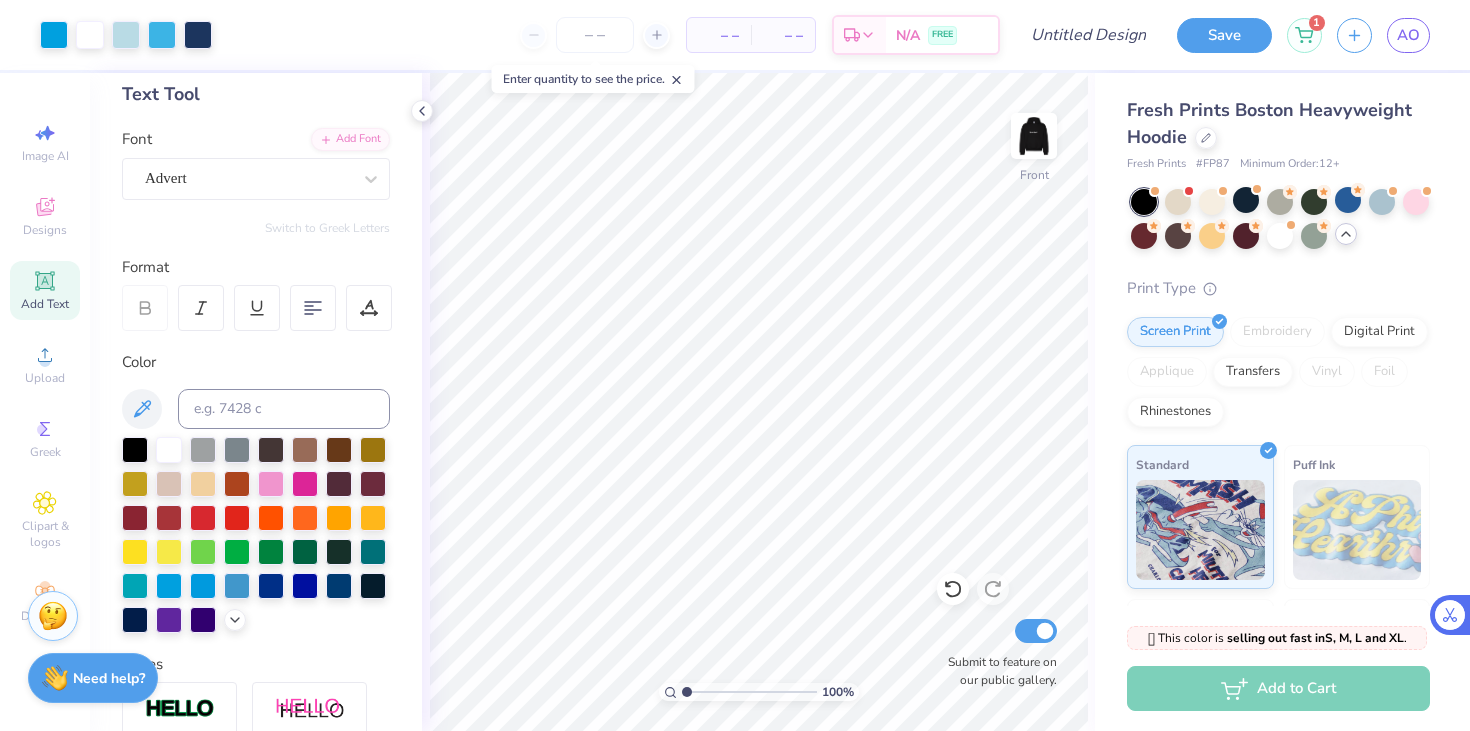 click 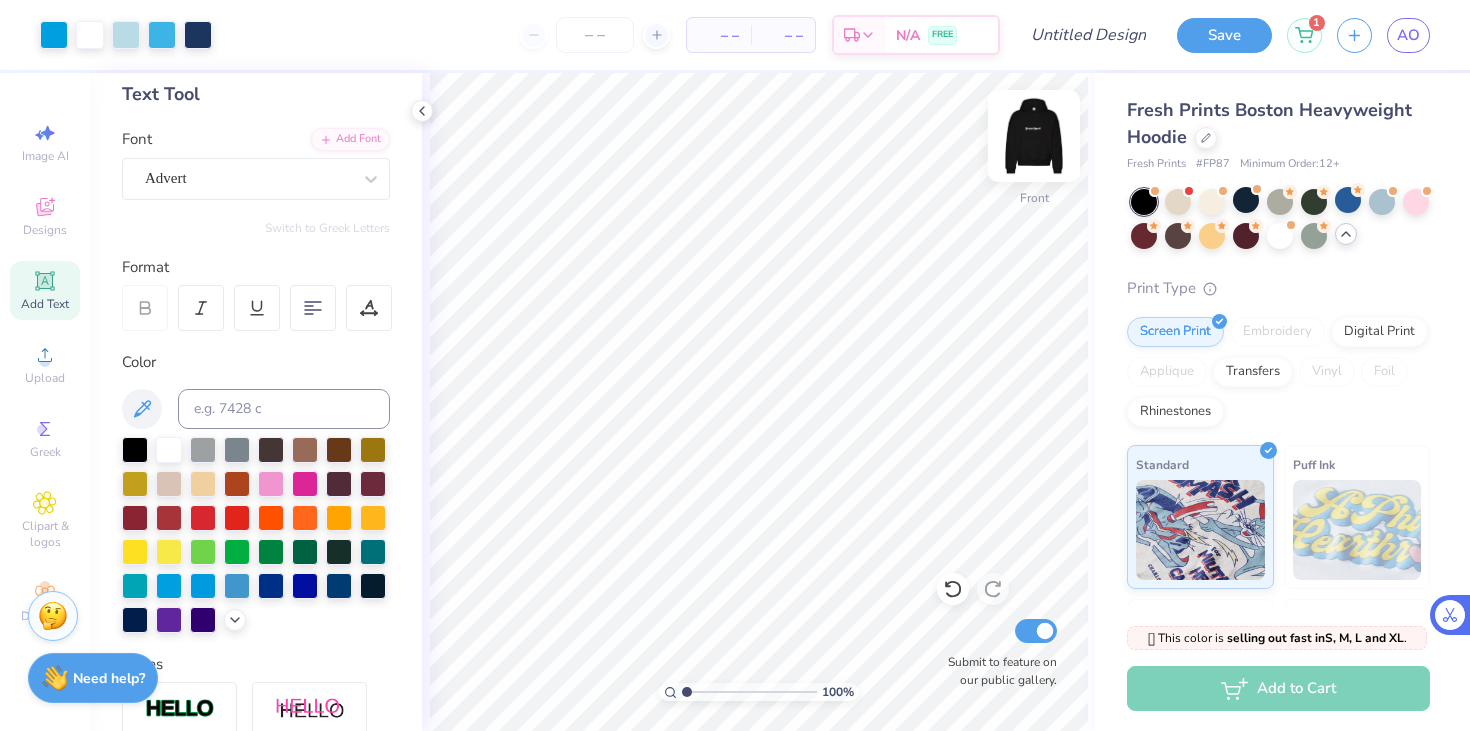 click at bounding box center [1034, 136] 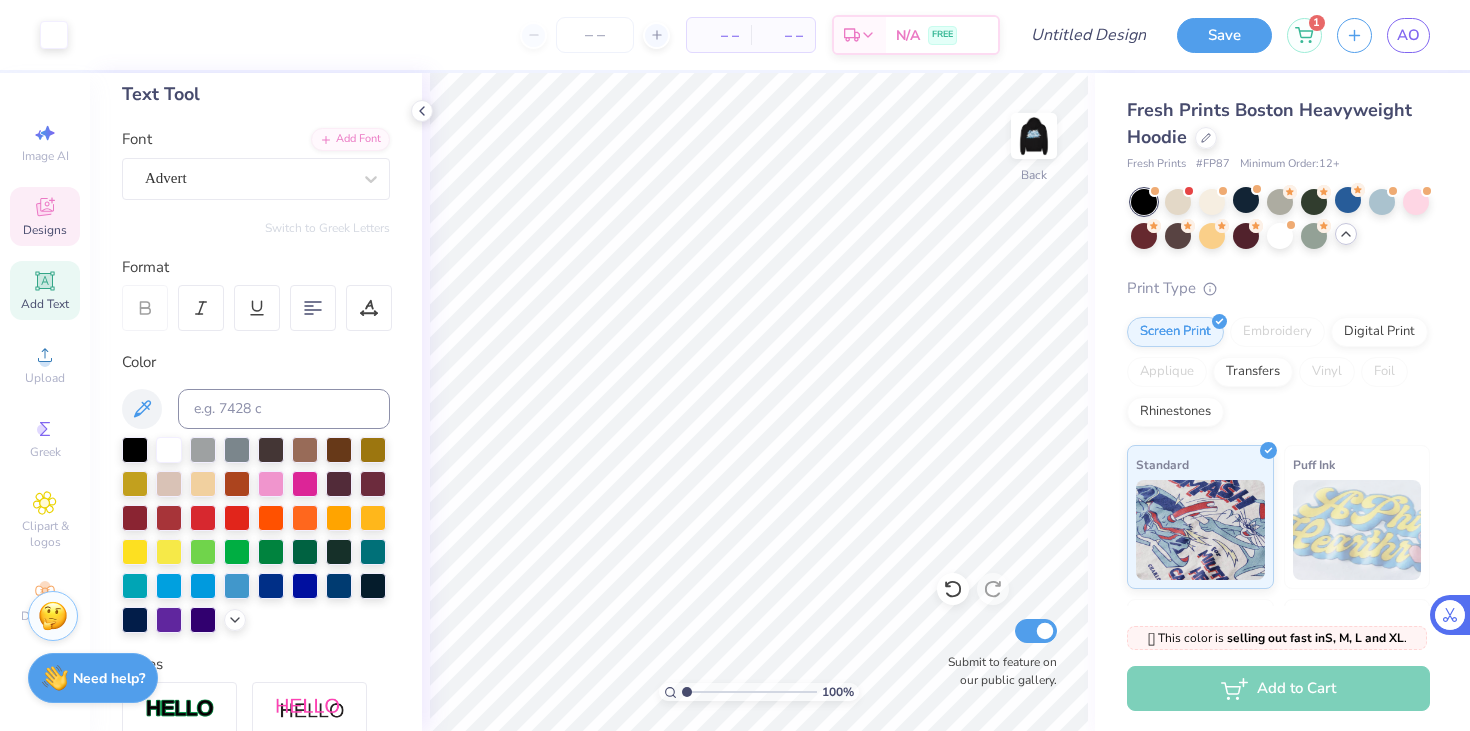 click 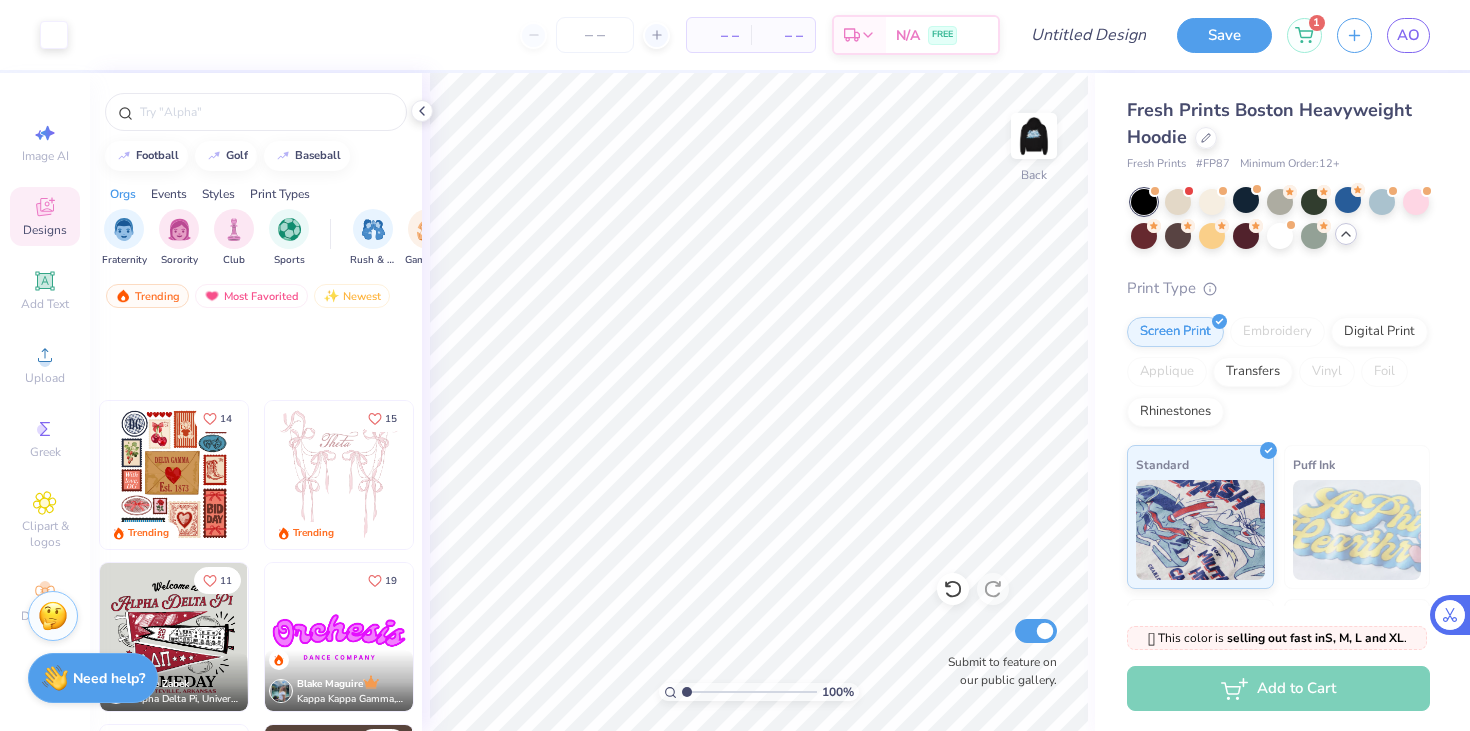 scroll, scrollTop: 811, scrollLeft: 0, axis: vertical 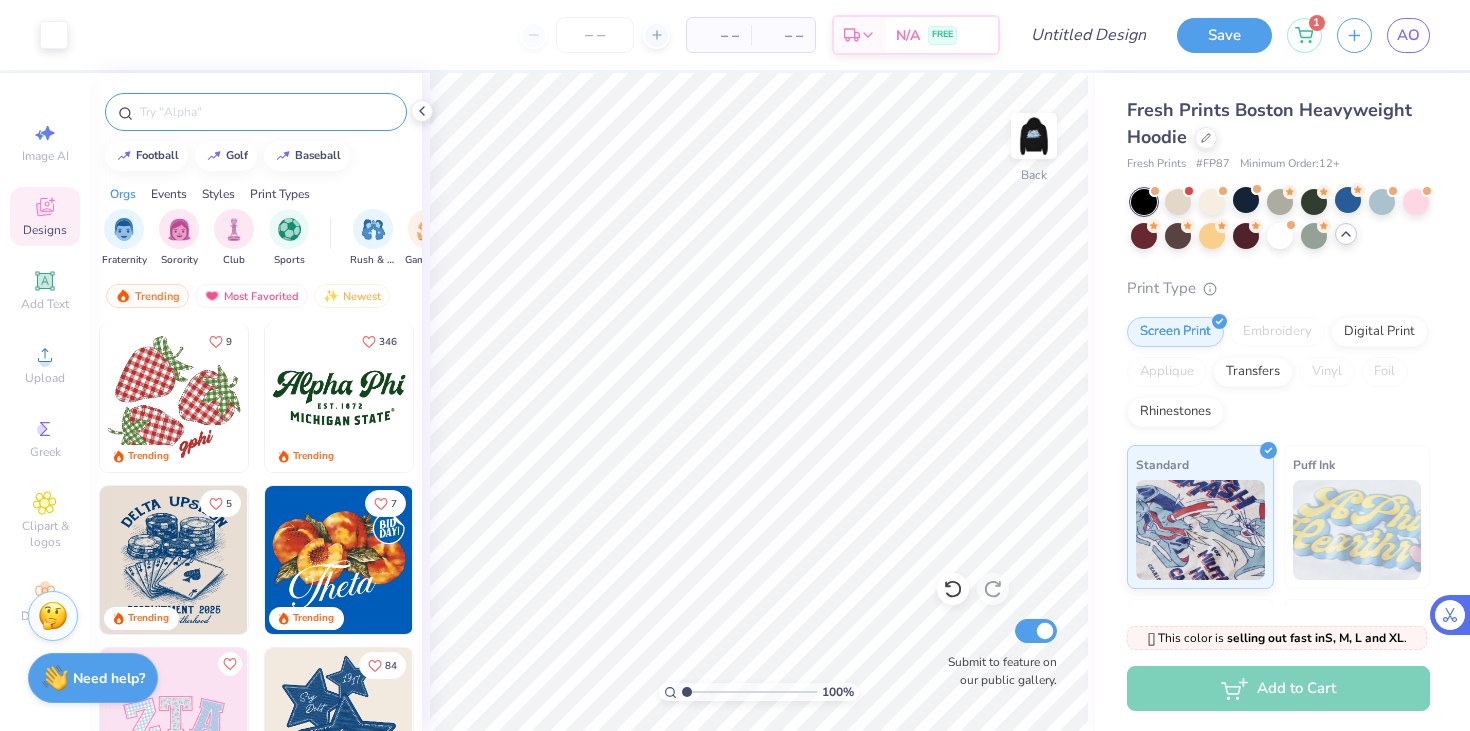 click at bounding box center [256, 112] 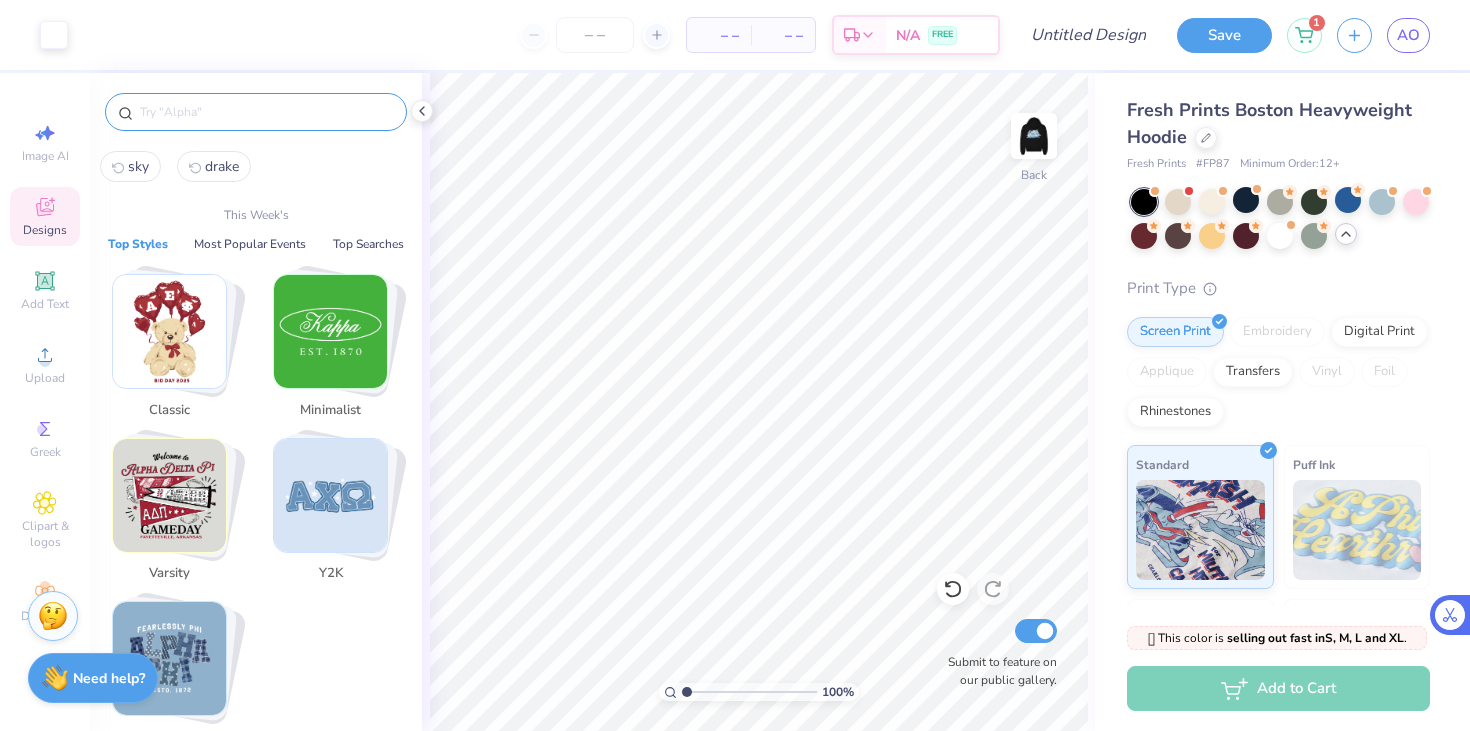 click at bounding box center [266, 112] 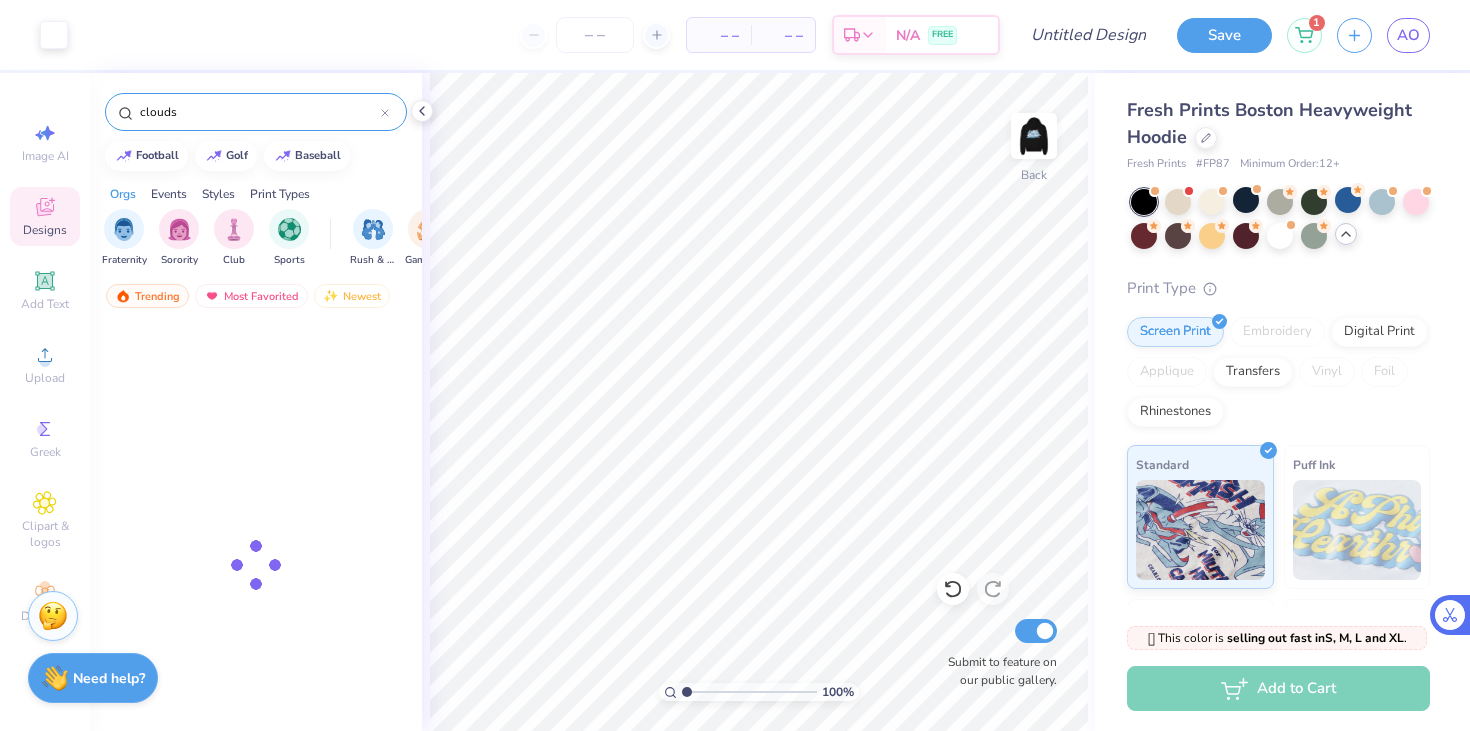 type on "clouds" 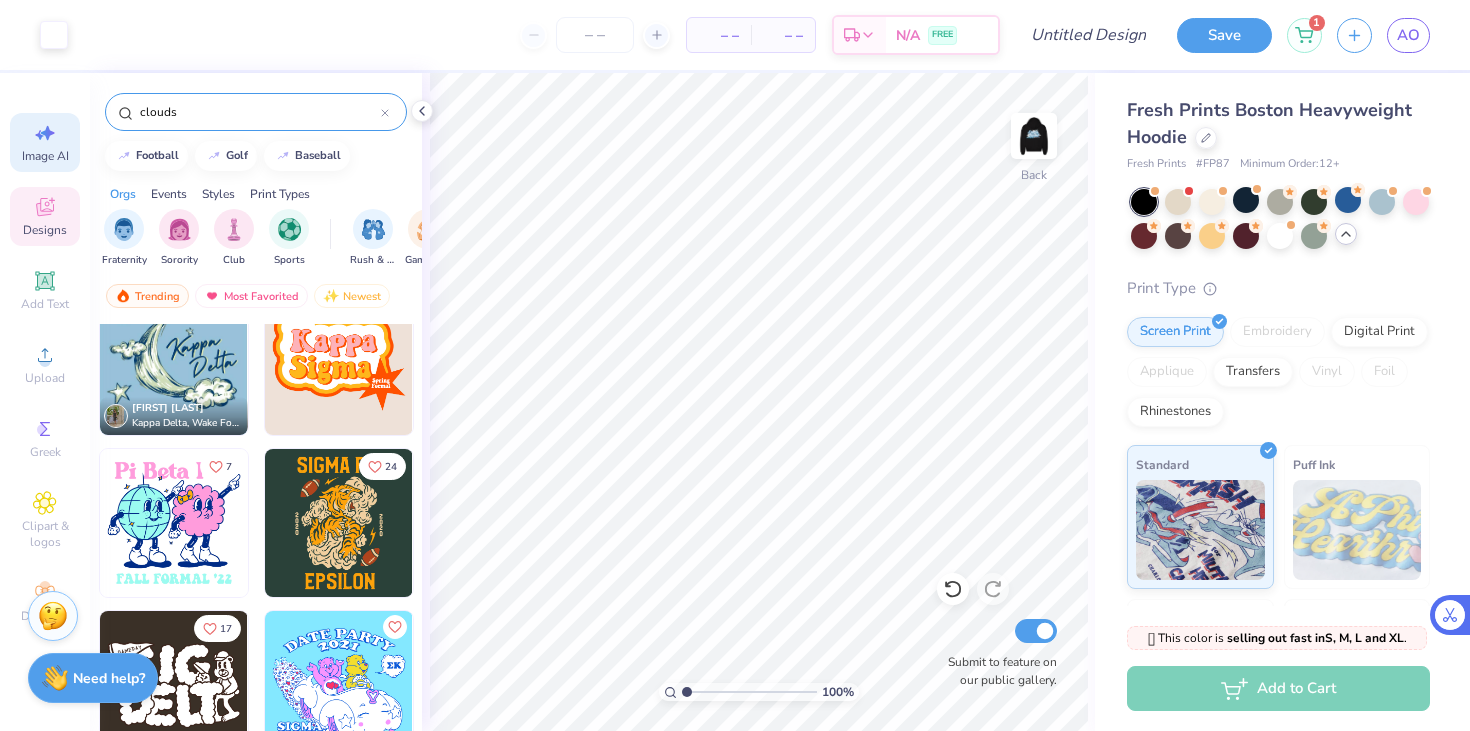scroll, scrollTop: 130, scrollLeft: 0, axis: vertical 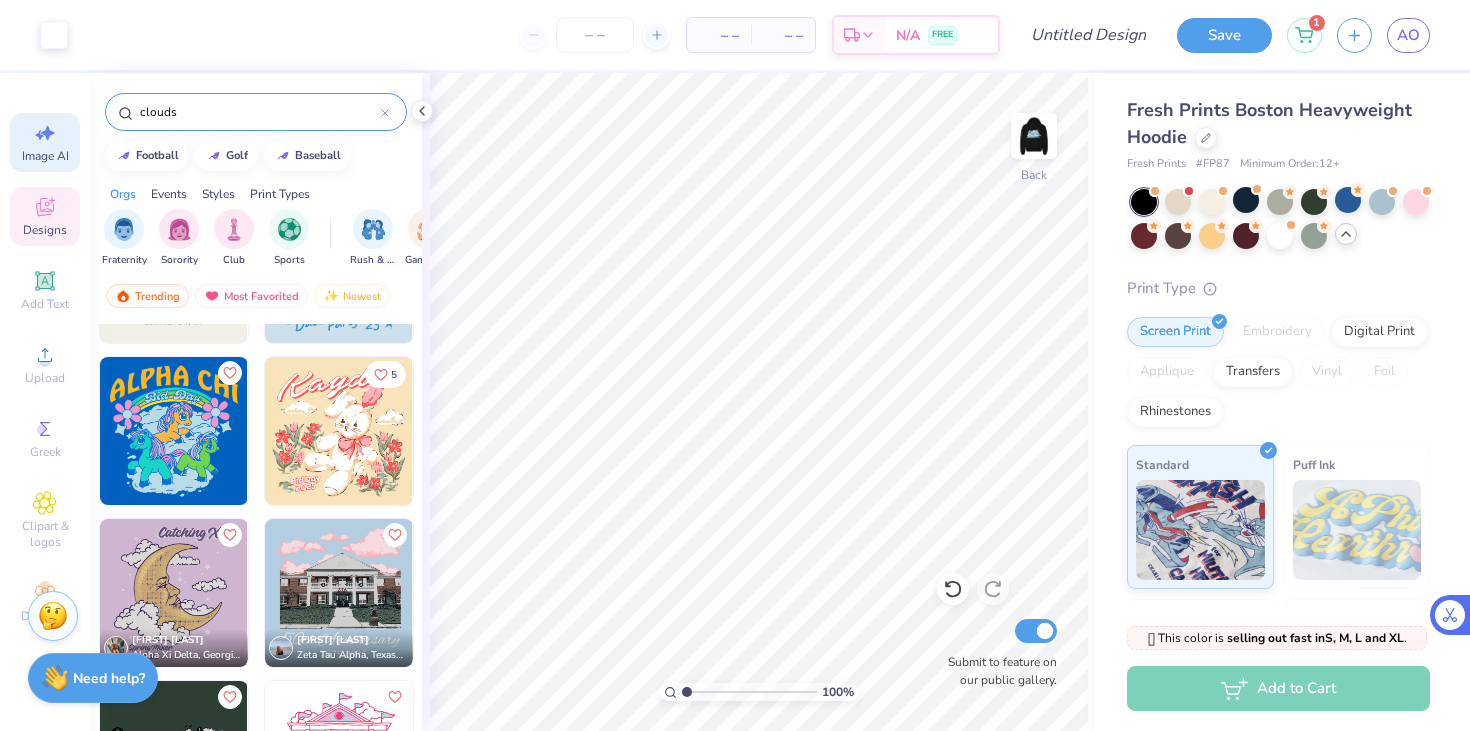 click on "Image AI" at bounding box center [45, 156] 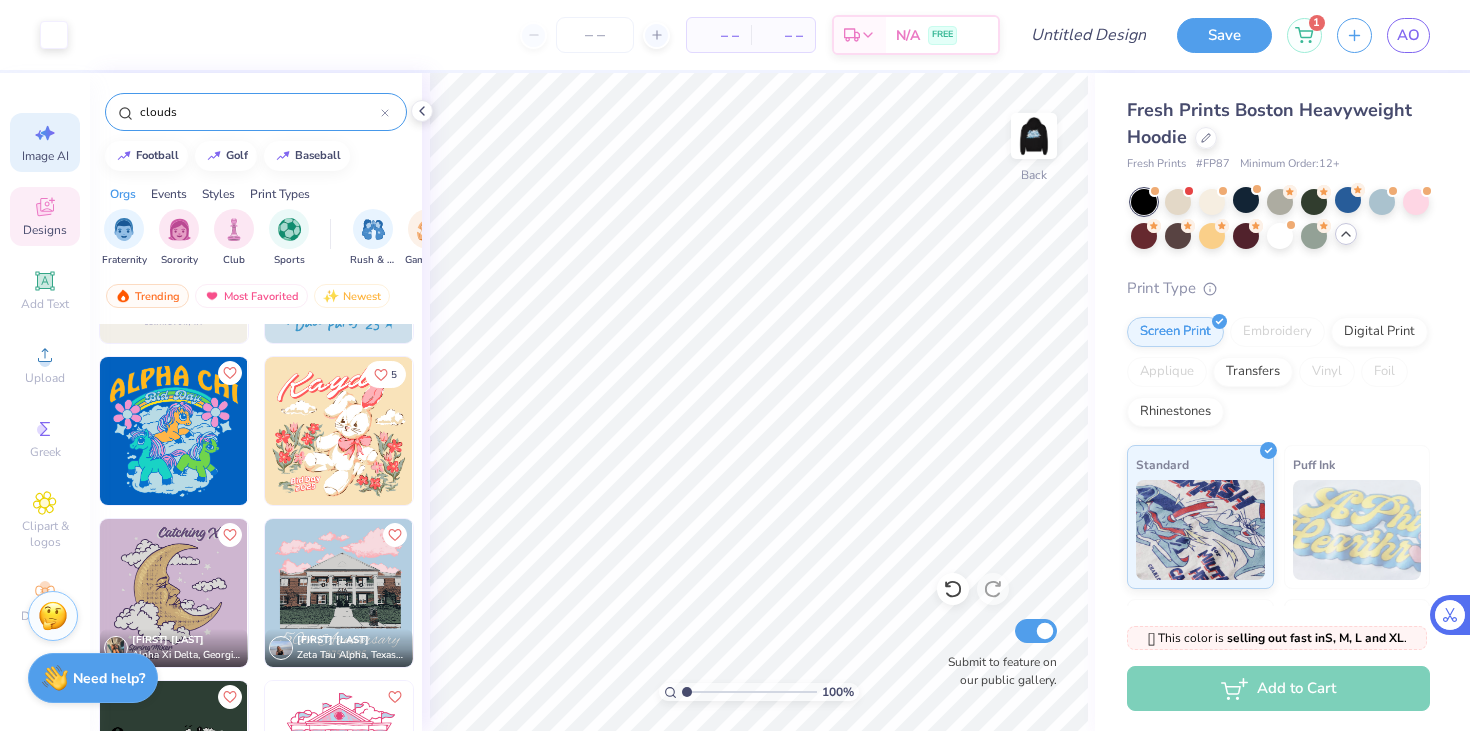 select on "4" 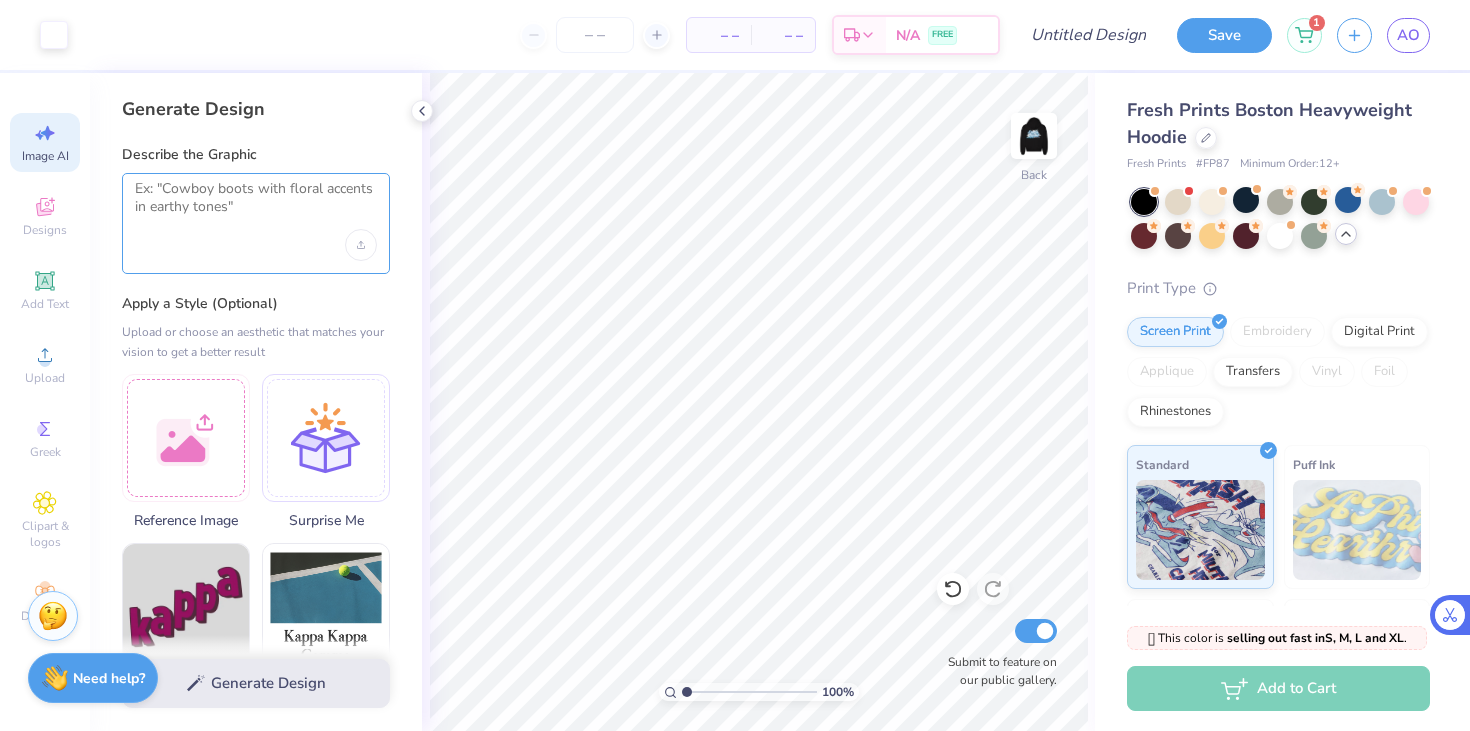 click at bounding box center (256, 205) 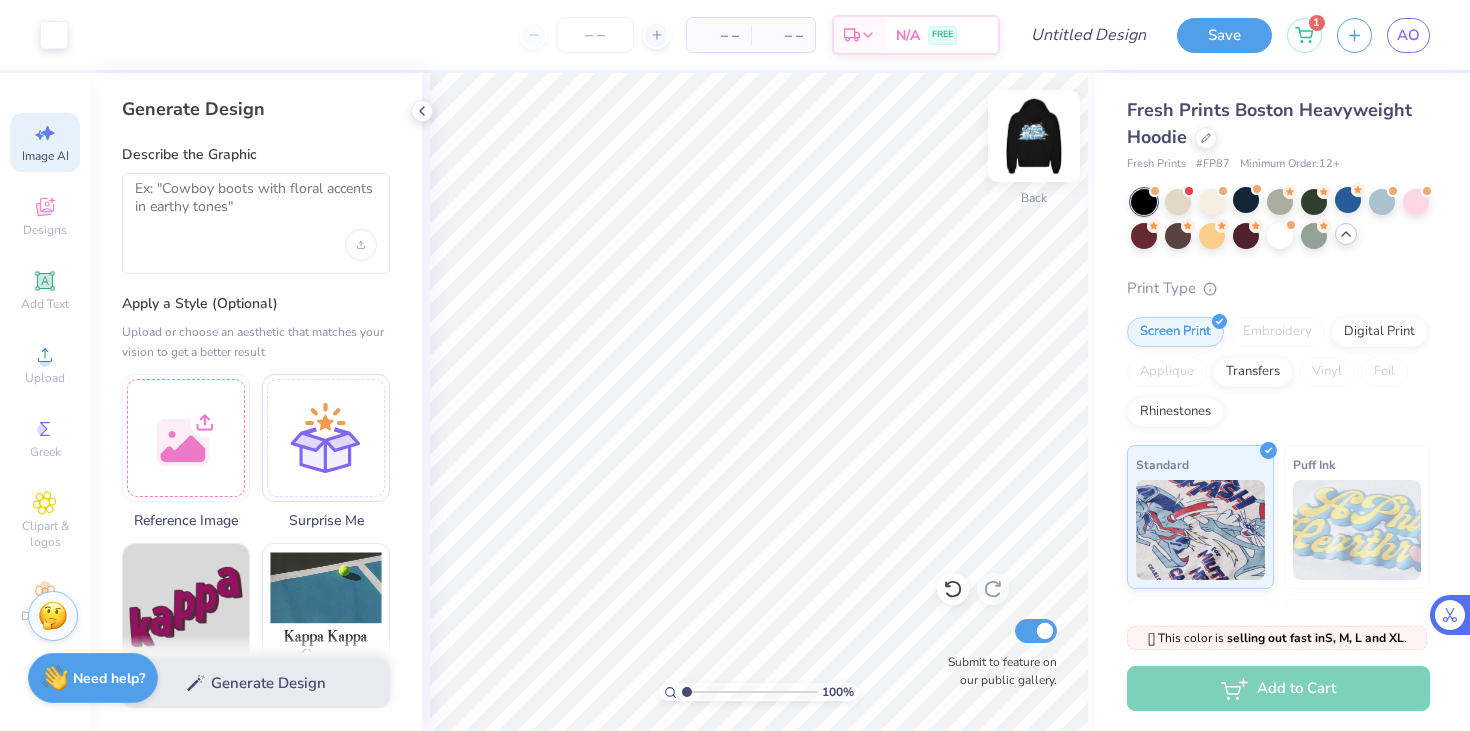 click at bounding box center [1034, 136] 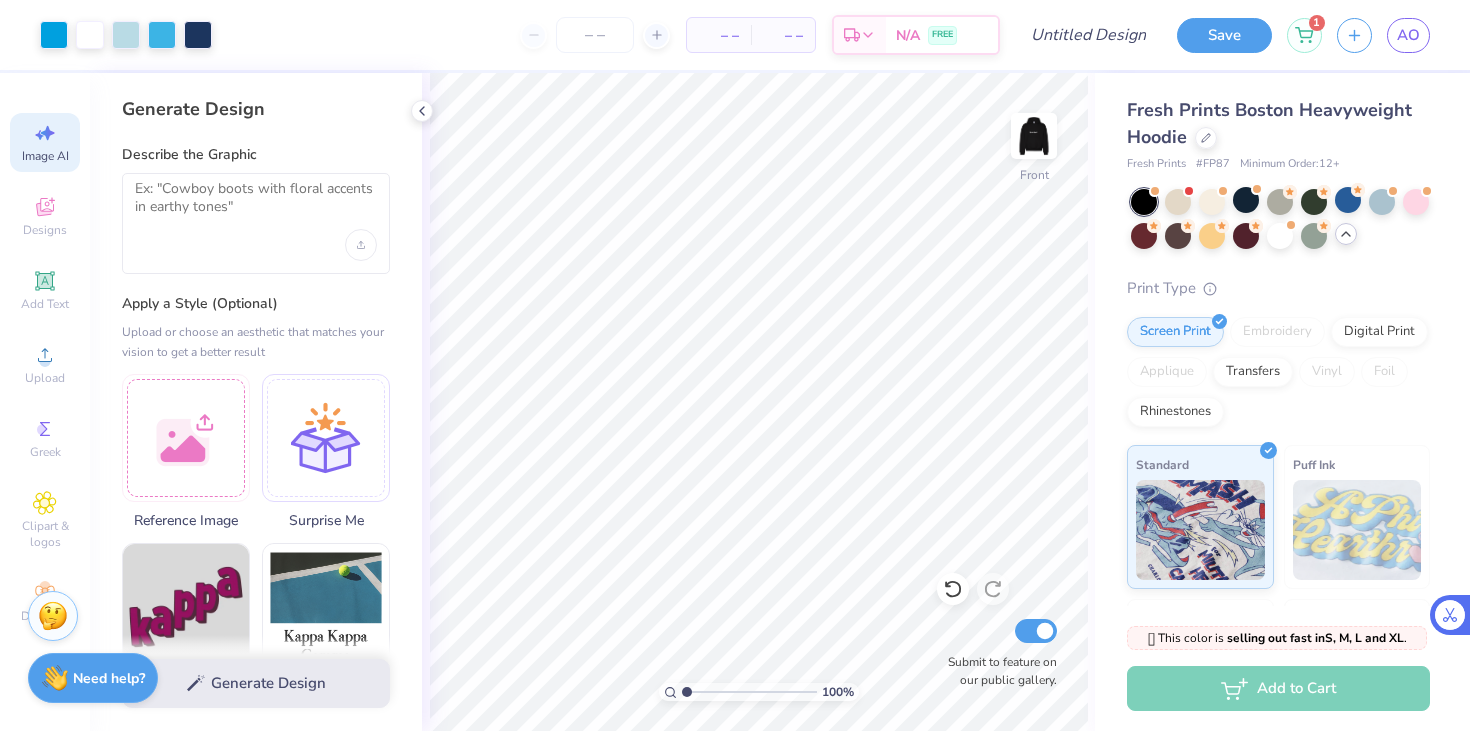 click at bounding box center (1034, 136) 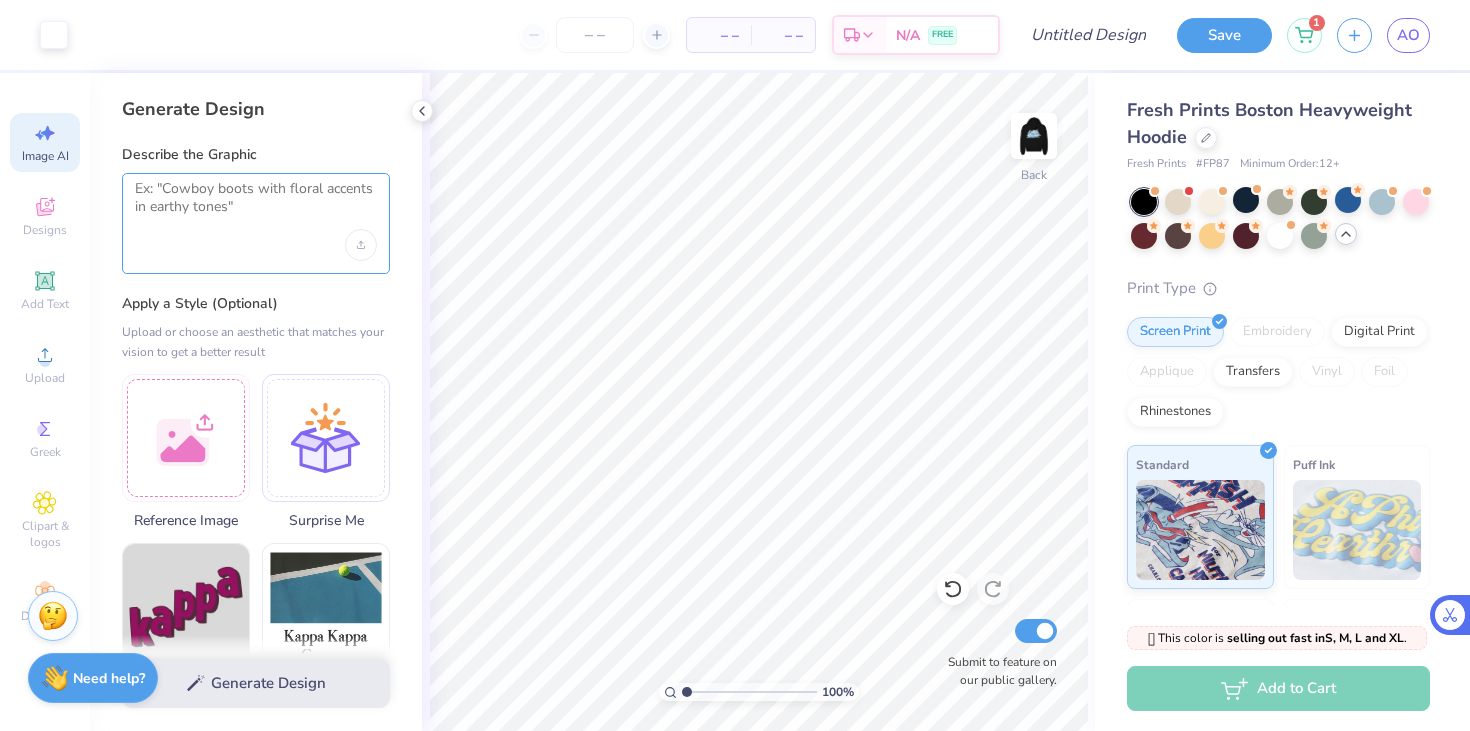 click at bounding box center [256, 205] 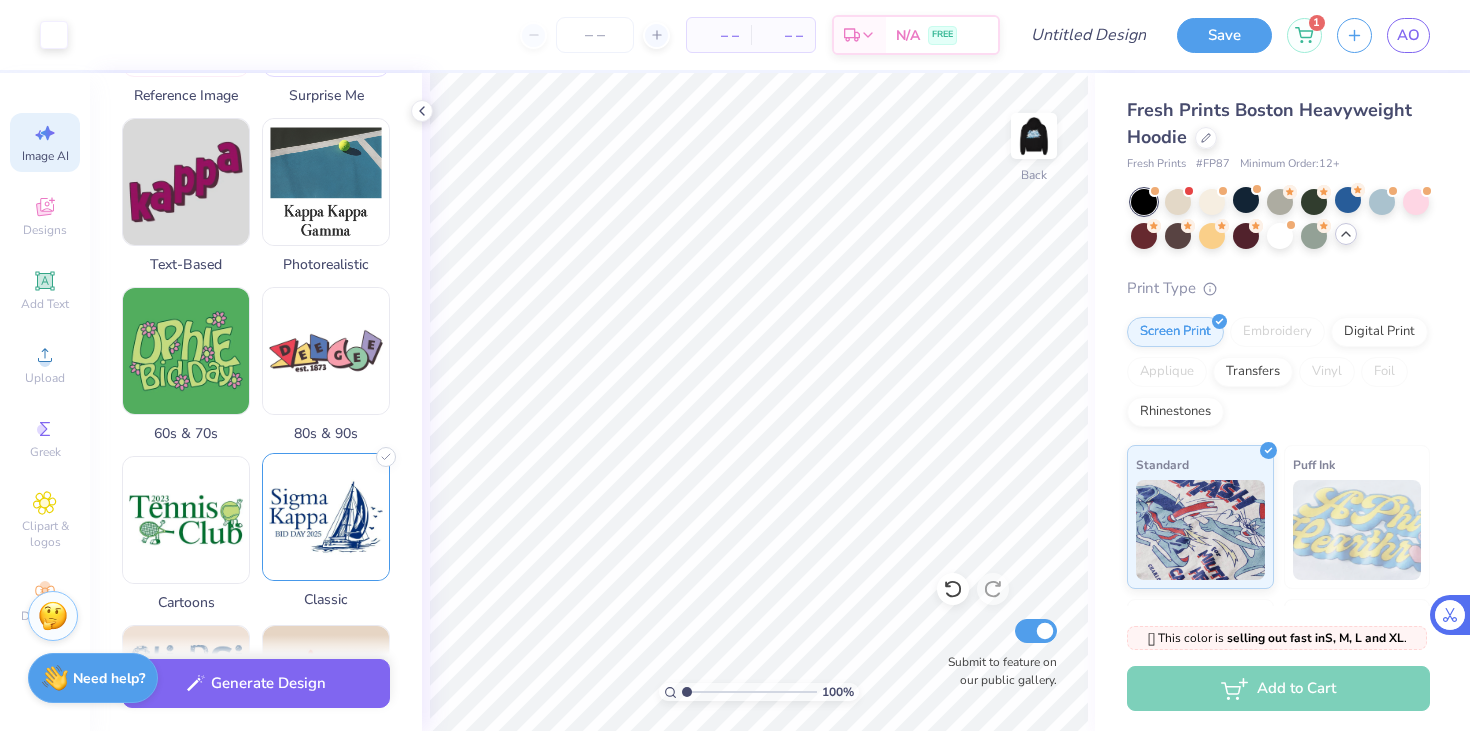scroll, scrollTop: 435, scrollLeft: 0, axis: vertical 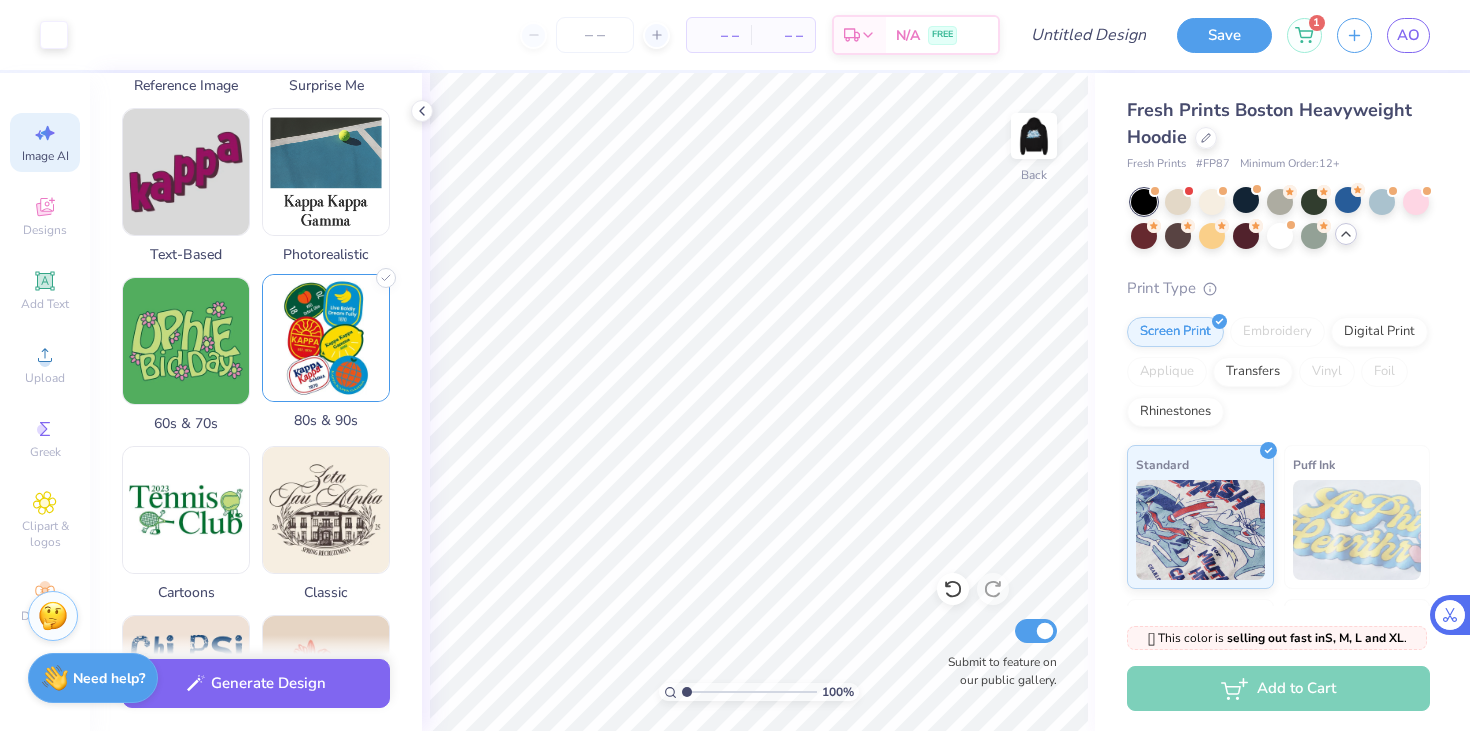 click at bounding box center (326, 338) 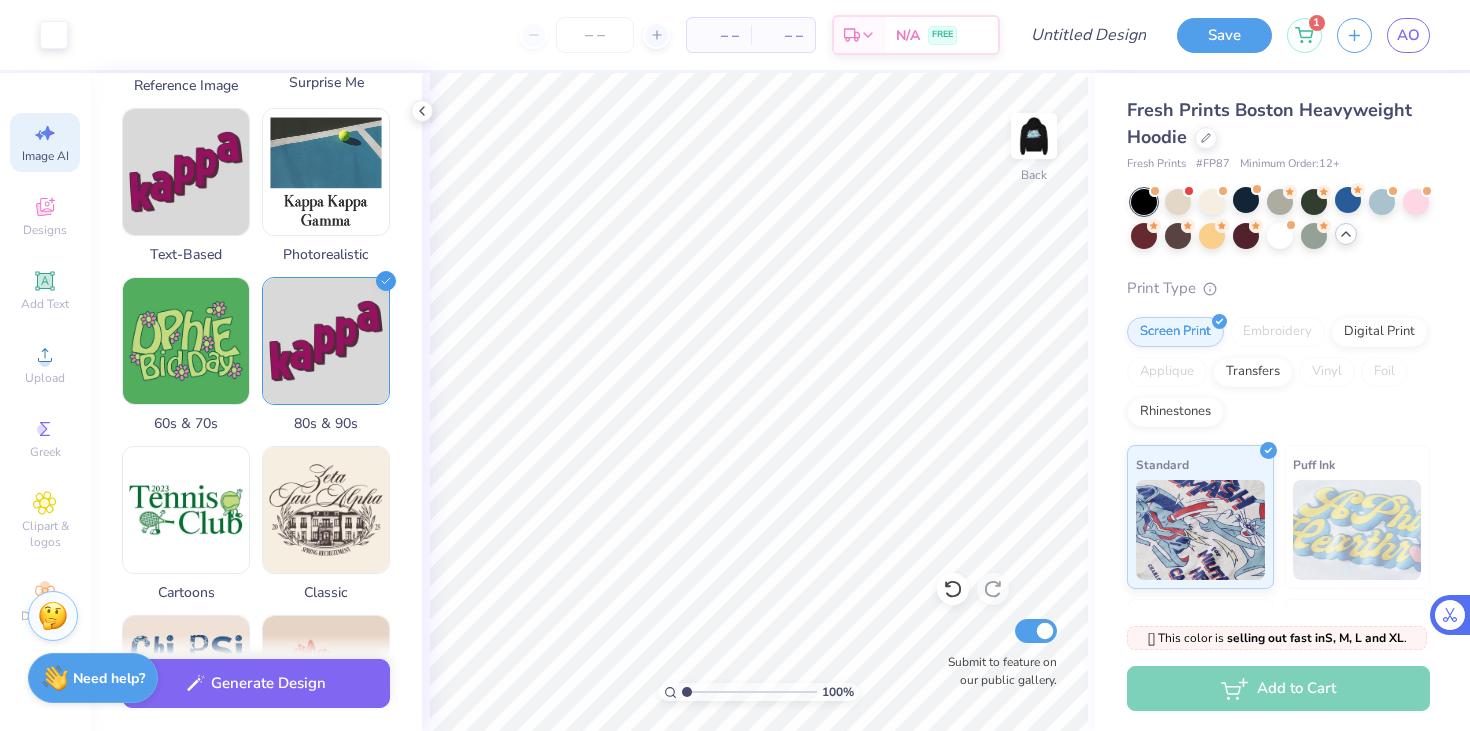 scroll, scrollTop: 10, scrollLeft: 0, axis: vertical 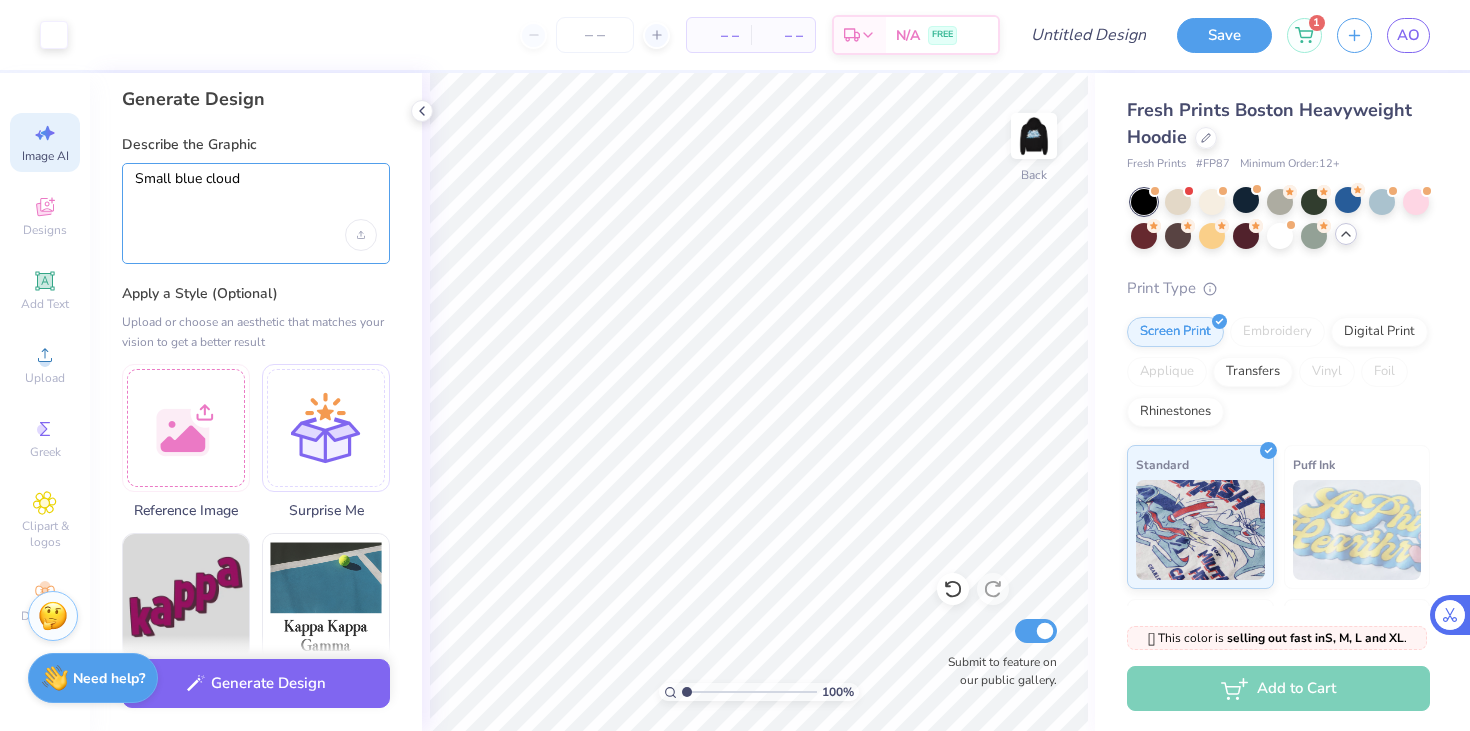 click on "Small blue cloud" at bounding box center (256, 195) 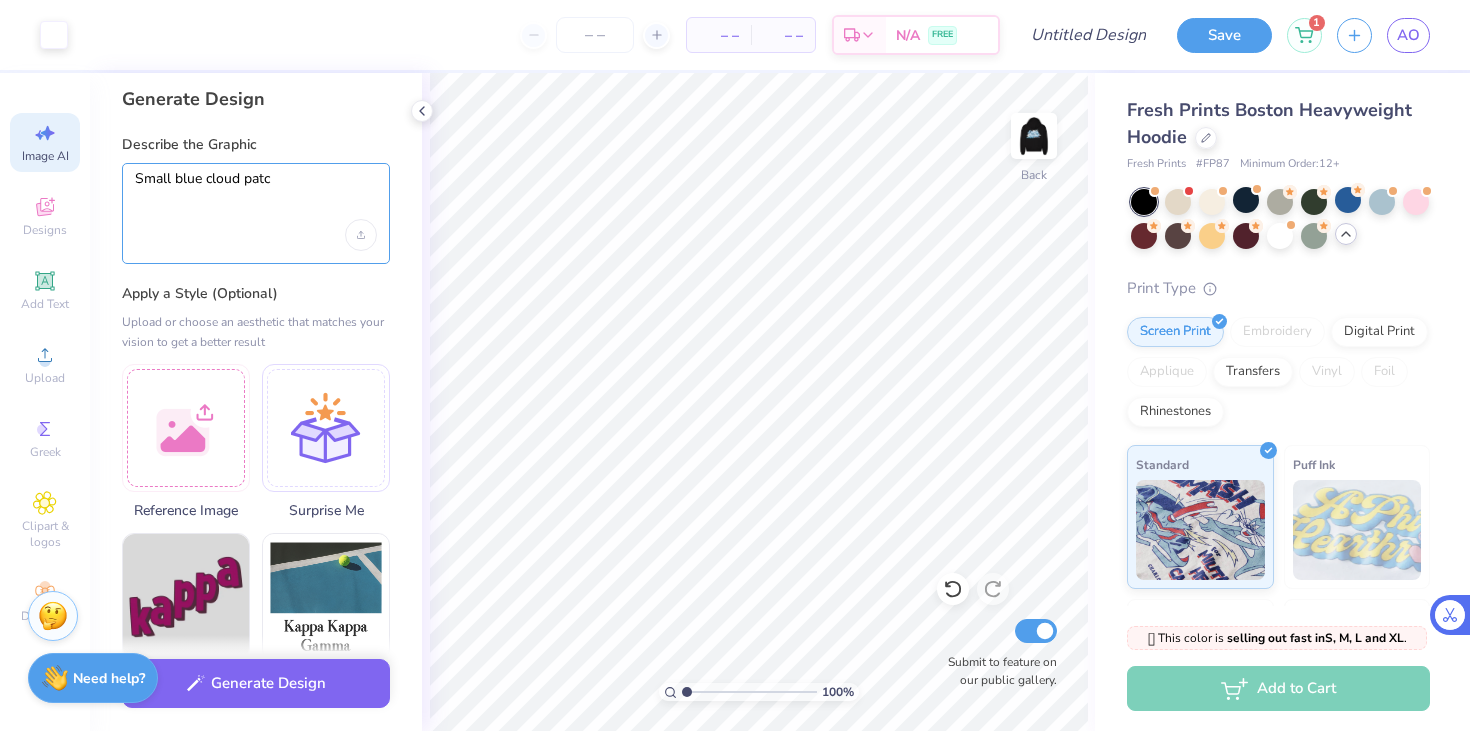 type on "Small blue cloud patch" 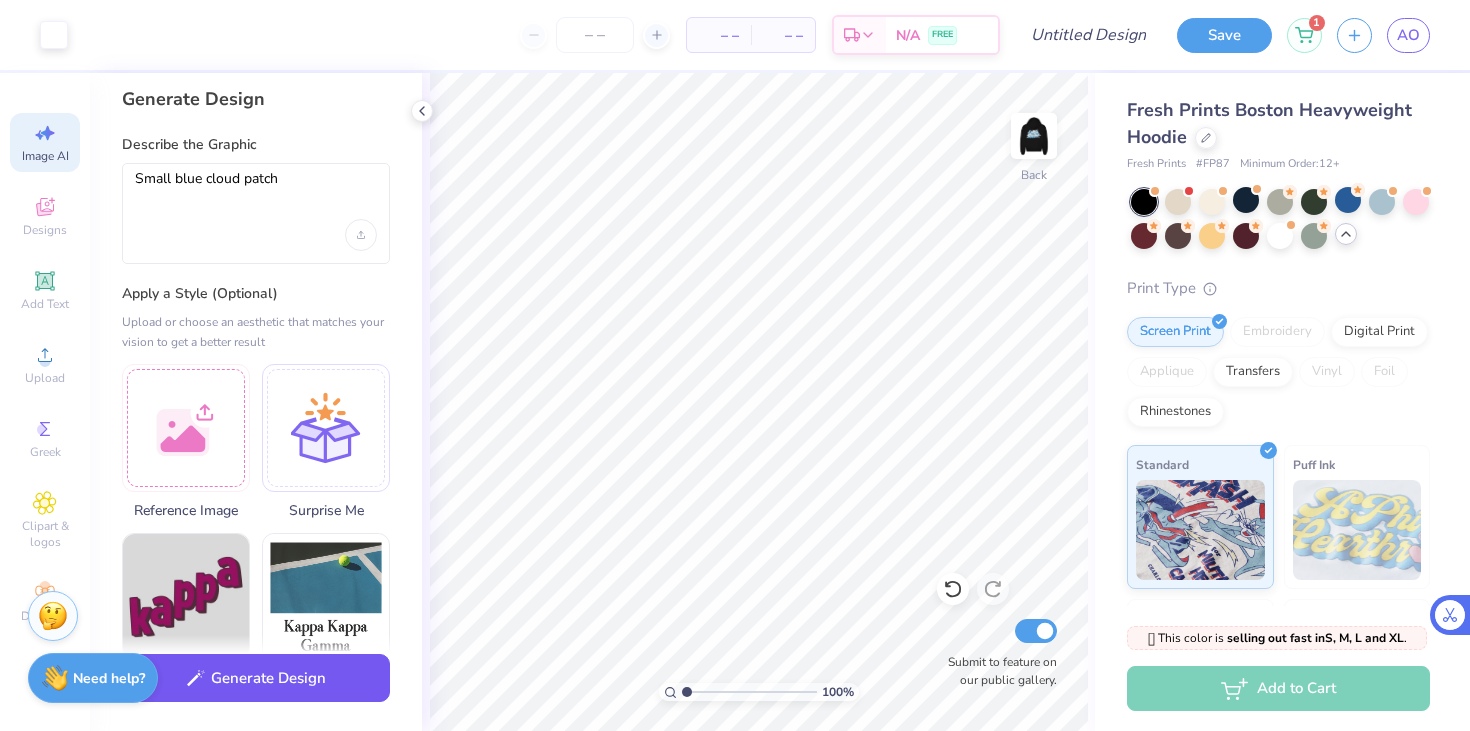 click on "Generate Design" at bounding box center (256, 678) 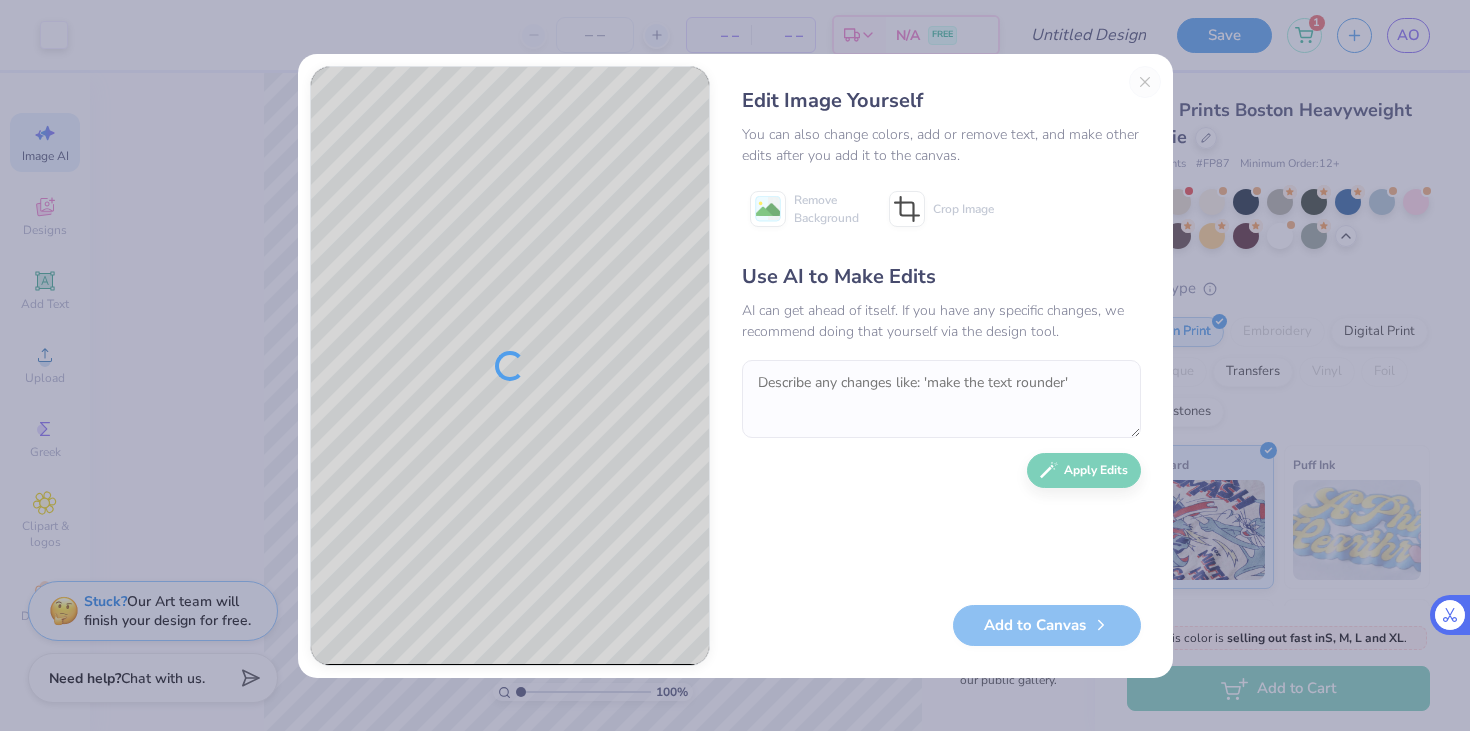 scroll, scrollTop: 0, scrollLeft: 0, axis: both 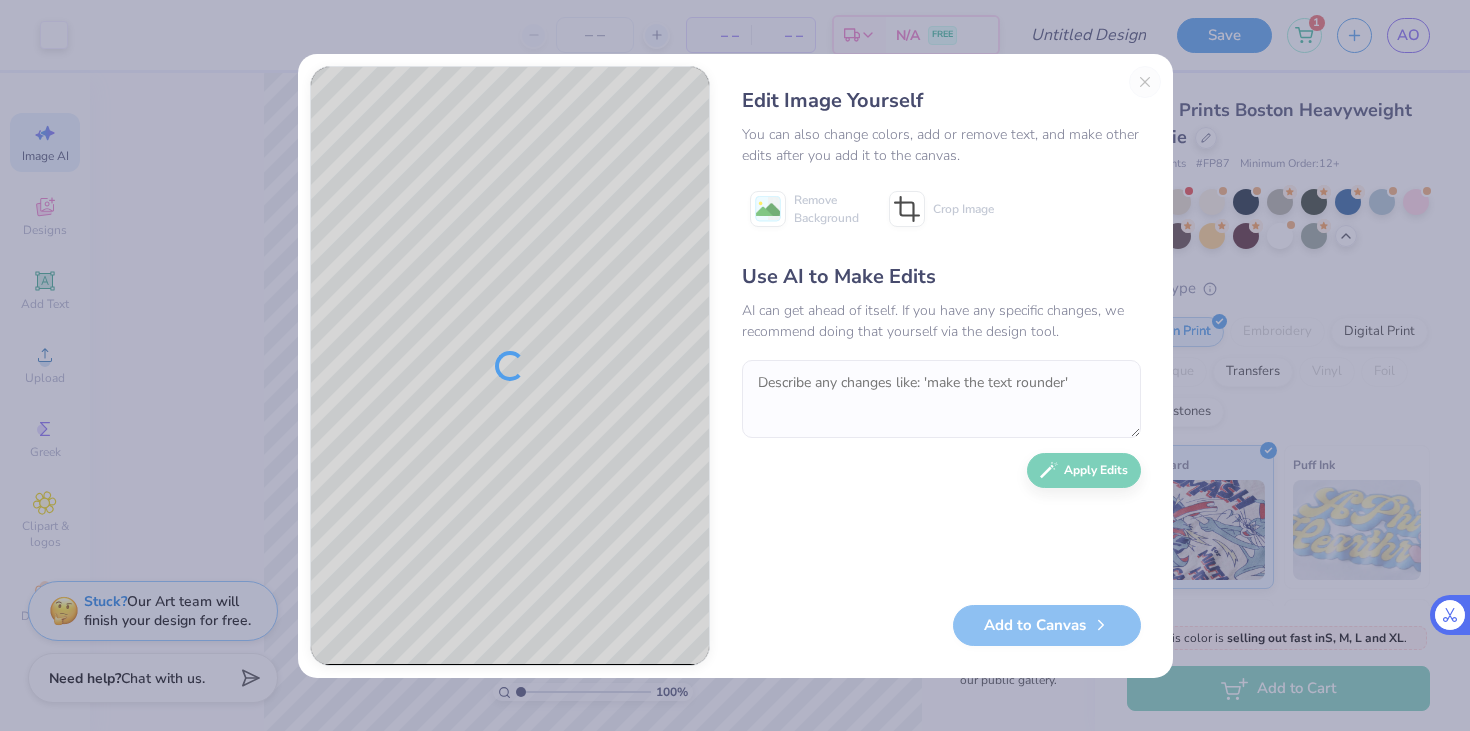 click on "Edit Image Yourself You can also change colors, add or remove text, and make other edits after you add it to the canvas. Remove Background Crop Image Use AI to Make Edits AI can get ahead of itself. If you have any specific changes, we recommend doing that yourself via the design tool. Apply Edits Add to Canvas" at bounding box center [941, 366] 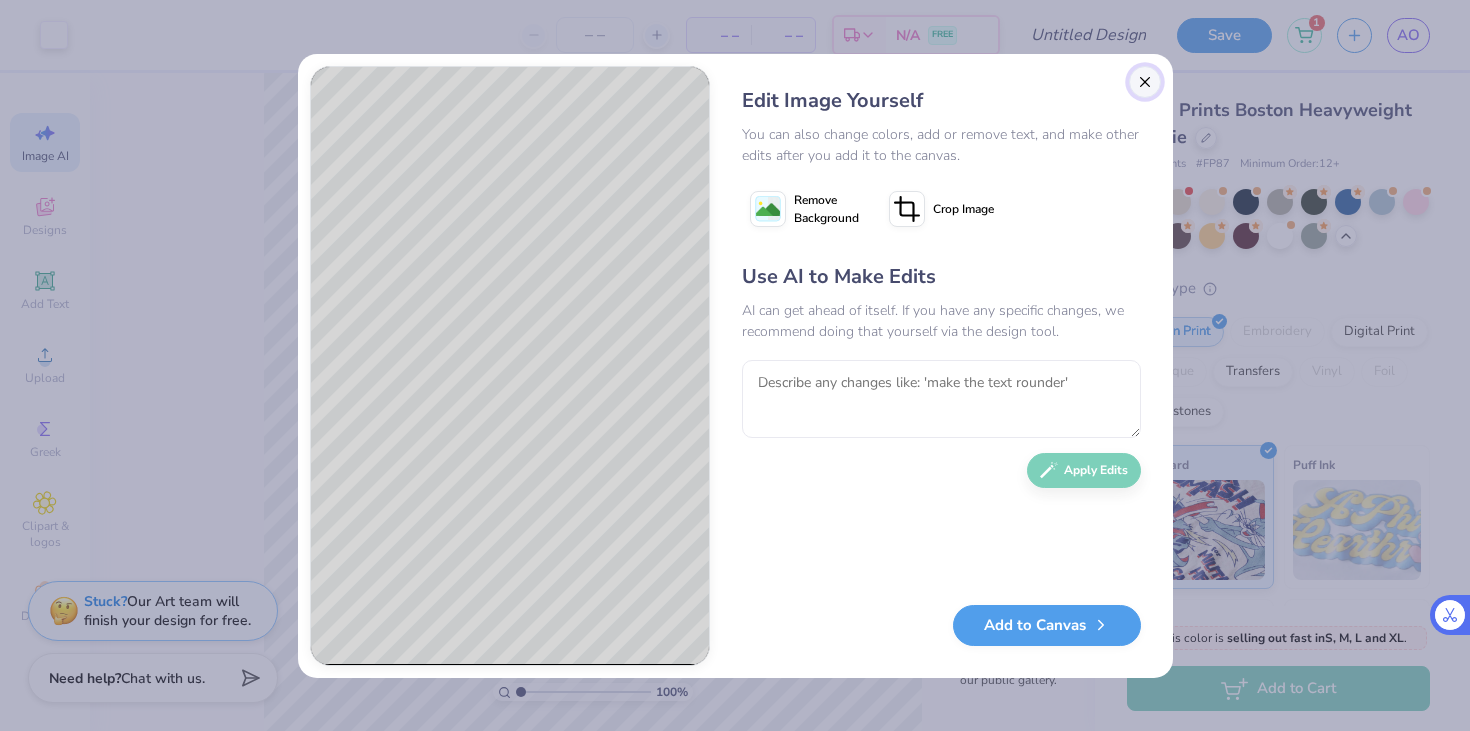 click at bounding box center [1145, 82] 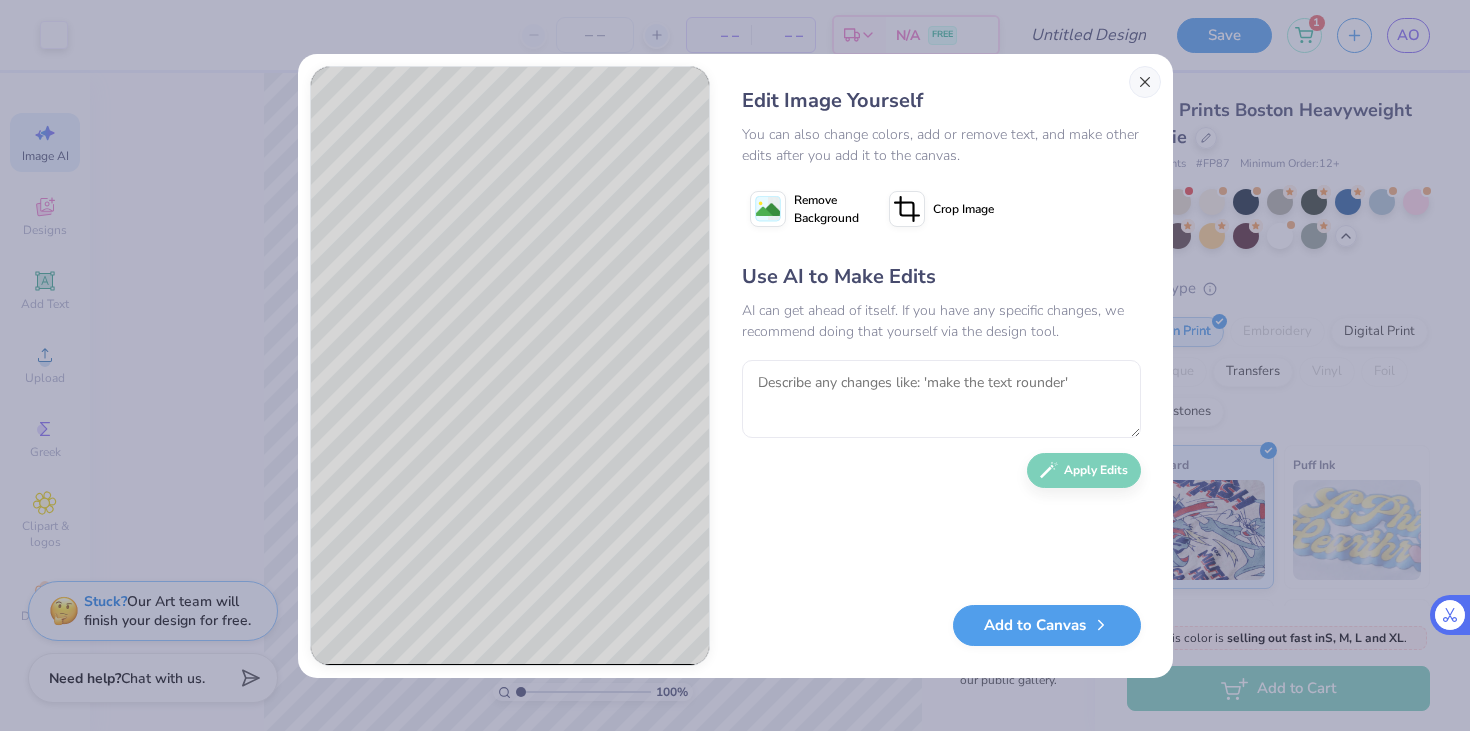 scroll, scrollTop: 0, scrollLeft: 45, axis: horizontal 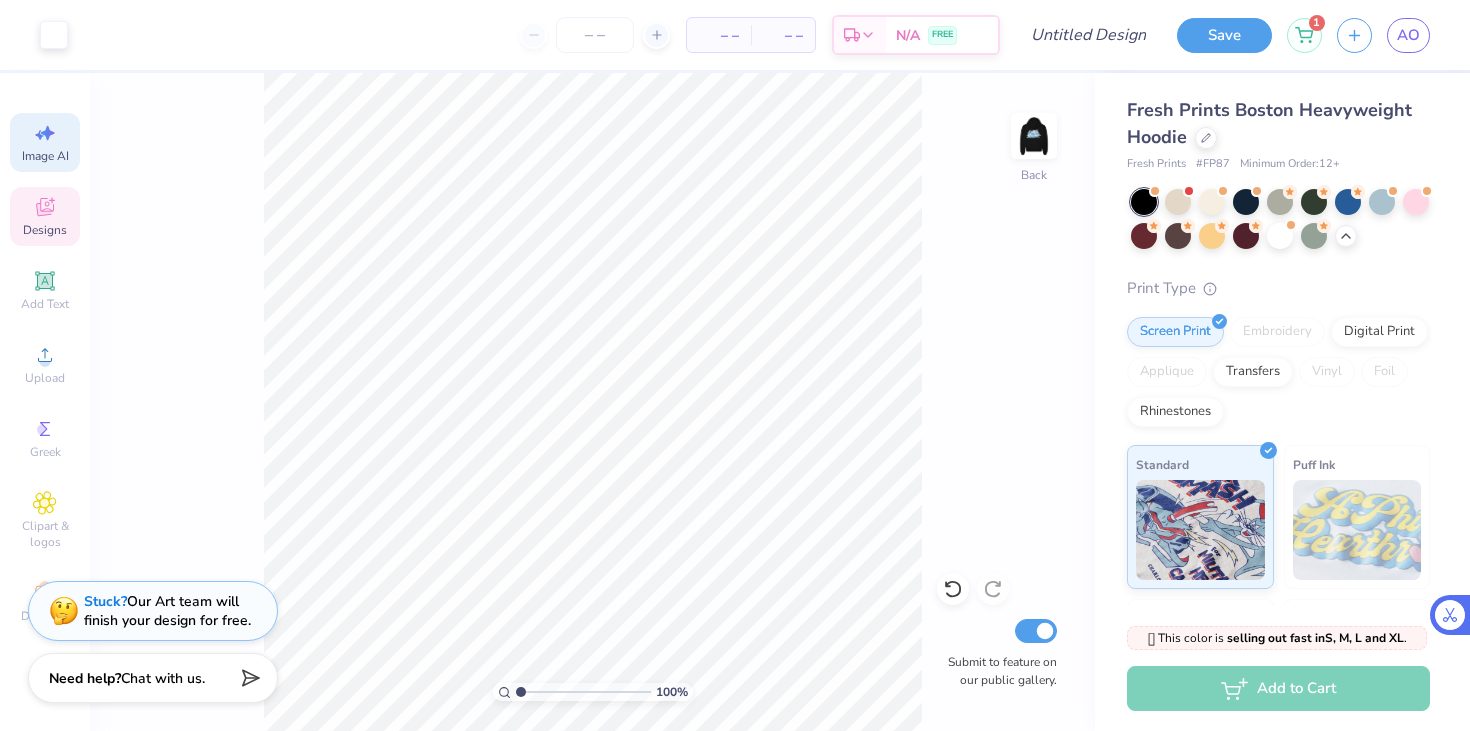 click 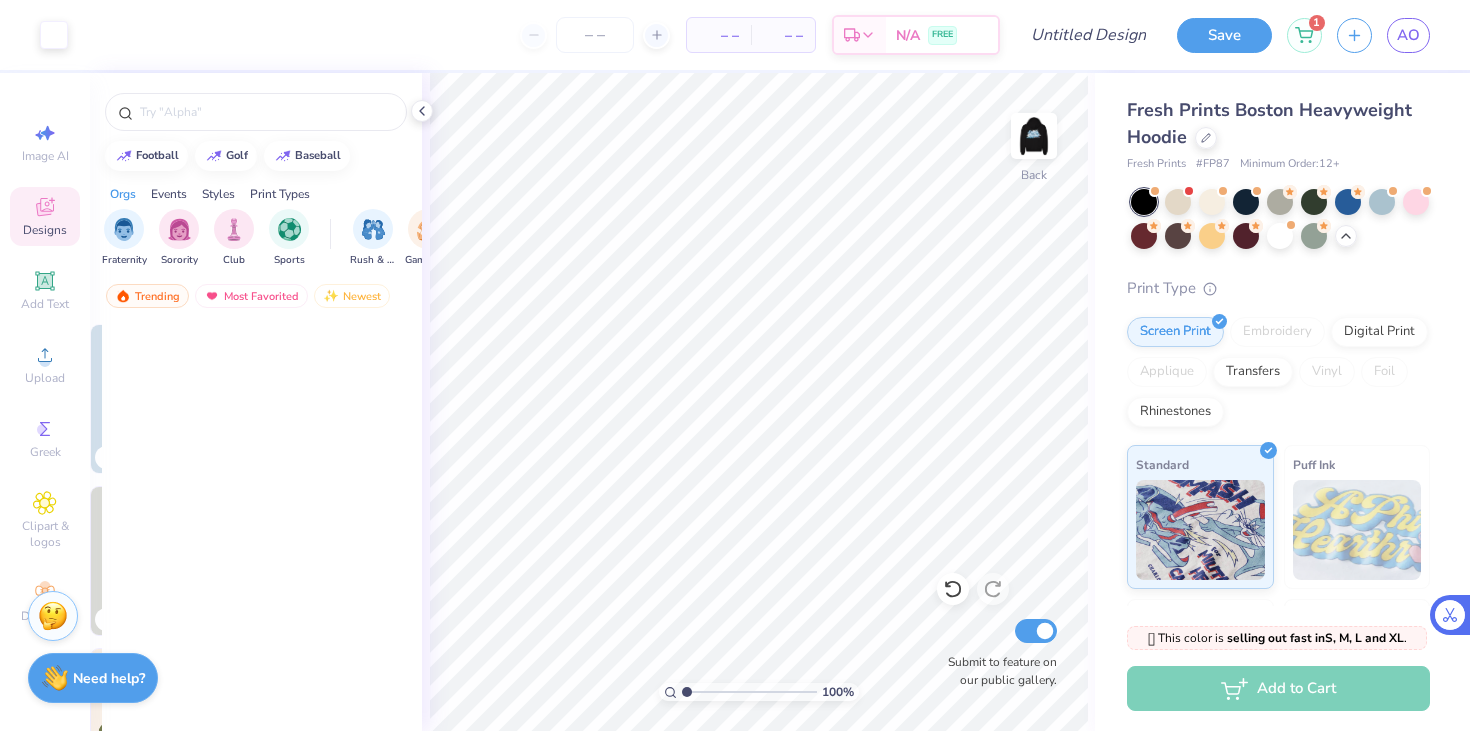 click on "Image AI Designs Add Text Upload Greek Clipart & logos Decorate" at bounding box center (45, 402) 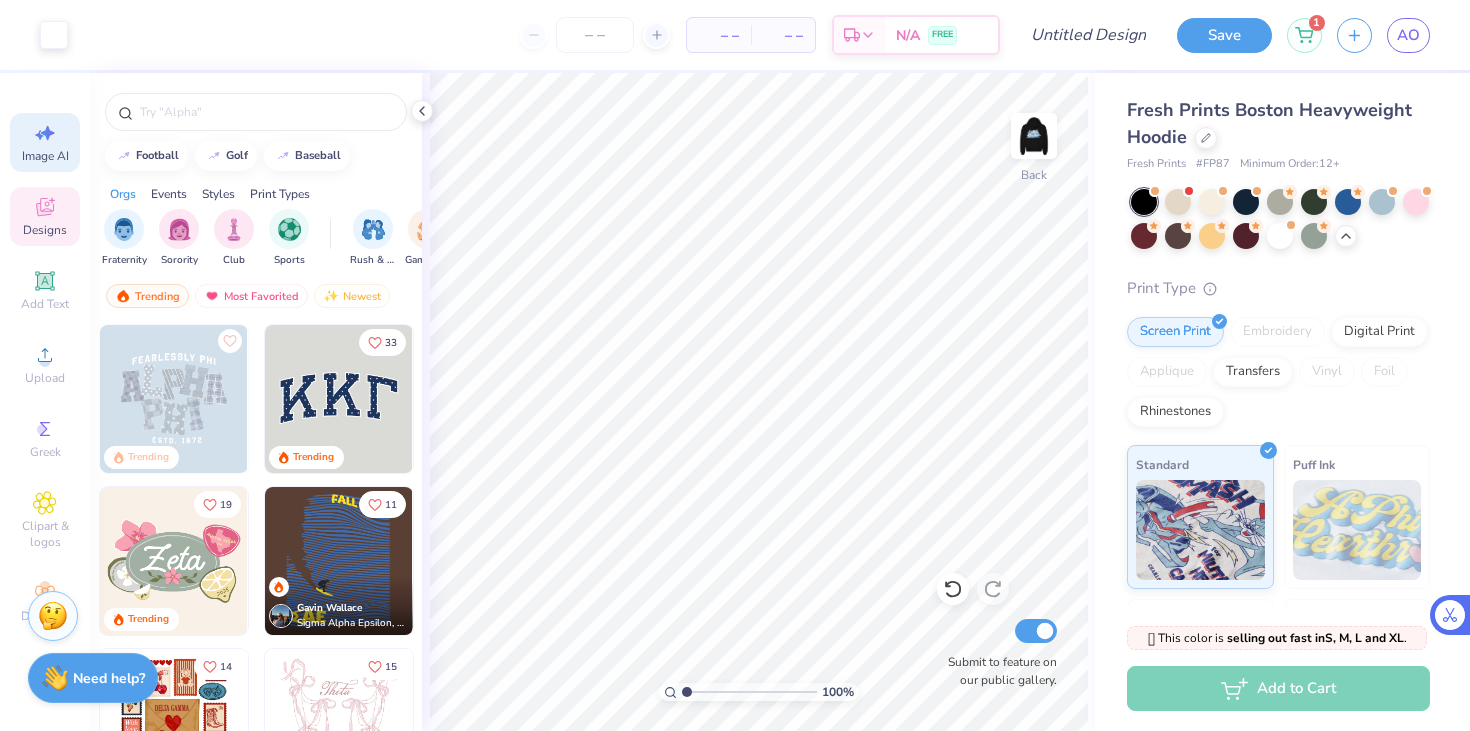 scroll, scrollTop: 0, scrollLeft: 0, axis: both 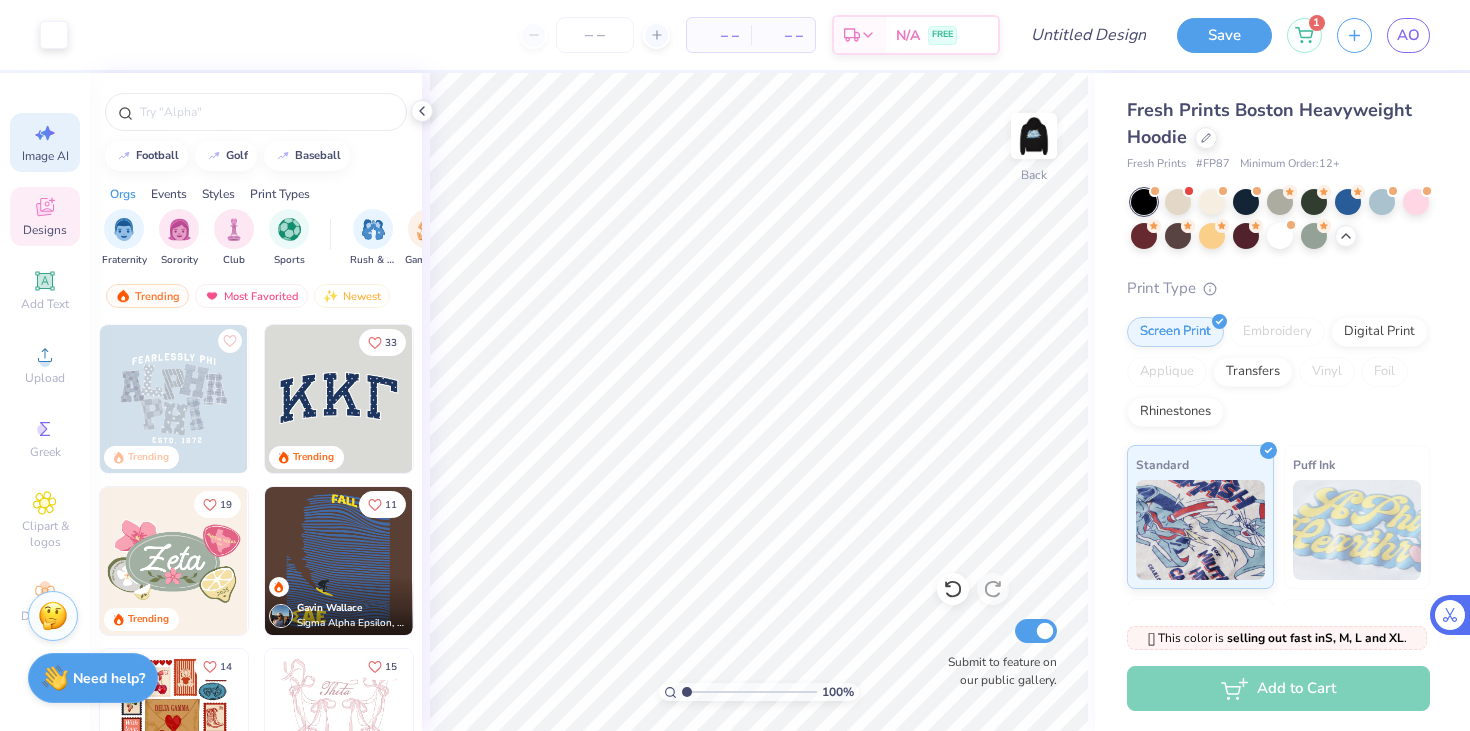 click 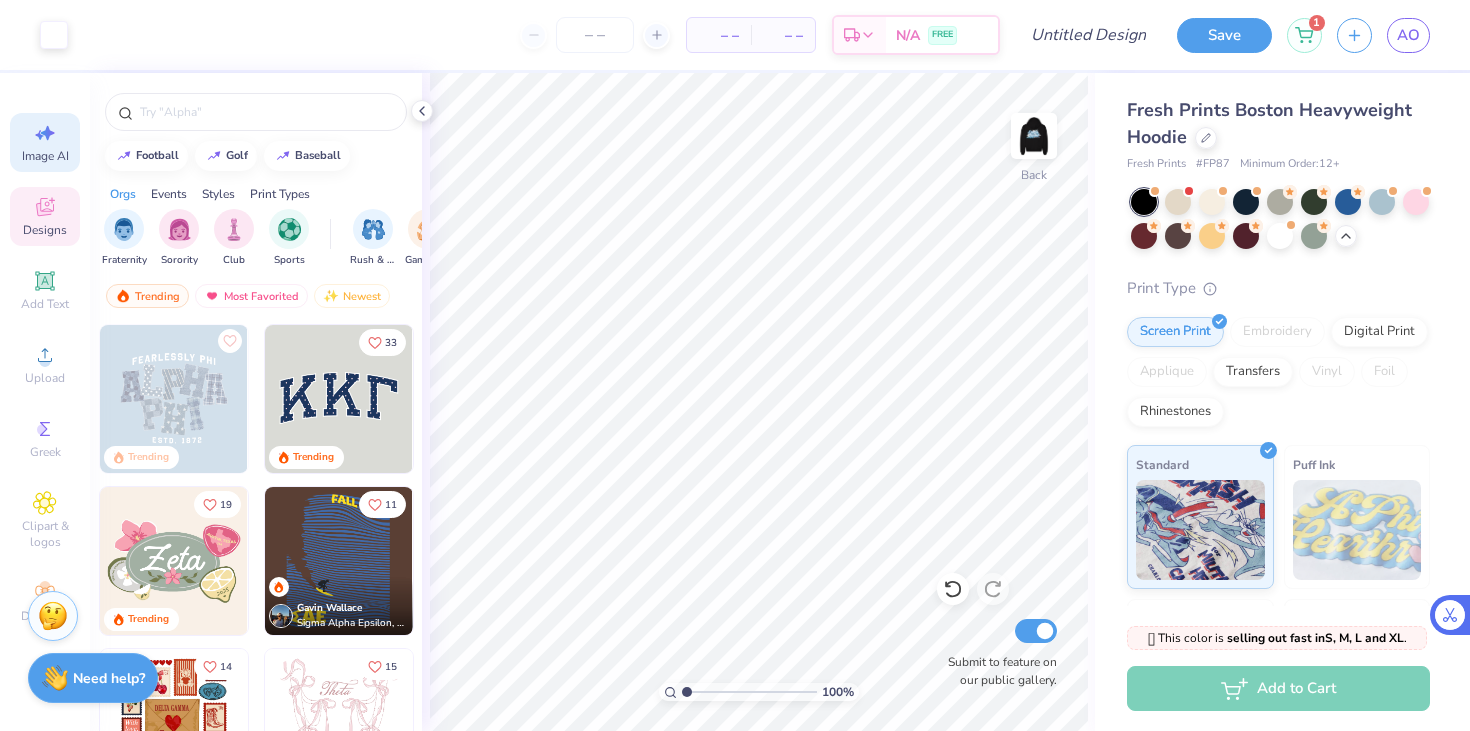 select on "4" 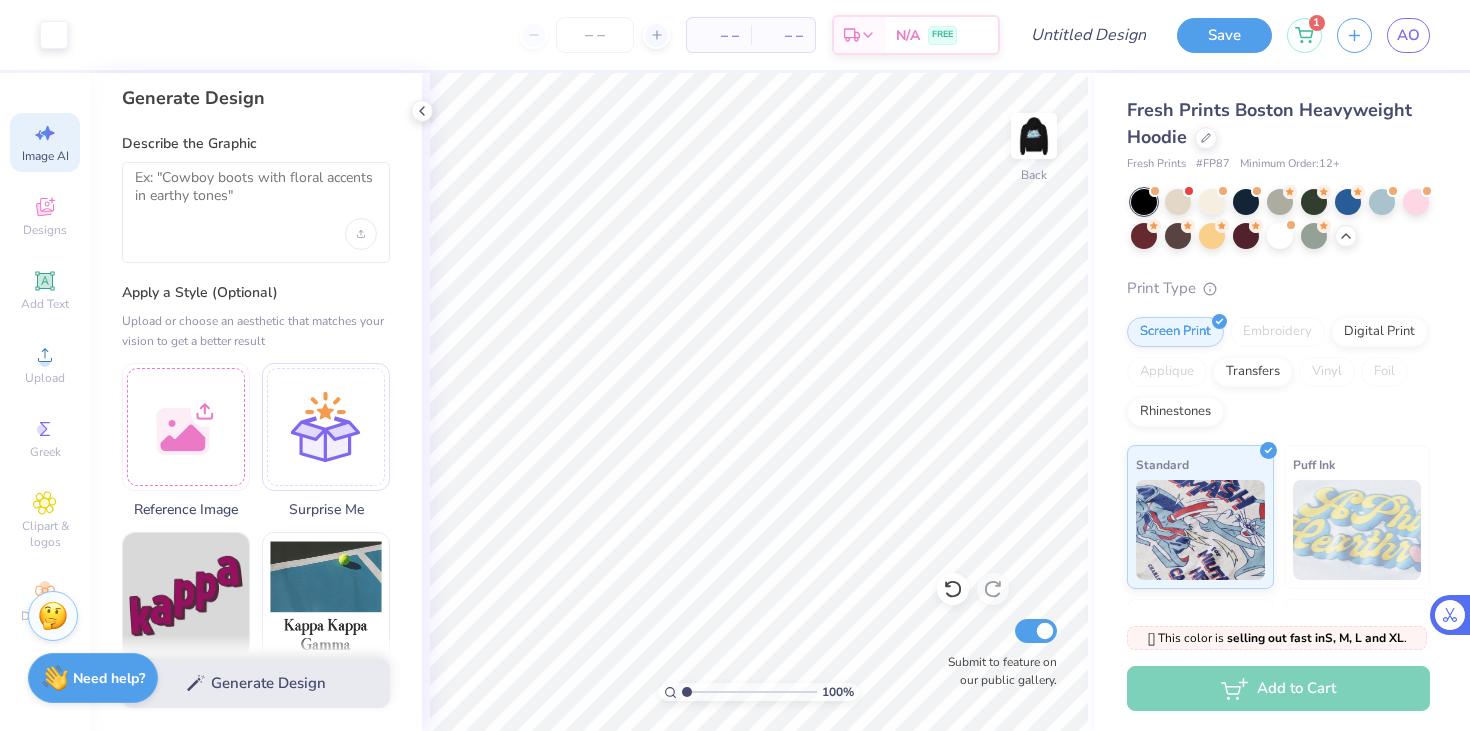 scroll, scrollTop: 0, scrollLeft: 0, axis: both 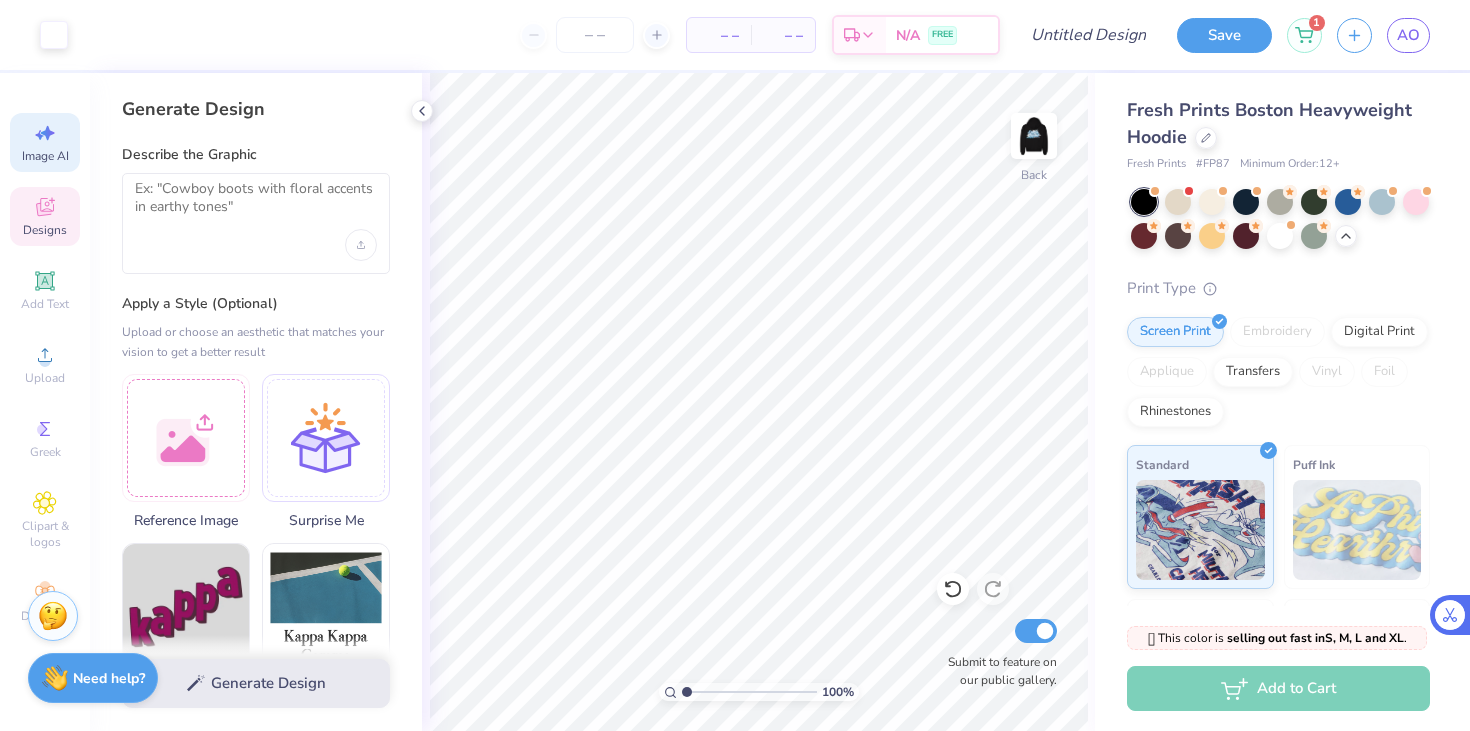 click 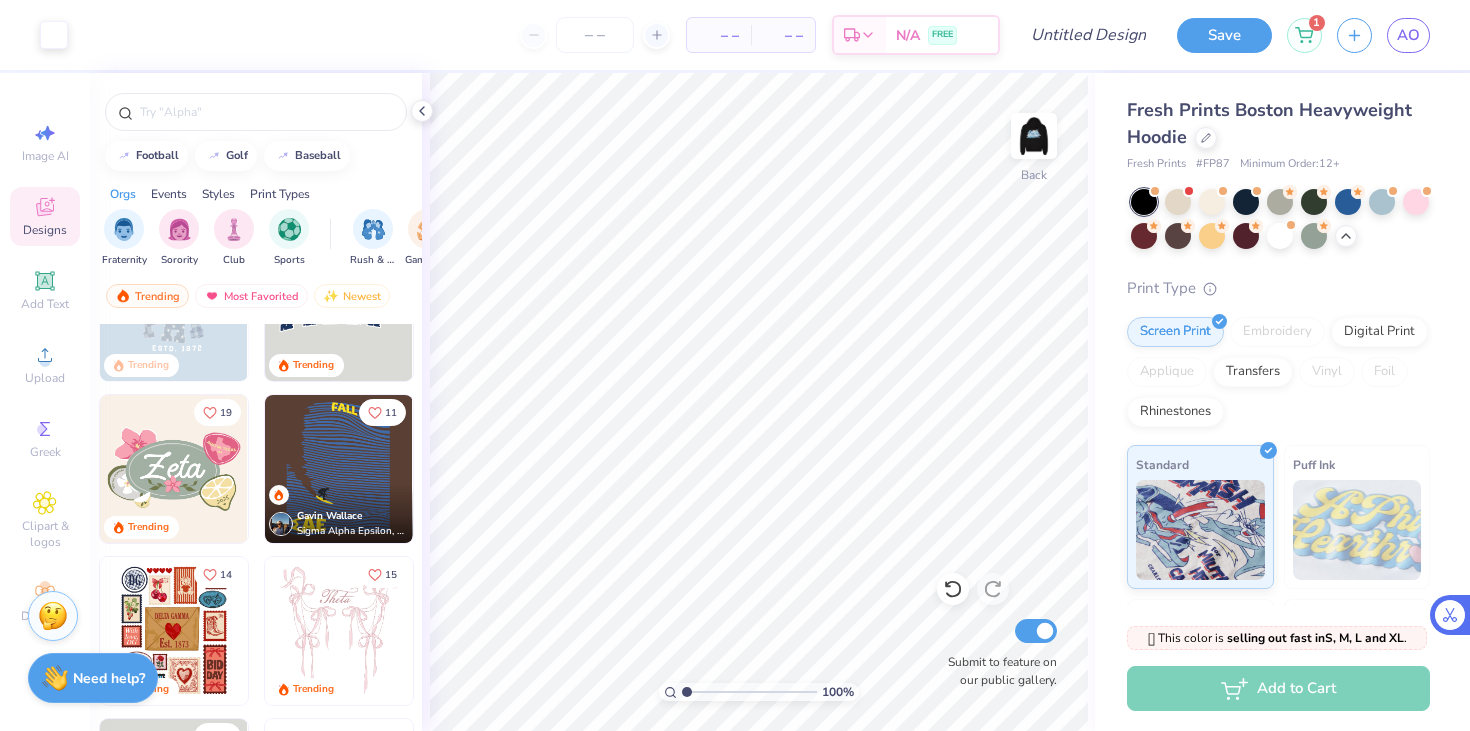 scroll, scrollTop: 0, scrollLeft: 0, axis: both 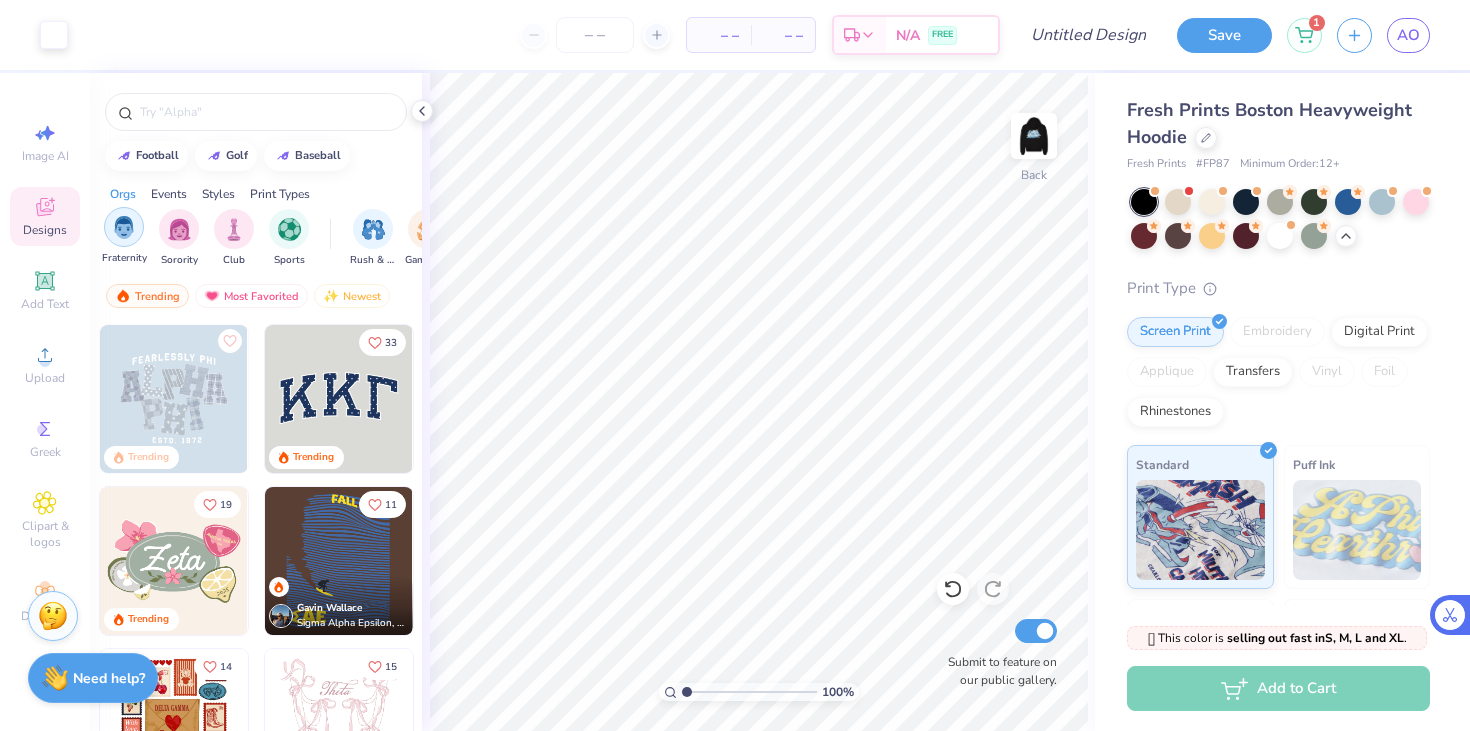 click at bounding box center [124, 227] 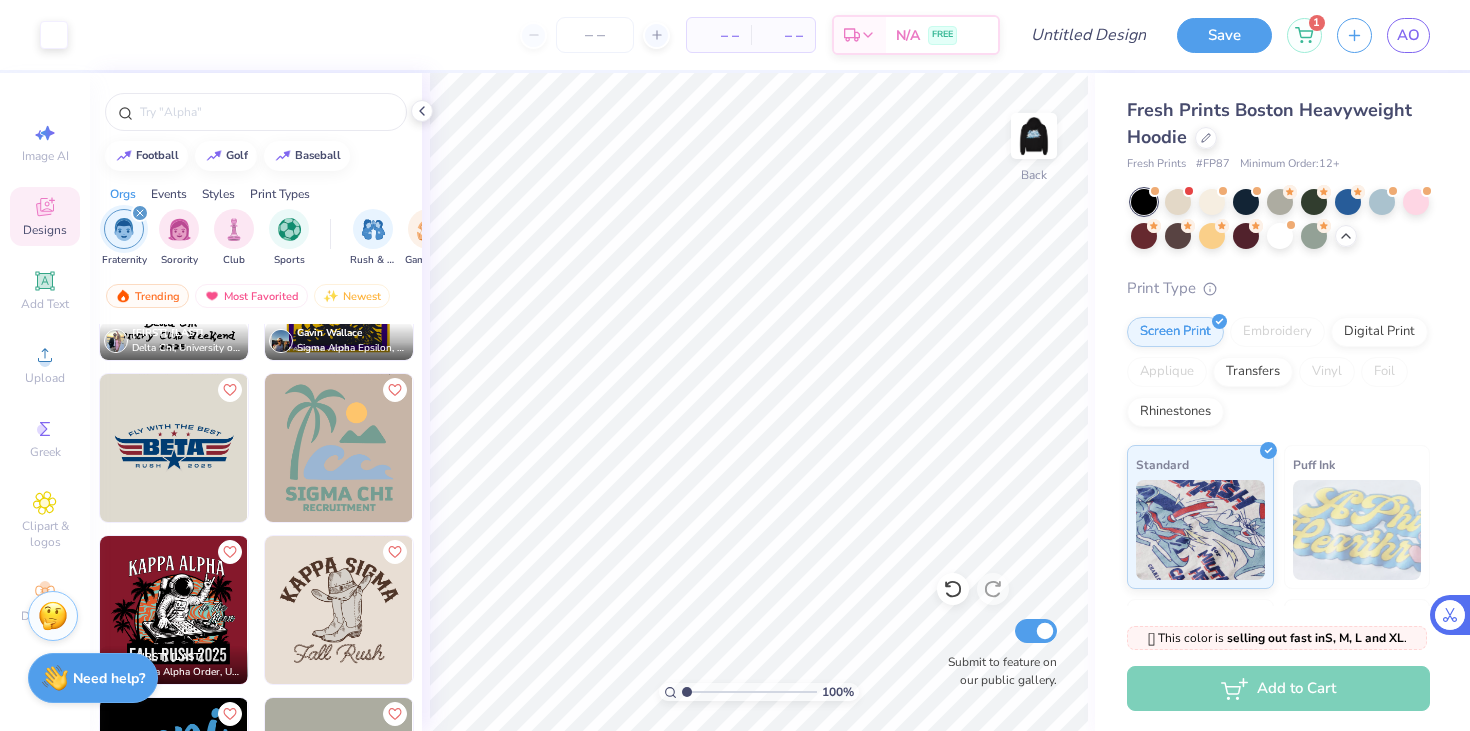 scroll, scrollTop: 4982, scrollLeft: 0, axis: vertical 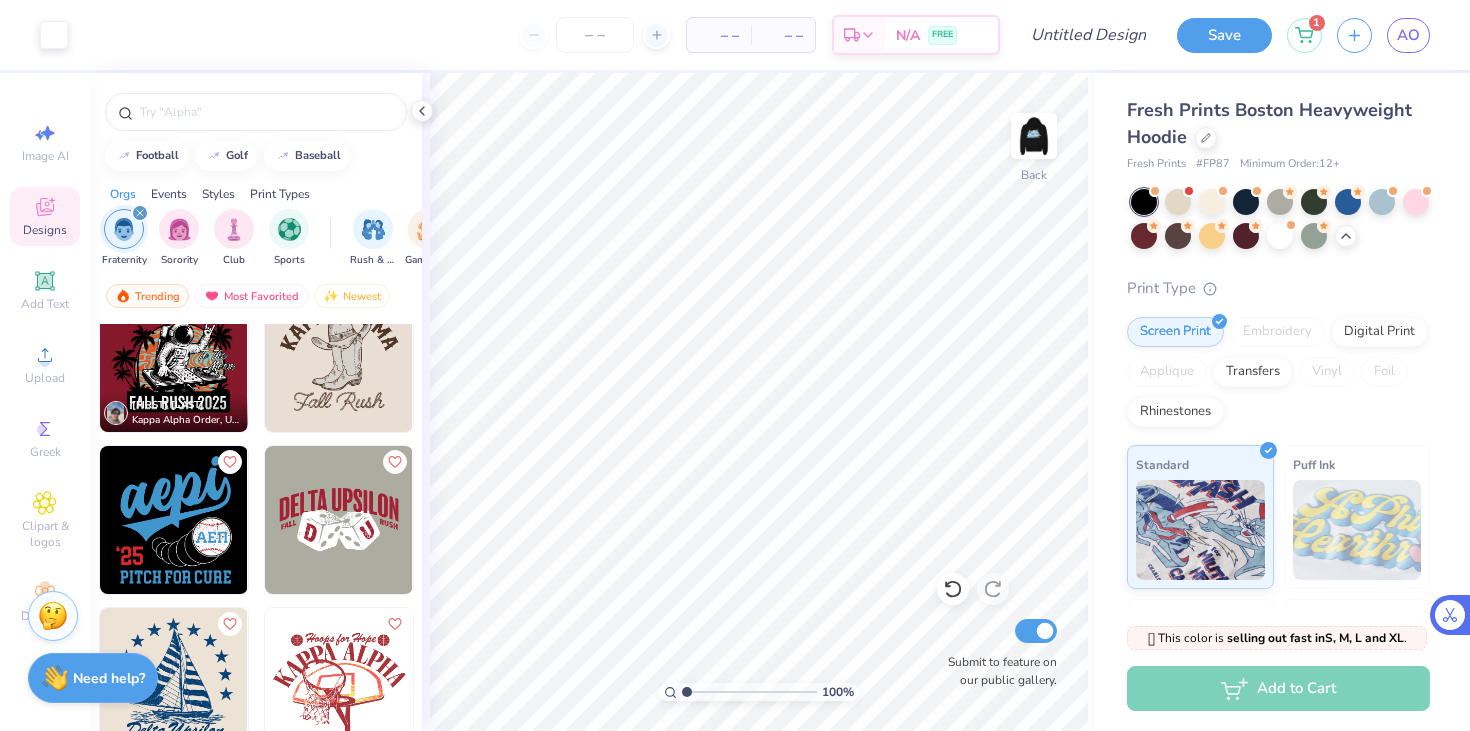 click 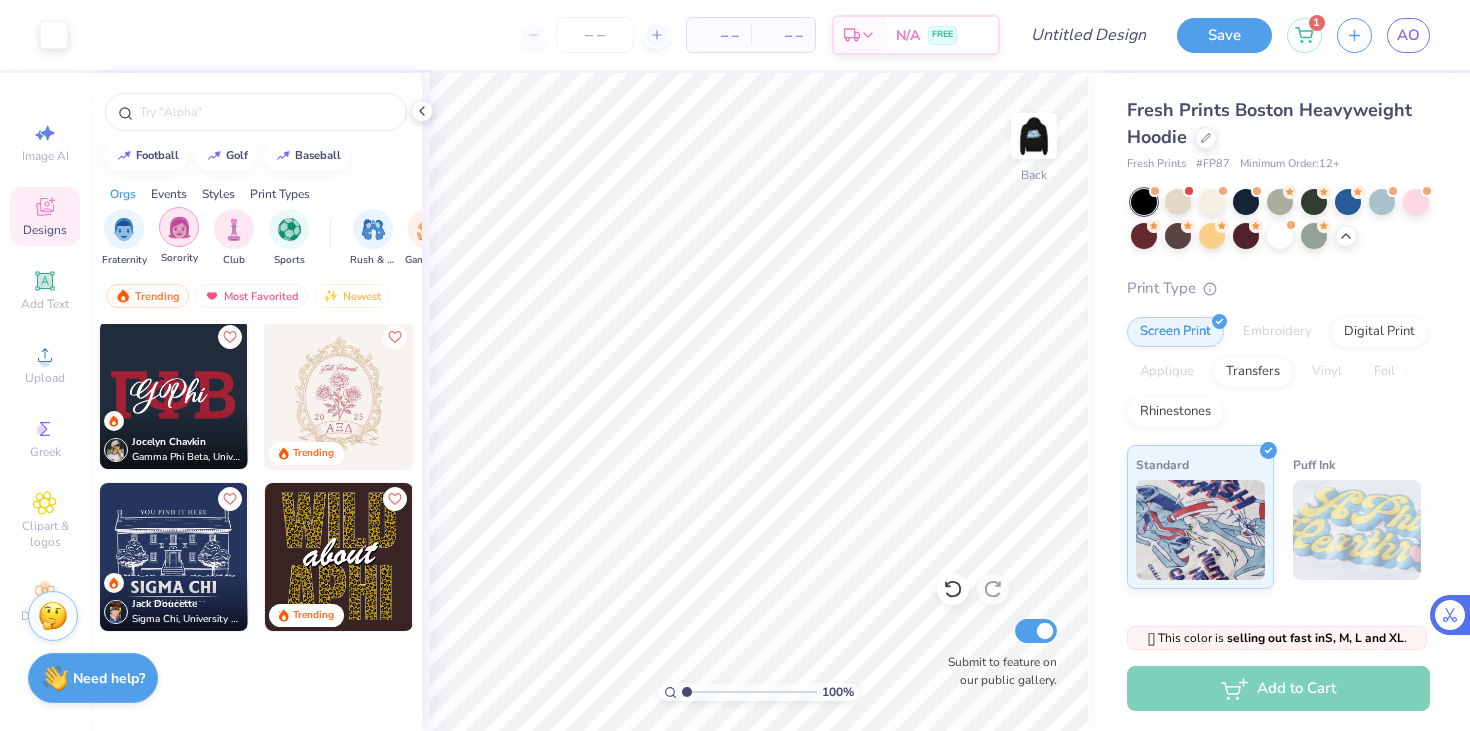 scroll, scrollTop: 4540, scrollLeft: 0, axis: vertical 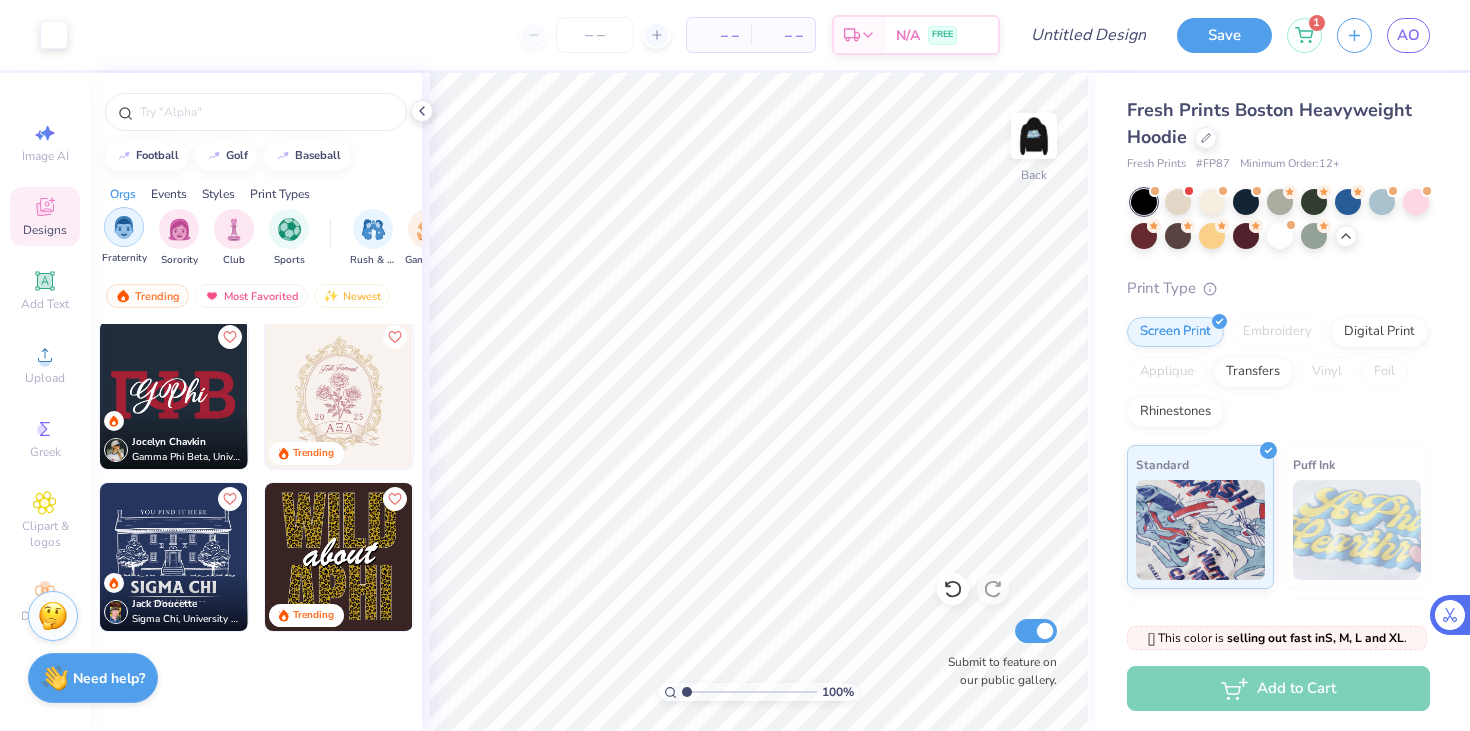 click at bounding box center (124, 227) 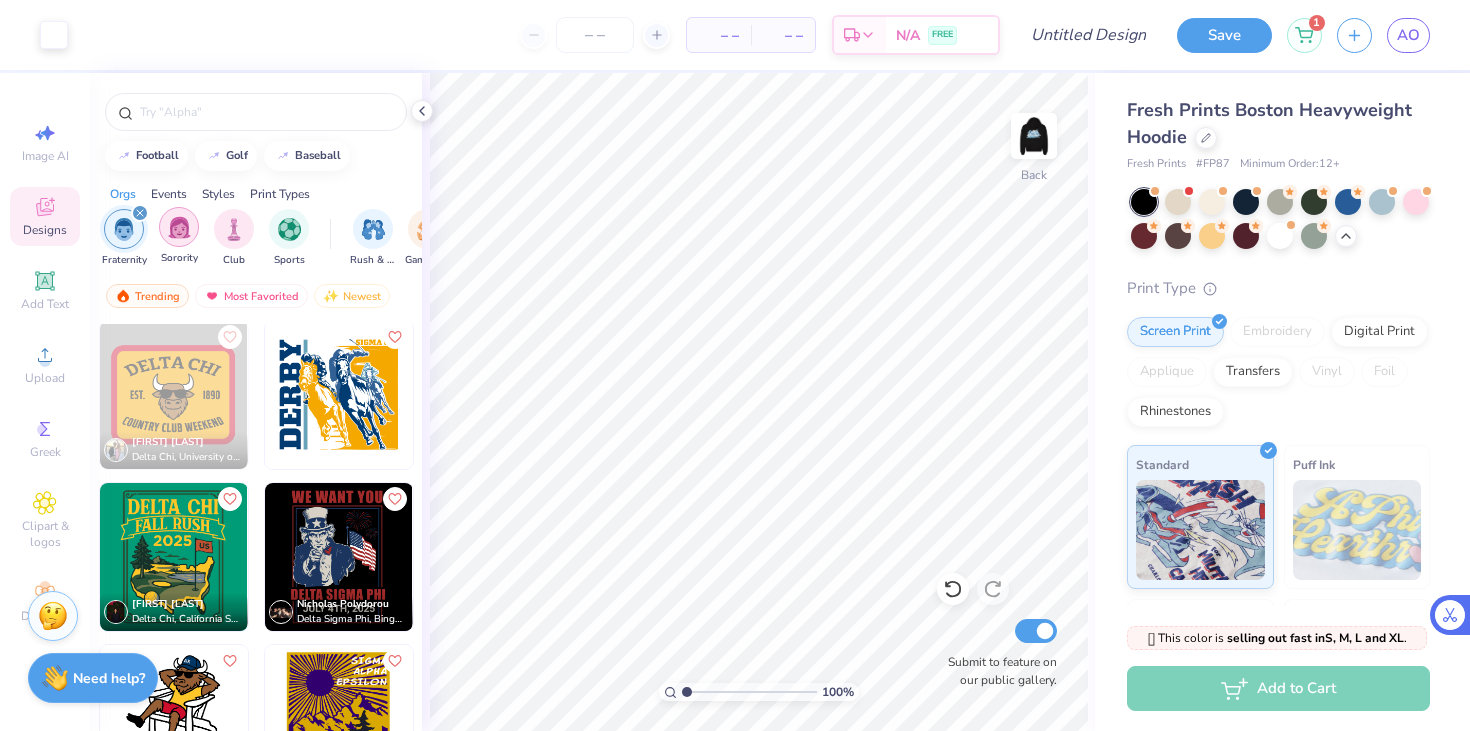 click at bounding box center [179, 227] 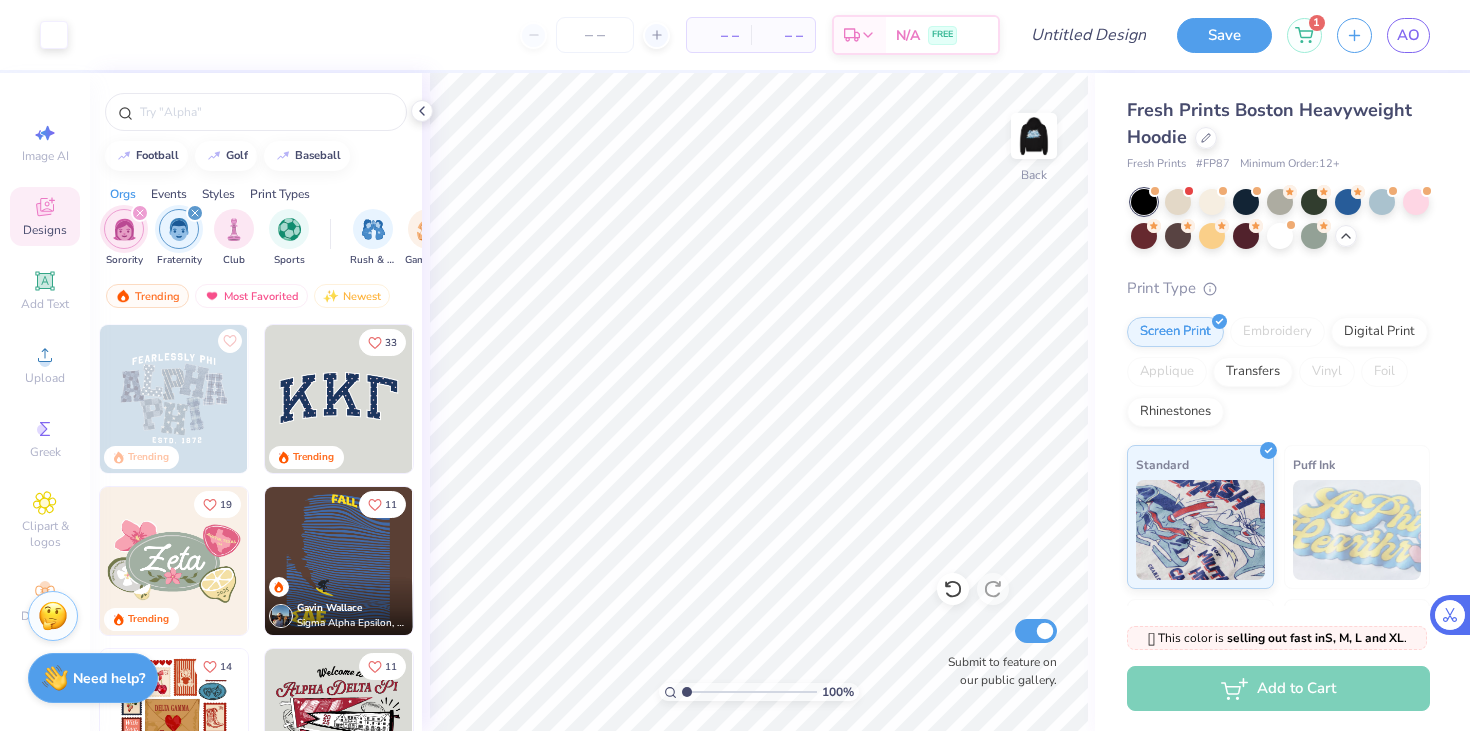 click on "Sorority Fraternity Club Sports" at bounding box center [217, 238] 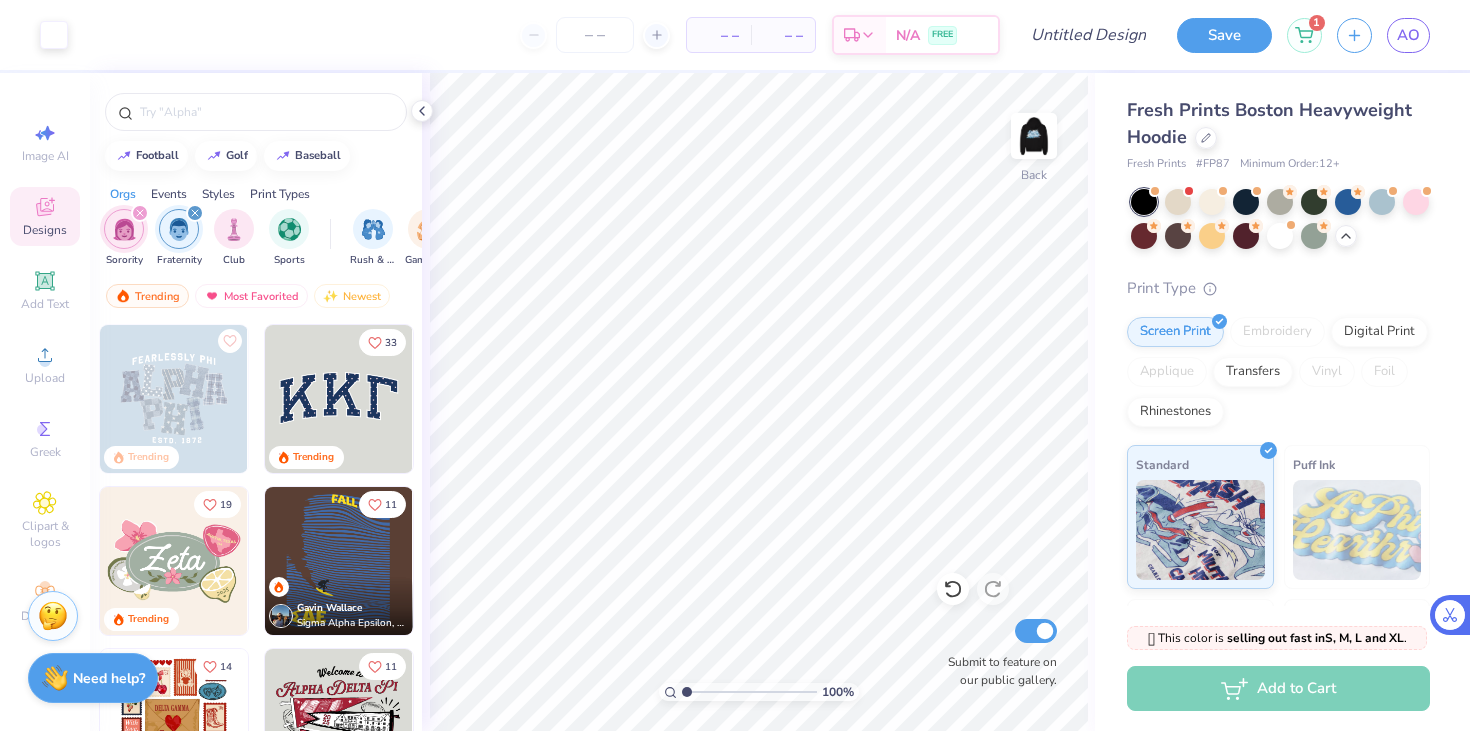 click at bounding box center (195, 213) 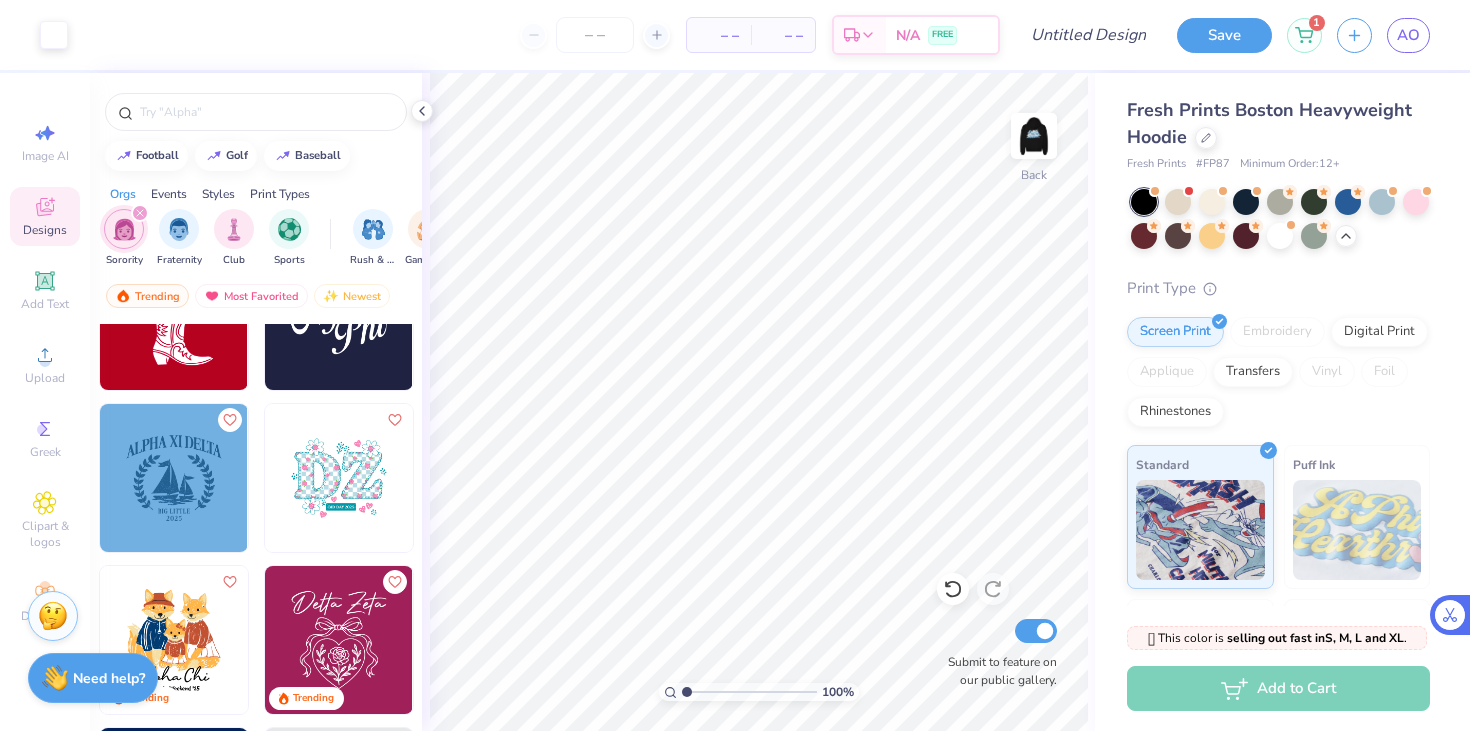 scroll, scrollTop: 8413, scrollLeft: 0, axis: vertical 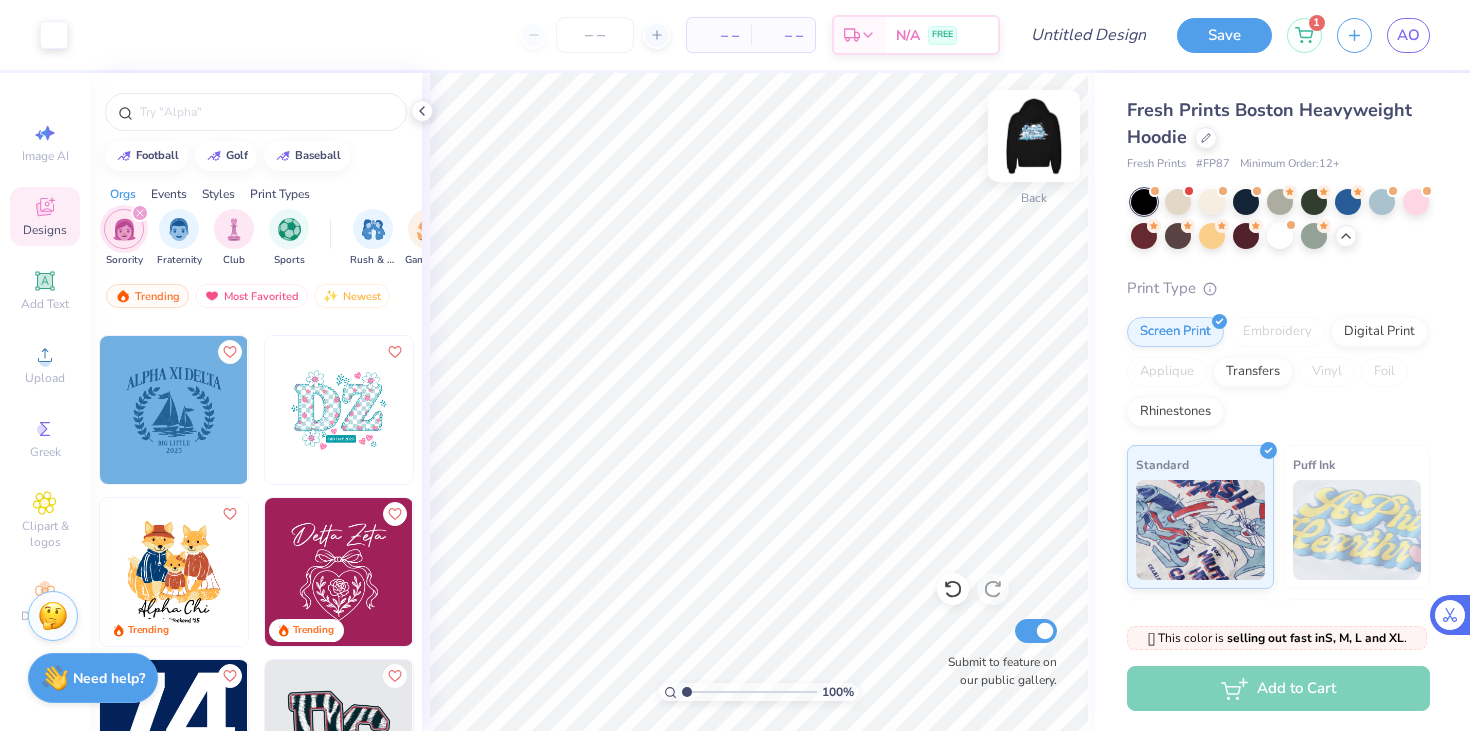 click at bounding box center (1034, 136) 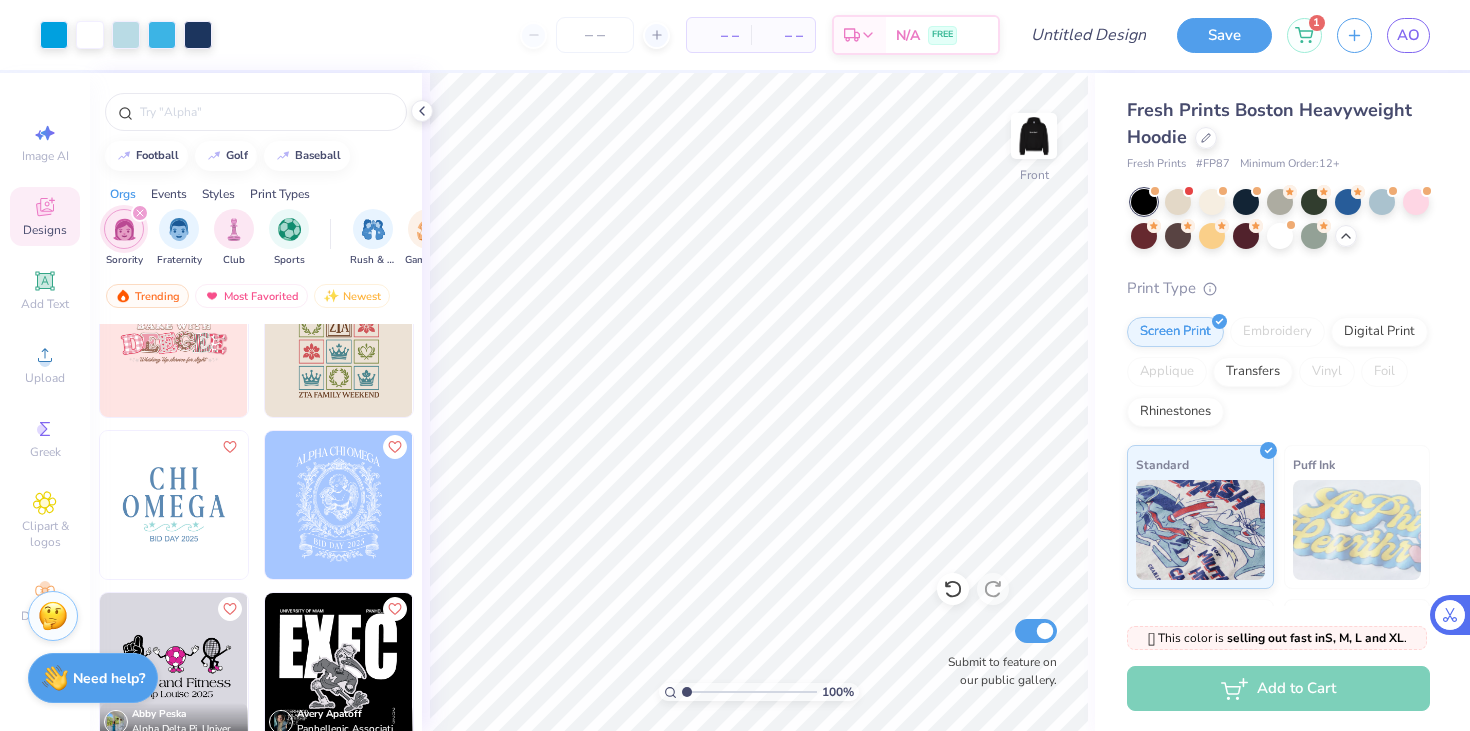 scroll, scrollTop: 15912, scrollLeft: 0, axis: vertical 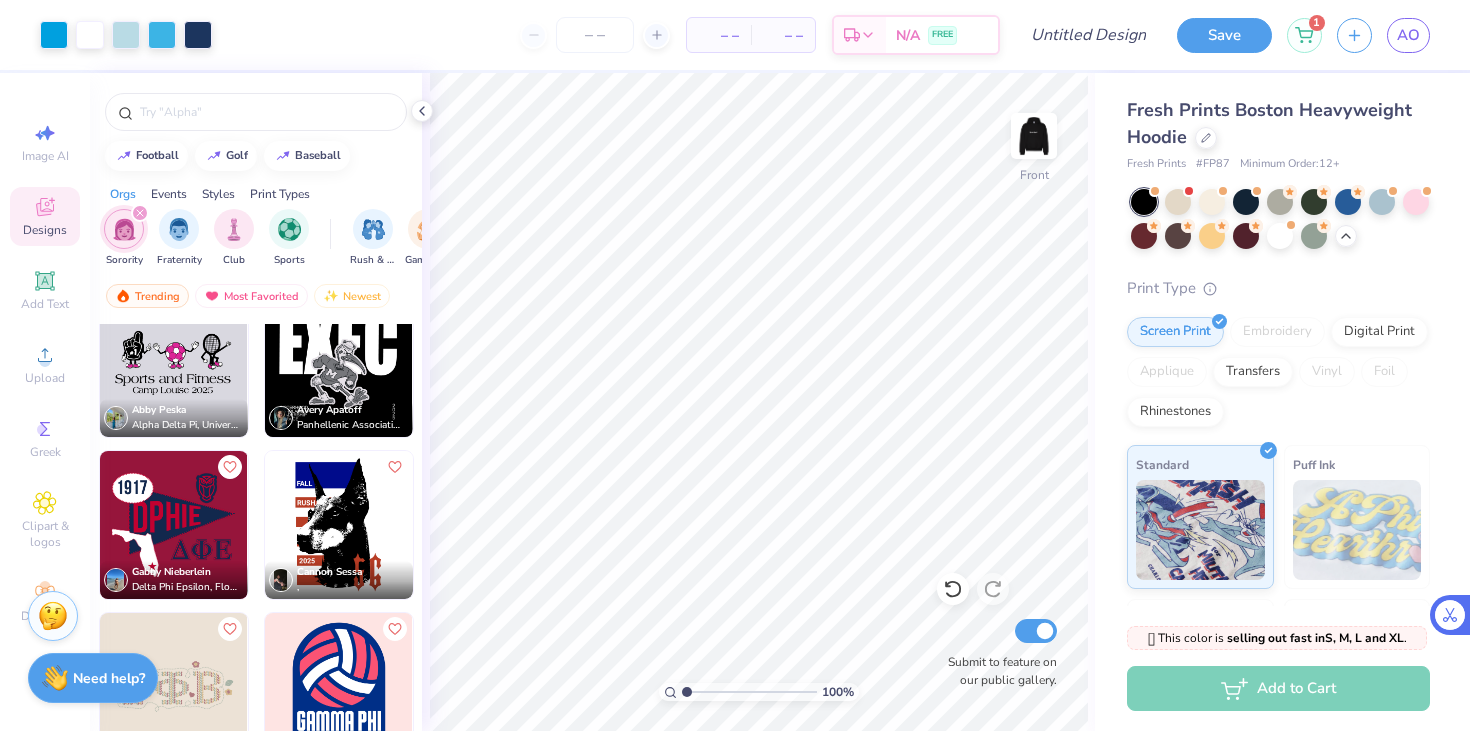 click 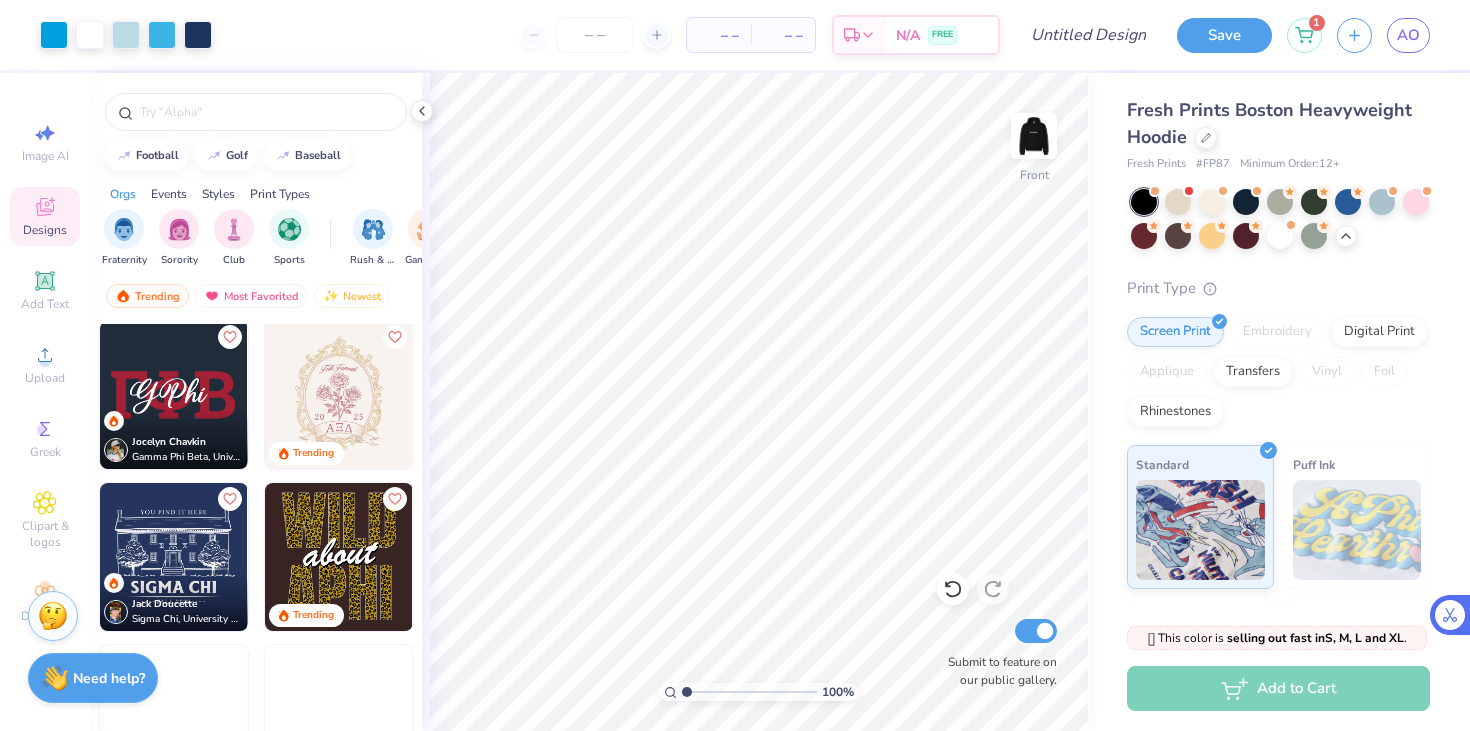 scroll, scrollTop: 4540, scrollLeft: 0, axis: vertical 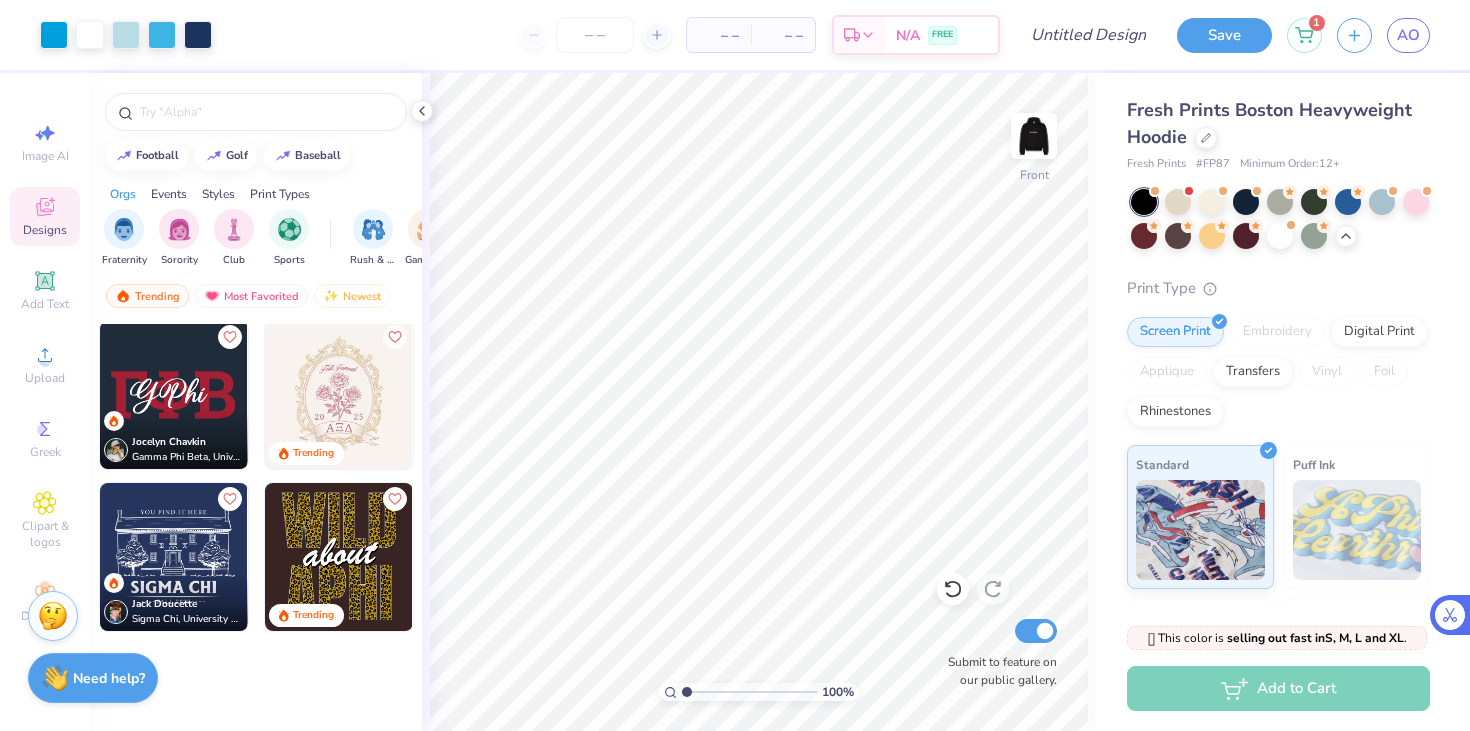 click on "Styles" at bounding box center (218, 194) 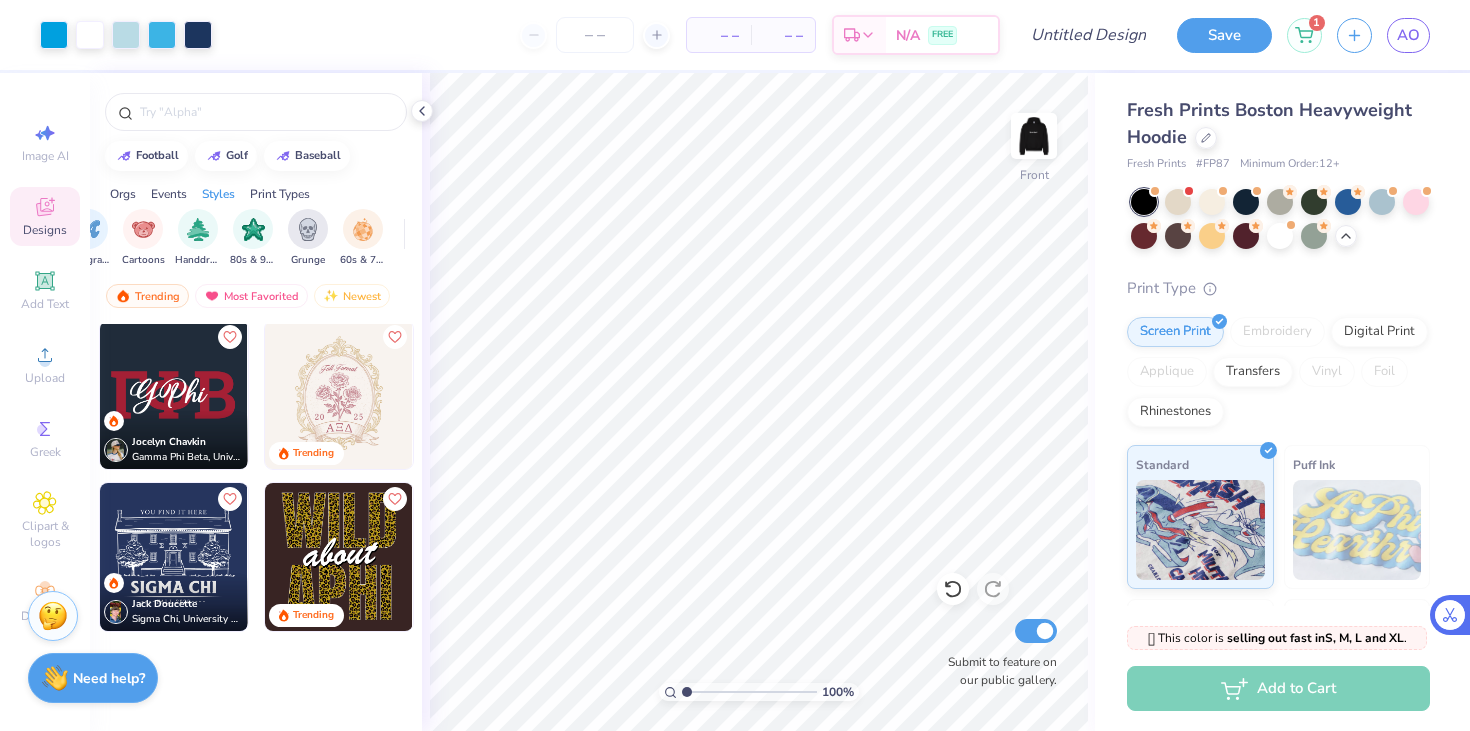 scroll, scrollTop: 0, scrollLeft: 1324, axis: horizontal 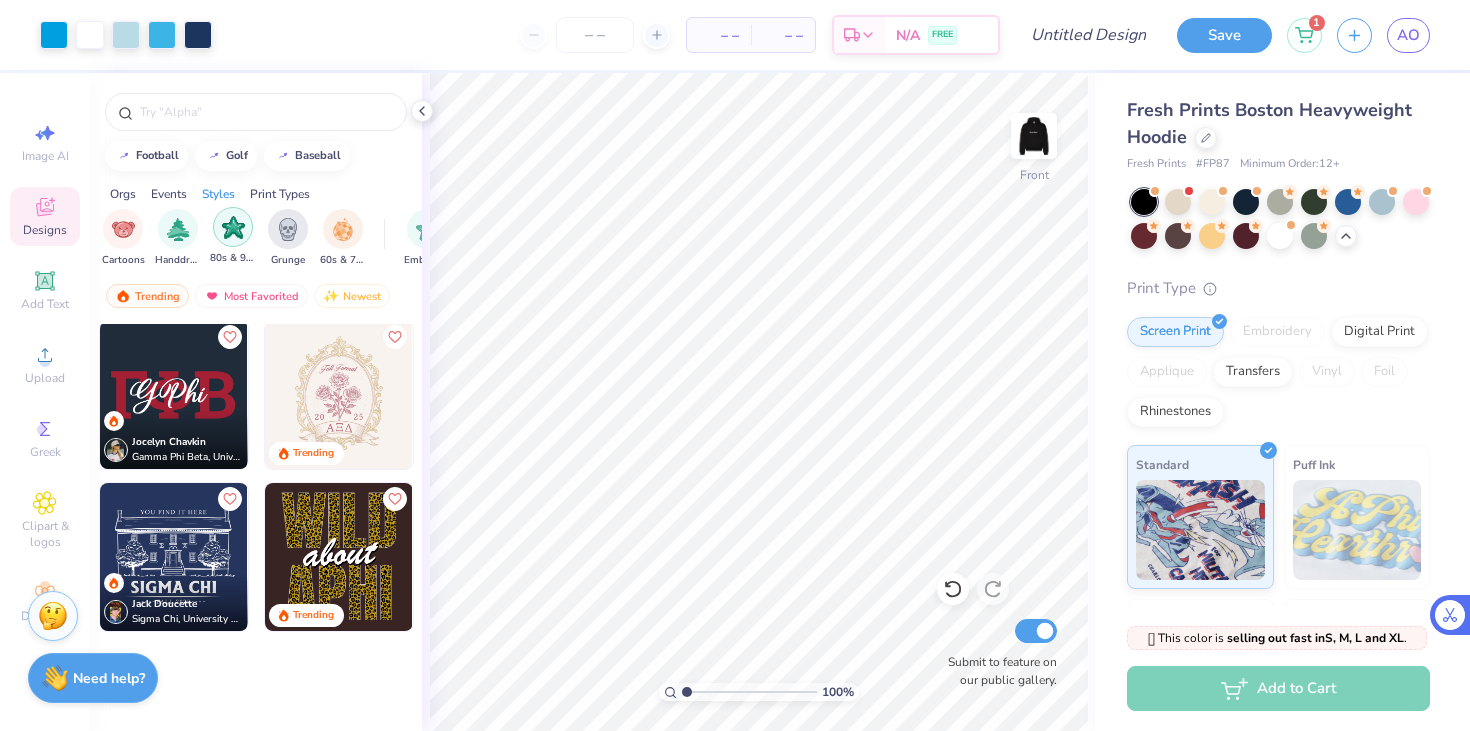 click at bounding box center (233, 227) 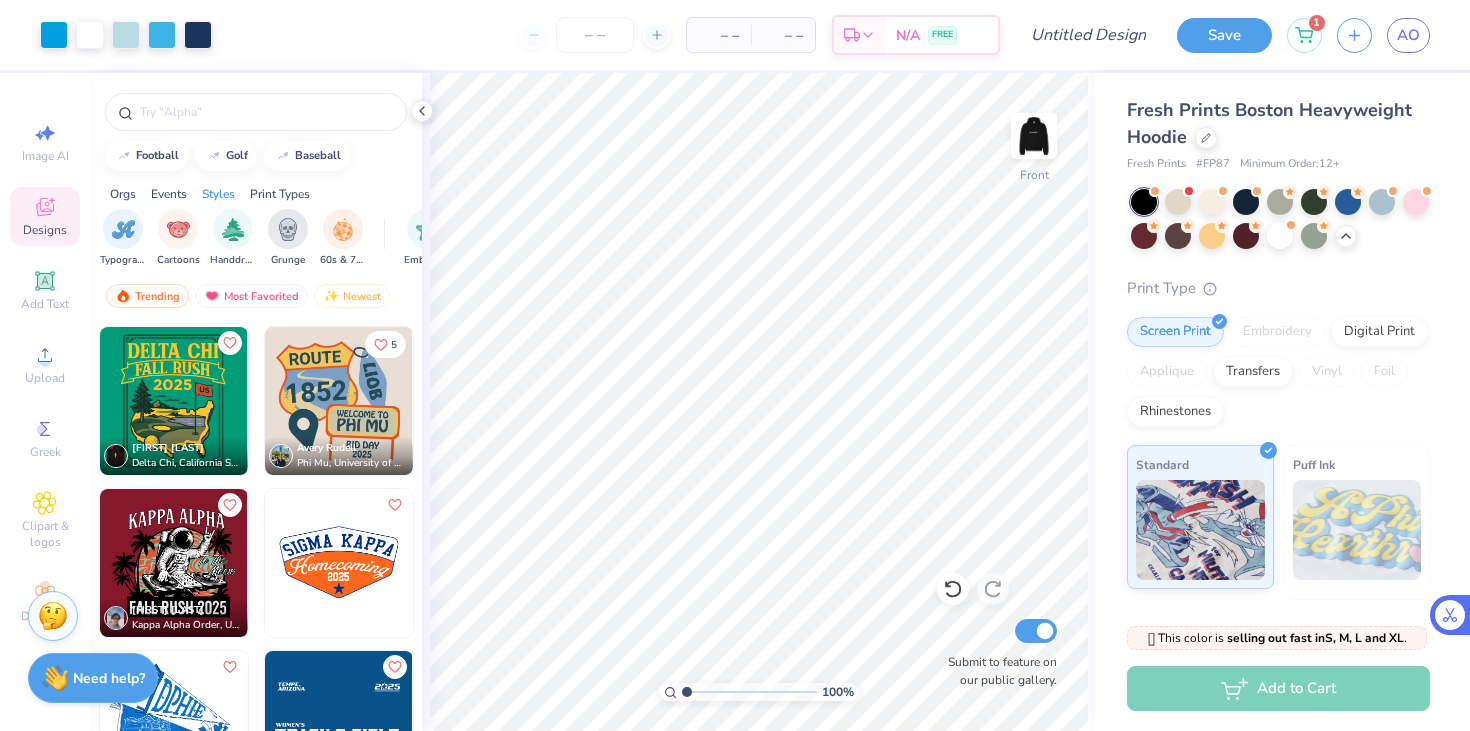scroll, scrollTop: 1620, scrollLeft: 0, axis: vertical 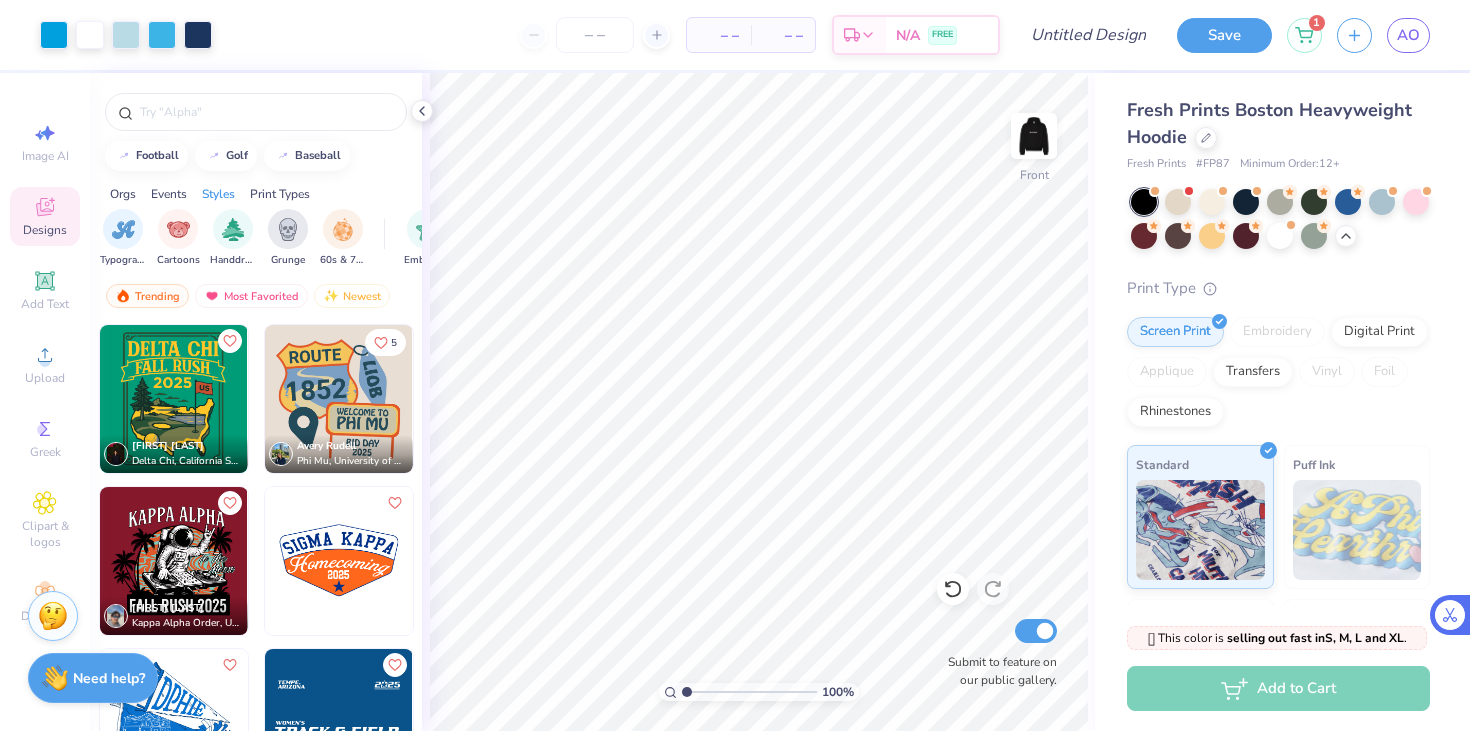 click at bounding box center [339, 399] 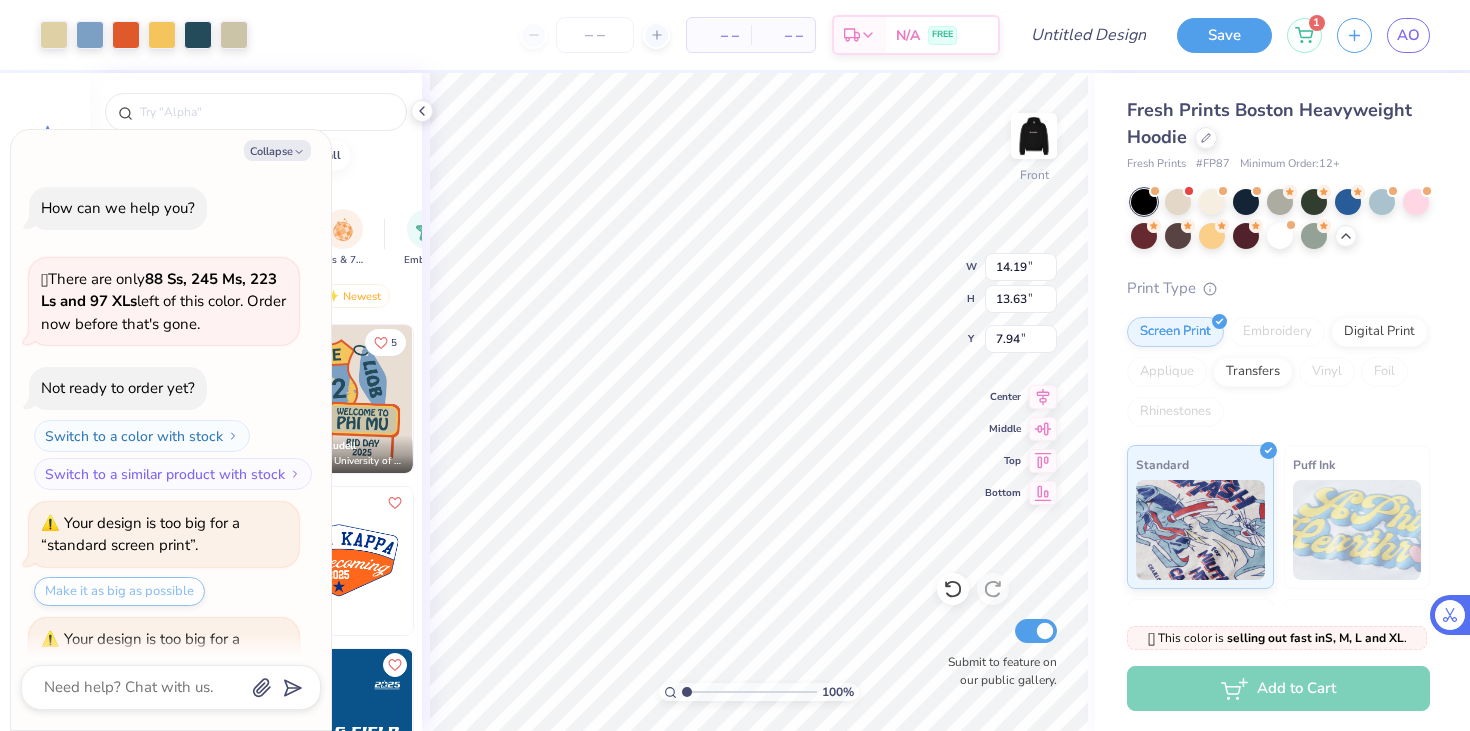 scroll, scrollTop: 1542, scrollLeft: 0, axis: vertical 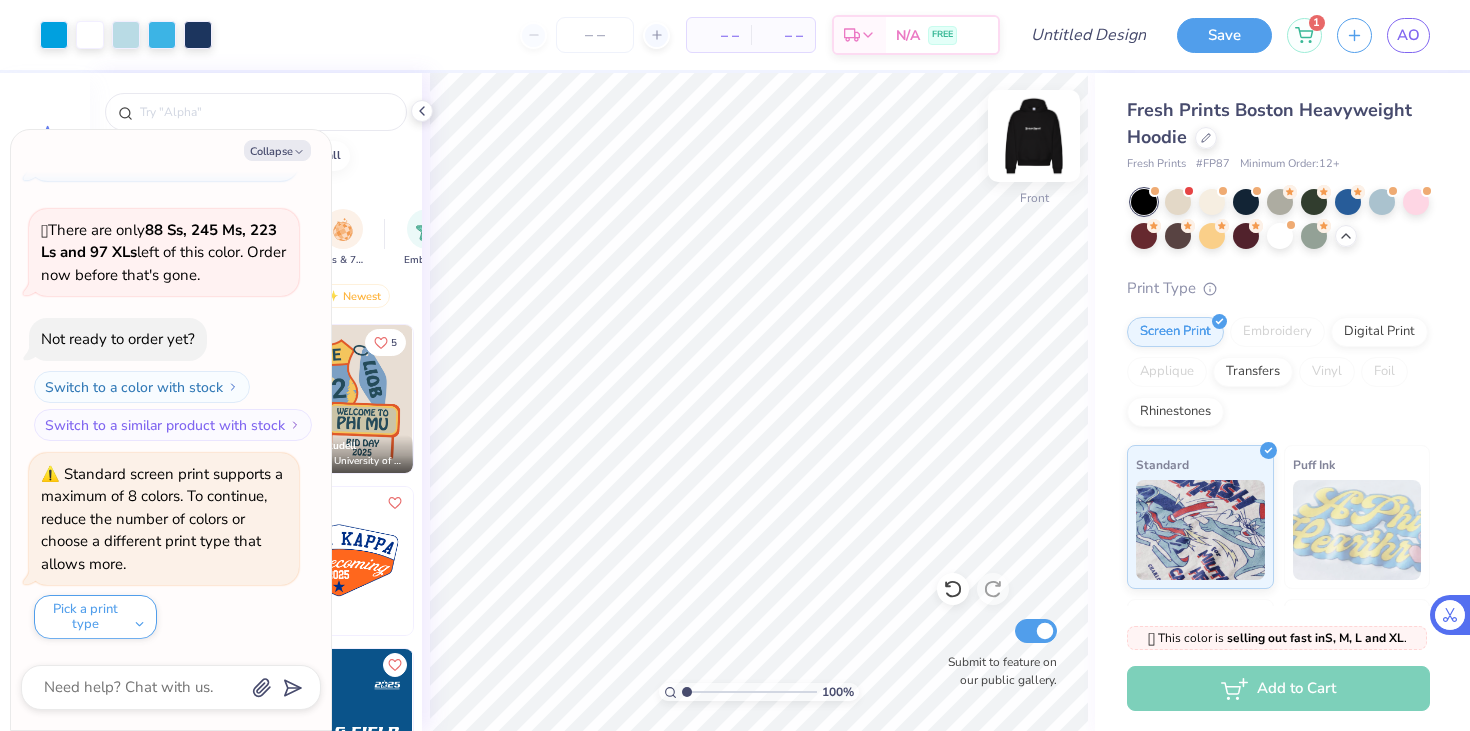 click at bounding box center (1034, 136) 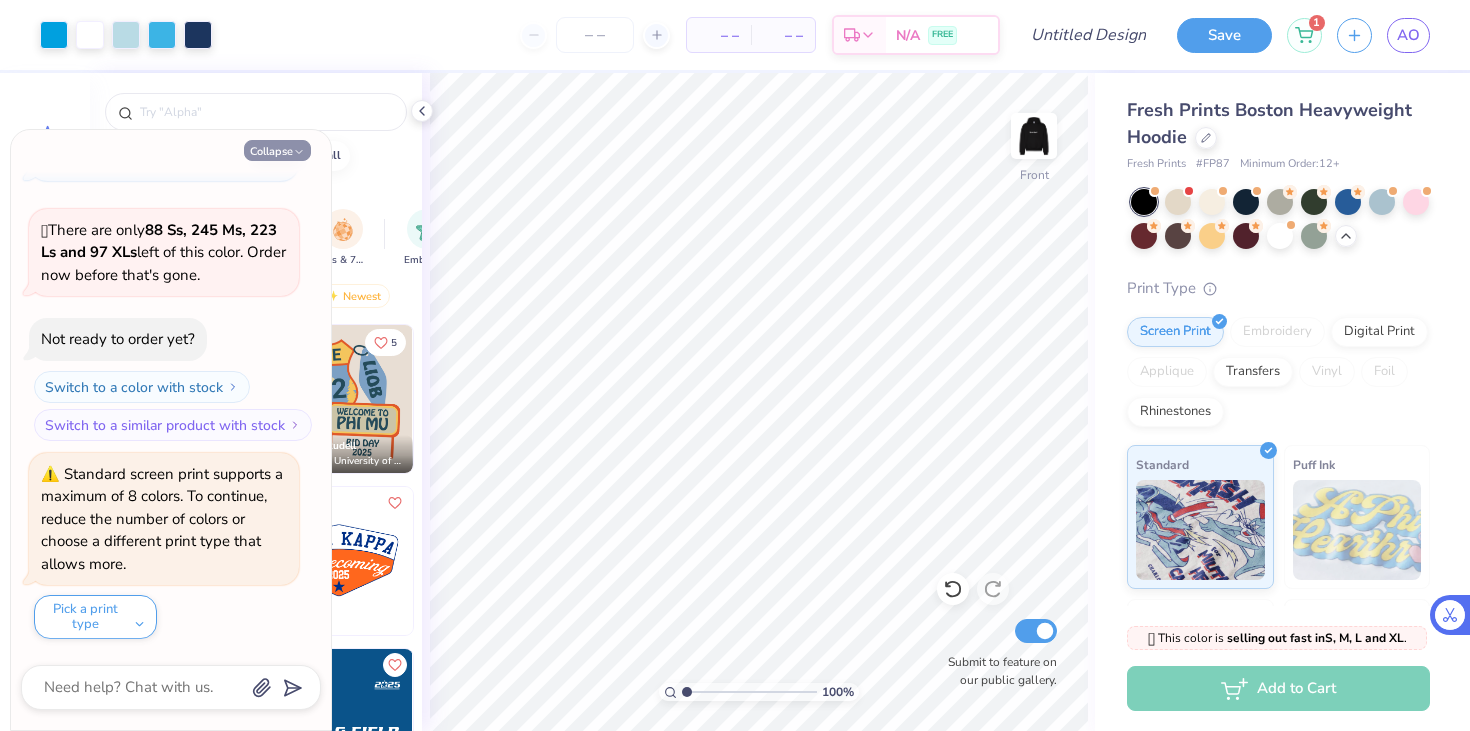 click on "Collapse" at bounding box center [277, 150] 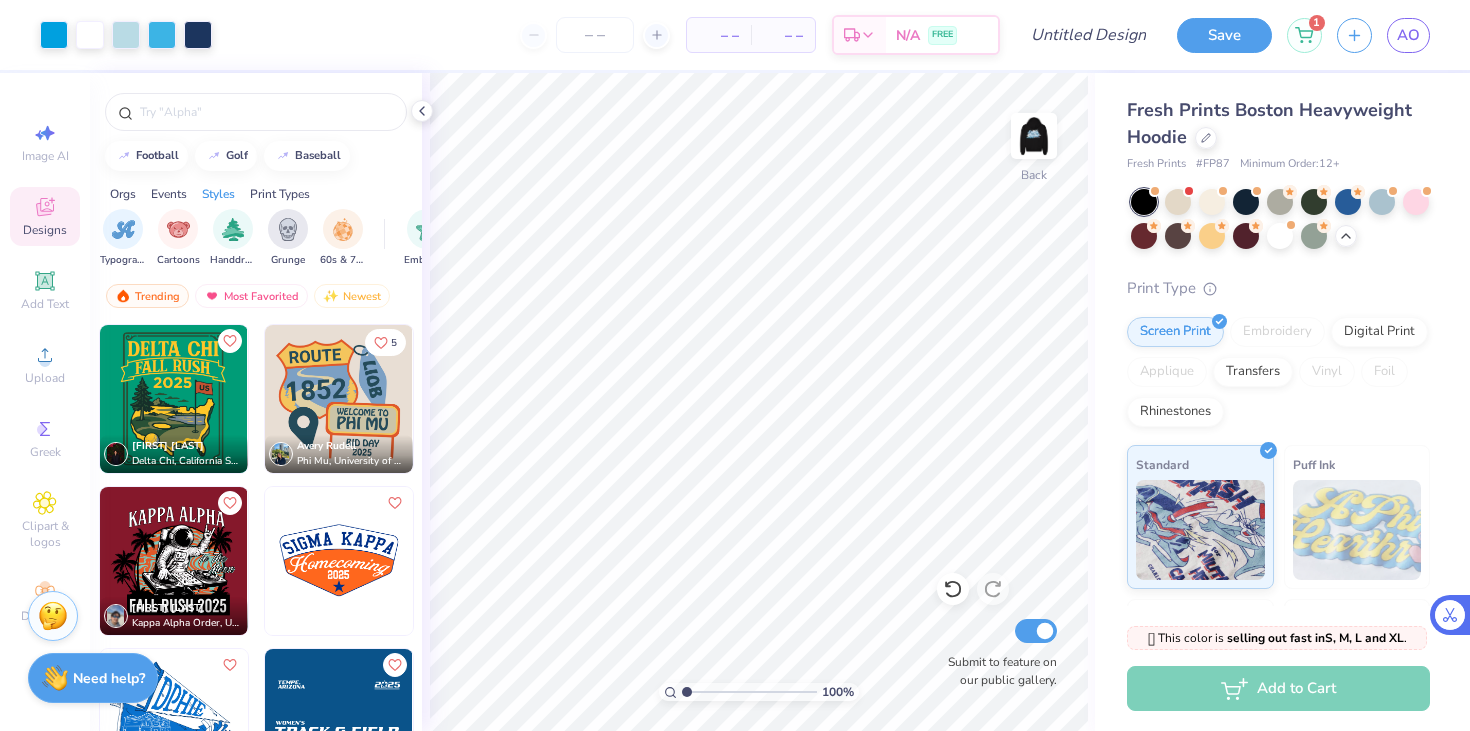 type on "x" 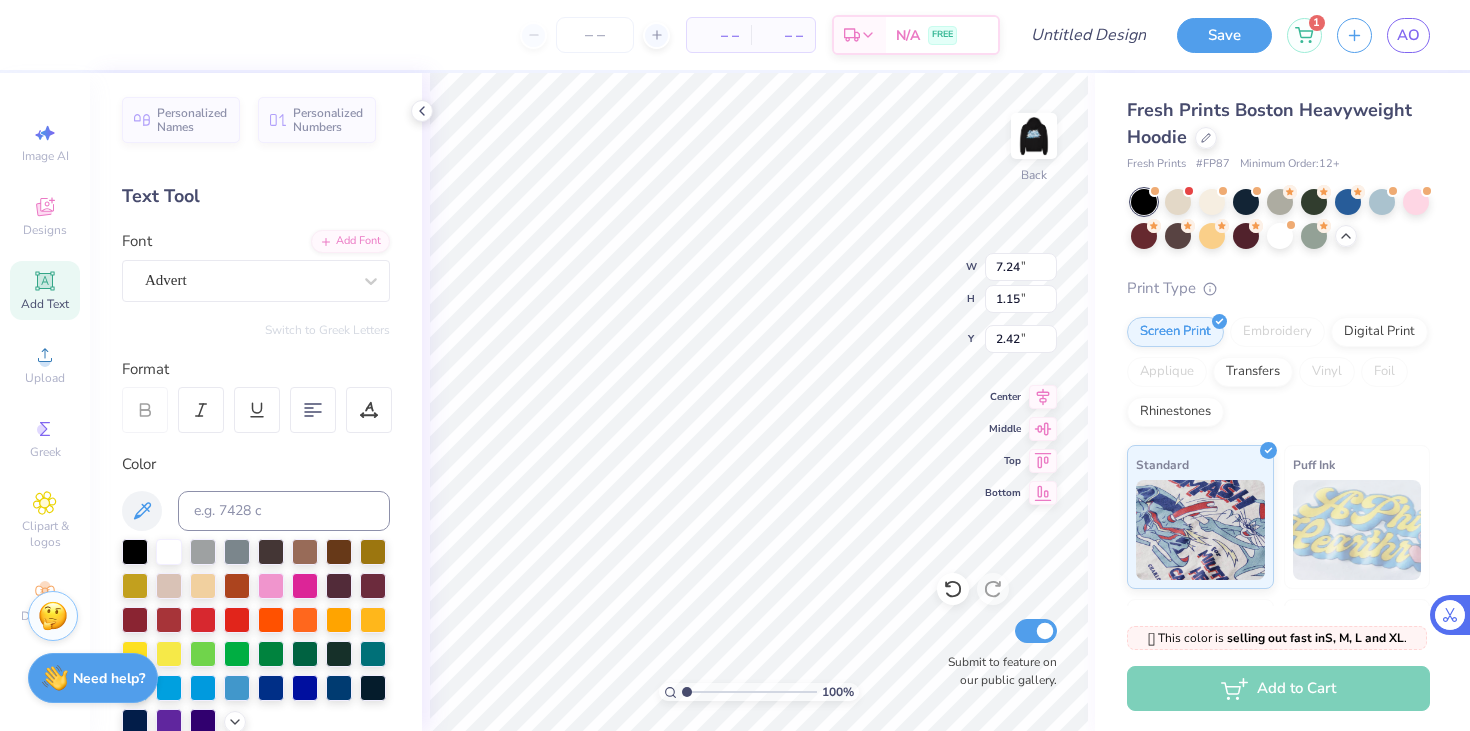 type on "2.42" 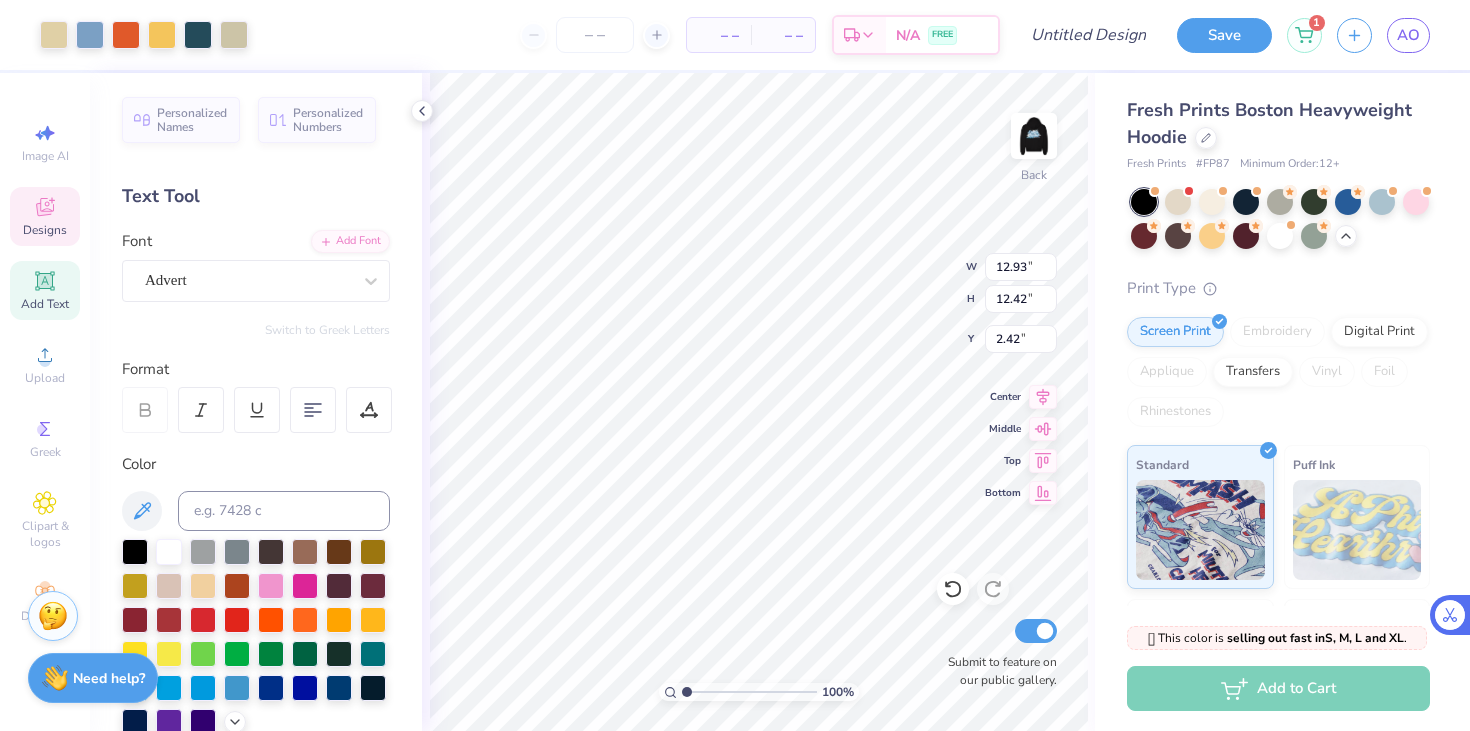 type on "12.93" 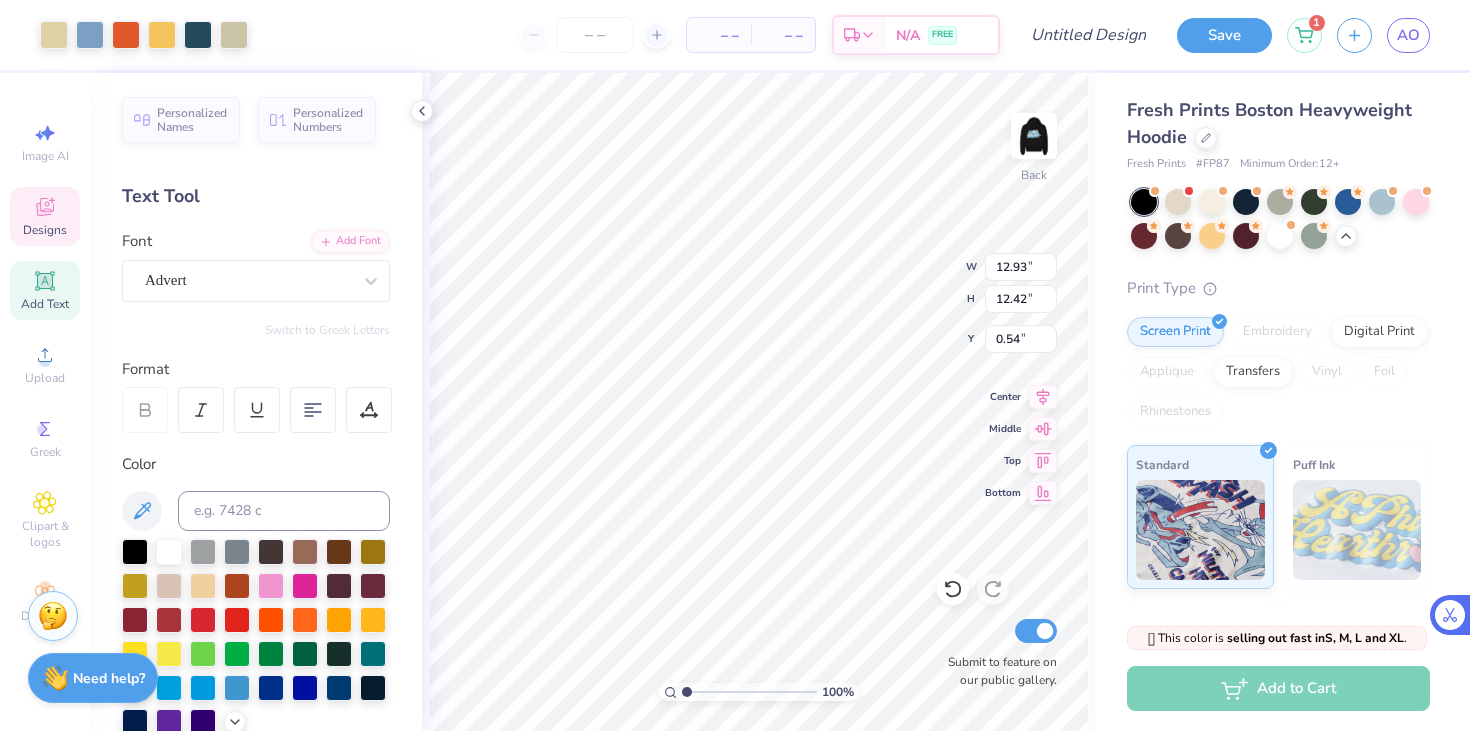 type on "6.88" 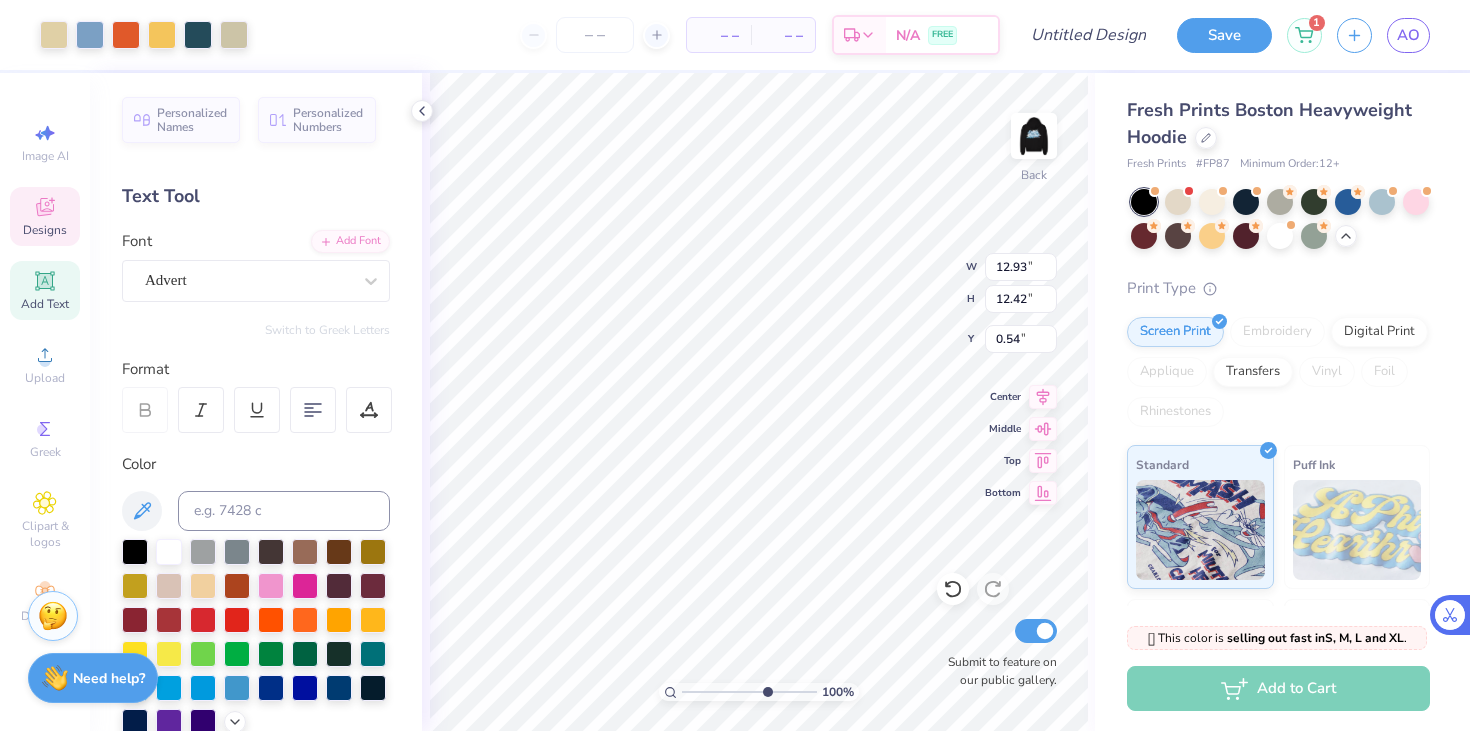 click at bounding box center [749, 692] 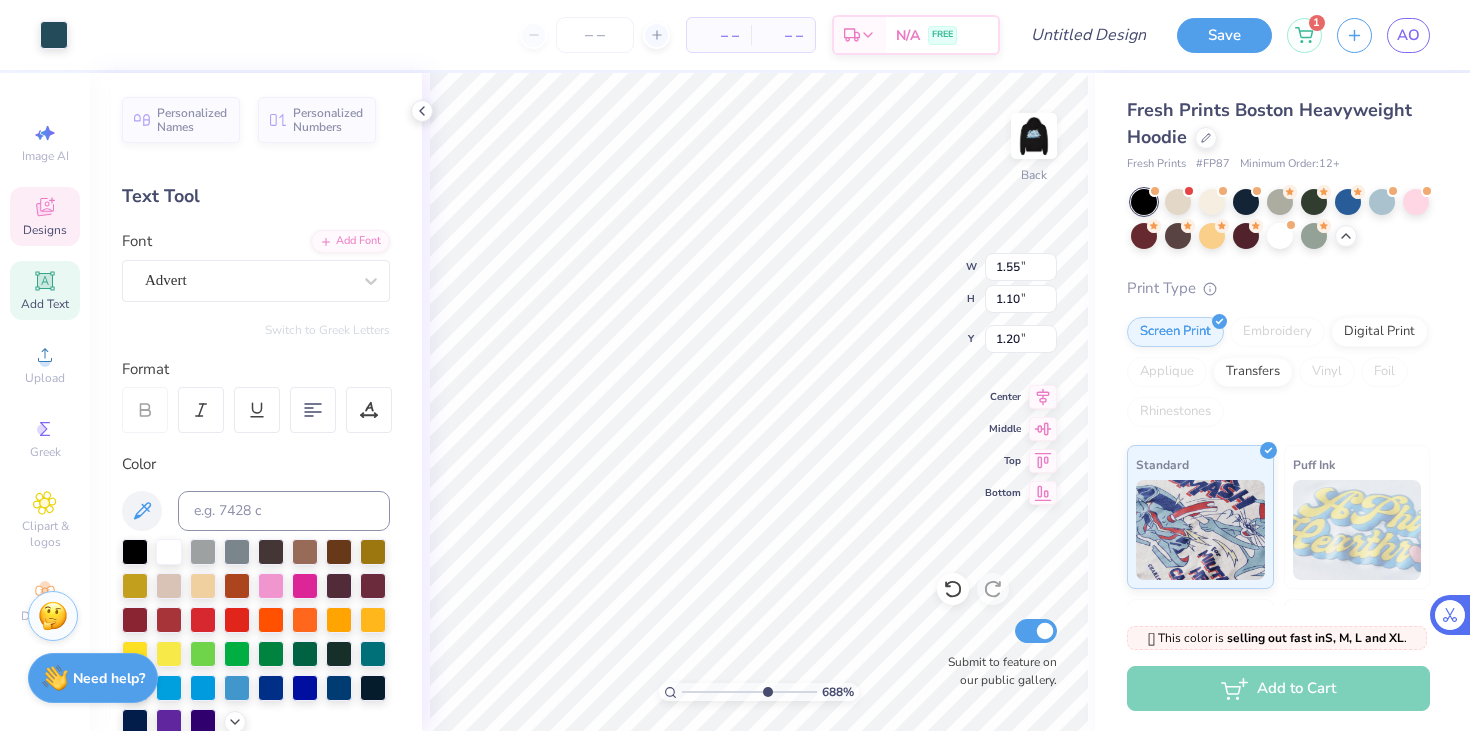 type on "1.55" 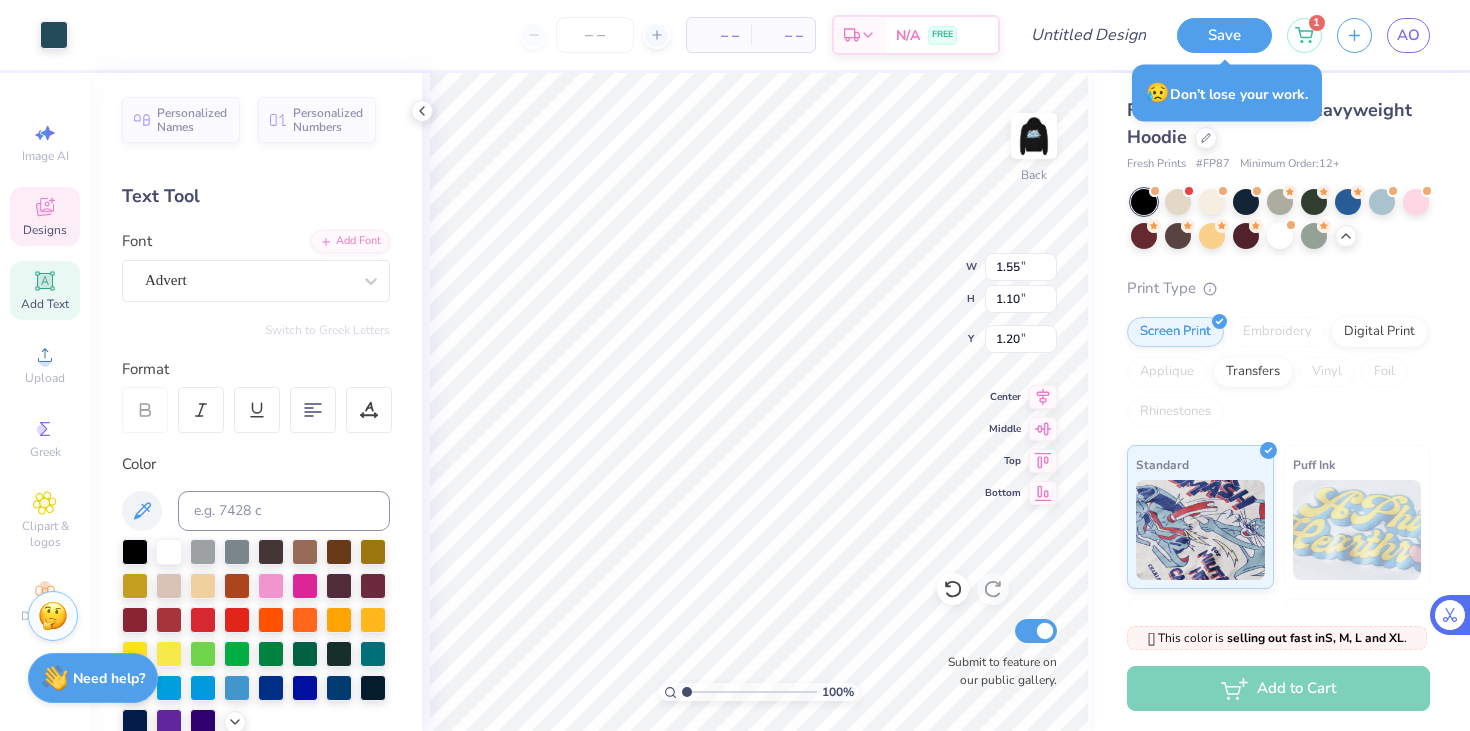 drag, startPoint x: 765, startPoint y: 693, endPoint x: 682, endPoint y: 695, distance: 83.02409 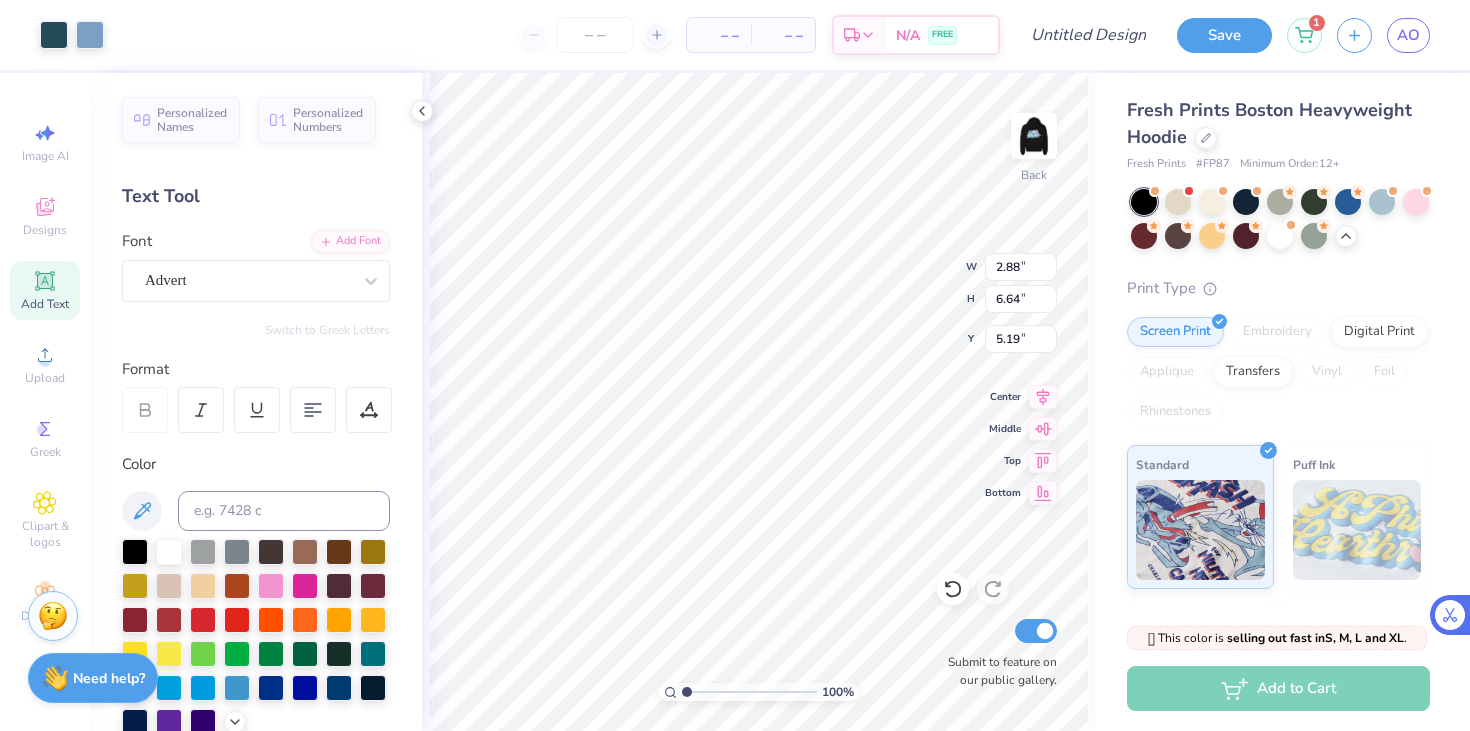 type on "5.19" 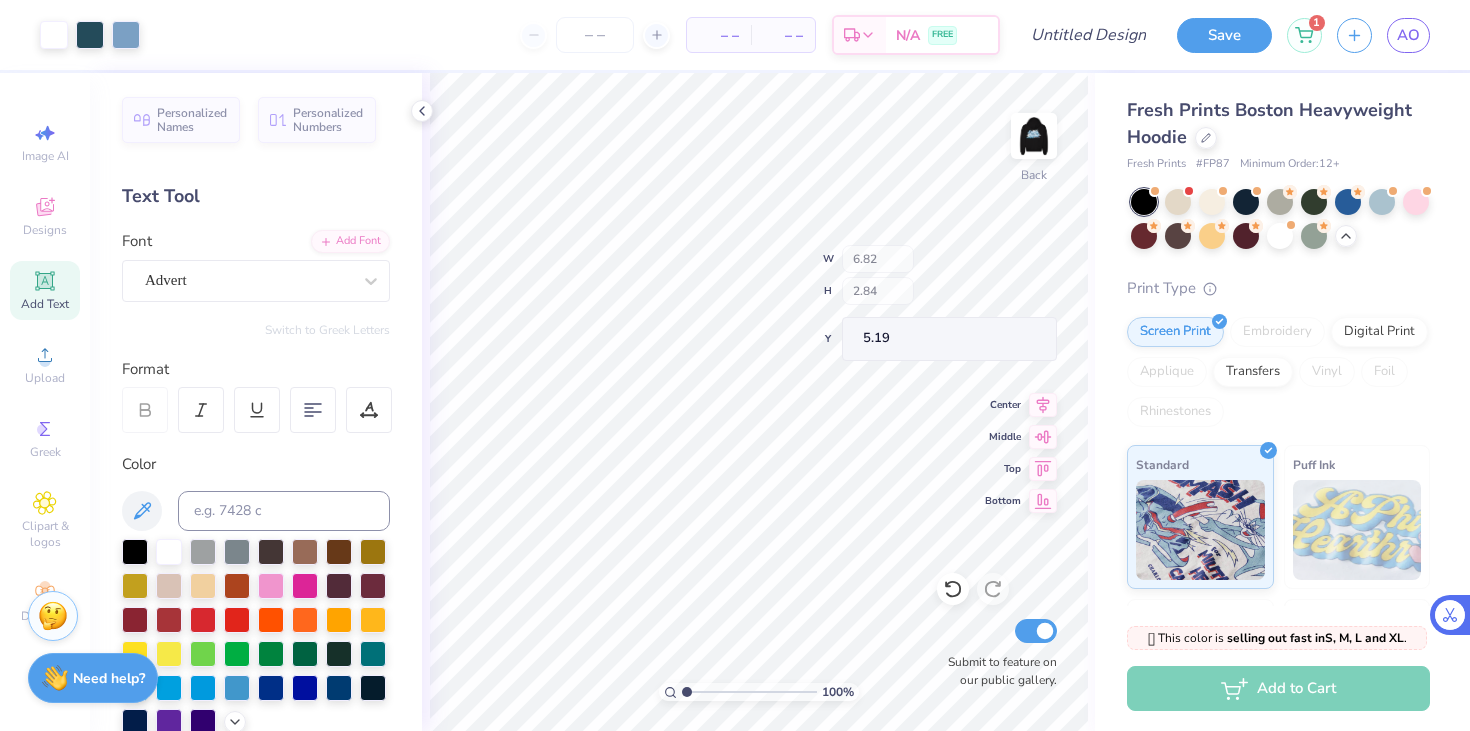 type on "6.82" 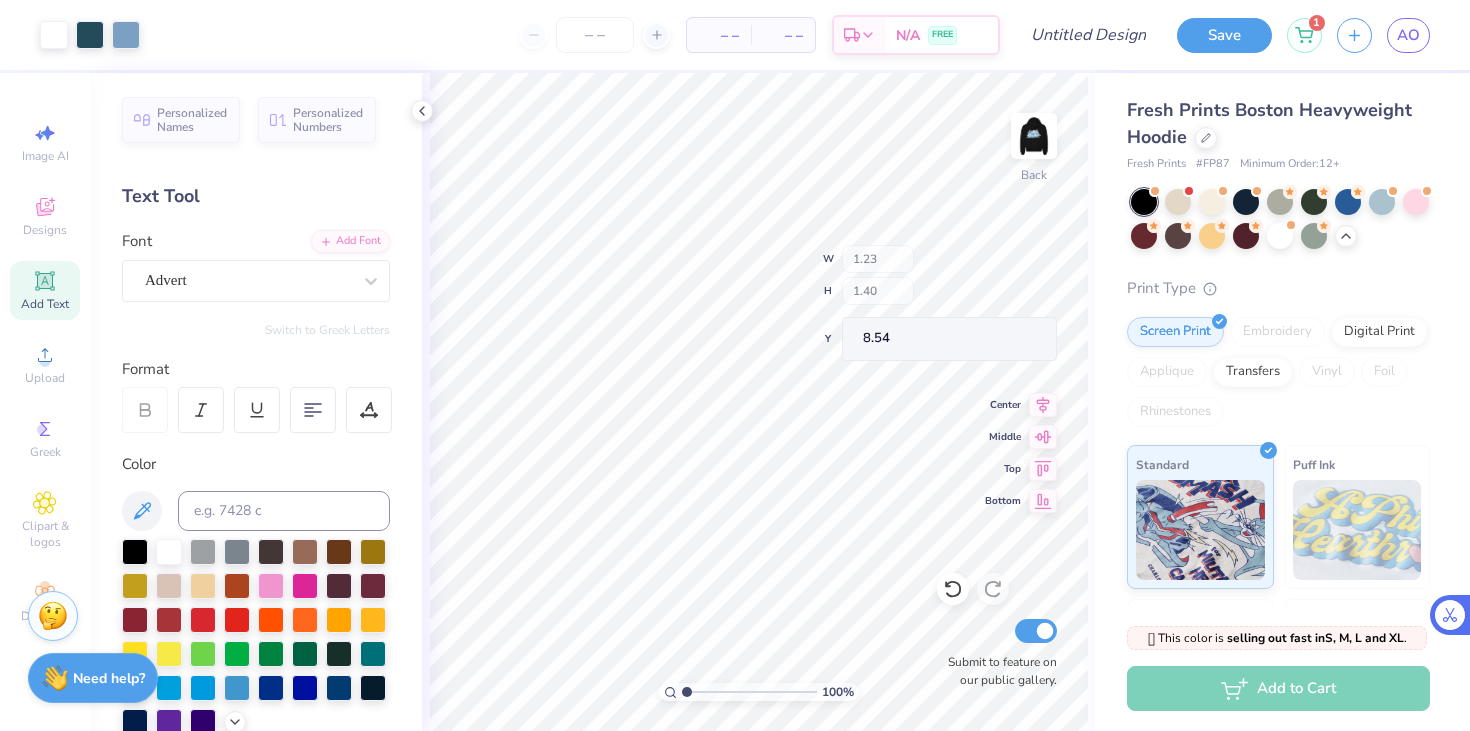 type on "8.54" 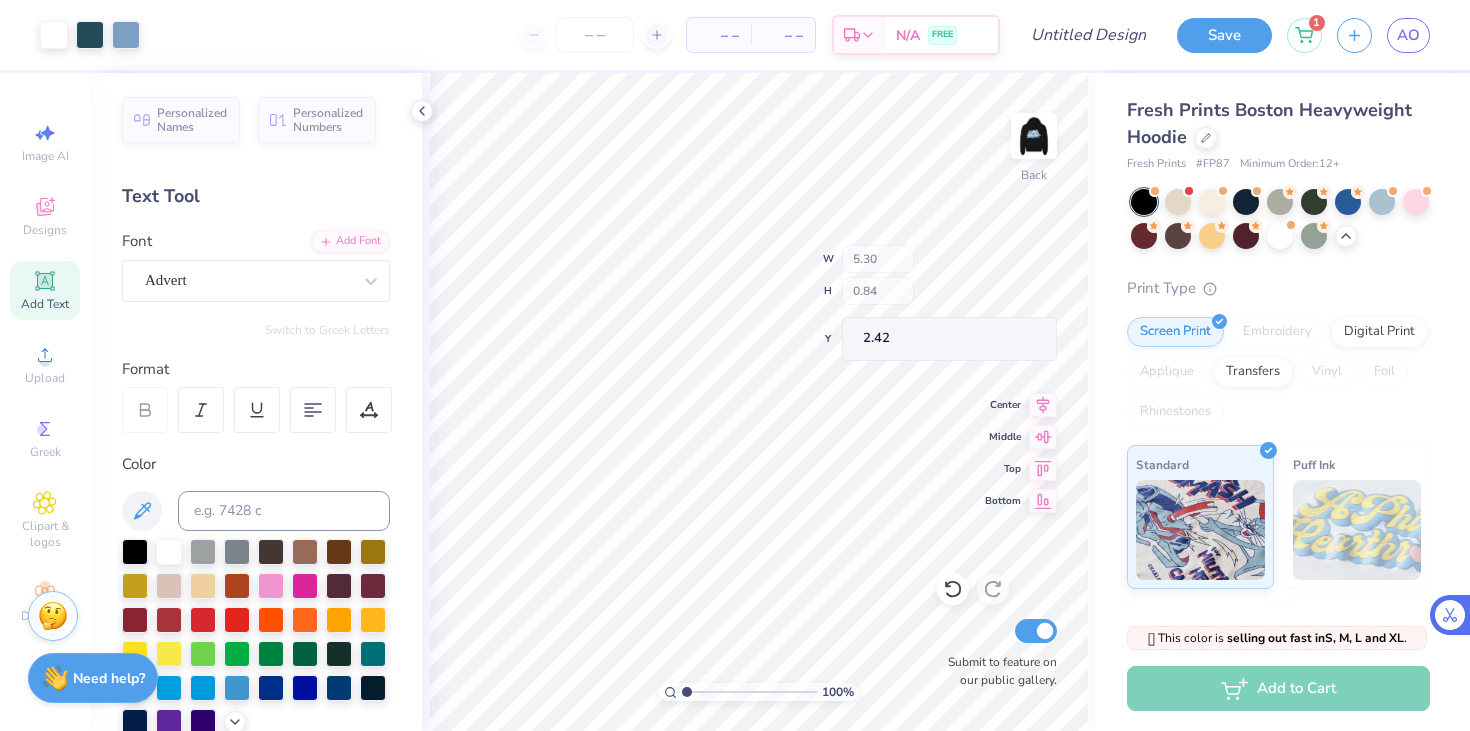 type on "5.30" 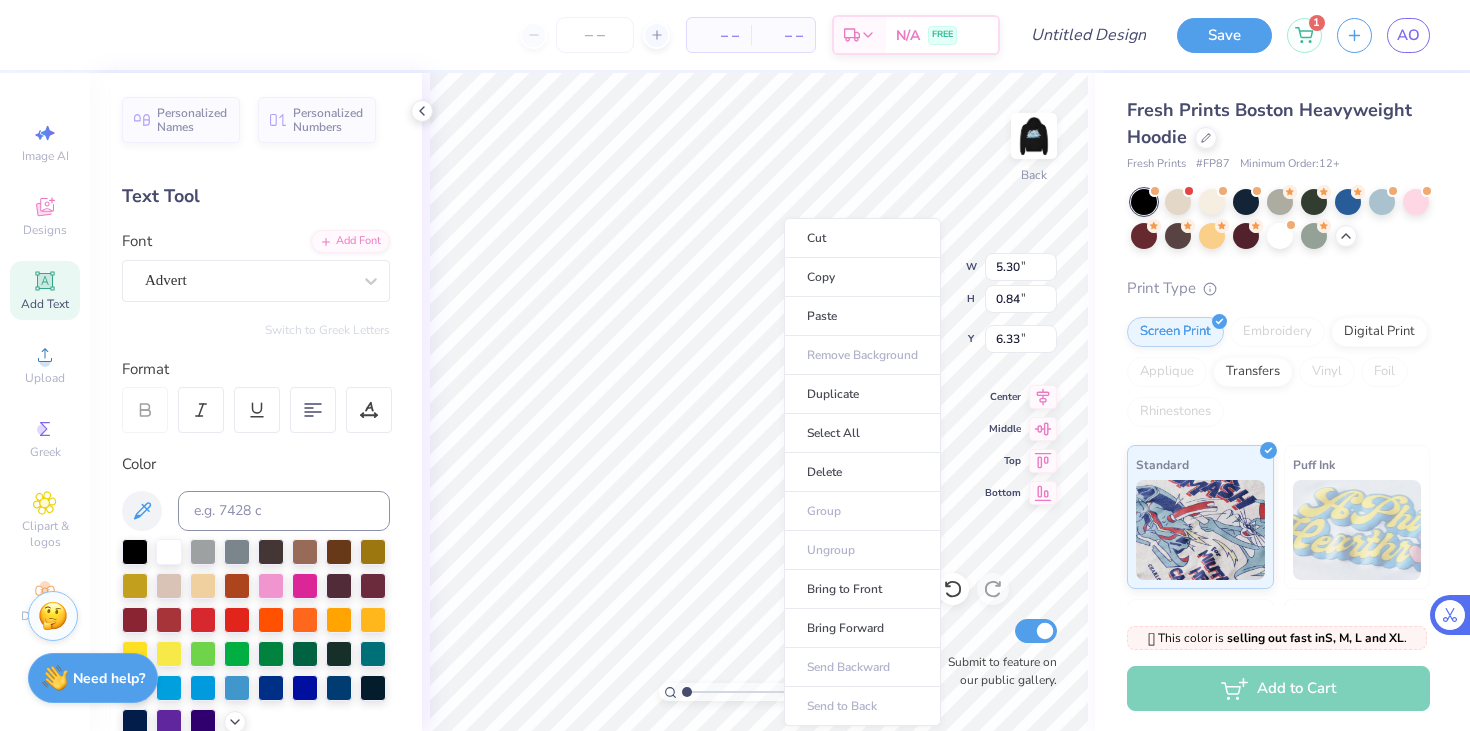type on "6.33" 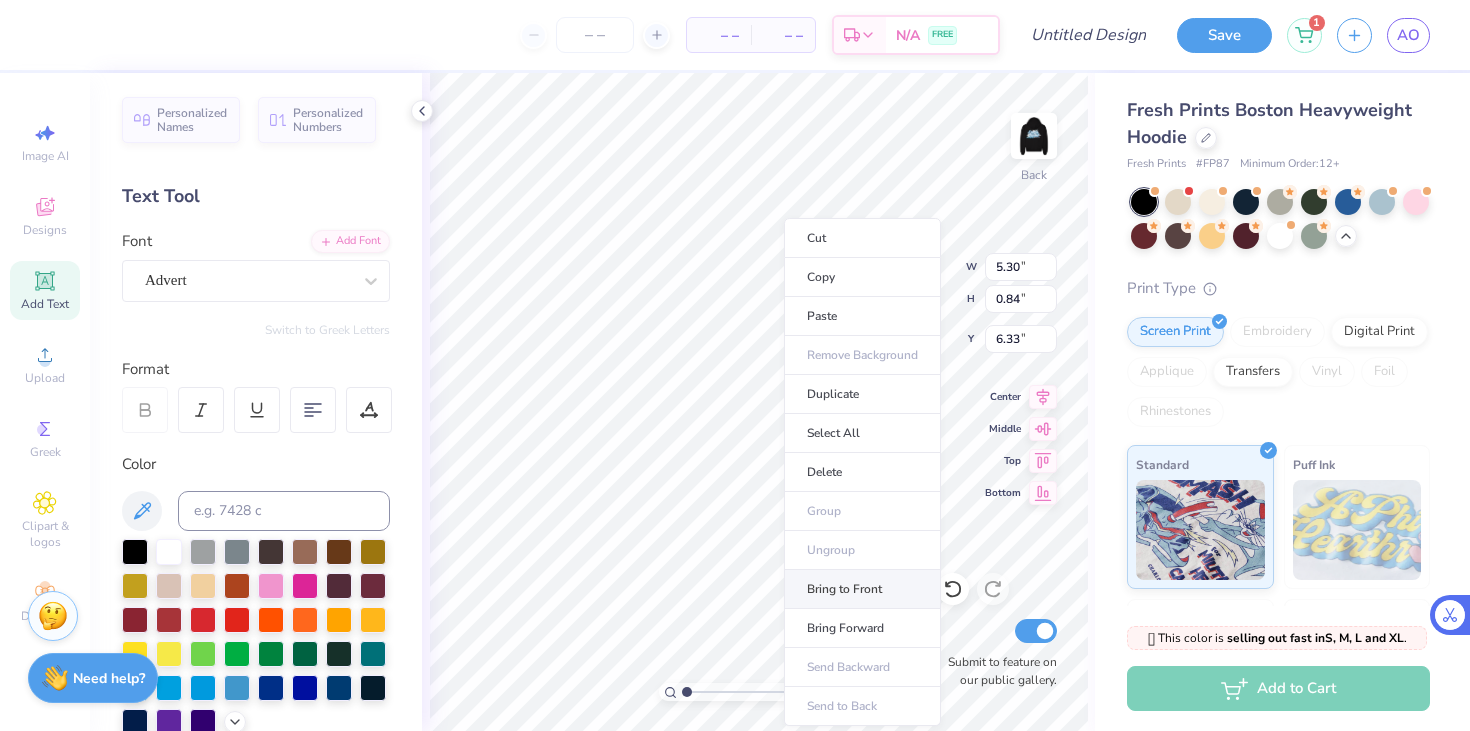 click on "Bring to Front" at bounding box center (862, 589) 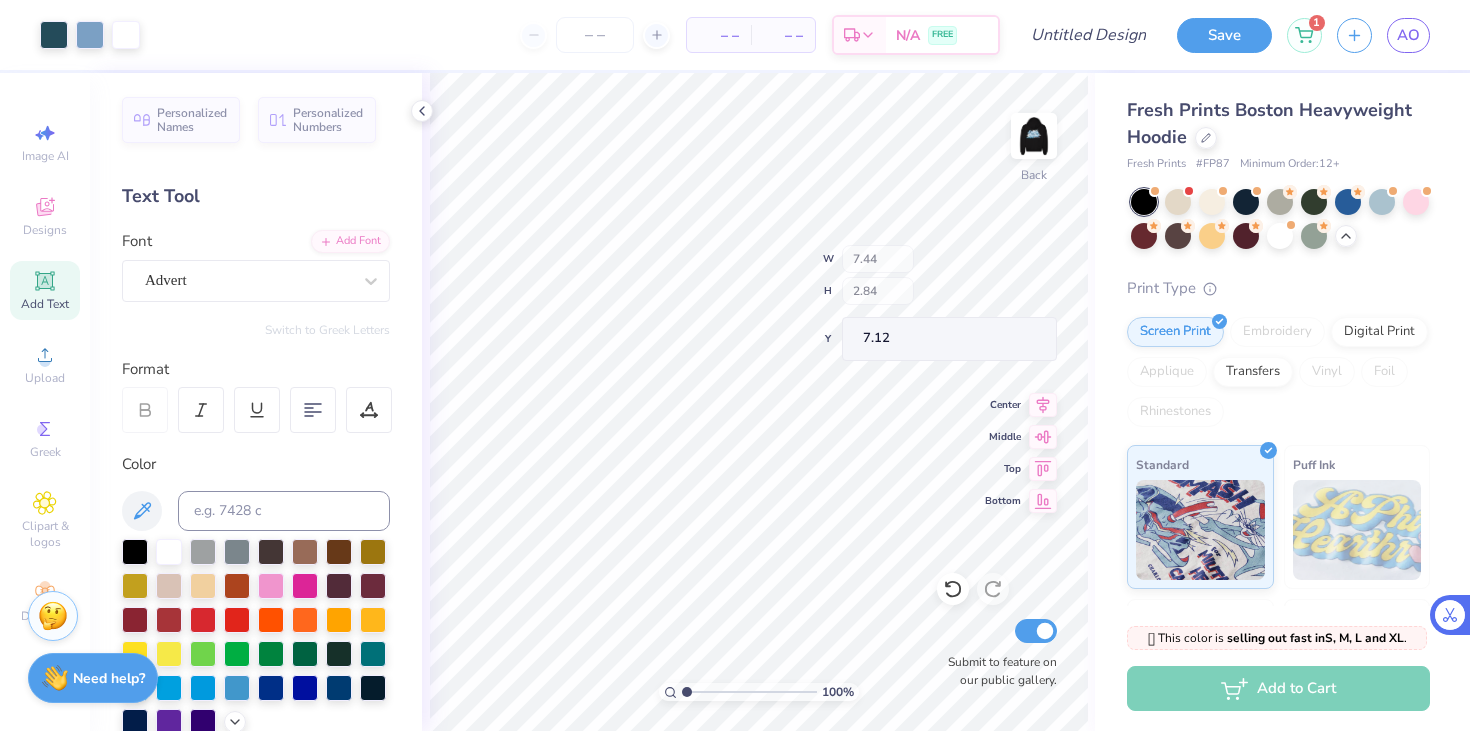 type on "3.91" 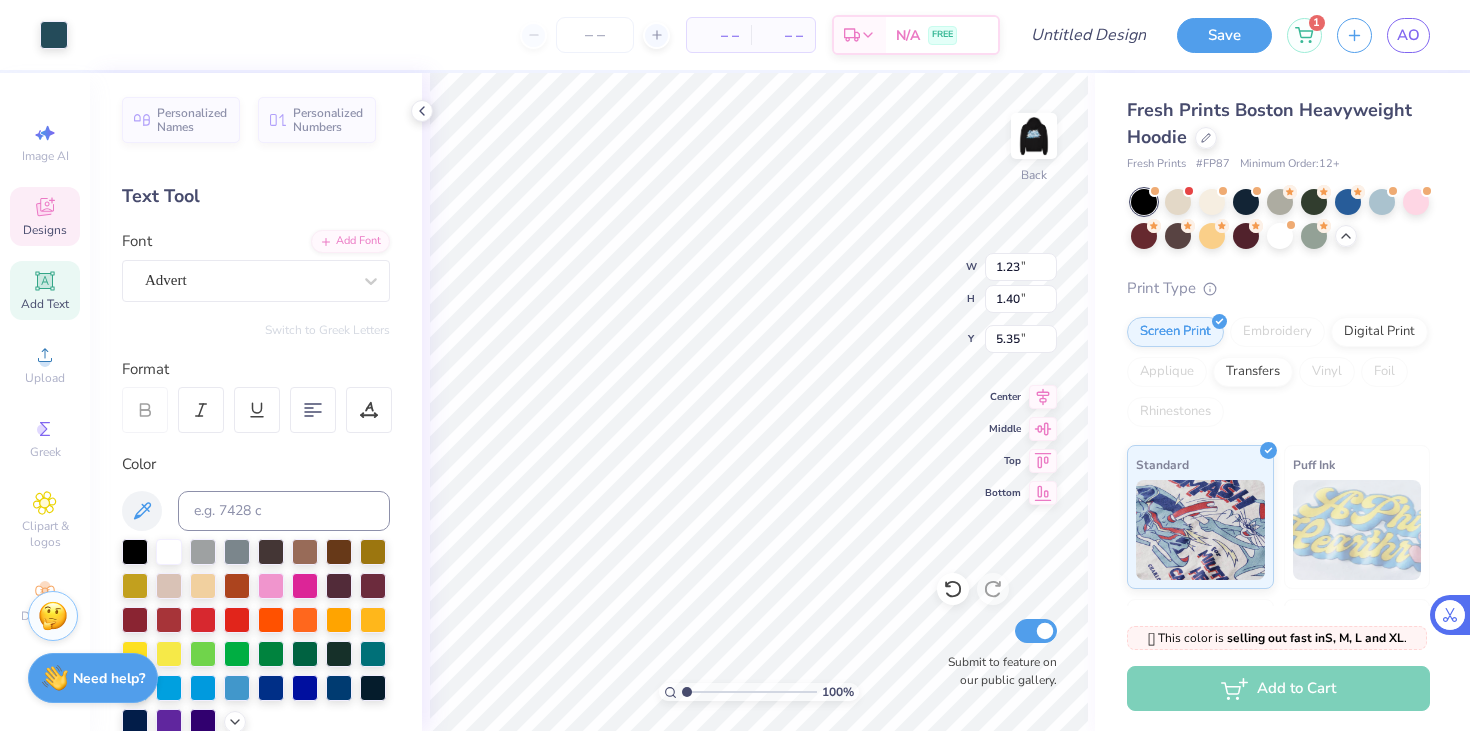 type on "5.35" 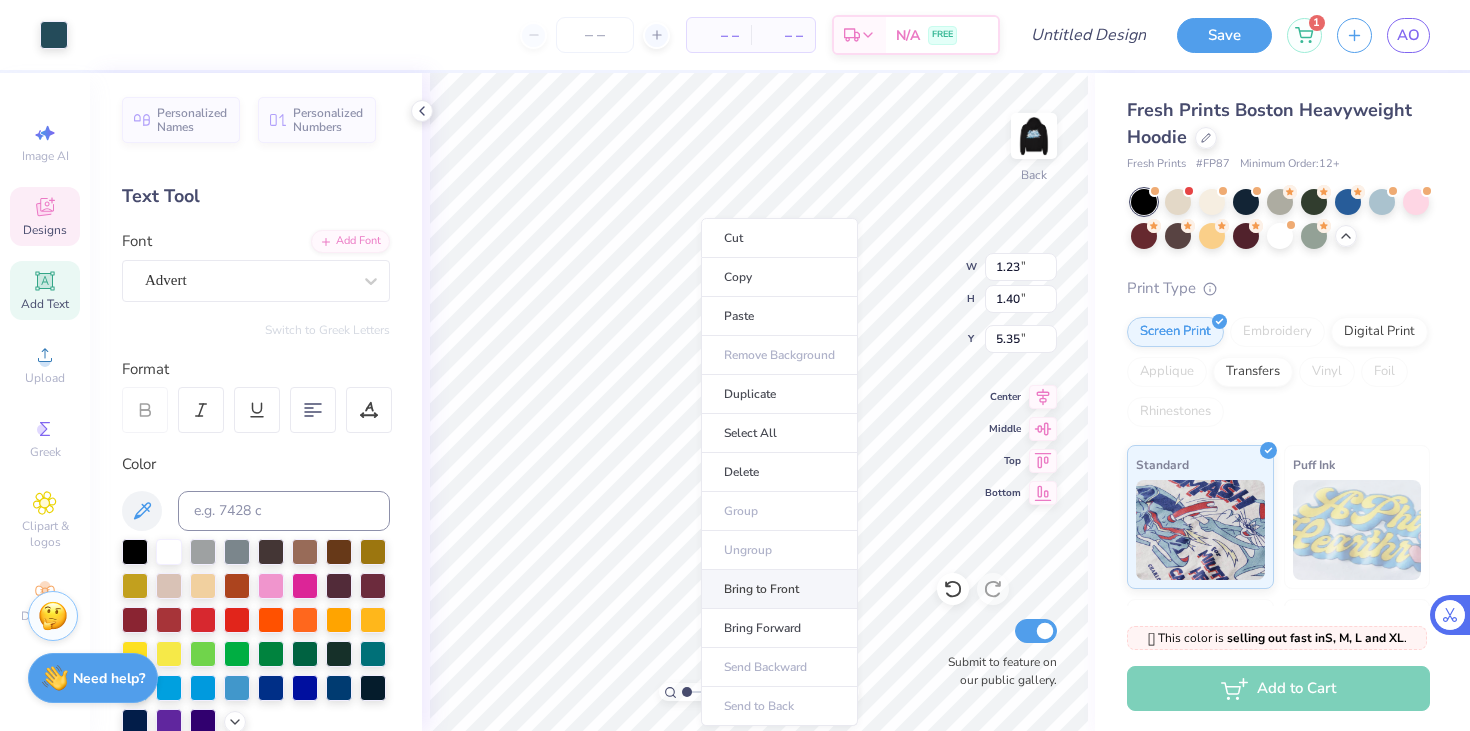click on "Bring to Front" at bounding box center (779, 589) 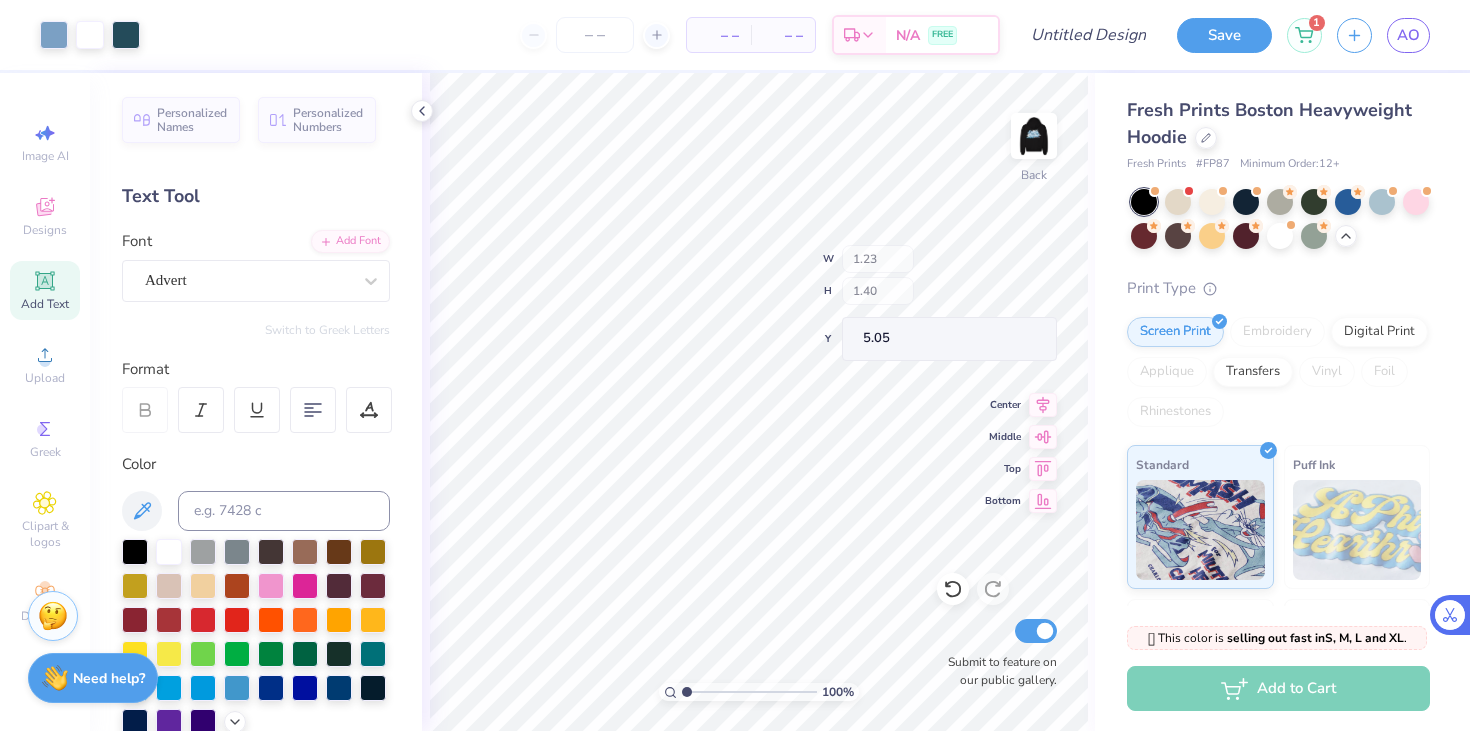 type on "5.05" 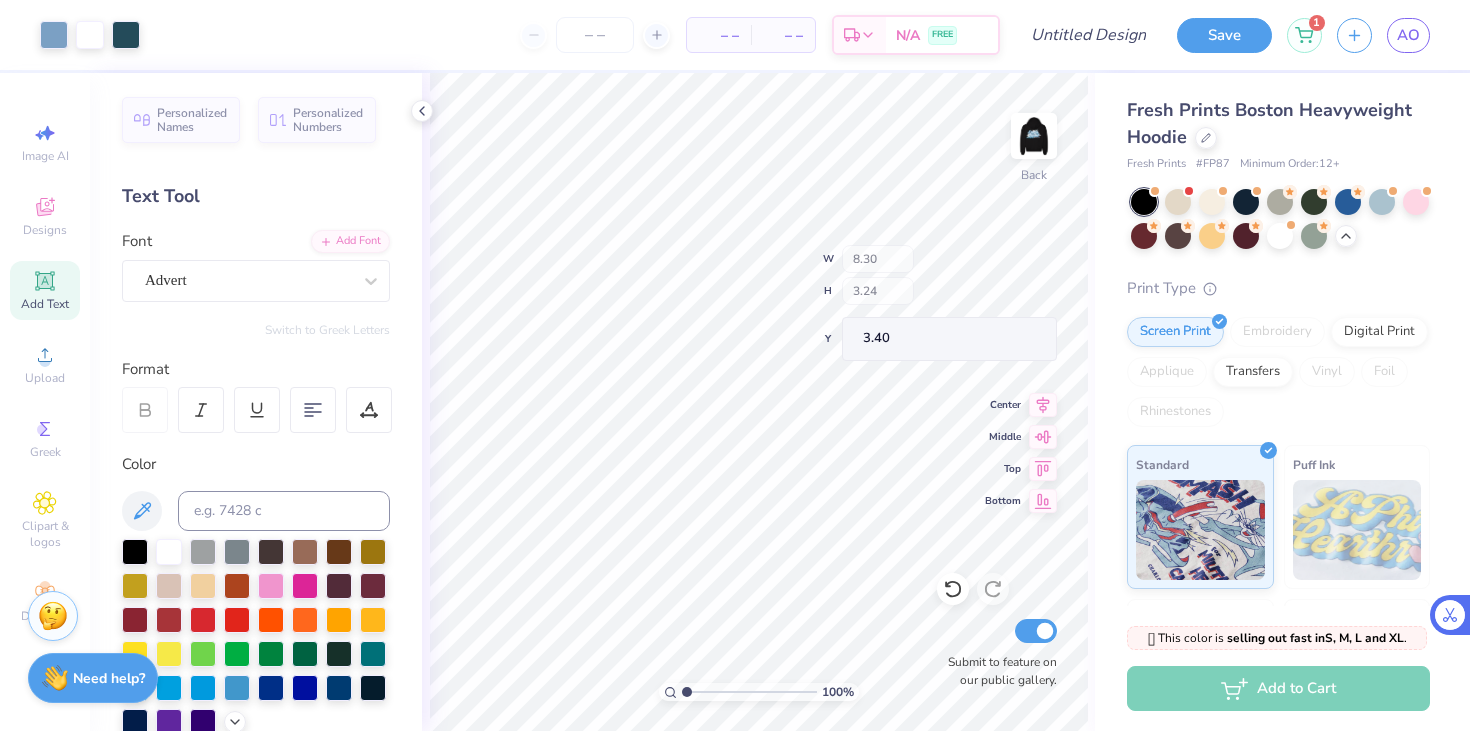 type on "8.30" 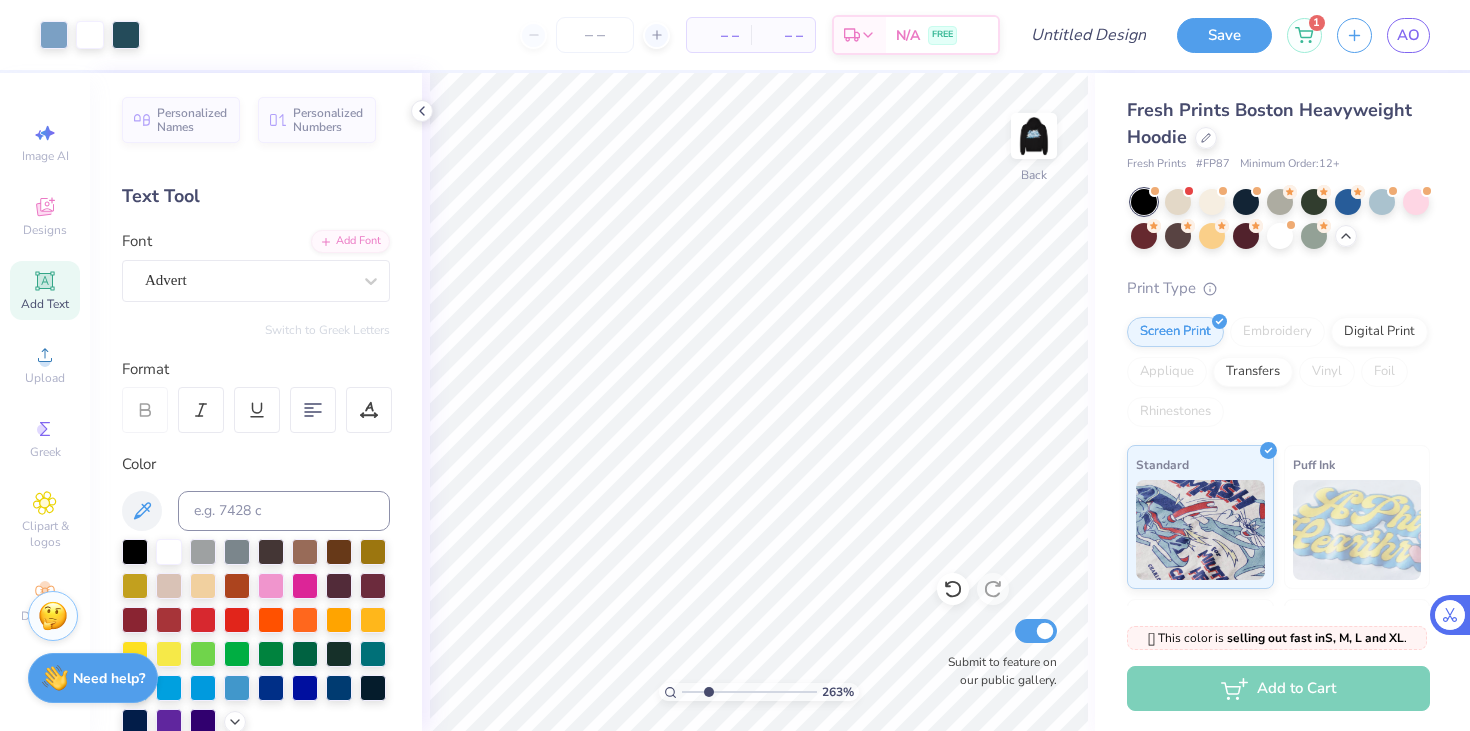drag, startPoint x: 685, startPoint y: 686, endPoint x: 708, endPoint y: 689, distance: 23.194826 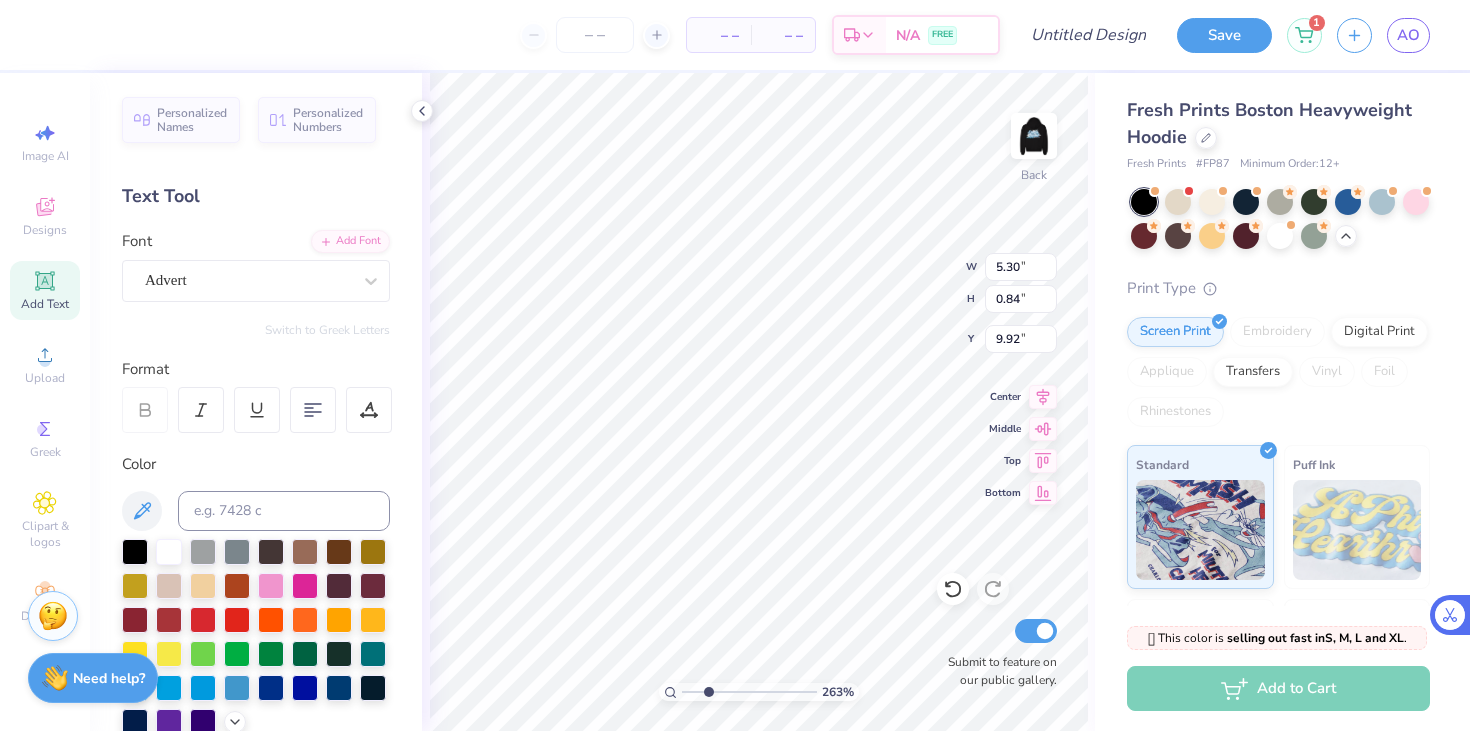 type on "9.92" 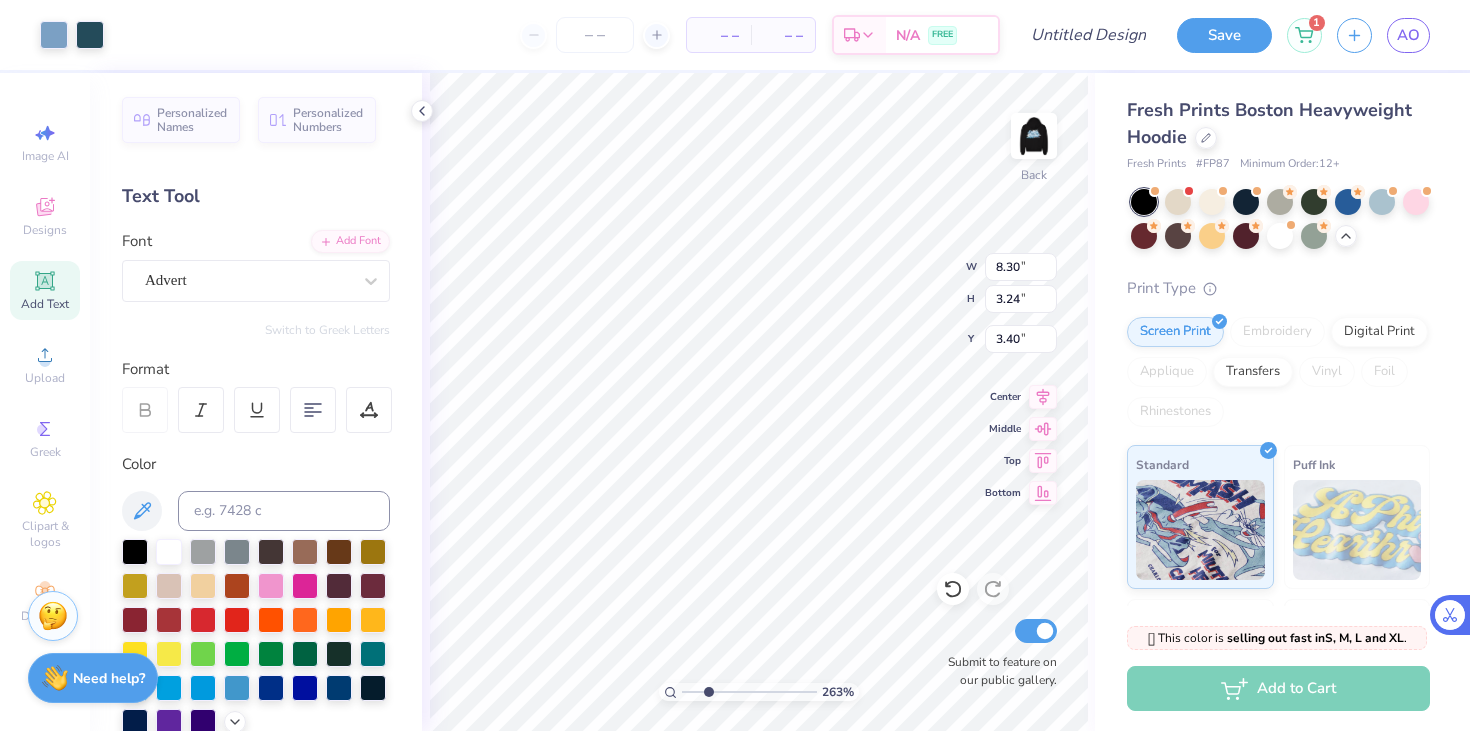 type on "3.34" 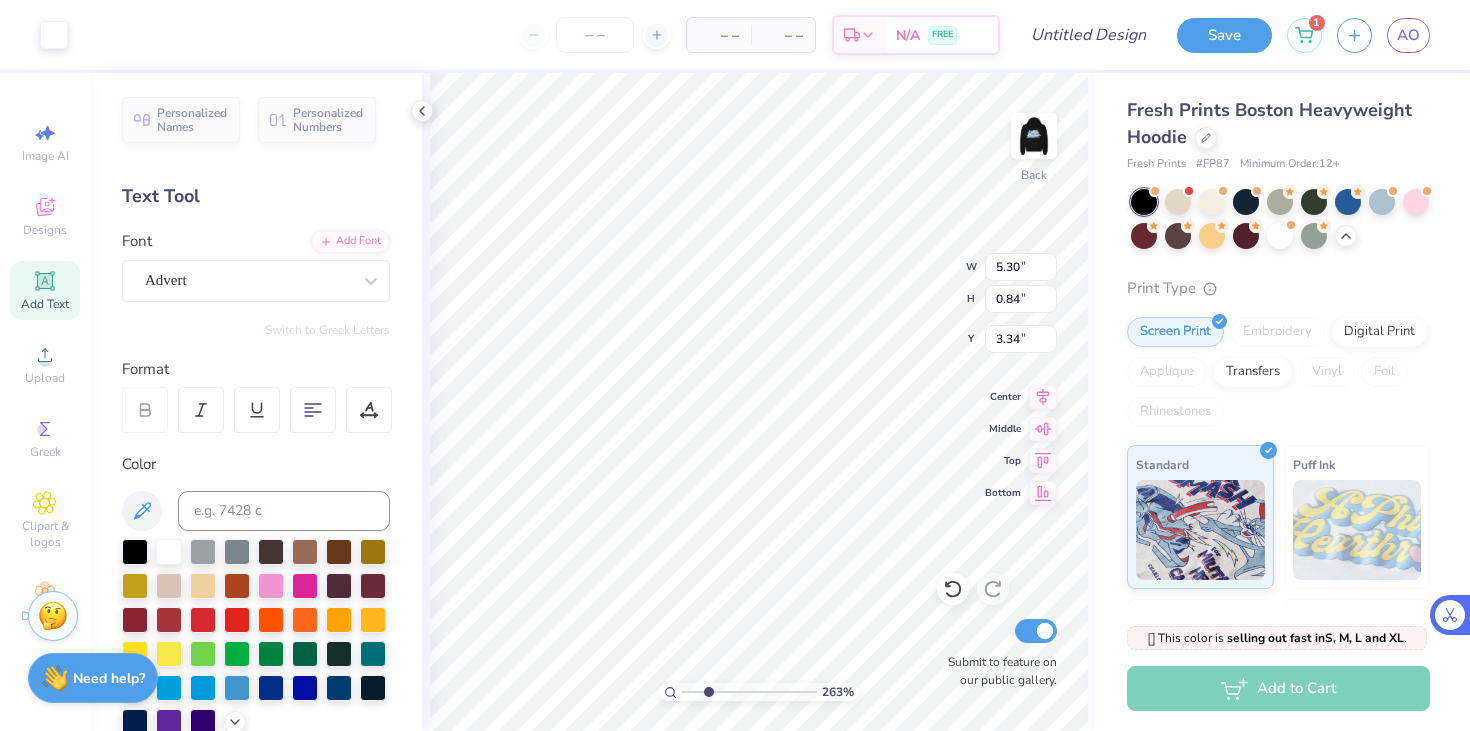 type on "5.30" 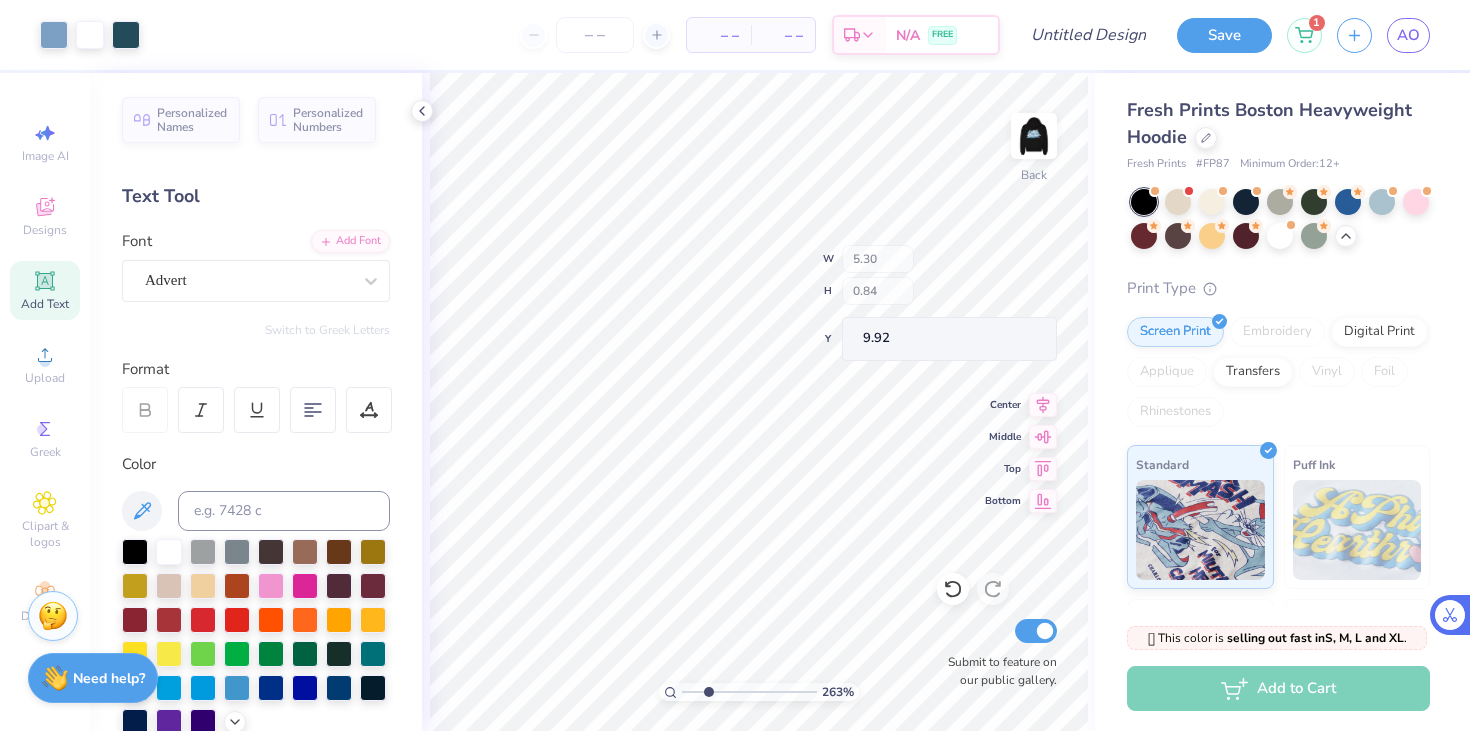 type on "4.54" 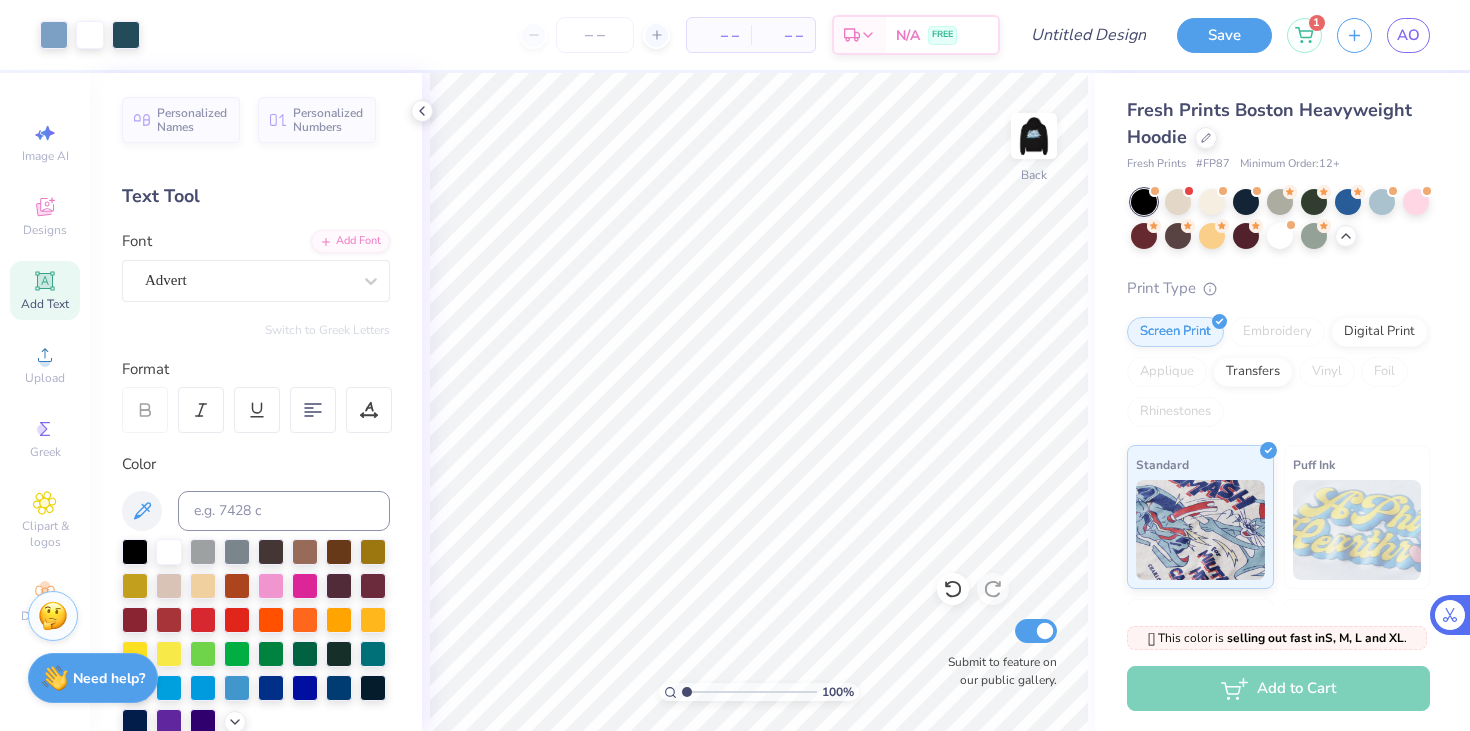 drag, startPoint x: 707, startPoint y: 687, endPoint x: 647, endPoint y: 687, distance: 60 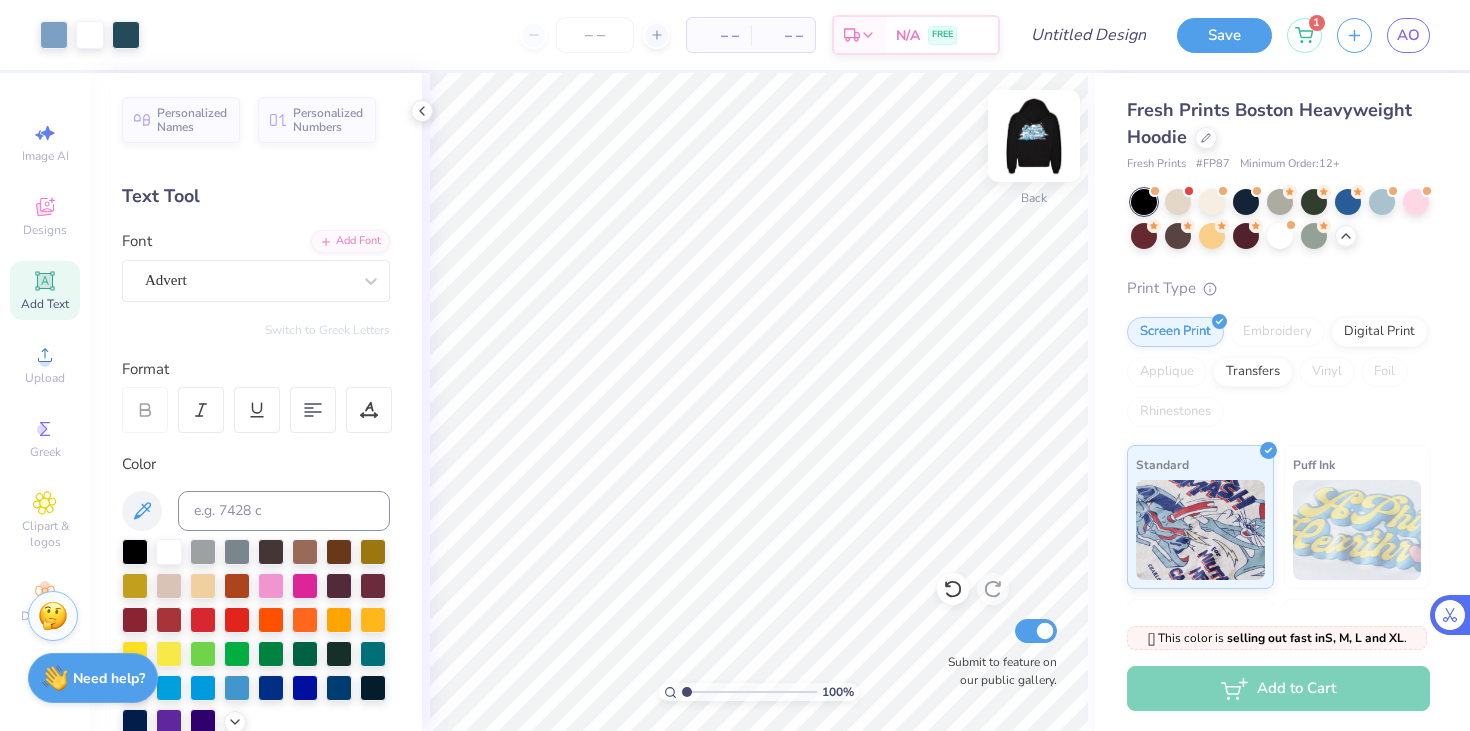 click at bounding box center [1034, 136] 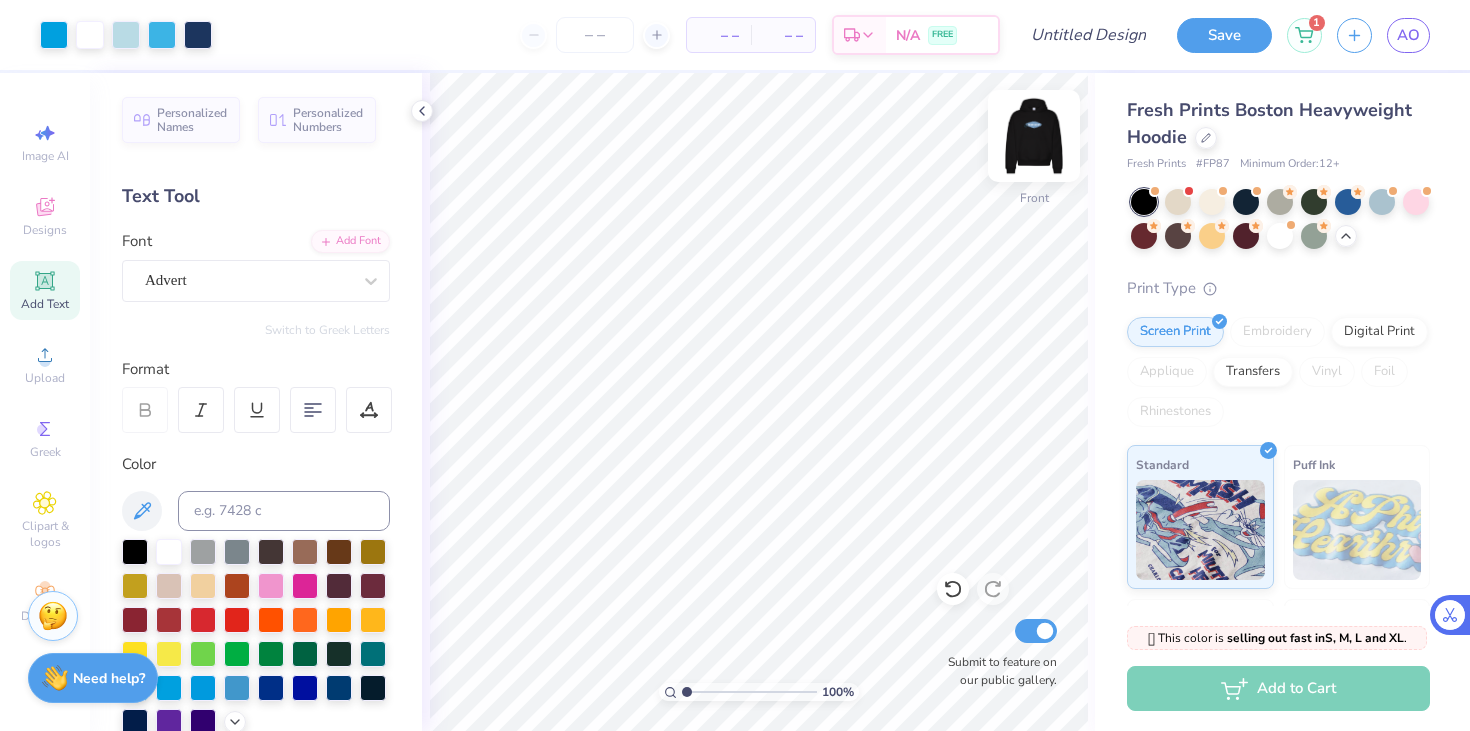click at bounding box center (1034, 136) 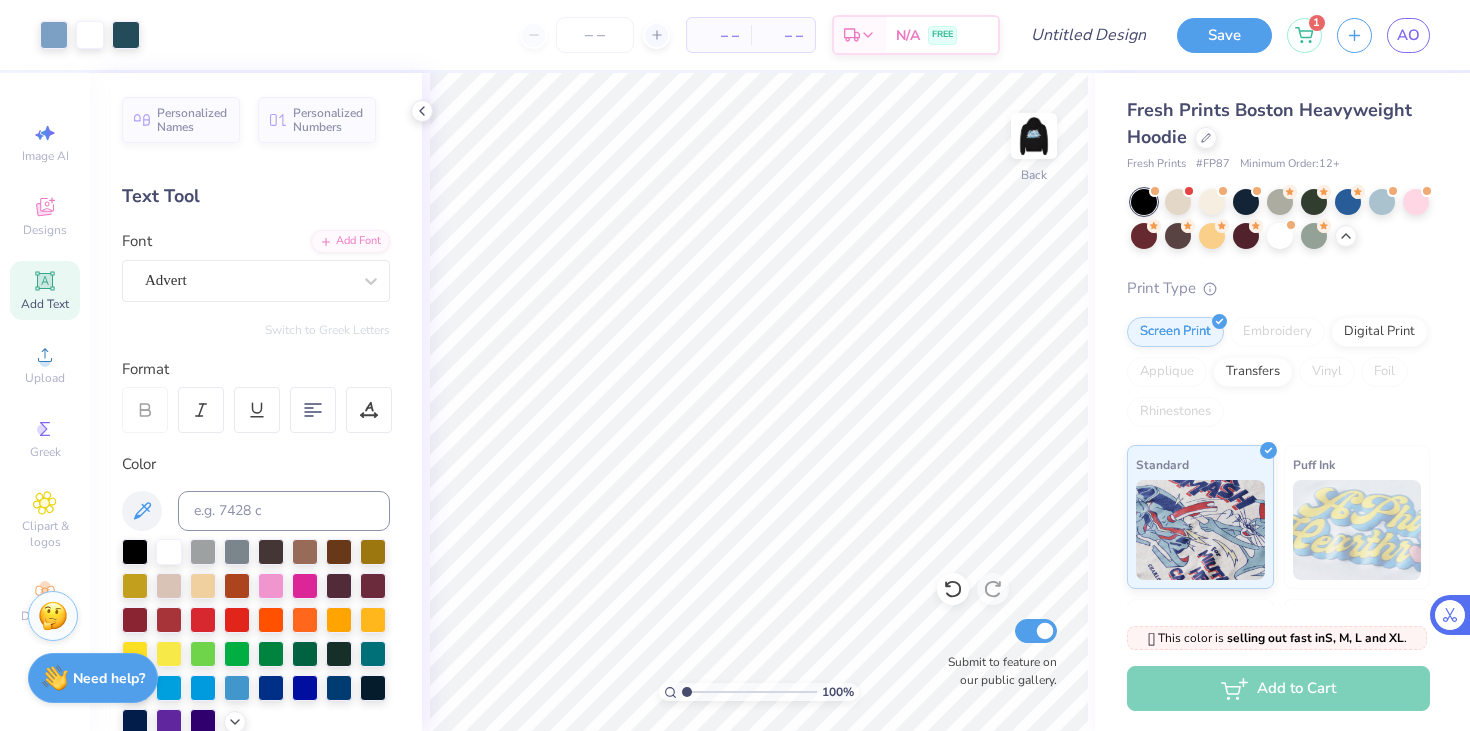 scroll, scrollTop: 357, scrollLeft: 0, axis: vertical 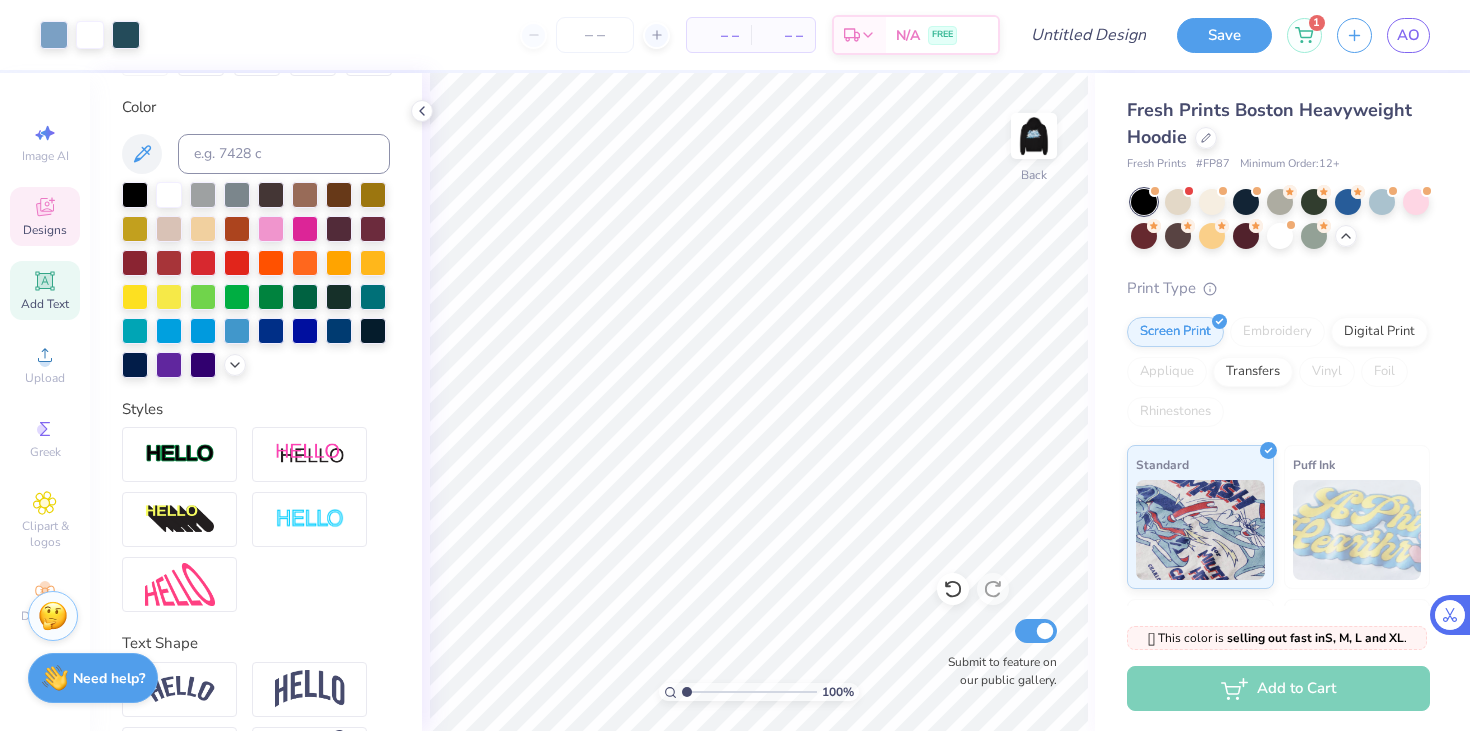 click on "Image AI Designs Add Text Upload Greek Clipart & logos Decorate" at bounding box center (45, 402) 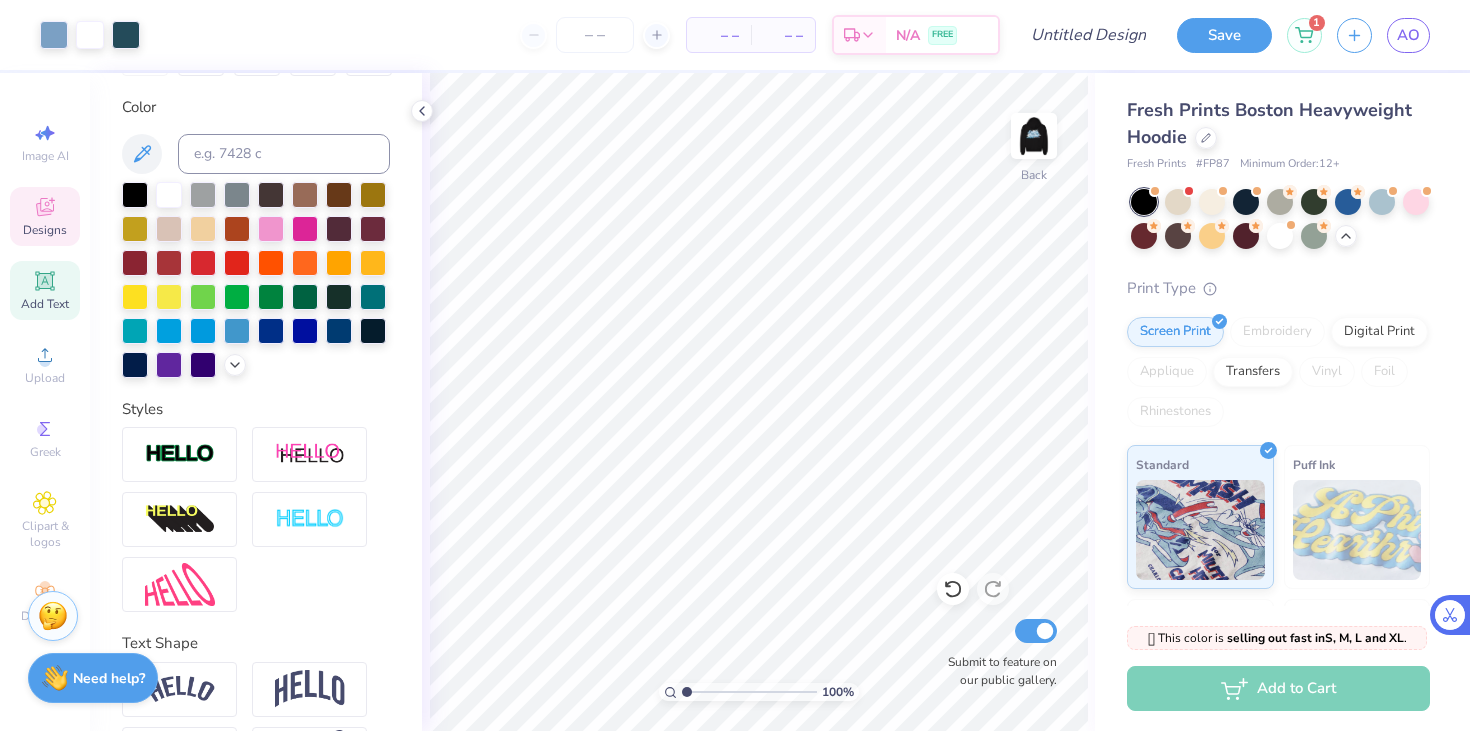 click 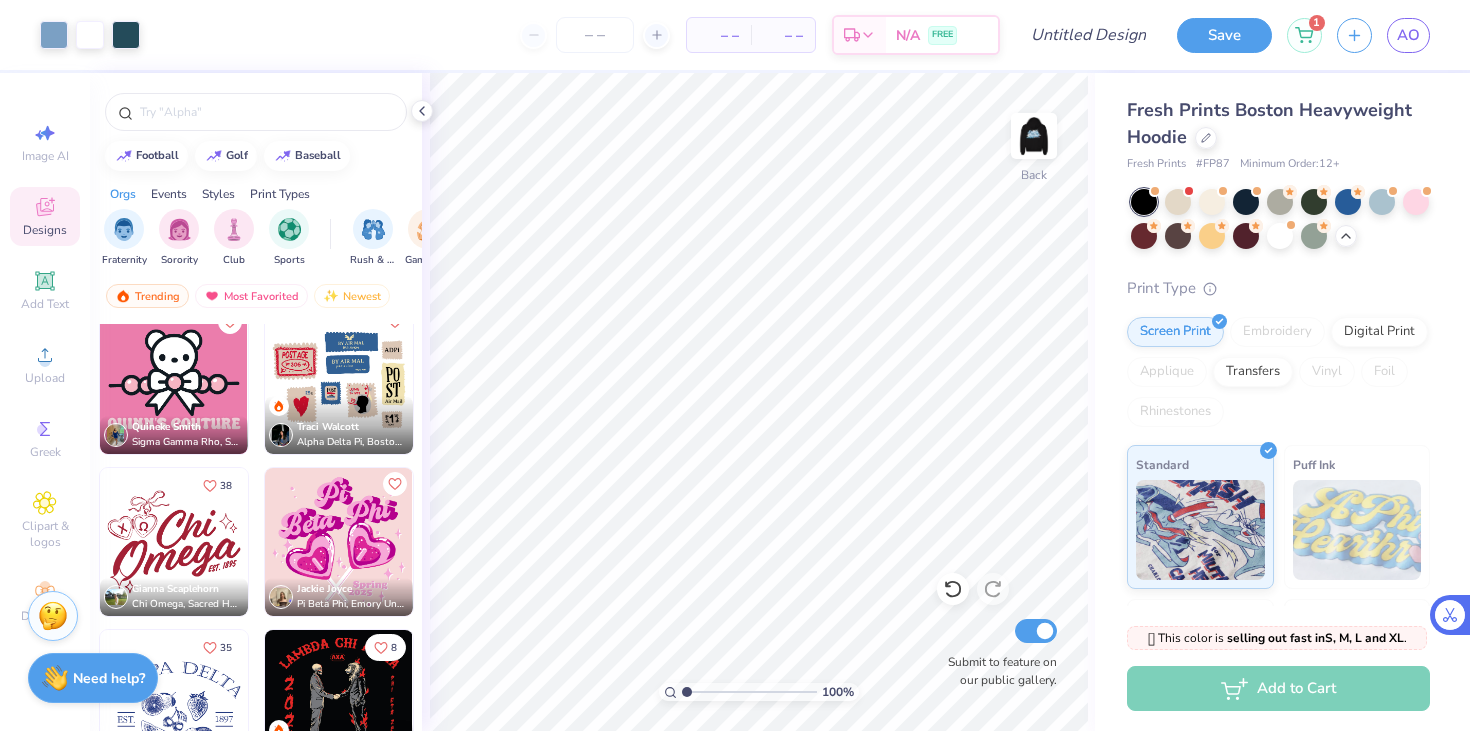 scroll, scrollTop: 16324, scrollLeft: 0, axis: vertical 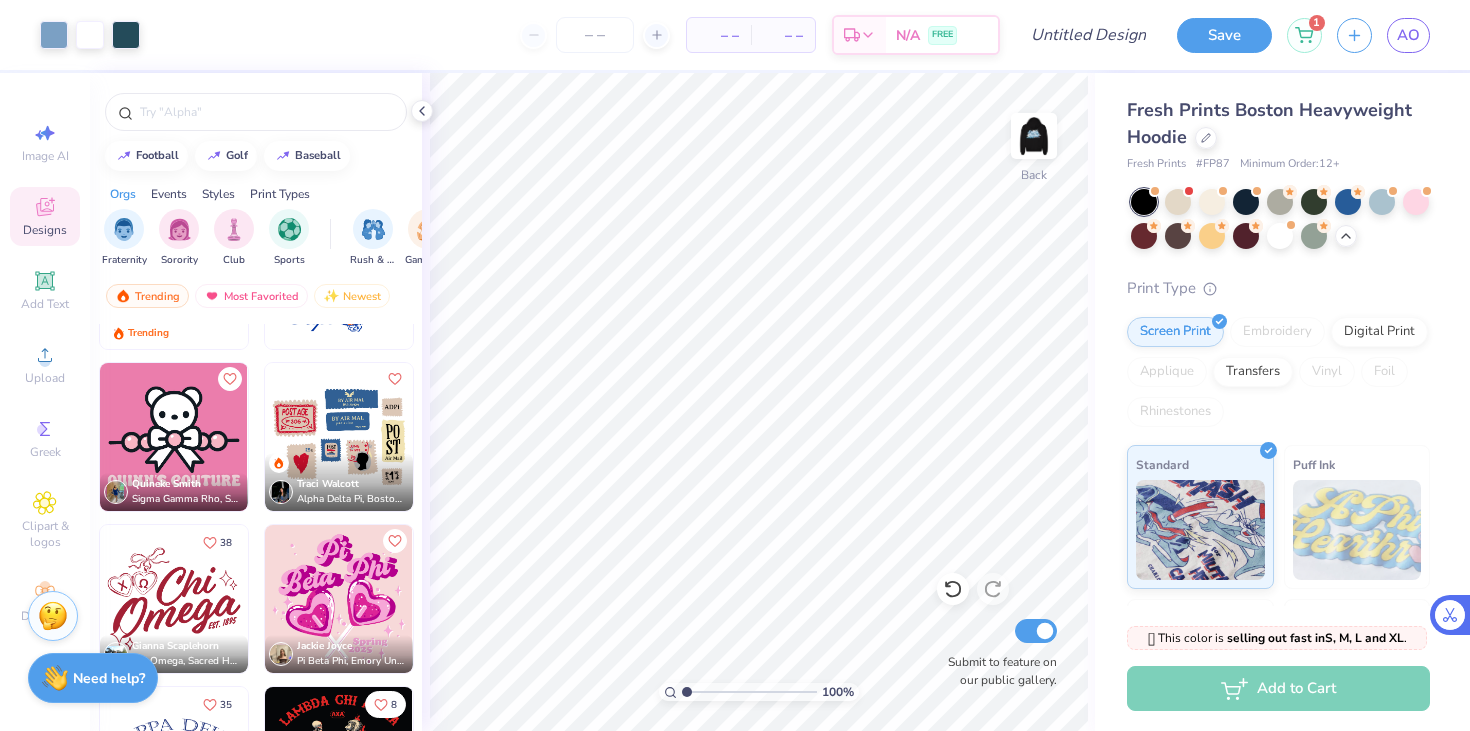 click at bounding box center (339, 437) 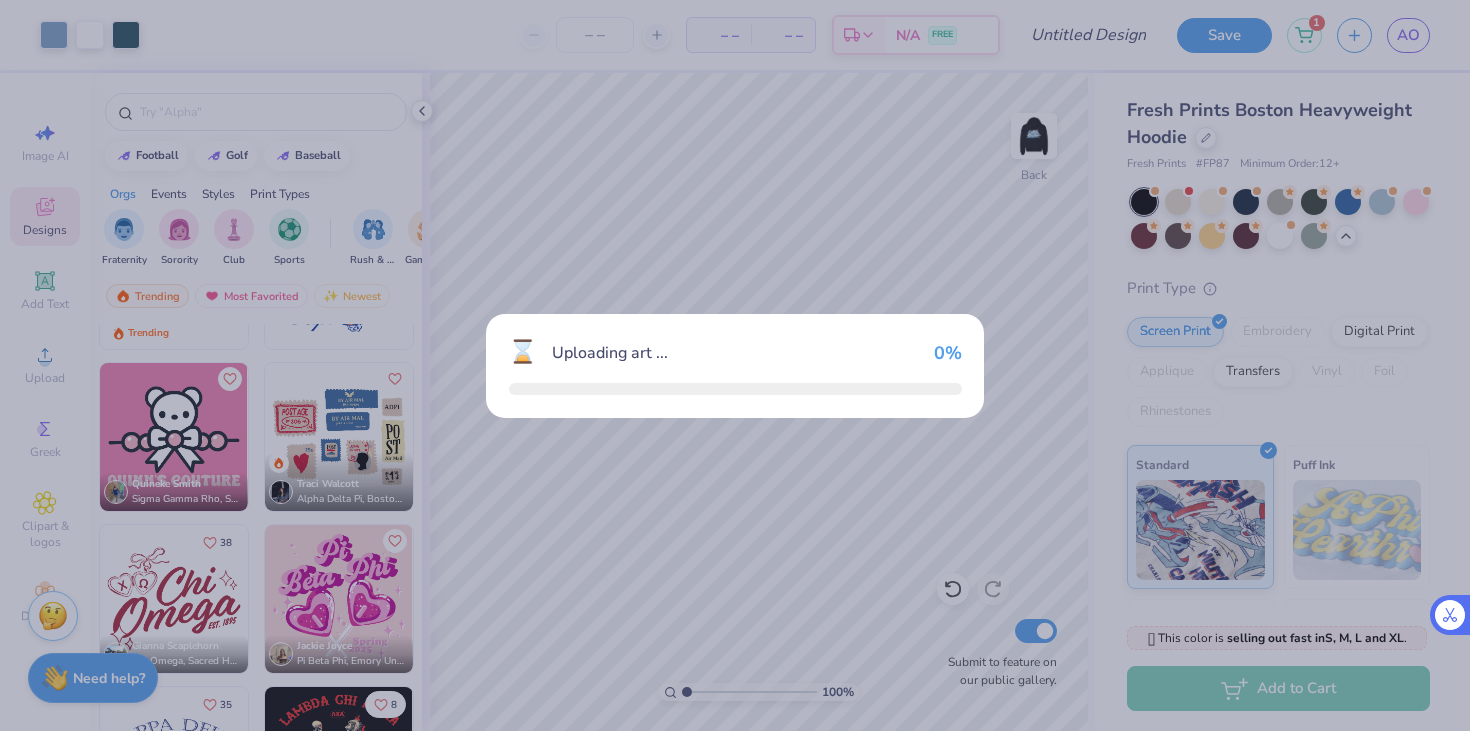 click on "⌛ Uploading art ... 0 %" at bounding box center [735, 365] 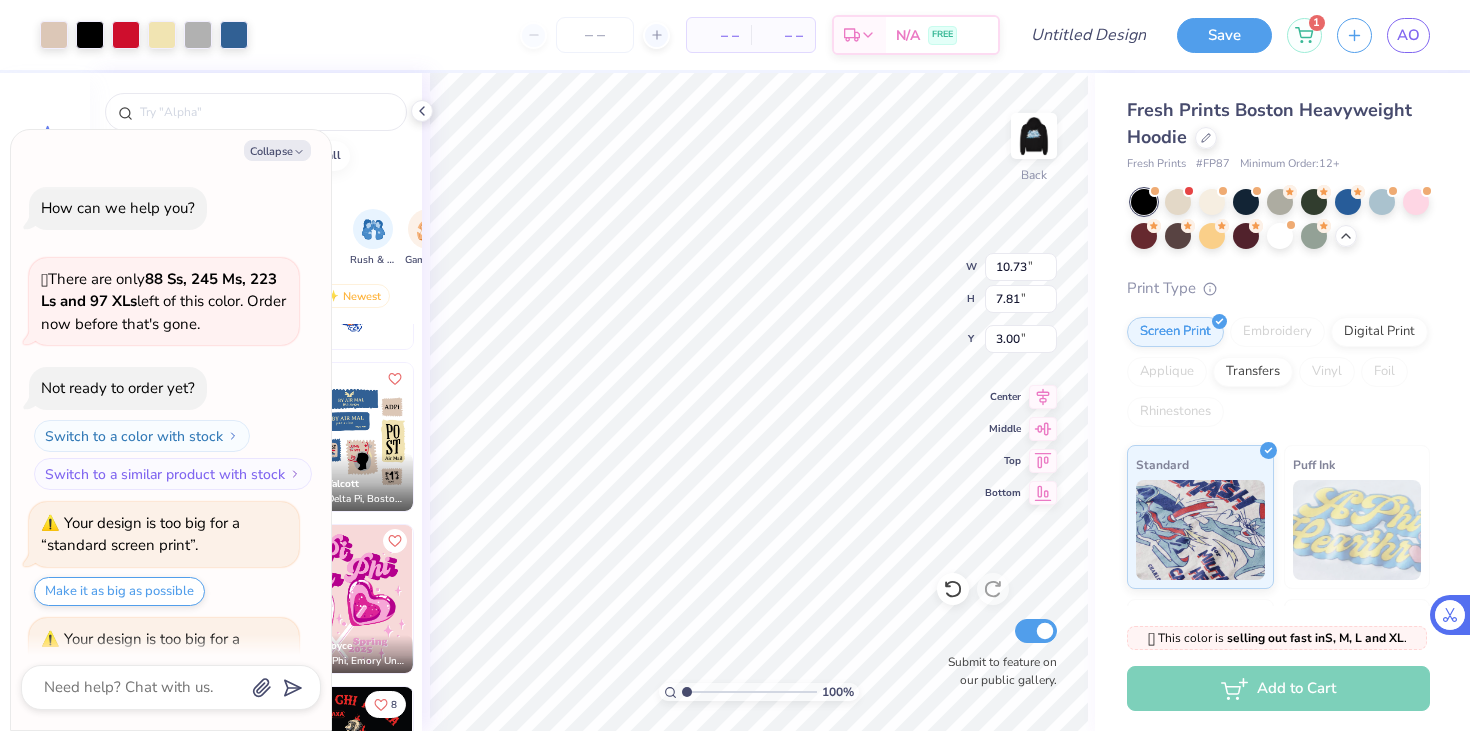 scroll, scrollTop: 1740, scrollLeft: 0, axis: vertical 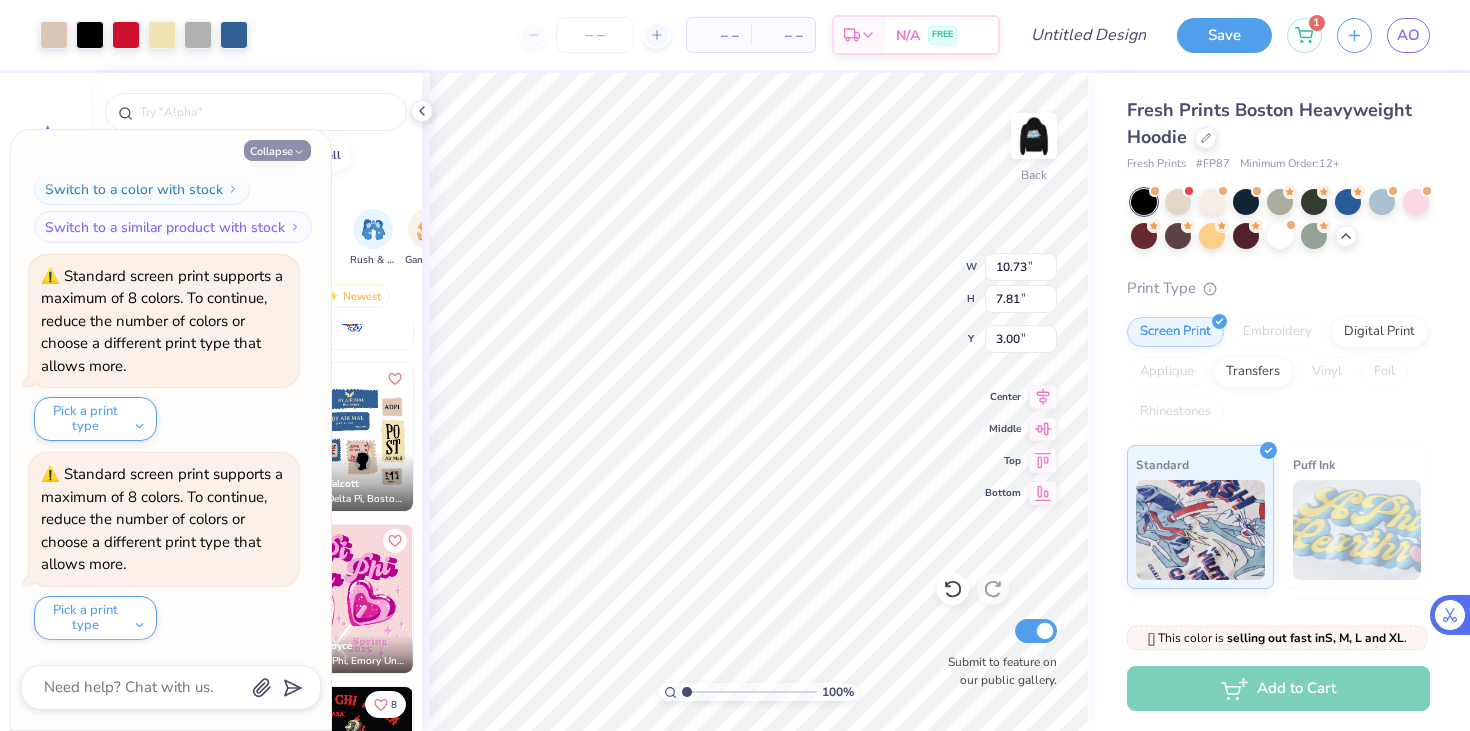 click on "Collapse" at bounding box center [277, 150] 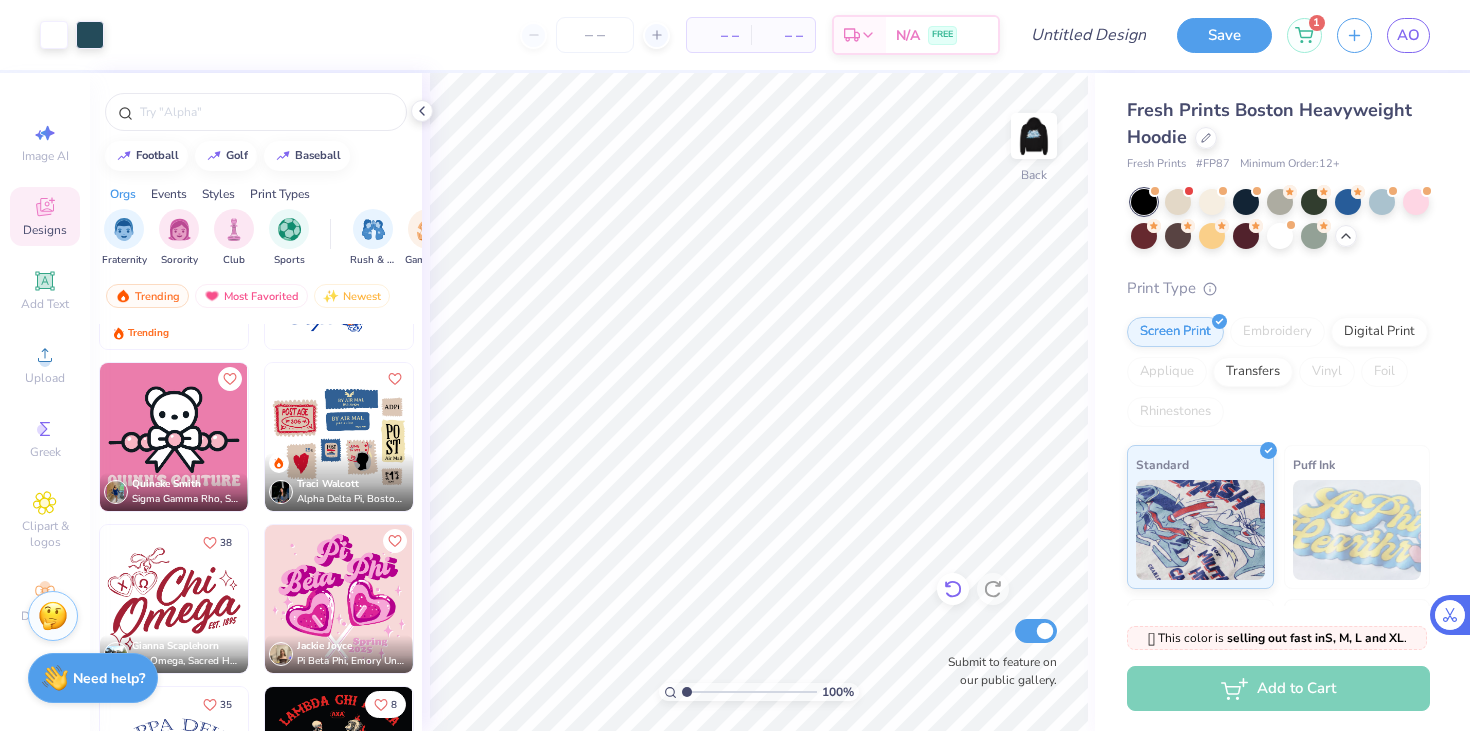 click 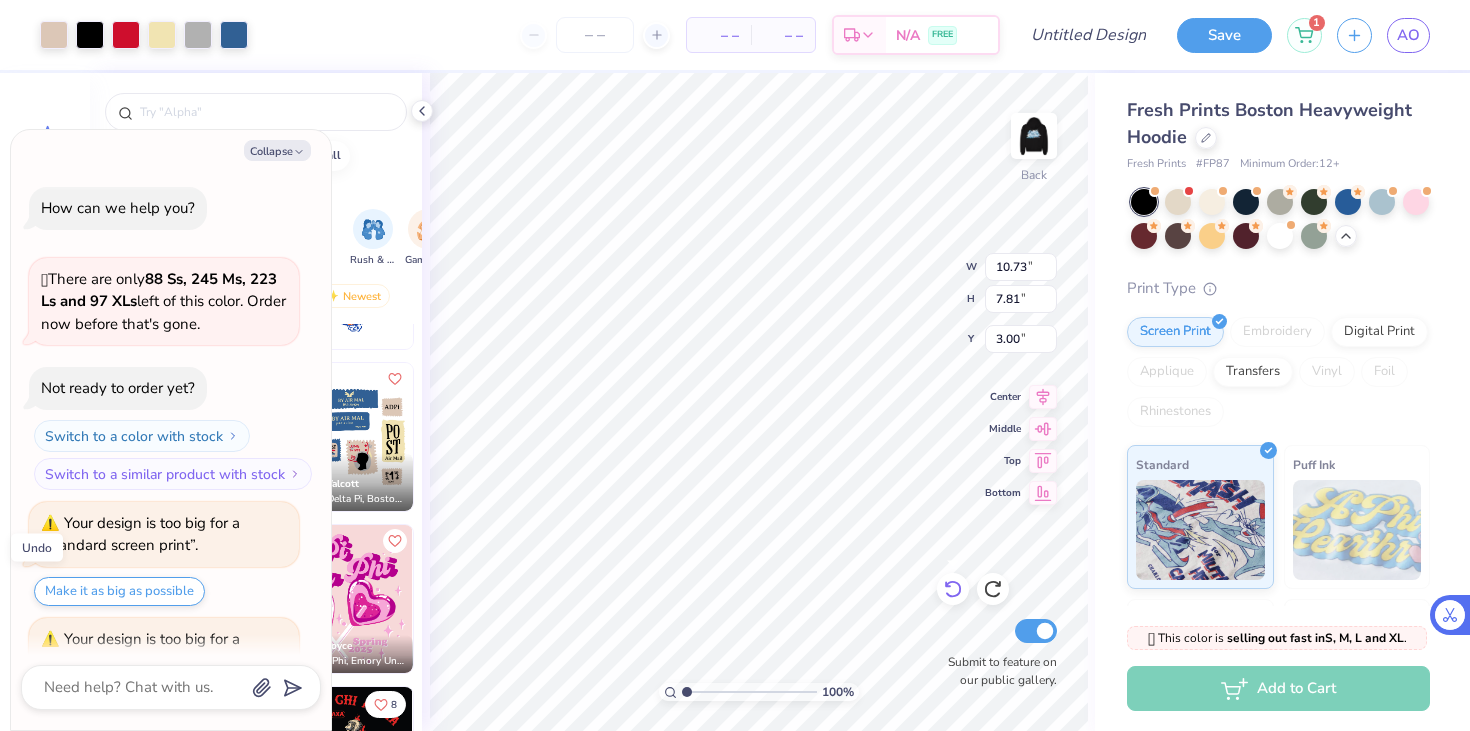 scroll, scrollTop: 1939, scrollLeft: 0, axis: vertical 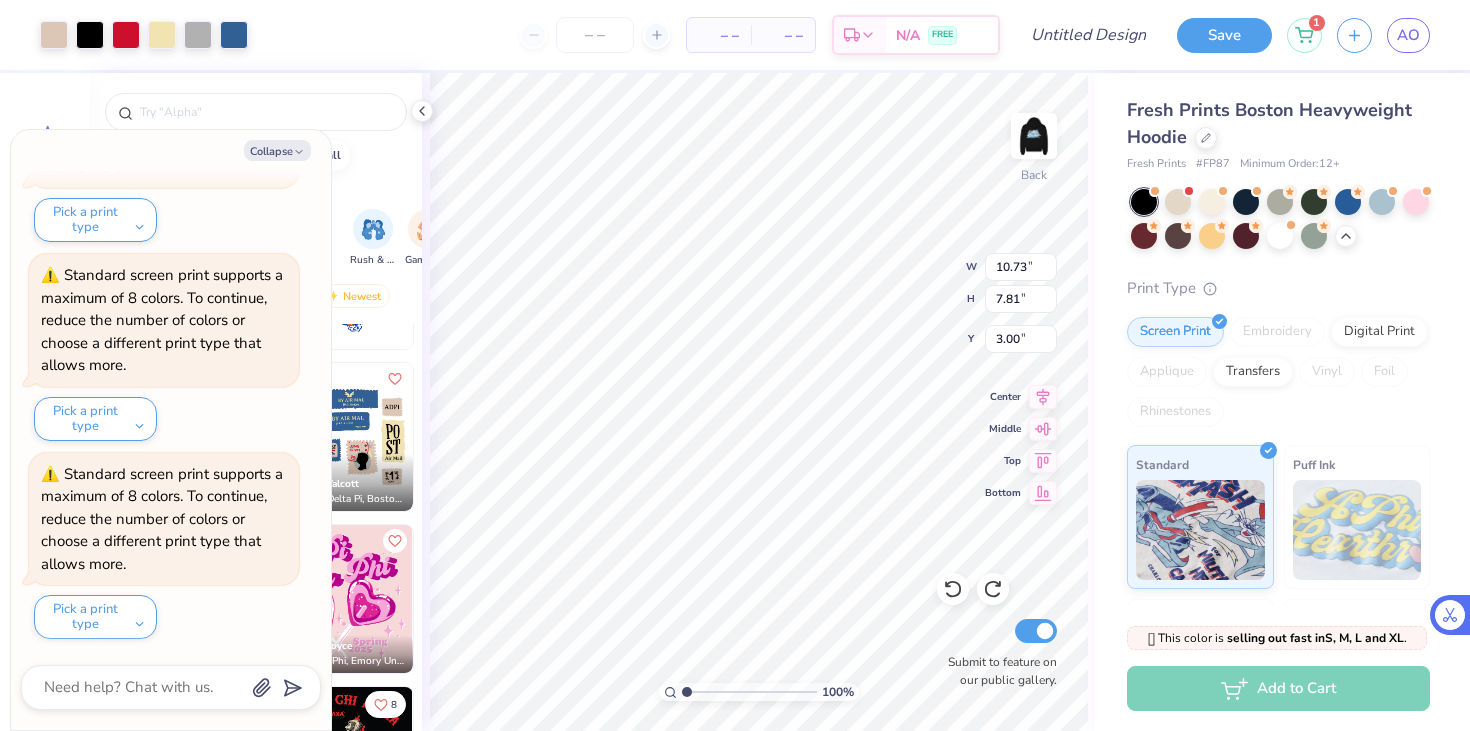 type on "x" 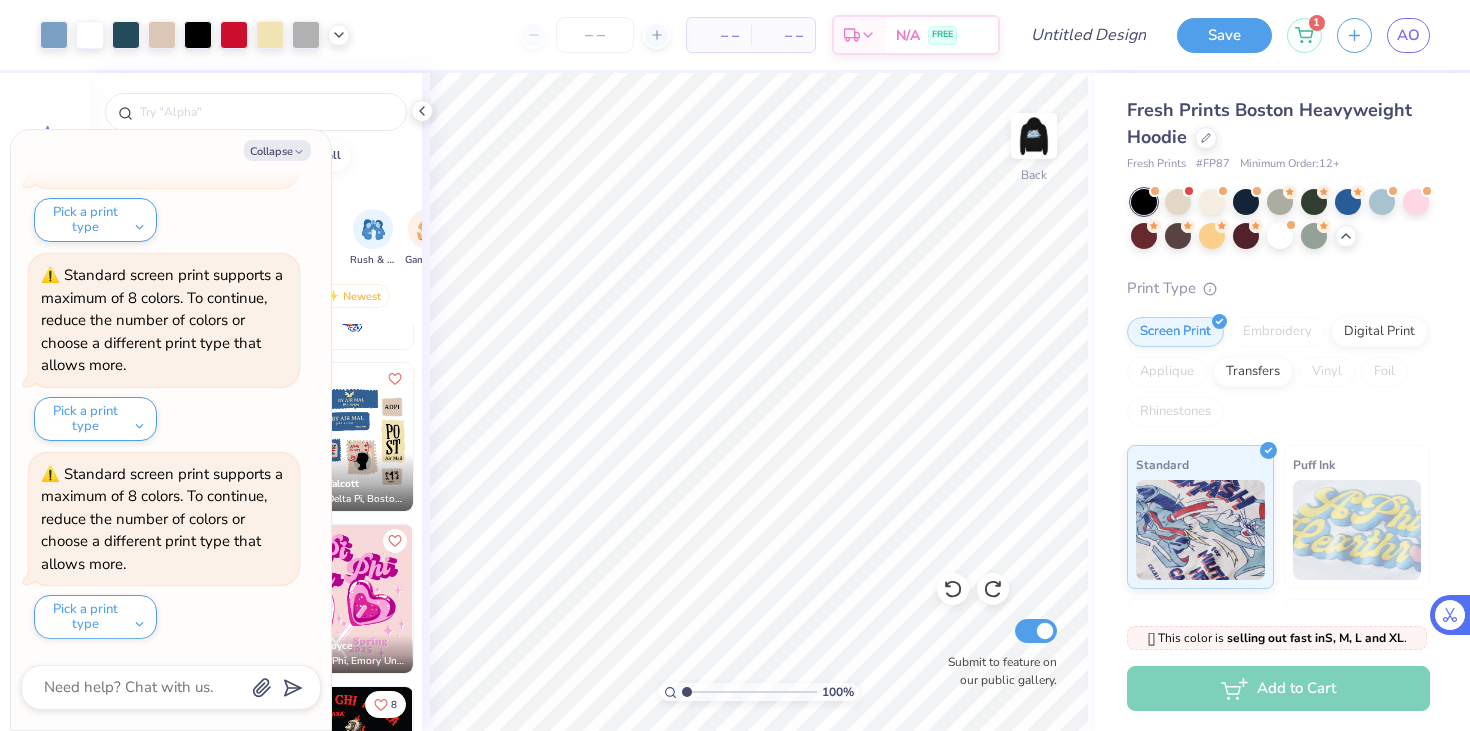 type on "1.48" 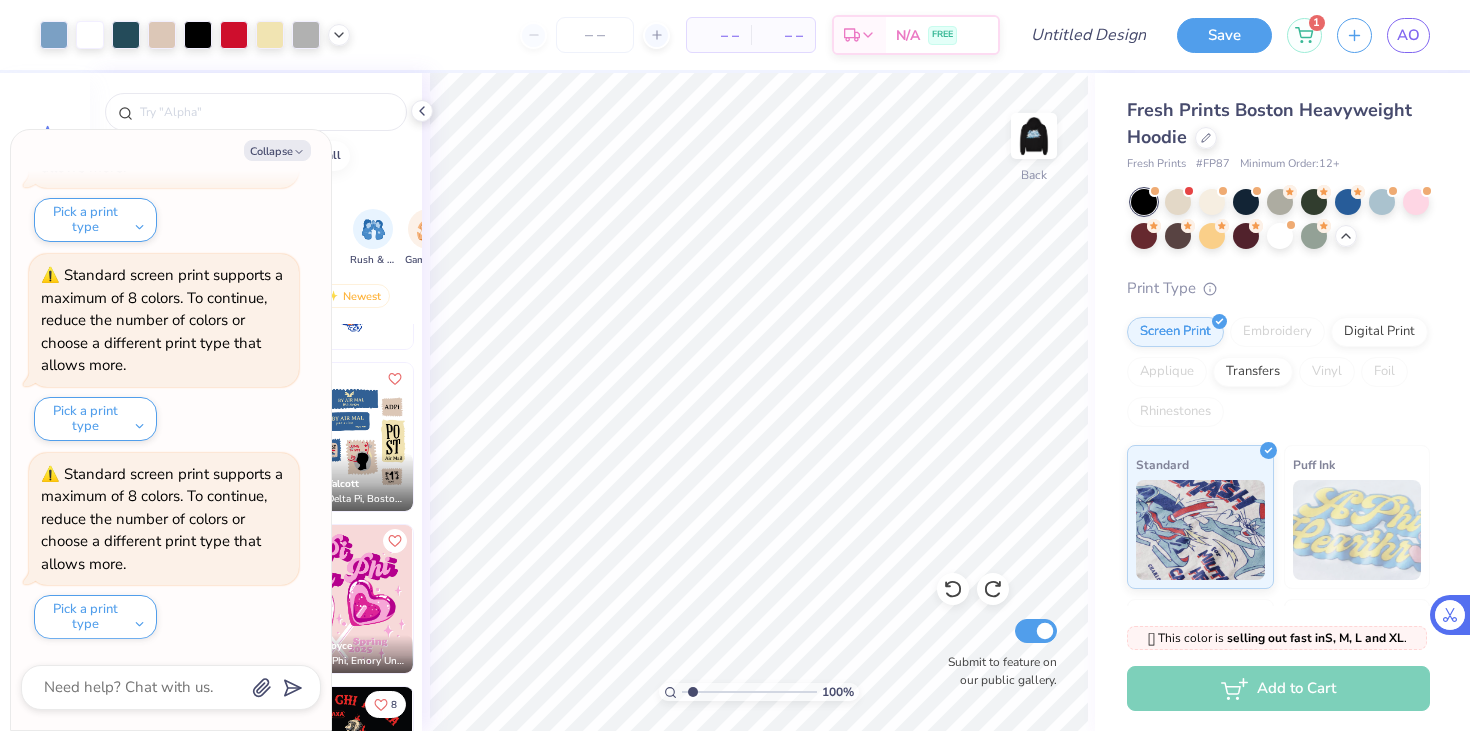 drag, startPoint x: 687, startPoint y: 693, endPoint x: 691, endPoint y: 683, distance: 10.770329 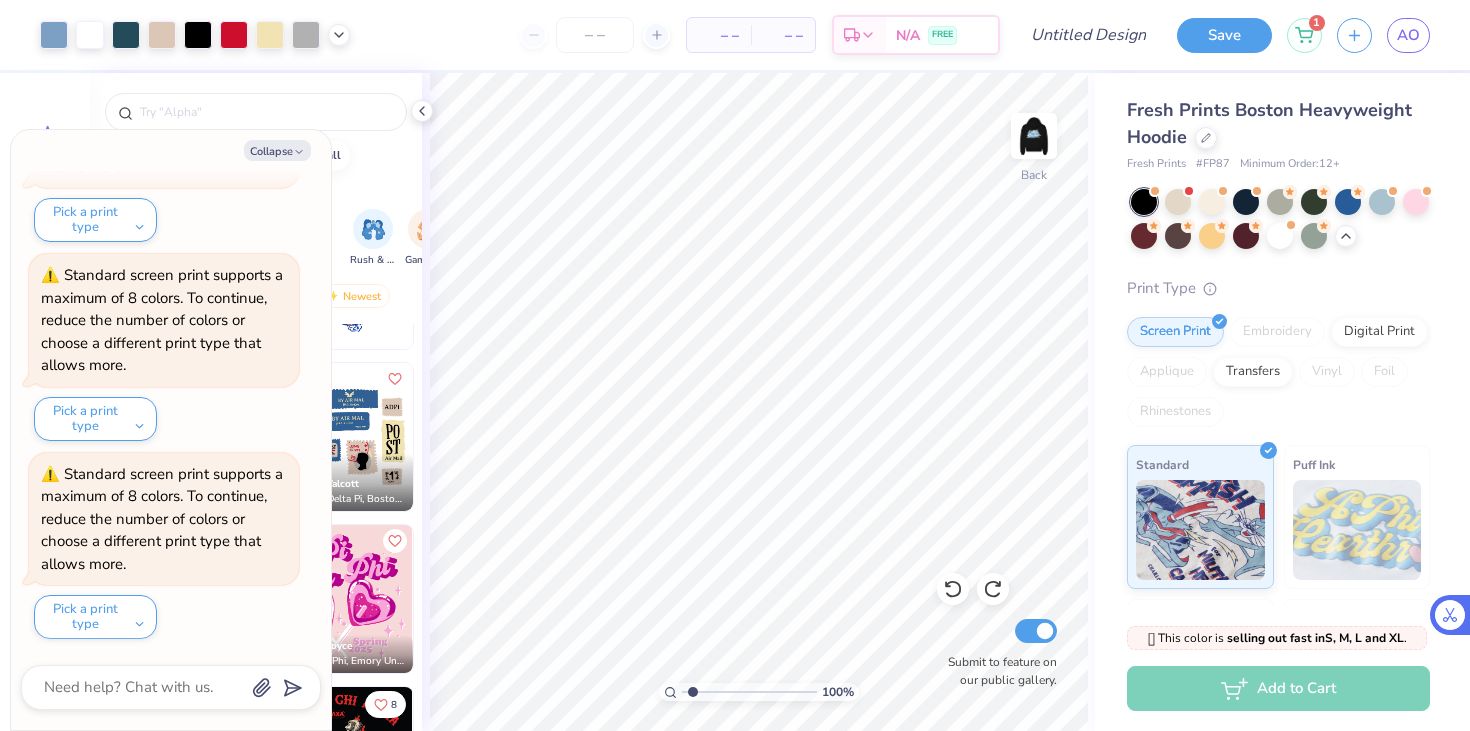 click at bounding box center (749, 692) 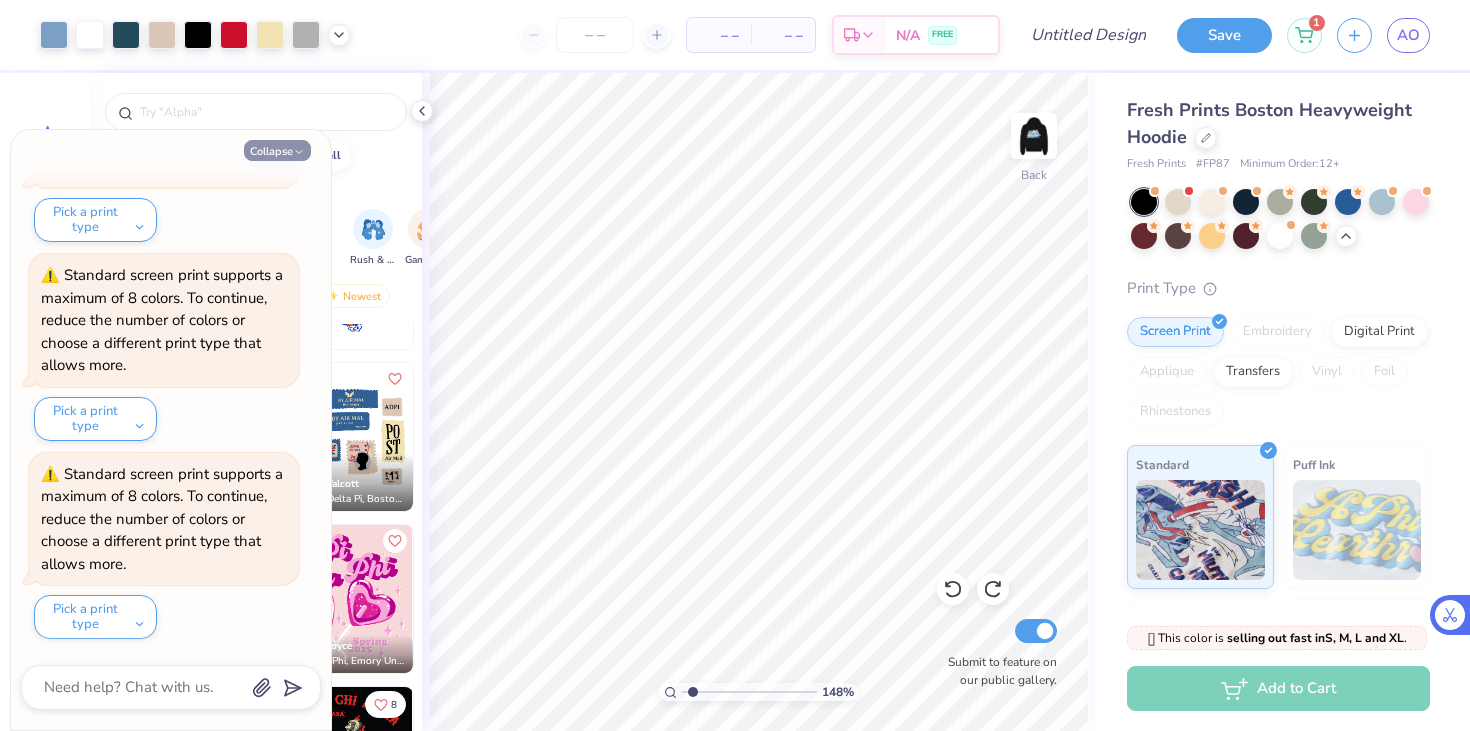click on "Collapse" at bounding box center [277, 150] 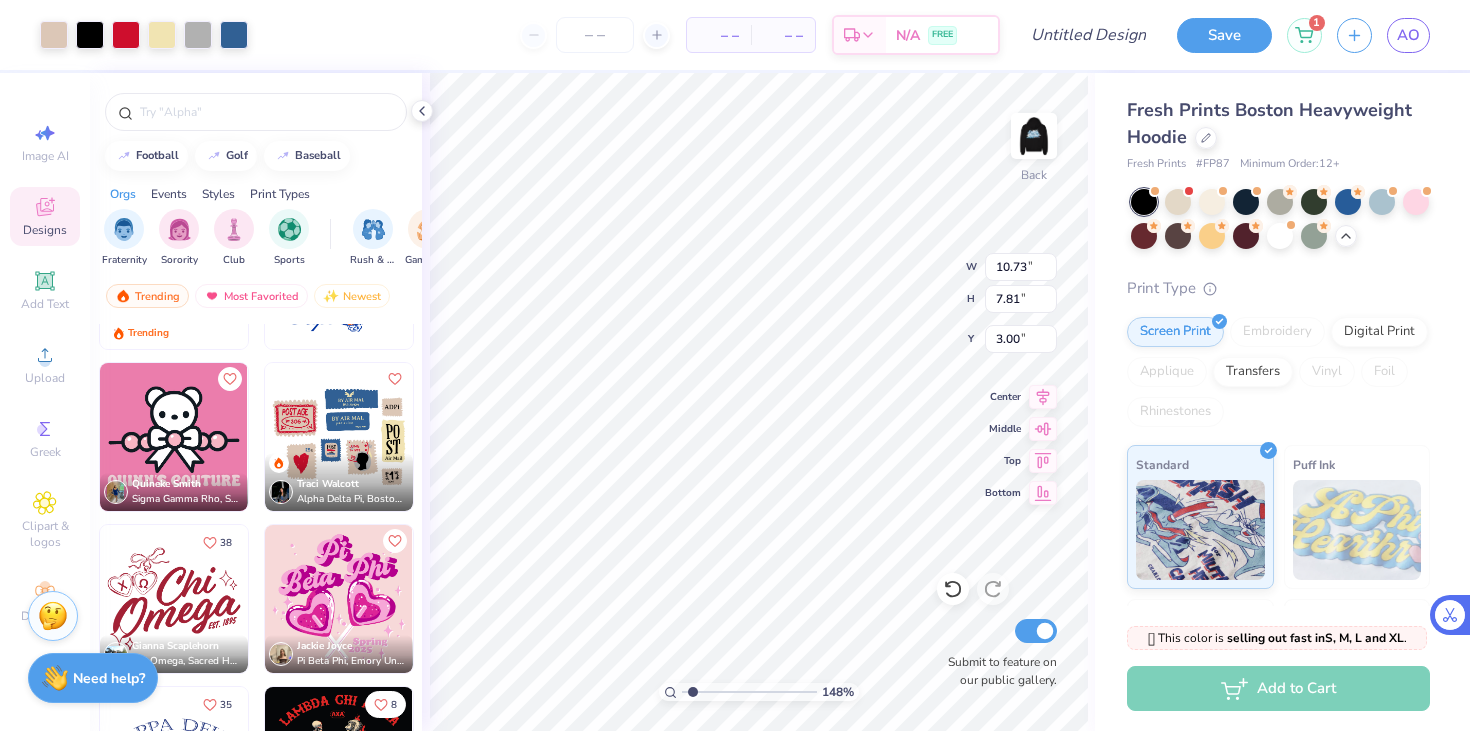 type on "x" 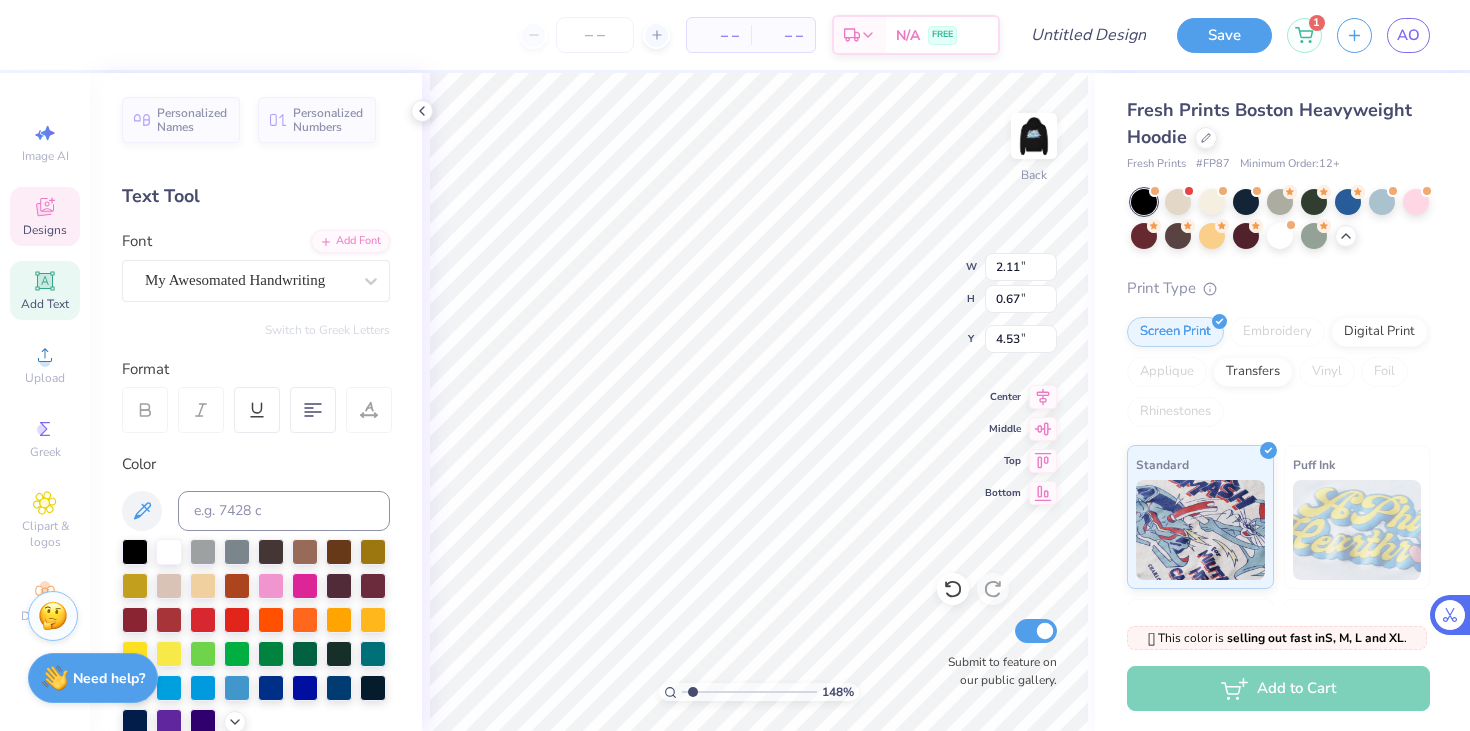 type 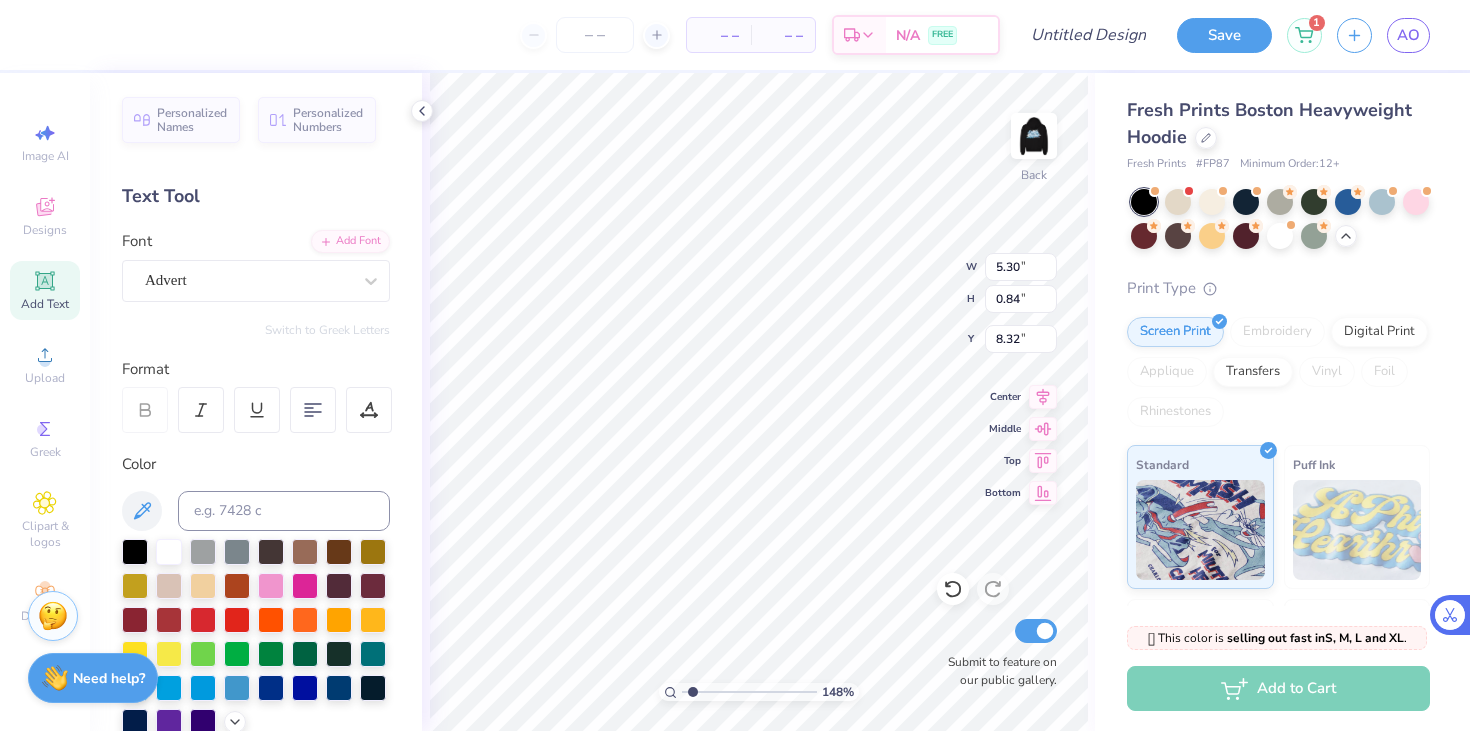type on "8.32" 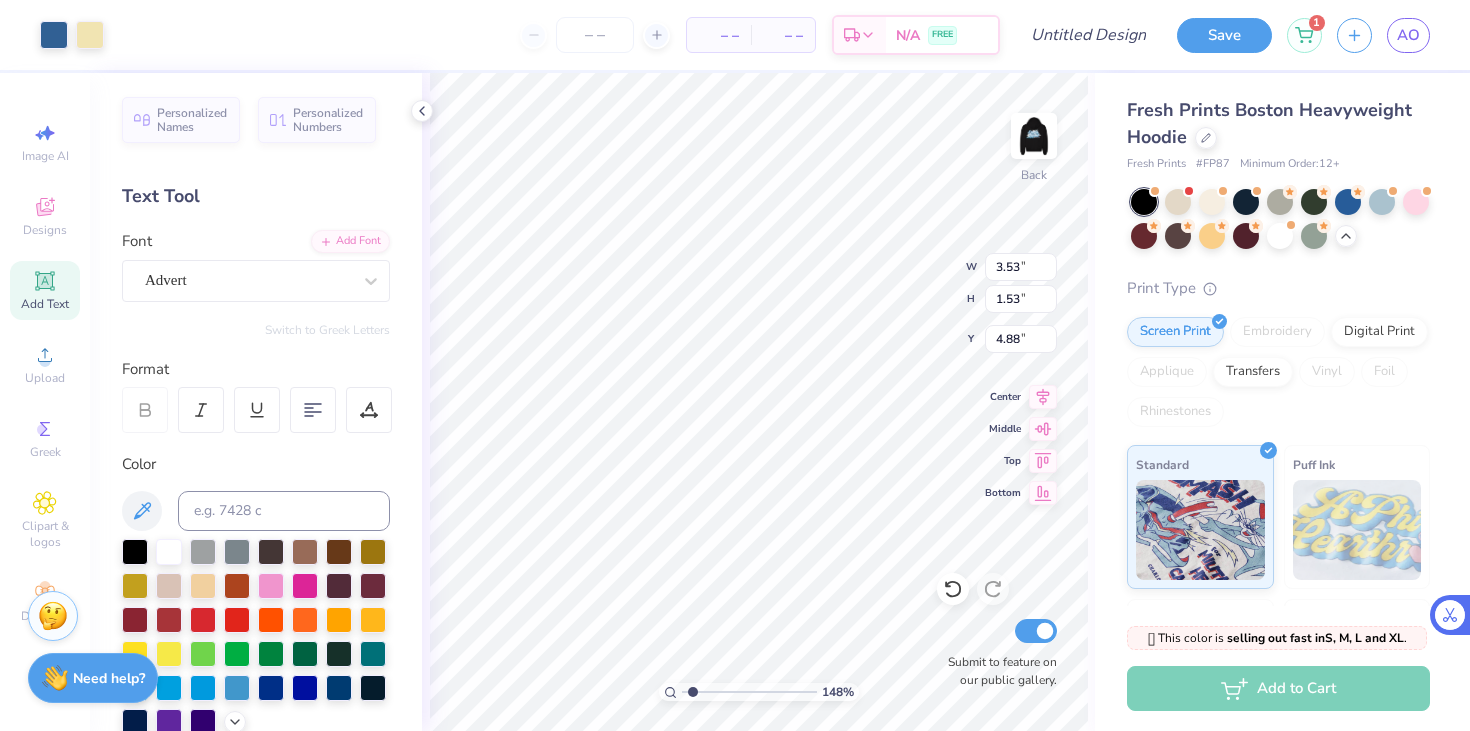 type on "6.75" 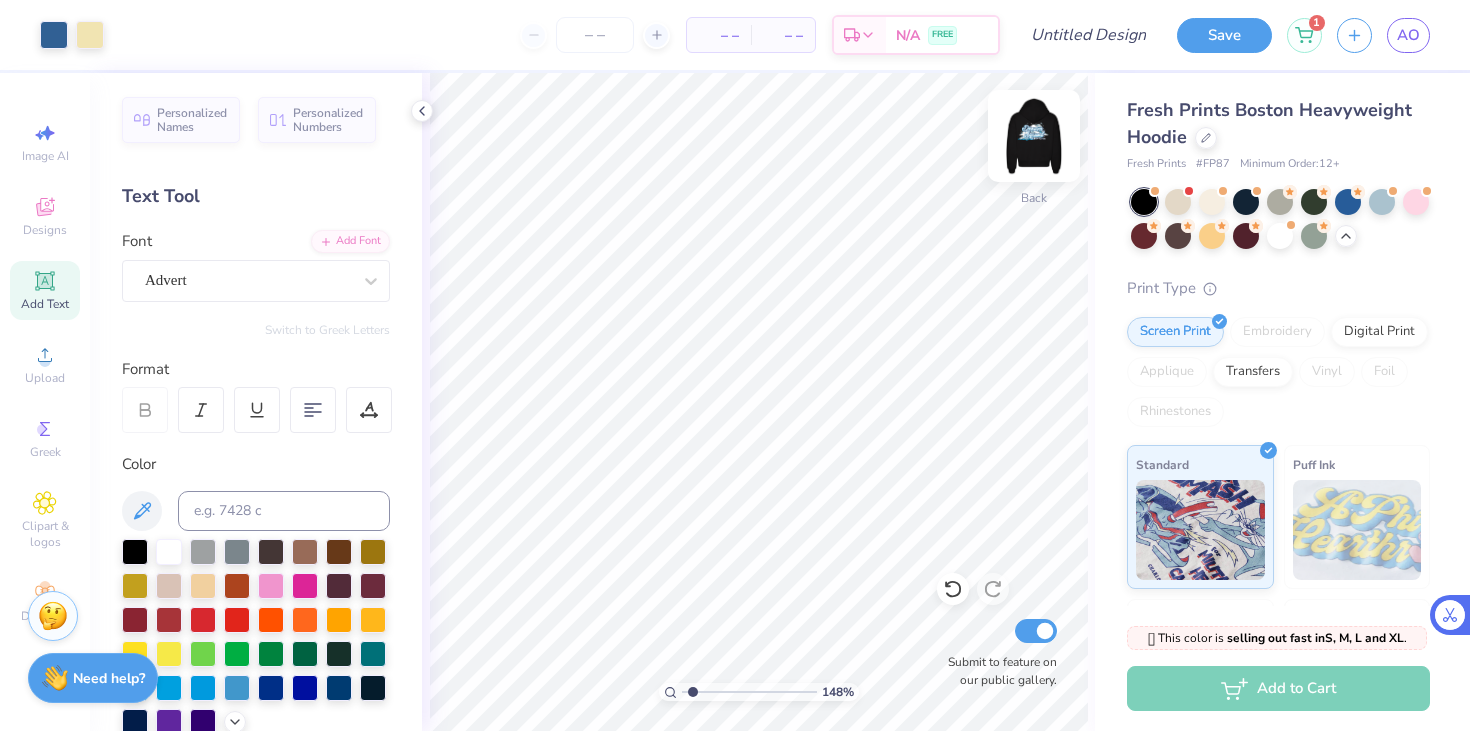 click at bounding box center (1034, 136) 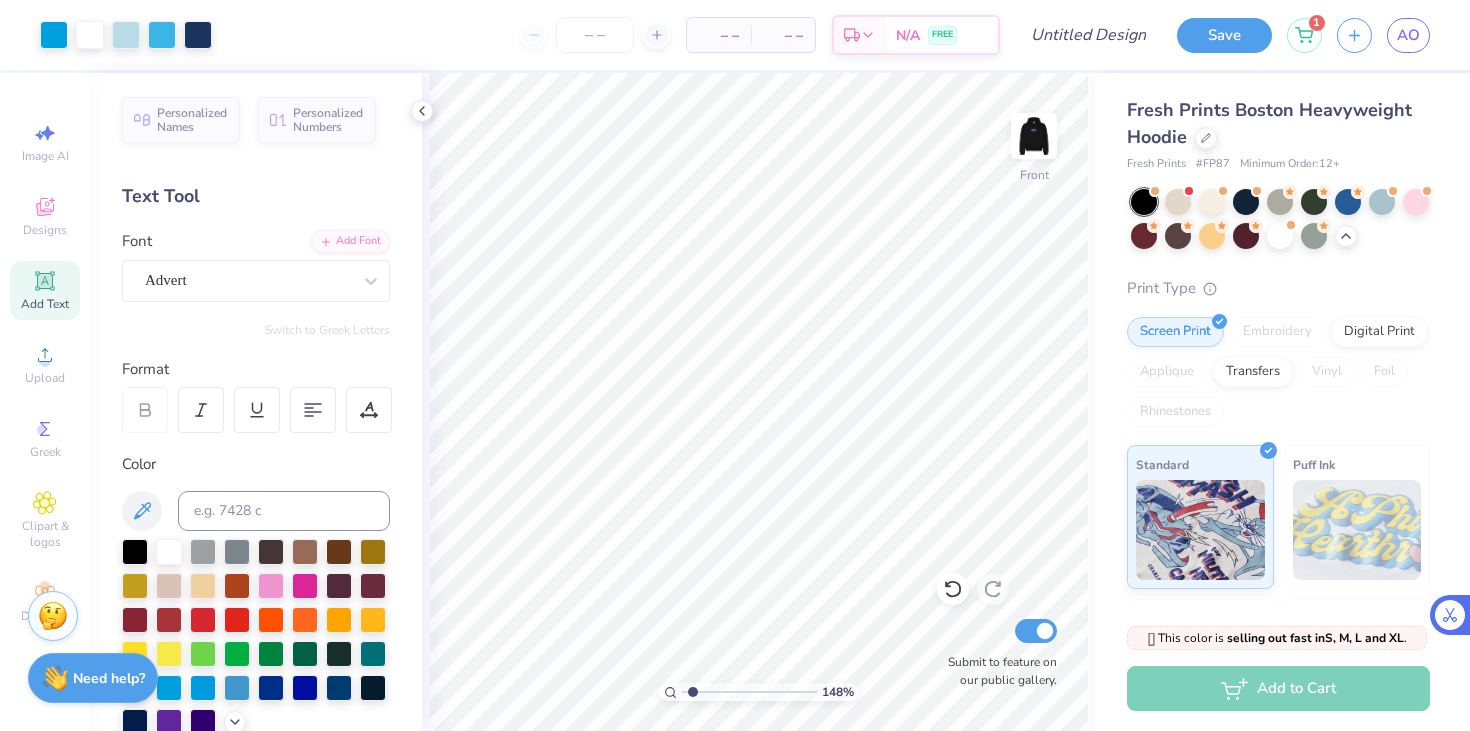 click at bounding box center [1034, 136] 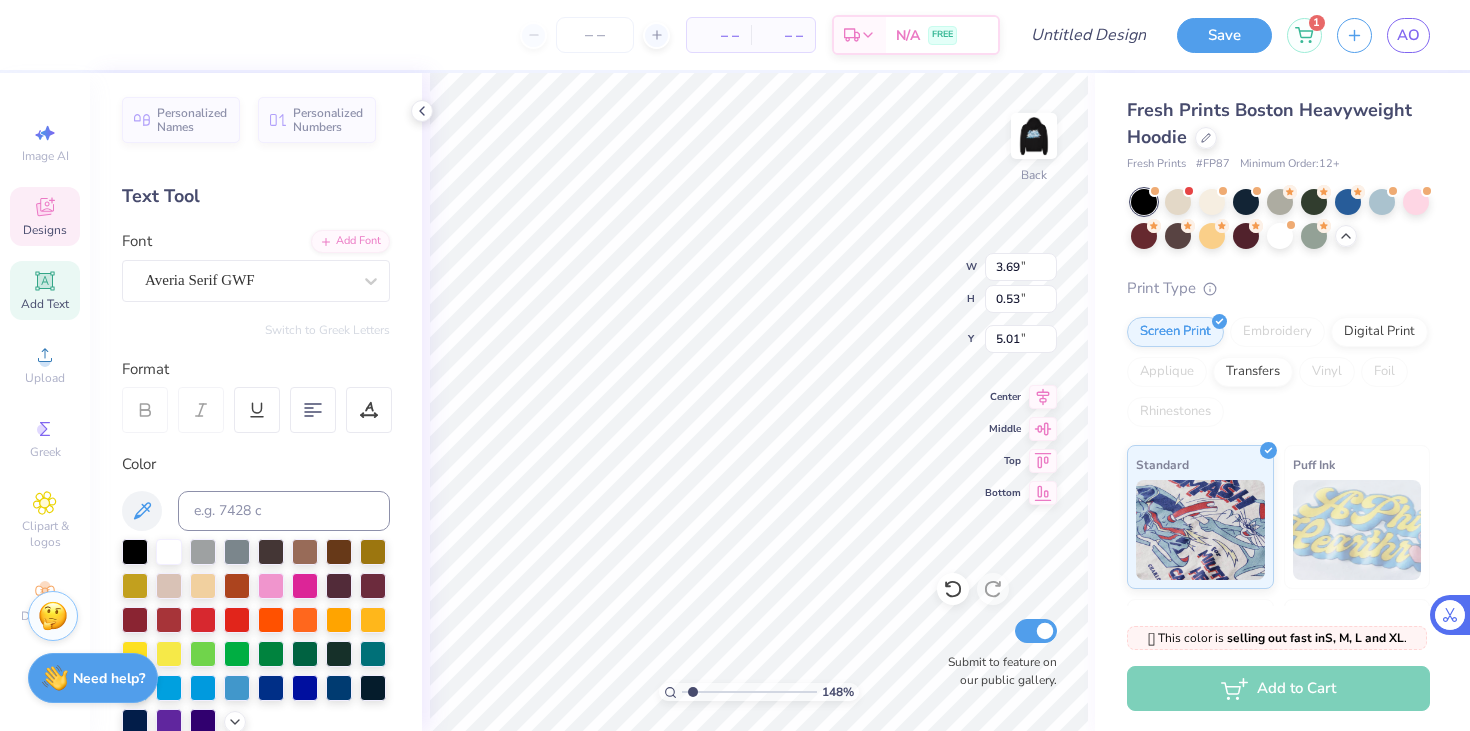 type on "Dream Squad" 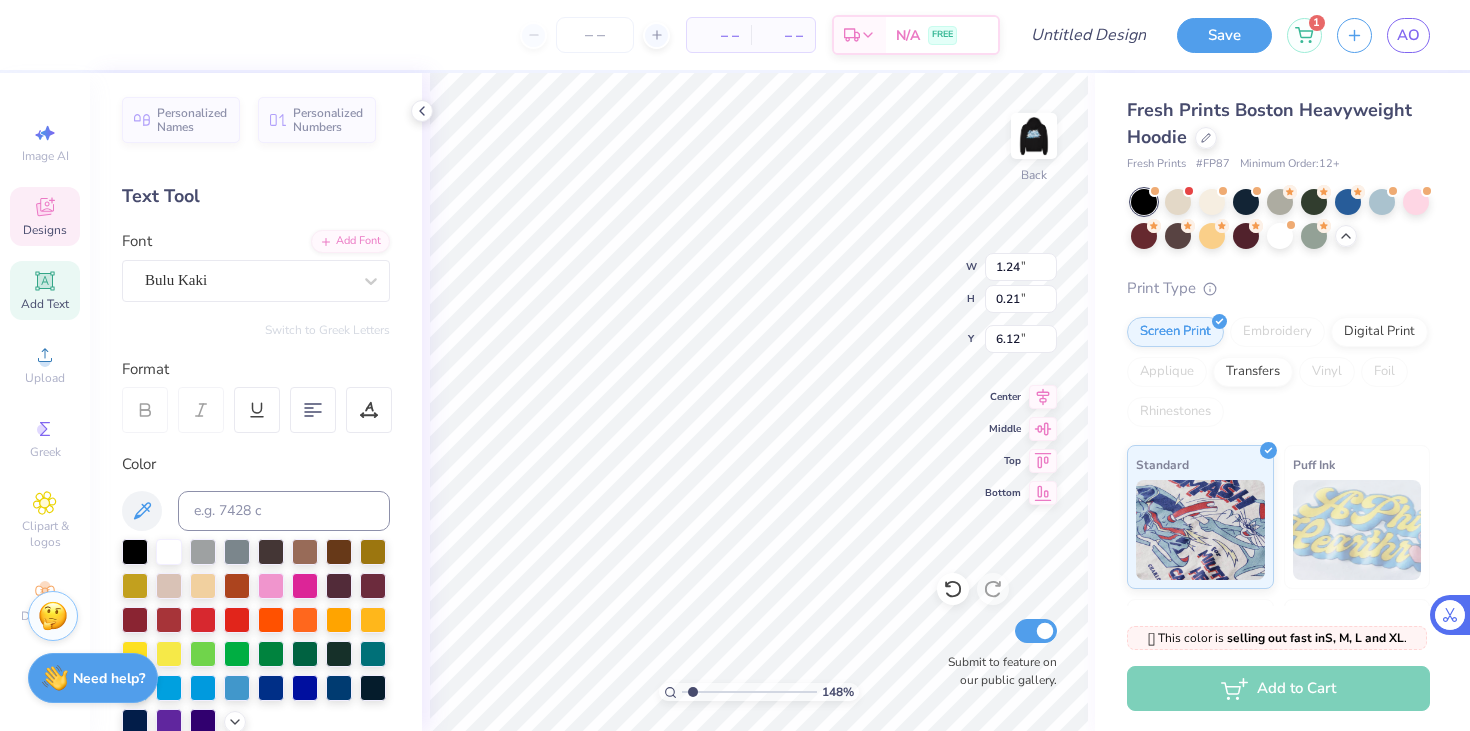 type on "1.24" 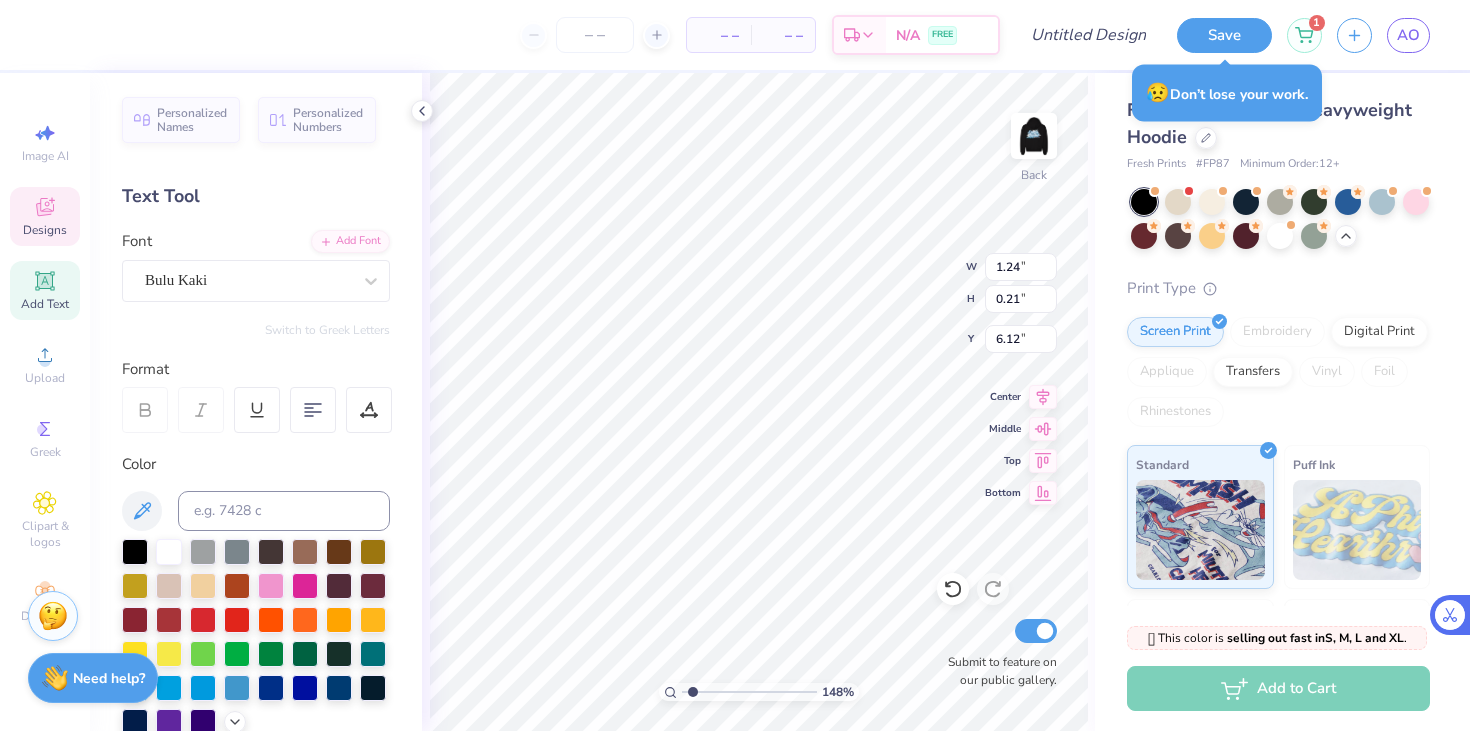 scroll, scrollTop: 0, scrollLeft: 1, axis: horizontal 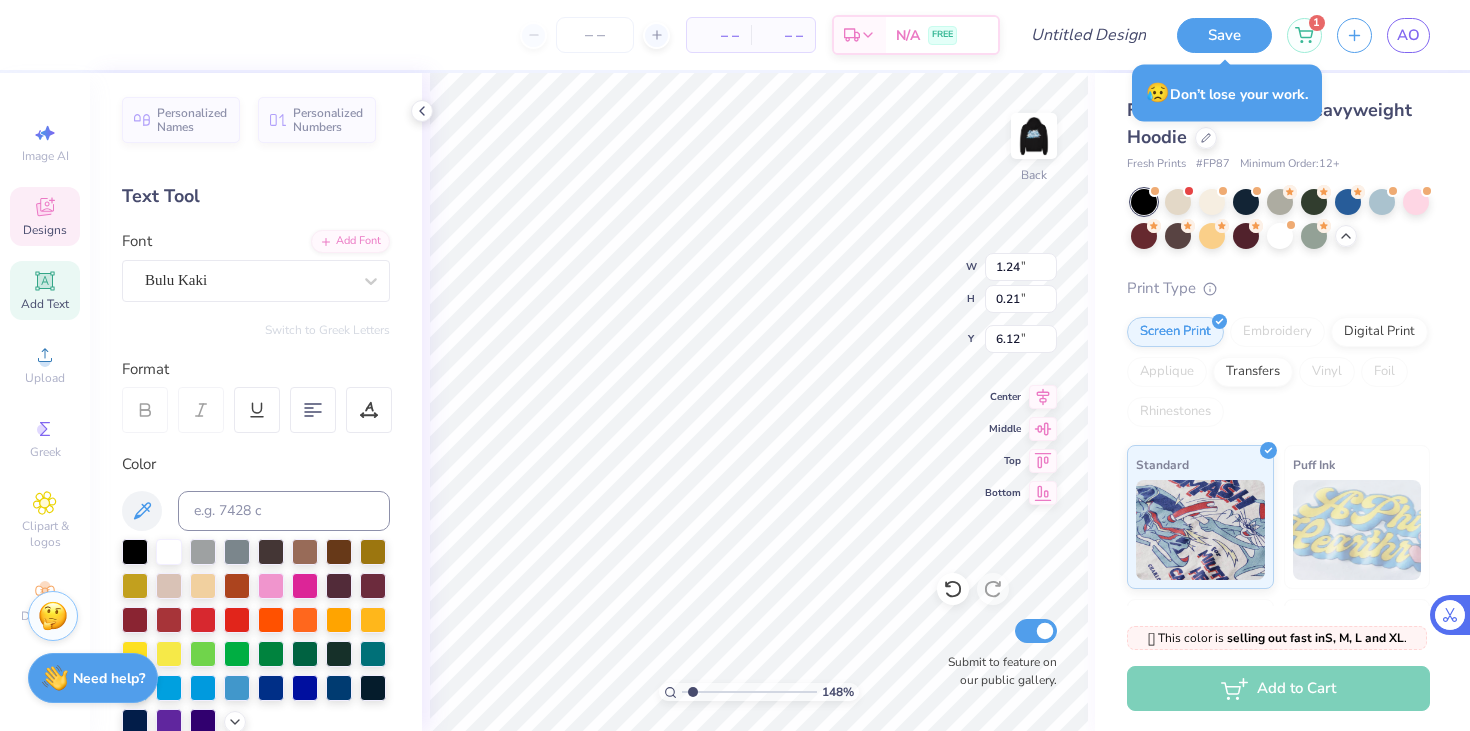 type on "Seven Years" 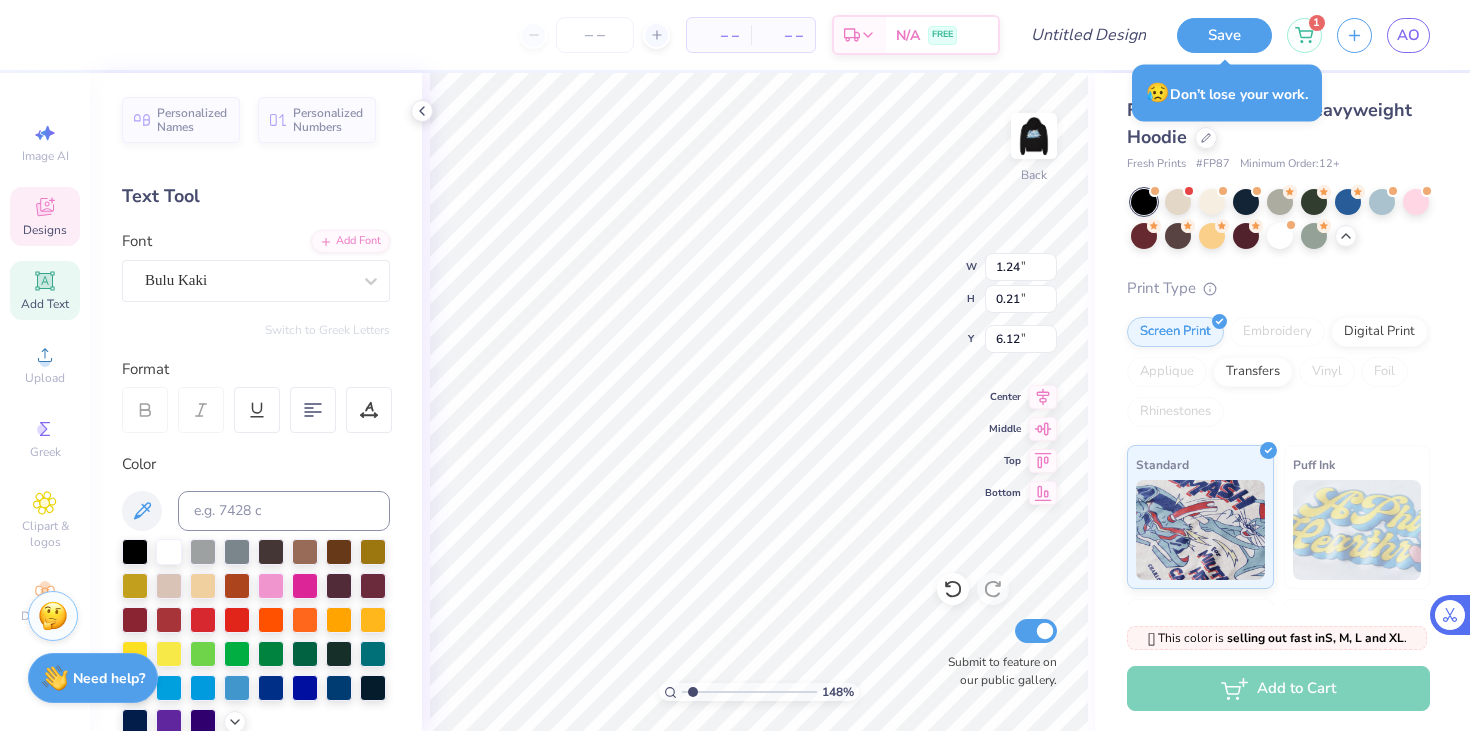 type on "2.00" 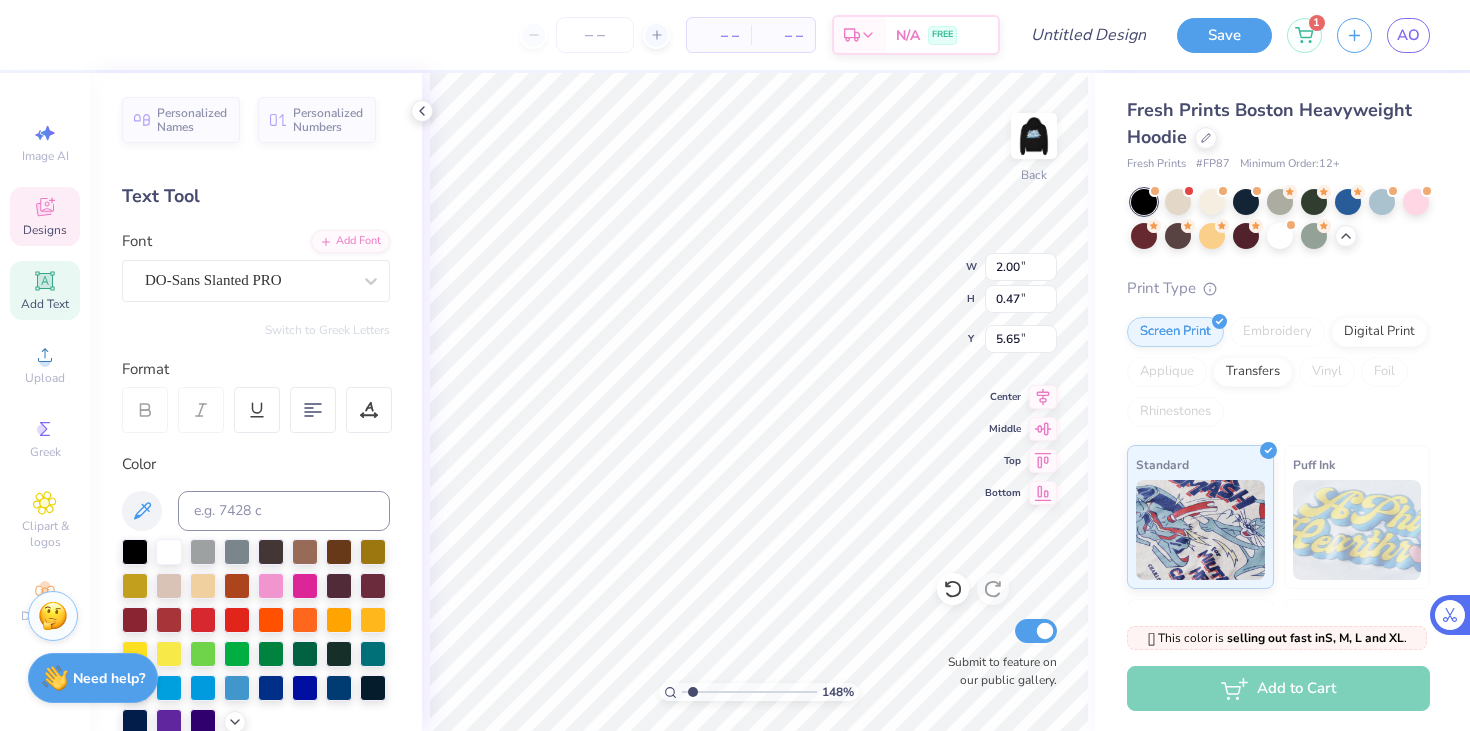 type on "a" 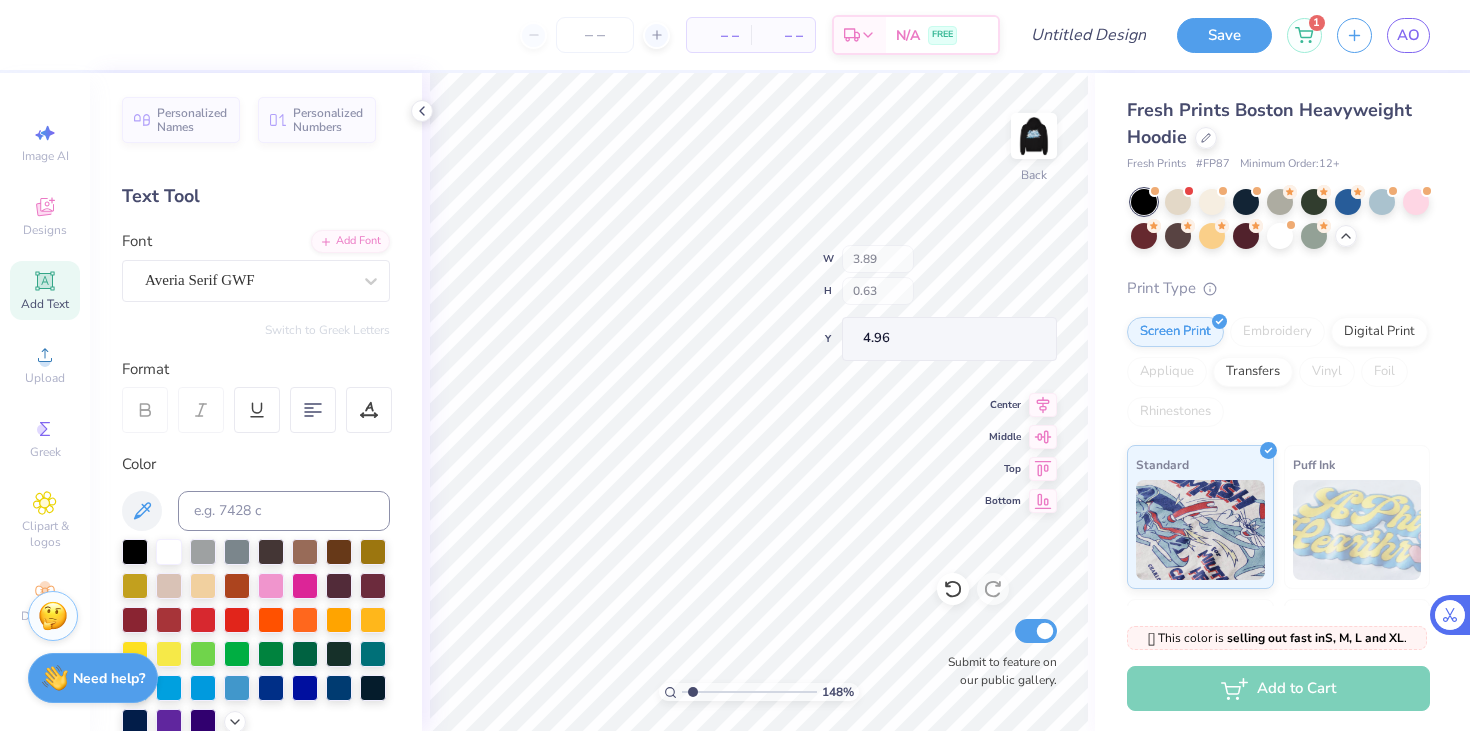 type on "5.33" 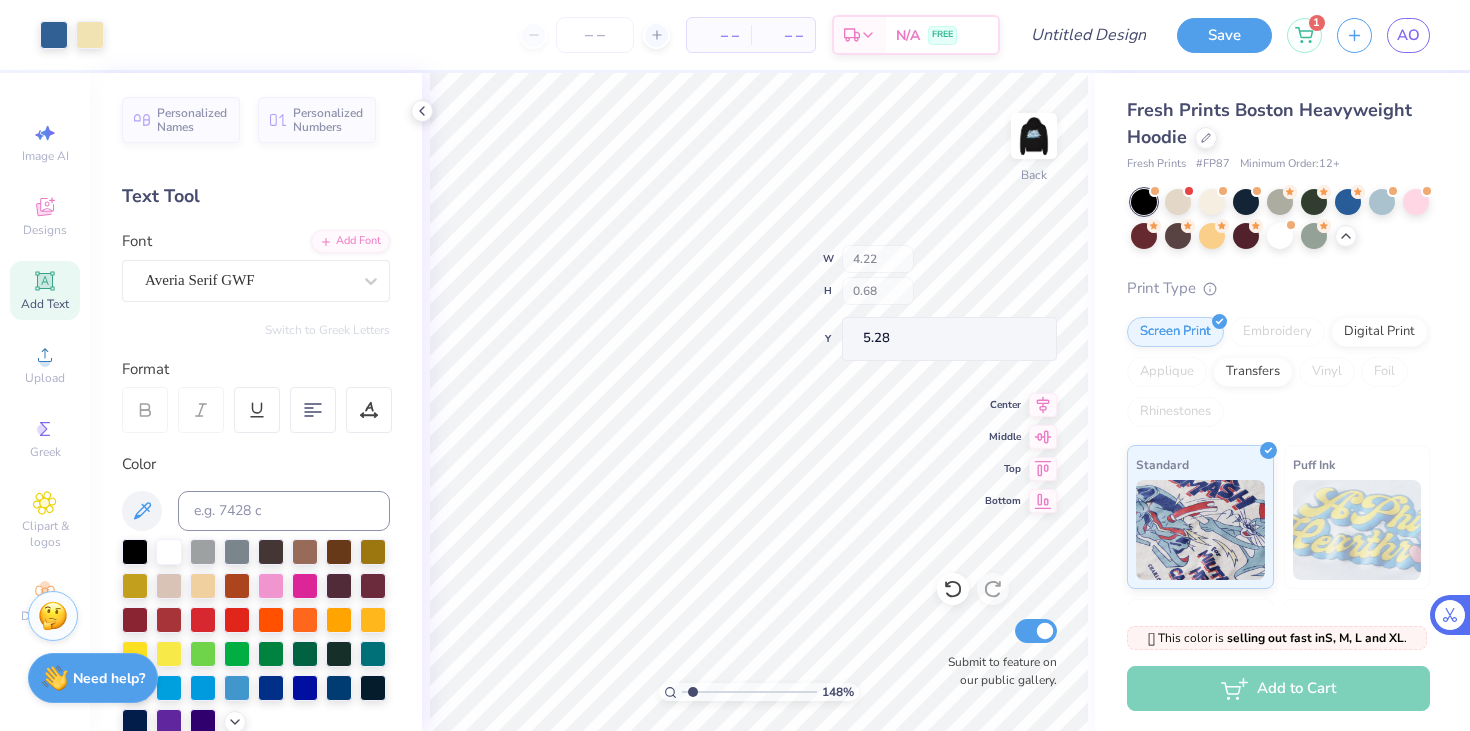 type on "4.22" 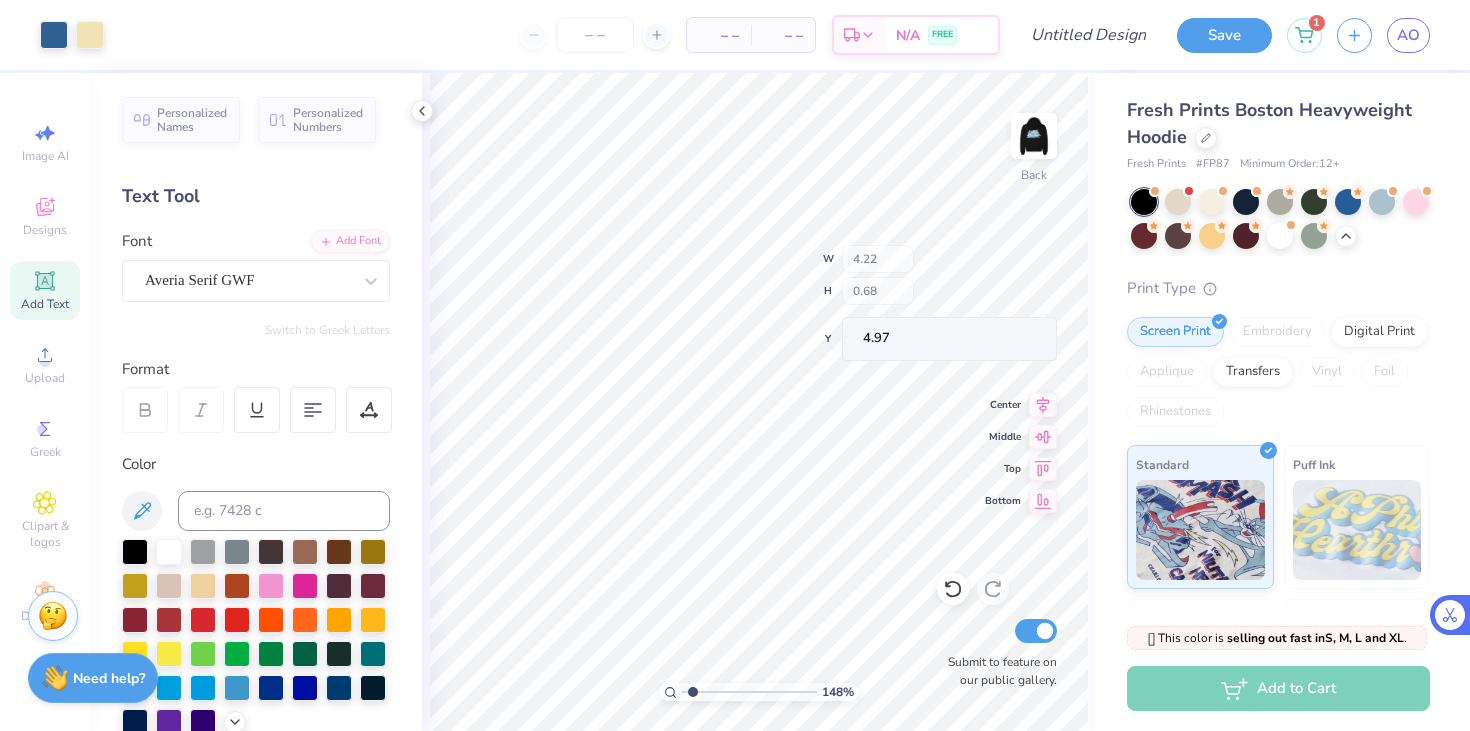 type on "4.97" 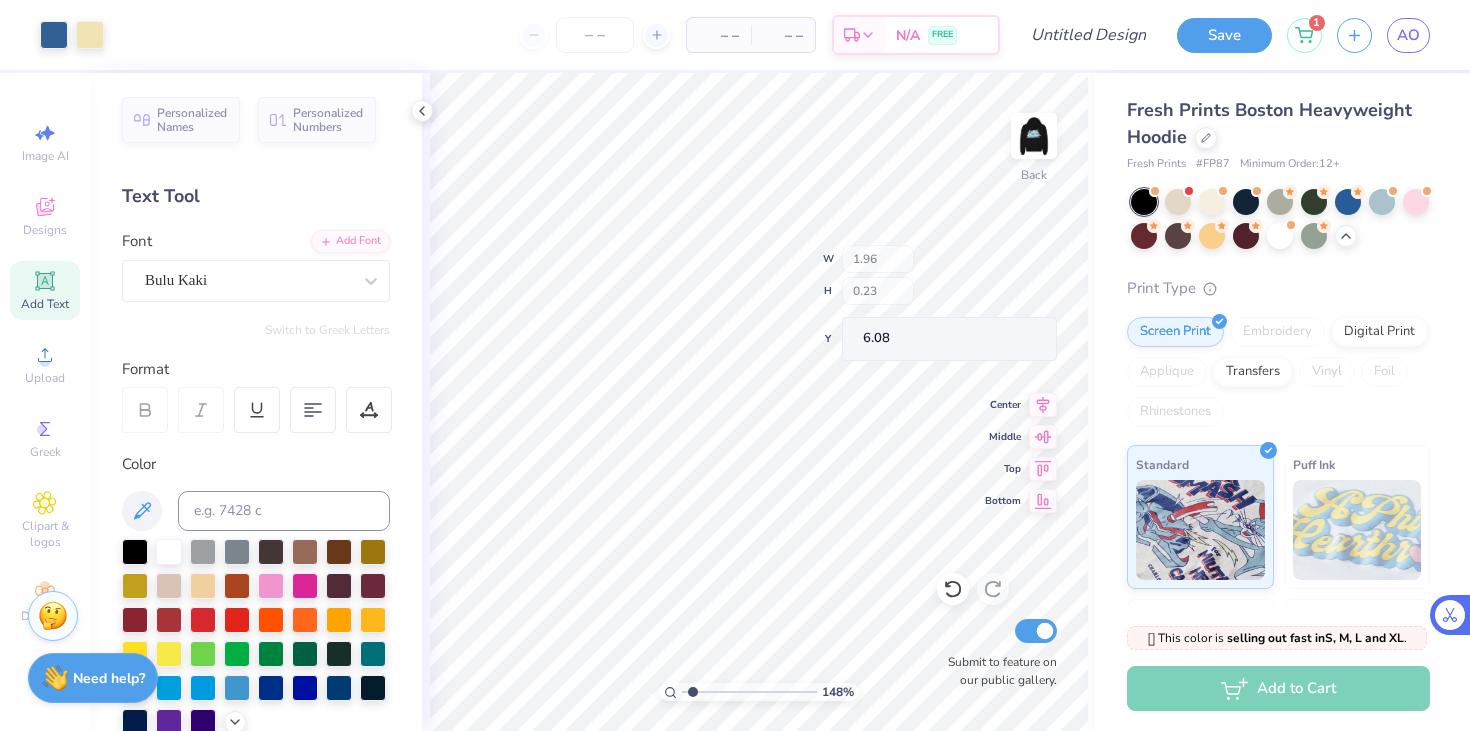 type on "1.96" 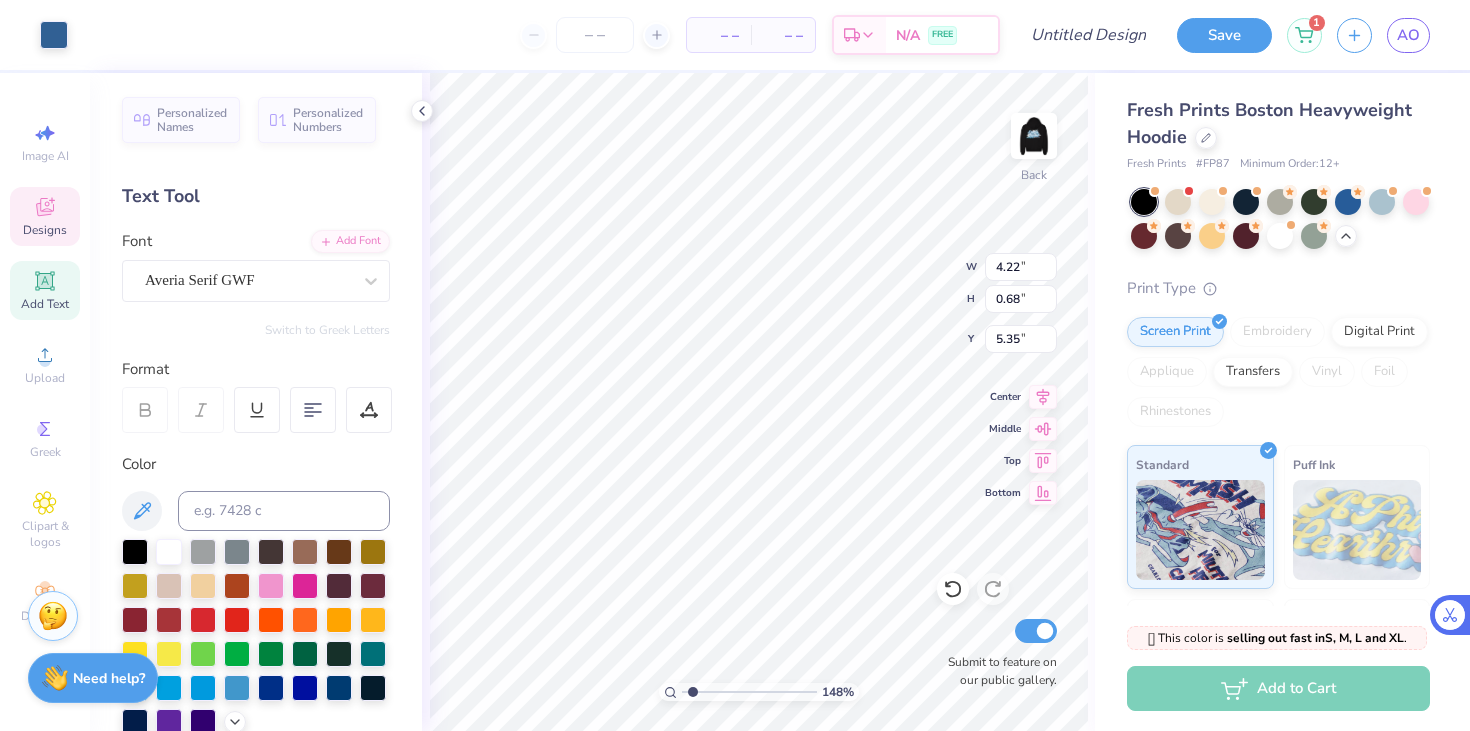 type on "4.22" 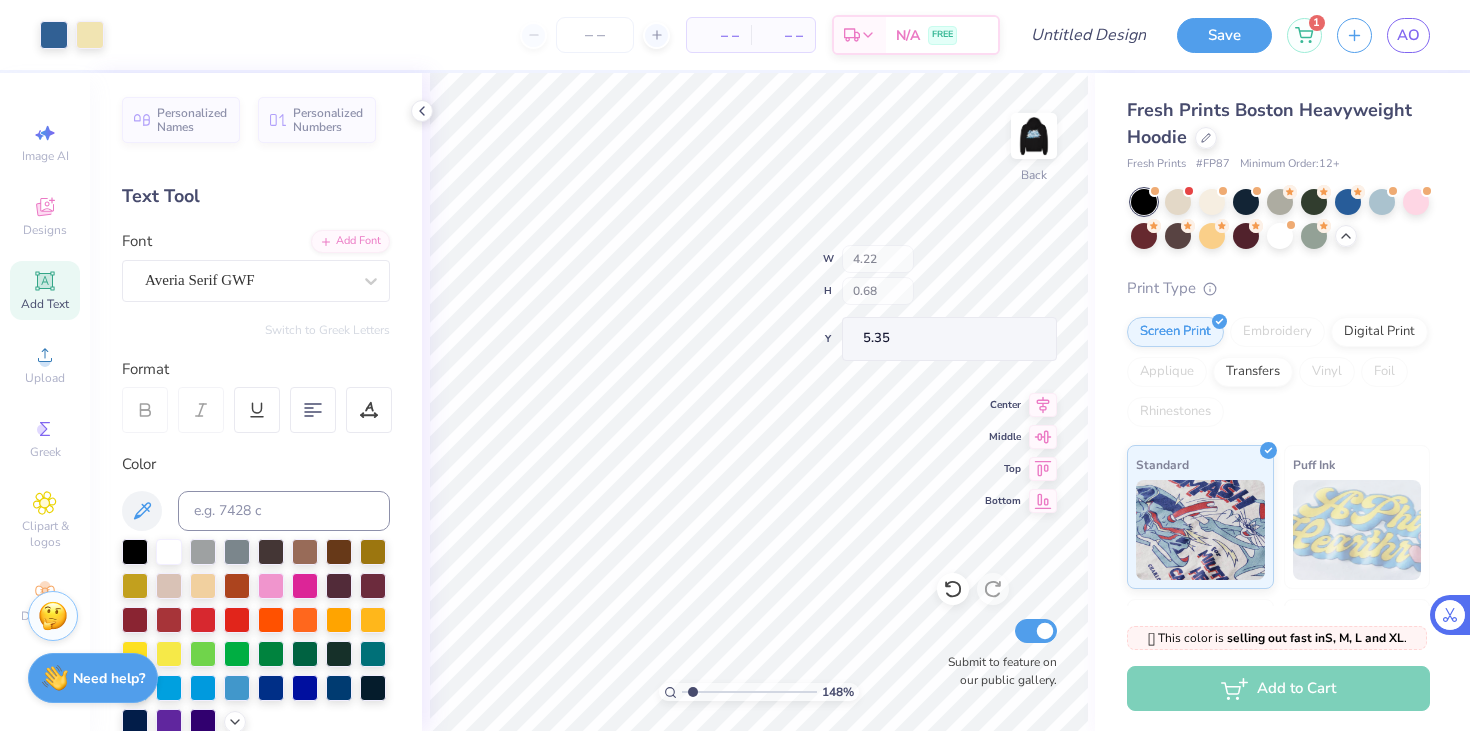 type on "4.66" 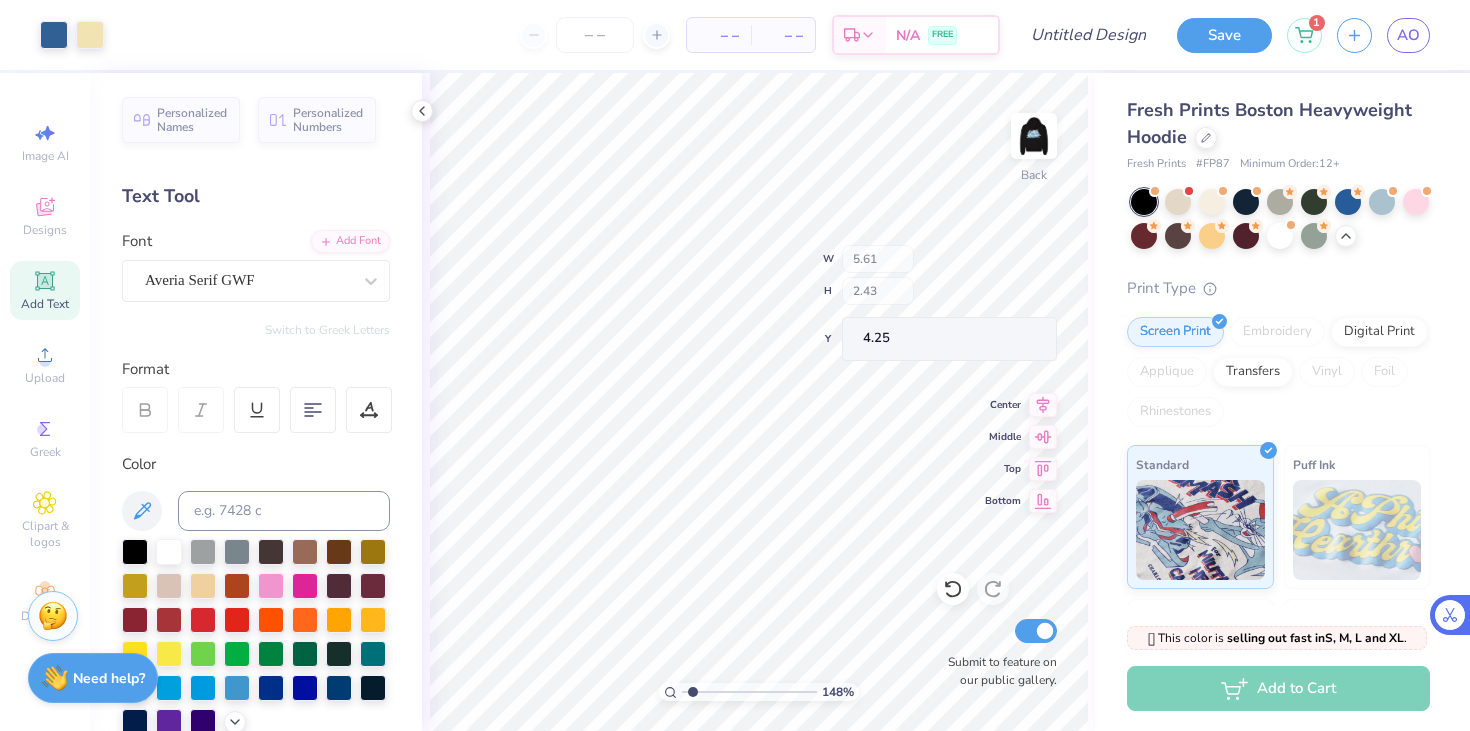 type on "5.61" 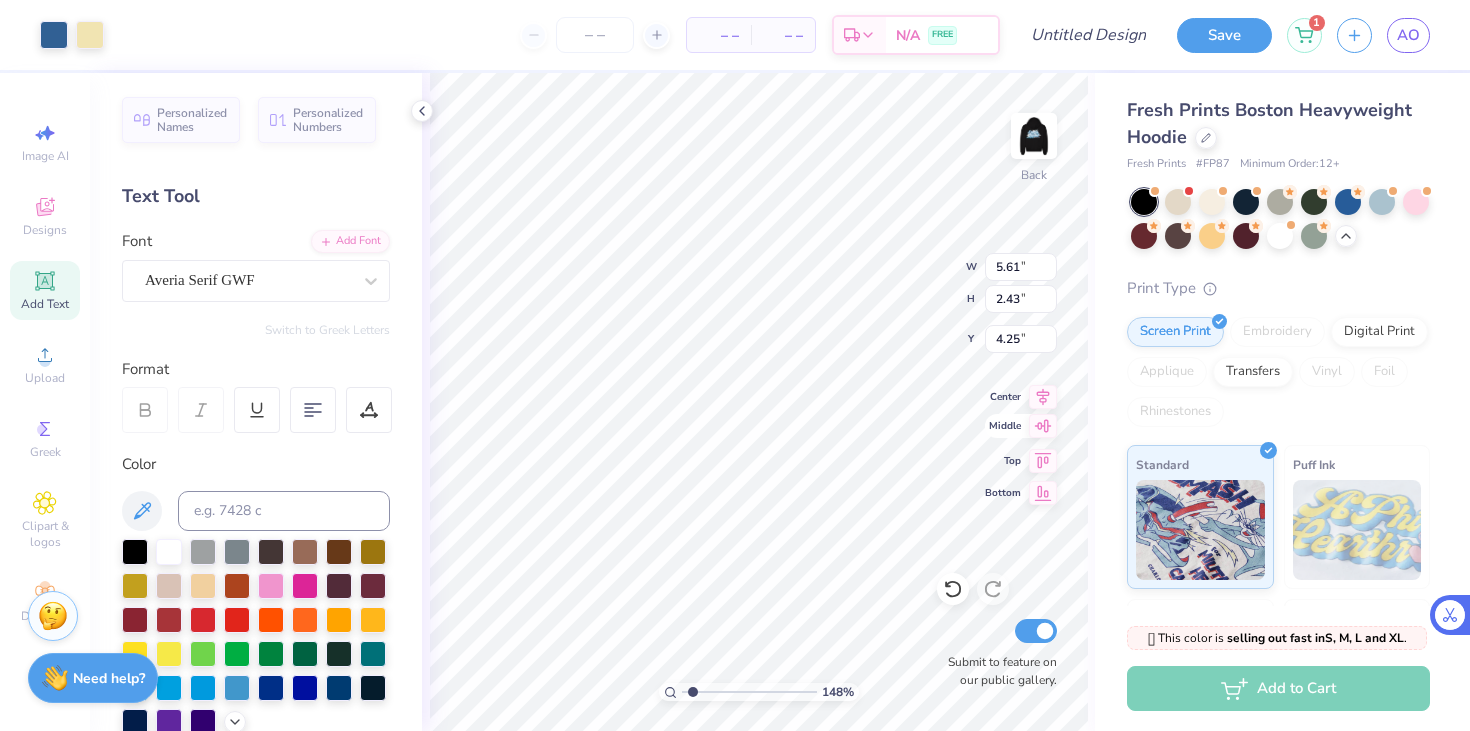click 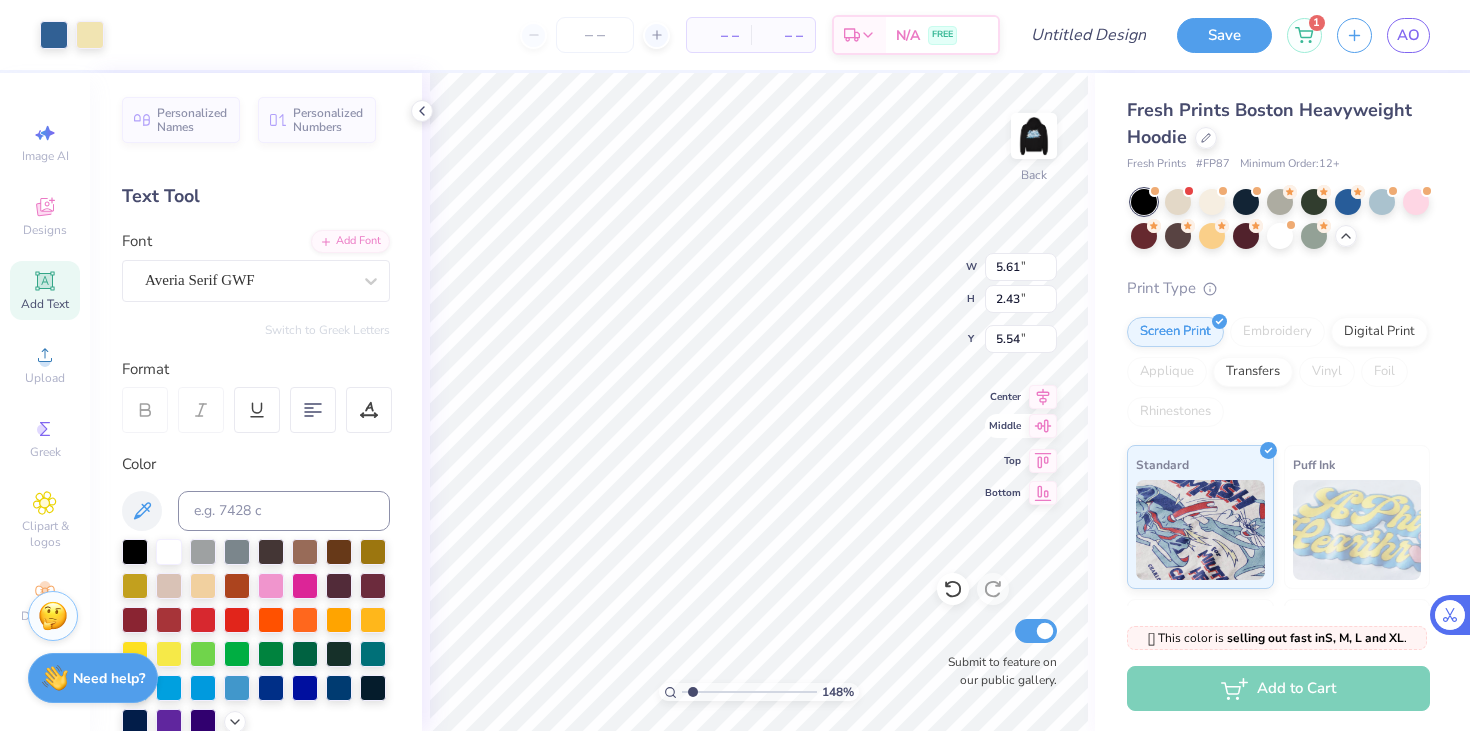 type on "5.54" 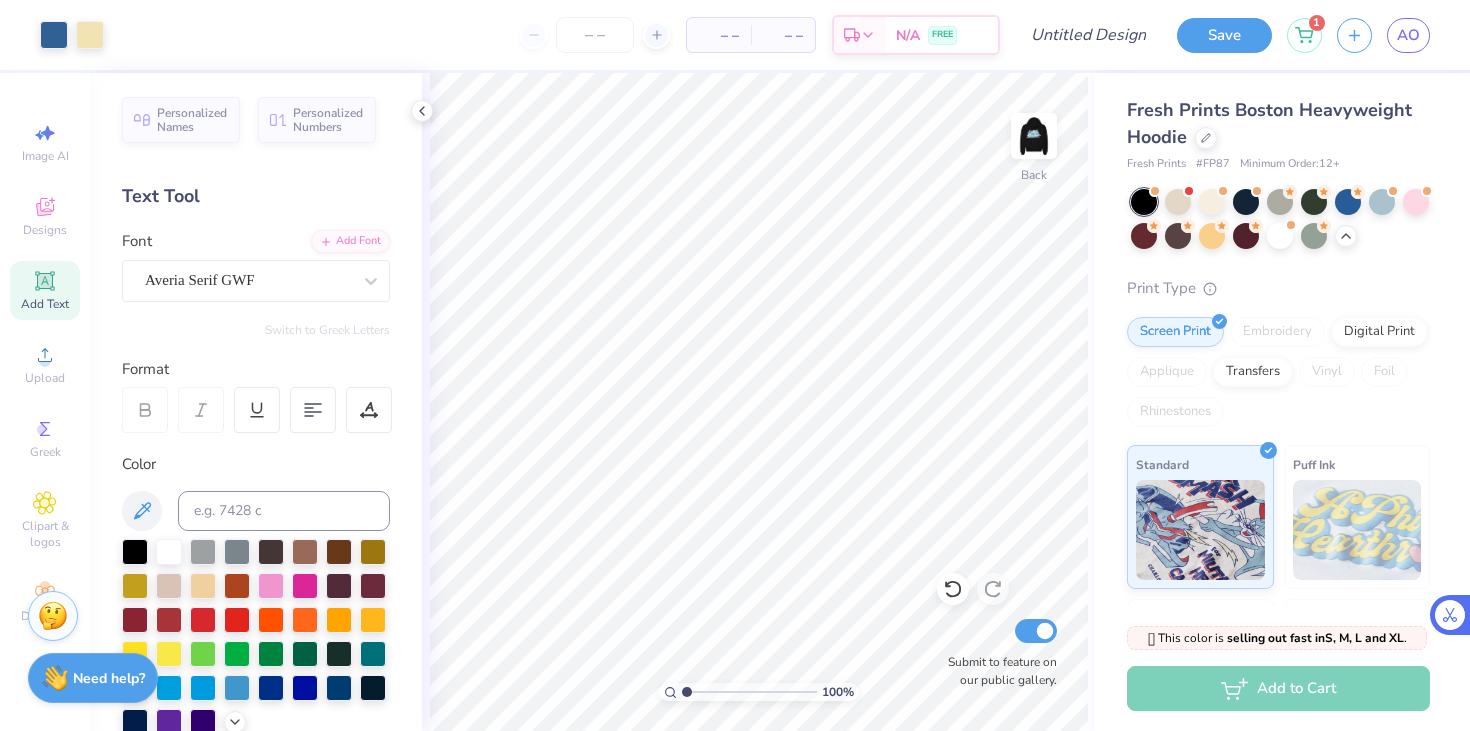 type on "1" 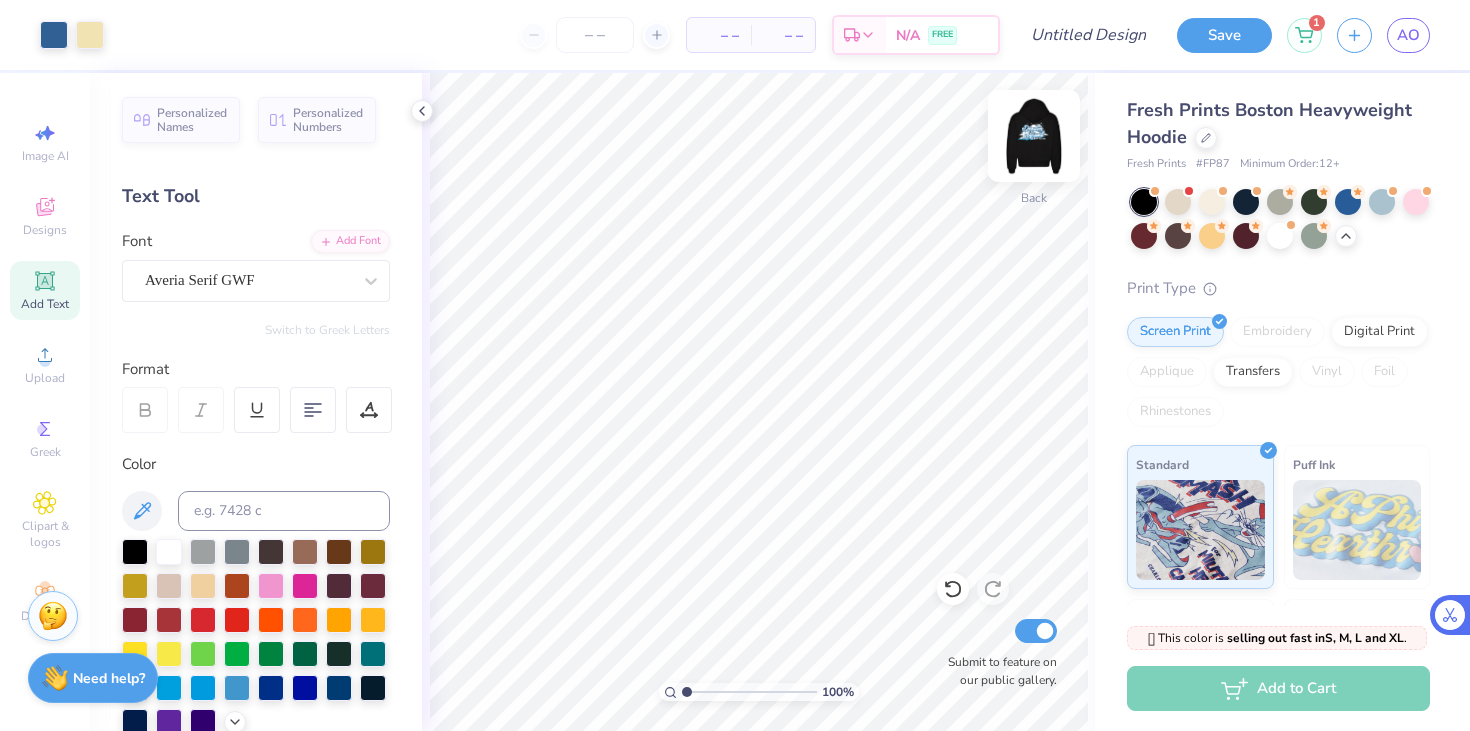 click at bounding box center [1034, 136] 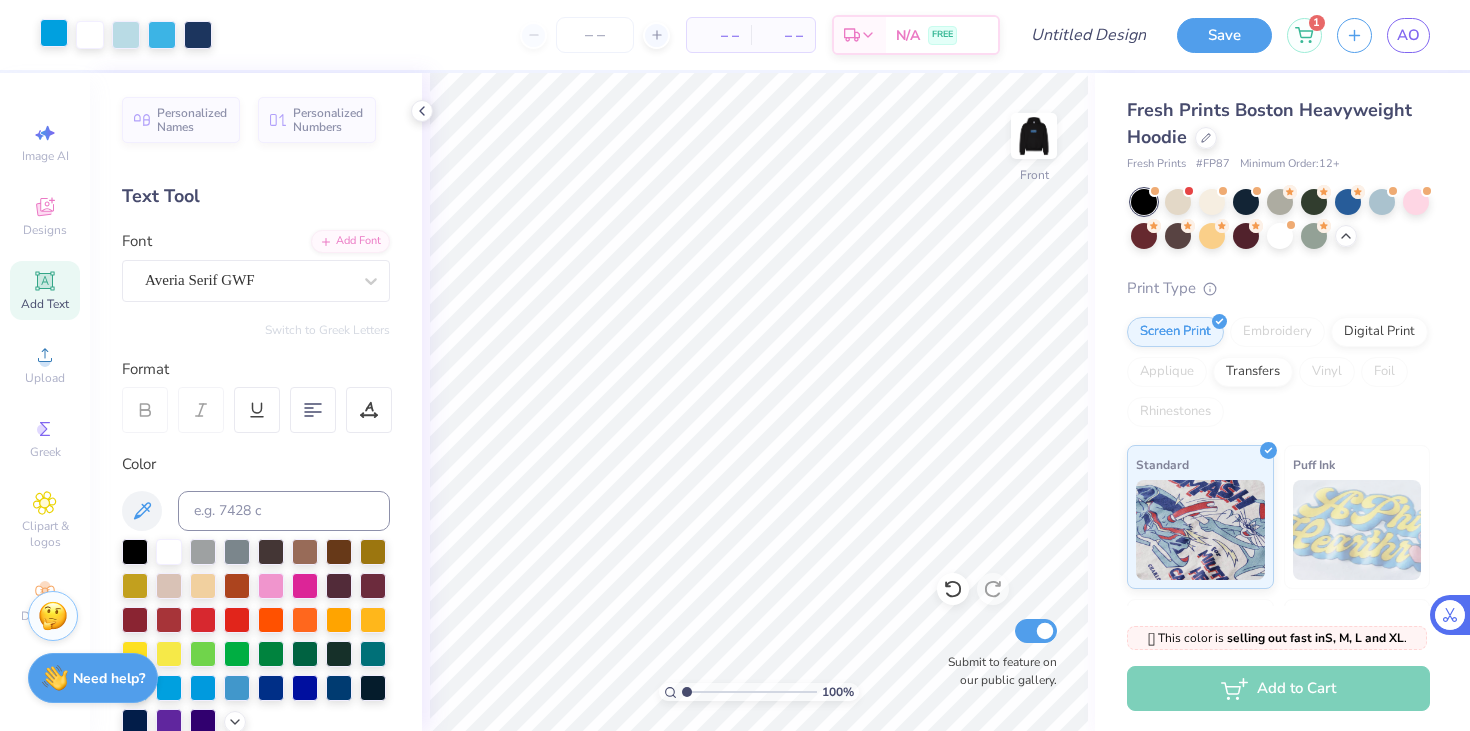 click at bounding box center [54, 33] 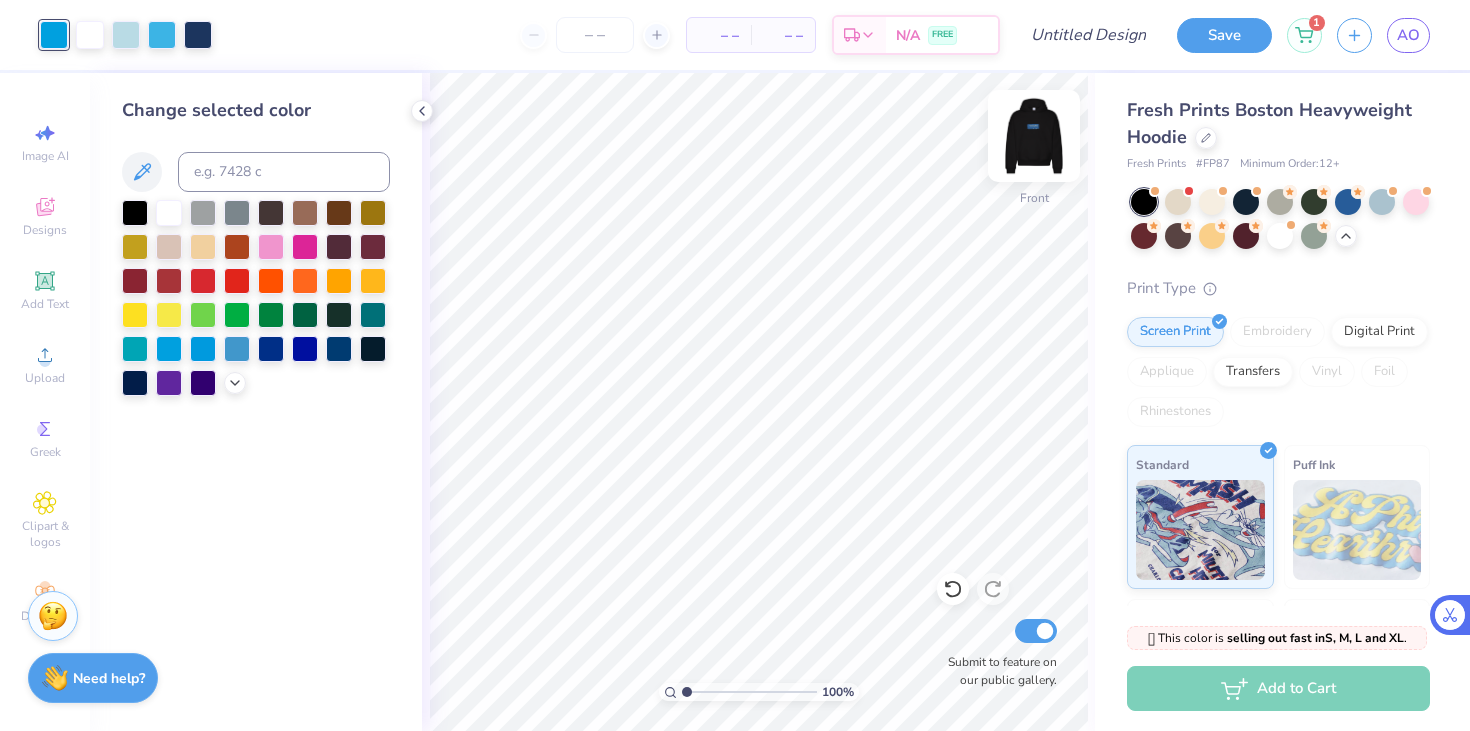 click at bounding box center [1034, 136] 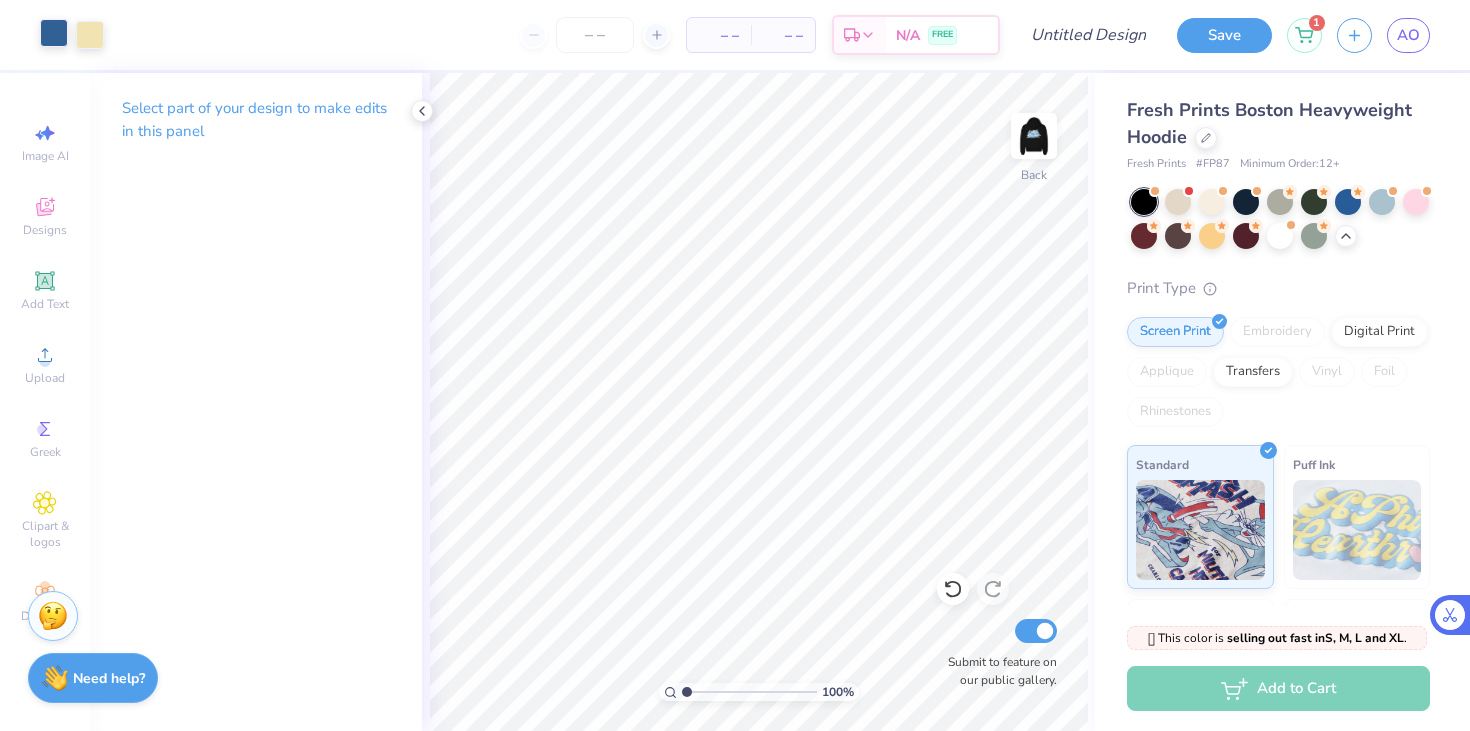 click at bounding box center [54, 33] 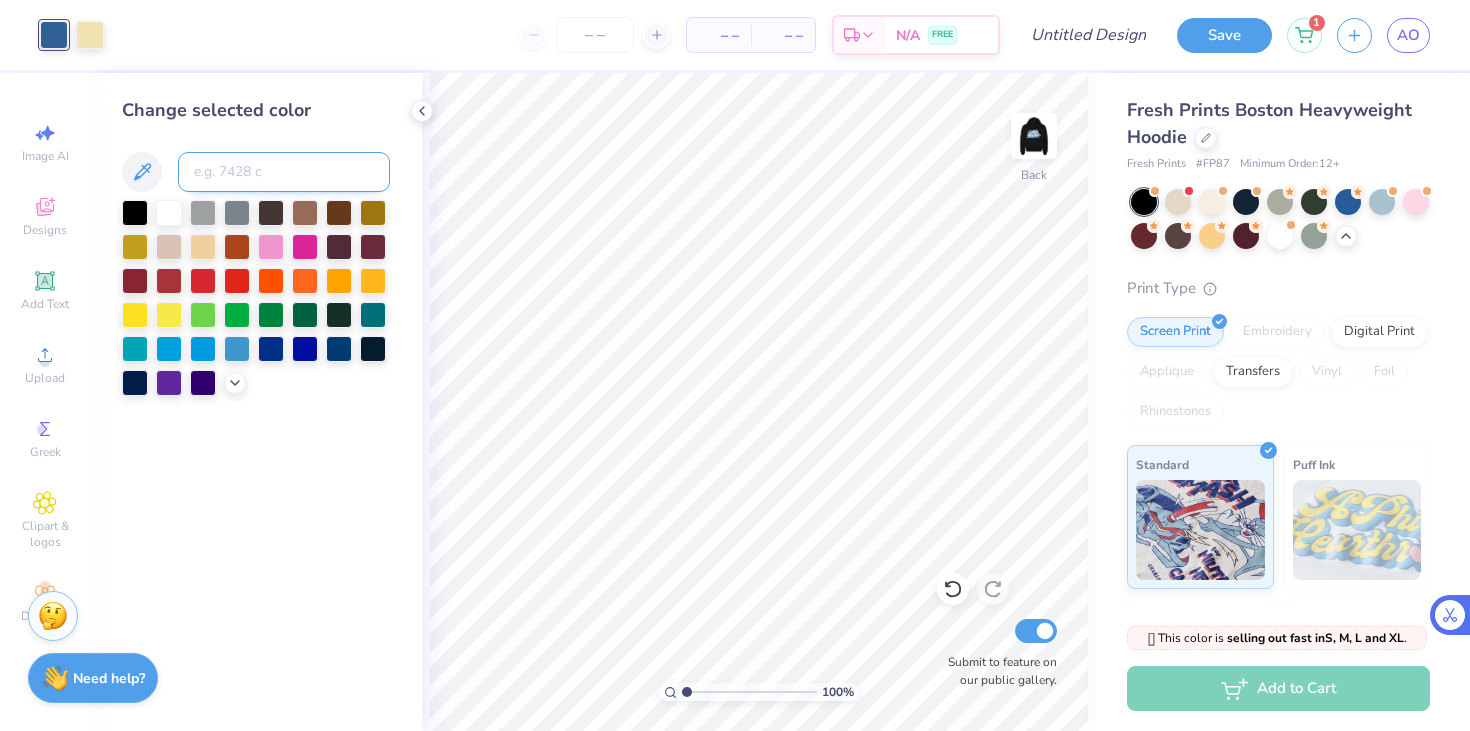 click at bounding box center [284, 172] 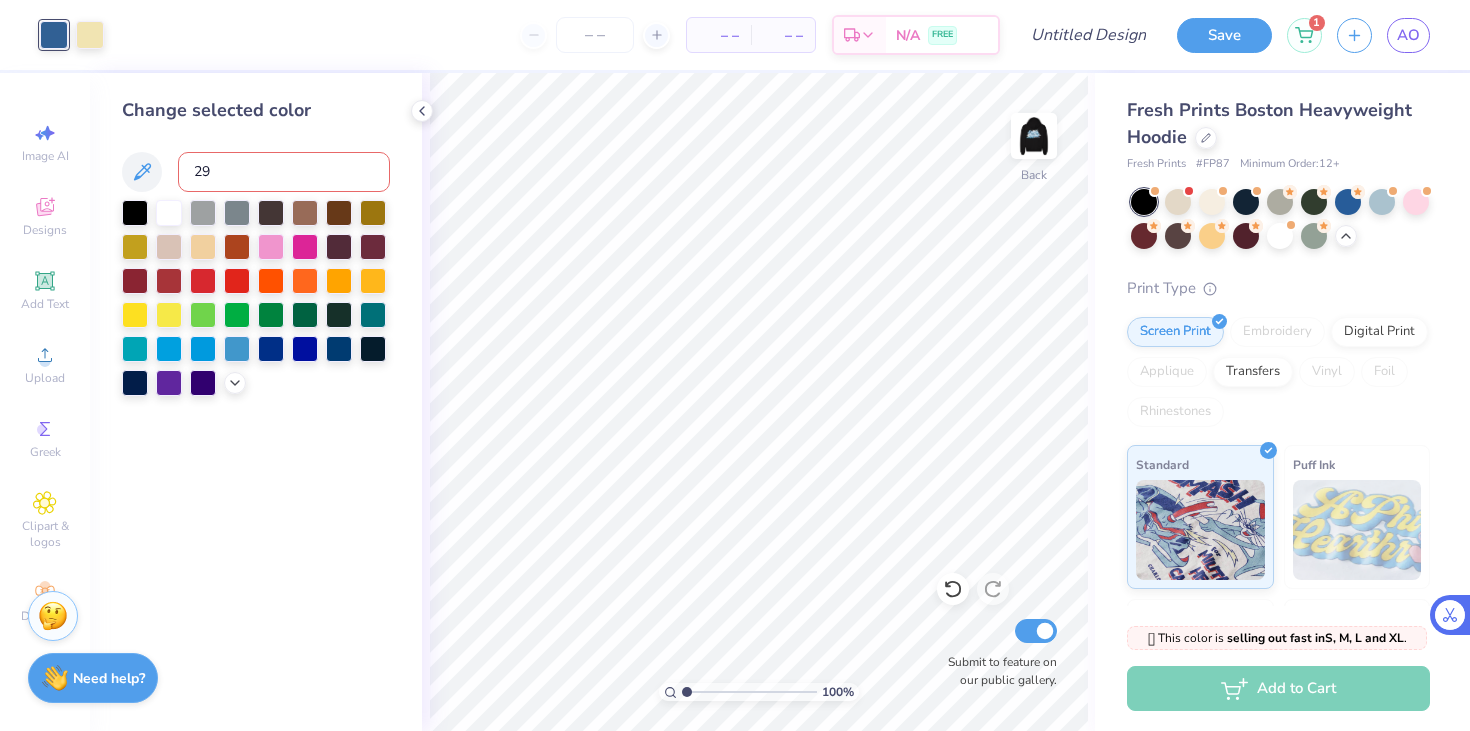 type on "299" 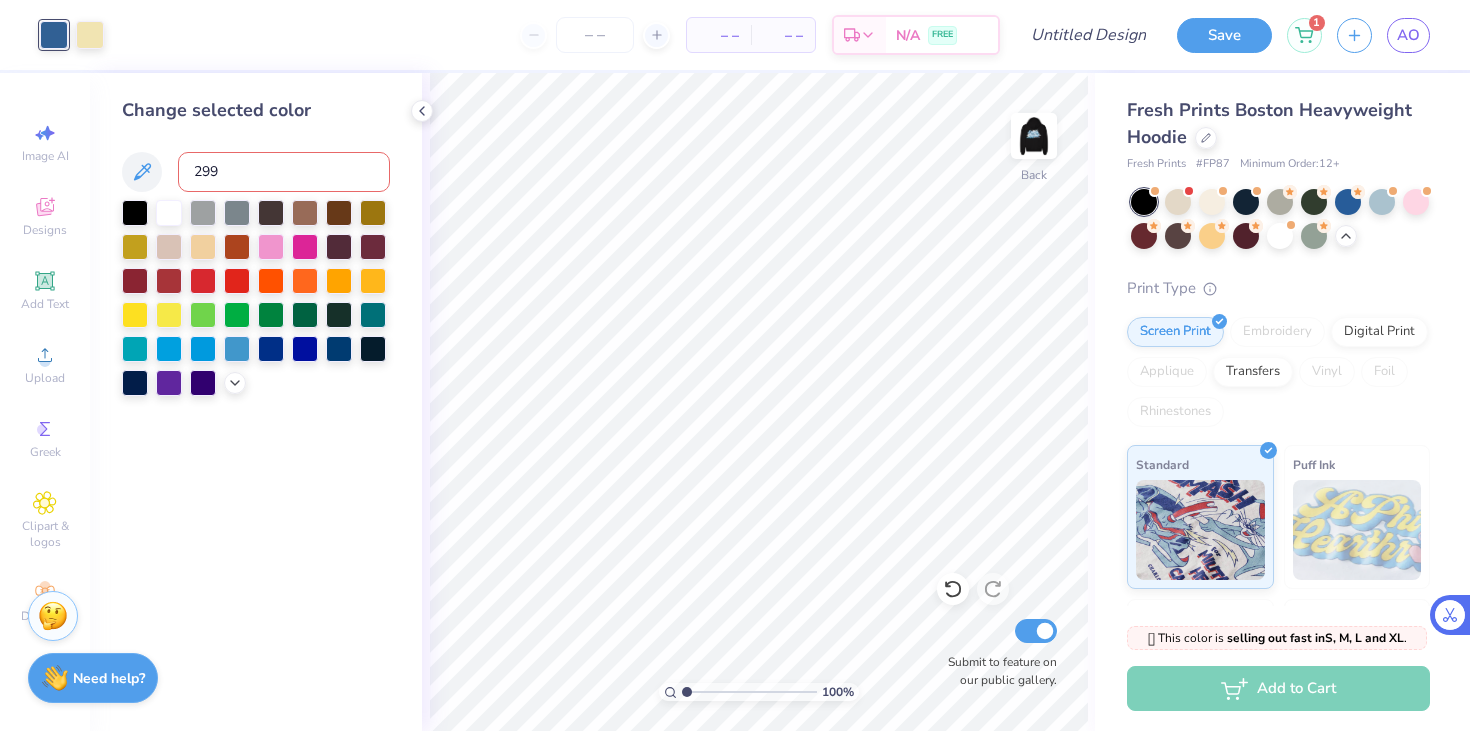 type 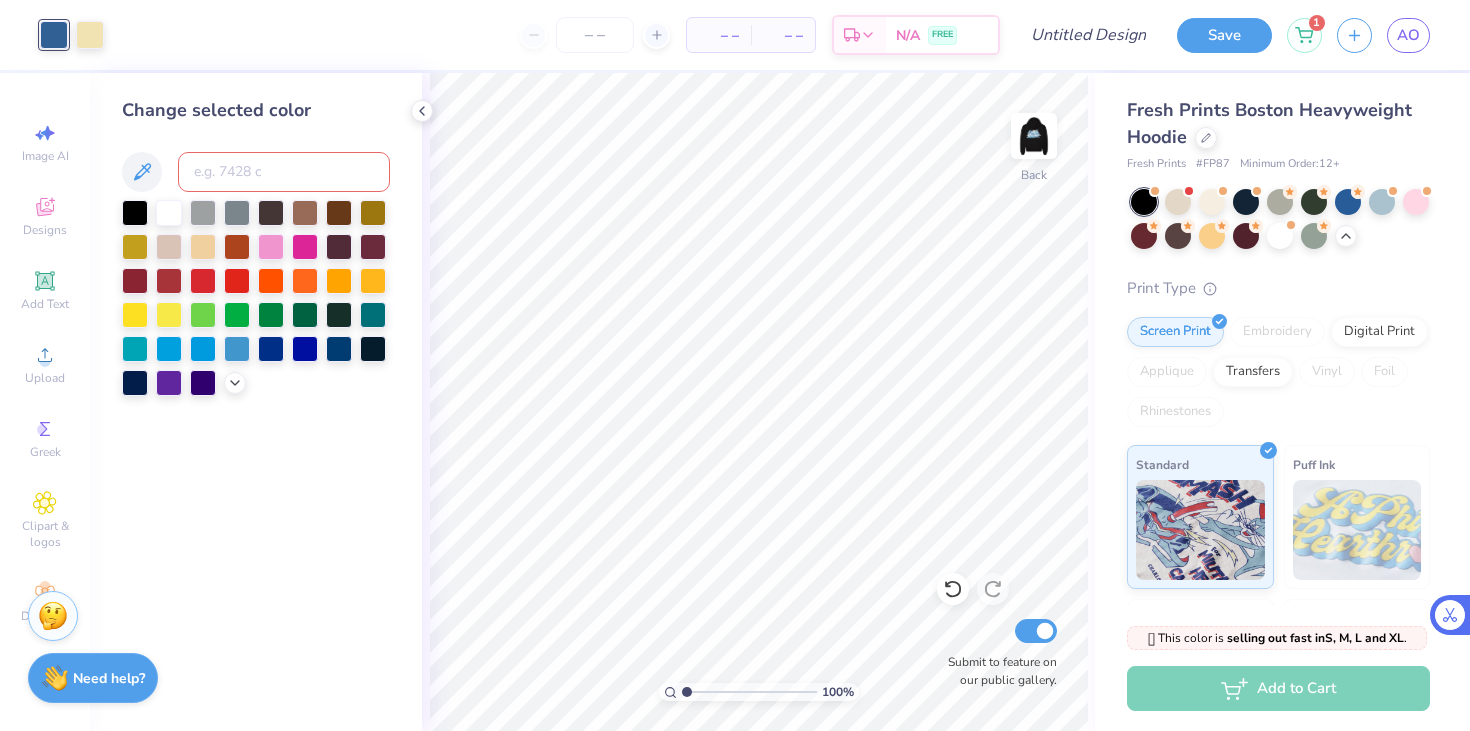 click at bounding box center (284, 172) 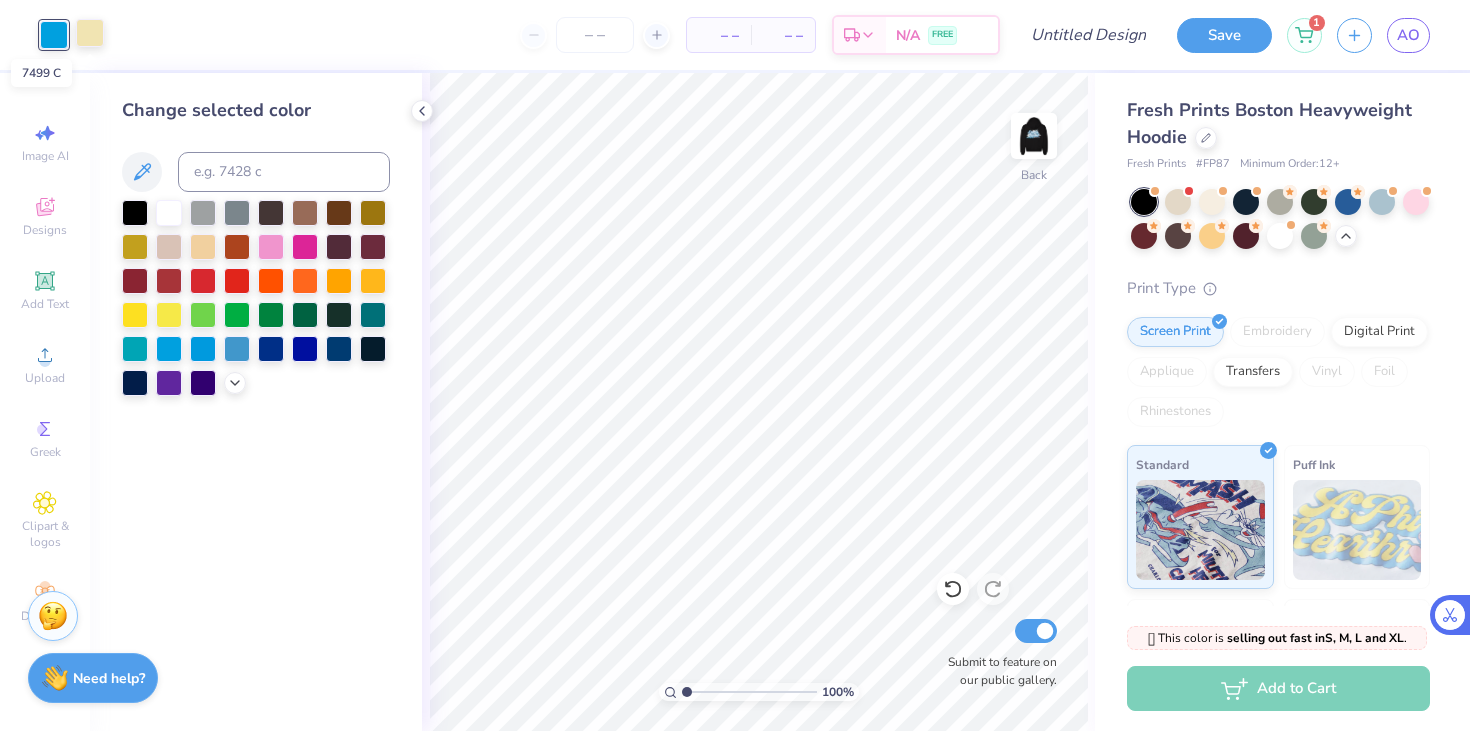 click at bounding box center (90, 33) 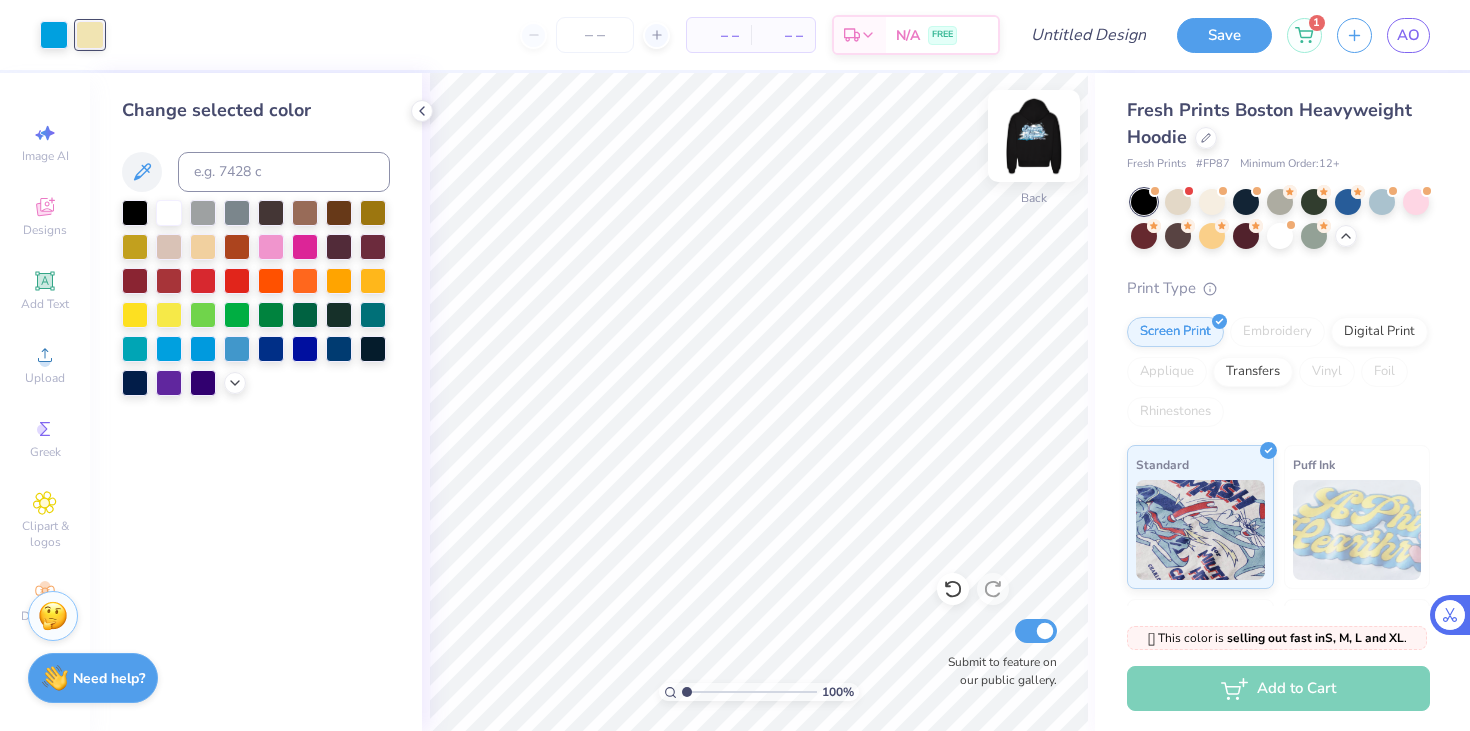click at bounding box center (1034, 136) 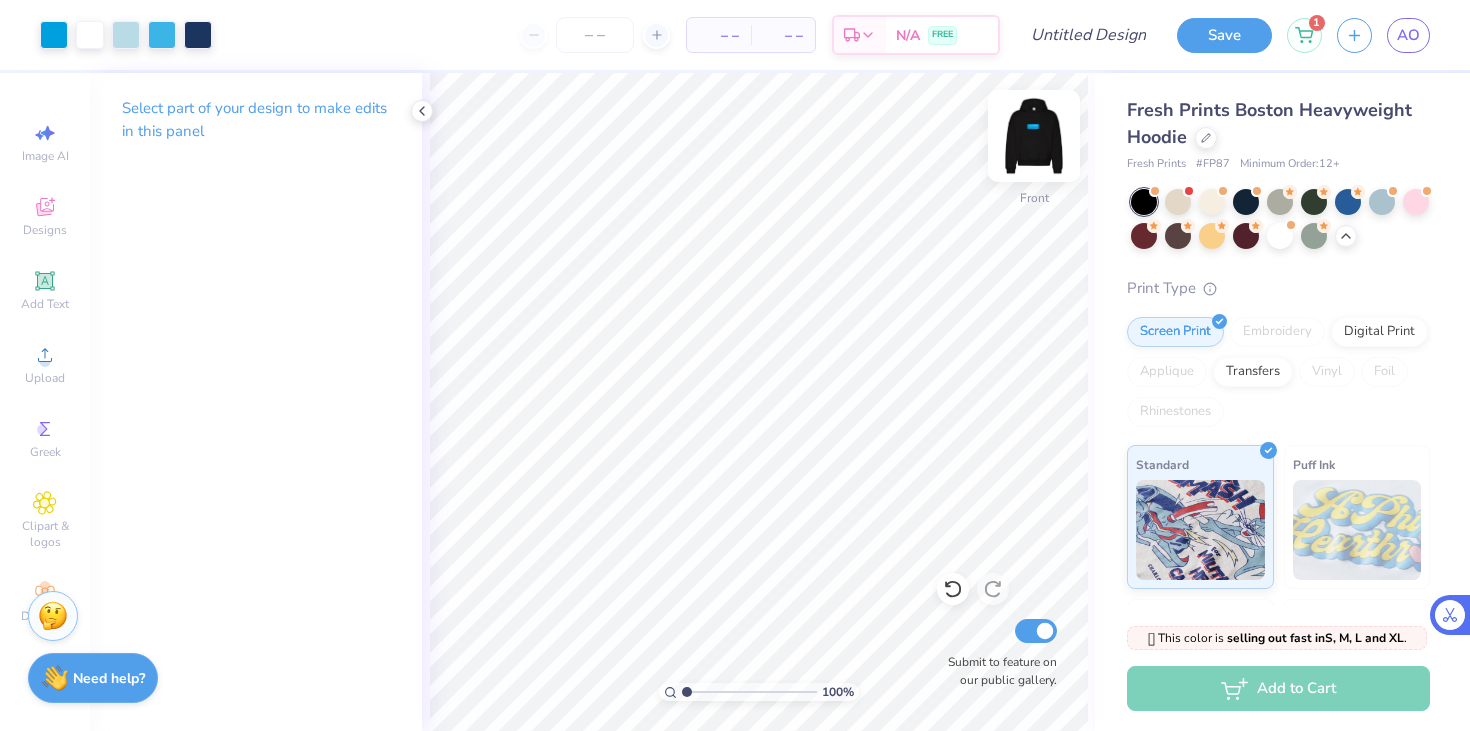 click at bounding box center (1034, 136) 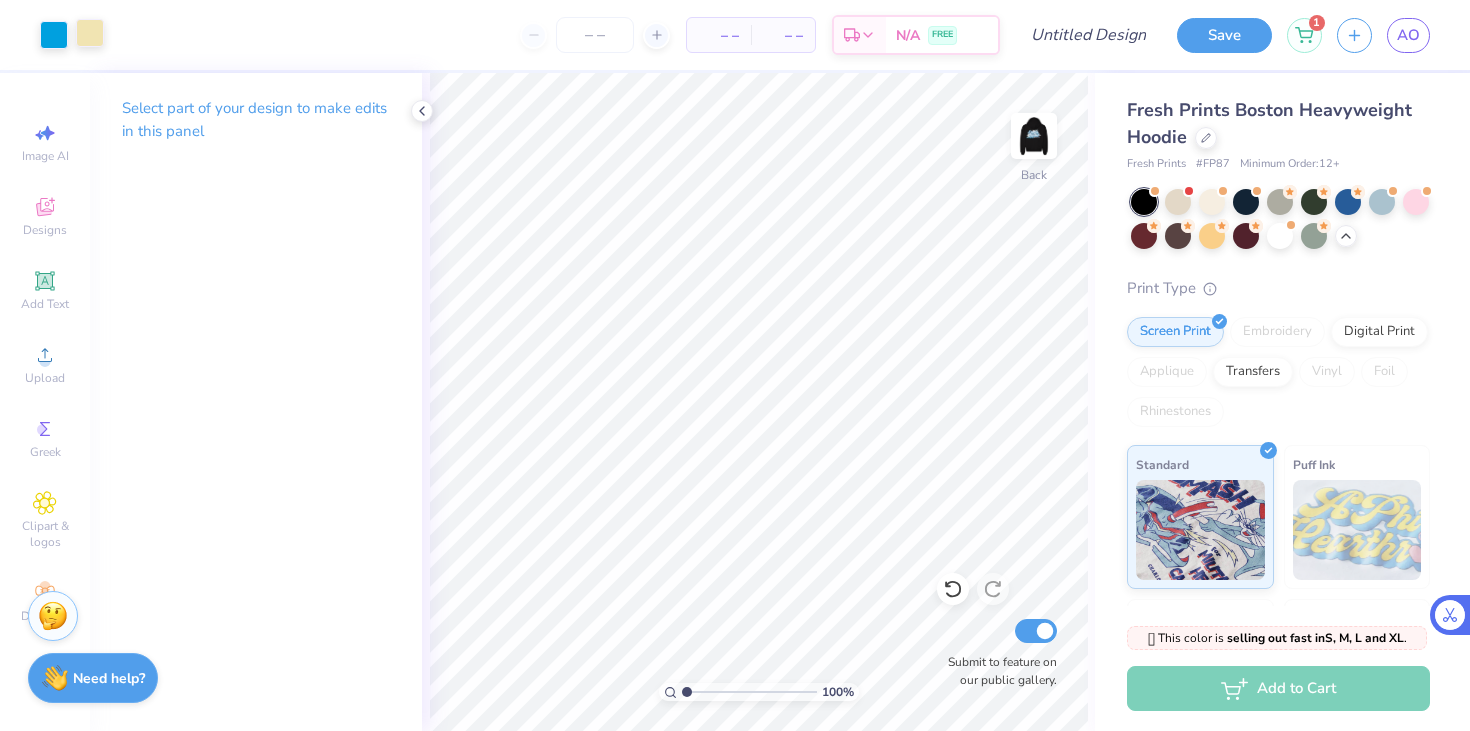 click at bounding box center [90, 33] 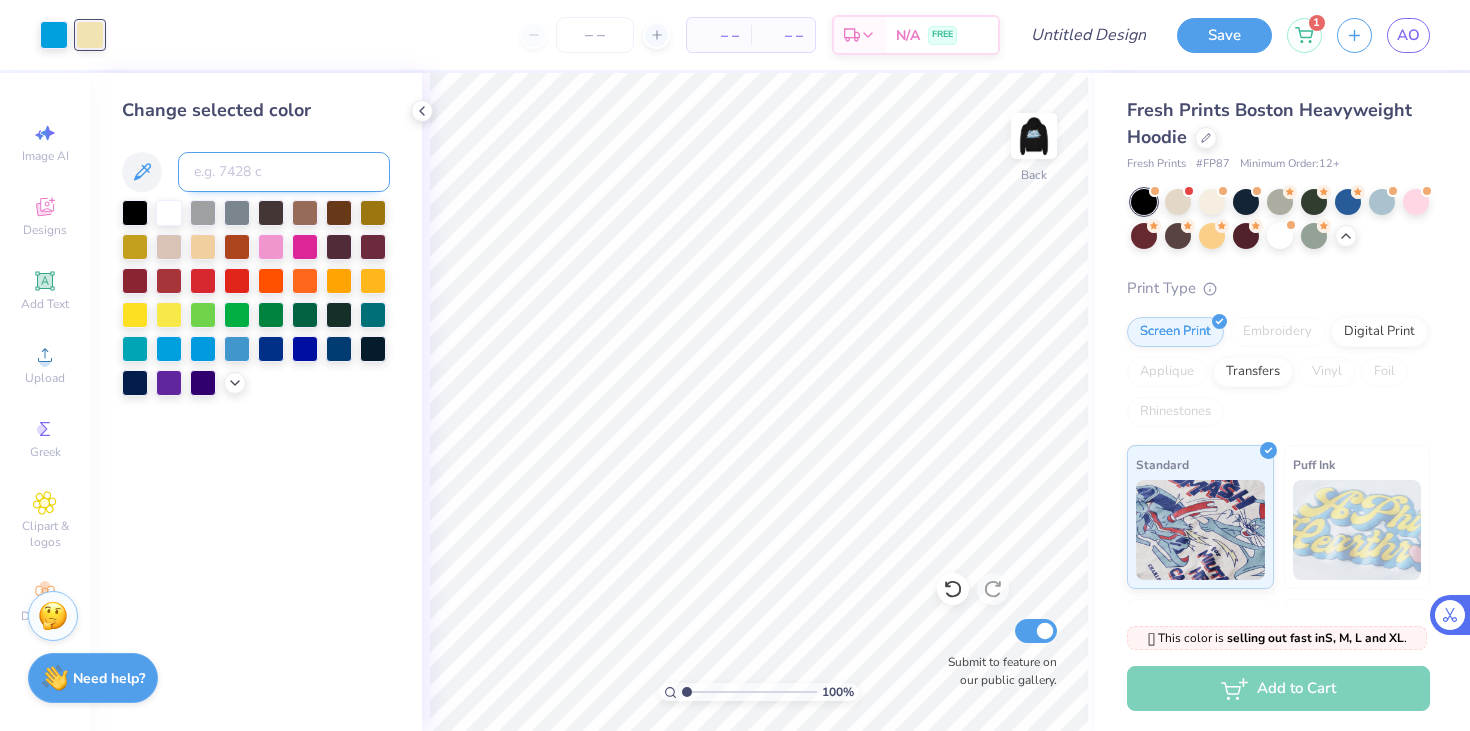click at bounding box center (284, 172) 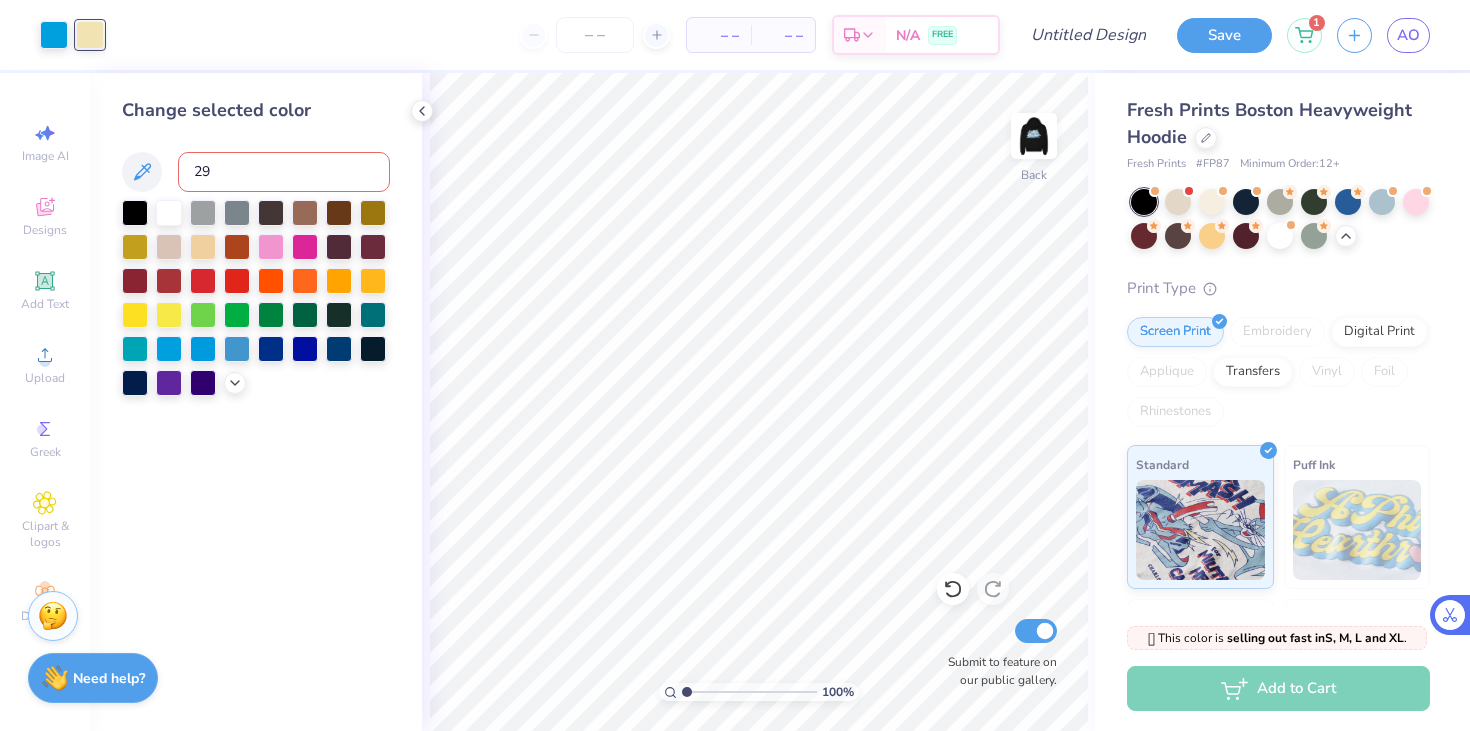 type on "298" 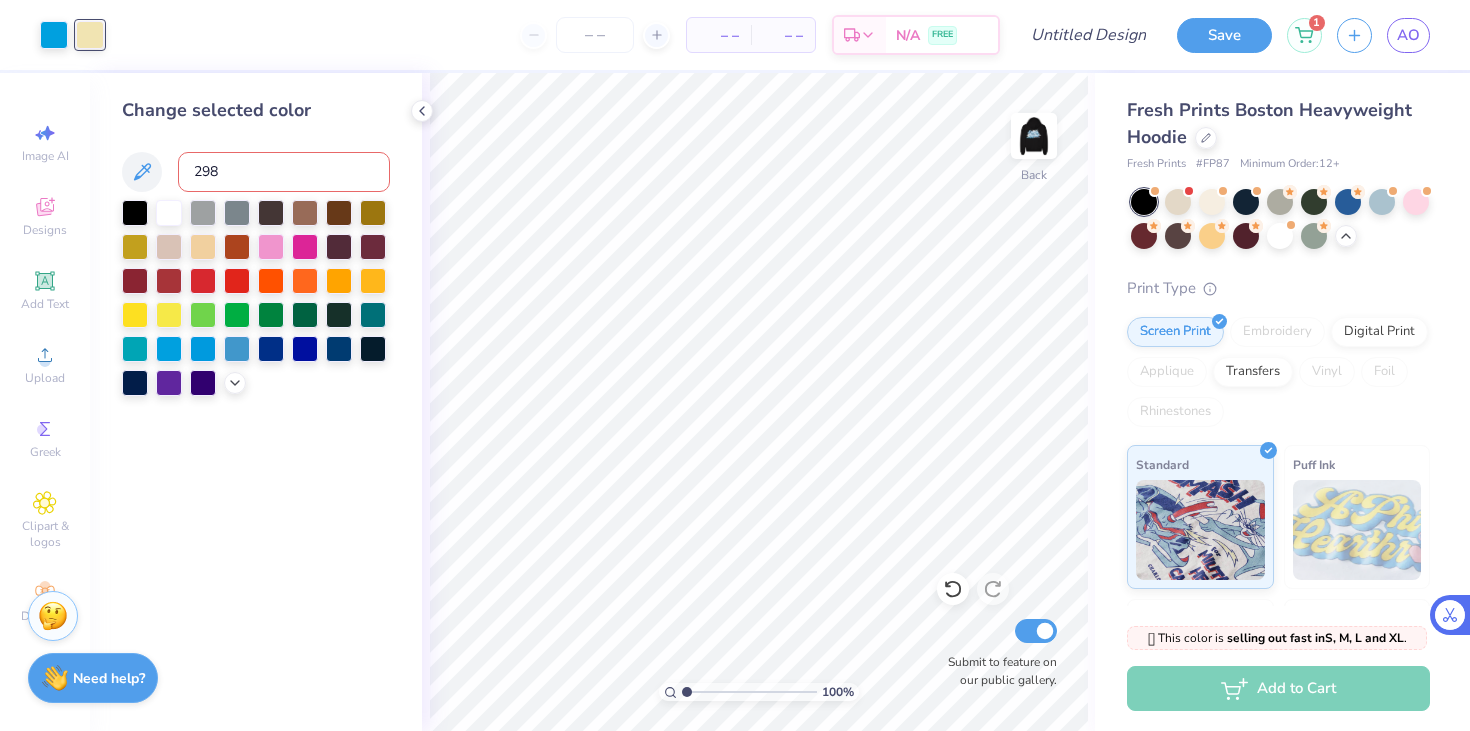 type 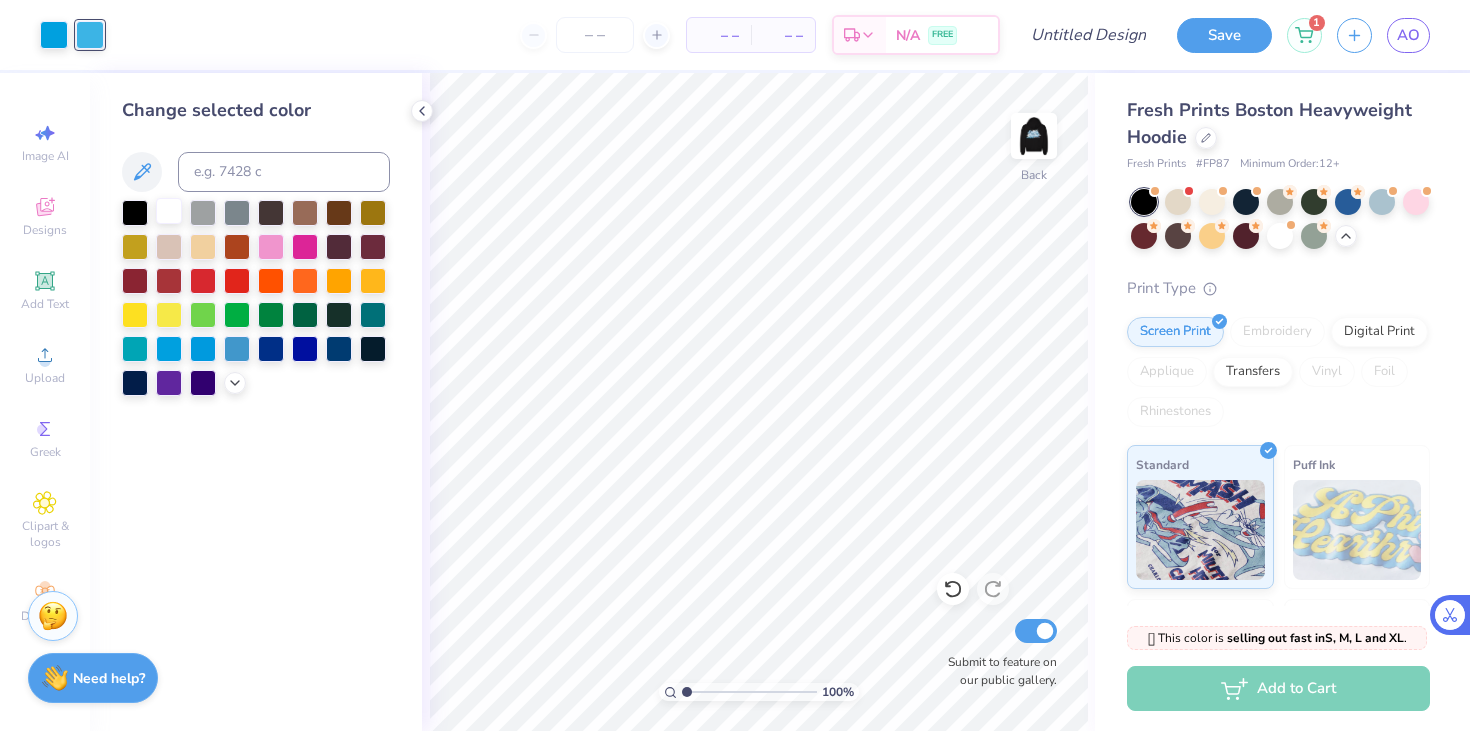 click at bounding box center (169, 211) 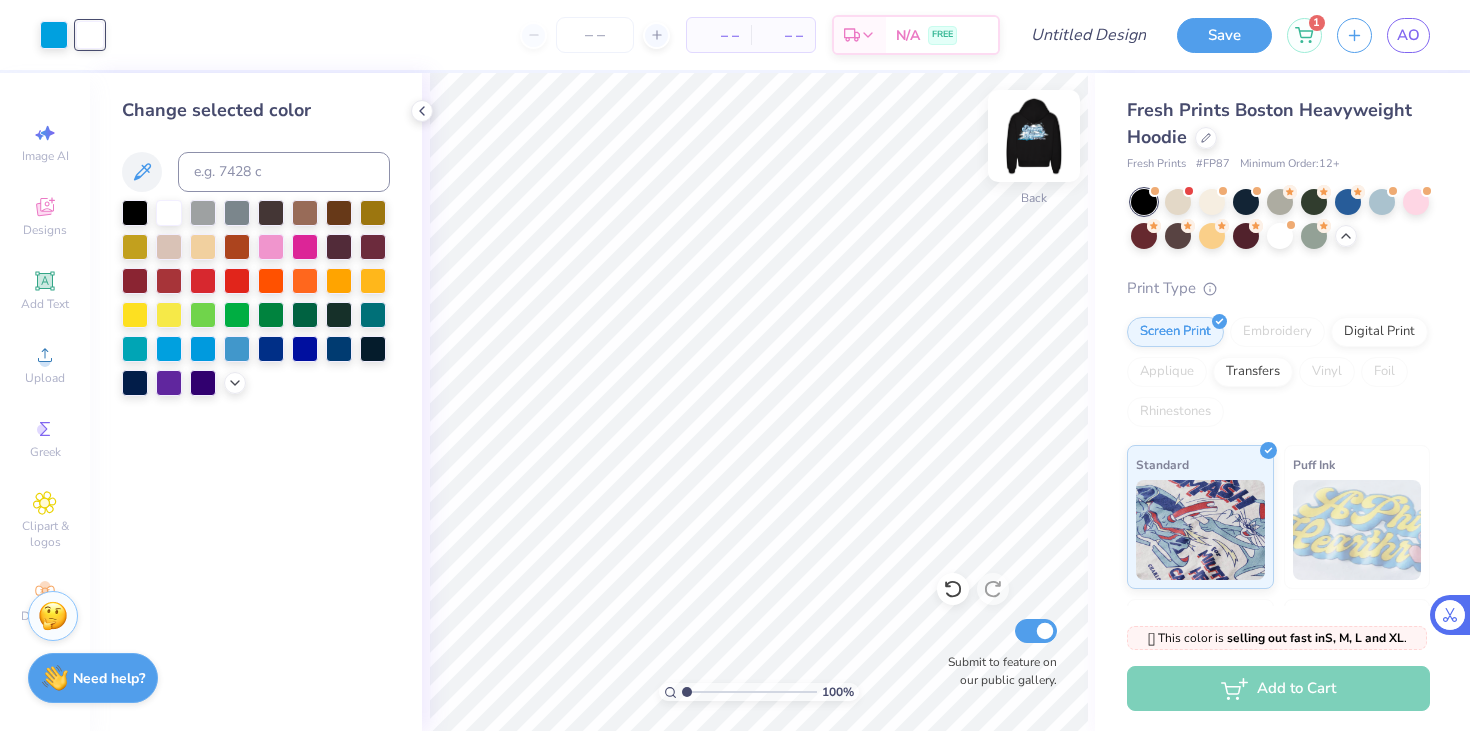 click at bounding box center (1034, 136) 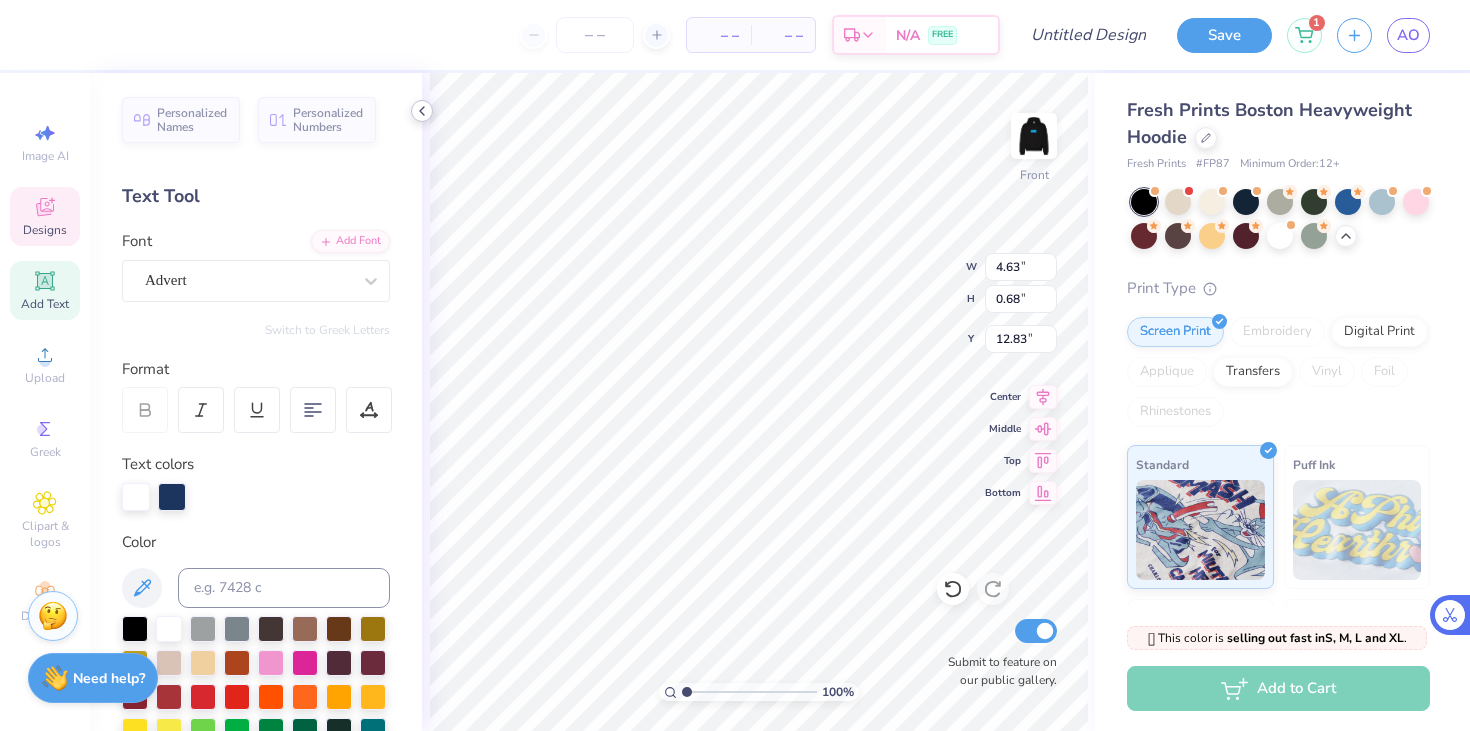 click 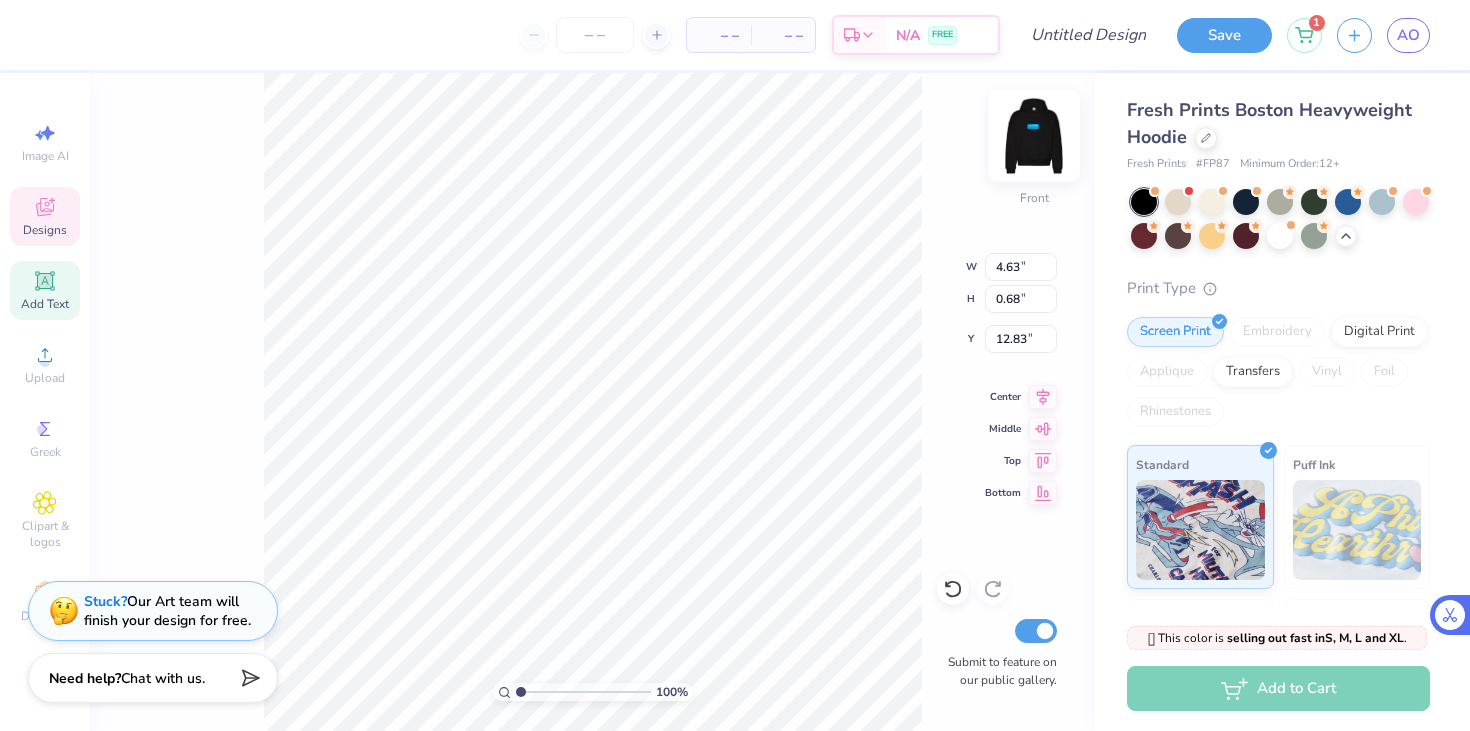 click at bounding box center [1034, 136] 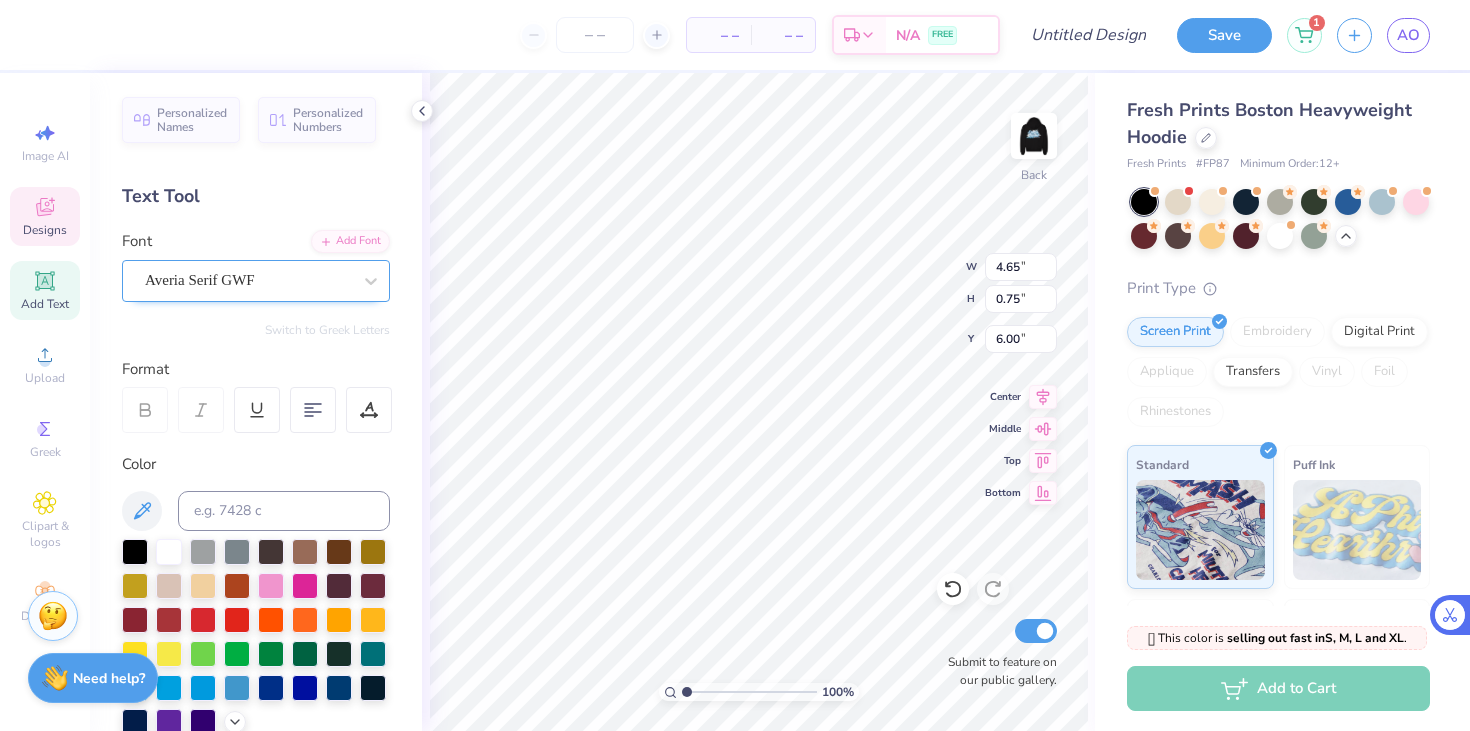 click on "Averia Serif GWF" at bounding box center (248, 280) 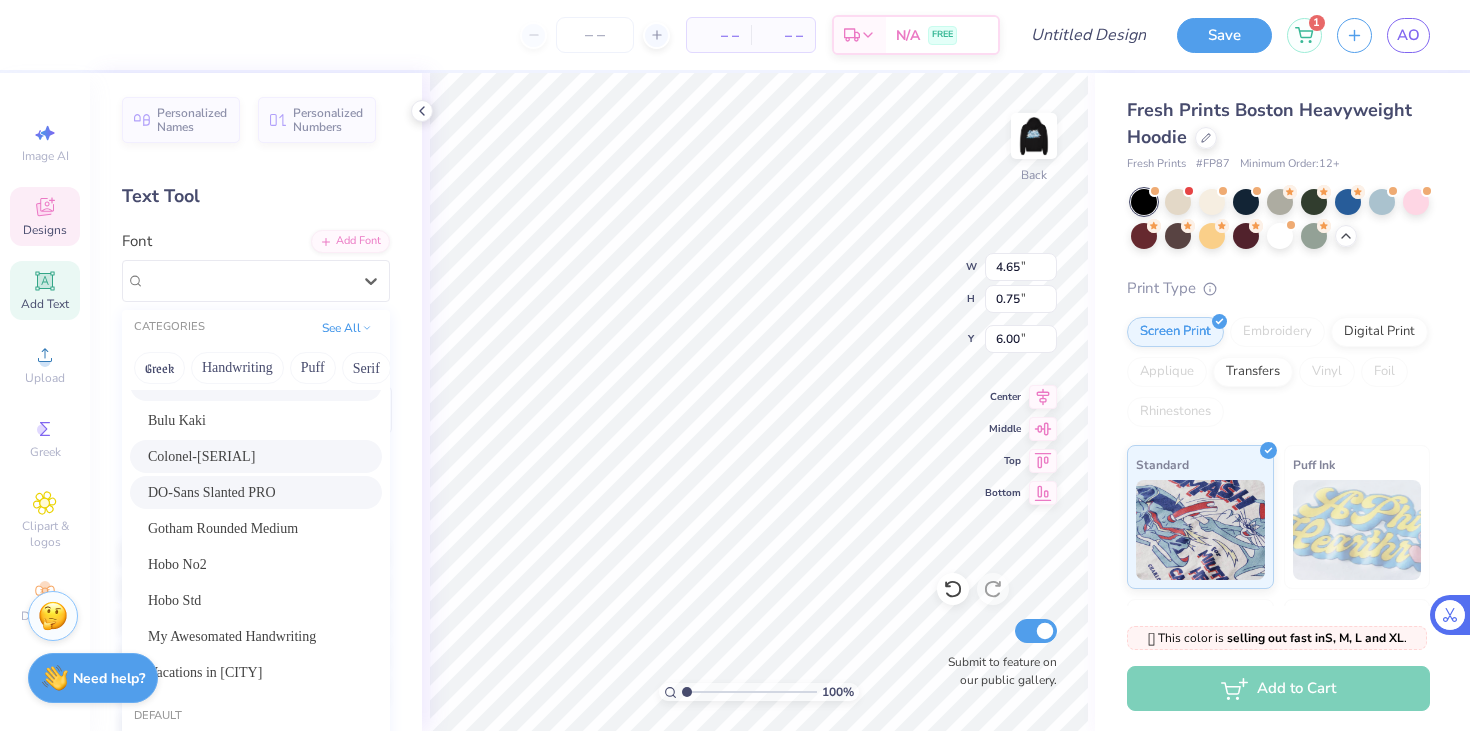 scroll, scrollTop: 0, scrollLeft: 0, axis: both 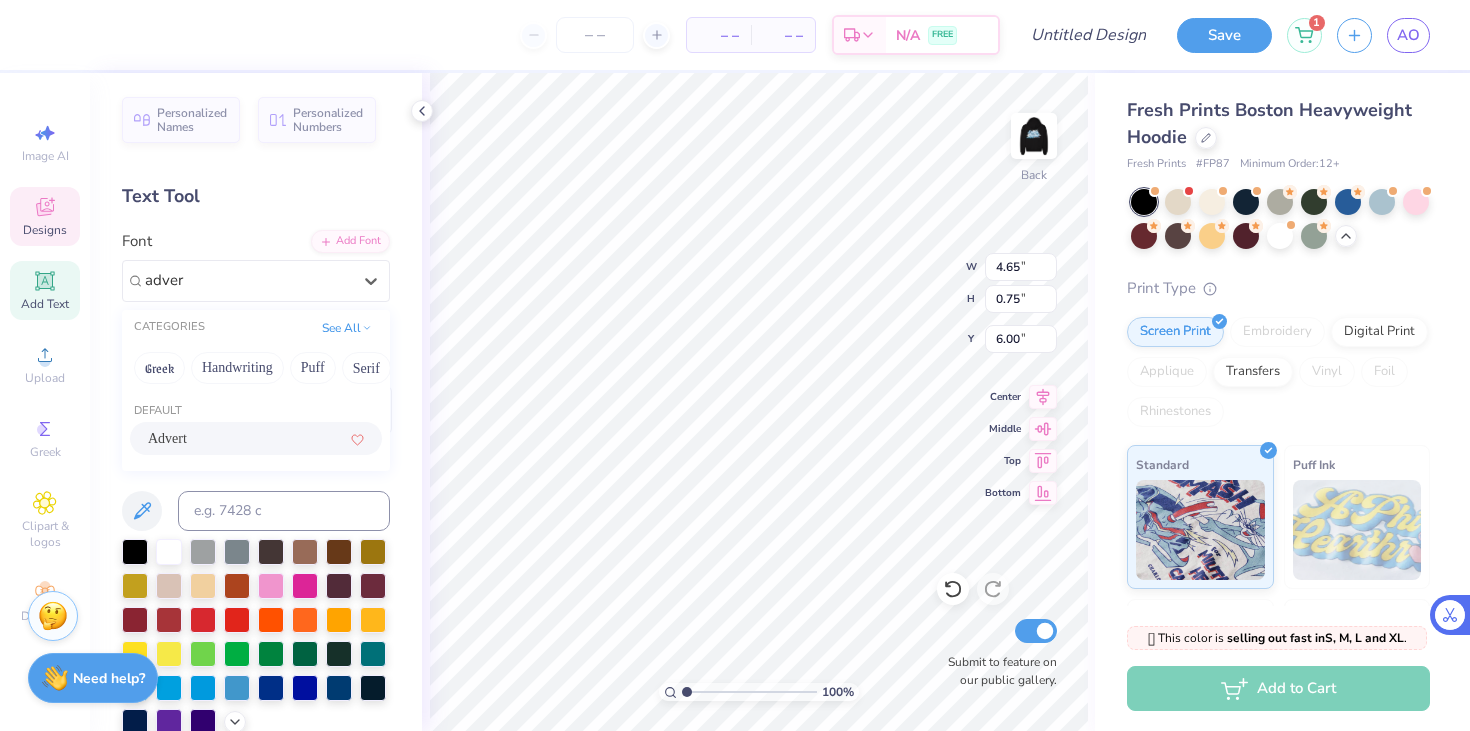 click on "Advert" at bounding box center (167, 438) 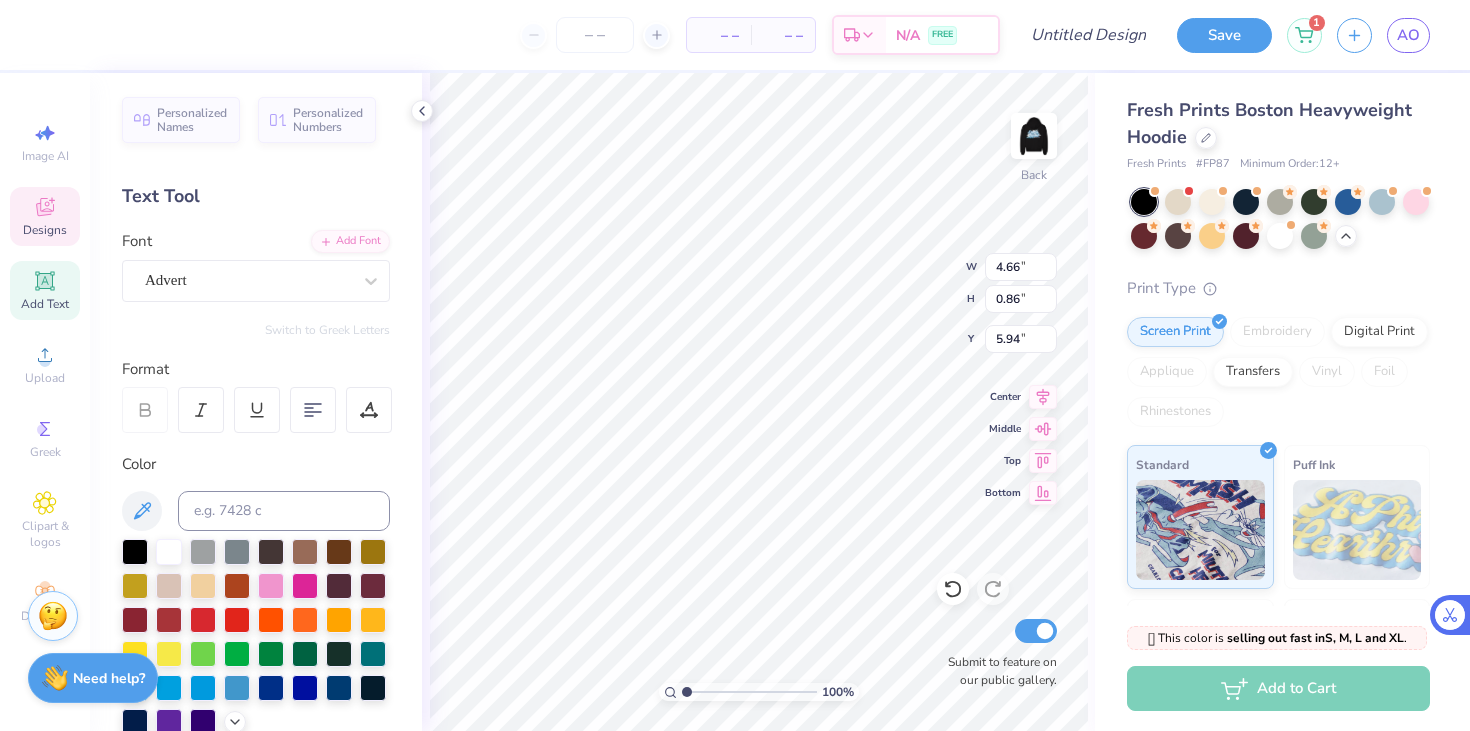 type 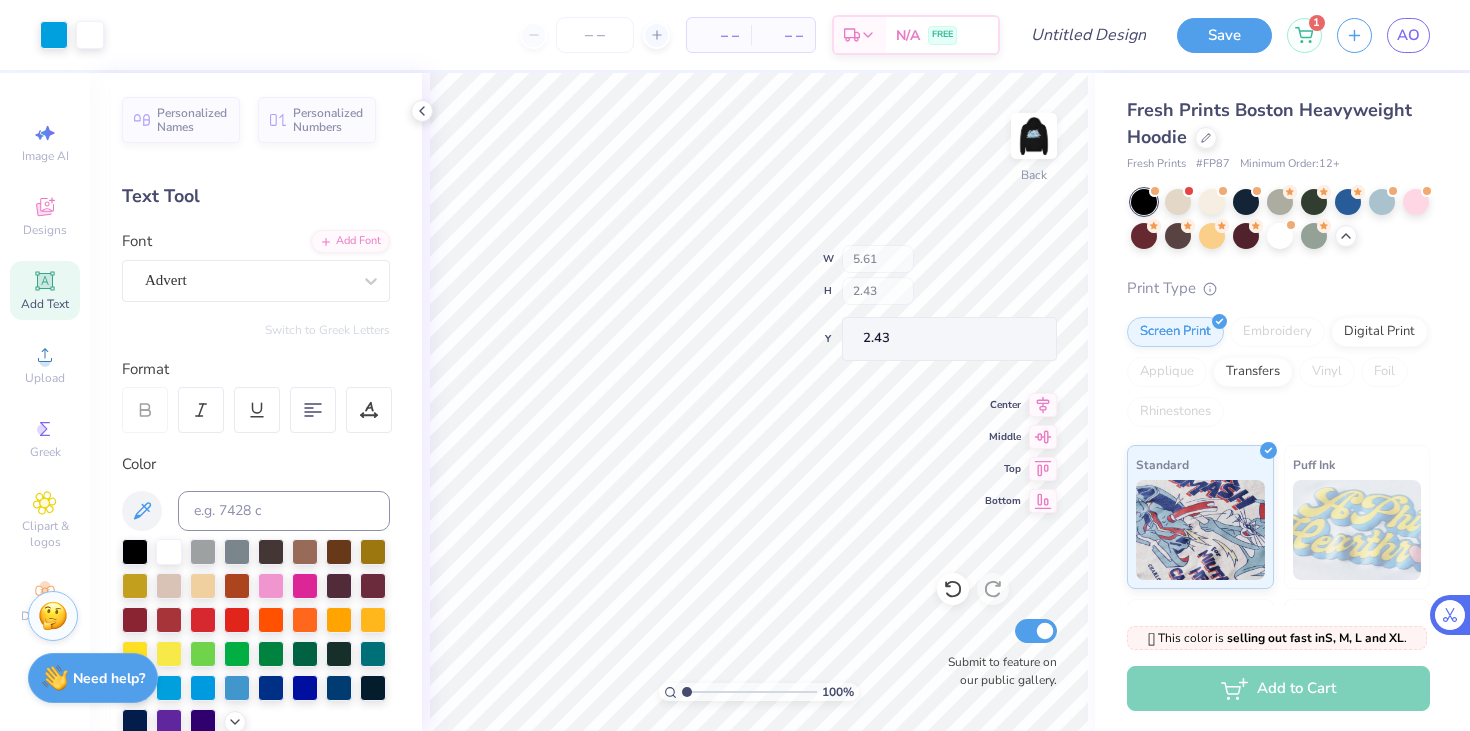 type on "3.00" 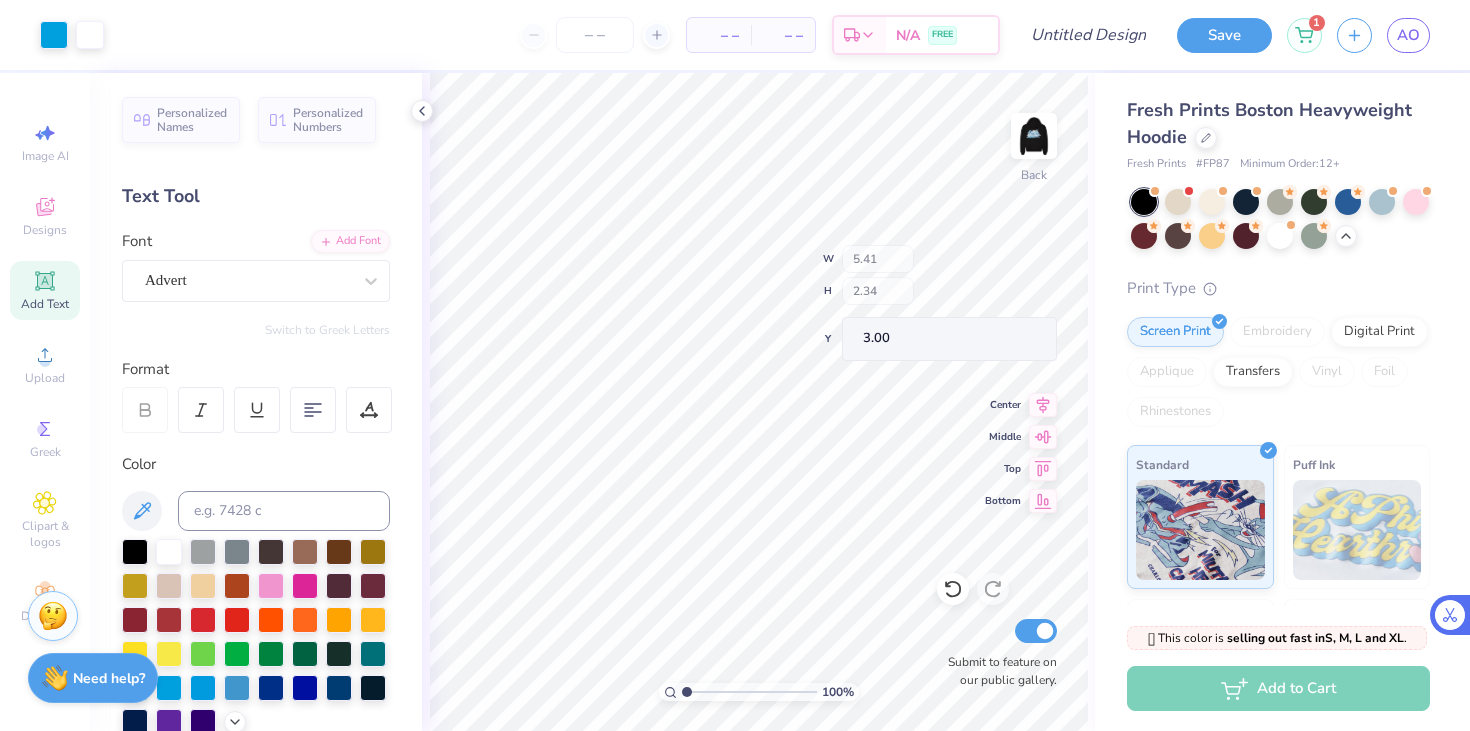 type on "5.41" 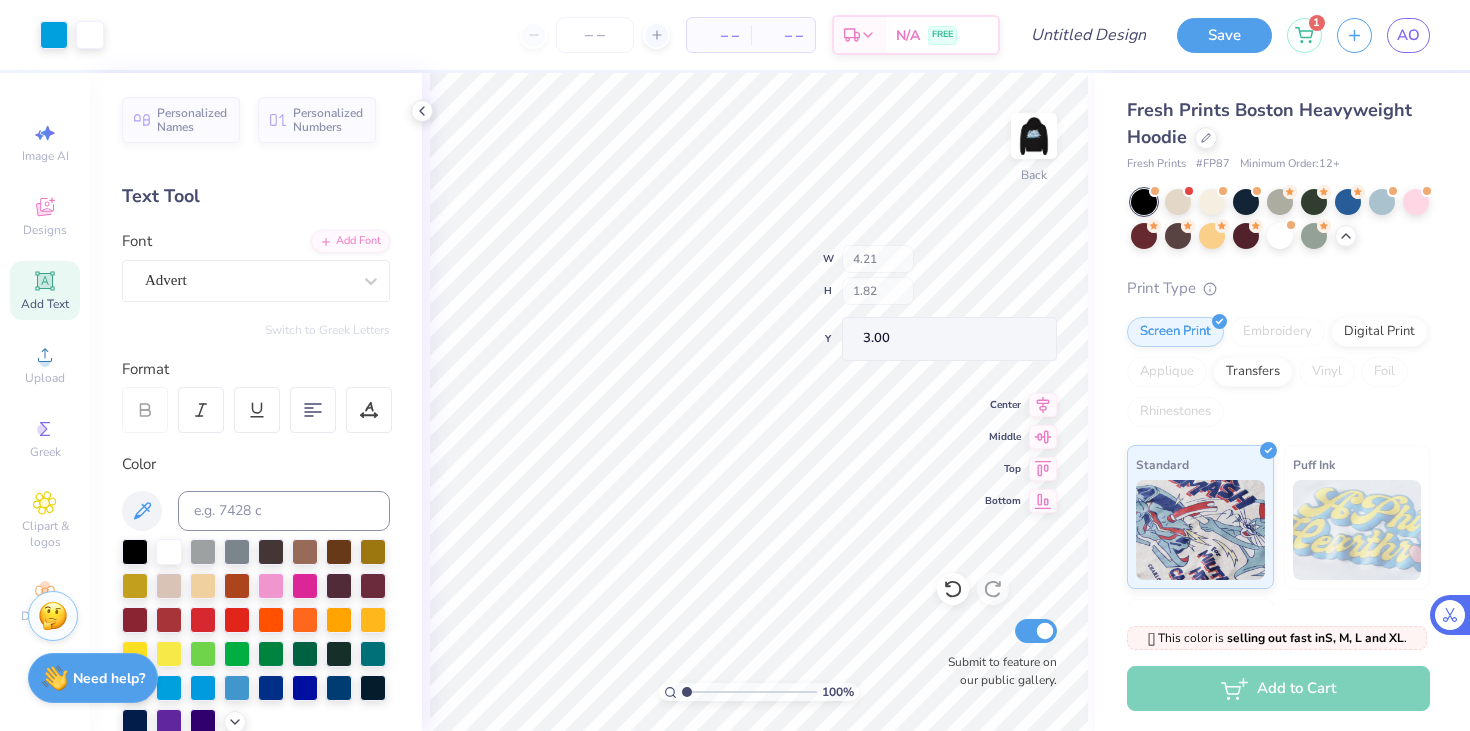 type on "4.21" 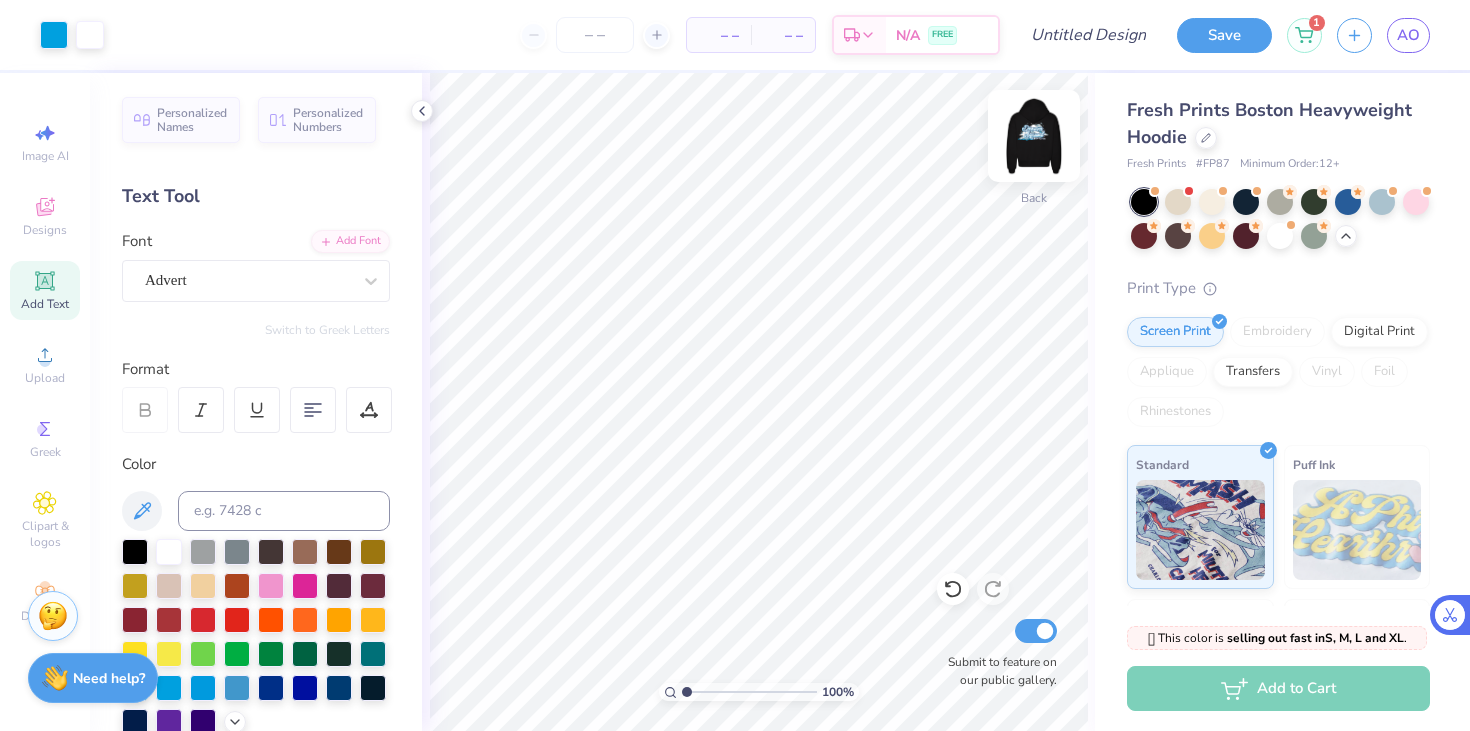 click at bounding box center (1034, 136) 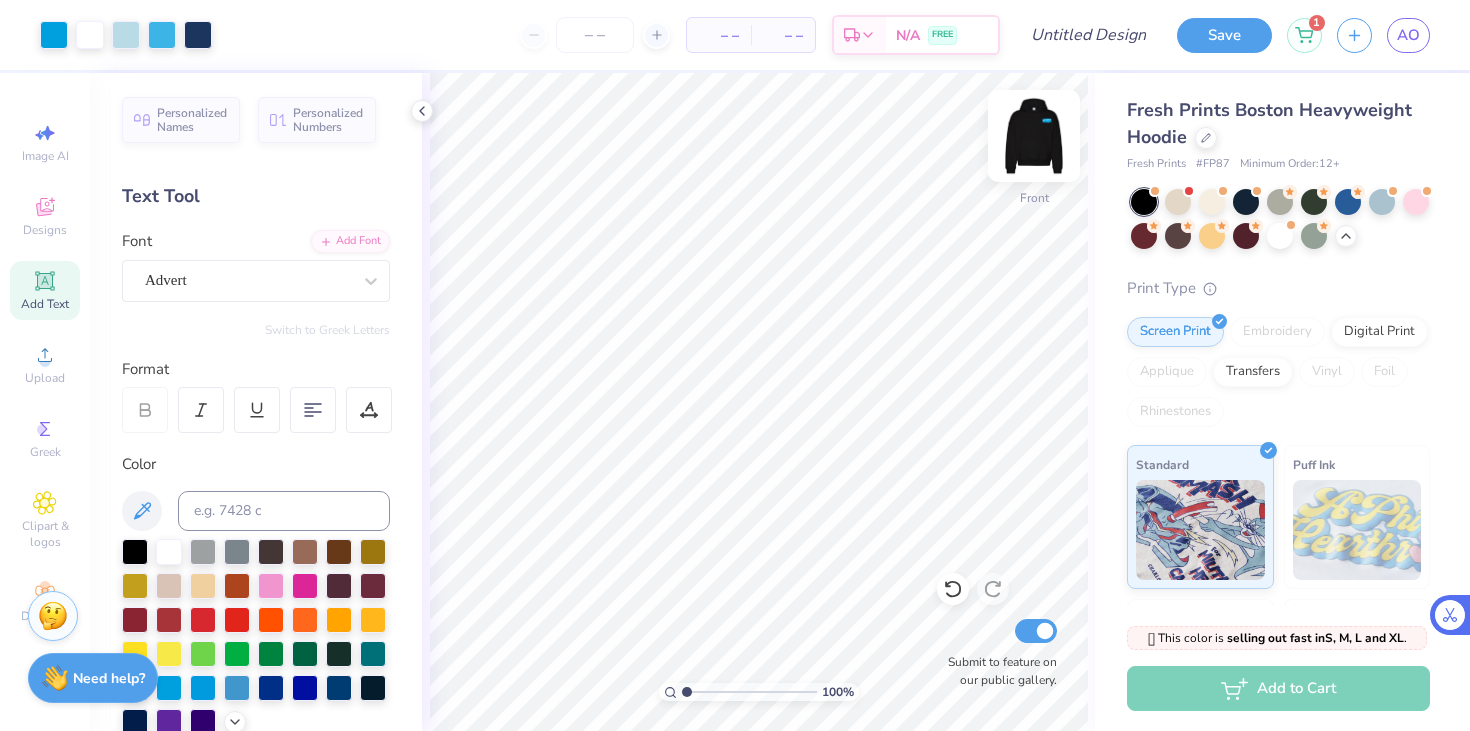 click at bounding box center [1034, 136] 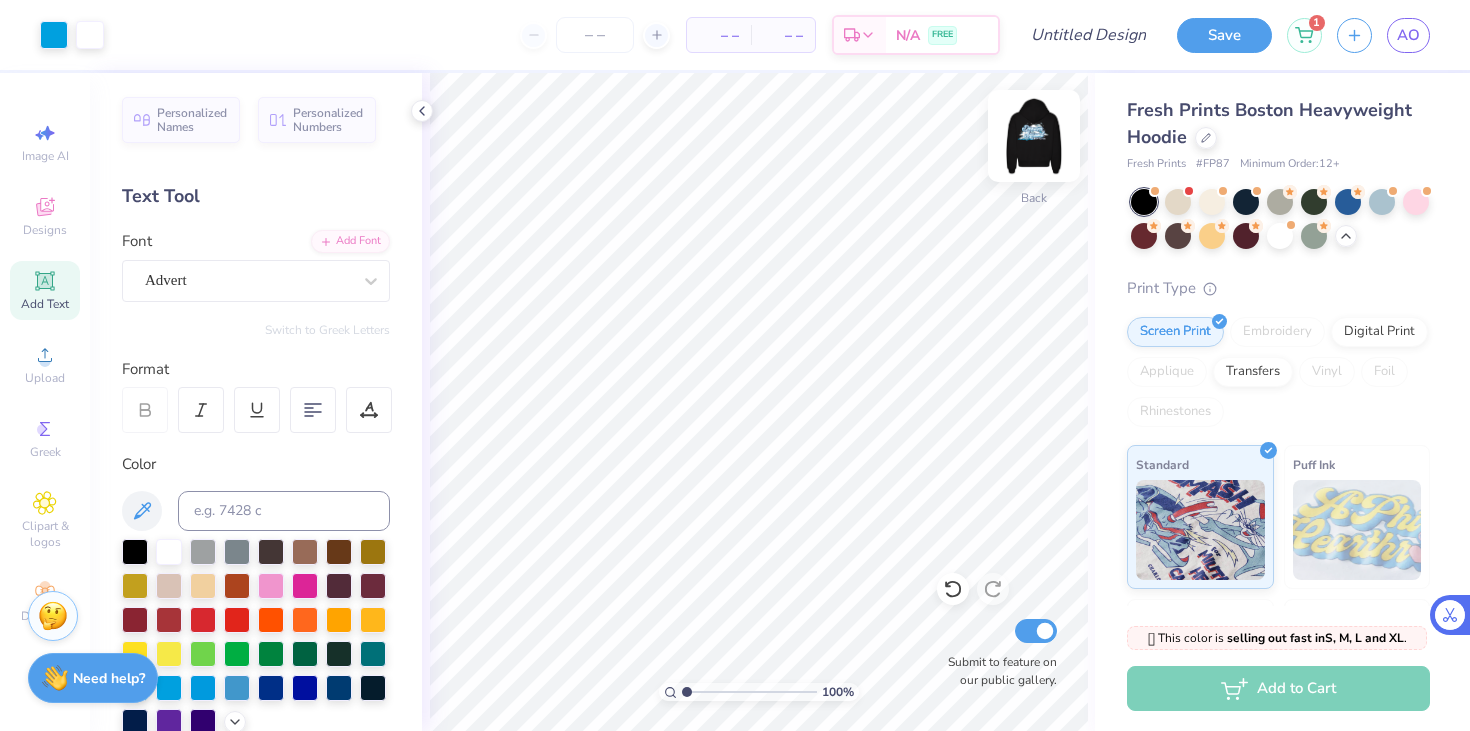 click at bounding box center [1034, 136] 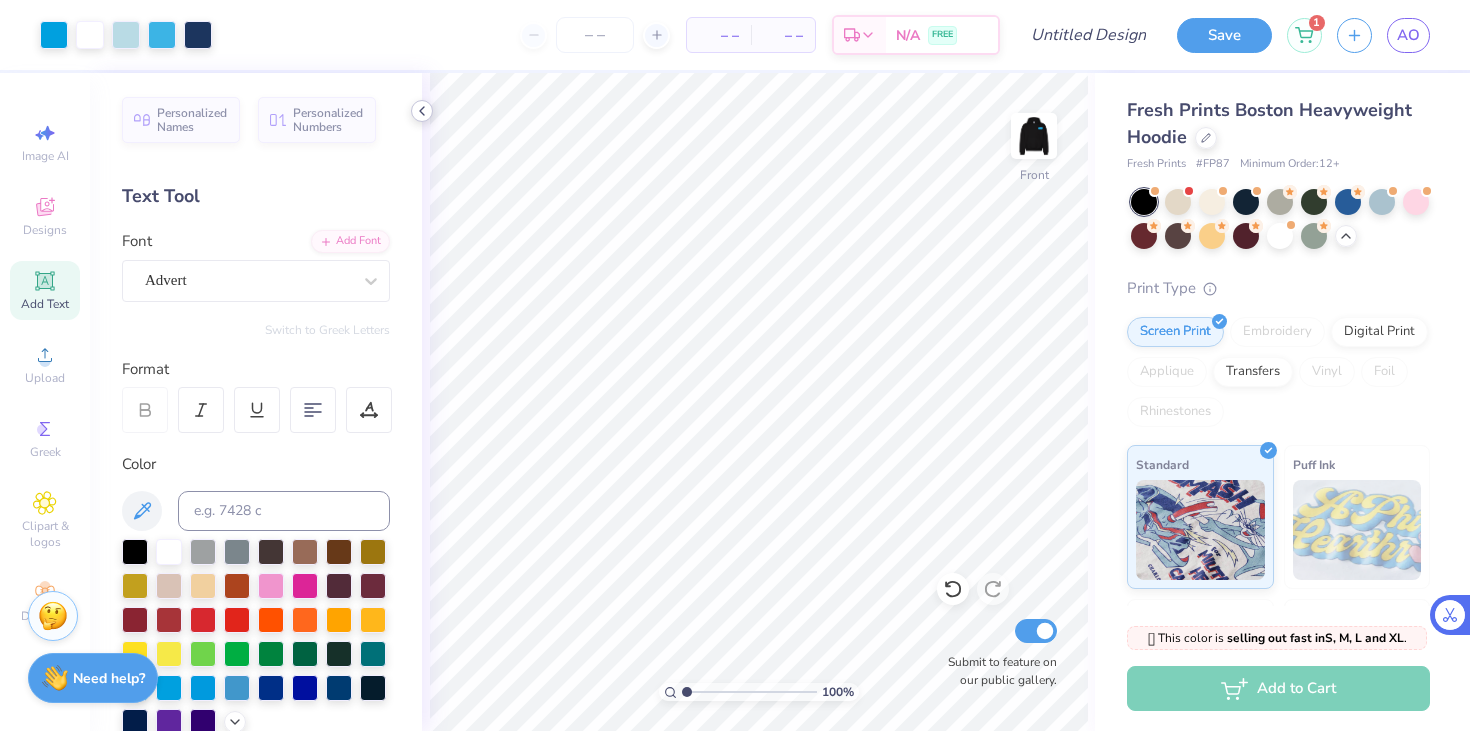 click 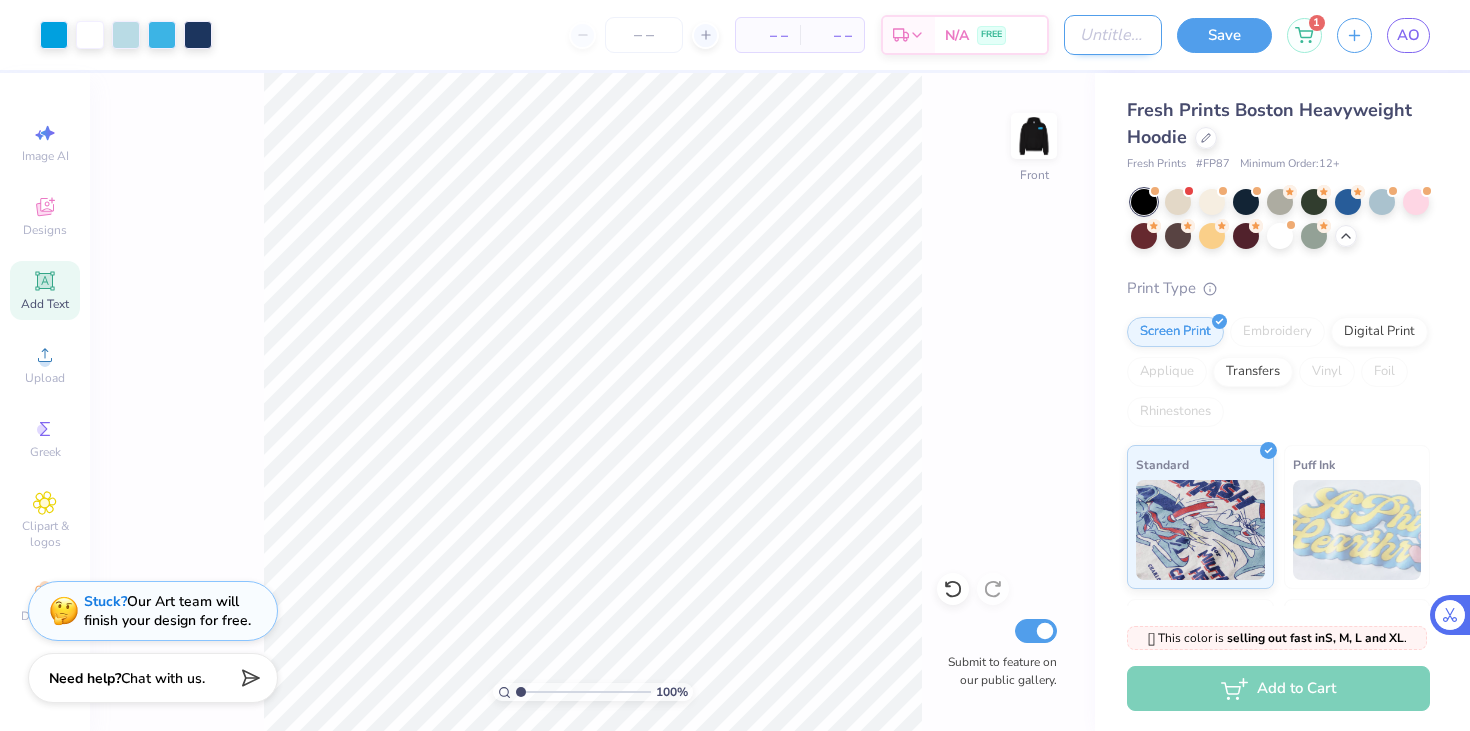 click on "Design Title" at bounding box center [1113, 35] 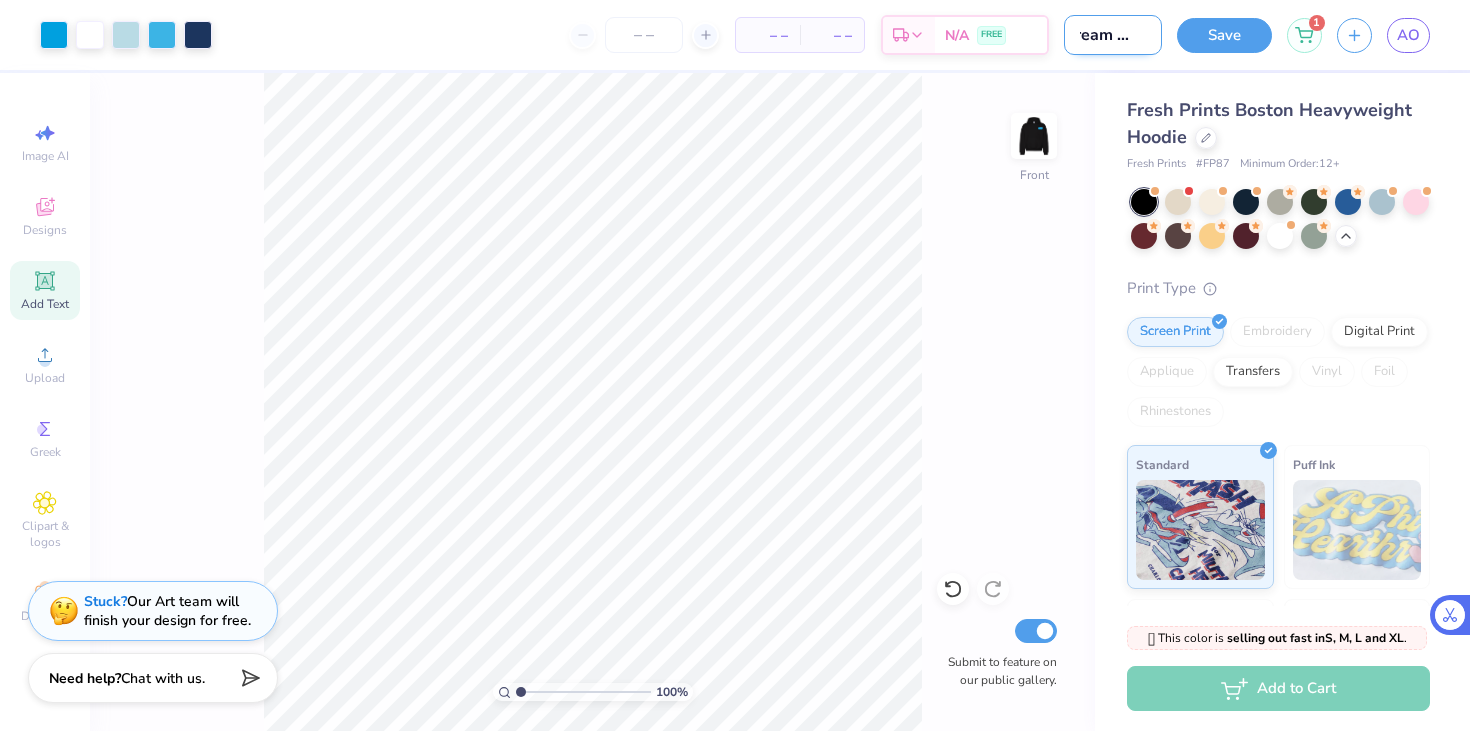 scroll, scrollTop: 0, scrollLeft: 35, axis: horizontal 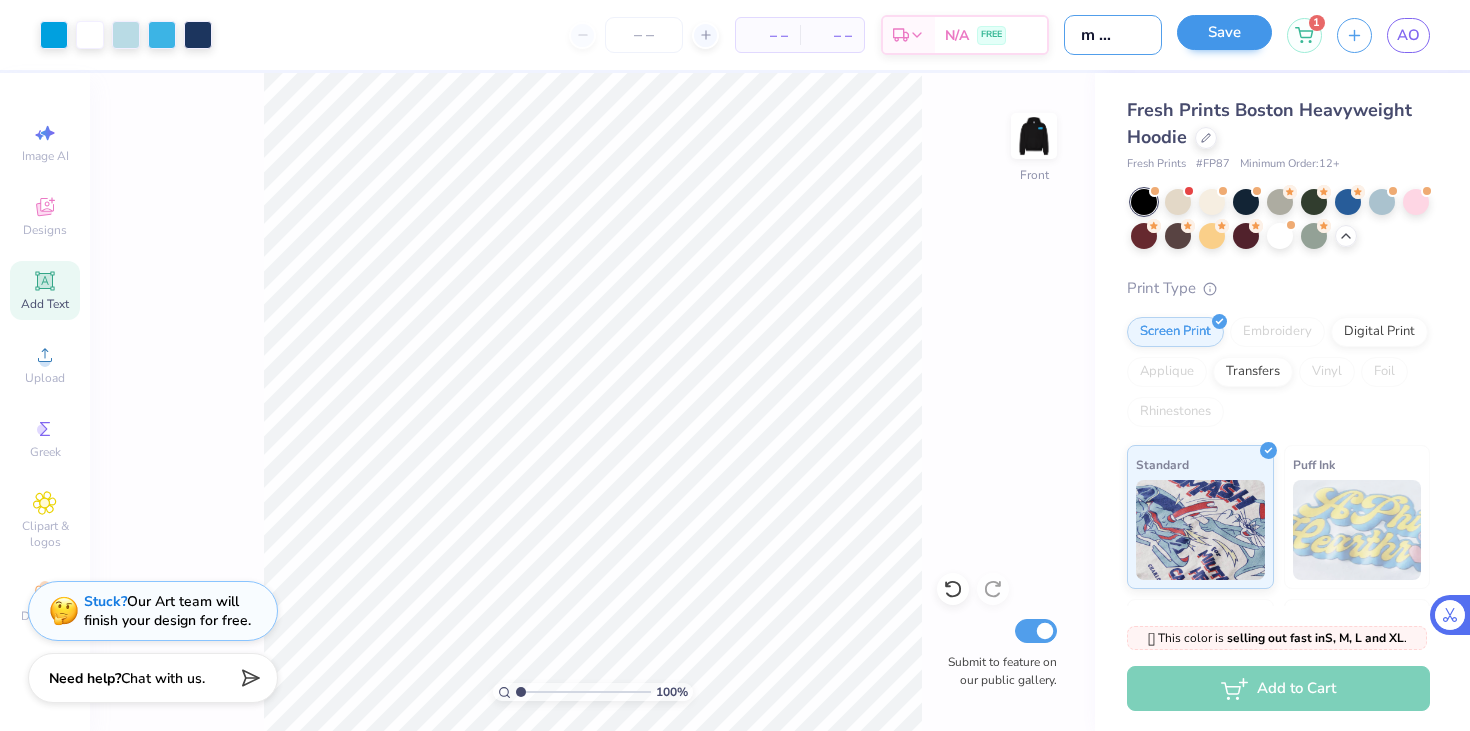 type on "Dream Squad" 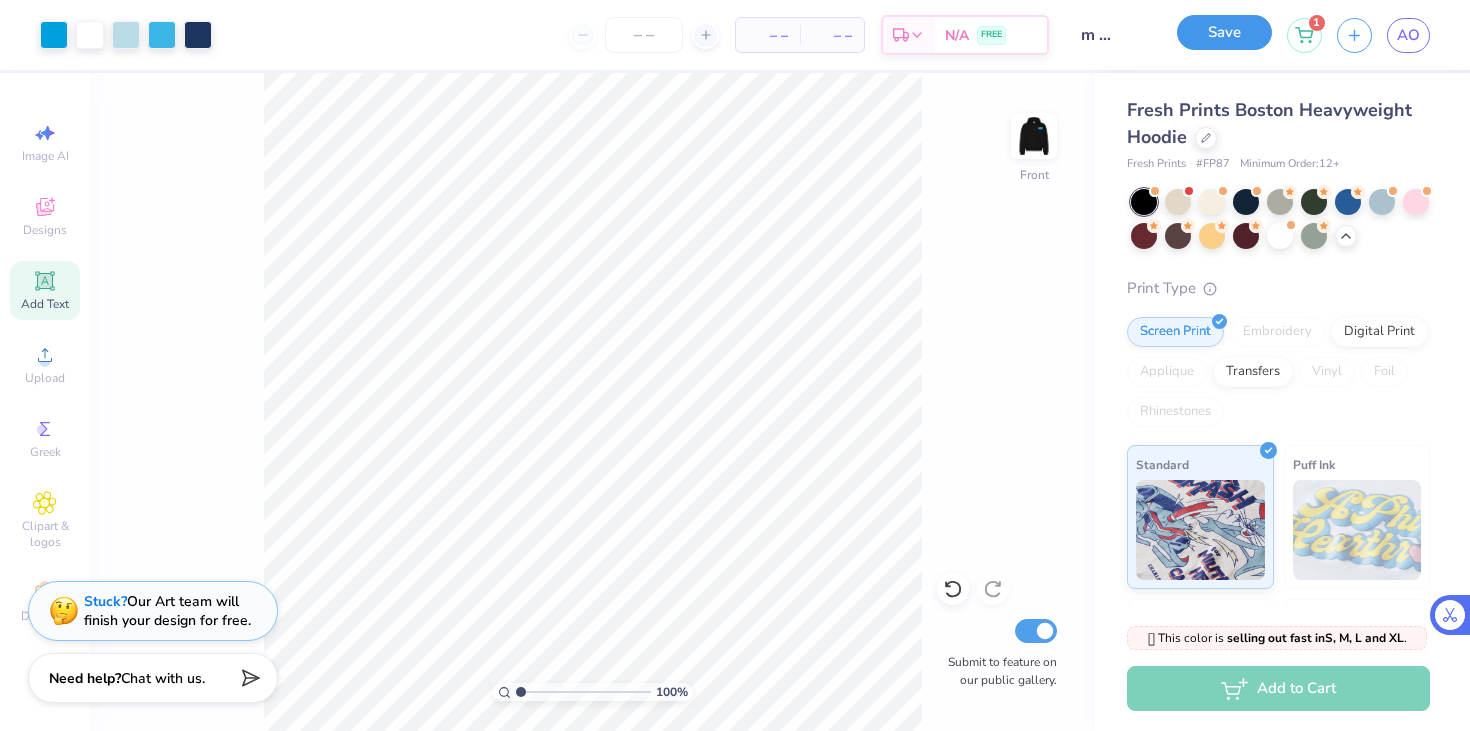 click on "Save" at bounding box center [1224, 32] 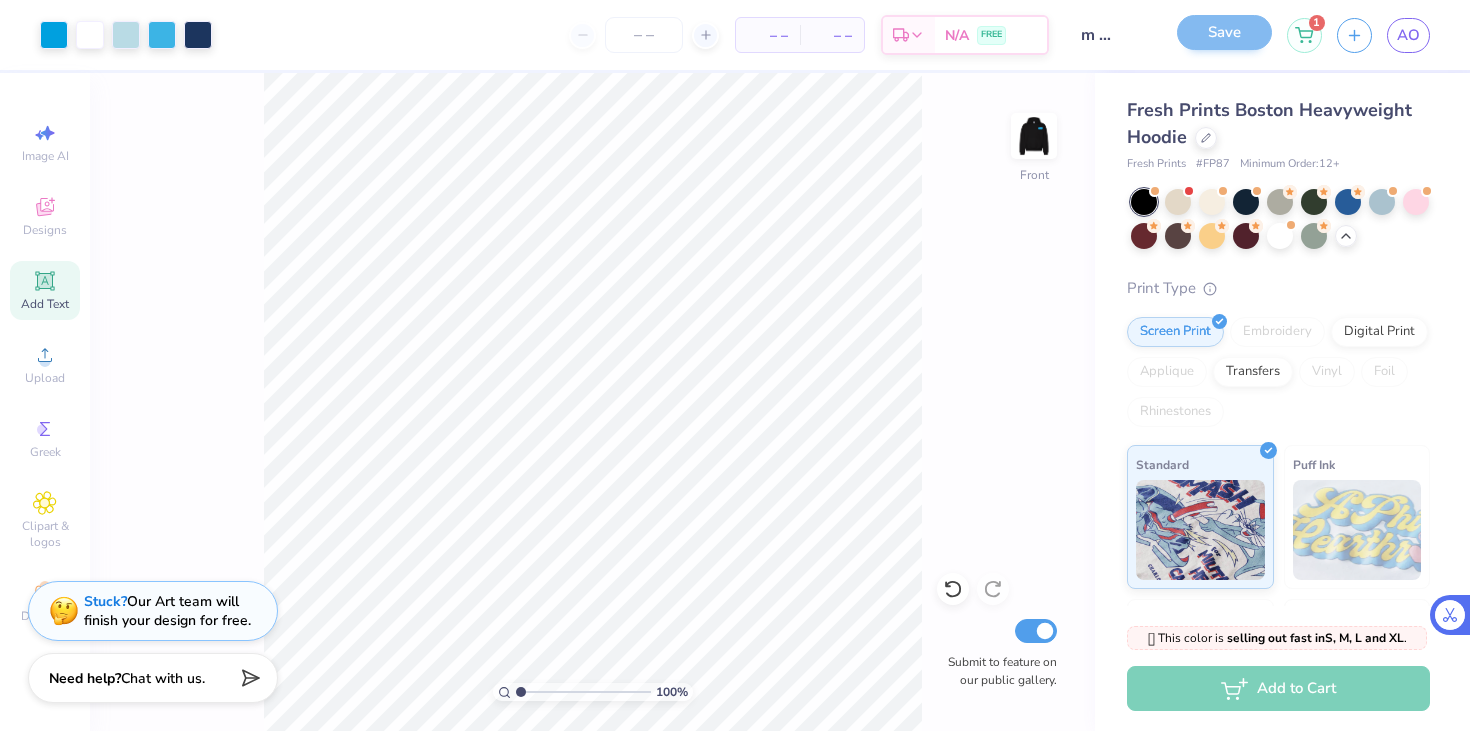 scroll, scrollTop: 0, scrollLeft: 0, axis: both 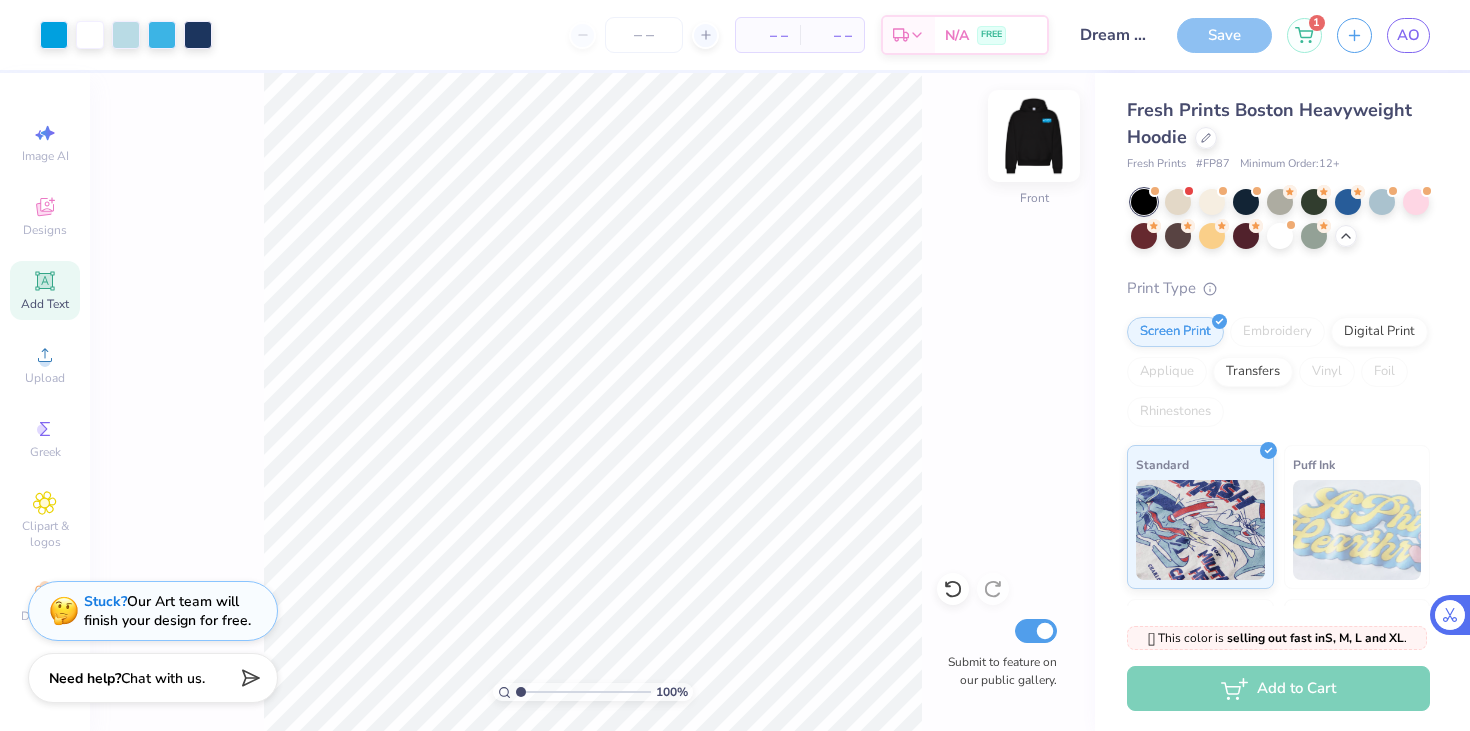 click at bounding box center (1034, 136) 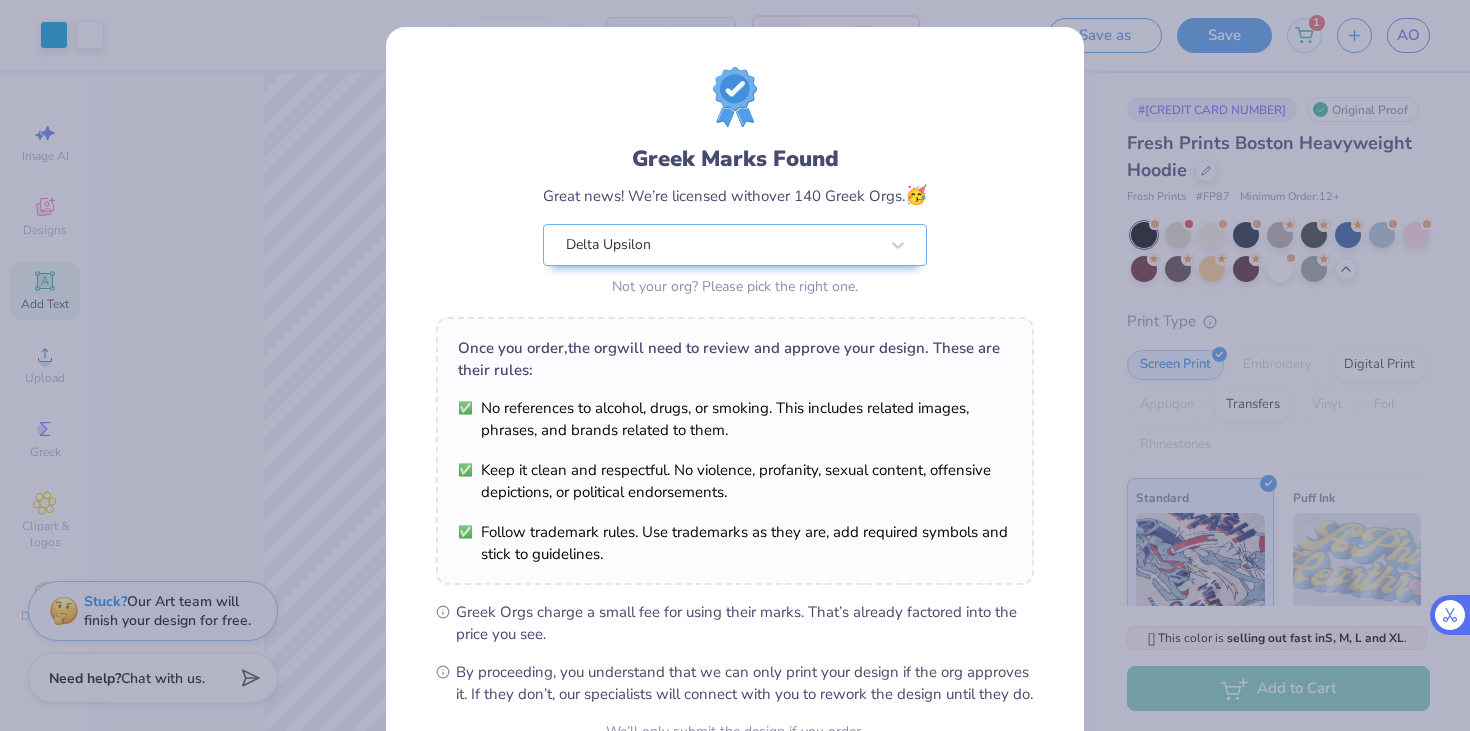 scroll, scrollTop: 205, scrollLeft: 0, axis: vertical 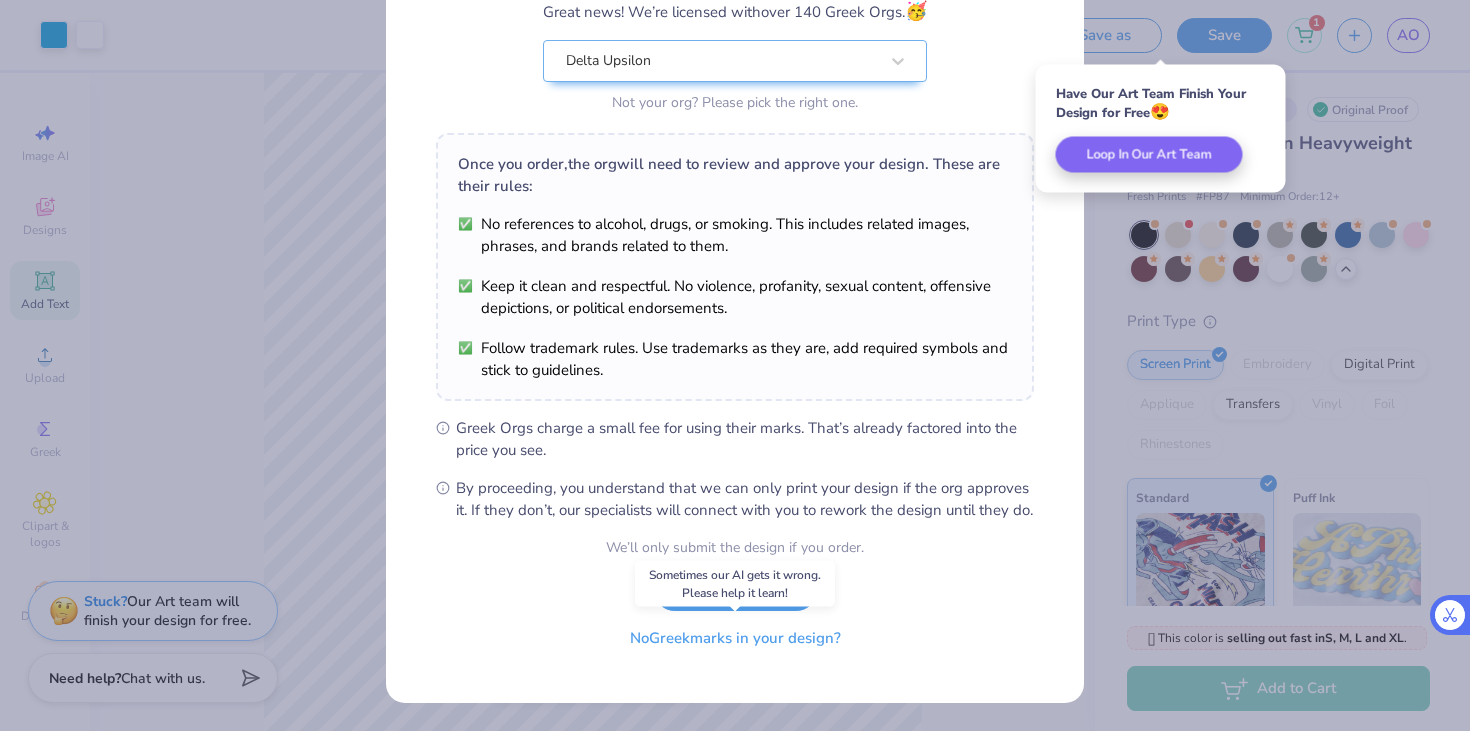 click on "No  Greek  marks in your design?" at bounding box center (735, 638) 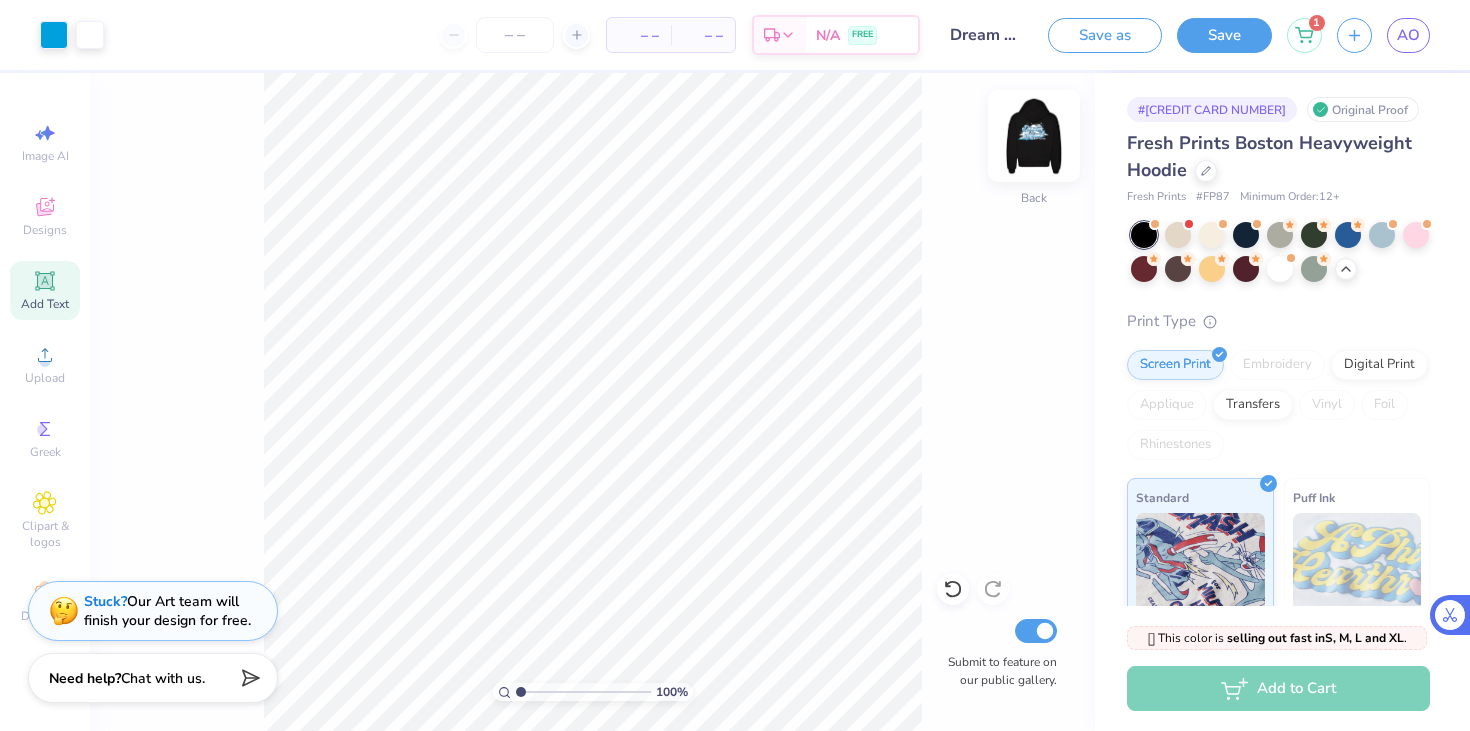 click at bounding box center [1034, 136] 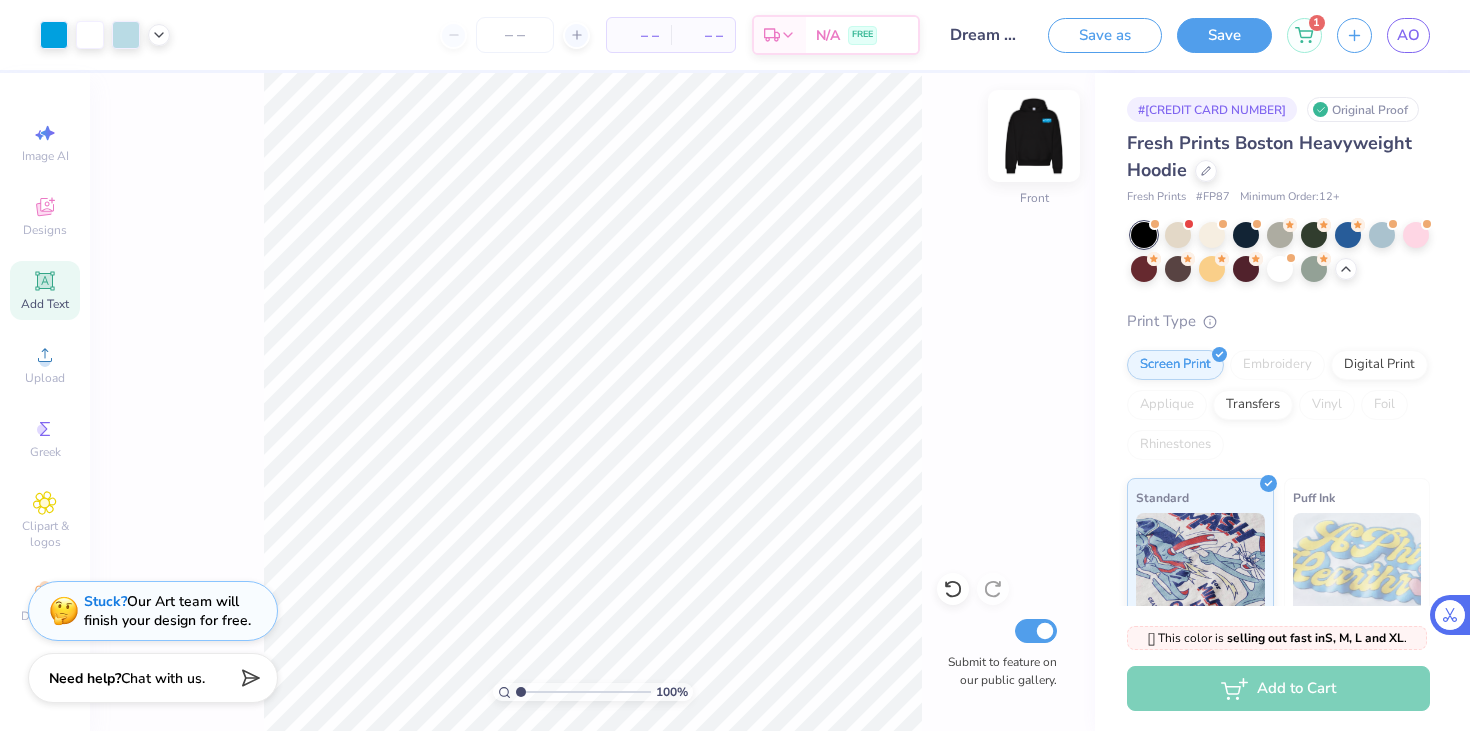click at bounding box center (1034, 136) 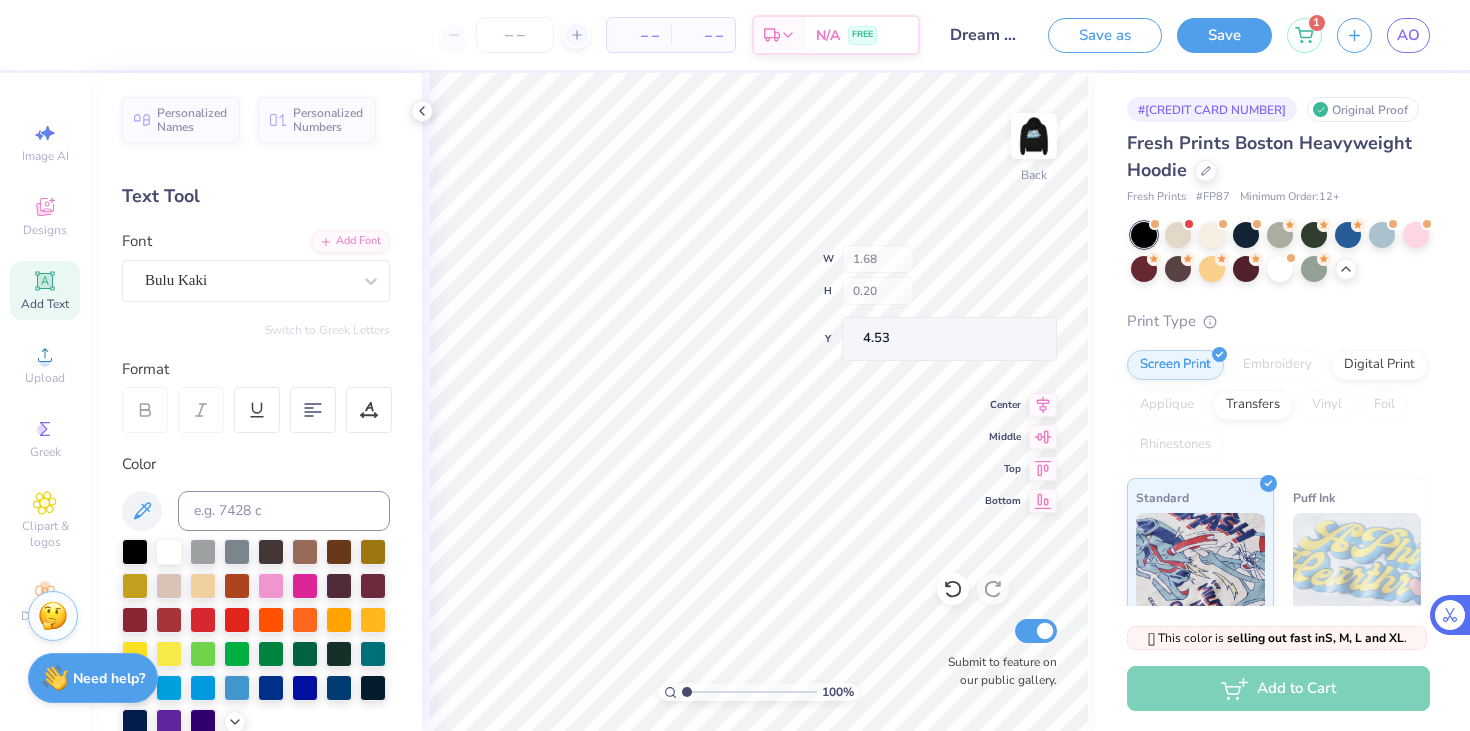type on "2.39" 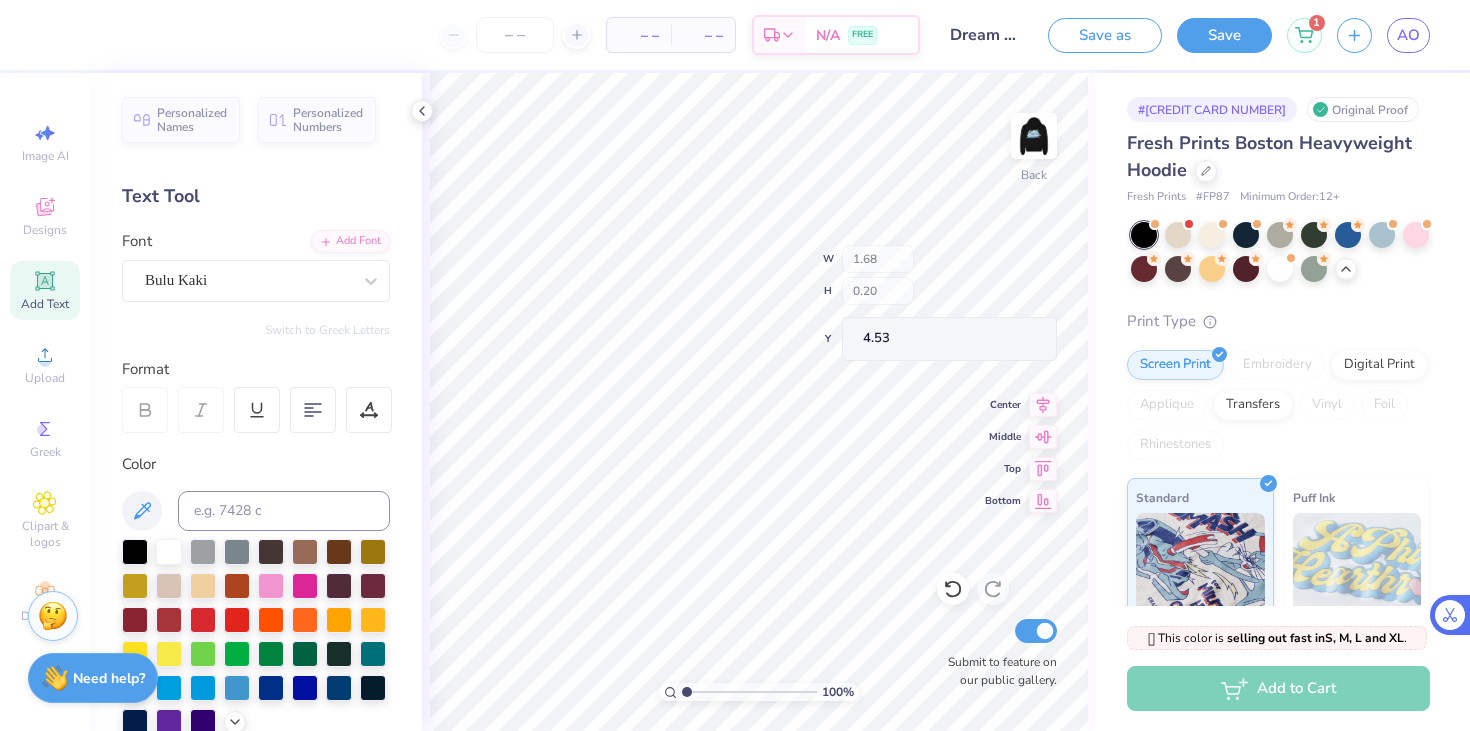 type on "0.28" 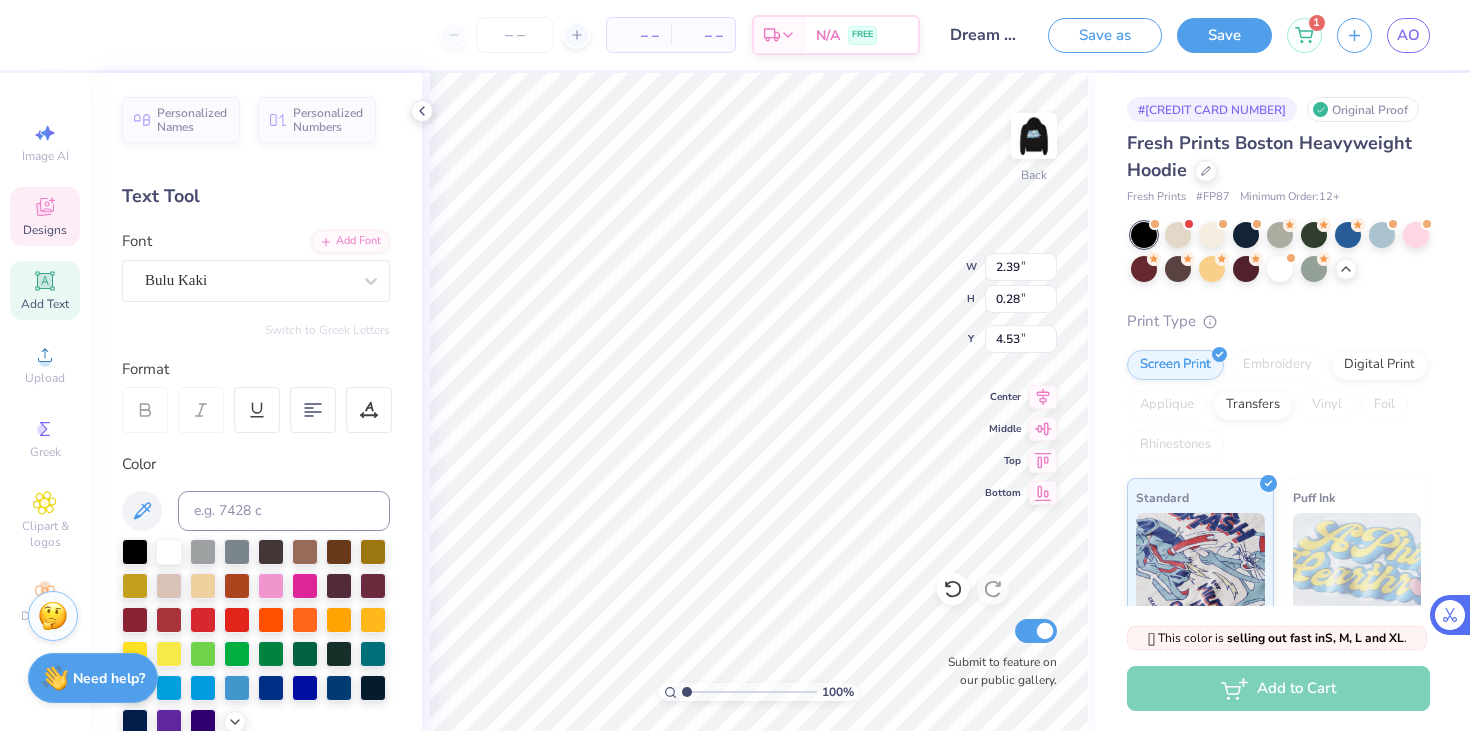 type on "3.99" 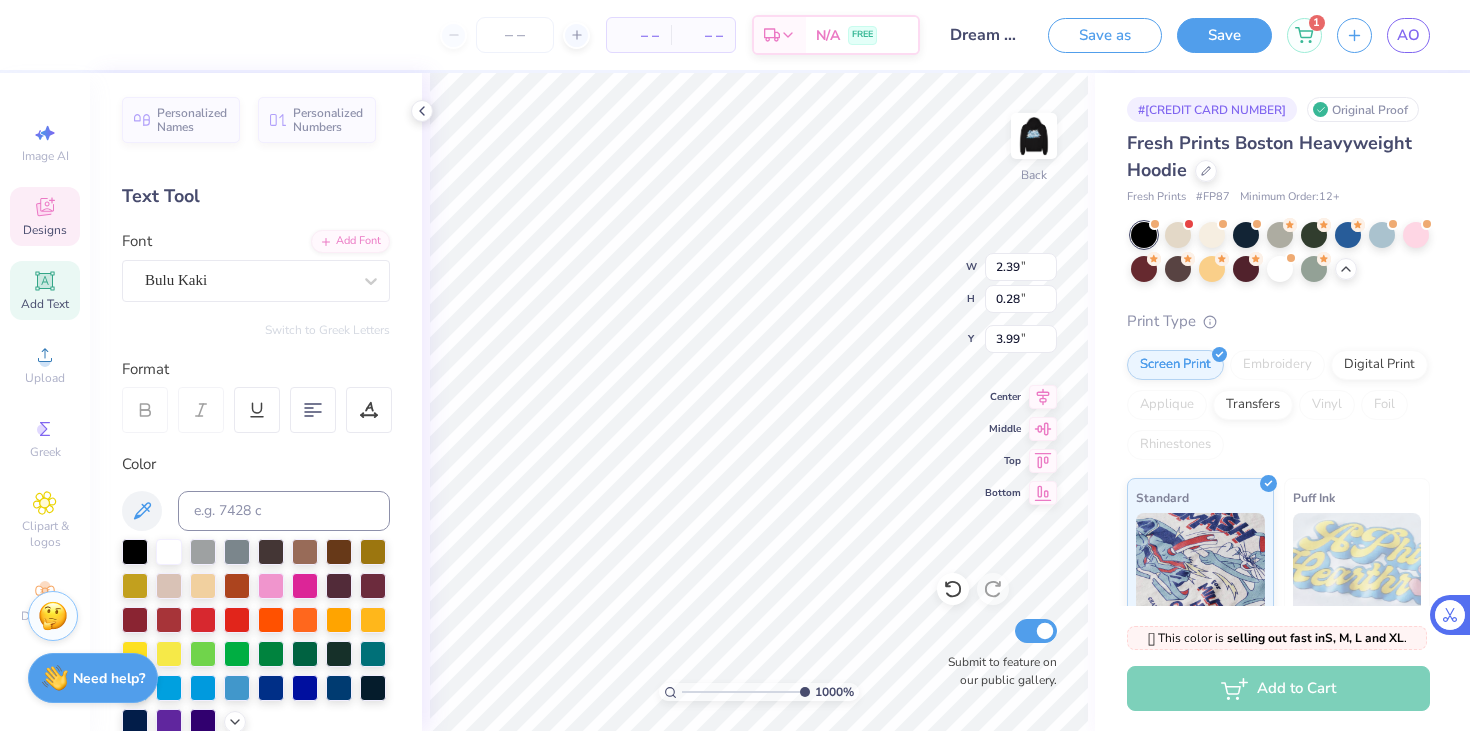 drag, startPoint x: 689, startPoint y: 691, endPoint x: 825, endPoint y: 692, distance: 136.00368 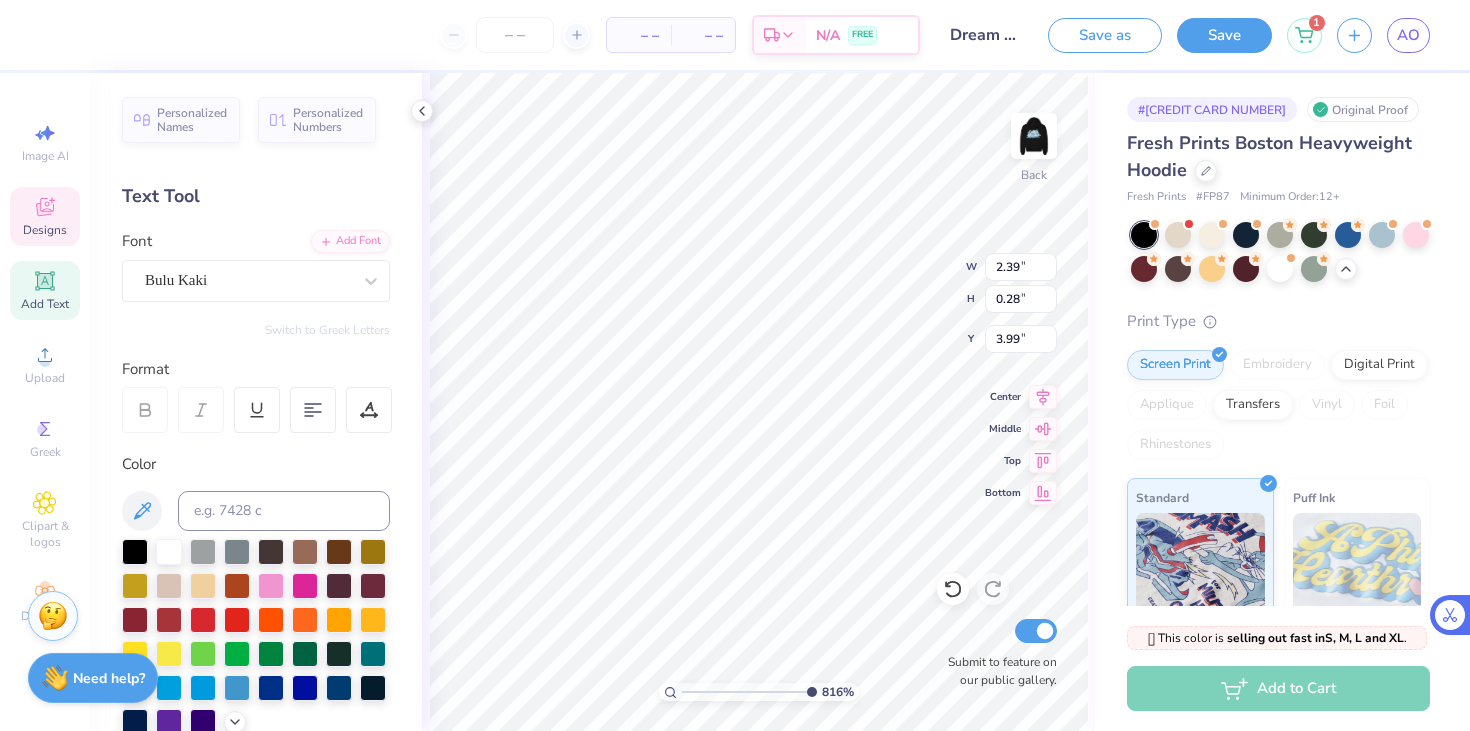 type on "8.05" 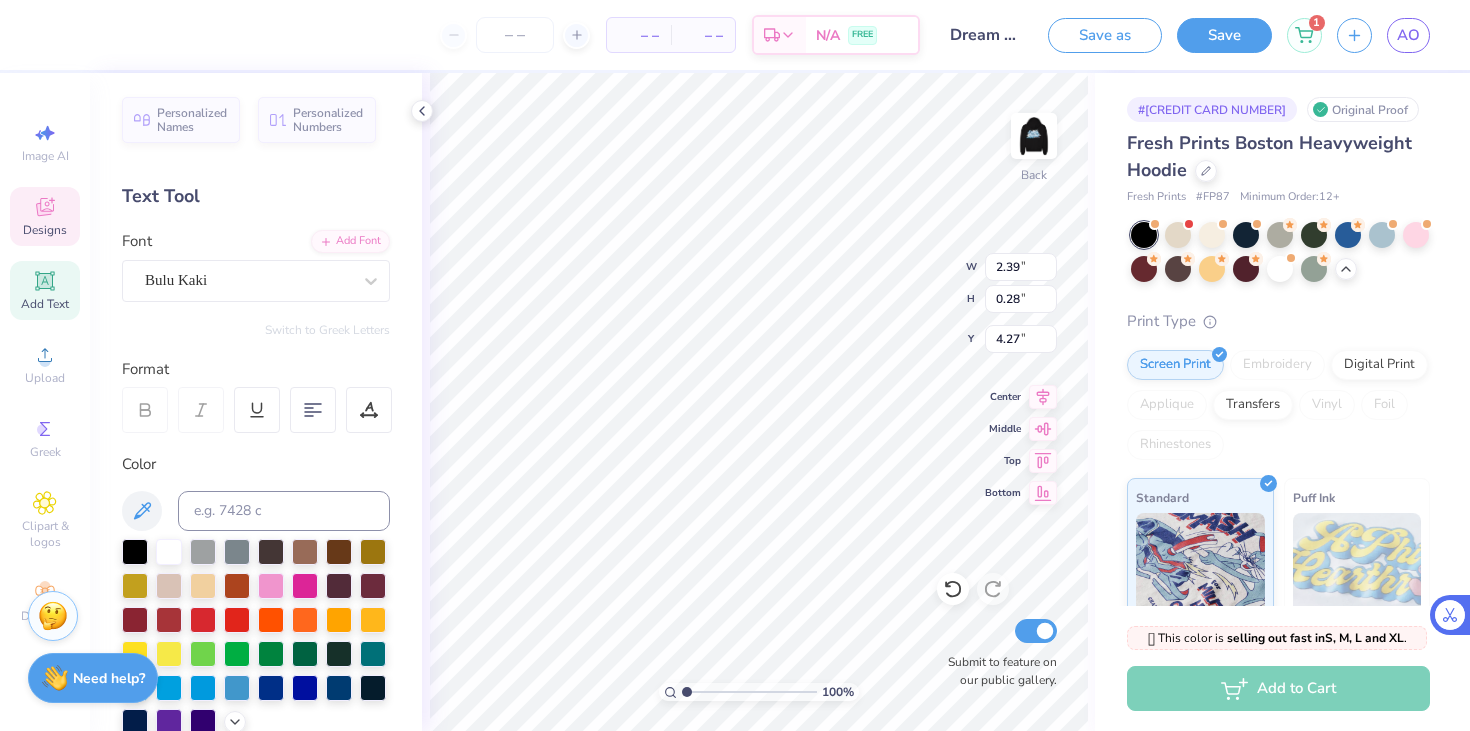 drag, startPoint x: 782, startPoint y: 690, endPoint x: 619, endPoint y: 683, distance: 163.15024 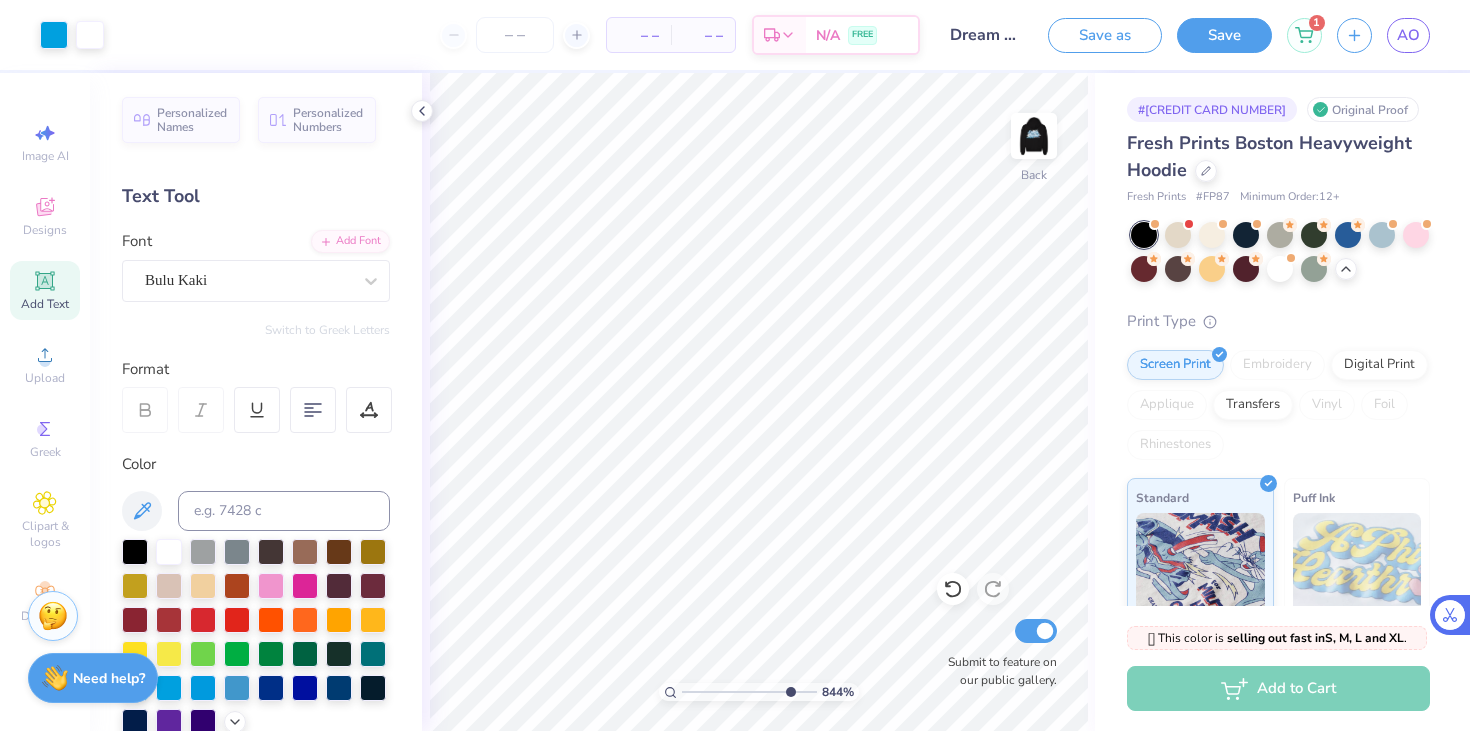 drag, startPoint x: 685, startPoint y: 689, endPoint x: 785, endPoint y: 691, distance: 100.02 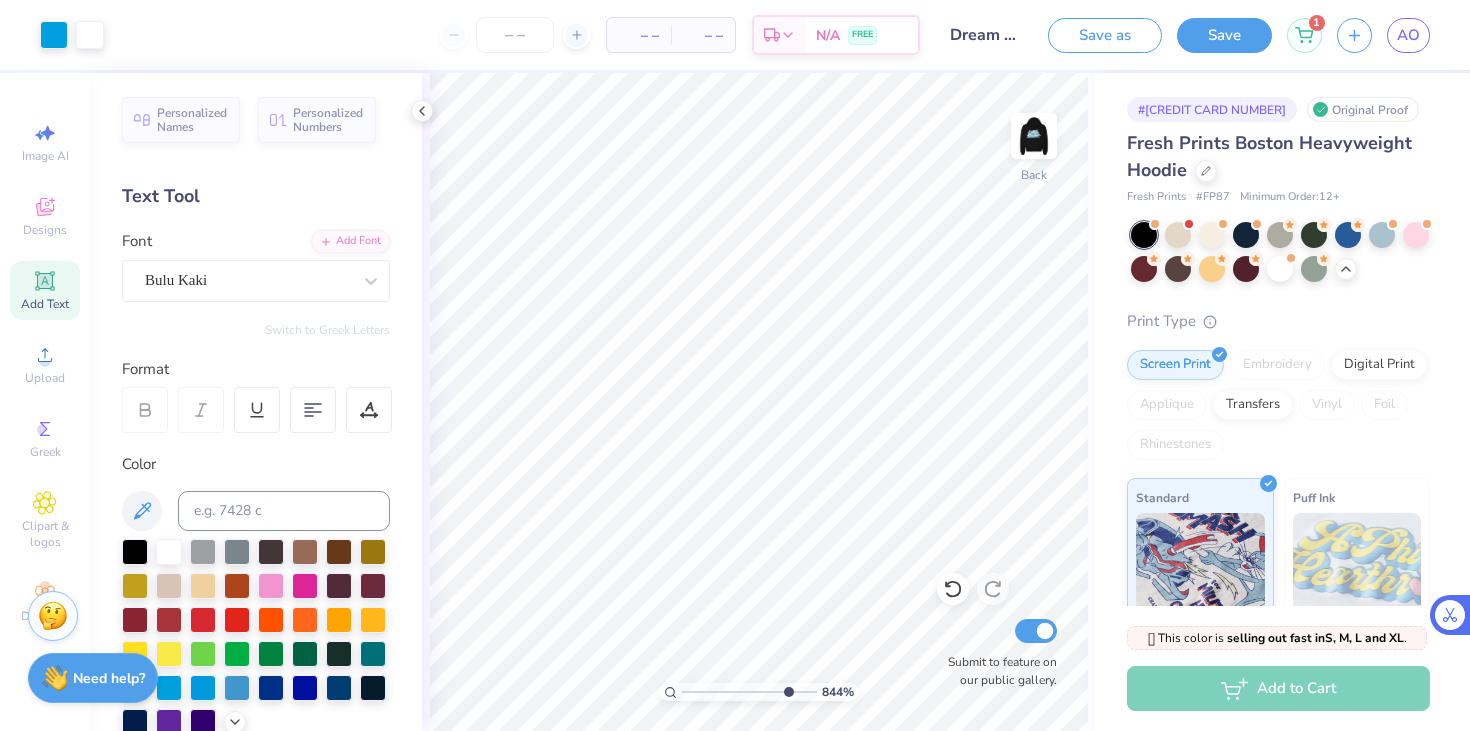 click at bounding box center (749, 692) 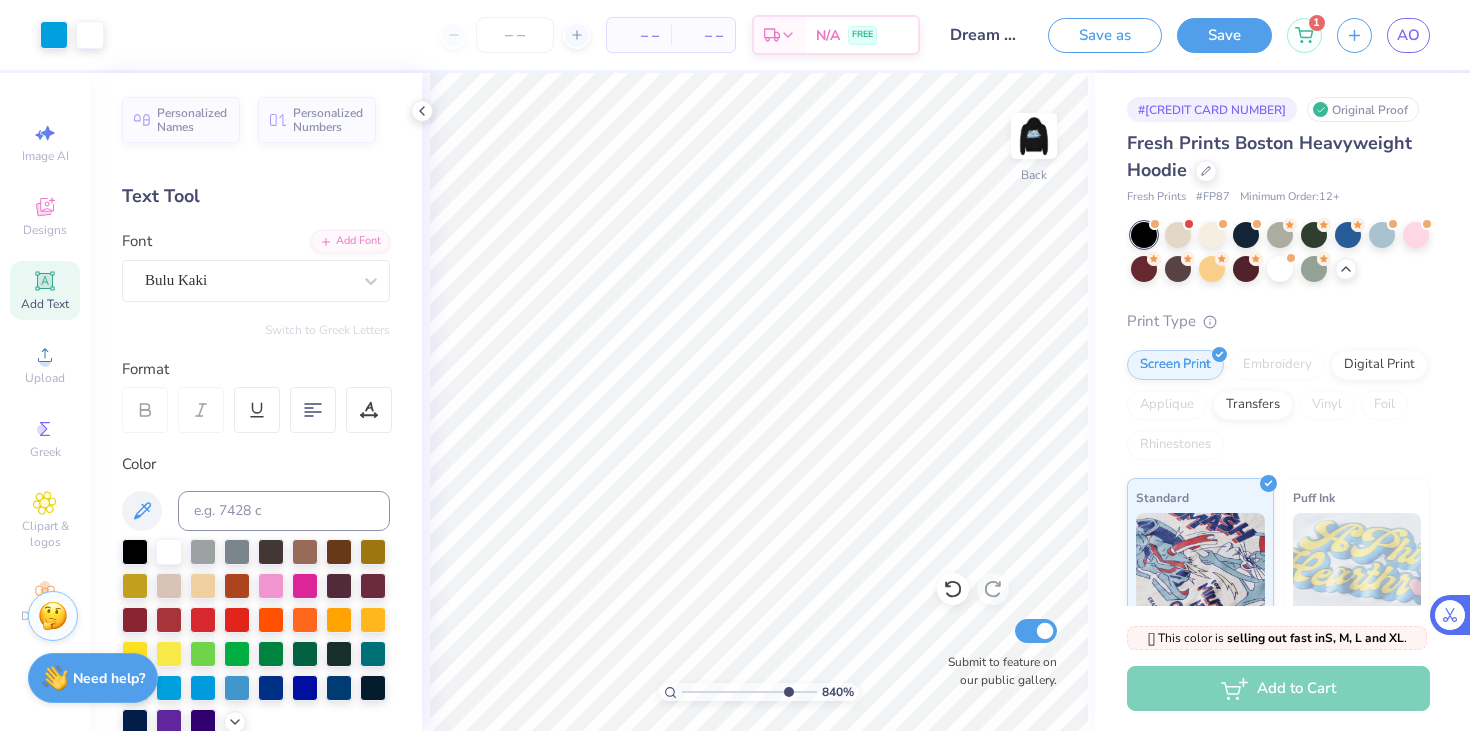 click on "Add Text" at bounding box center [45, 304] 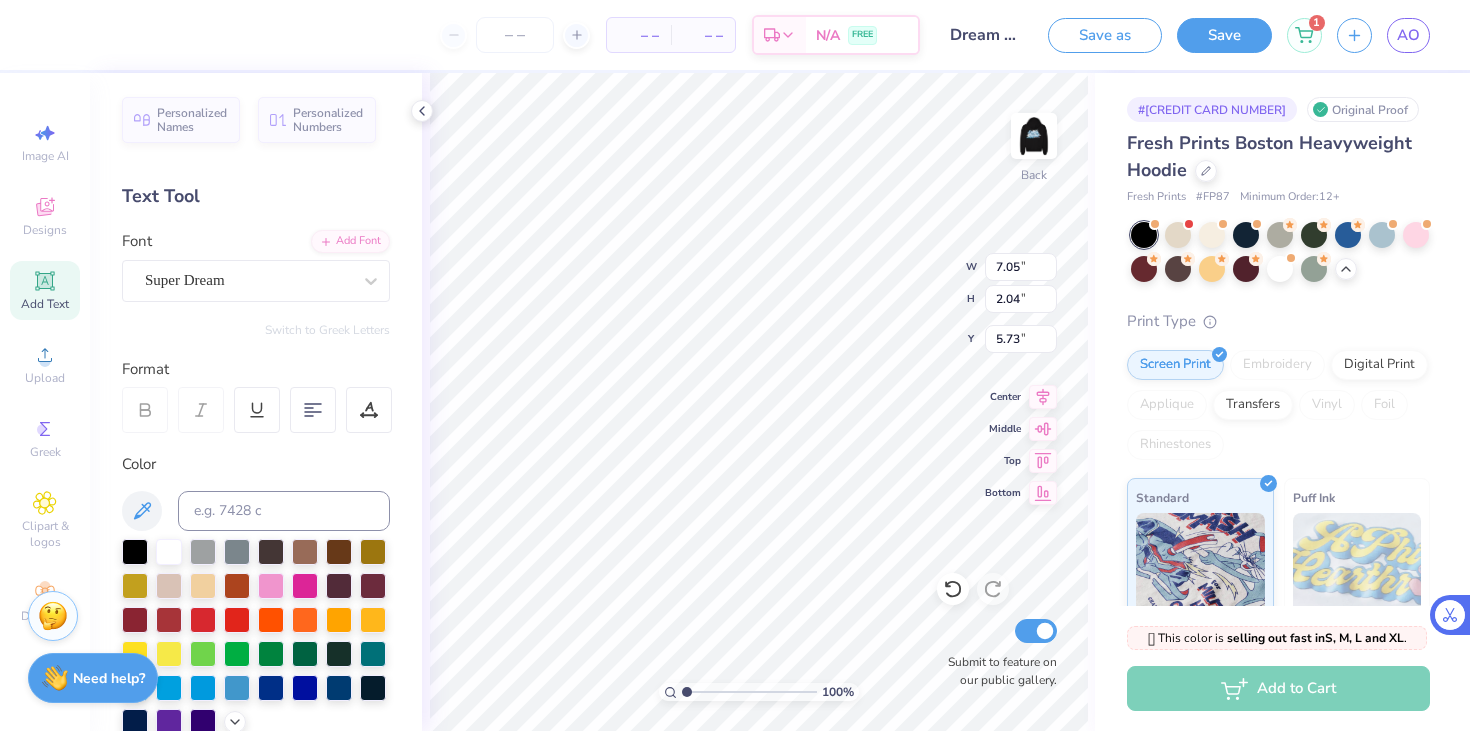 drag, startPoint x: 788, startPoint y: 693, endPoint x: 674, endPoint y: 687, distance: 114.15778 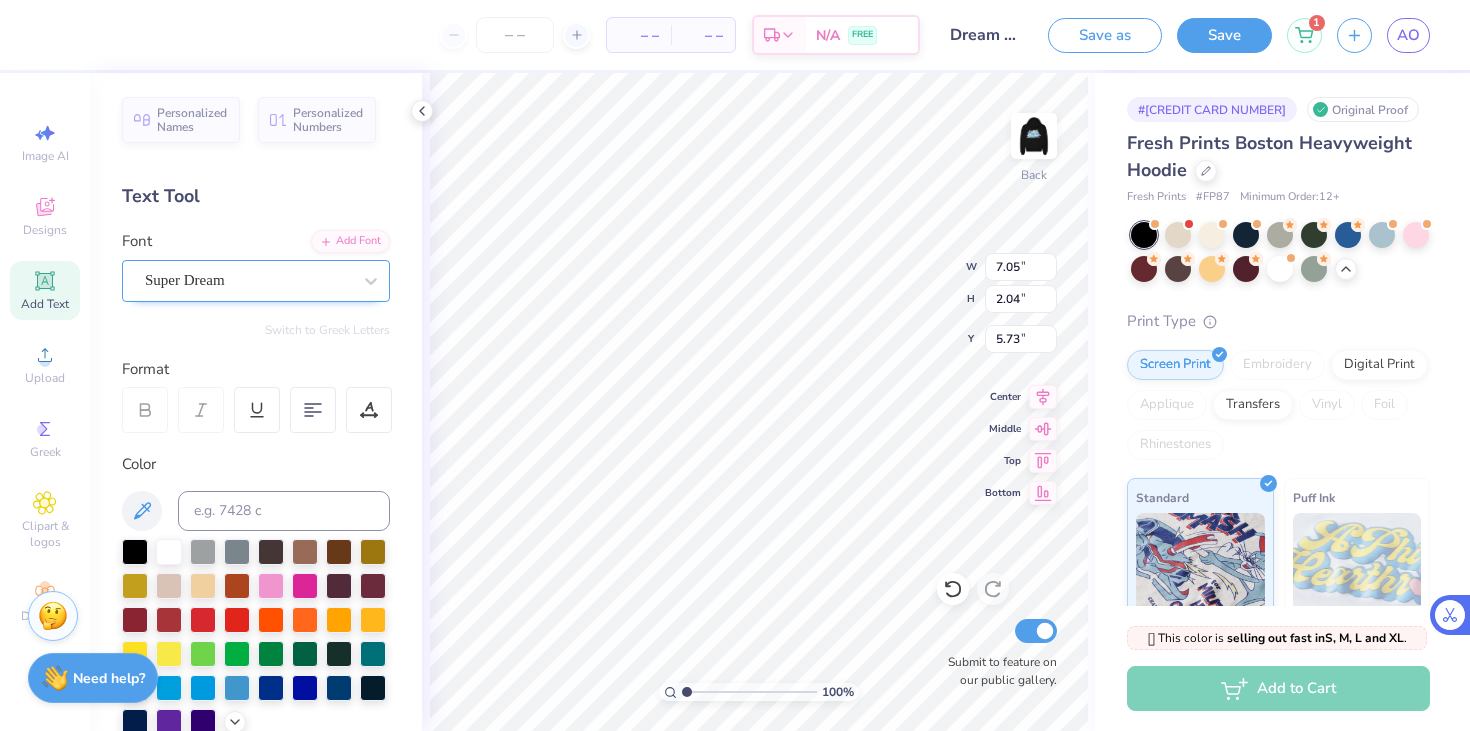 type on "EST.2017" 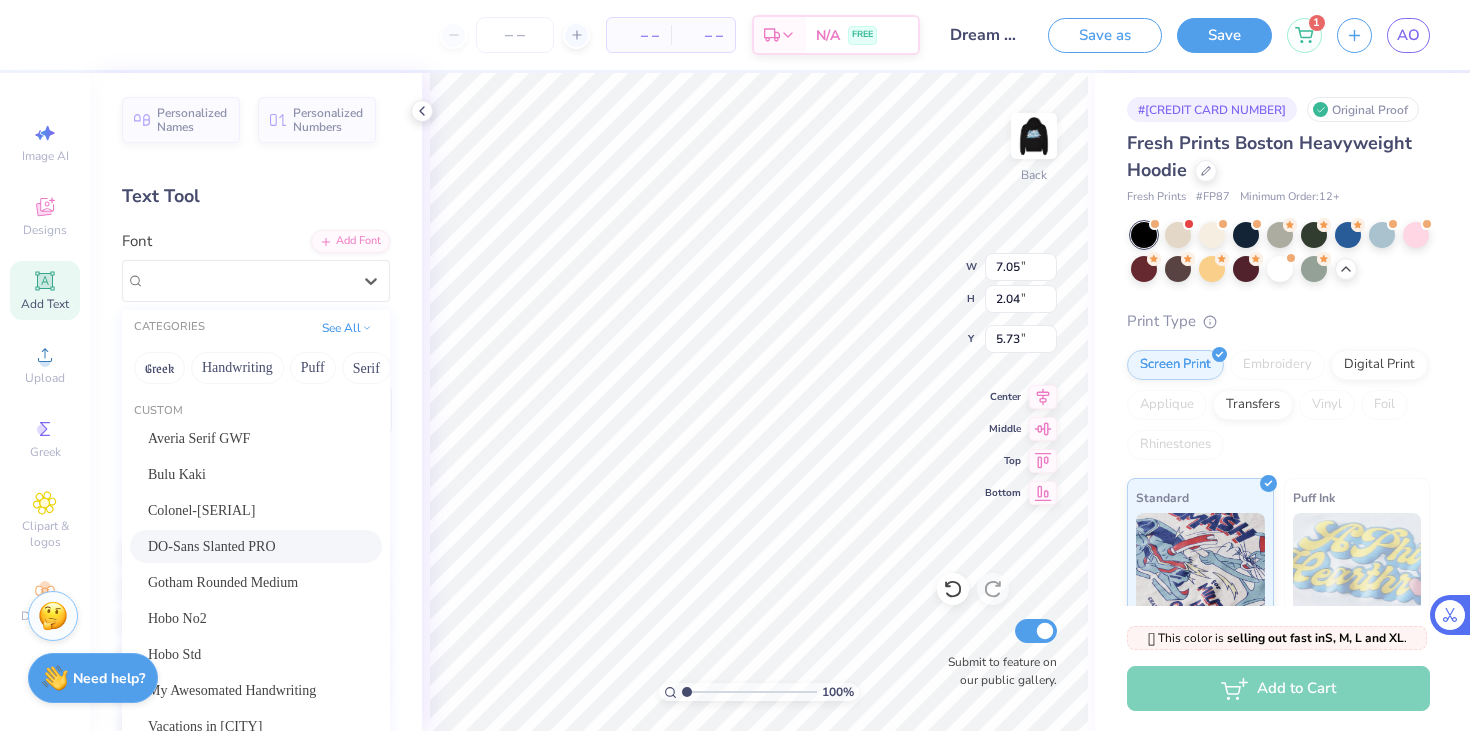 scroll, scrollTop: 109, scrollLeft: 0, axis: vertical 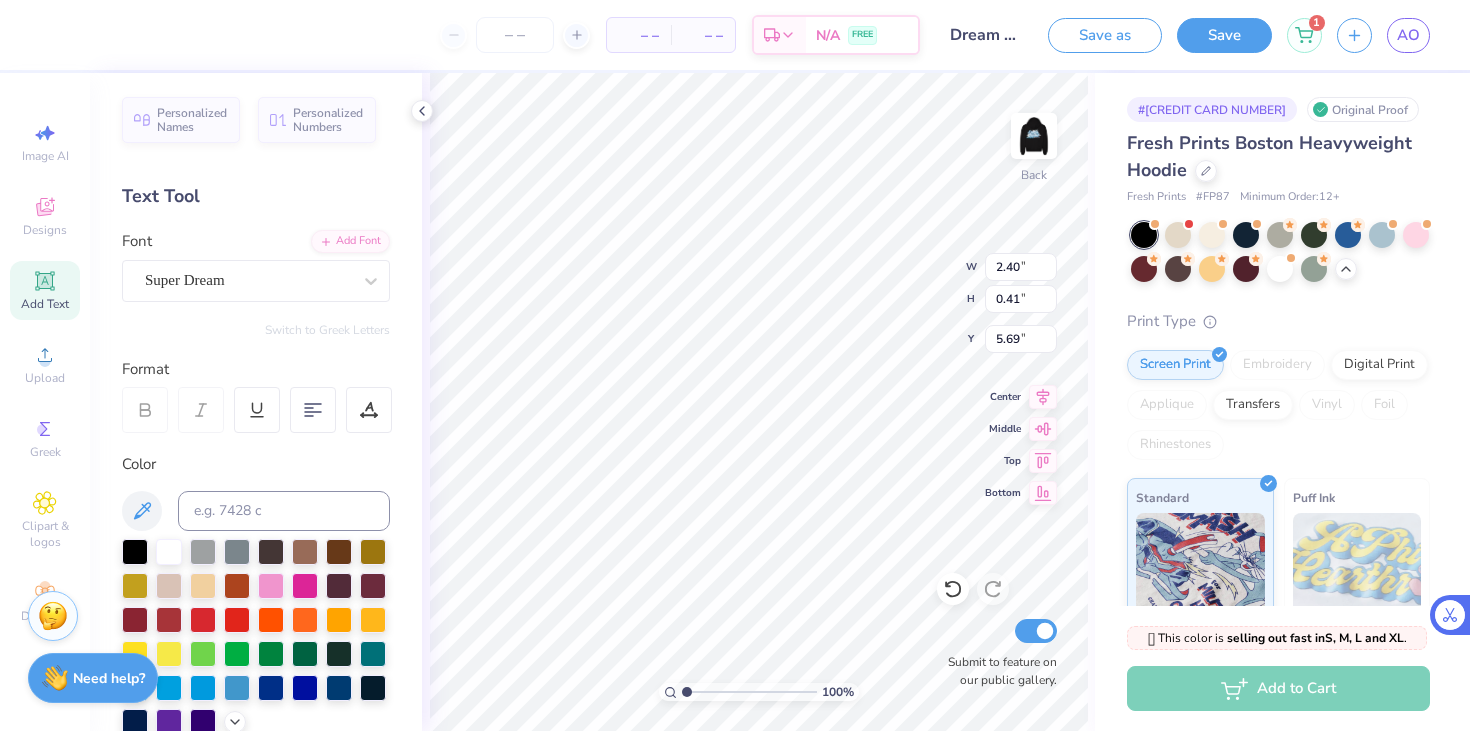 type on "2.40" 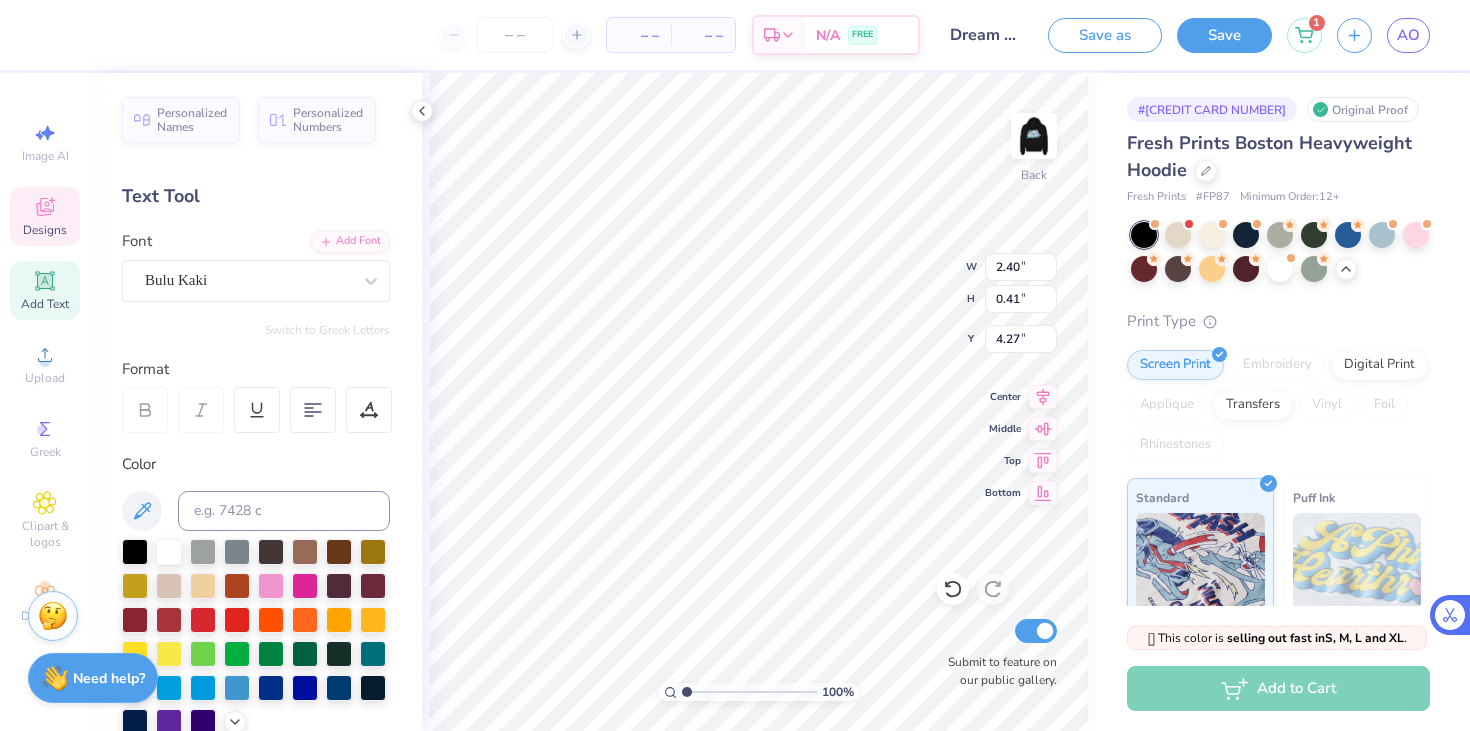 type on "2.39" 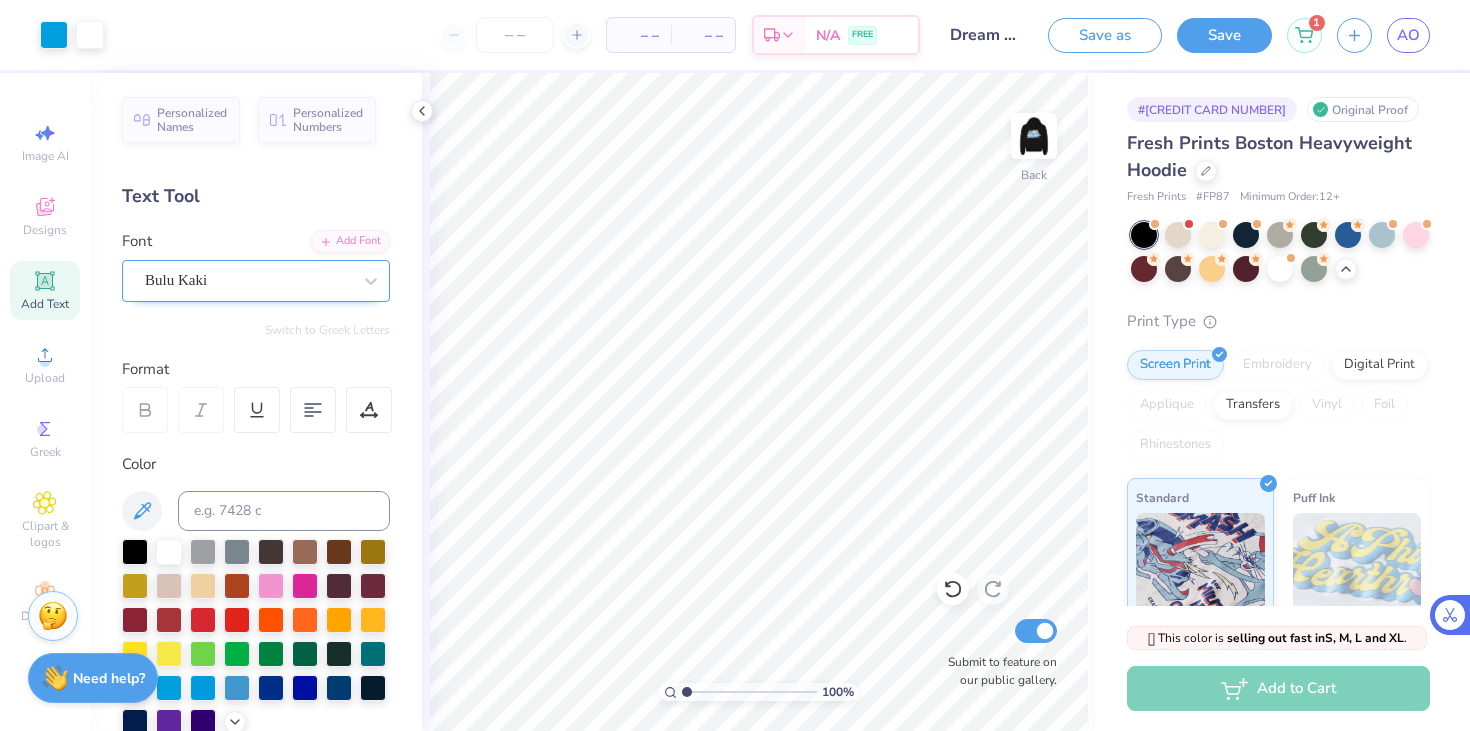 click on "Bulu Kaki" at bounding box center [248, 280] 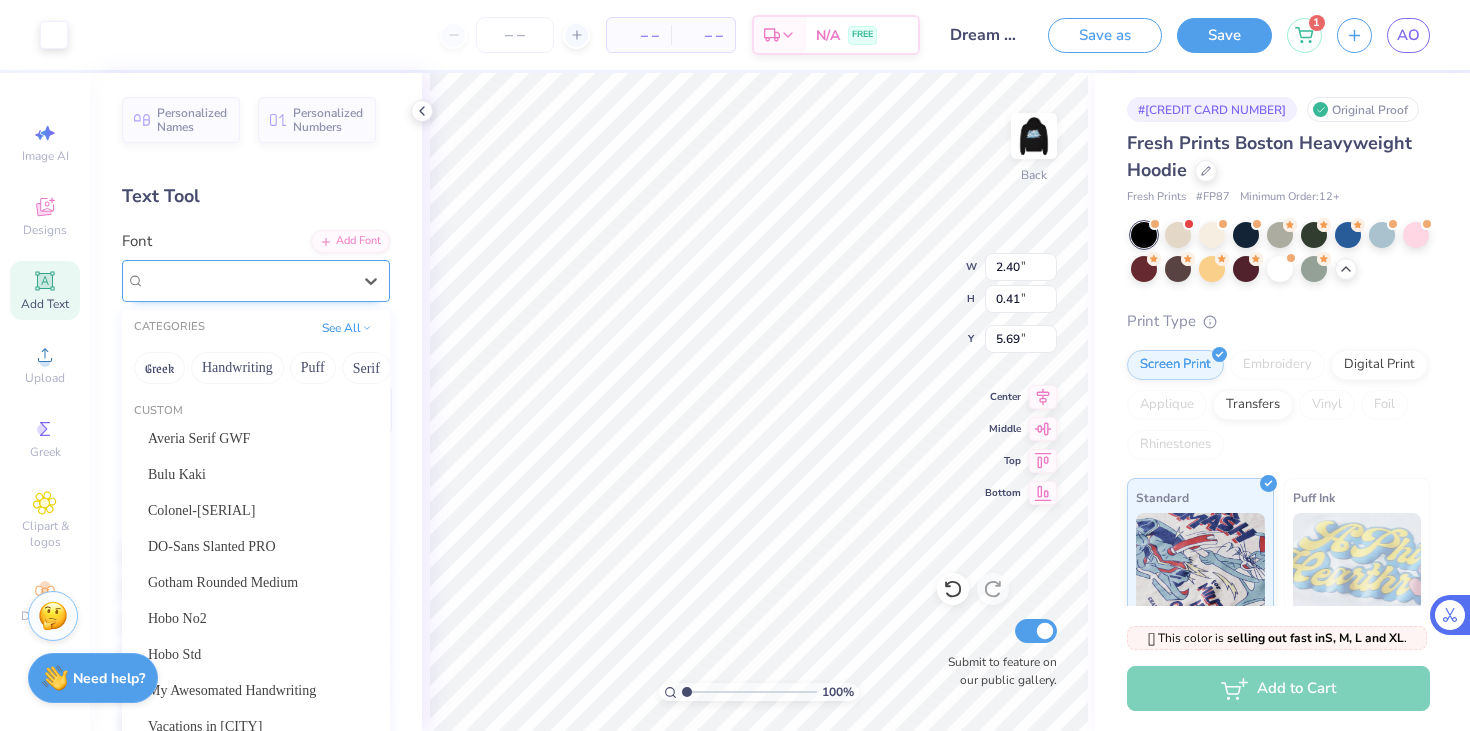 type on "5.68" 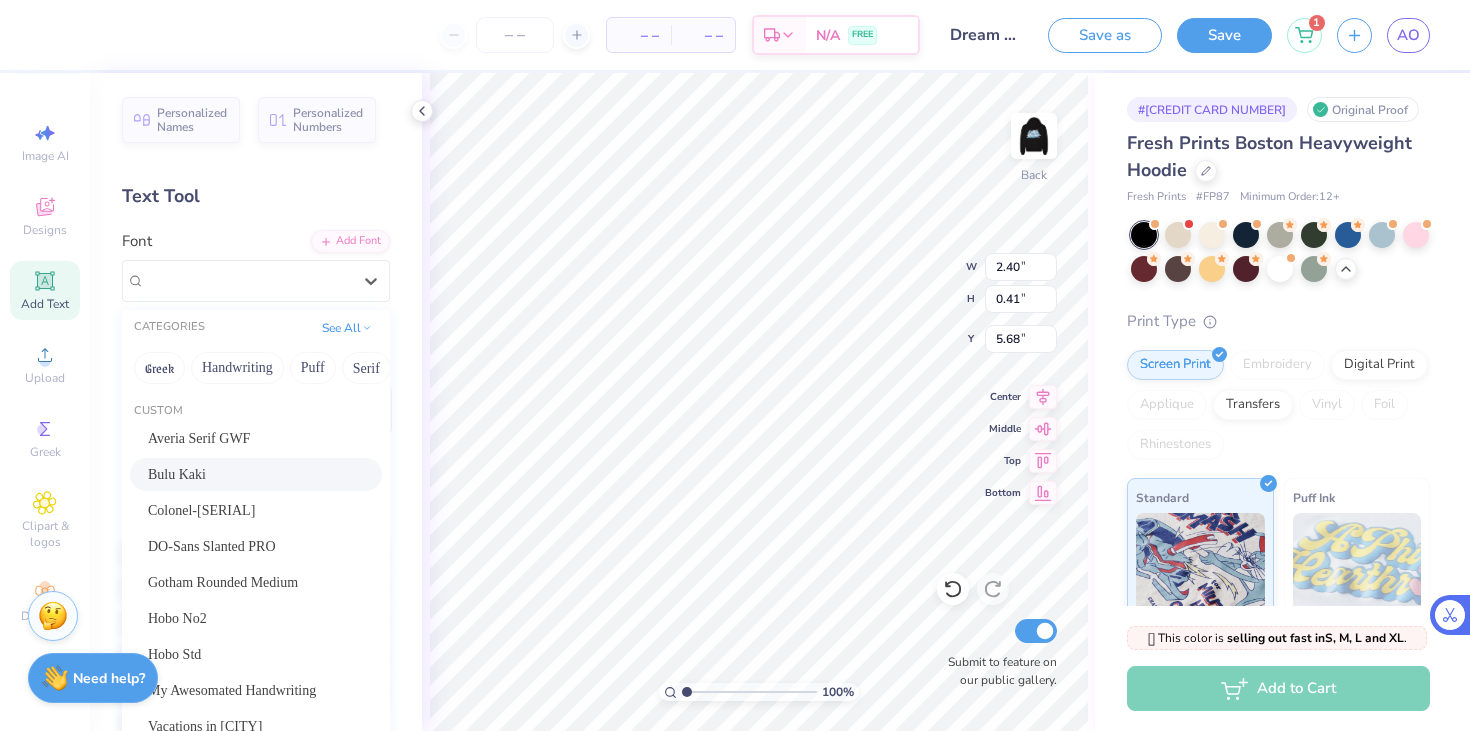 click on "Bulu Kaki" at bounding box center [256, 474] 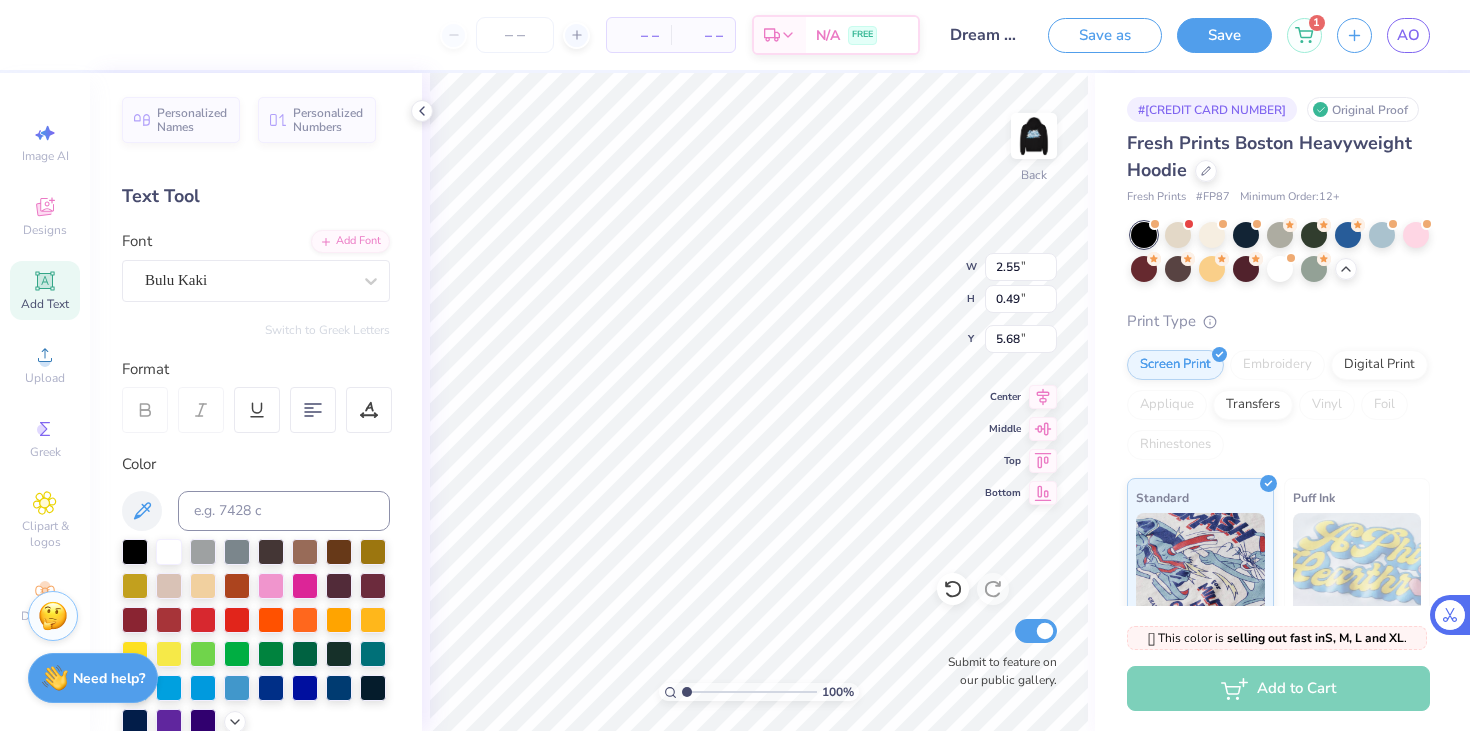 type on "2.55" 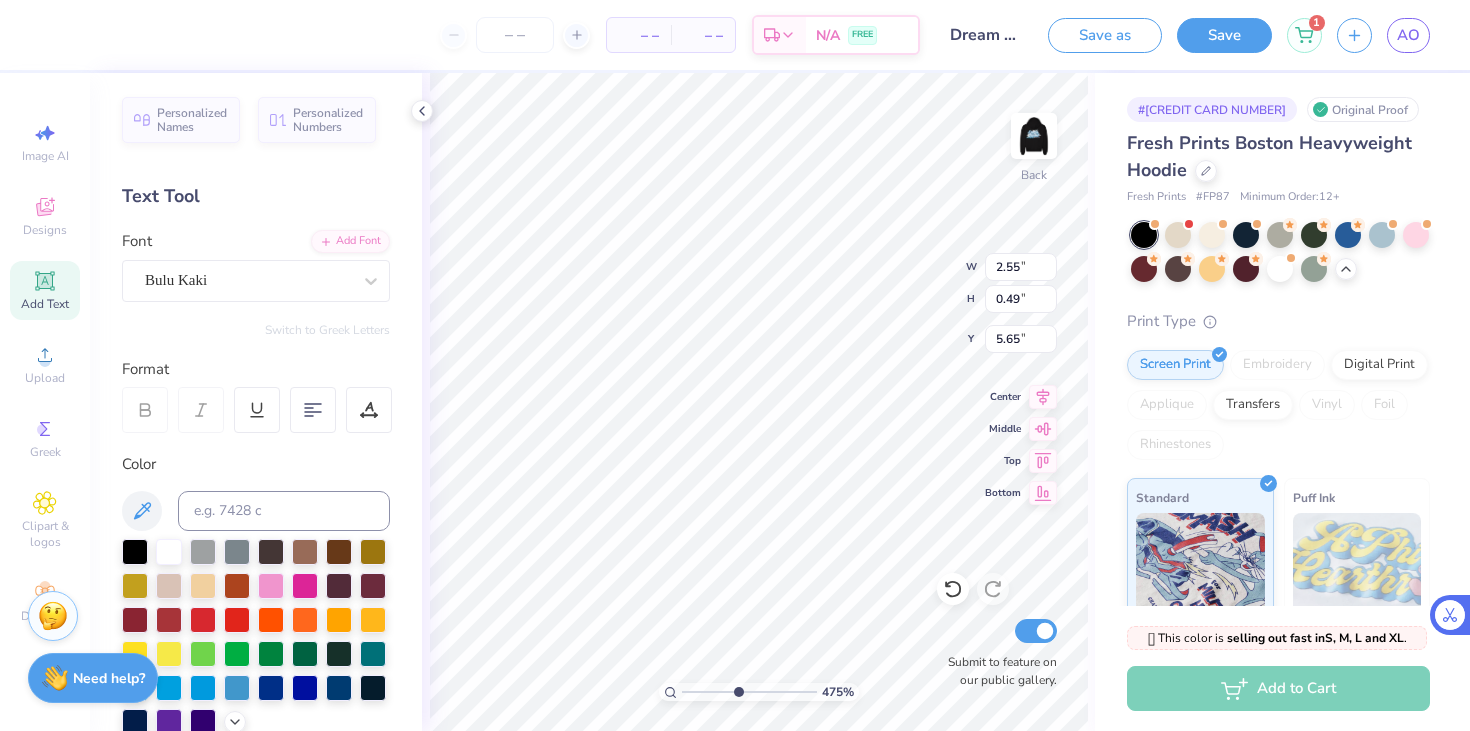 drag, startPoint x: 684, startPoint y: 688, endPoint x: 736, endPoint y: 692, distance: 52.153618 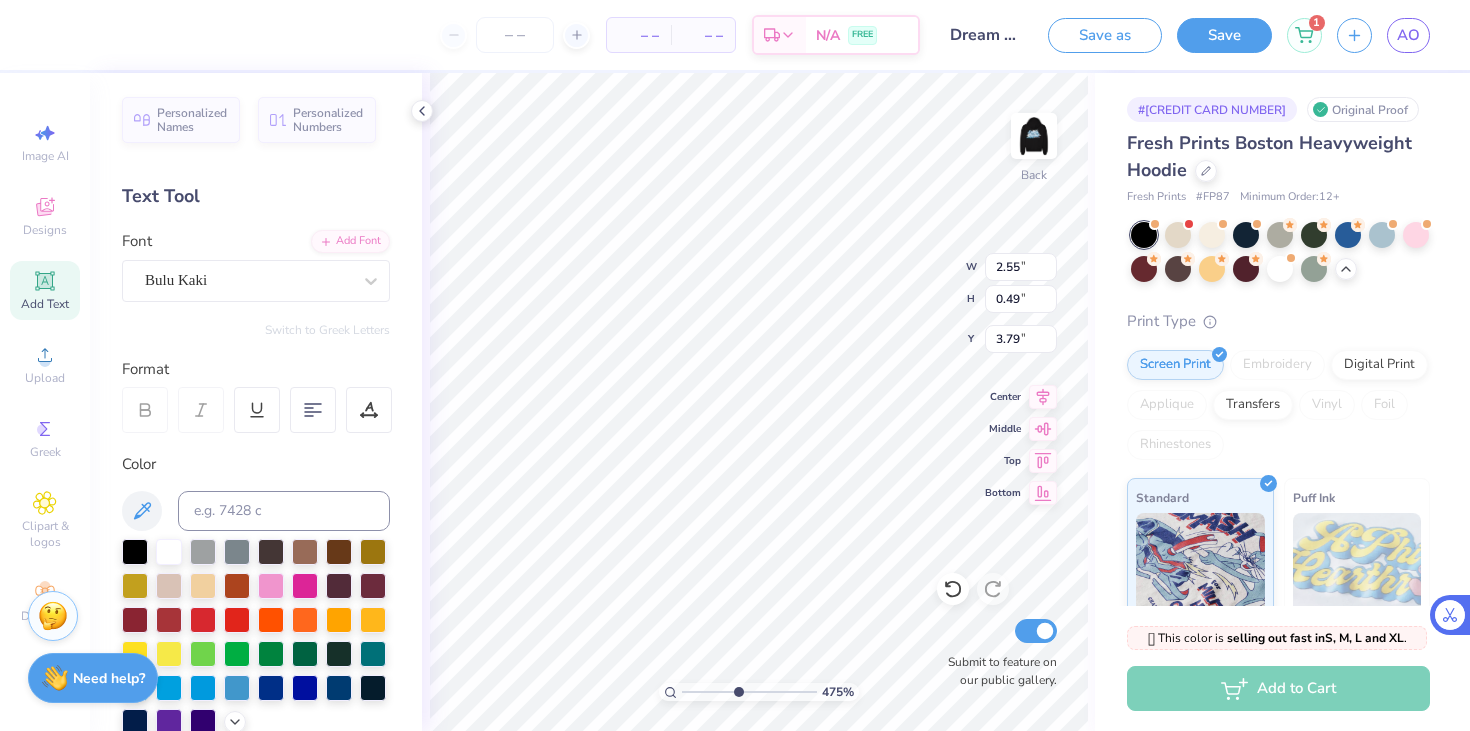 type on "1.21" 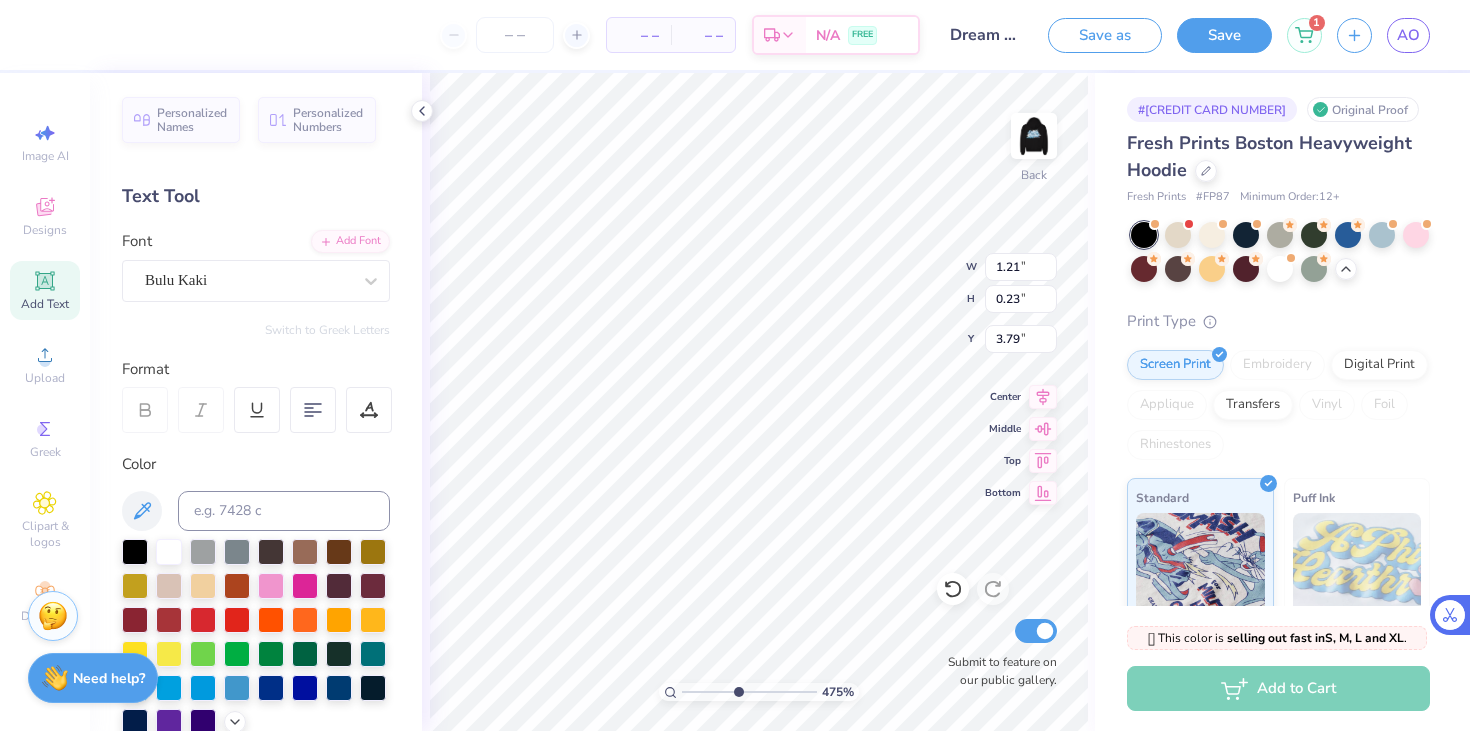 type on "4.04" 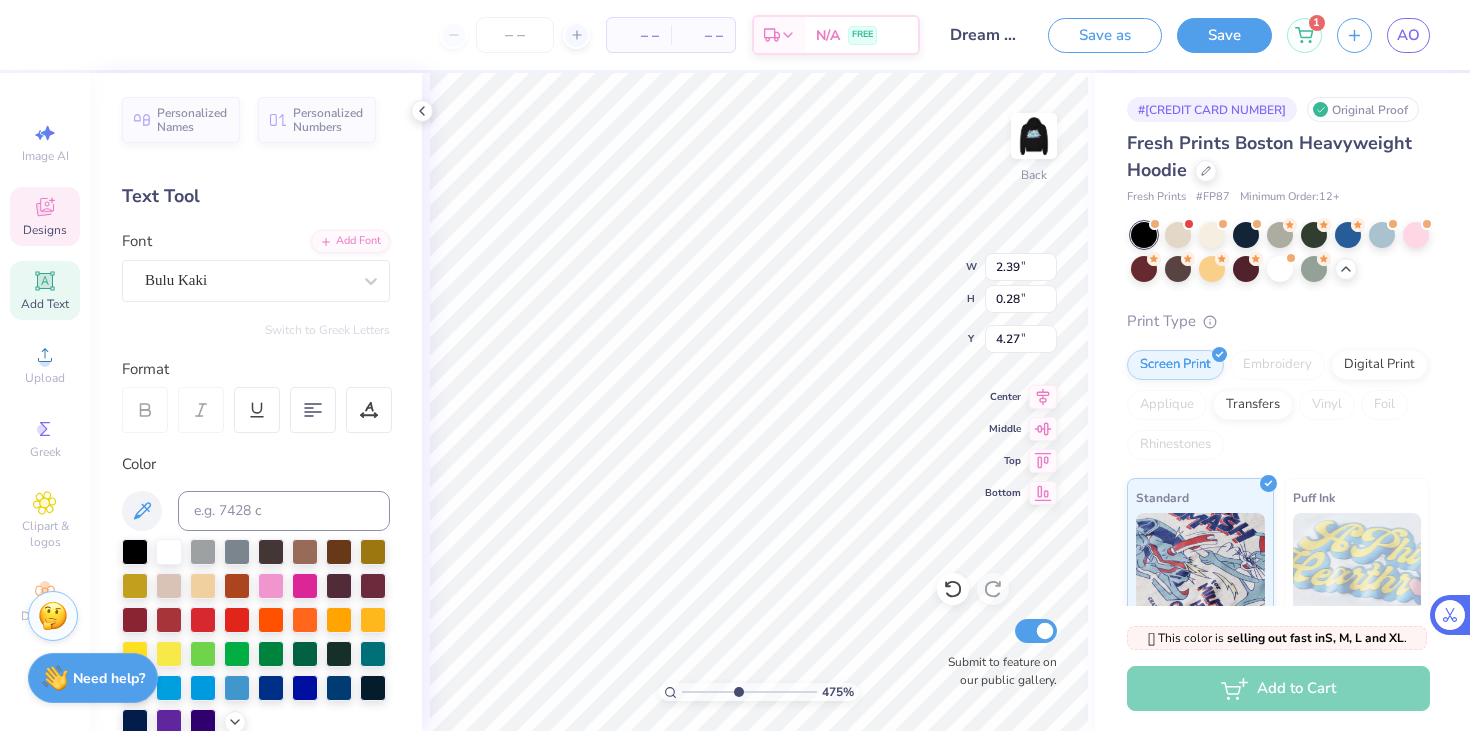 type on "2.39" 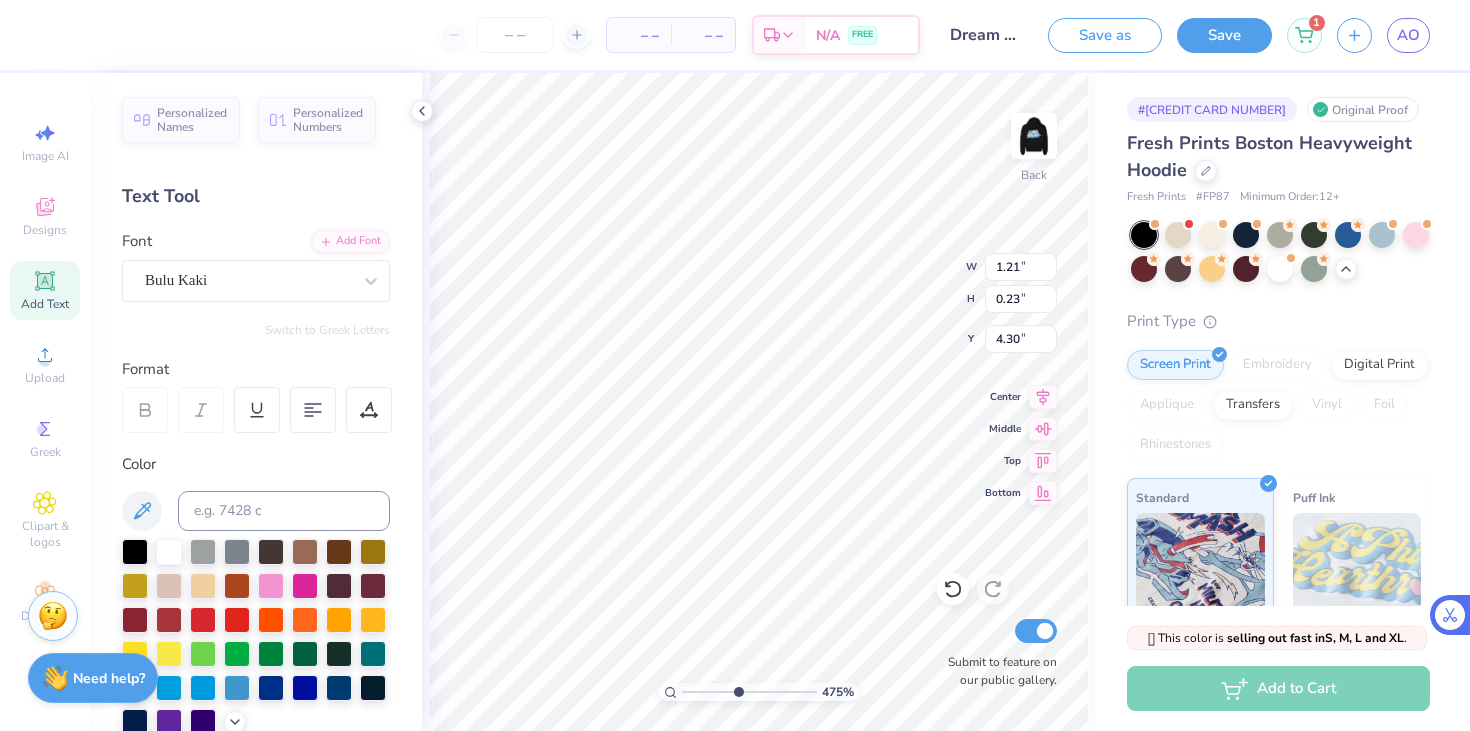 type on "4.30" 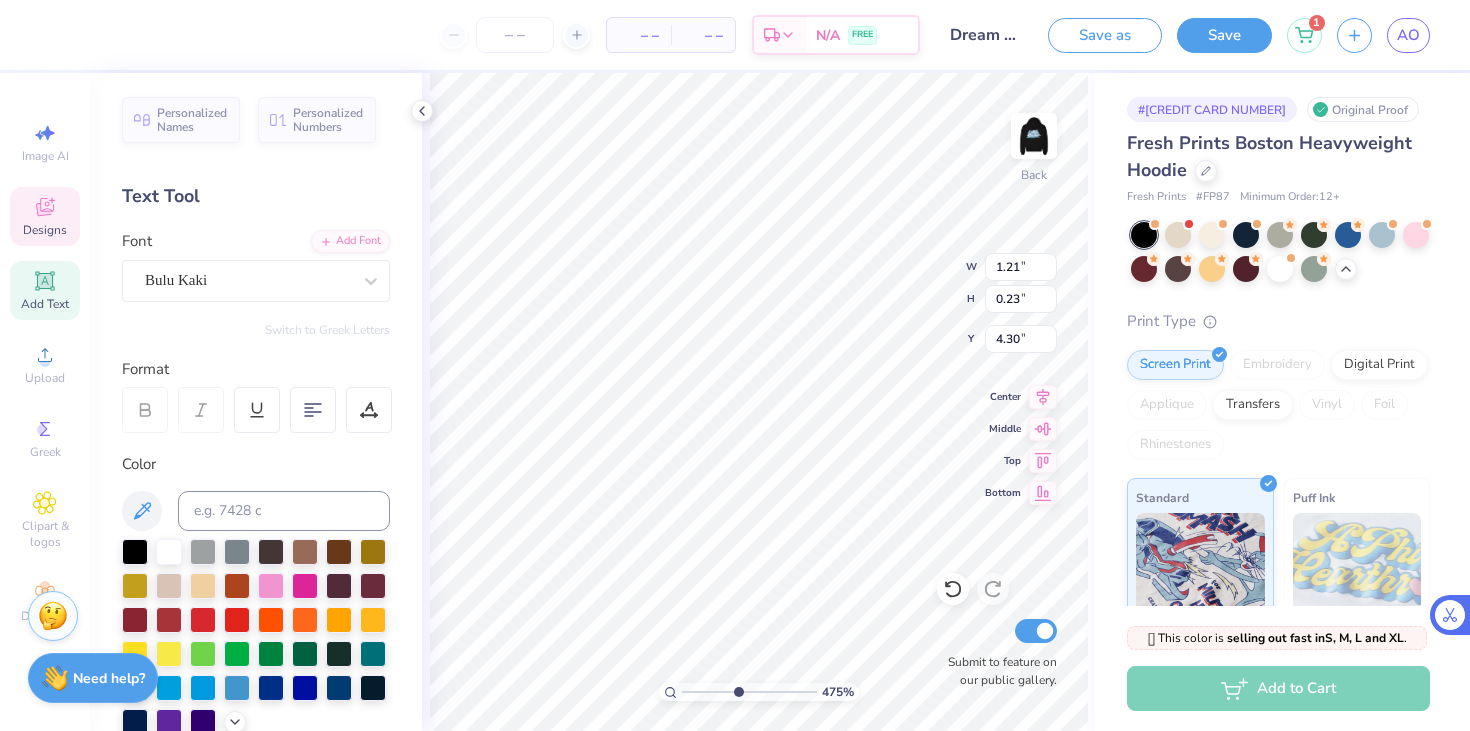 type on "2.20" 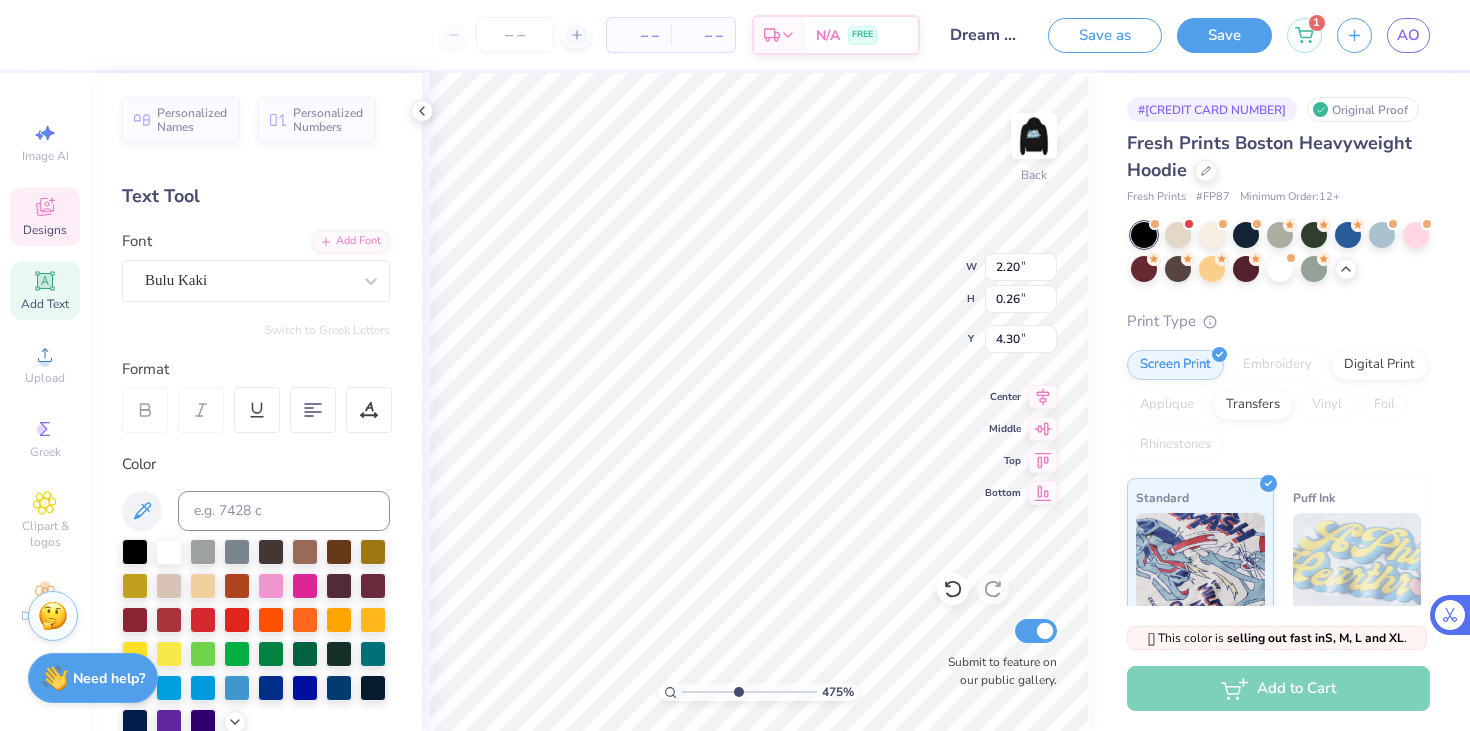 type on "4.05" 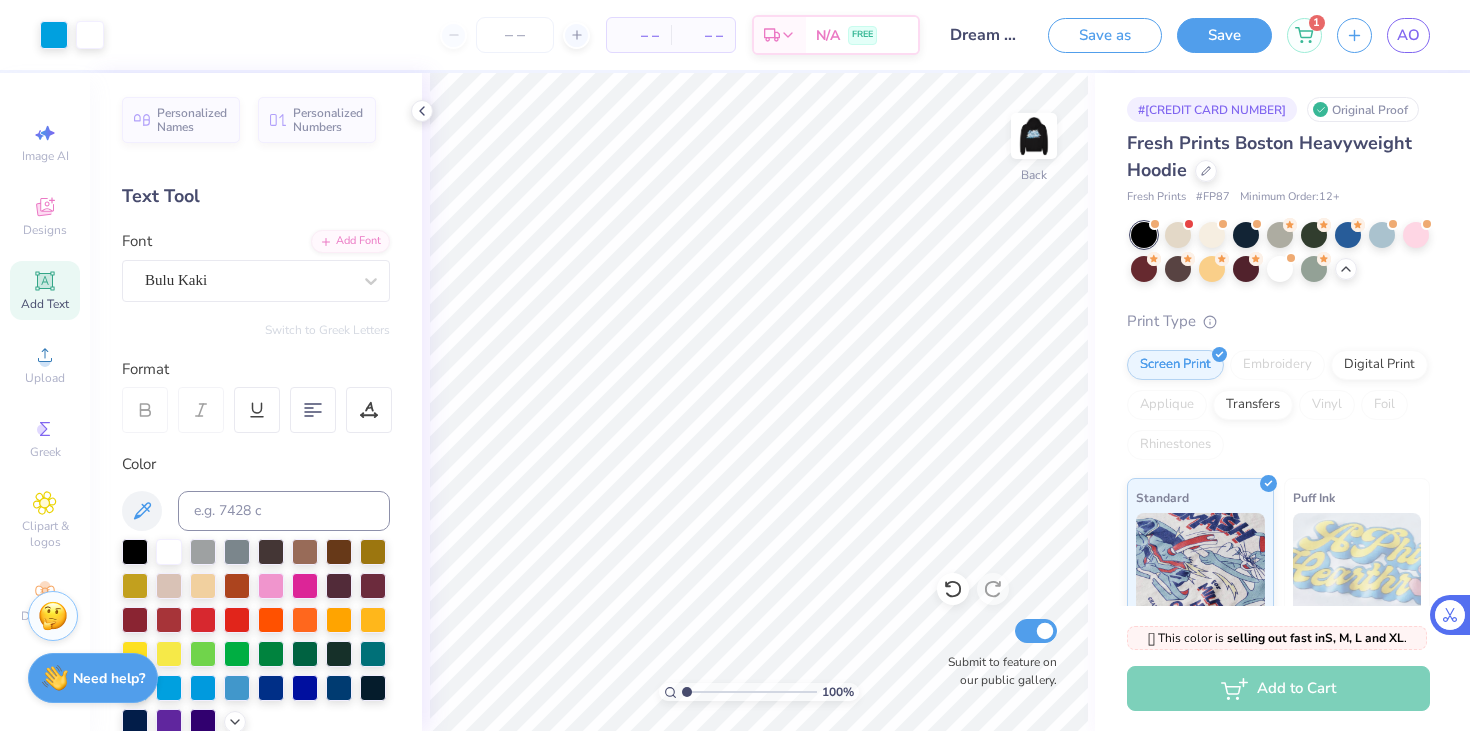 drag, startPoint x: 737, startPoint y: 693, endPoint x: 634, endPoint y: 686, distance: 103.23759 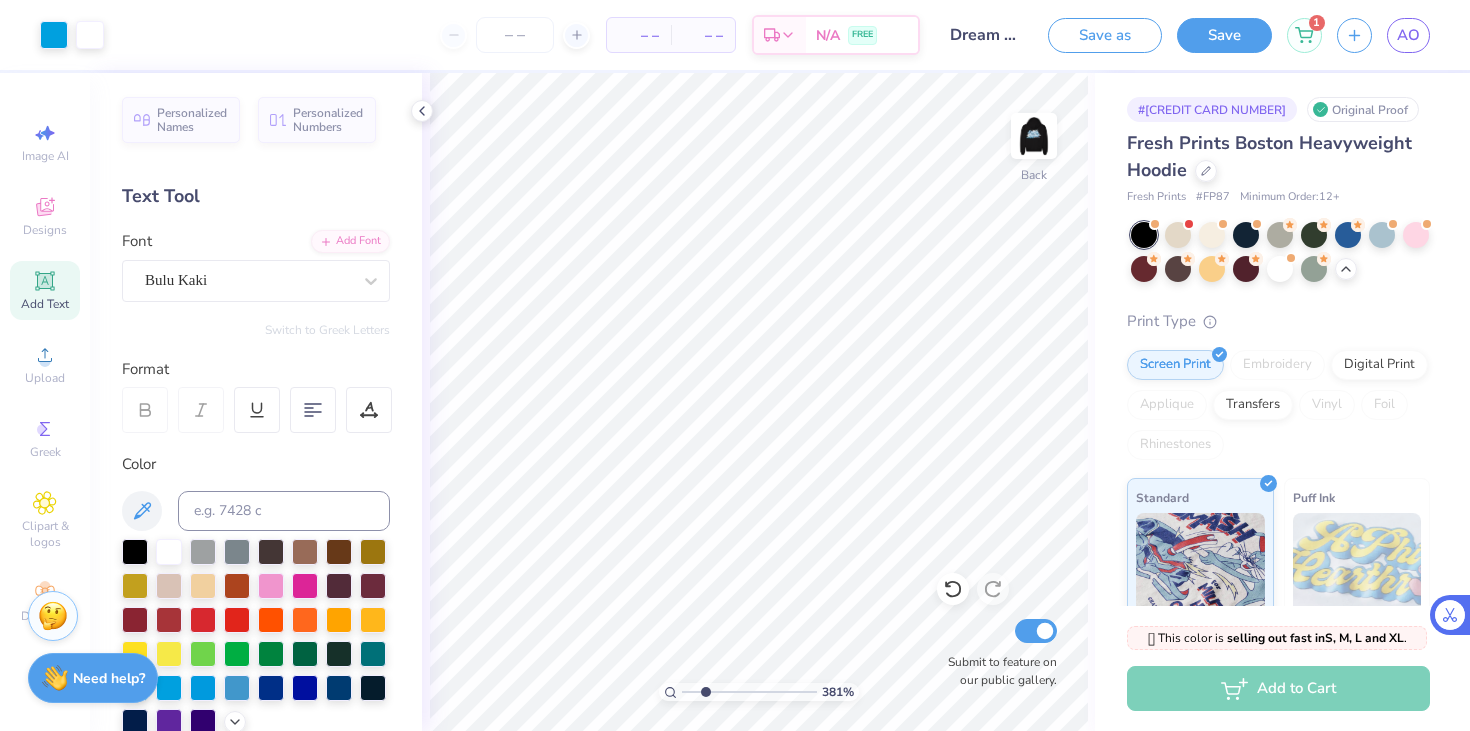 drag, startPoint x: 687, startPoint y: 693, endPoint x: 741, endPoint y: 689, distance: 54.147945 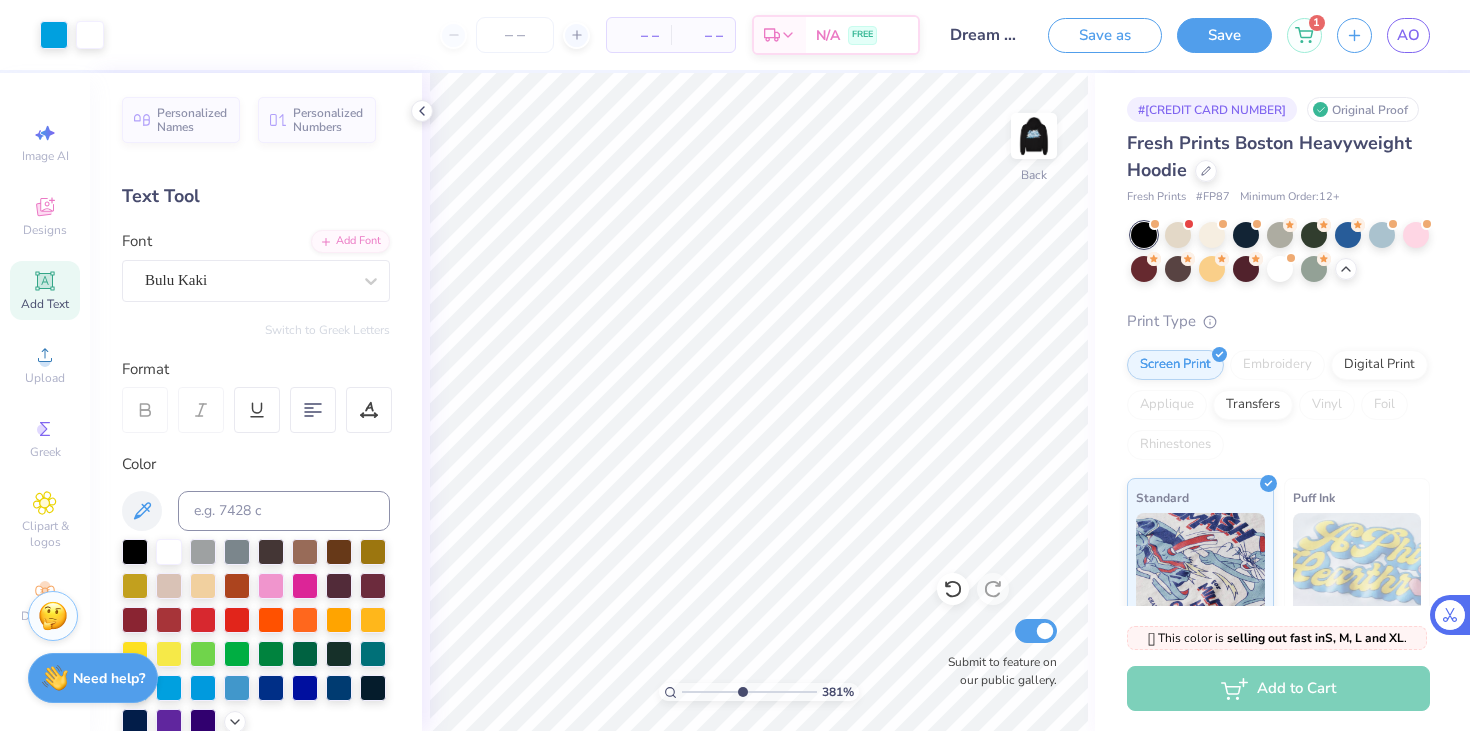 click at bounding box center (749, 692) 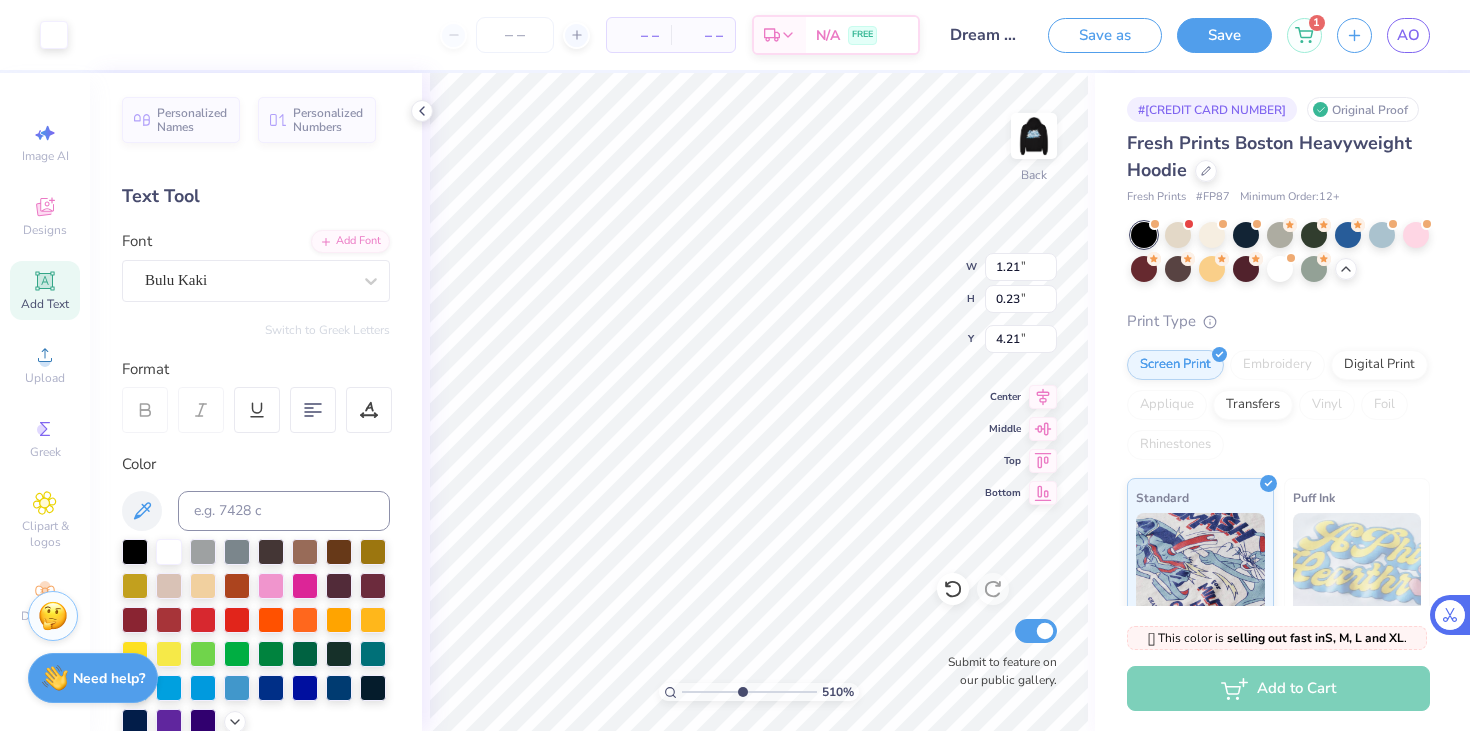 type on "4.21" 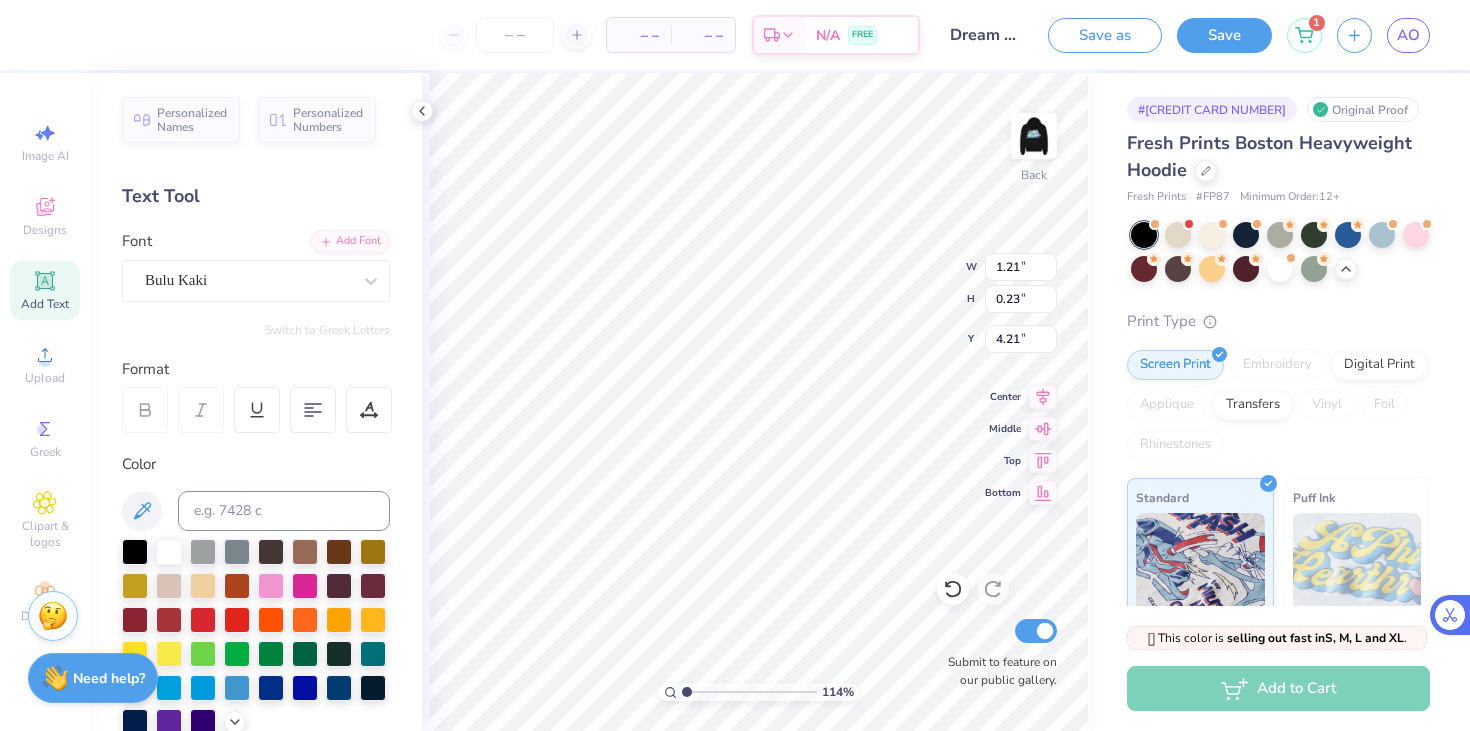 type on "1" 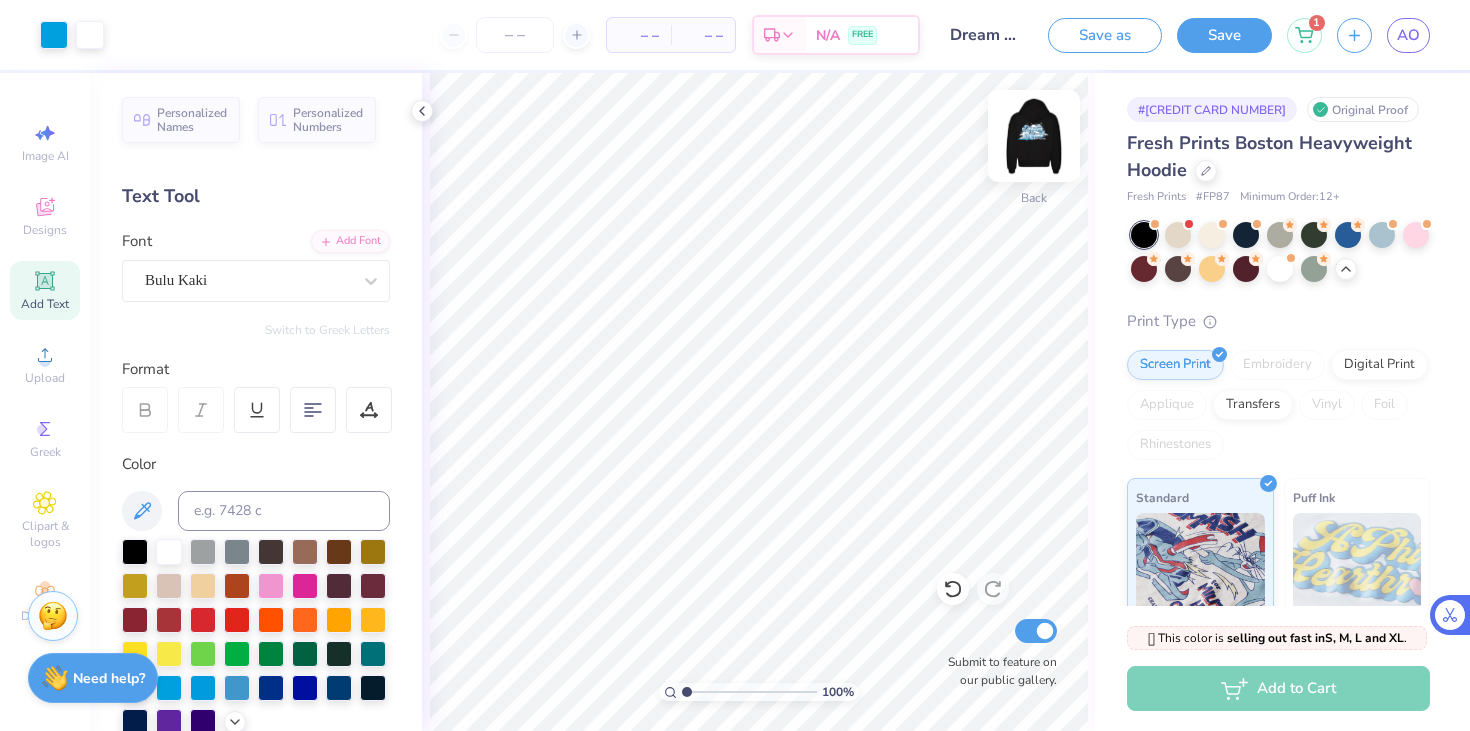 click at bounding box center [1034, 136] 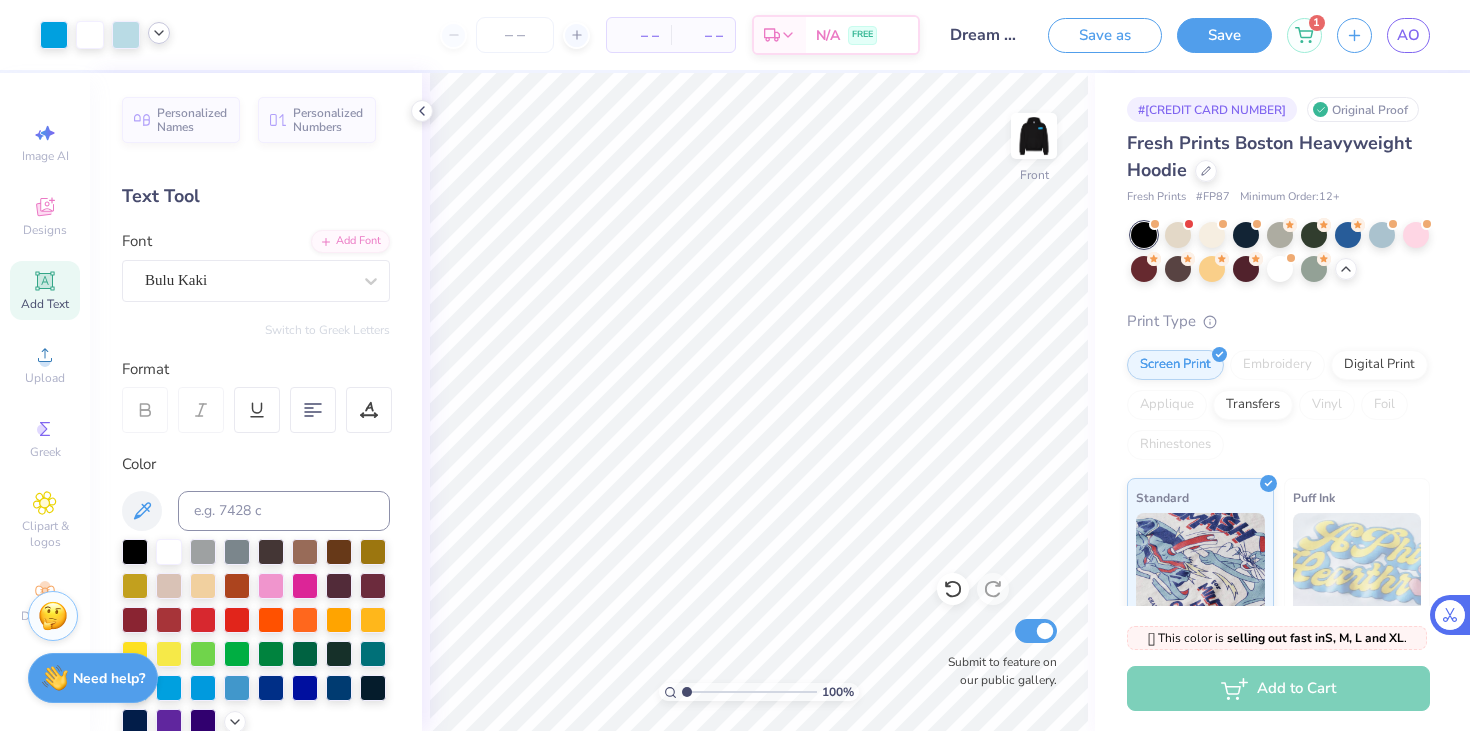 click 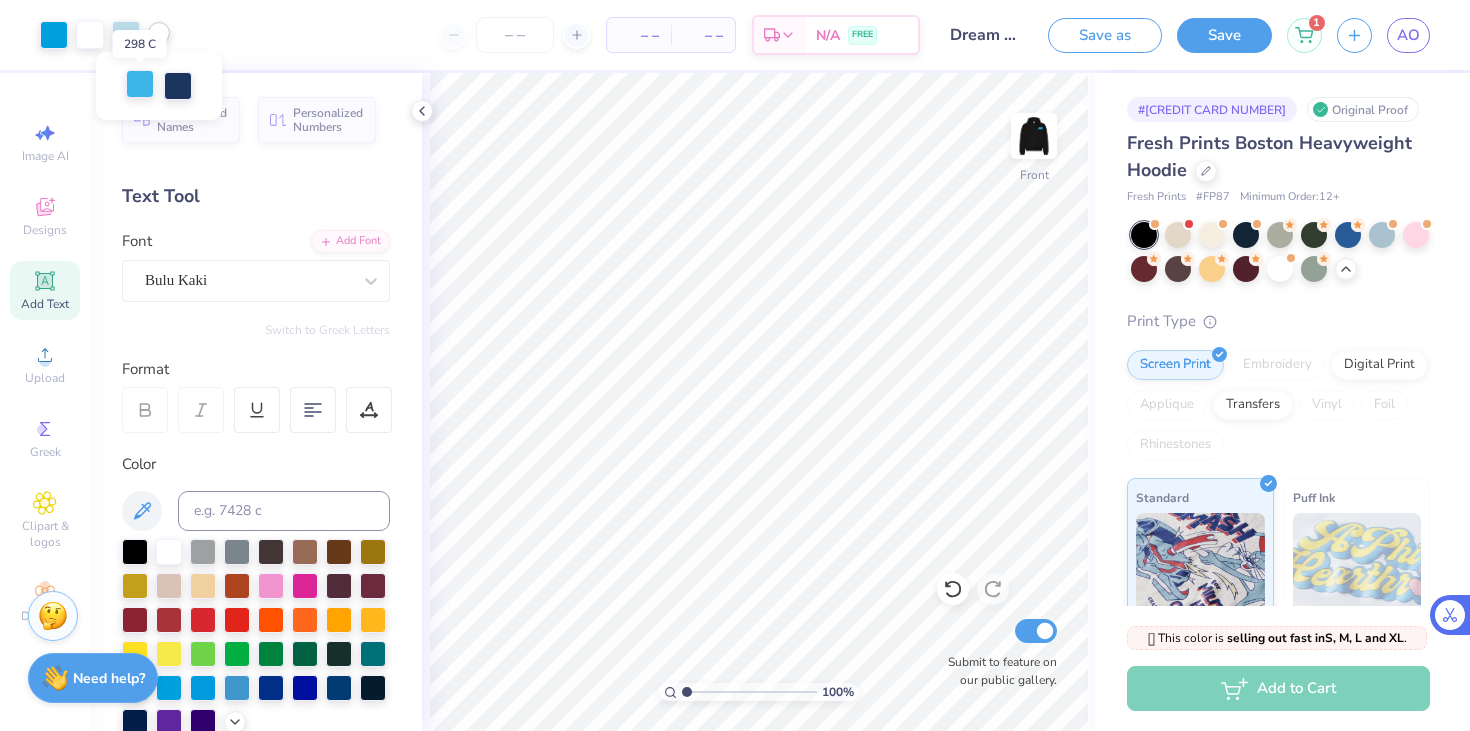 click at bounding box center [140, 84] 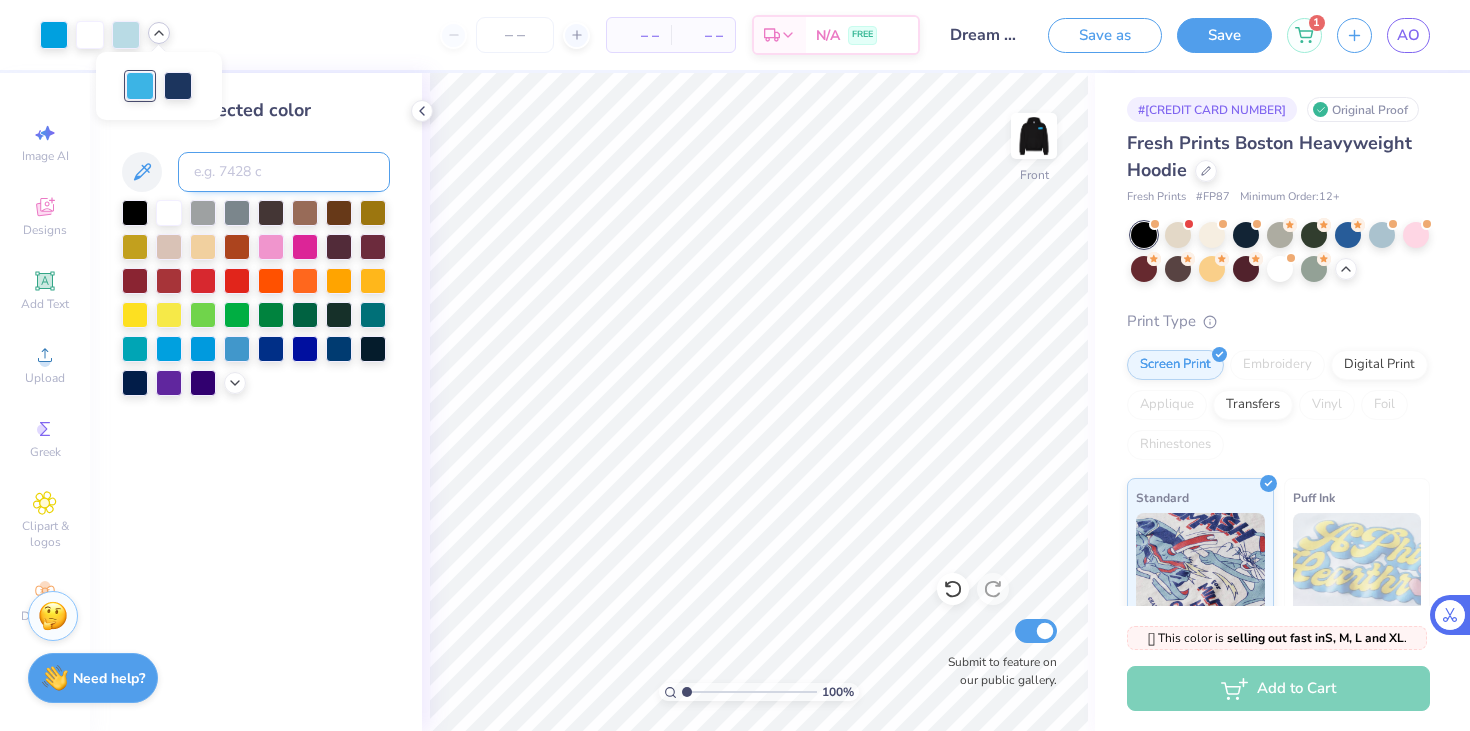 click at bounding box center [284, 172] 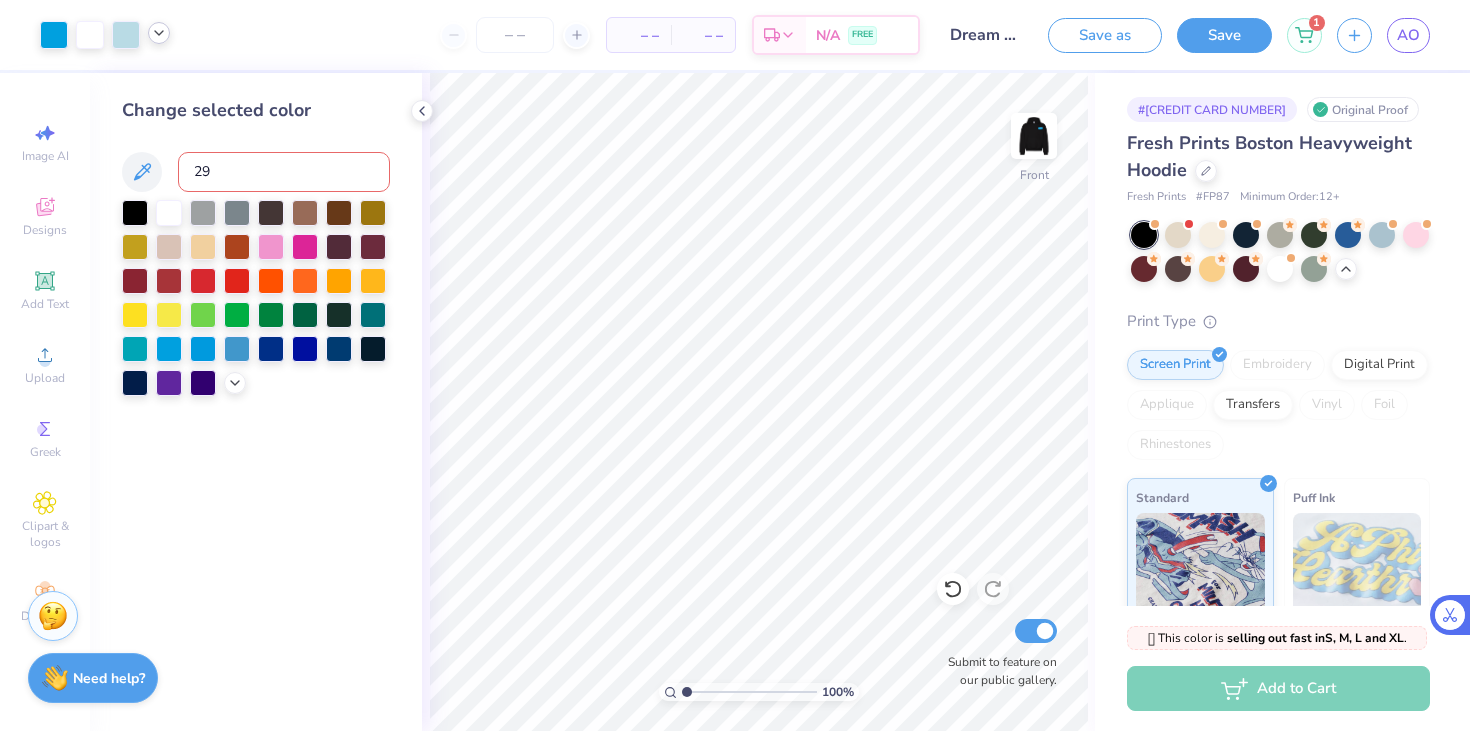 type on "299" 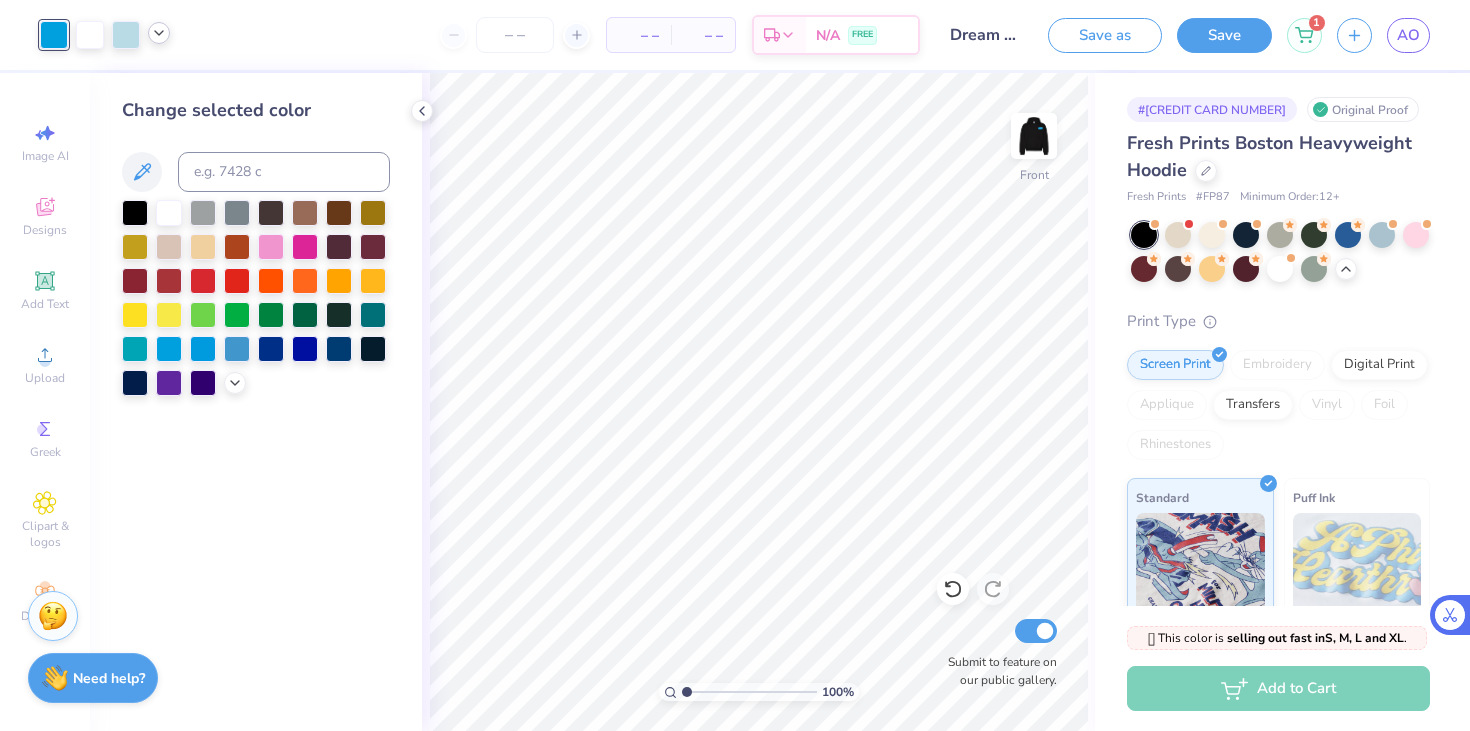 click 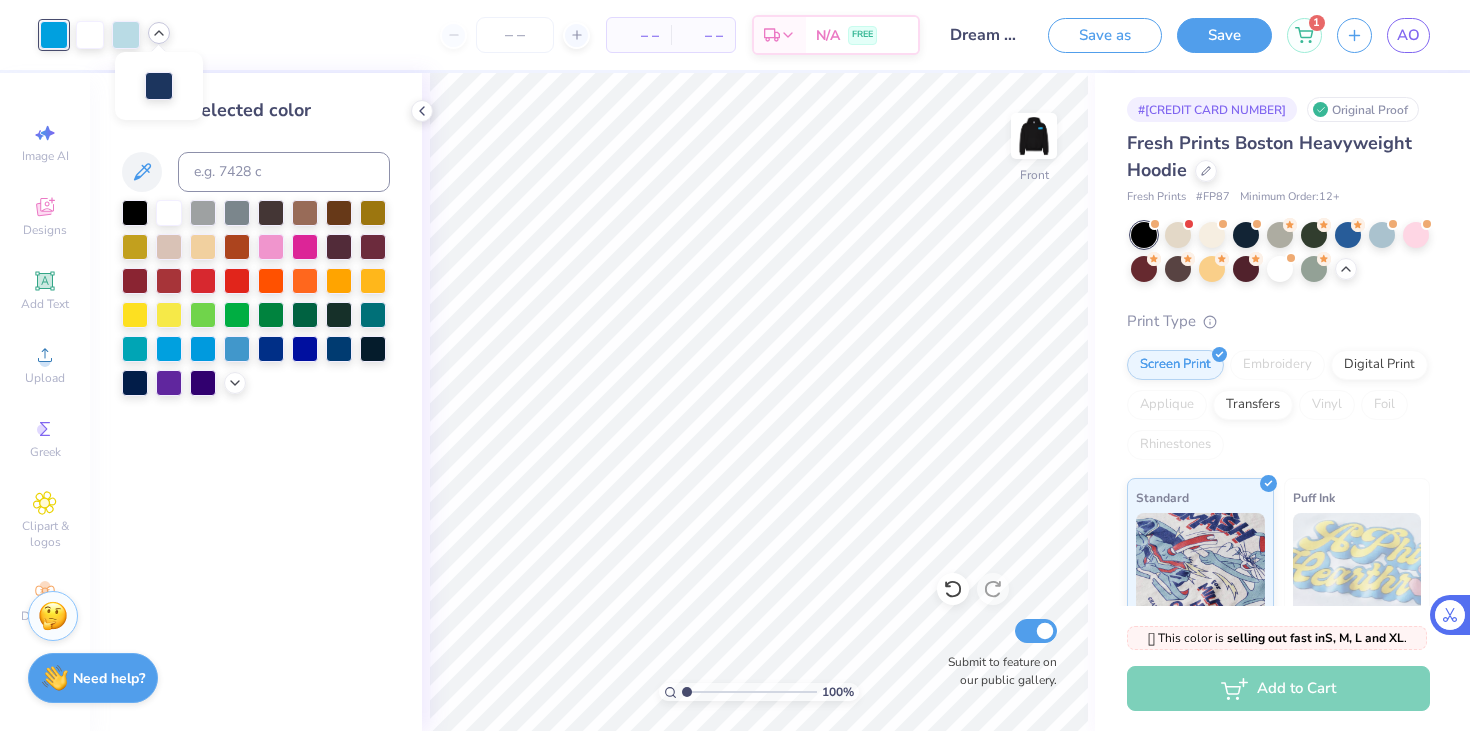click 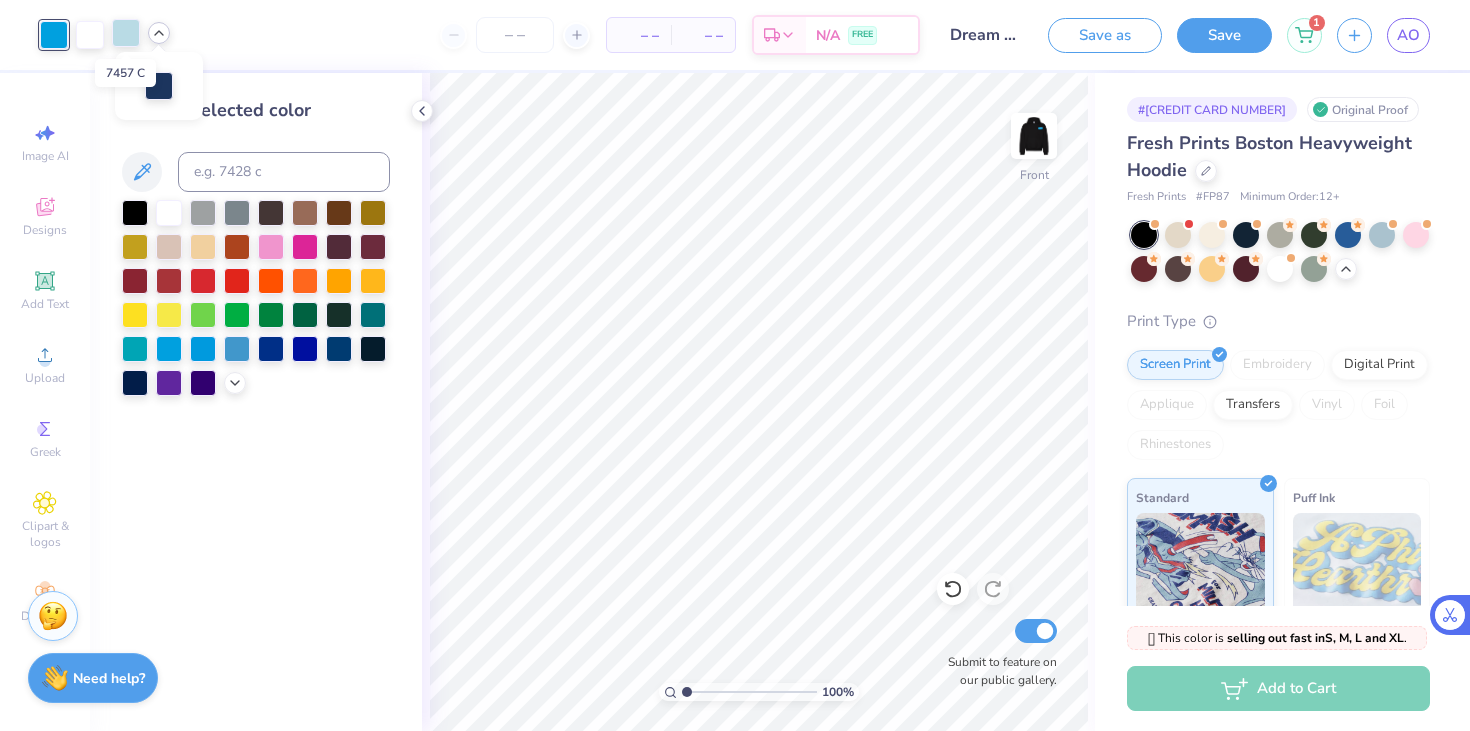 click at bounding box center [126, 33] 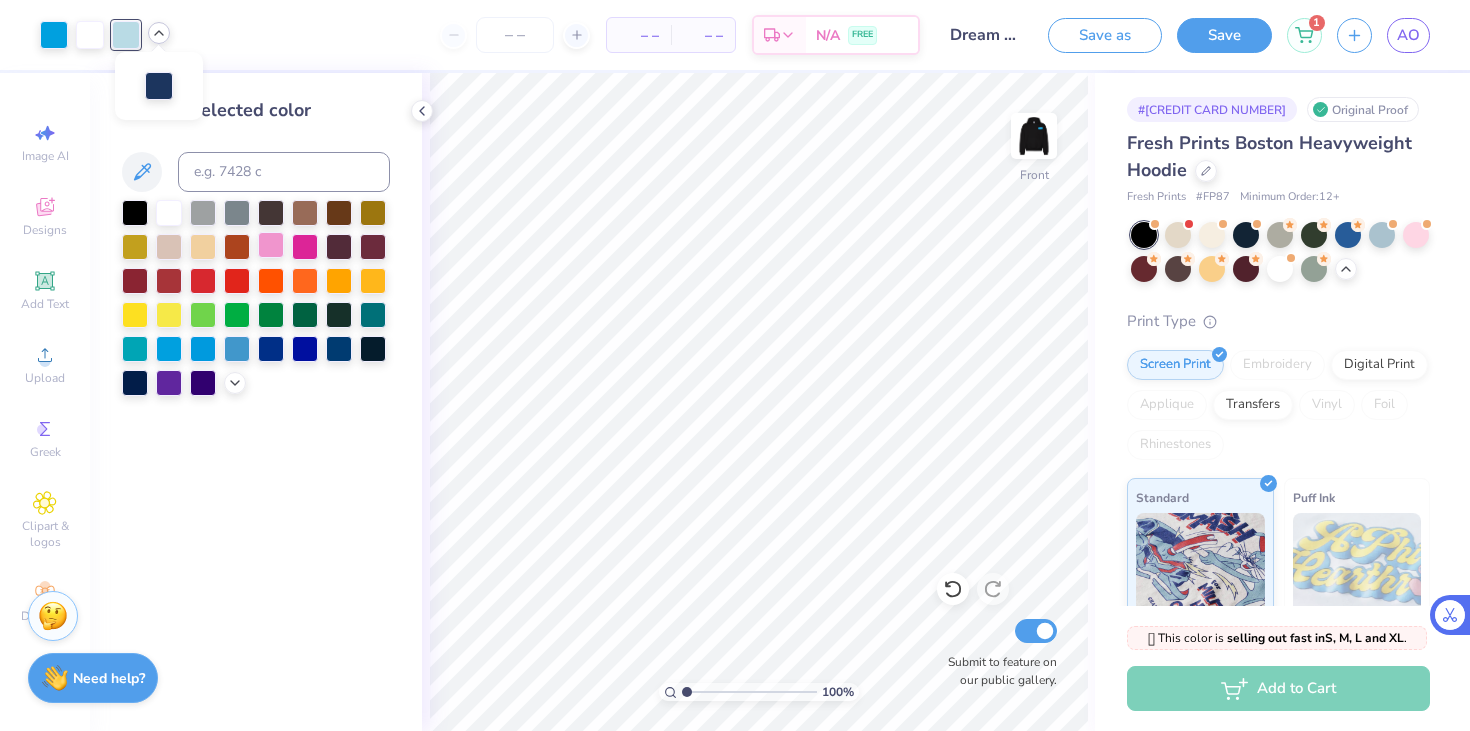 click at bounding box center (271, 245) 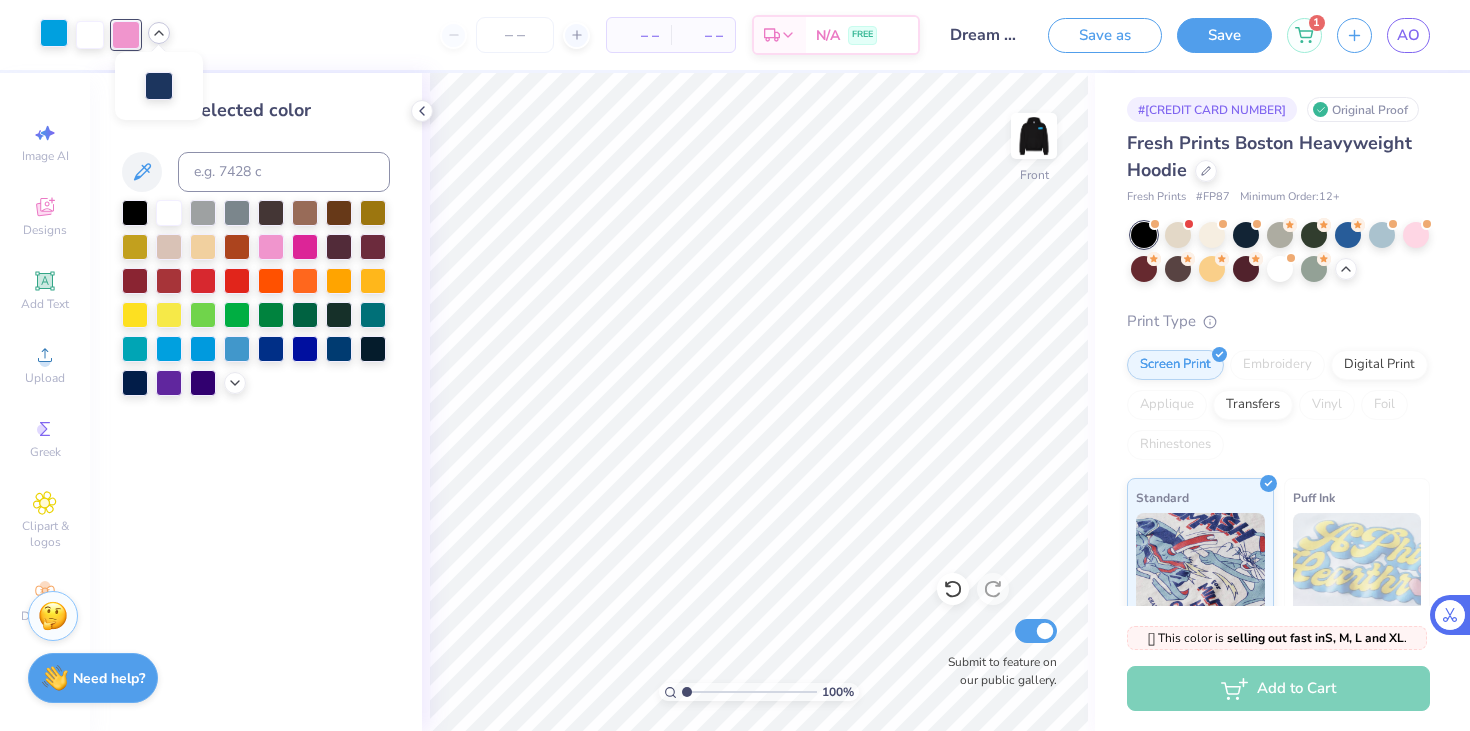 click at bounding box center (54, 33) 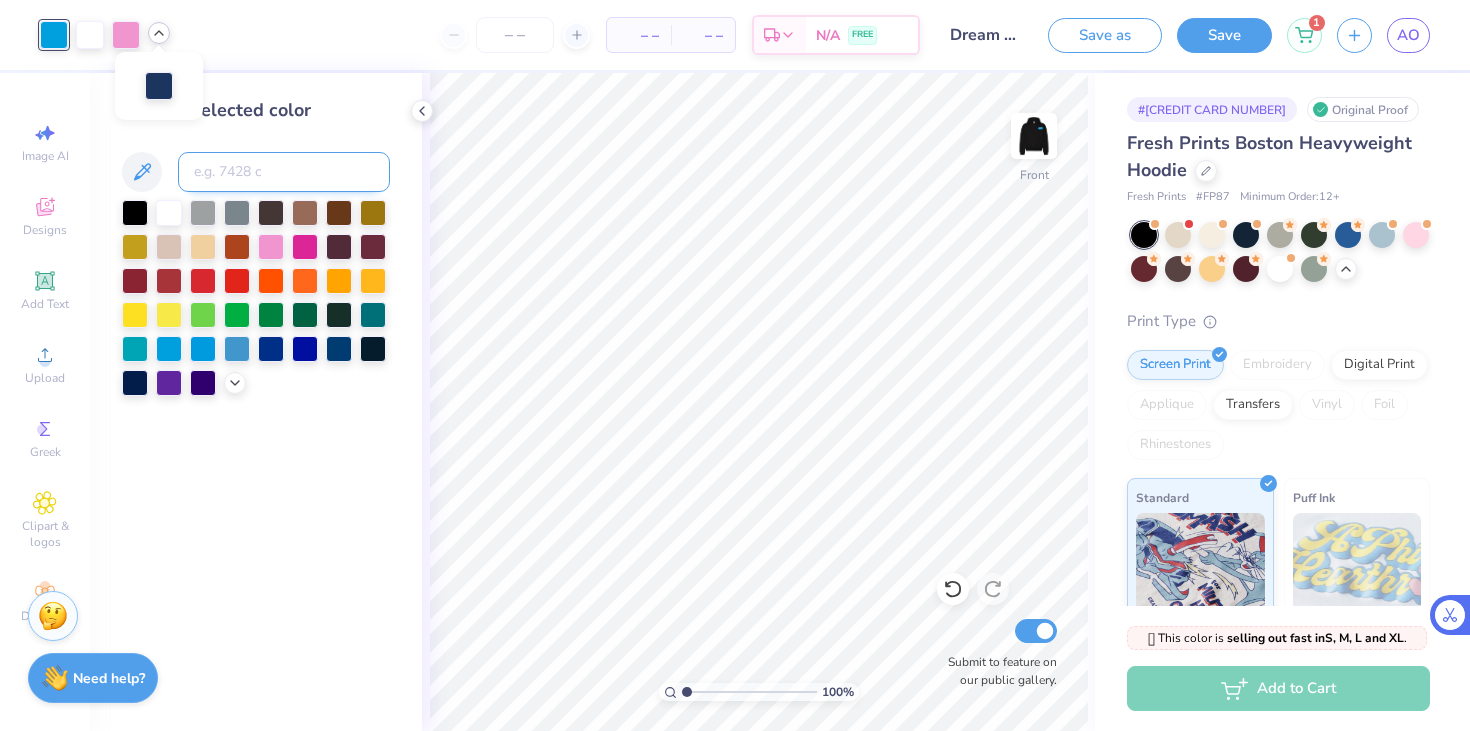 click at bounding box center [284, 172] 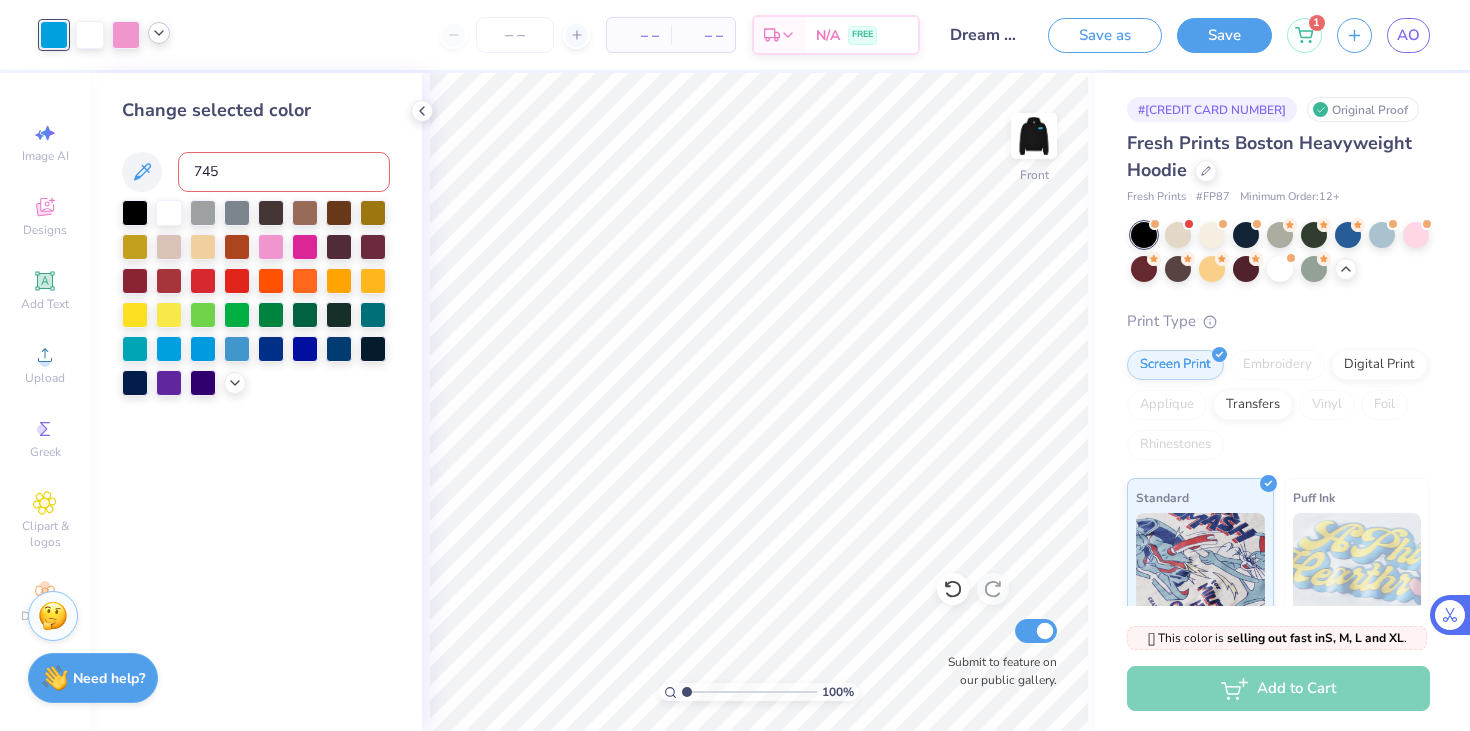 type on "7457" 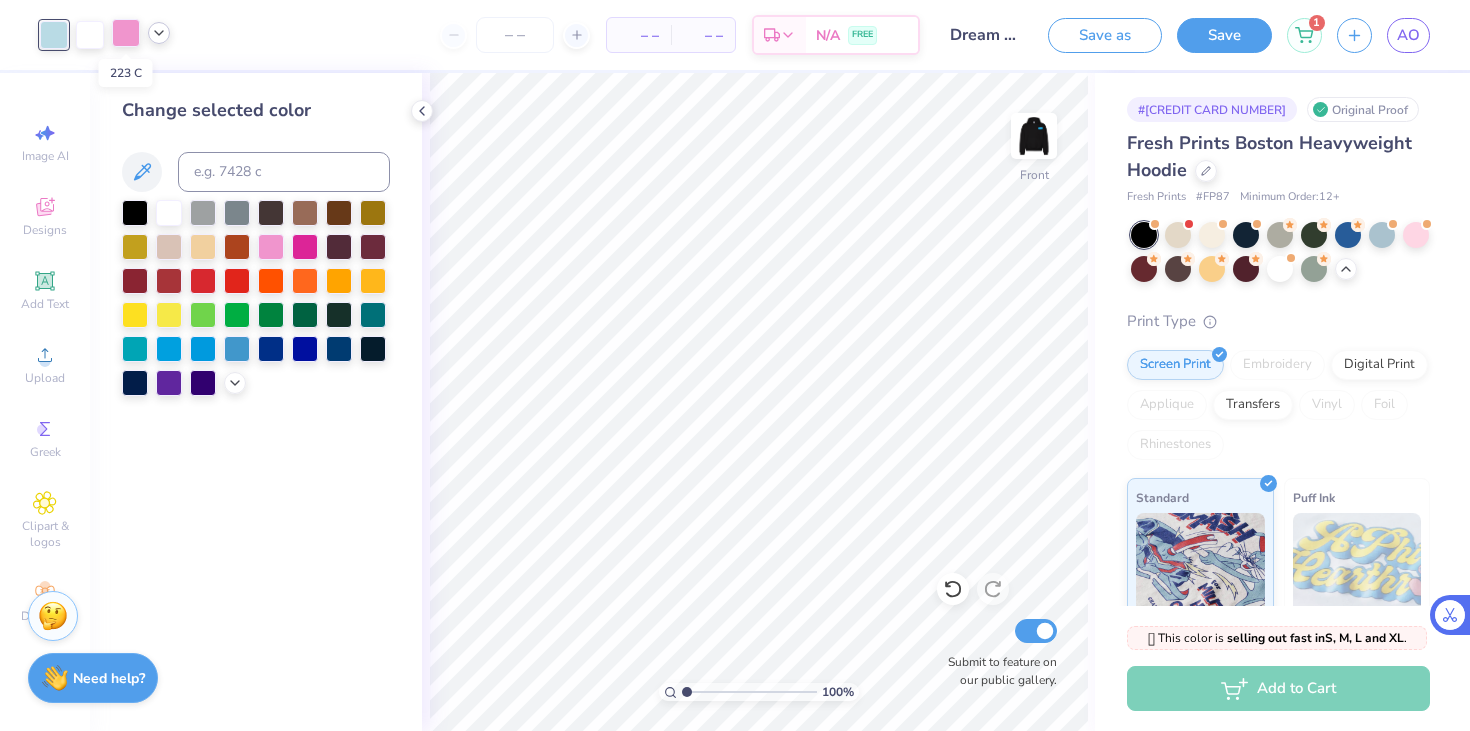 click at bounding box center [126, 33] 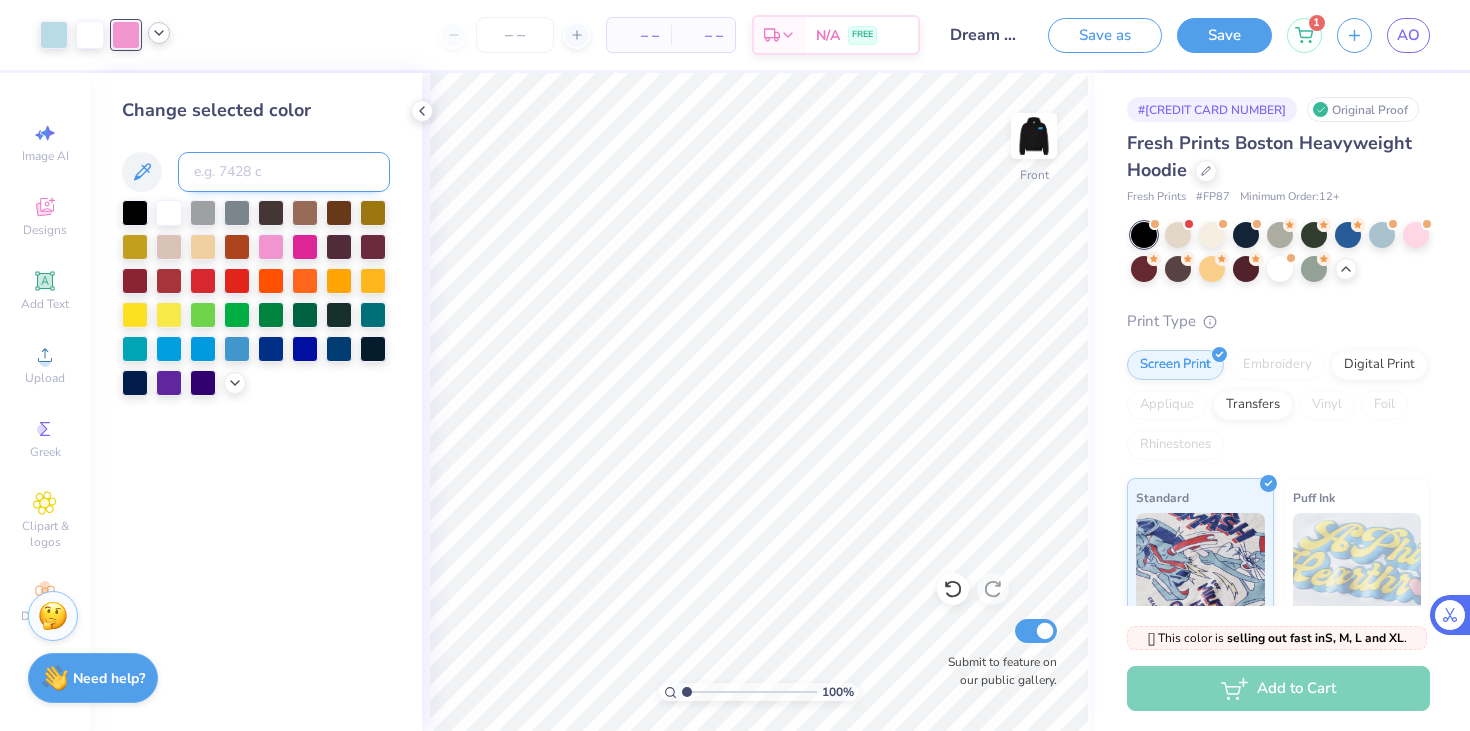 click at bounding box center [284, 172] 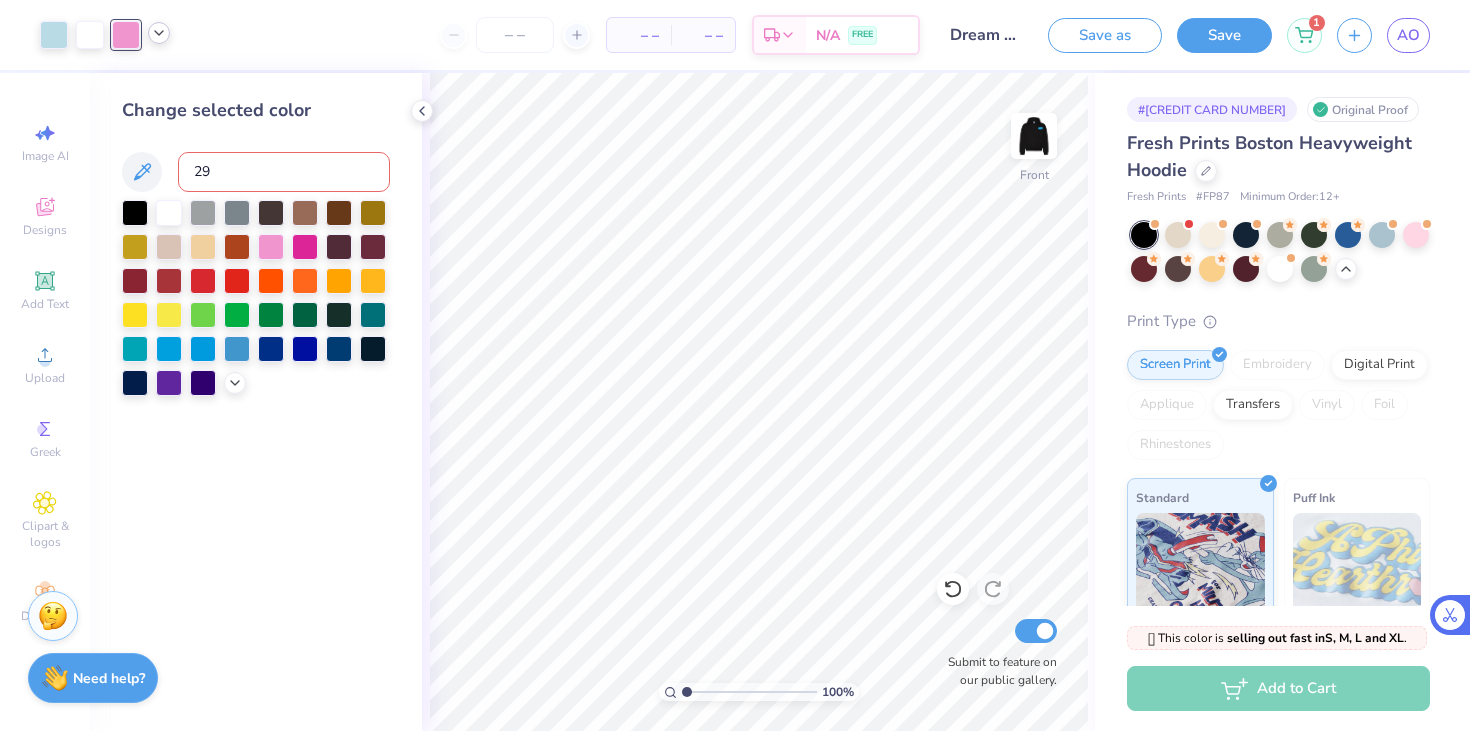type on "299" 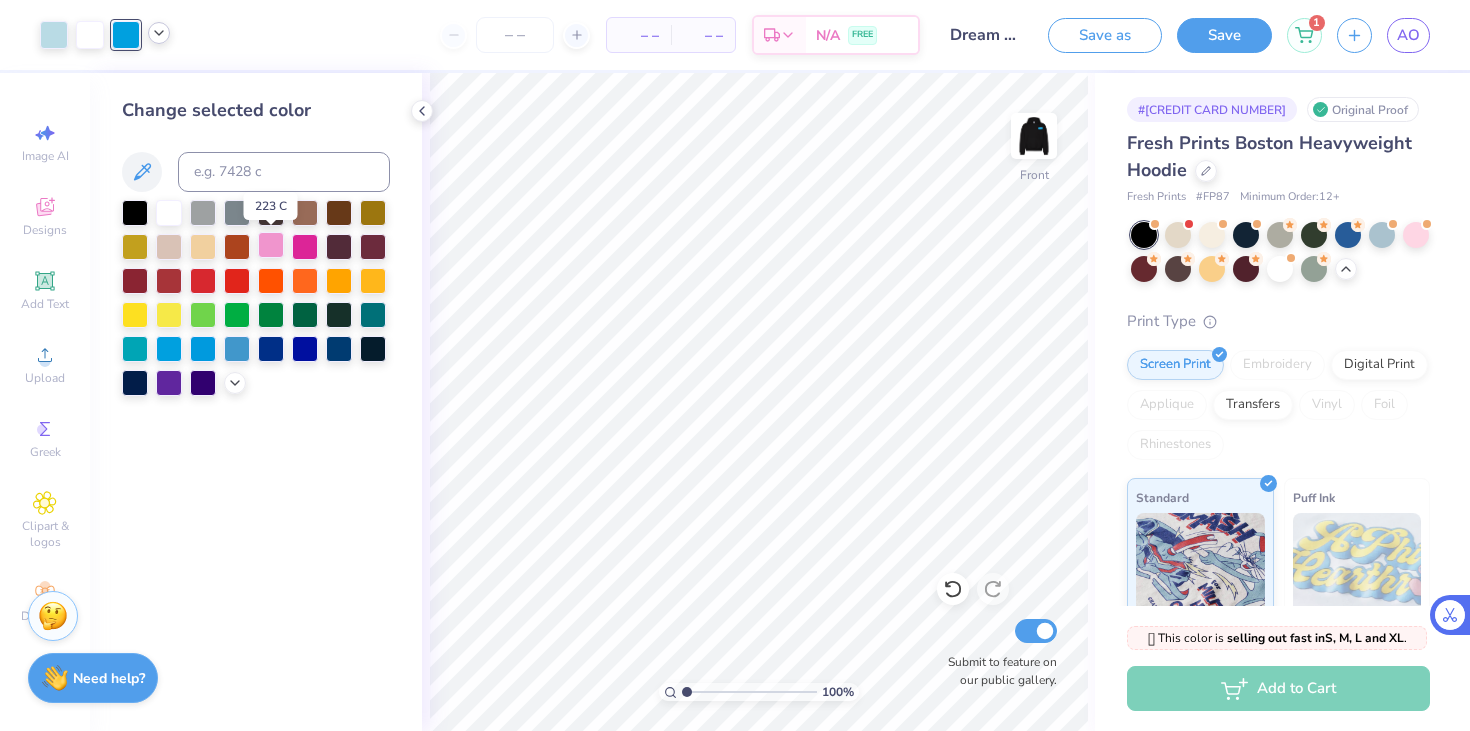 click at bounding box center (271, 245) 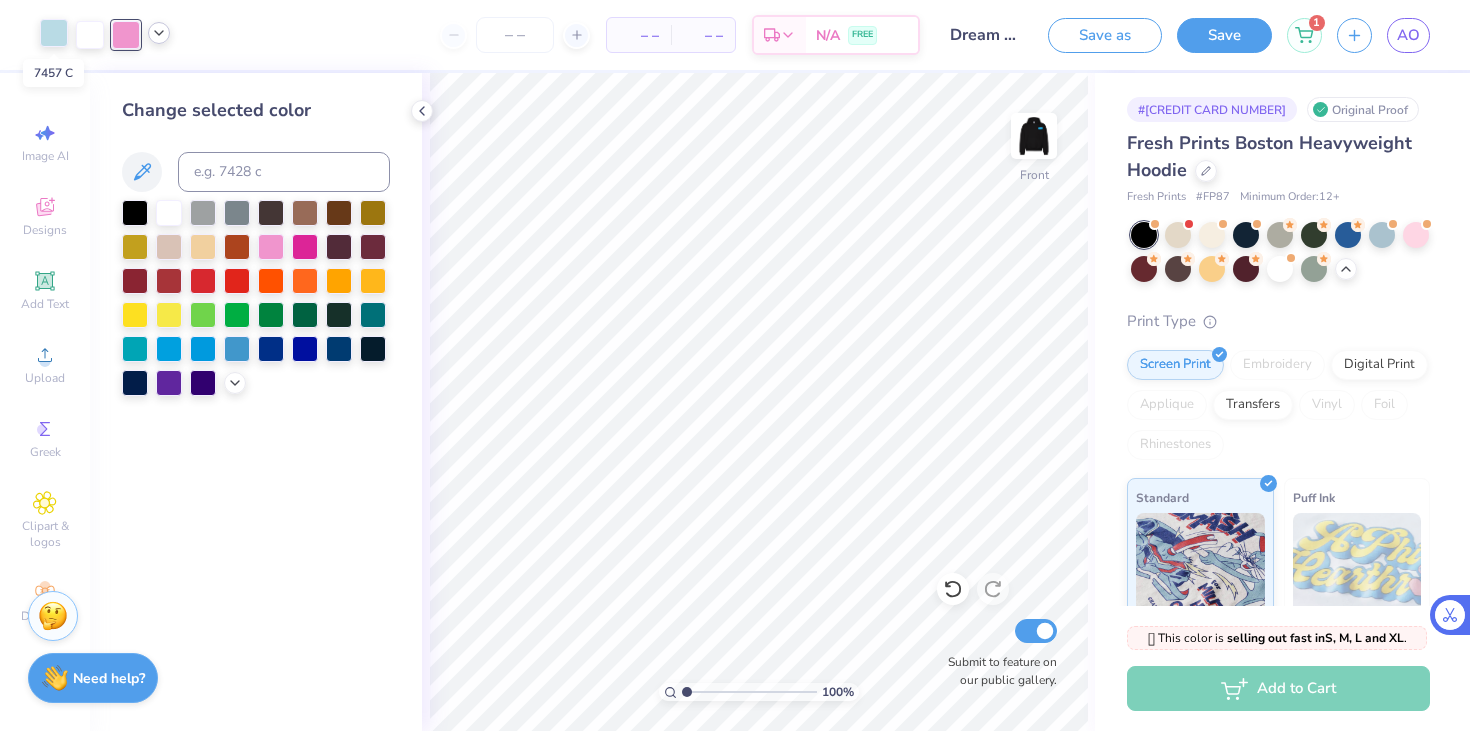click at bounding box center [54, 33] 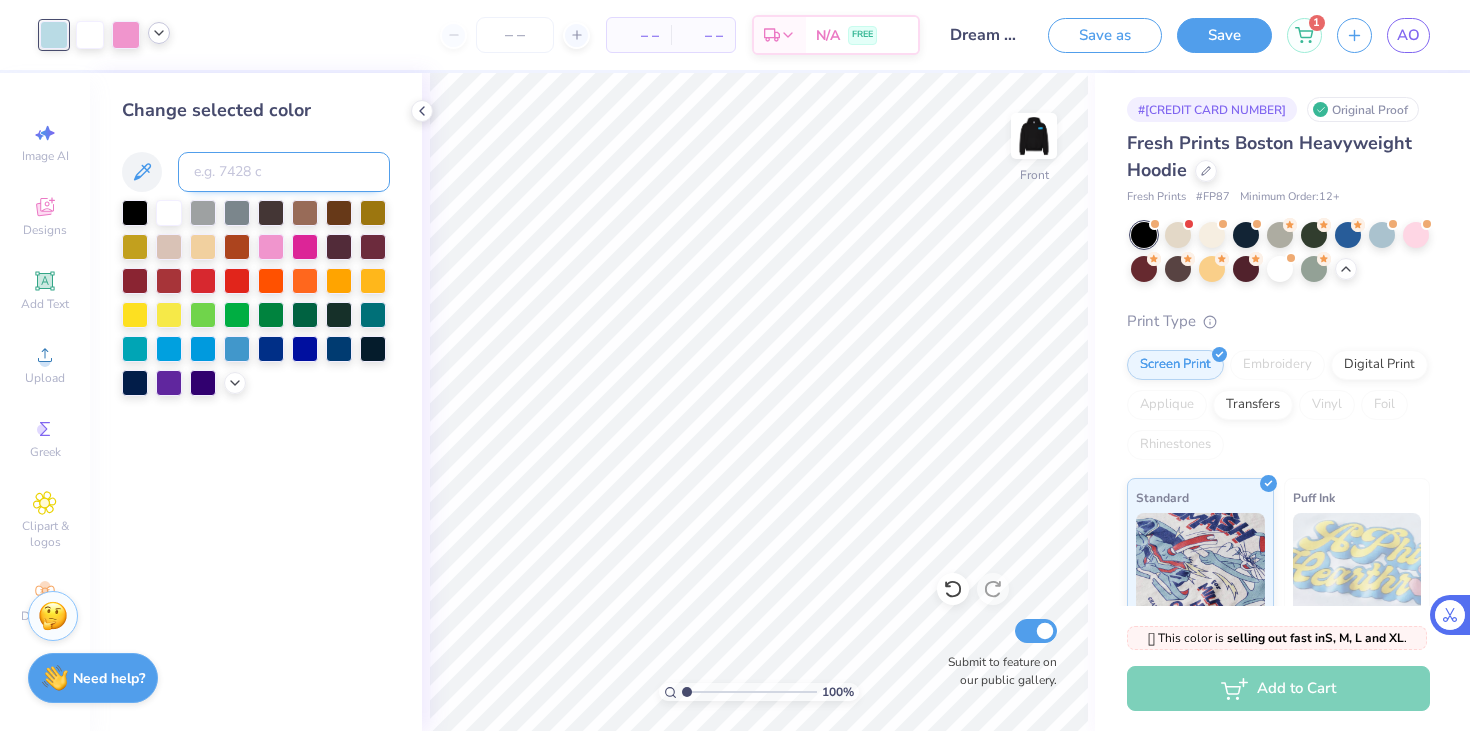 click at bounding box center (284, 172) 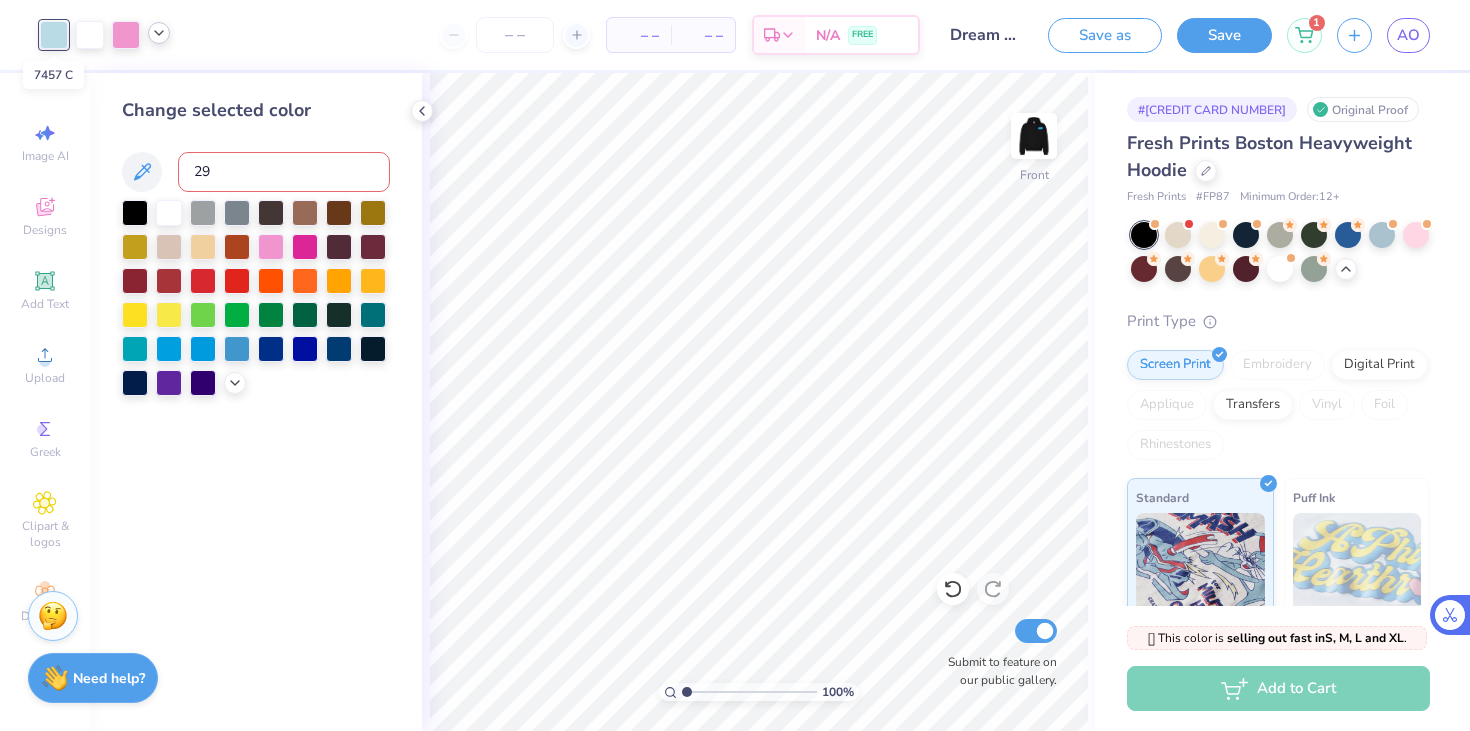 type on "299" 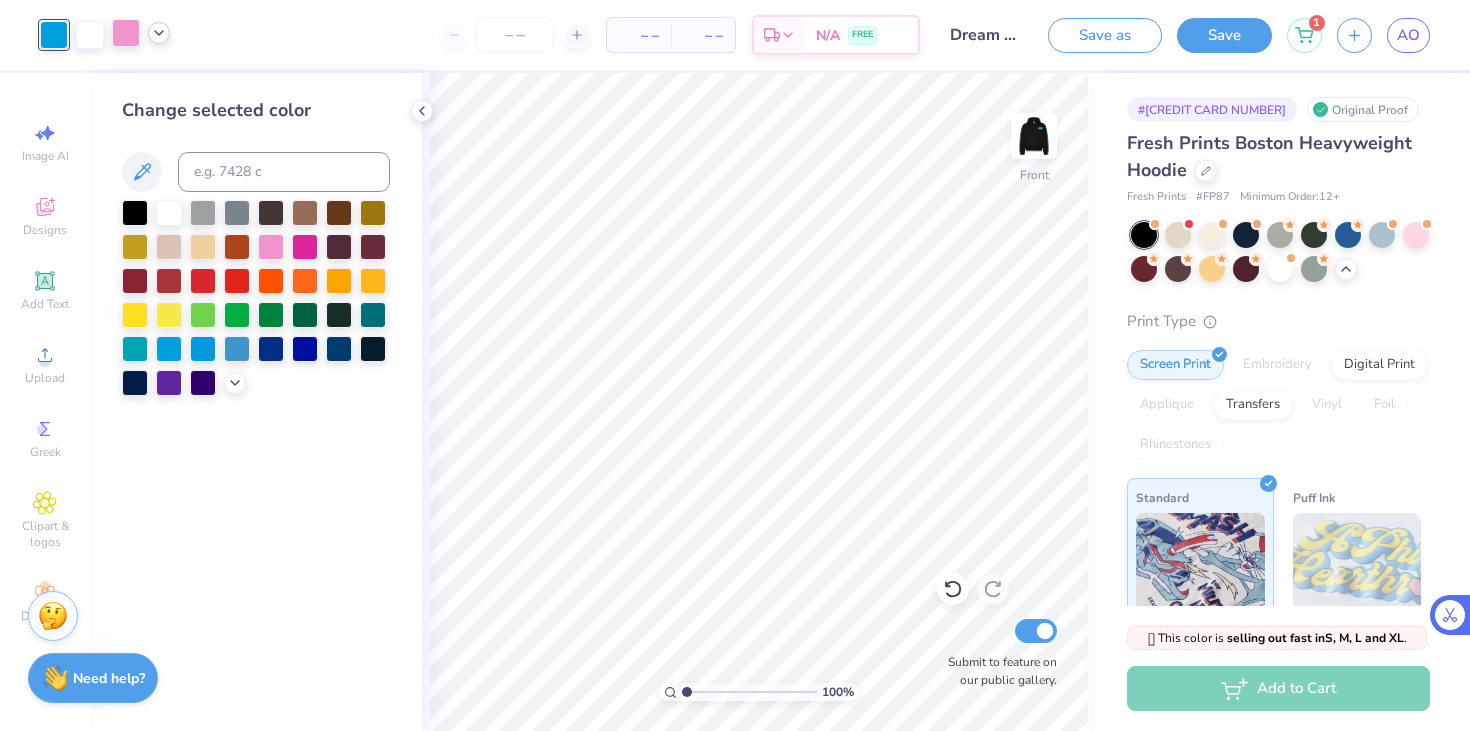 click at bounding box center [126, 33] 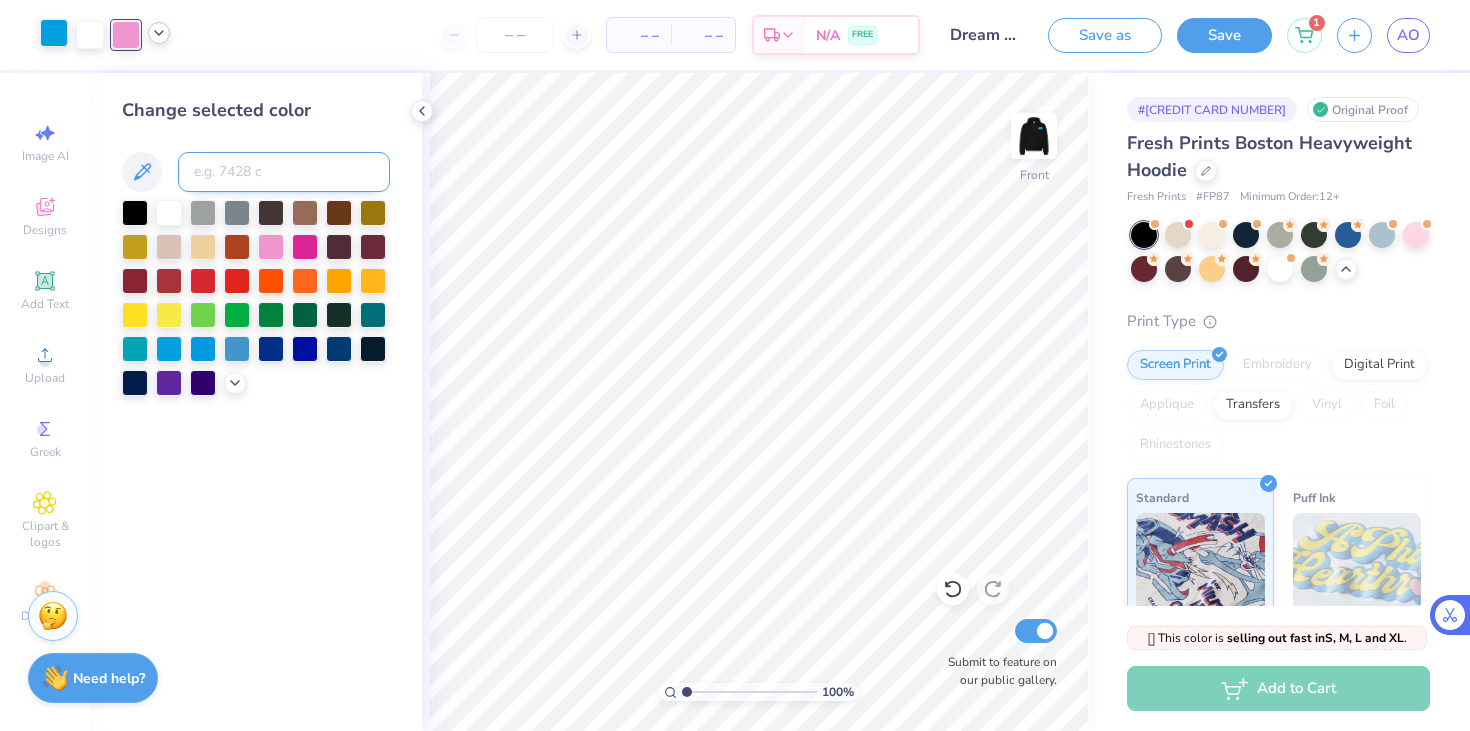 click at bounding box center (284, 172) 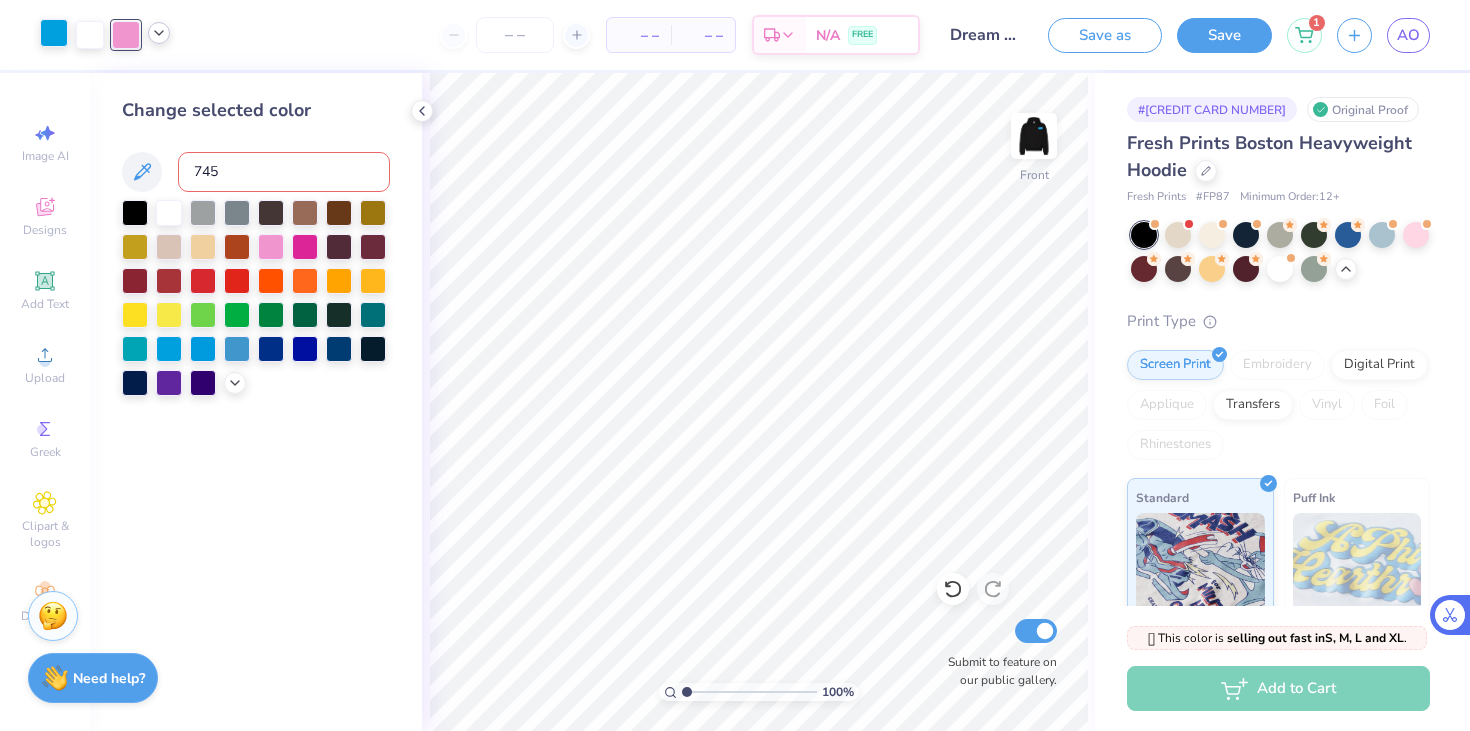 type on "7457" 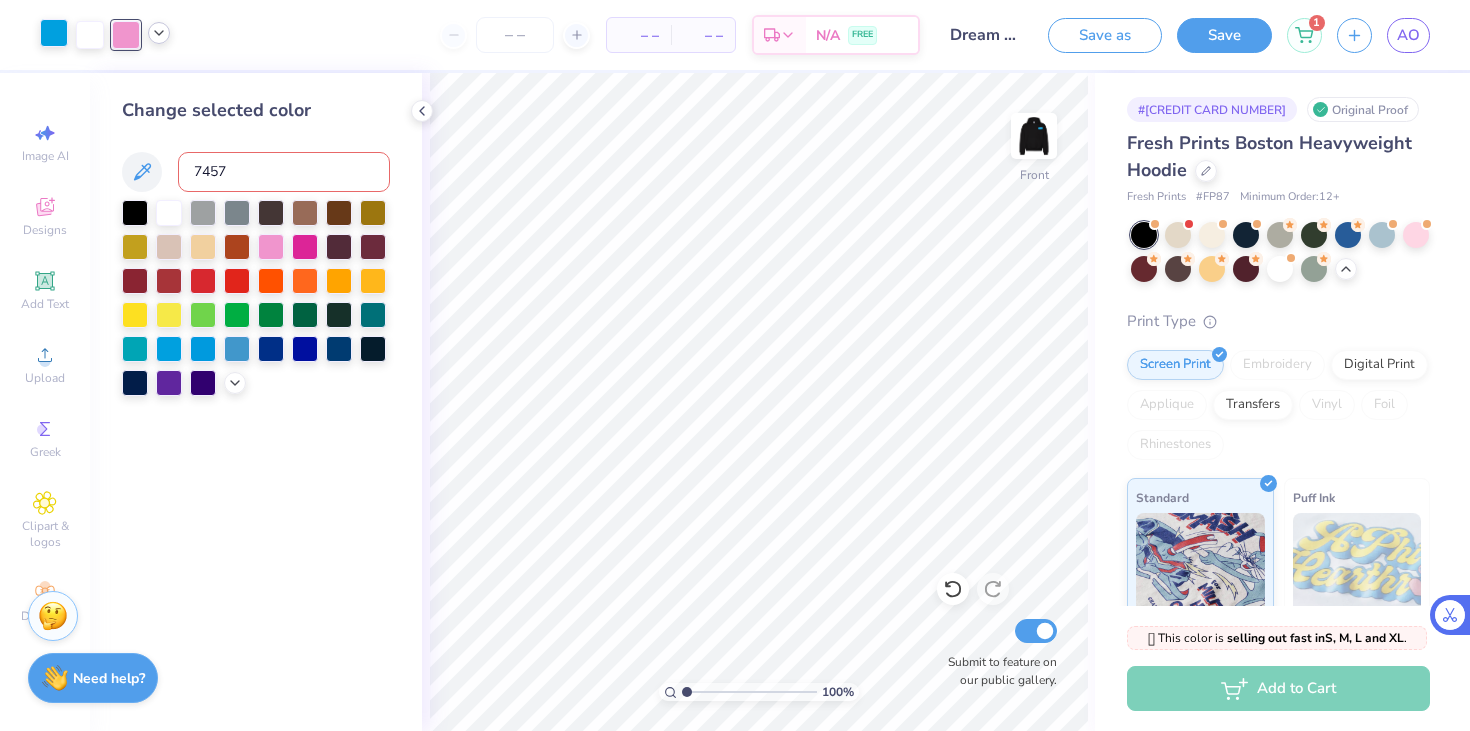 type 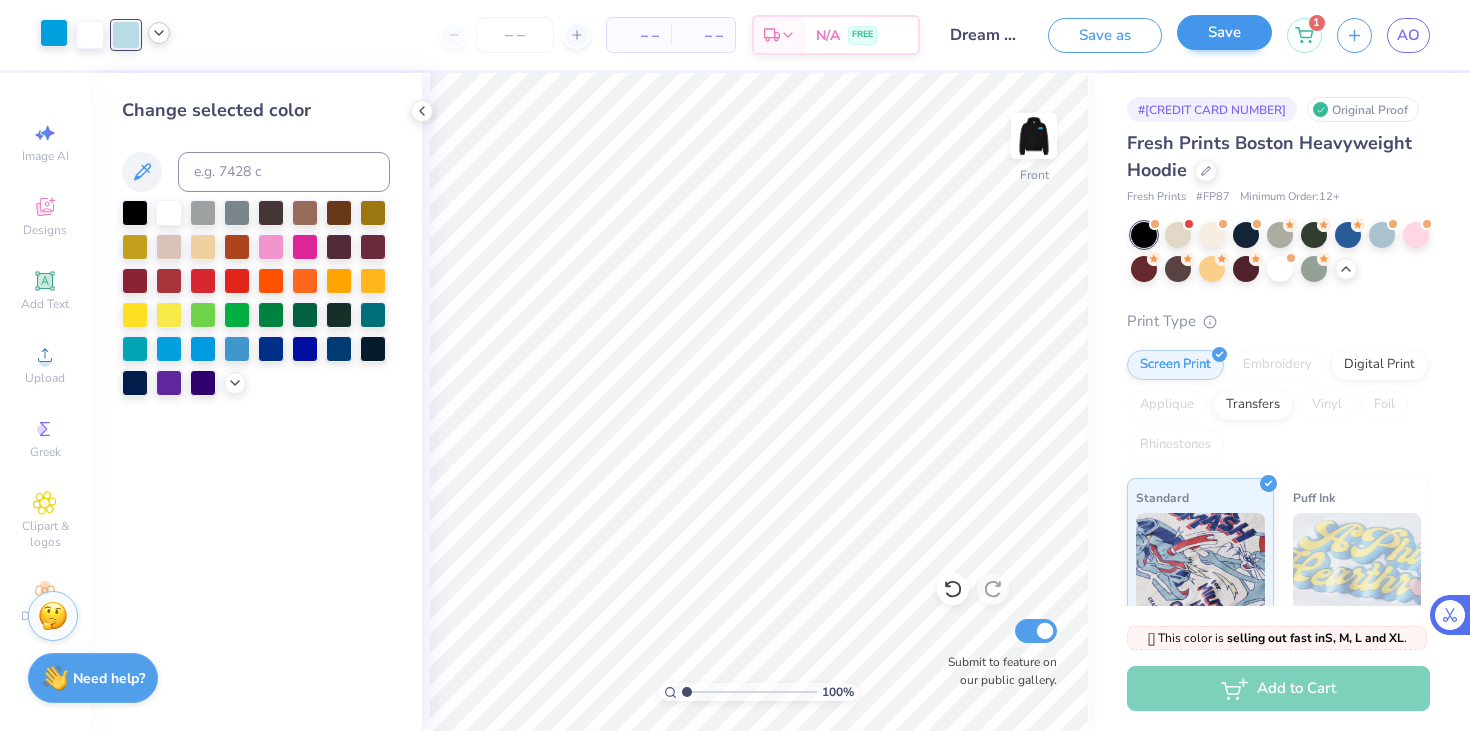 click at bounding box center (1034, 136) 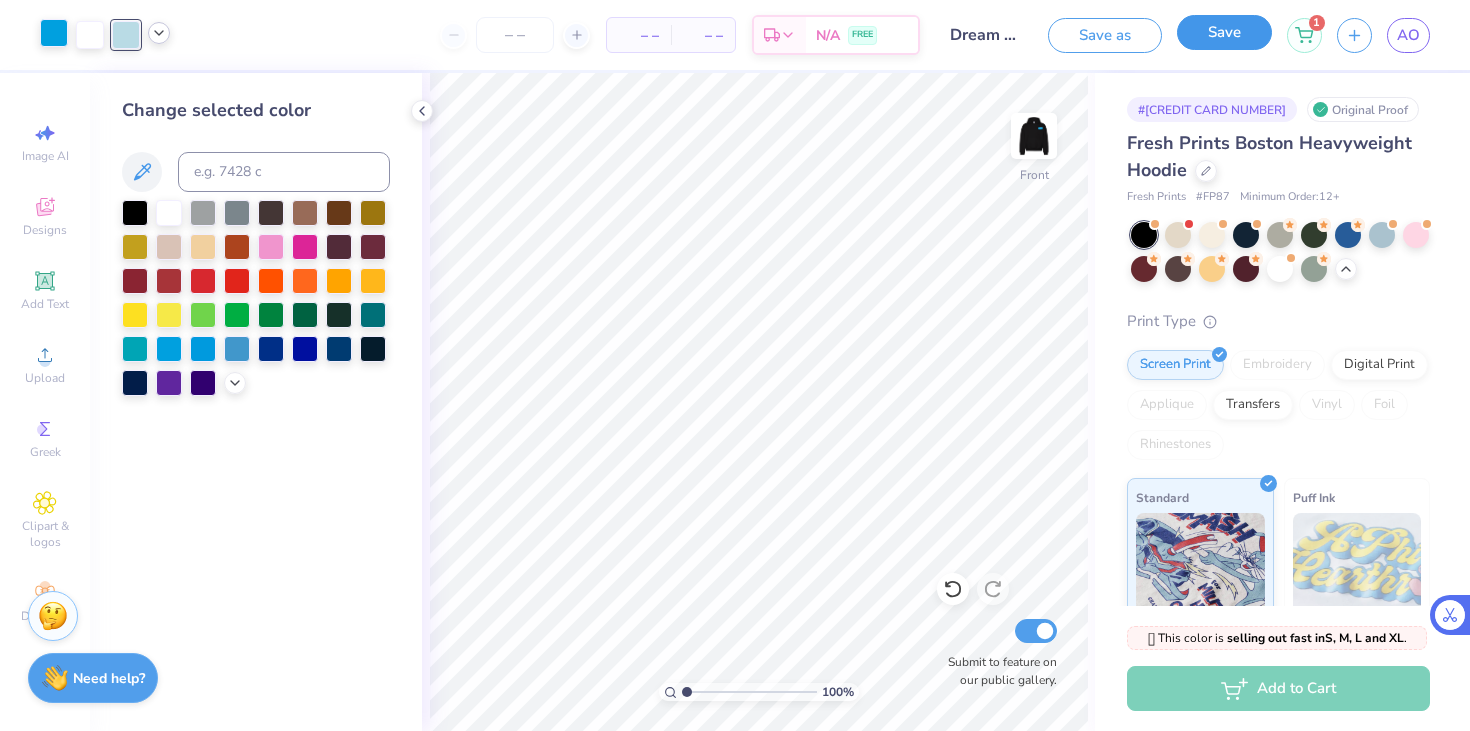 click on "Save" at bounding box center [1224, 32] 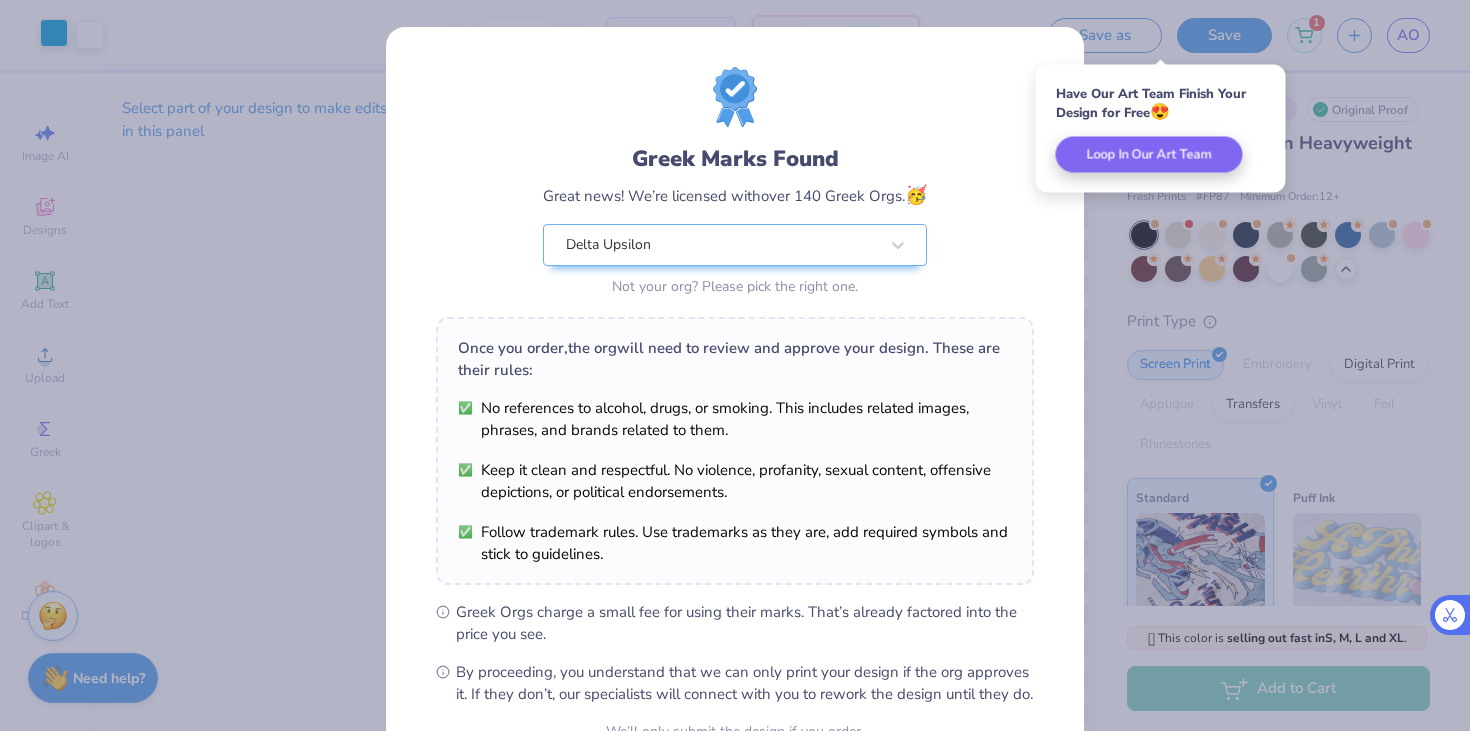 scroll, scrollTop: 205, scrollLeft: 0, axis: vertical 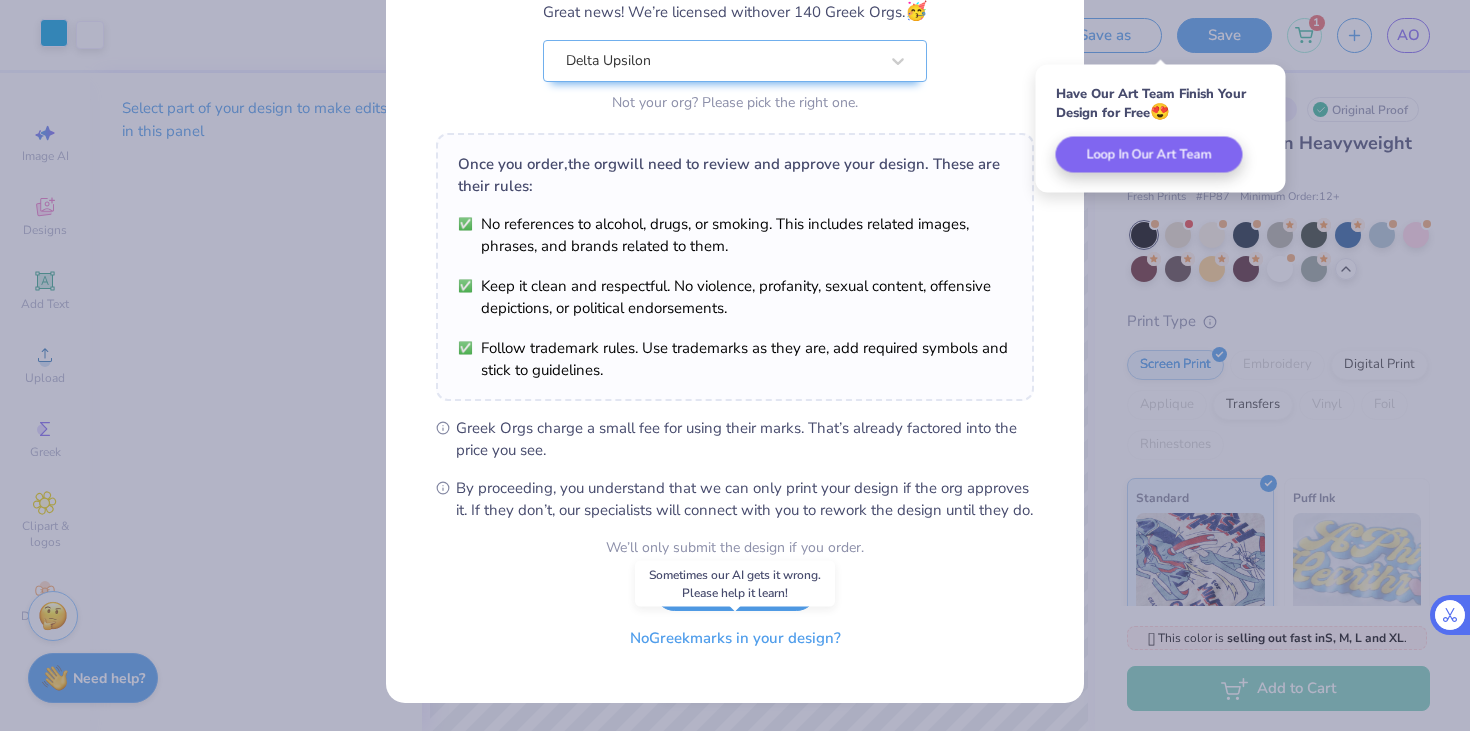 click on "No  Greek  marks in your design?" at bounding box center (735, 638) 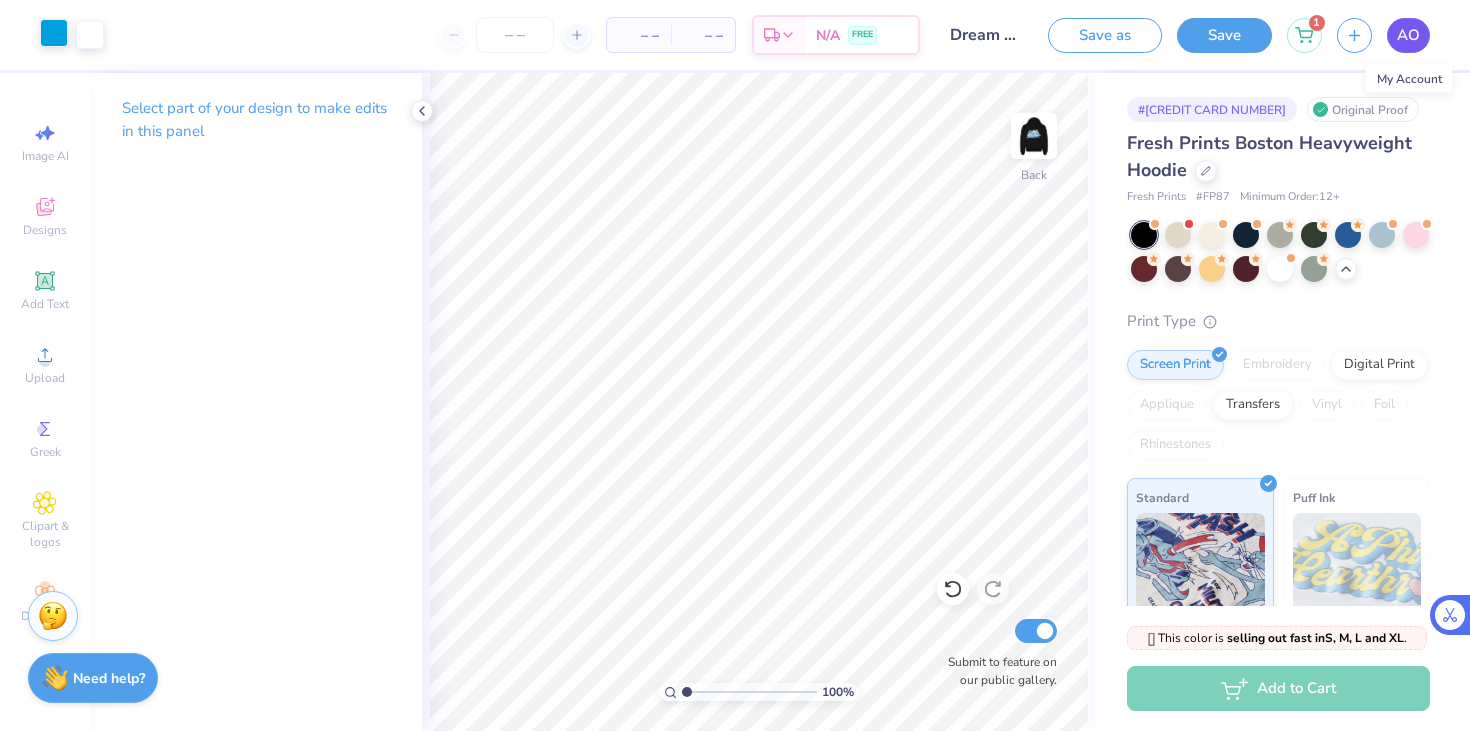 click on "AO" at bounding box center (1408, 35) 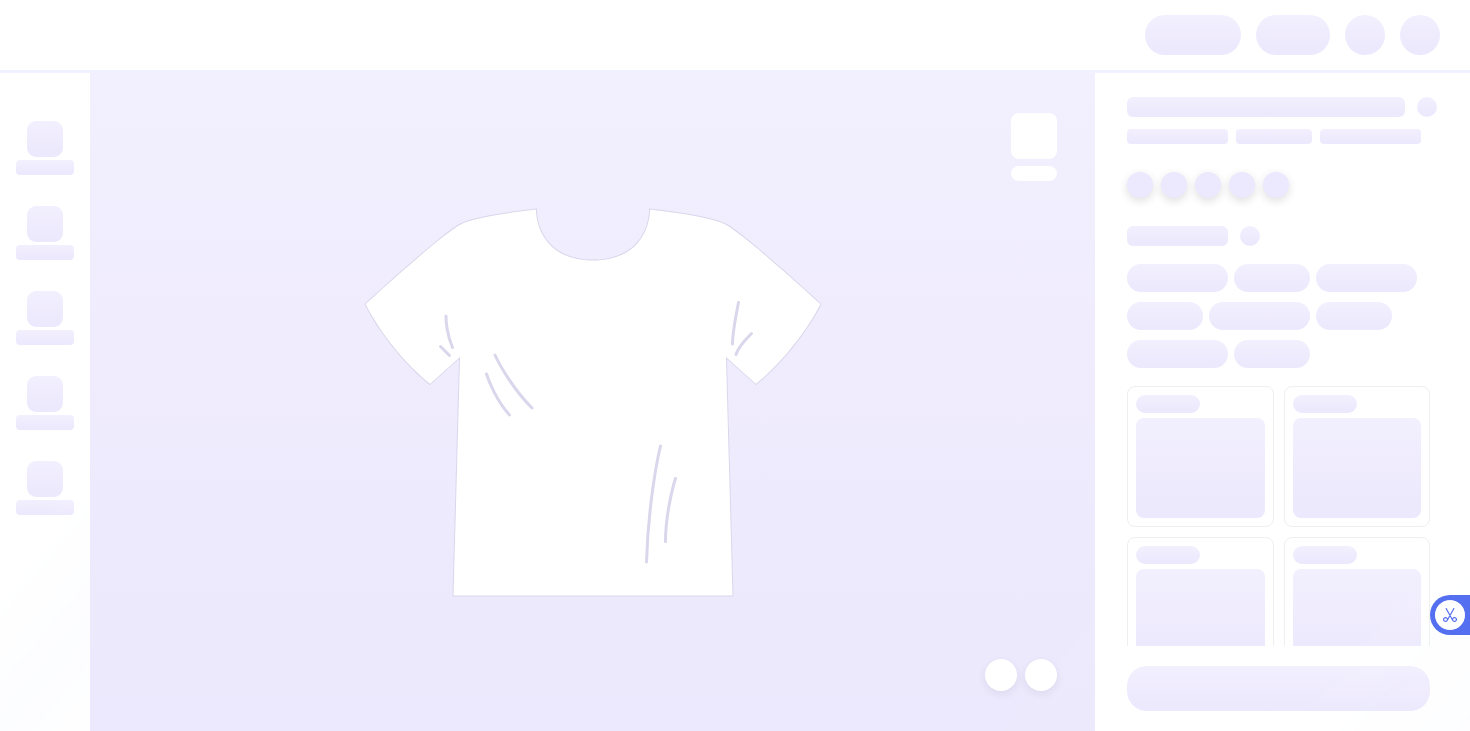 scroll, scrollTop: 0, scrollLeft: 0, axis: both 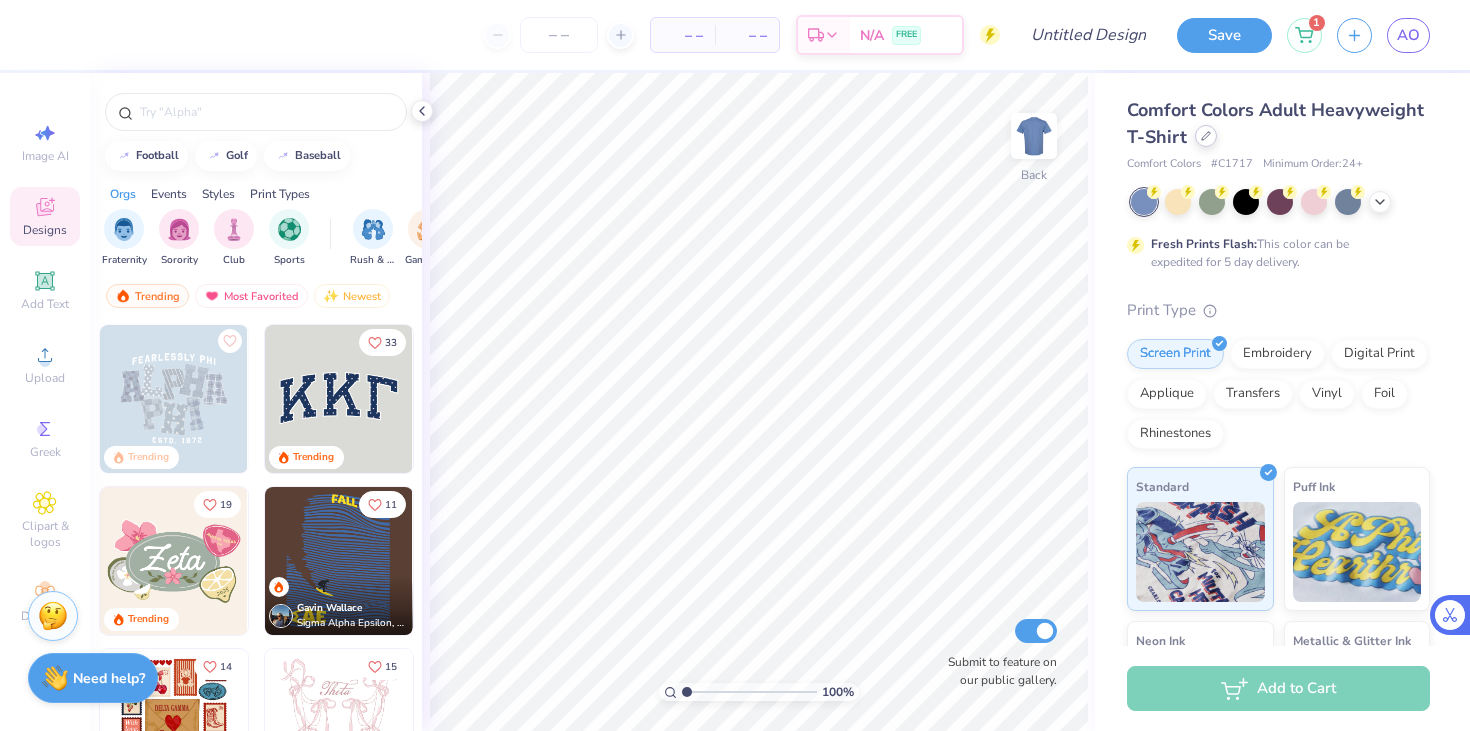 click at bounding box center (1206, 136) 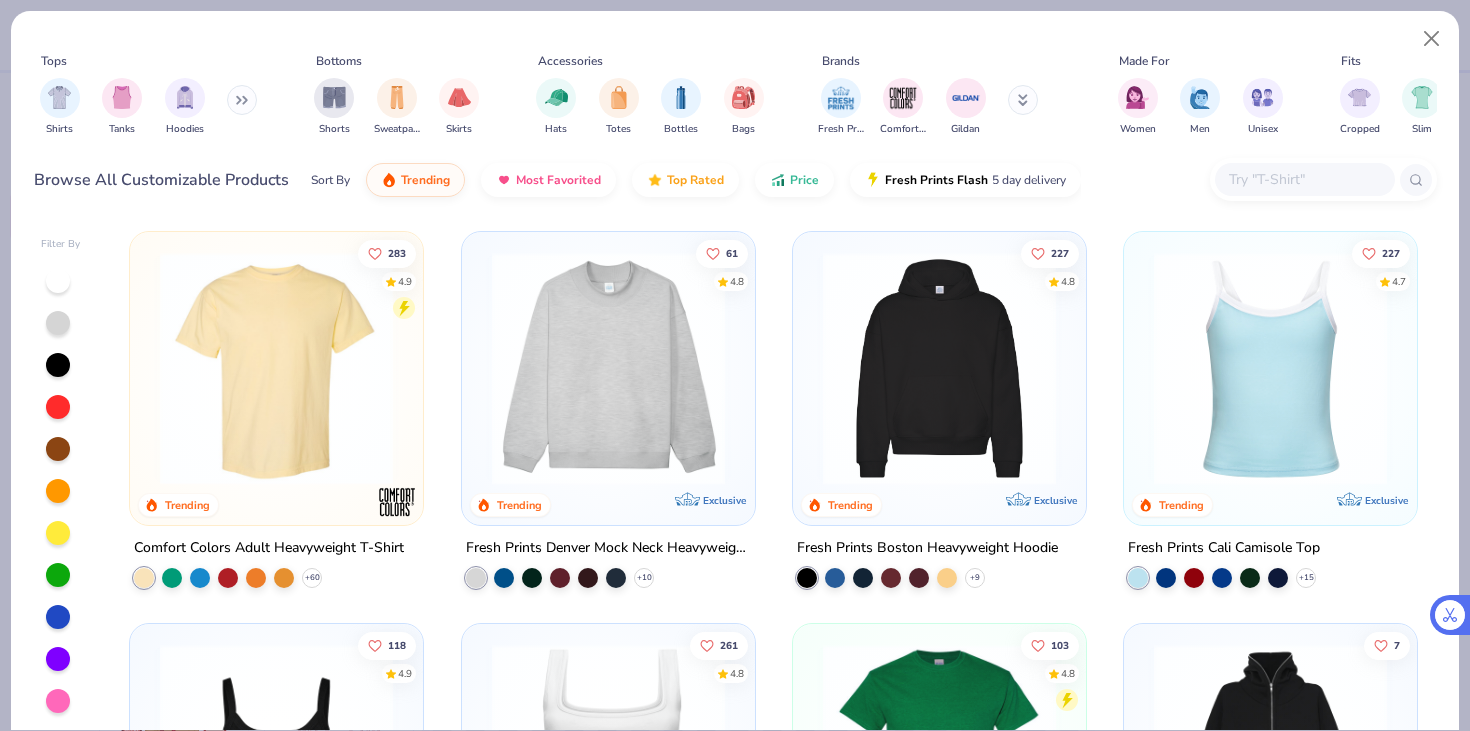 click at bounding box center [1304, 179] 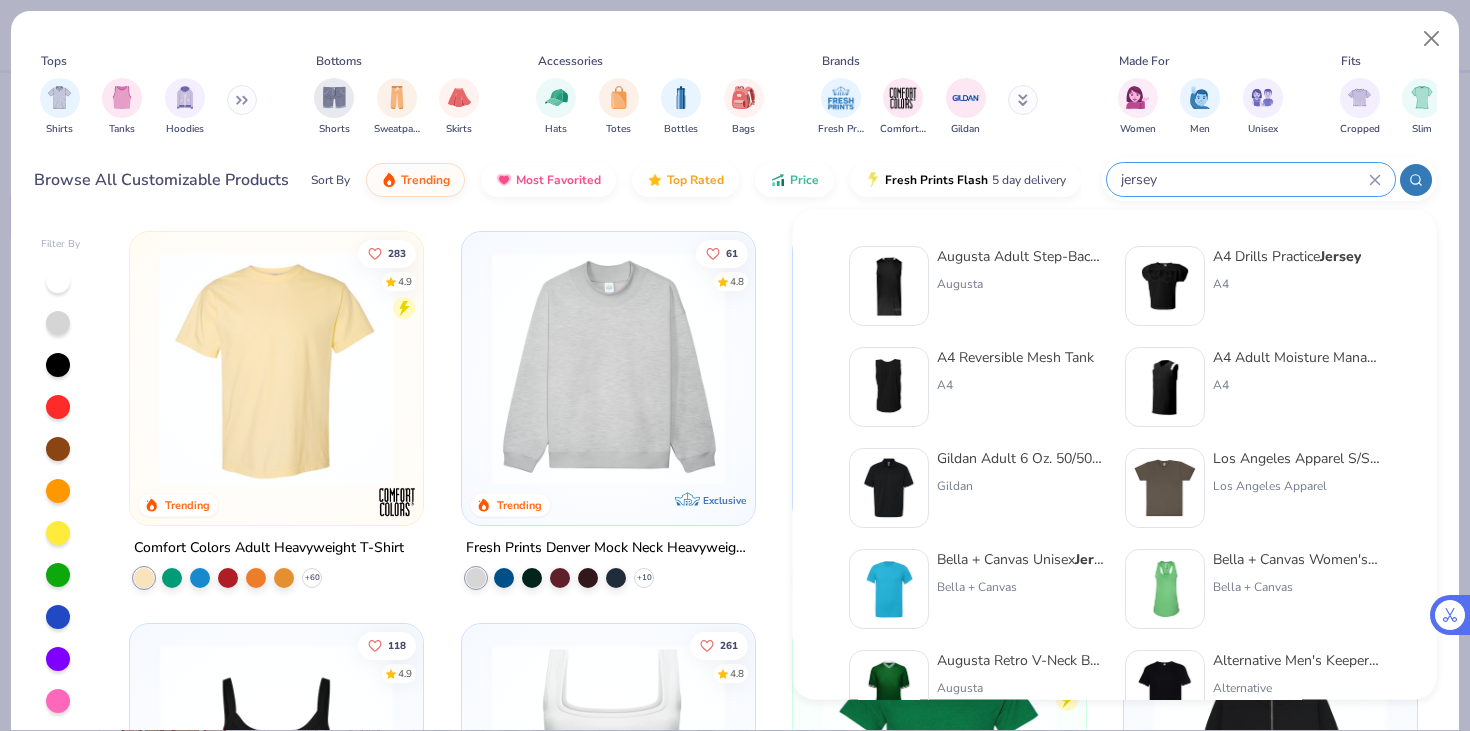 type on "jersey" 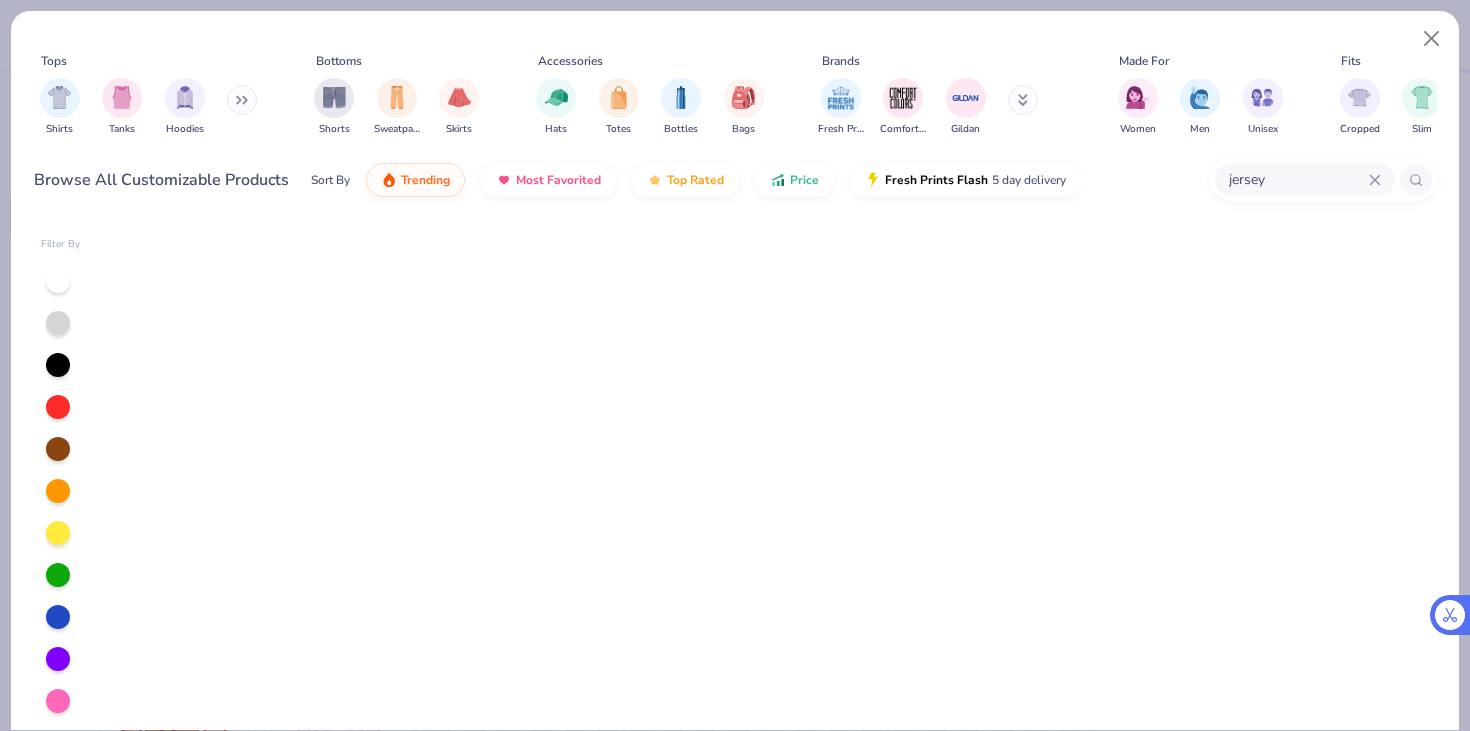 scroll, scrollTop: 0, scrollLeft: 0, axis: both 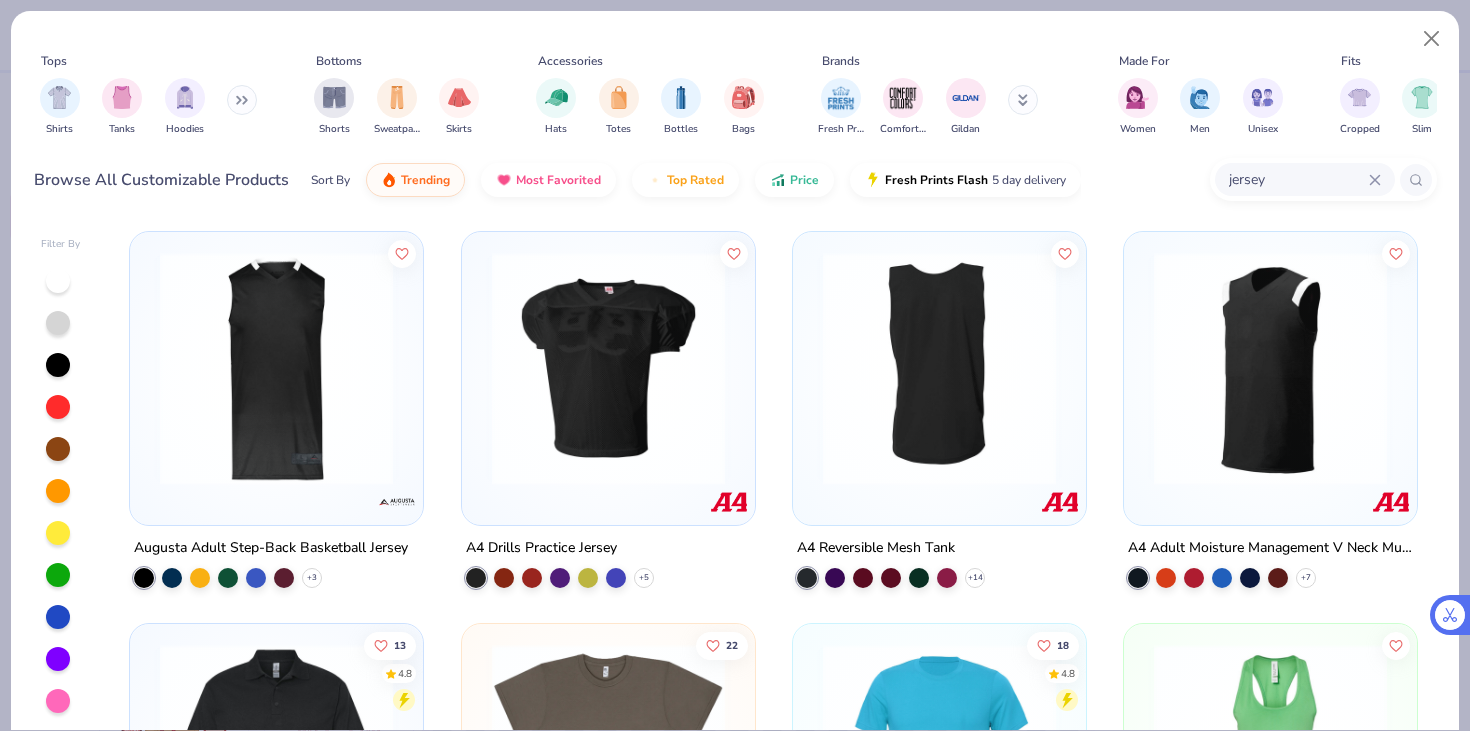 click at bounding box center (276, 368) 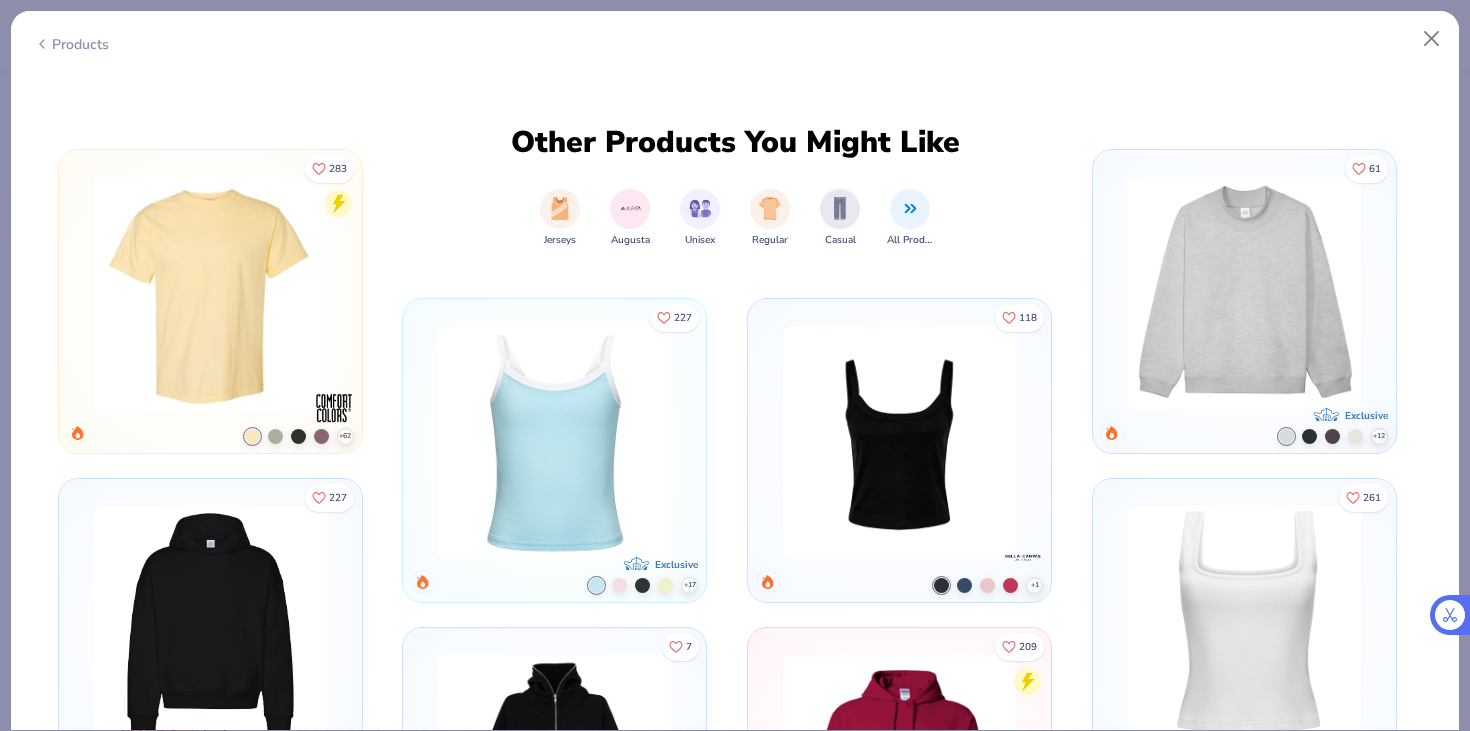 scroll, scrollTop: 0, scrollLeft: 0, axis: both 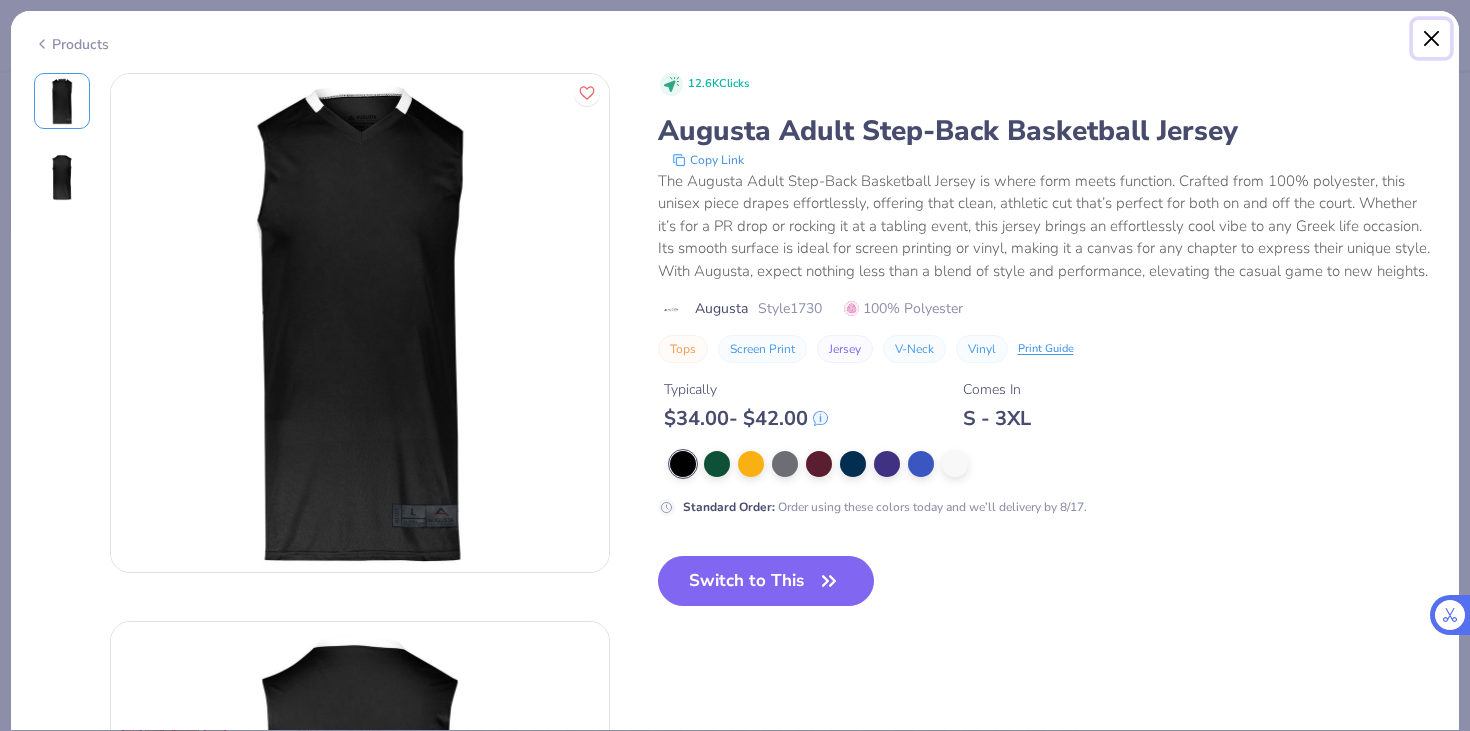 click at bounding box center (1432, 39) 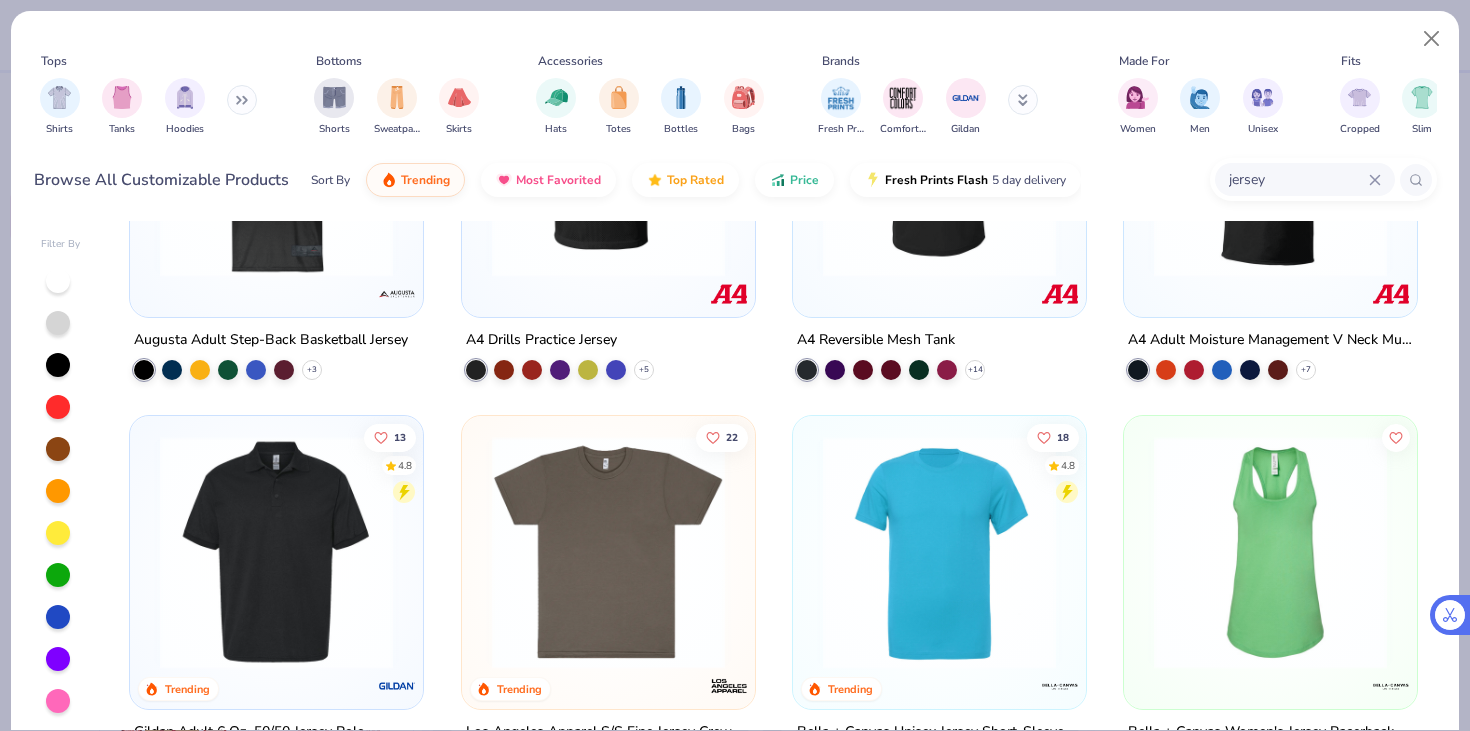 scroll, scrollTop: 0, scrollLeft: 0, axis: both 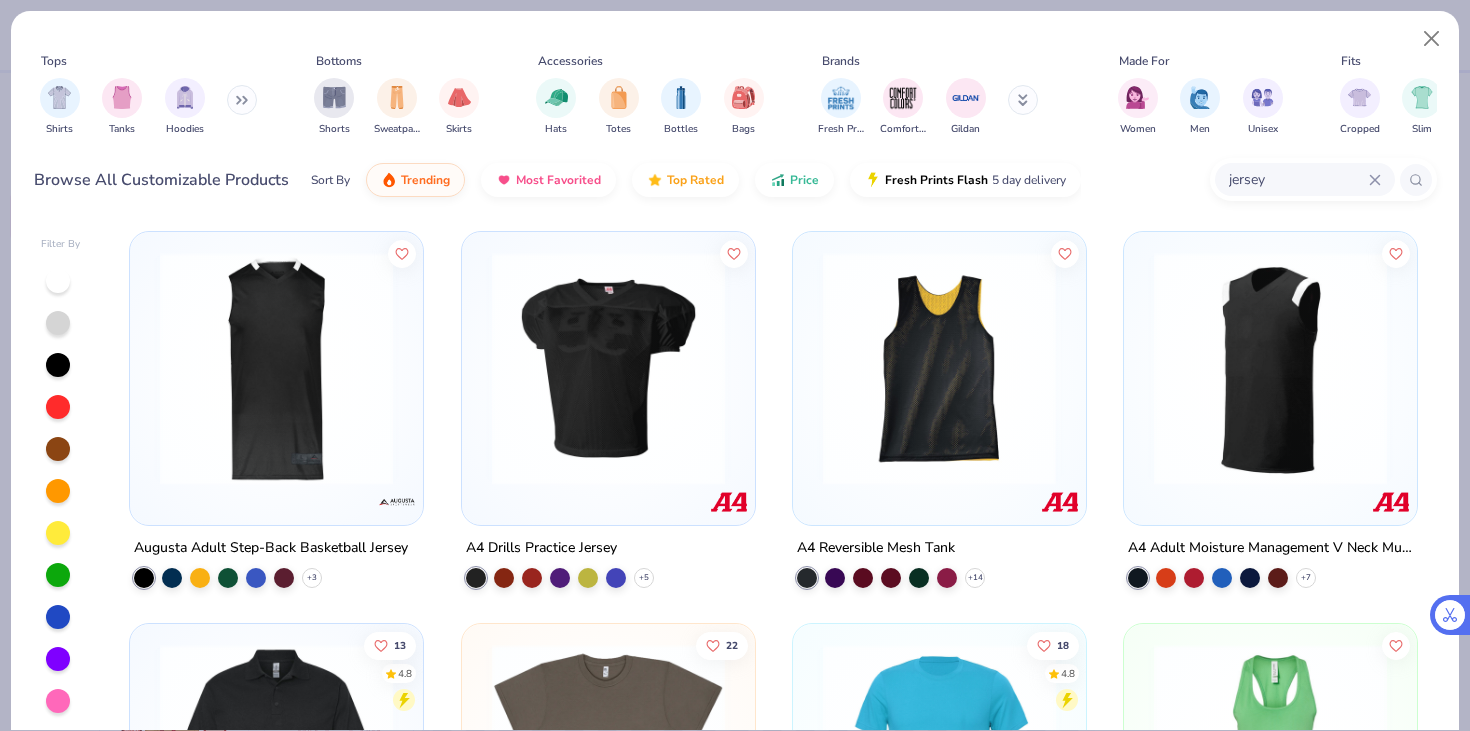 click at bounding box center (939, 368) 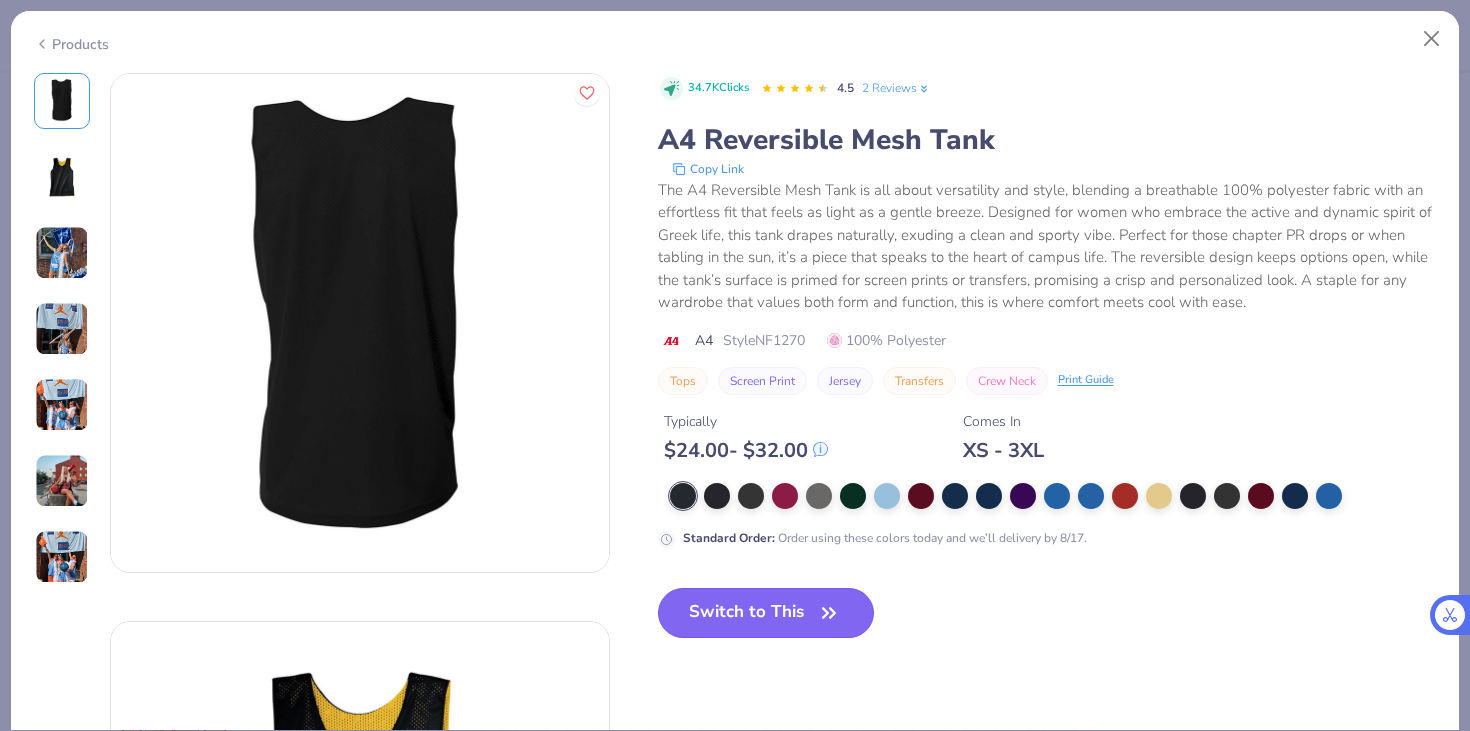 click on "Switch to This" at bounding box center [766, 613] 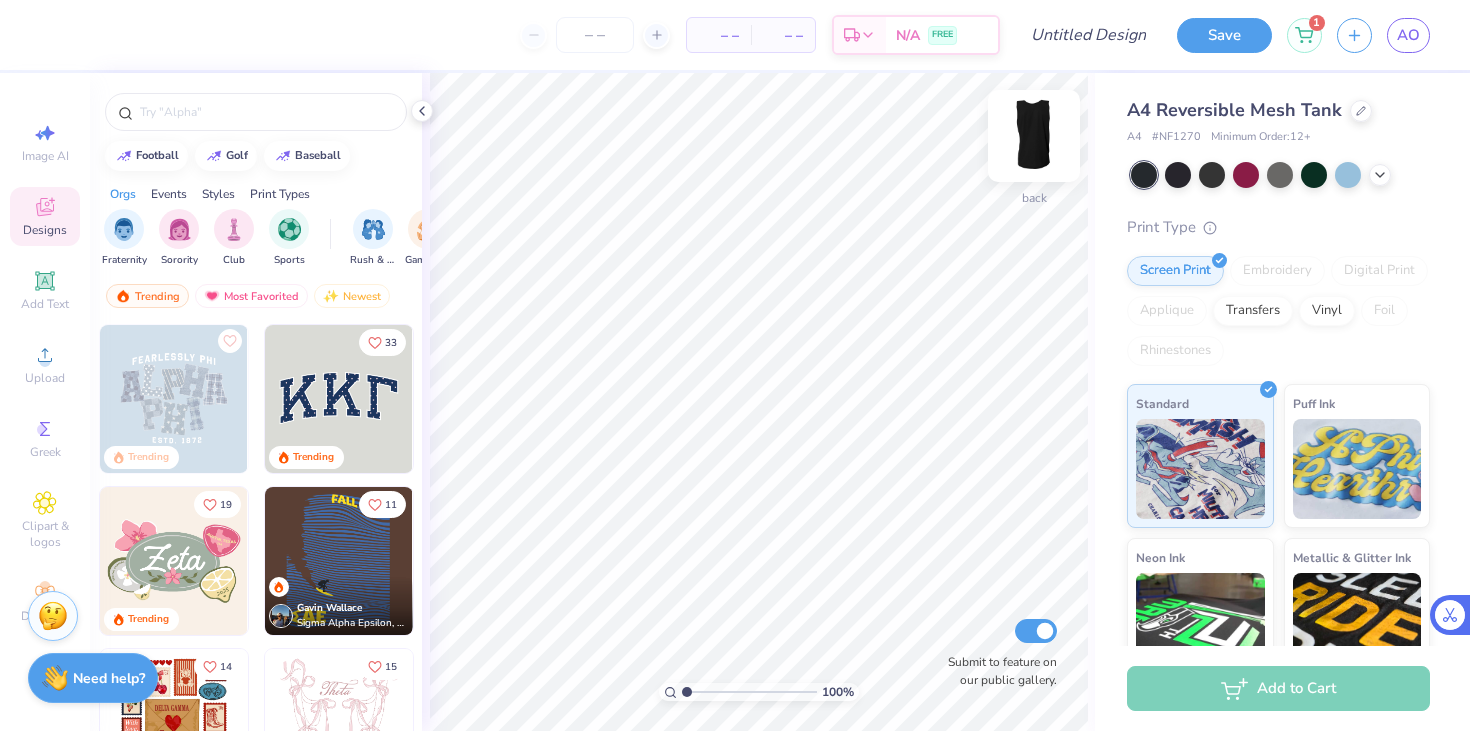 click at bounding box center (1034, 136) 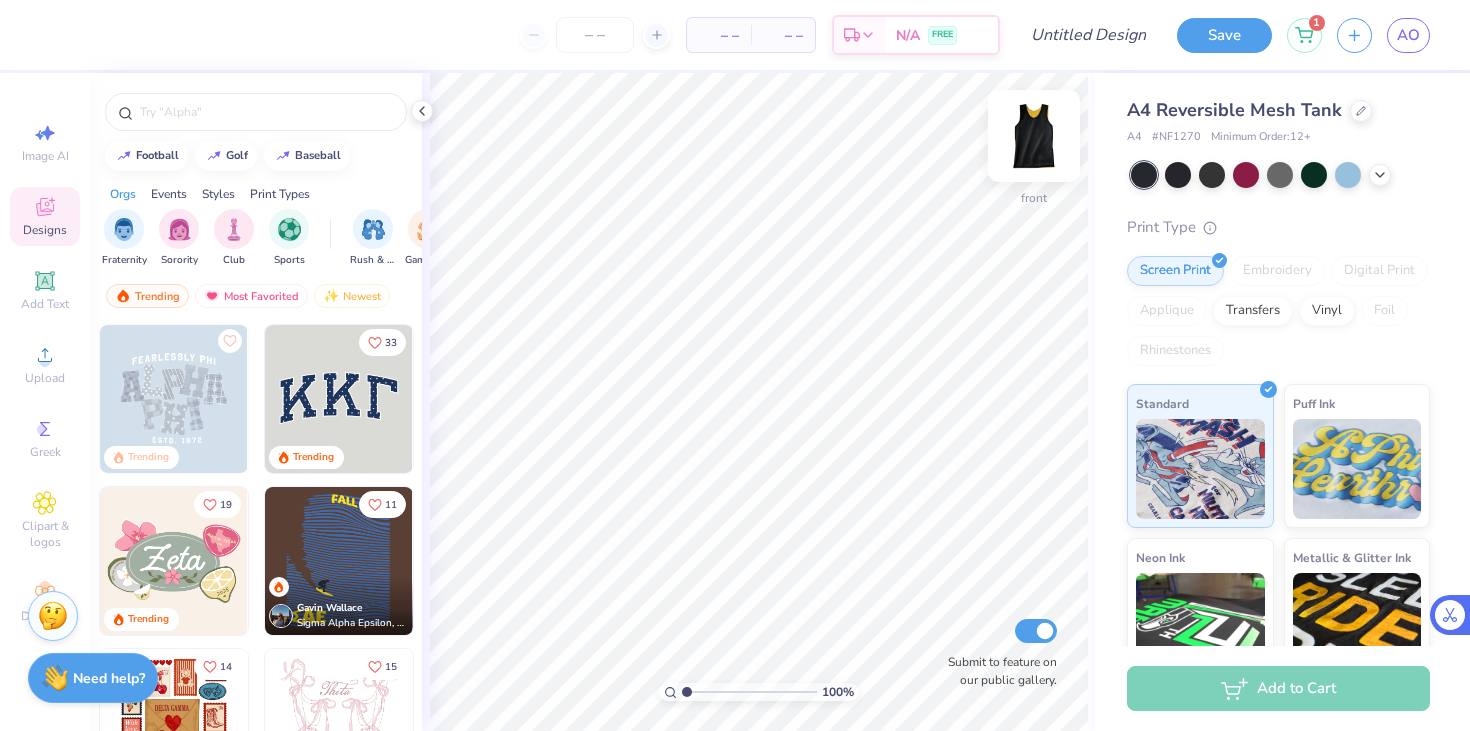 click at bounding box center (1034, 136) 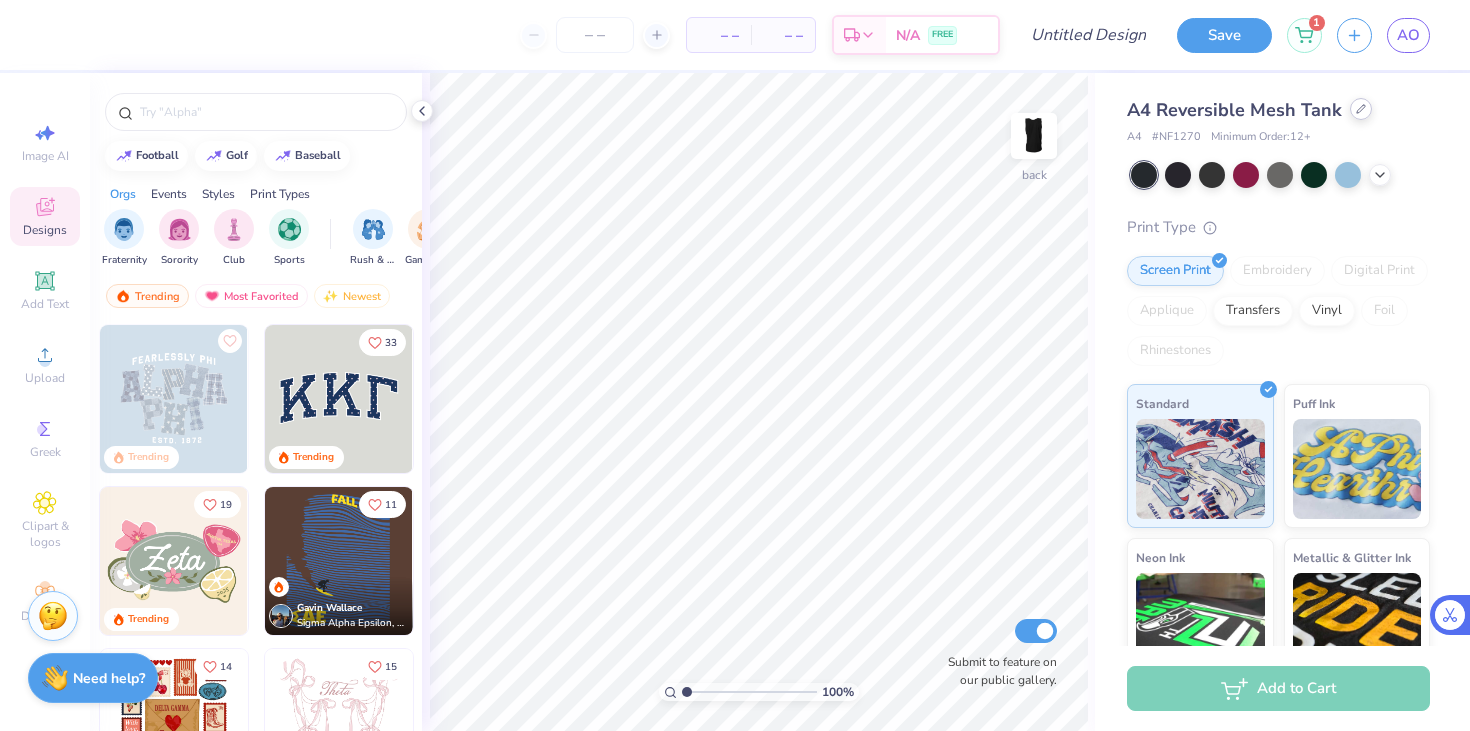 click at bounding box center [1361, 109] 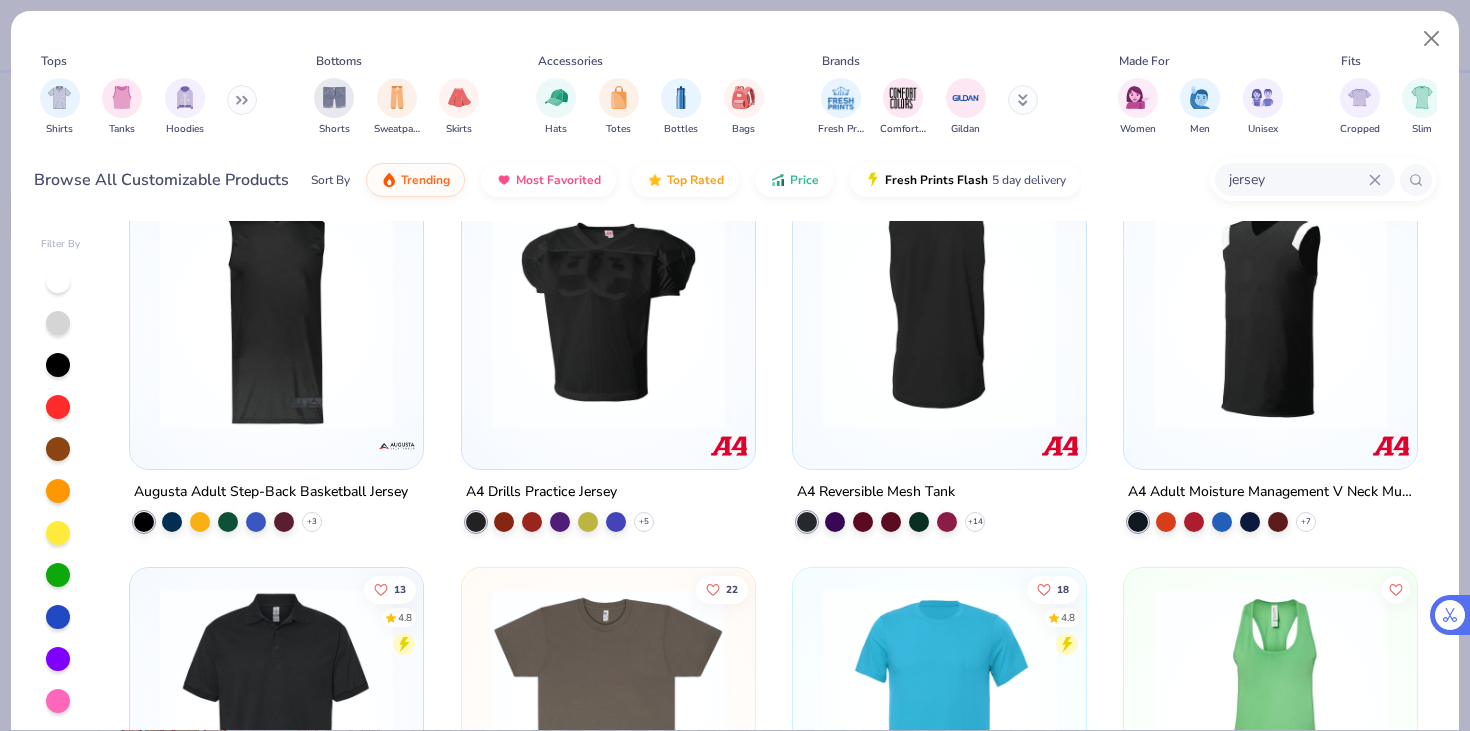 scroll, scrollTop: 0, scrollLeft: 0, axis: both 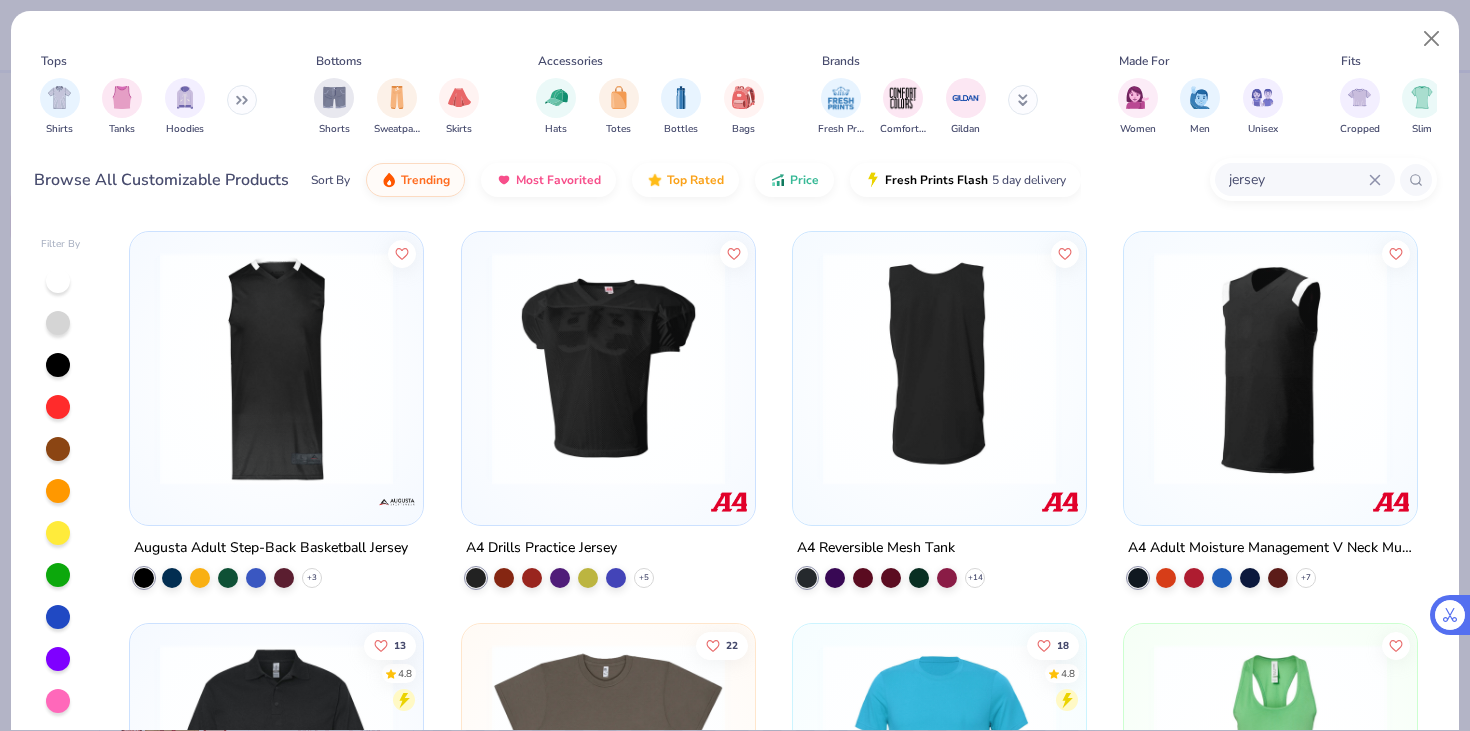 click at bounding box center (276, 368) 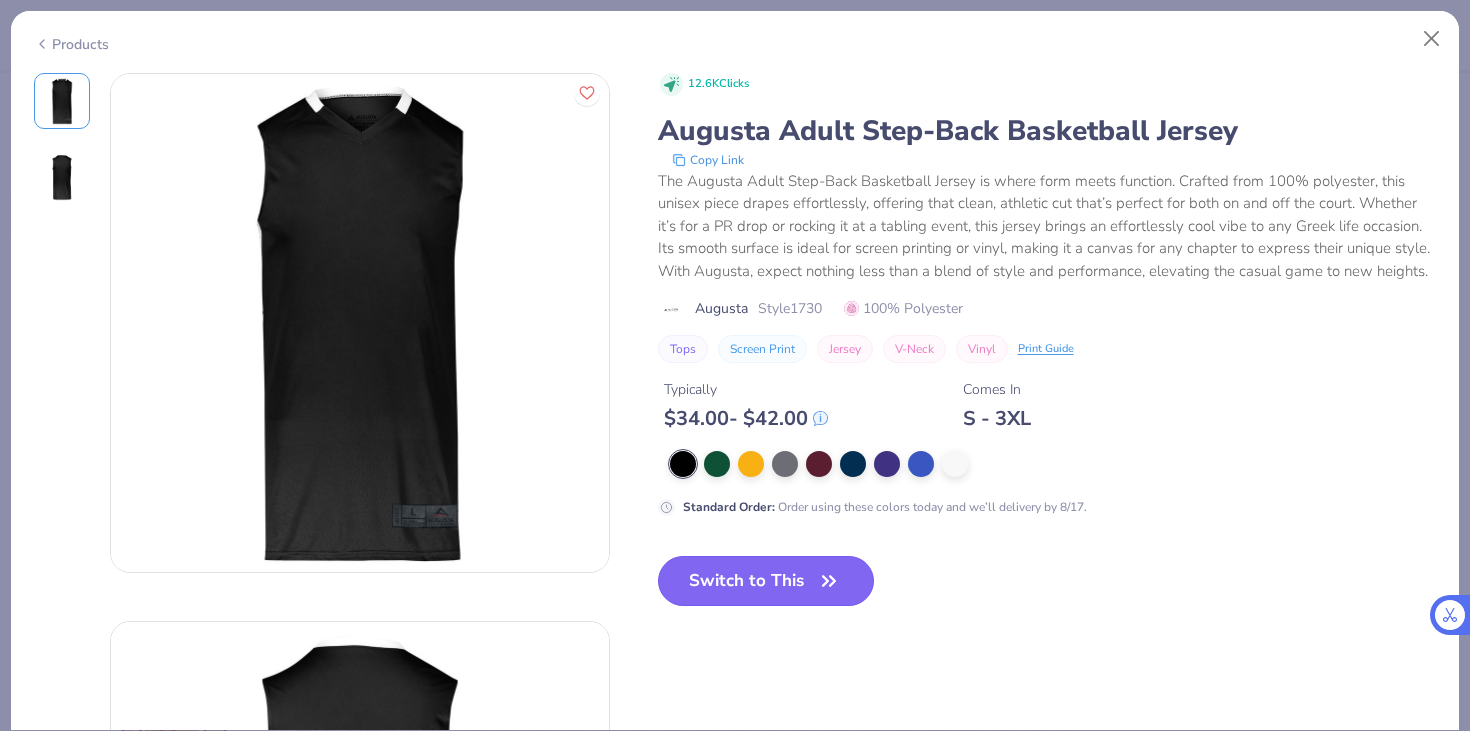 click on "Switch to This" at bounding box center [766, 581] 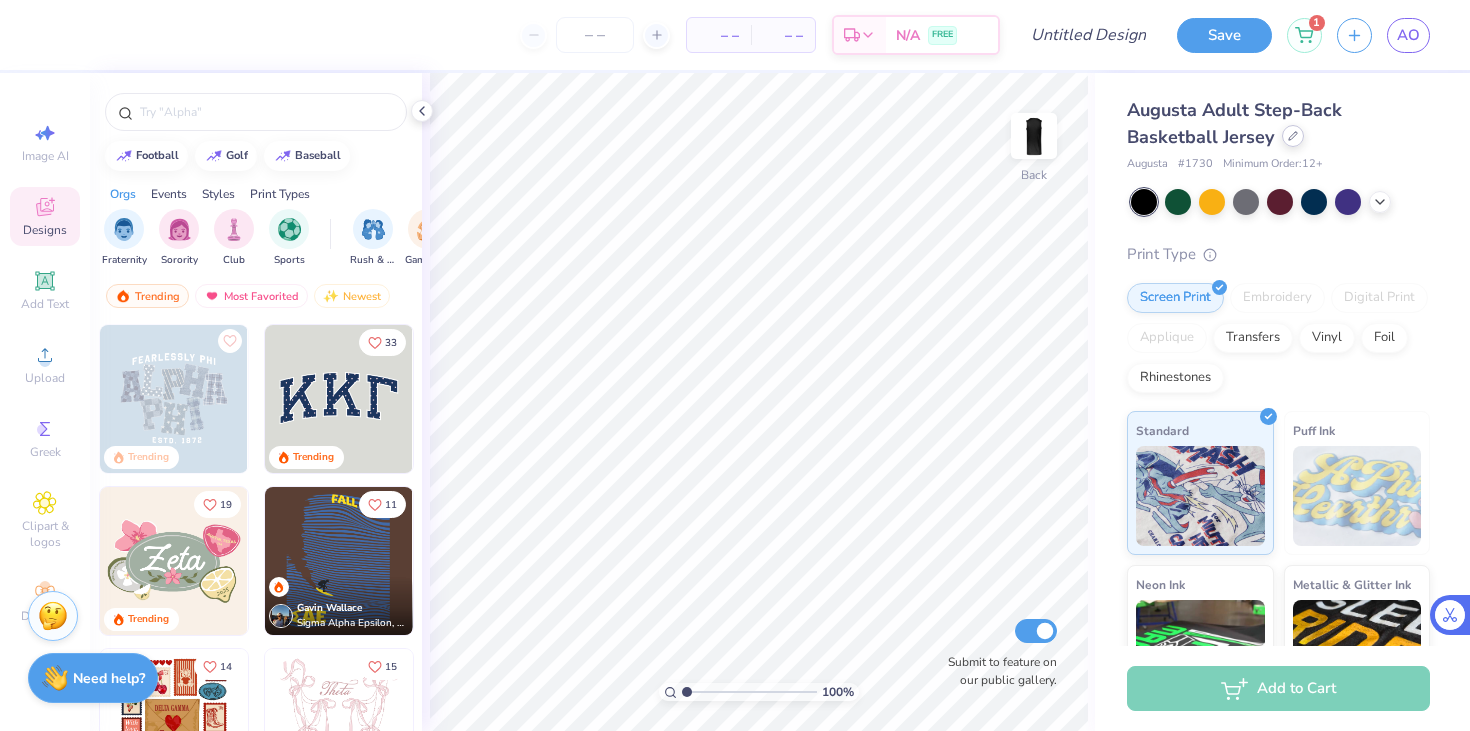 click 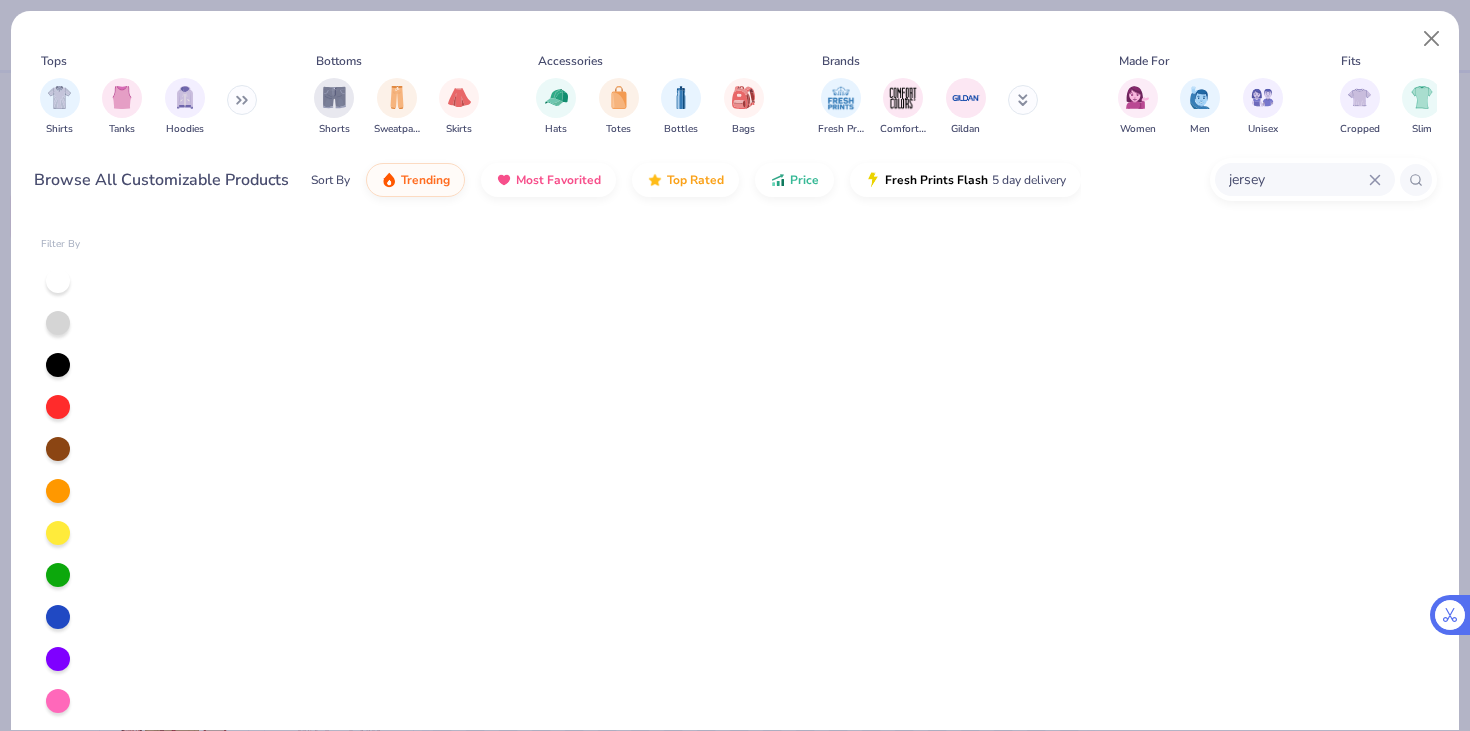 scroll, scrollTop: 5772, scrollLeft: 0, axis: vertical 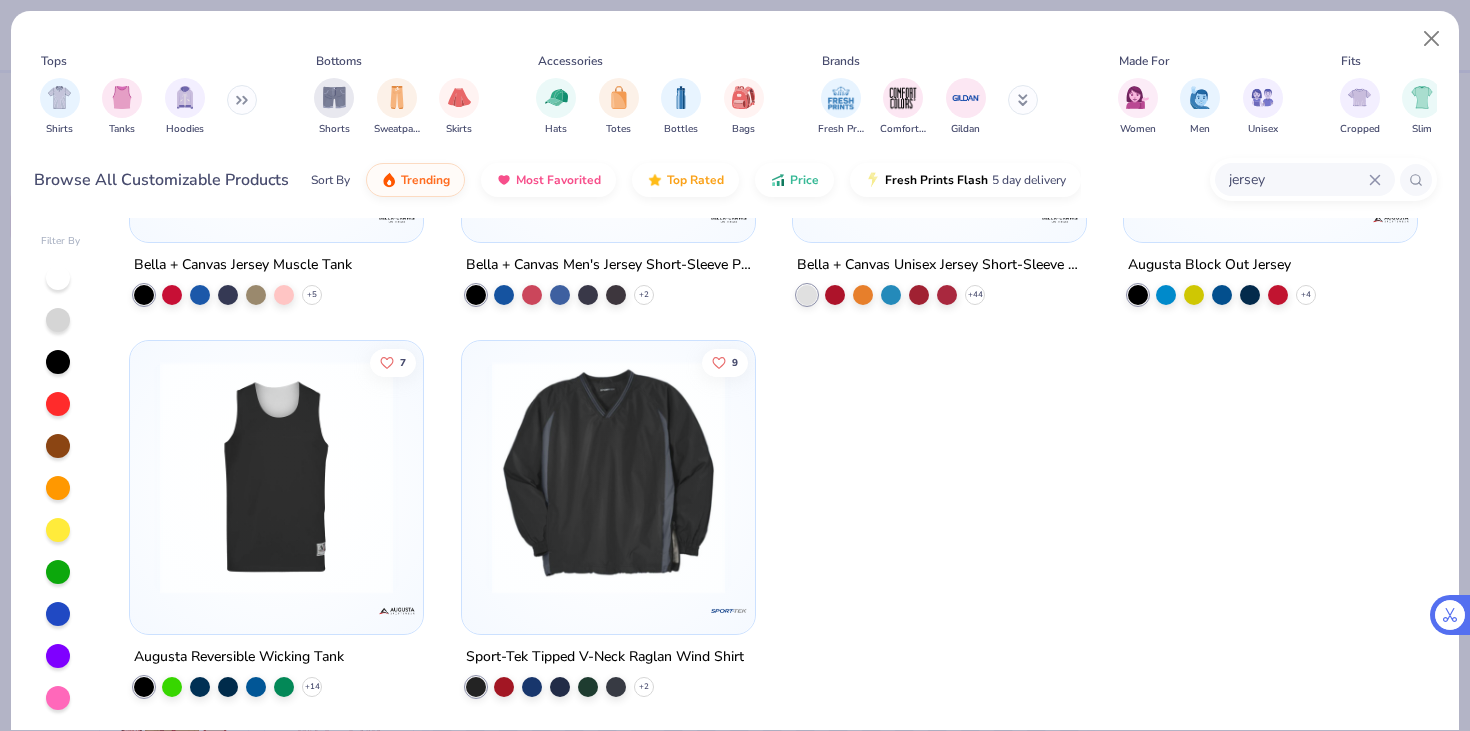 click at bounding box center (276, 477) 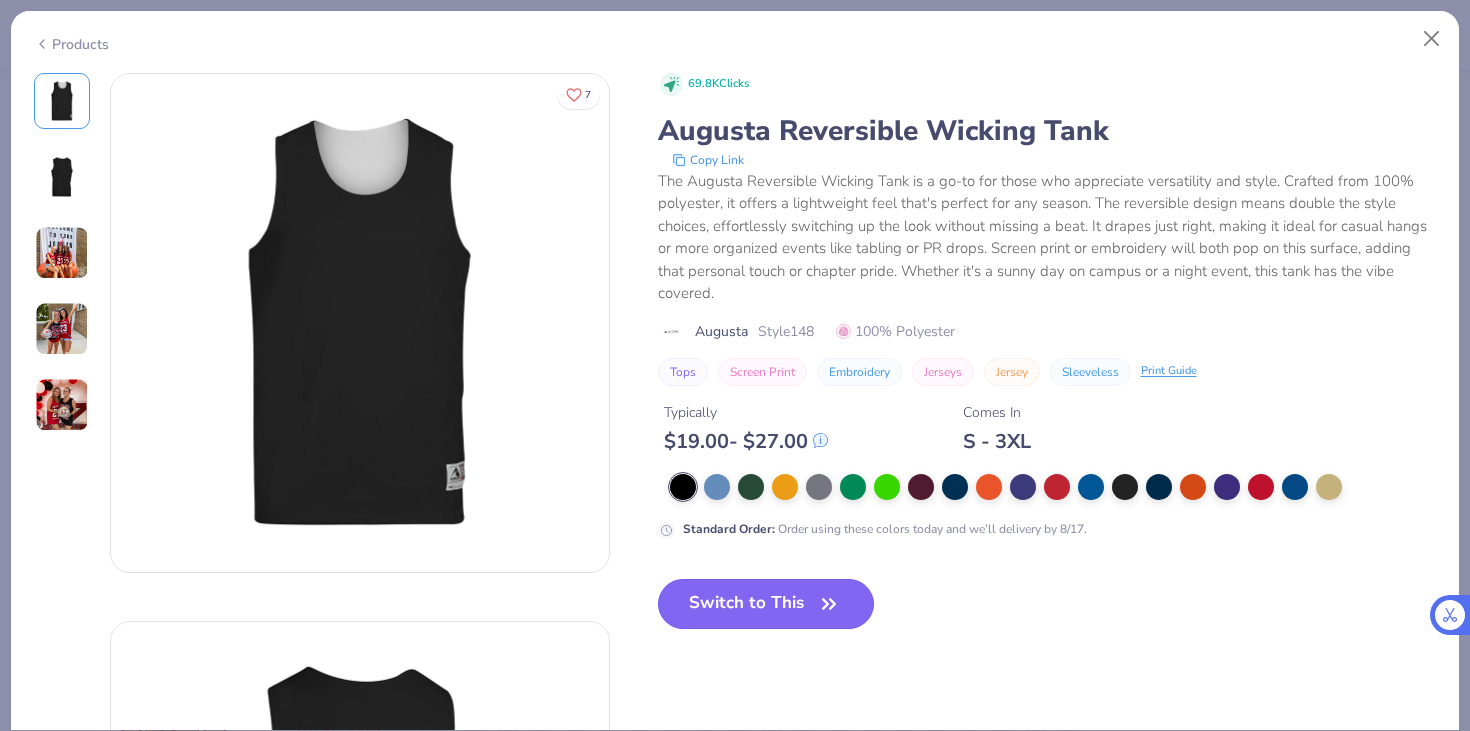 click on "Switch to This" at bounding box center [766, 604] 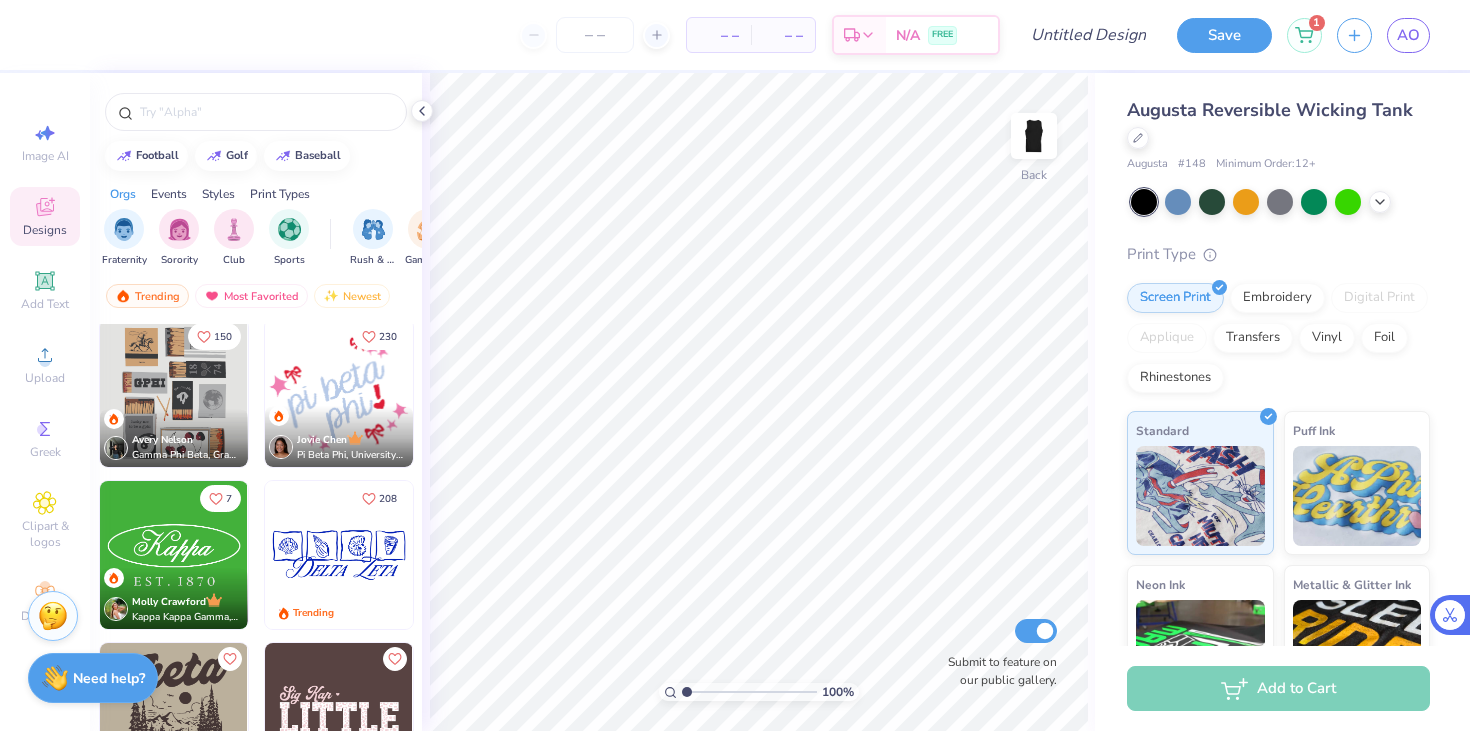 scroll, scrollTop: 2972, scrollLeft: 0, axis: vertical 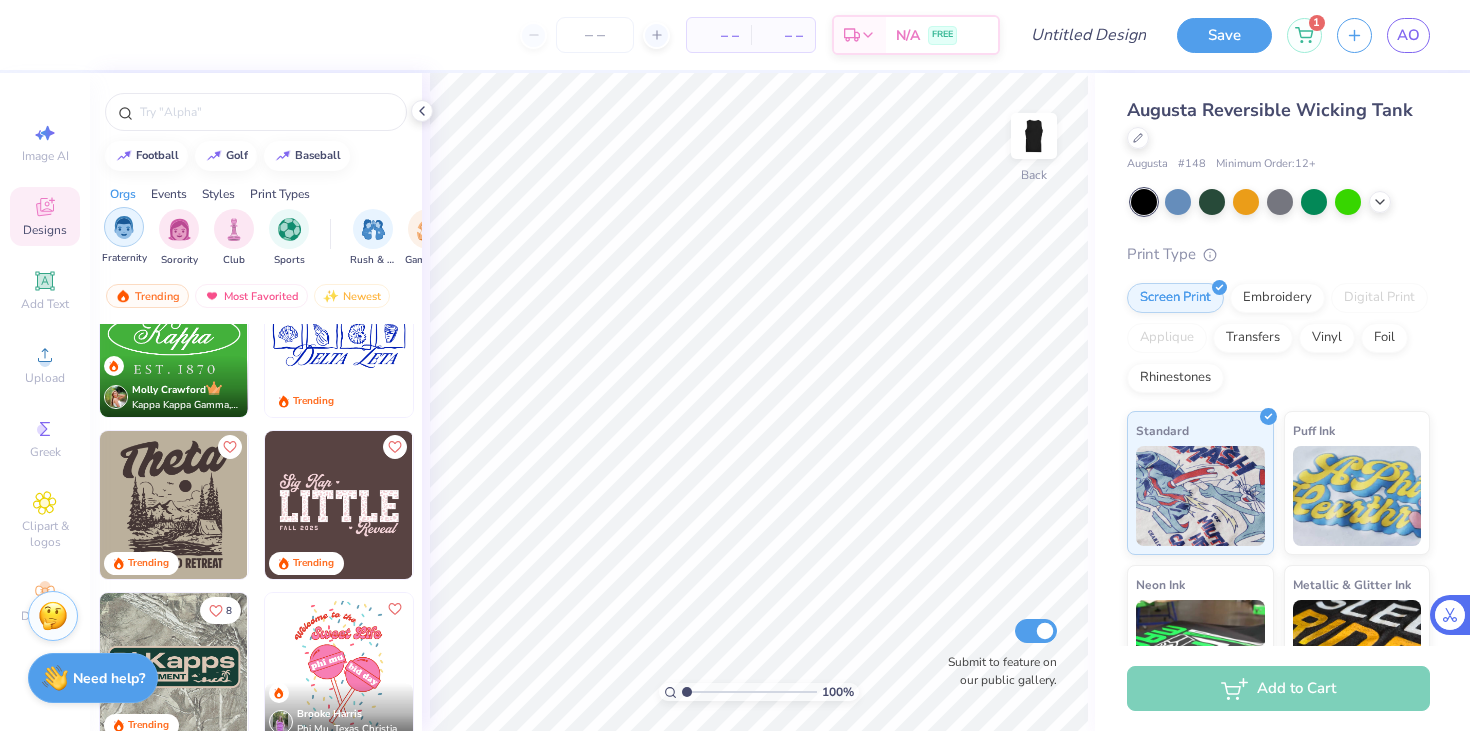click at bounding box center [124, 227] 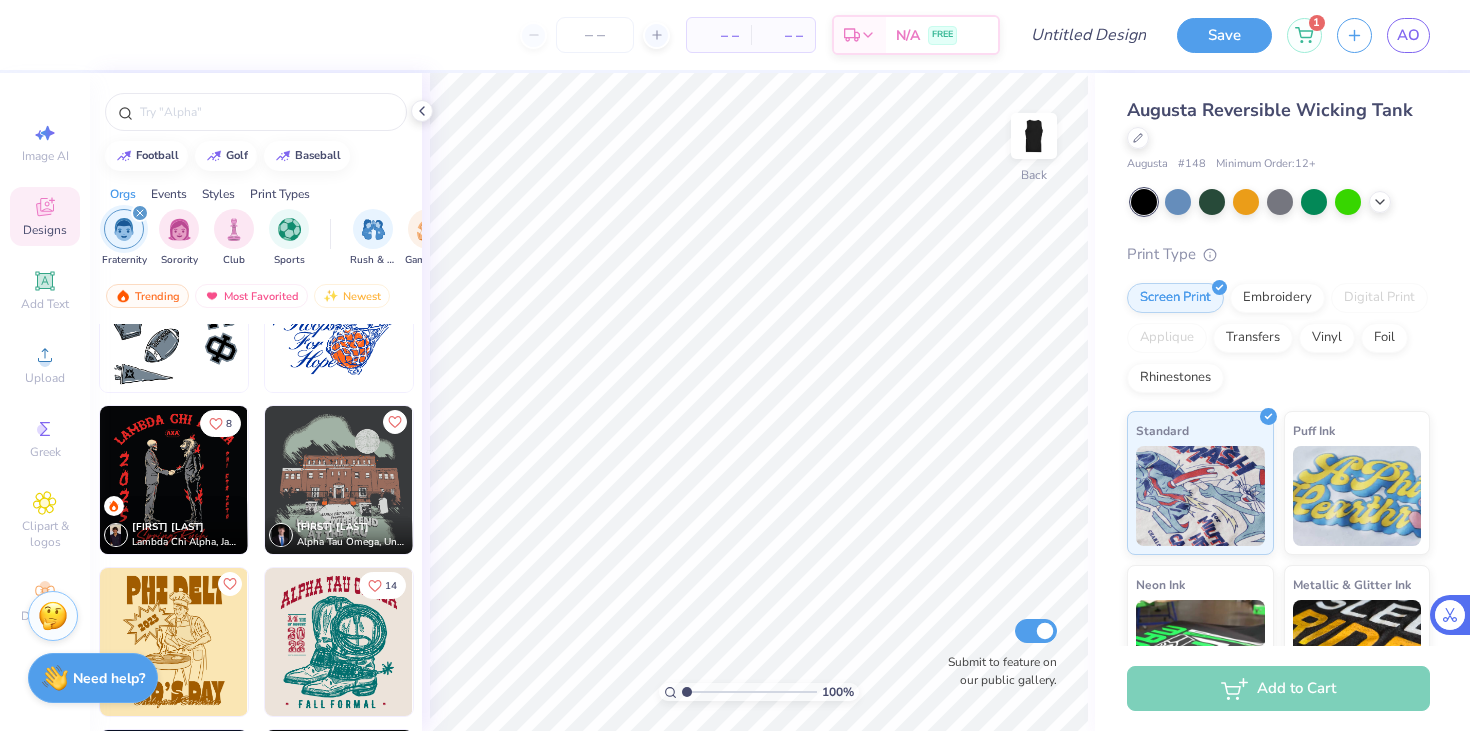 scroll, scrollTop: 3162, scrollLeft: 0, axis: vertical 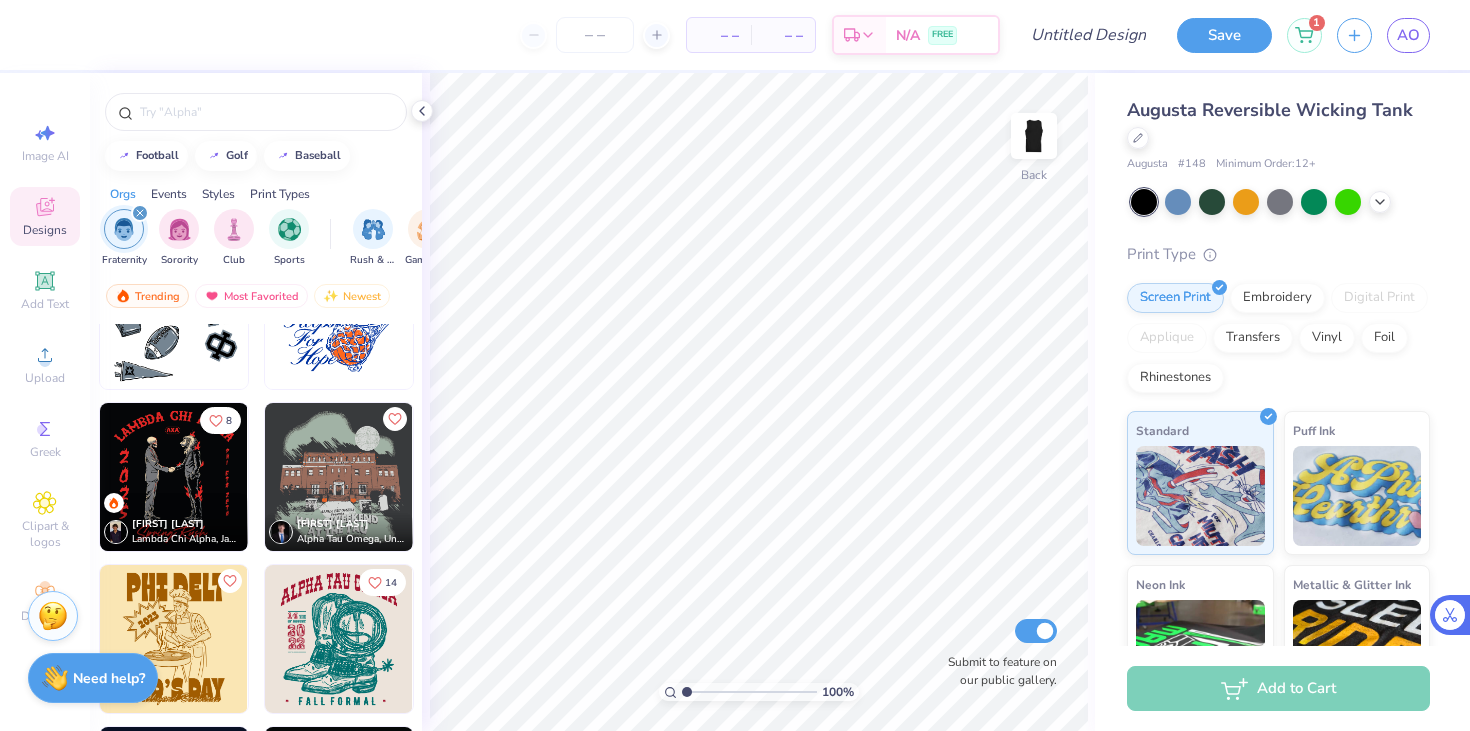 click on "Jacob	Wolf Lambda Chi Alpha, James Madison University" at bounding box center [174, 522] 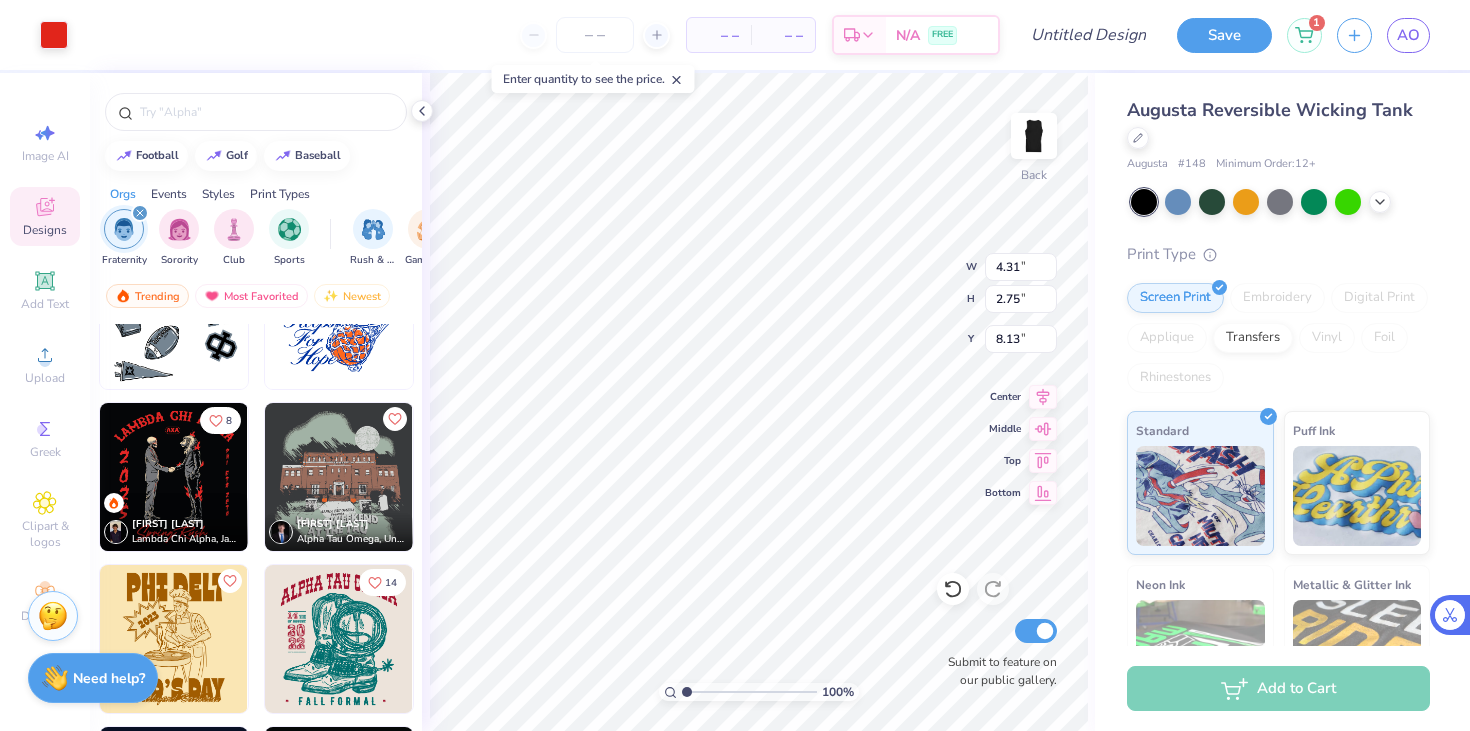 type on "7.00" 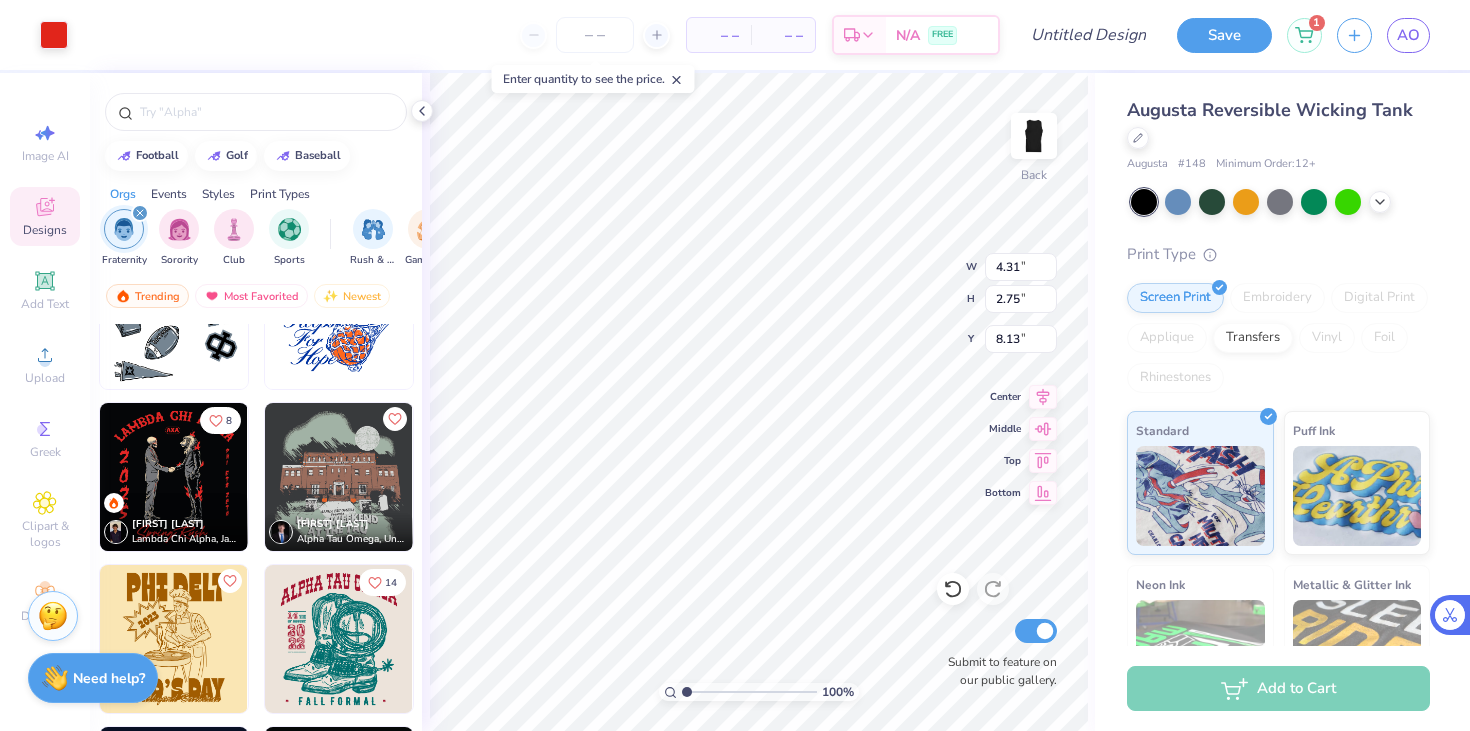 type on "4.46" 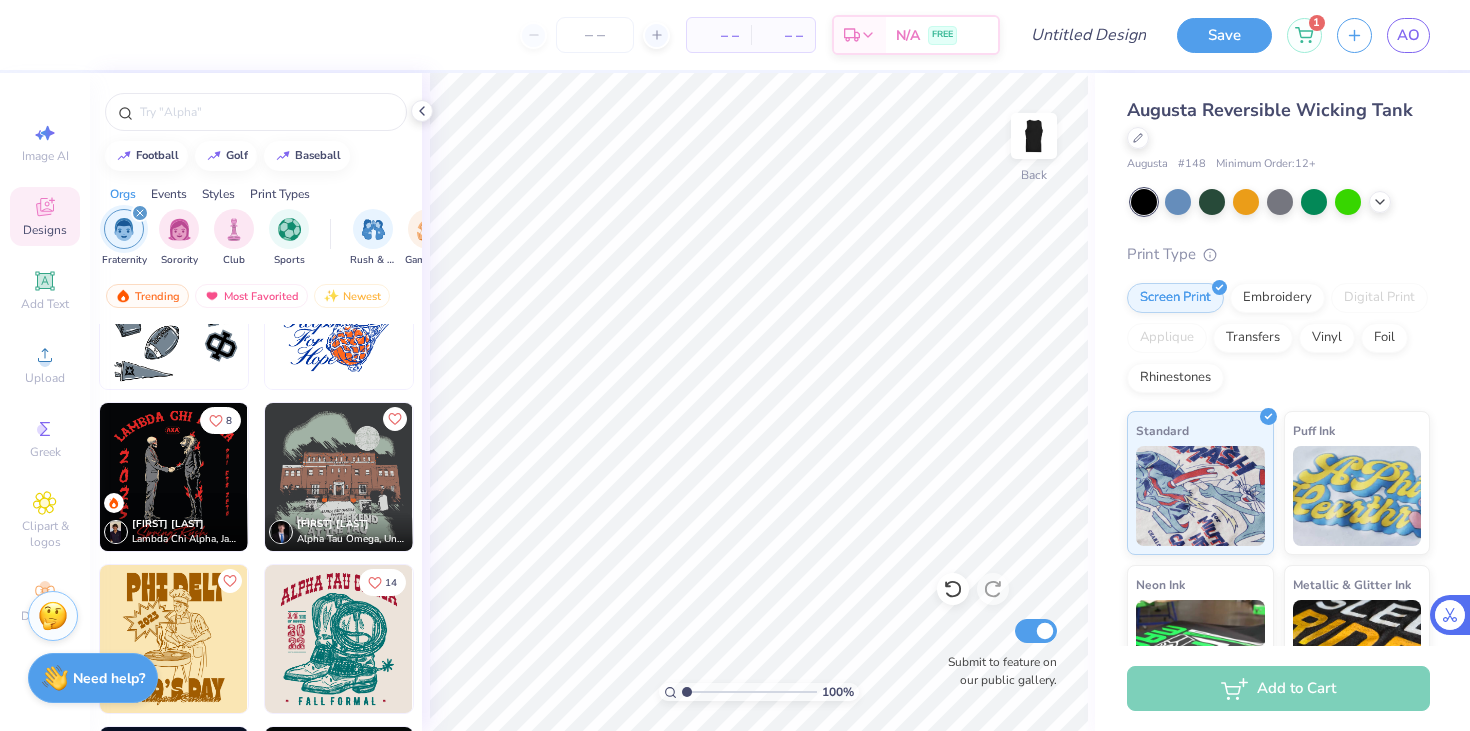 click at bounding box center (174, 477) 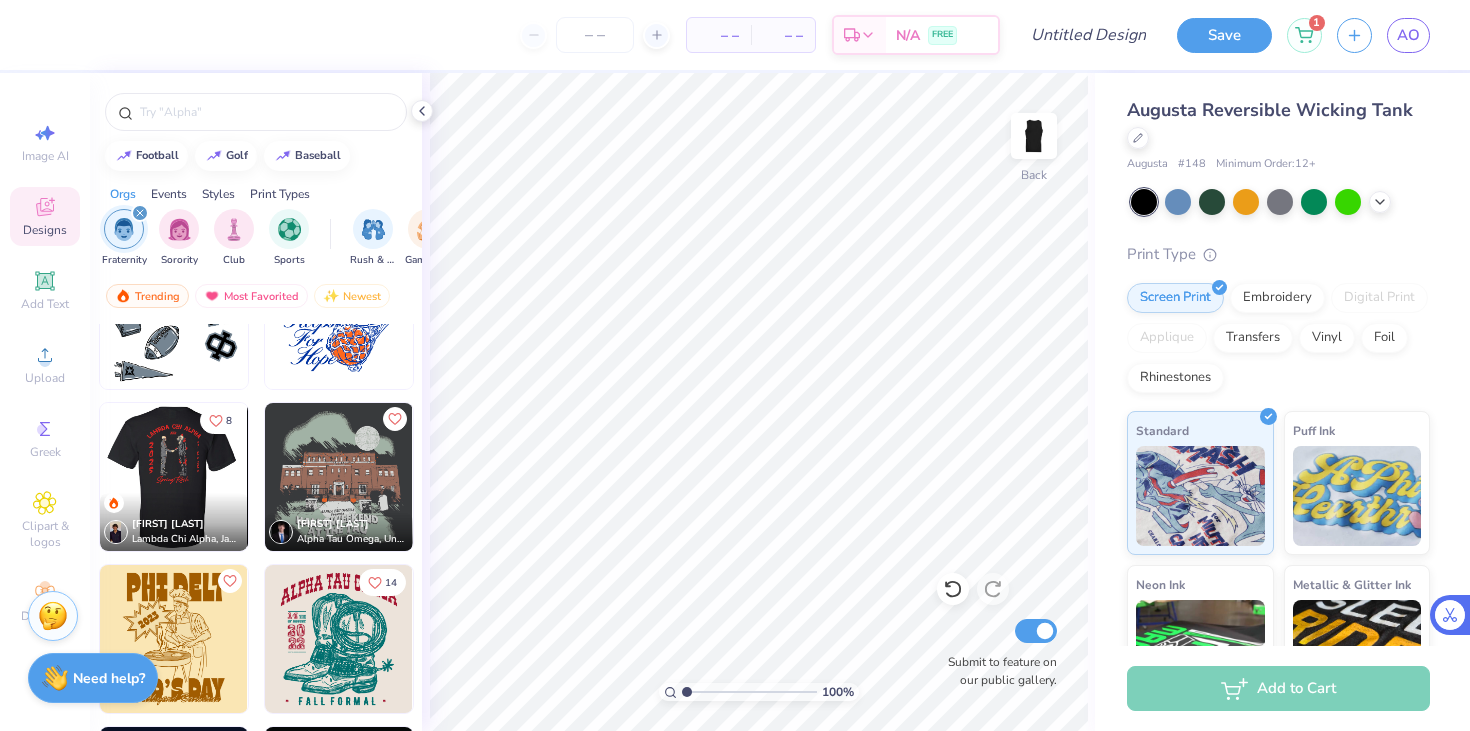 click at bounding box center (173, 477) 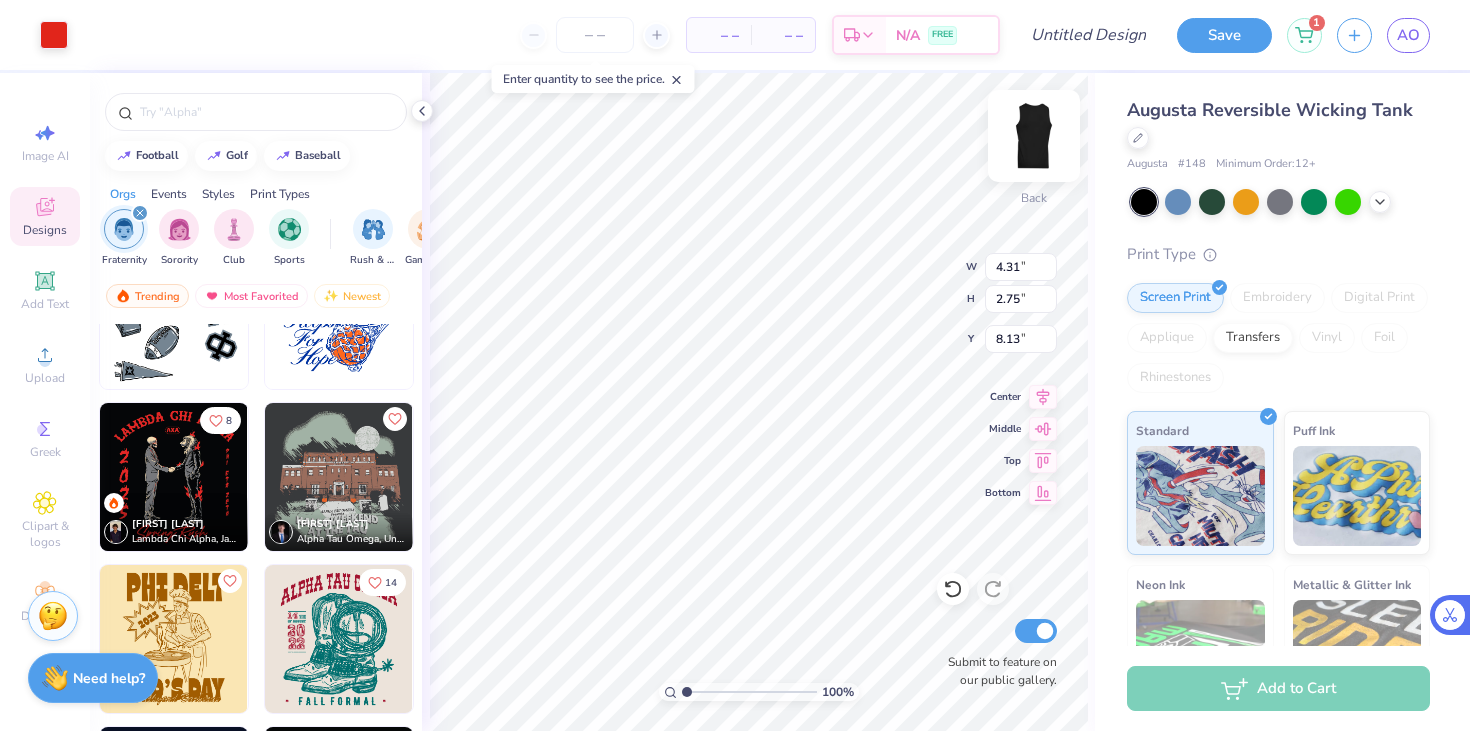 click at bounding box center (1034, 136) 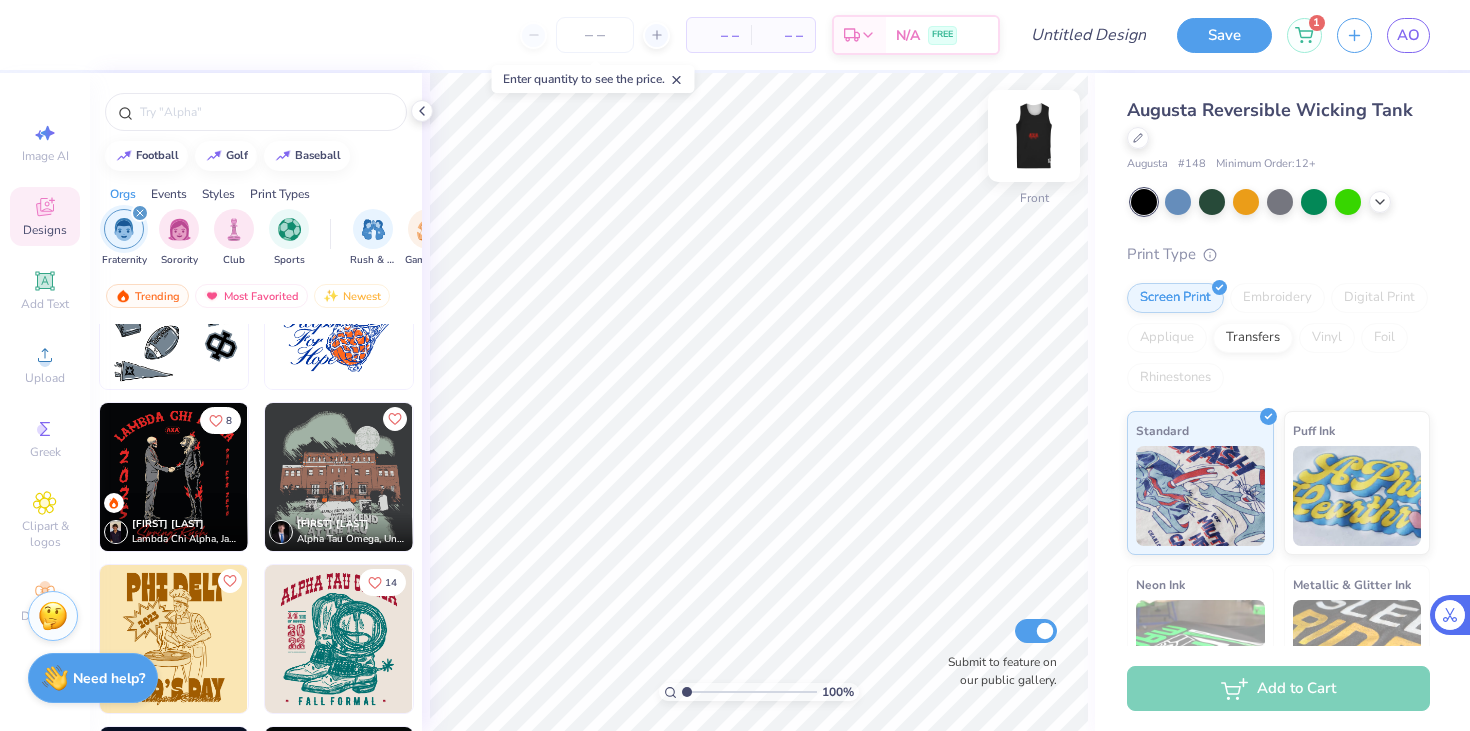 click at bounding box center (1034, 136) 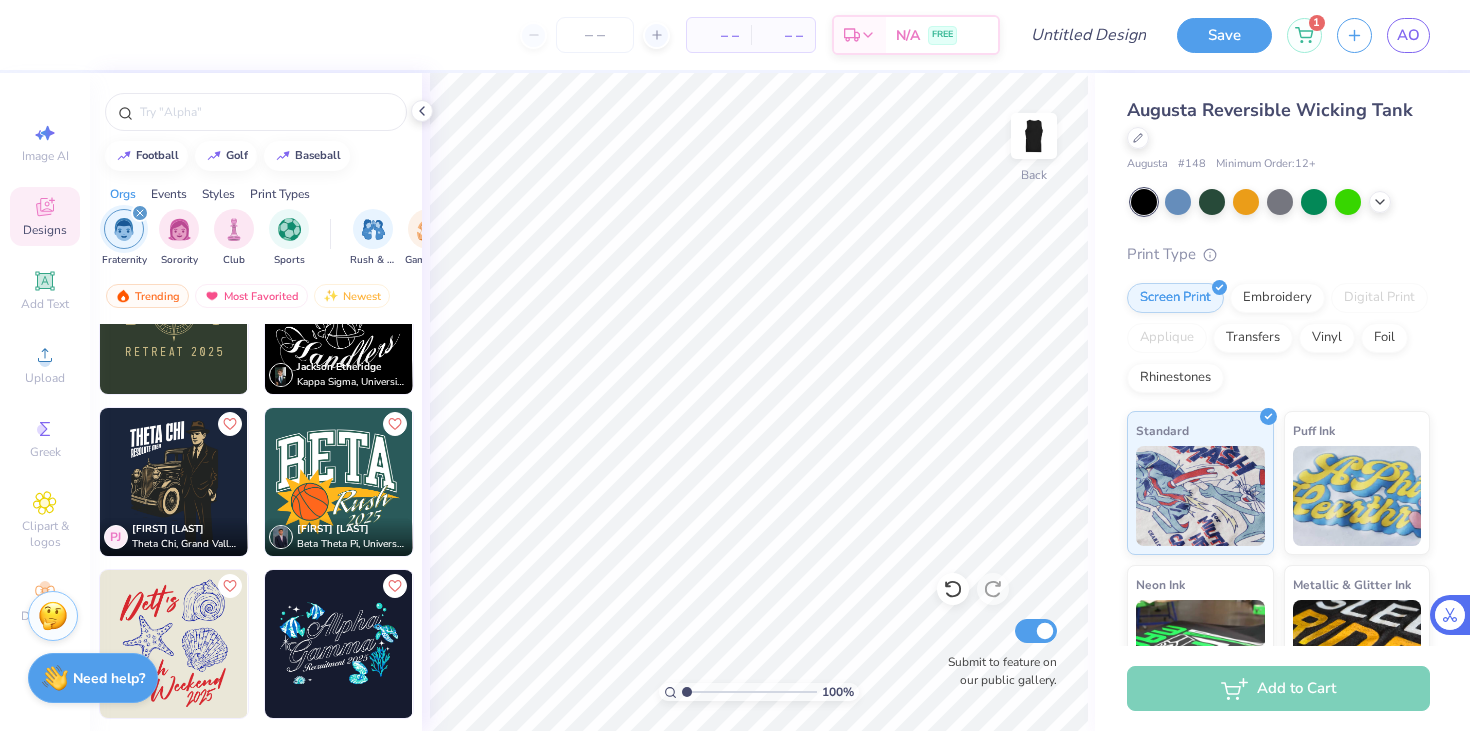 scroll, scrollTop: 17426, scrollLeft: 0, axis: vertical 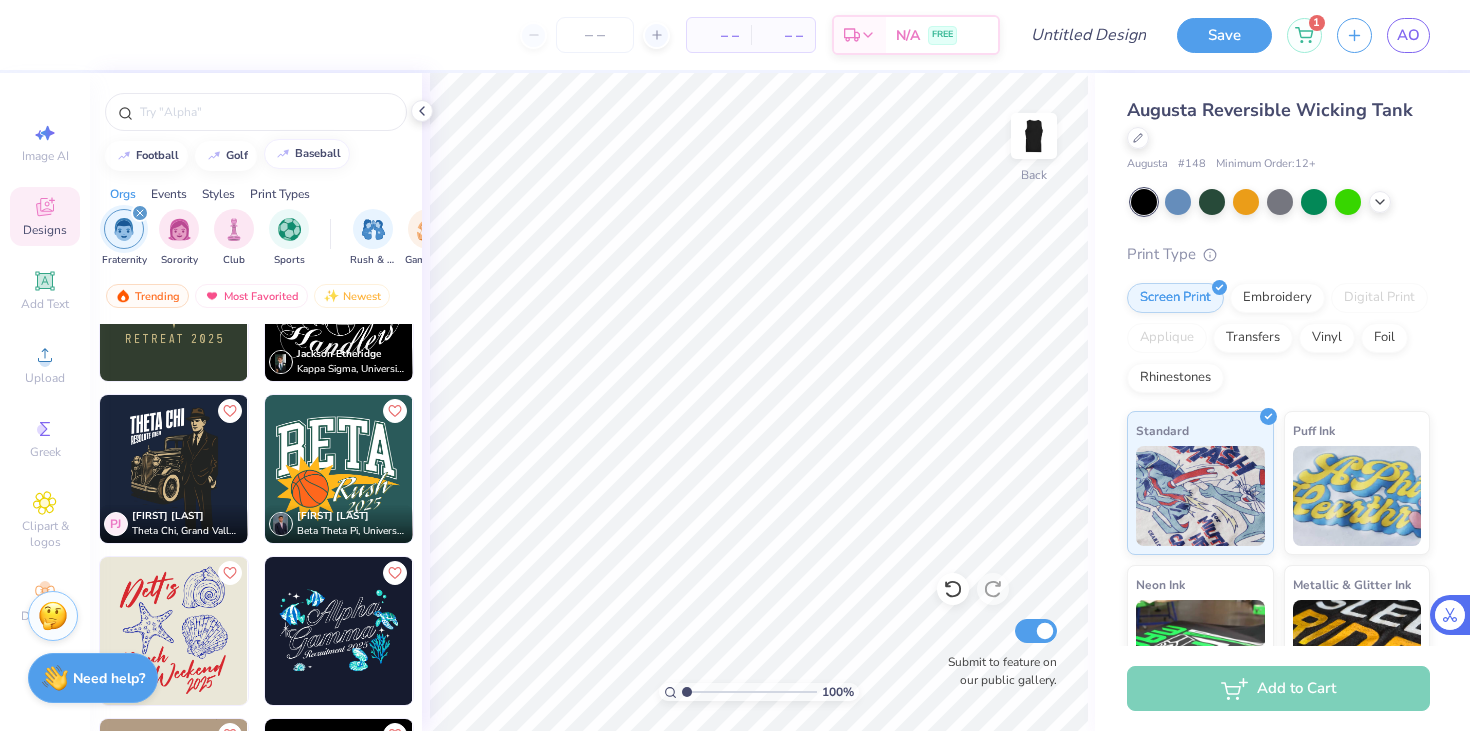 click on "baseball" at bounding box center [307, 154] 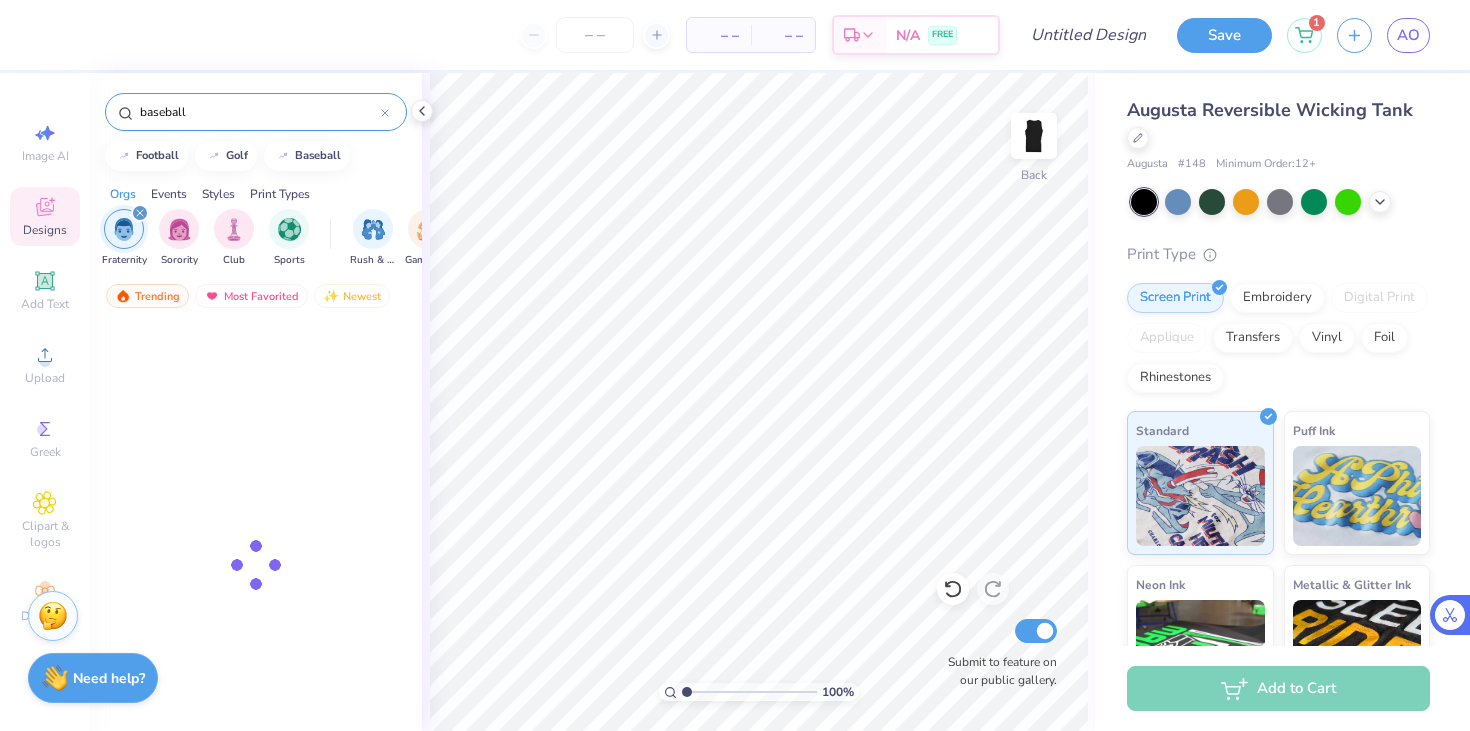 click on "baseball" at bounding box center [259, 112] 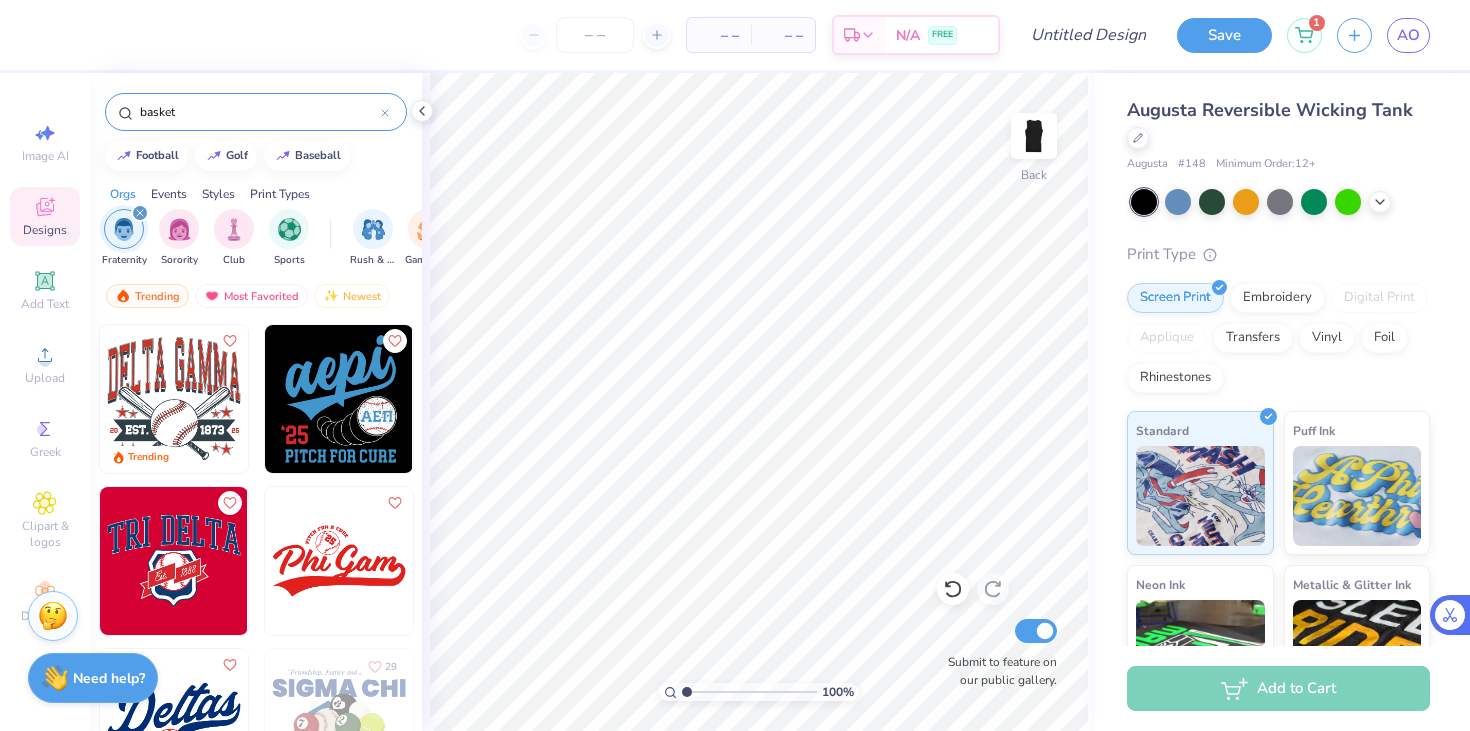 type on "basketb" 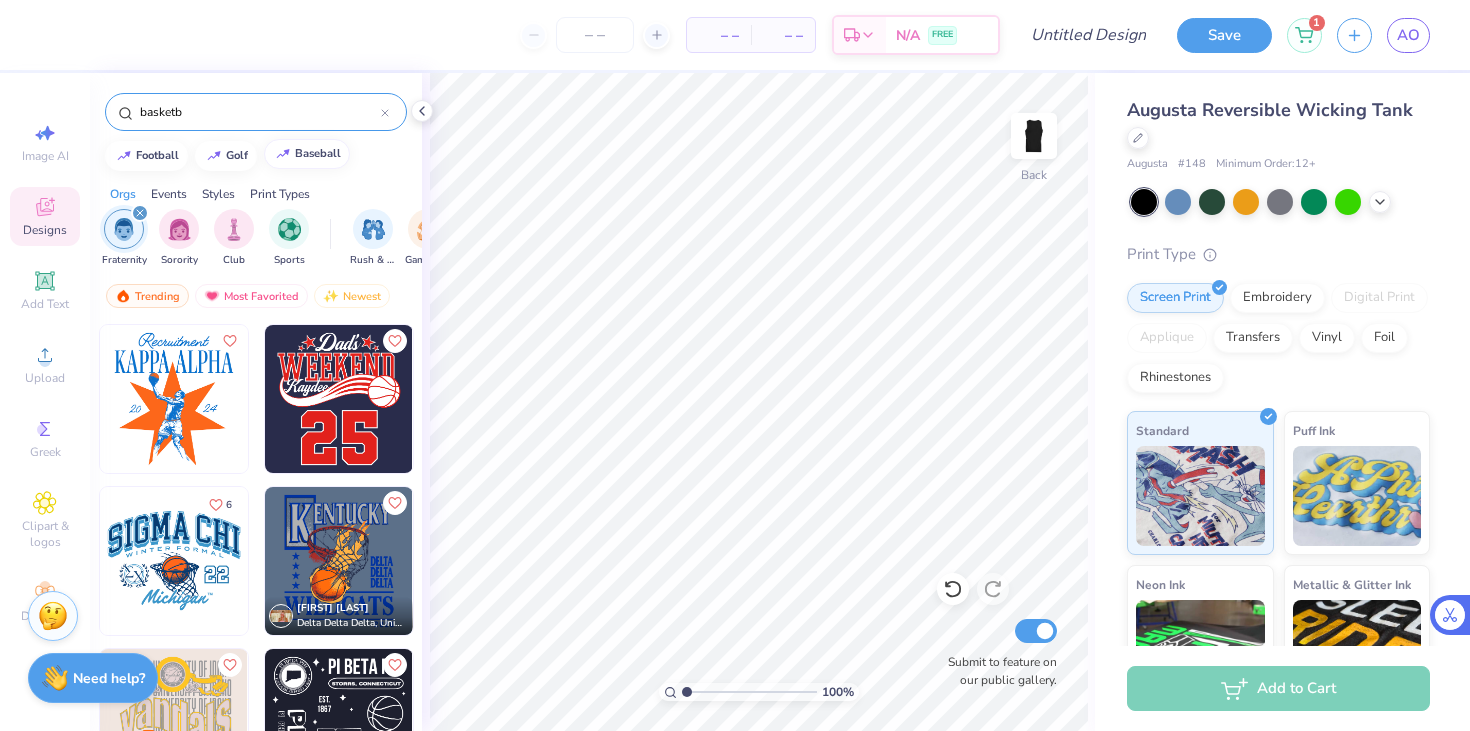 scroll, scrollTop: 4132, scrollLeft: 0, axis: vertical 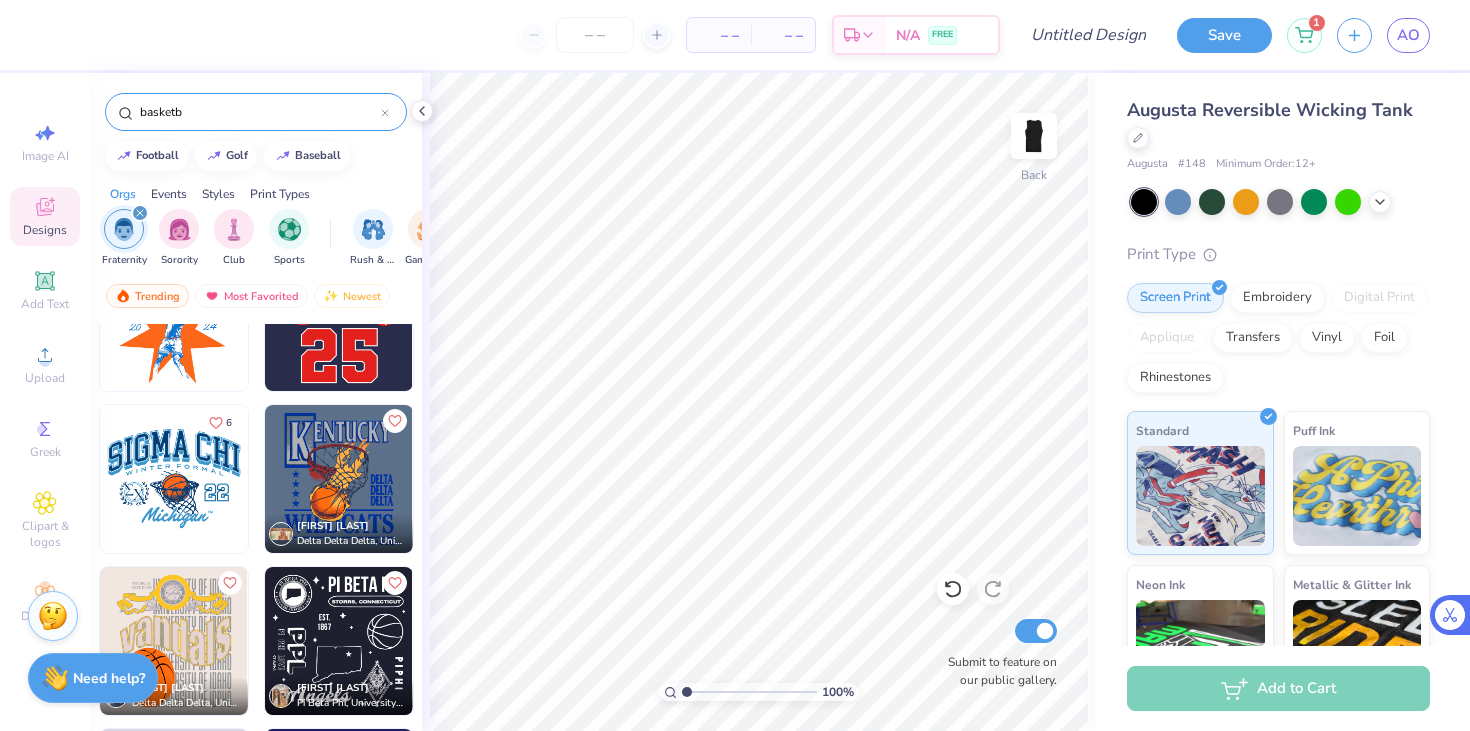 click 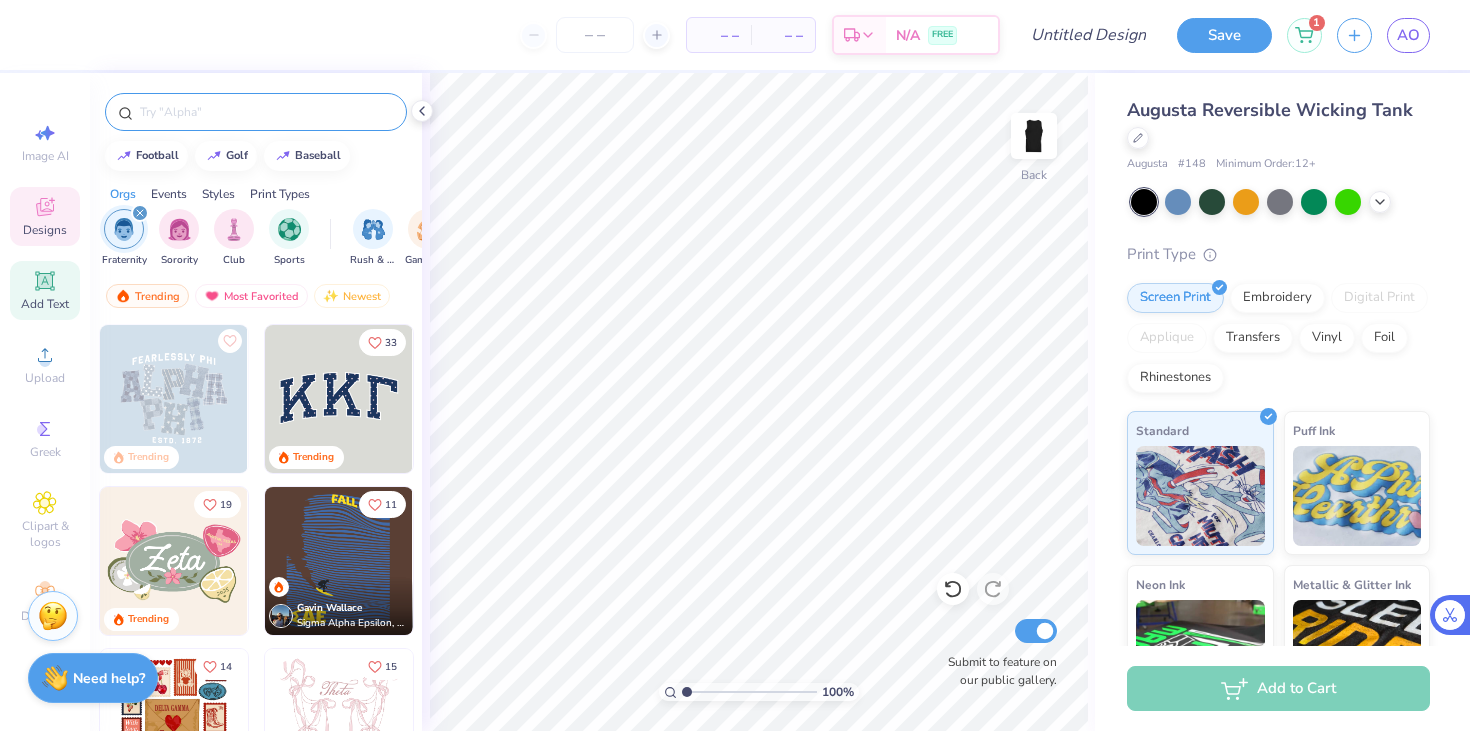 type 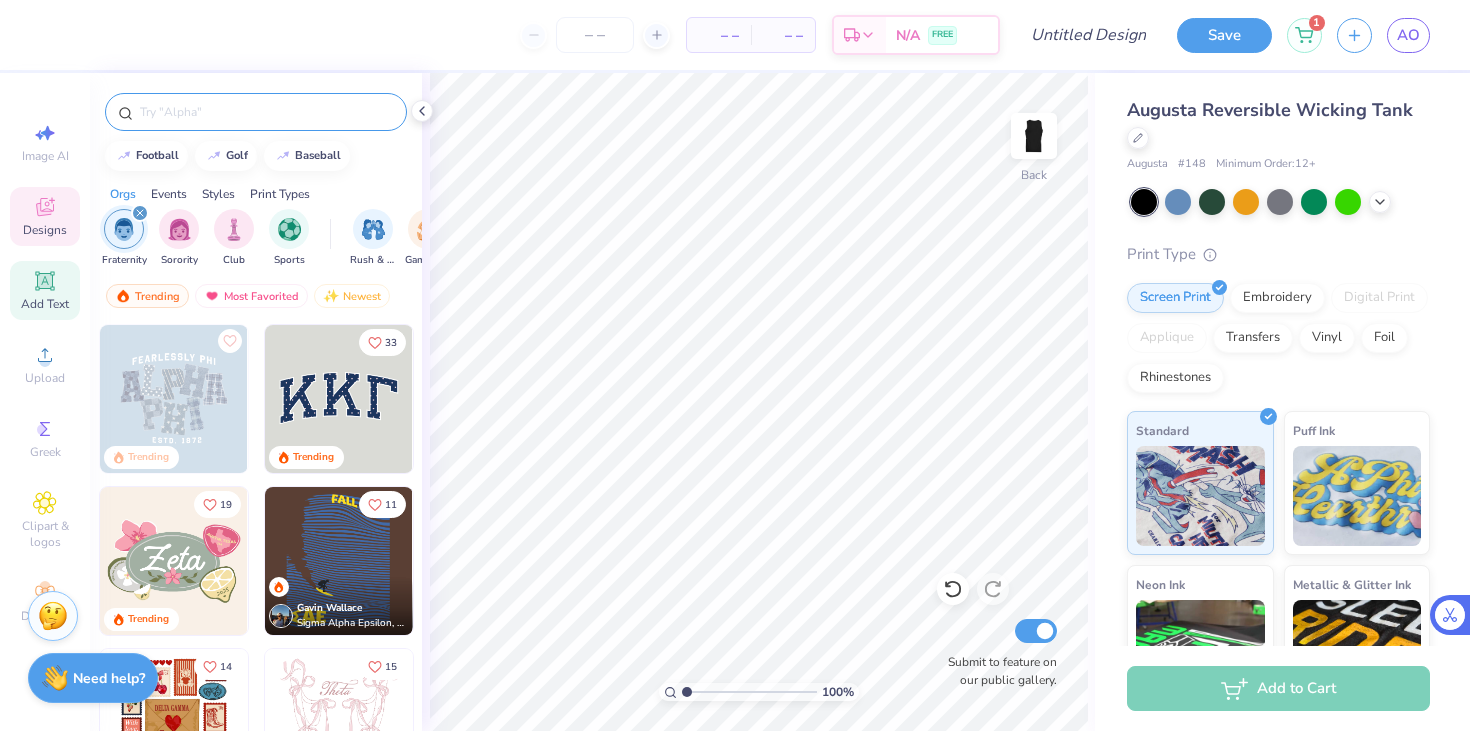 click 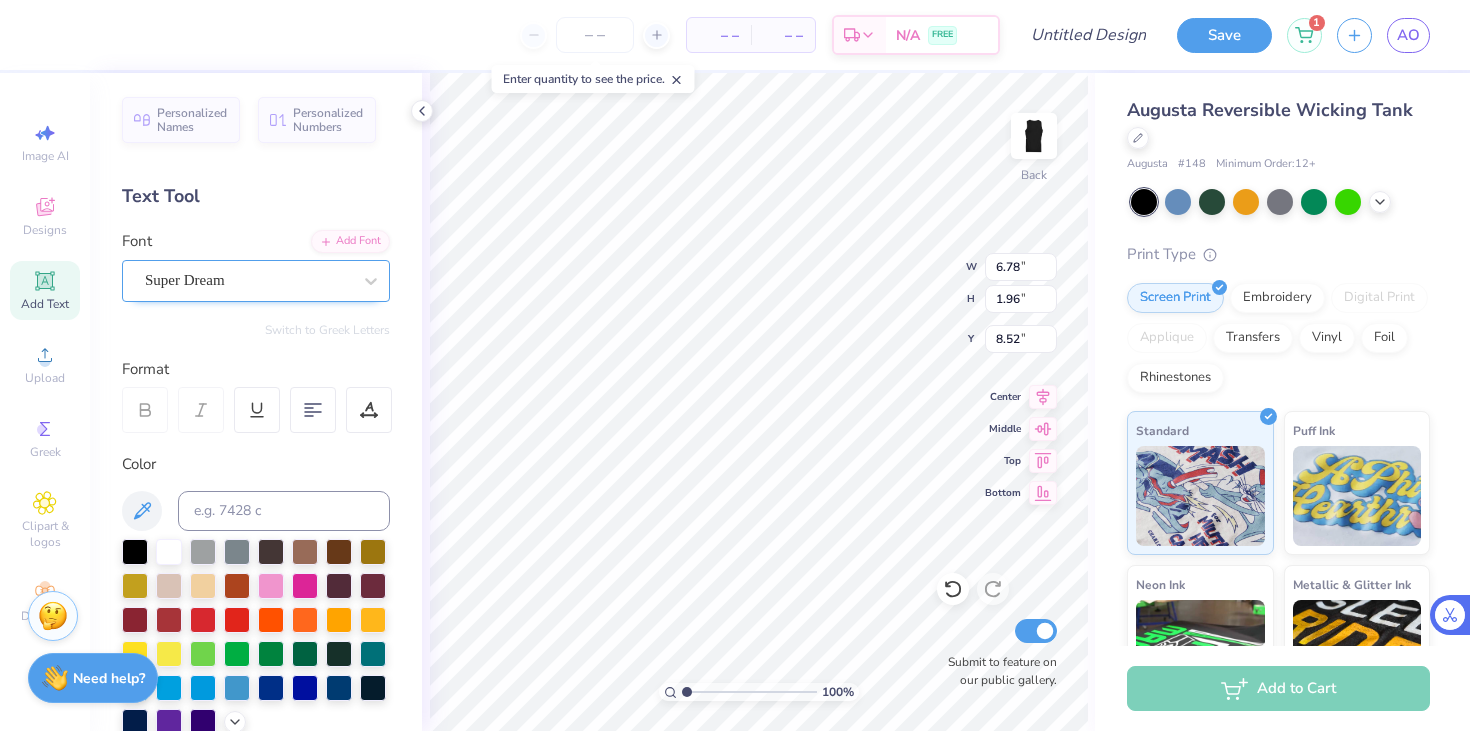 click on "Super Dream" at bounding box center [248, 280] 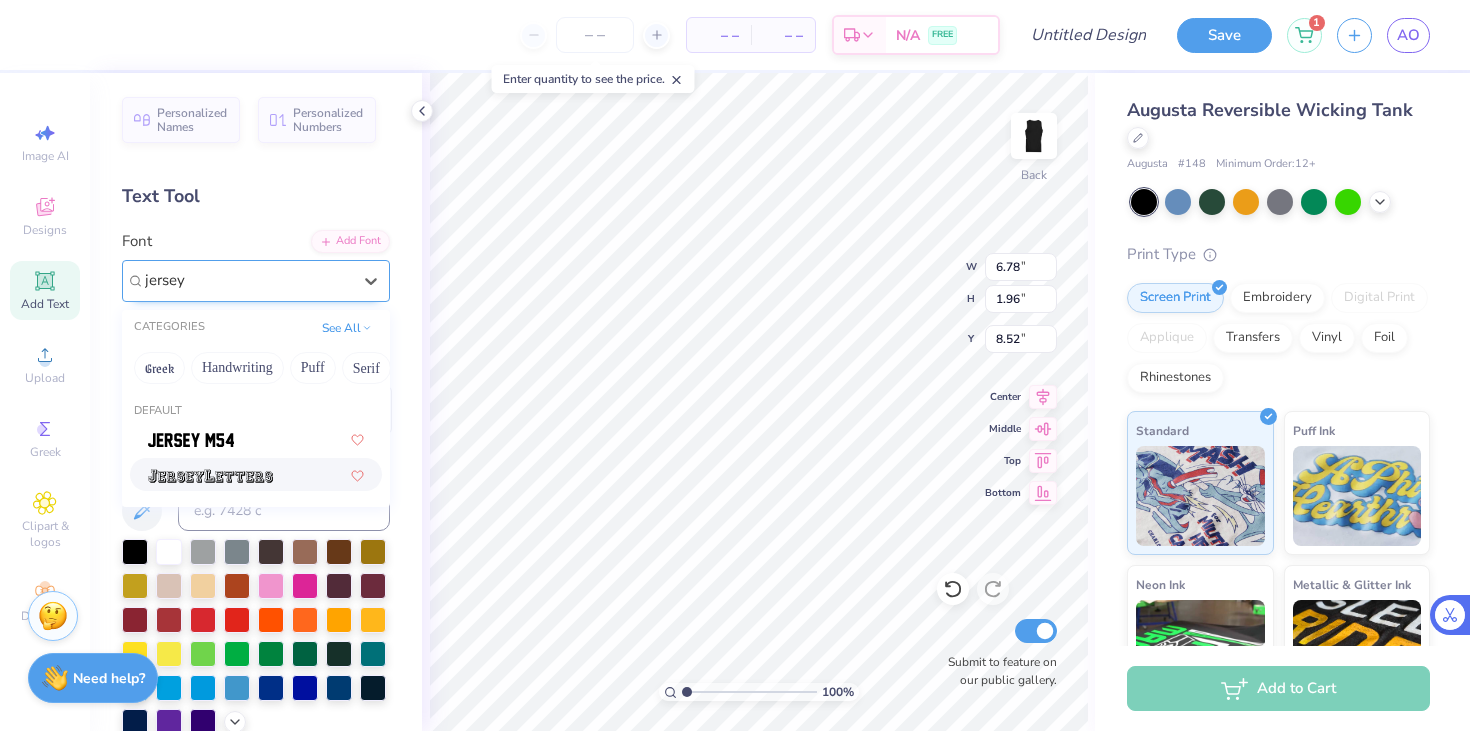 click at bounding box center [210, 476] 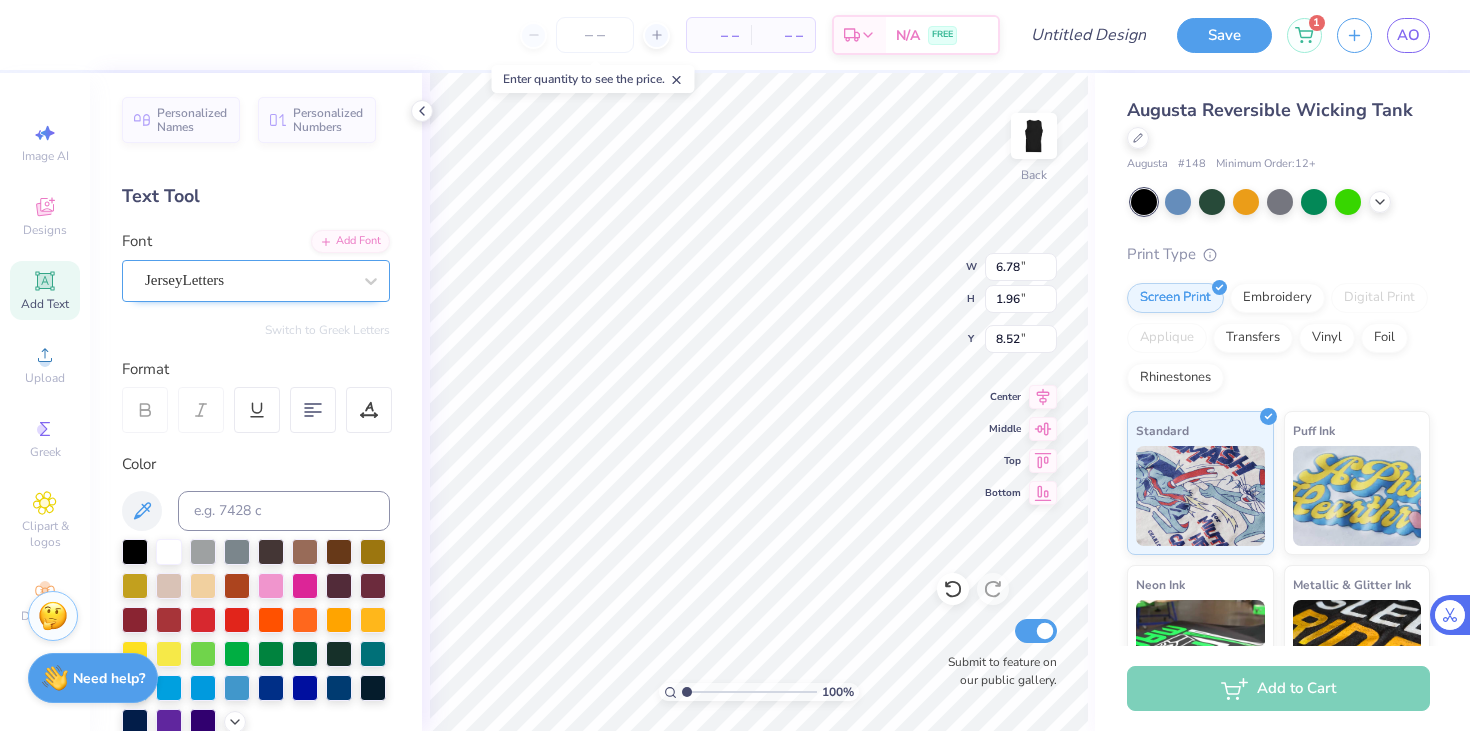 type on "8.54" 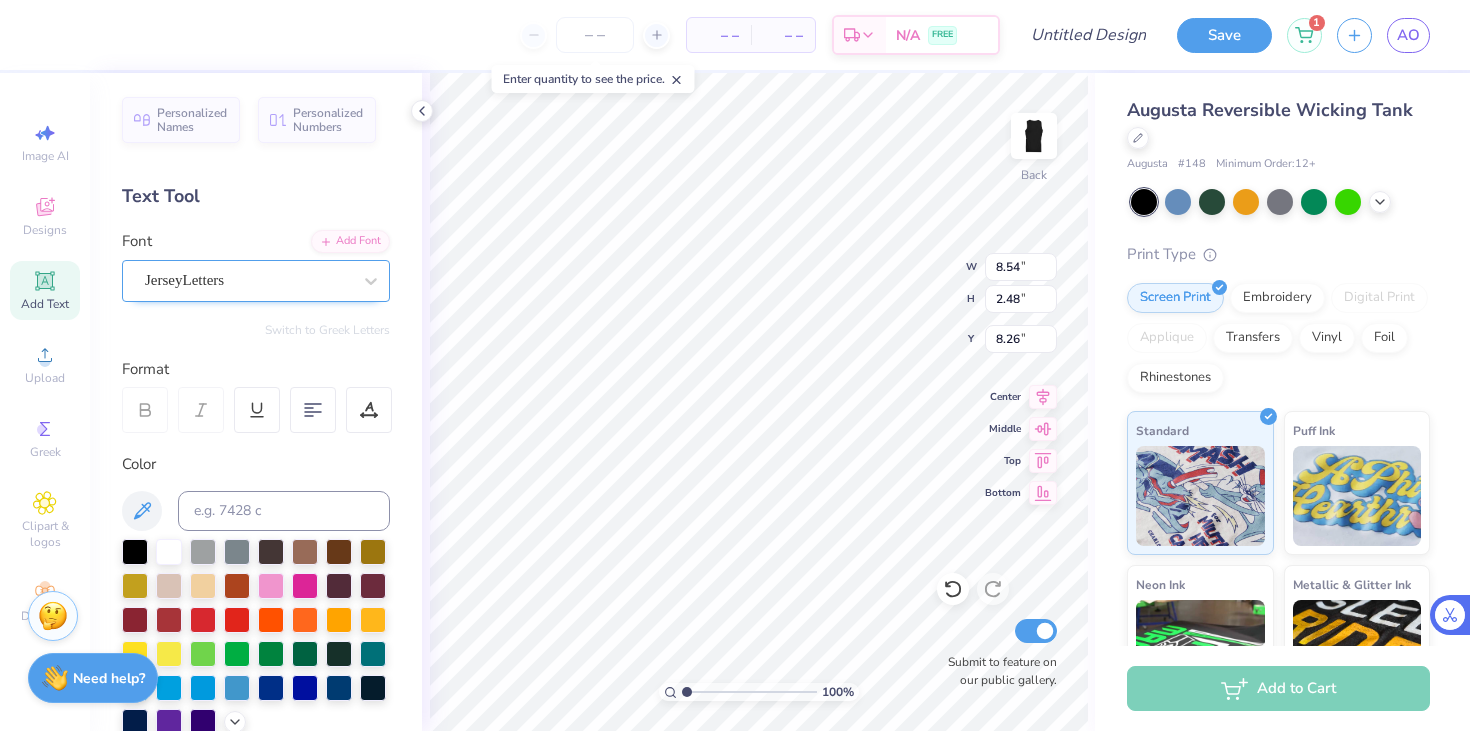 scroll, scrollTop: 0, scrollLeft: 3, axis: horizontal 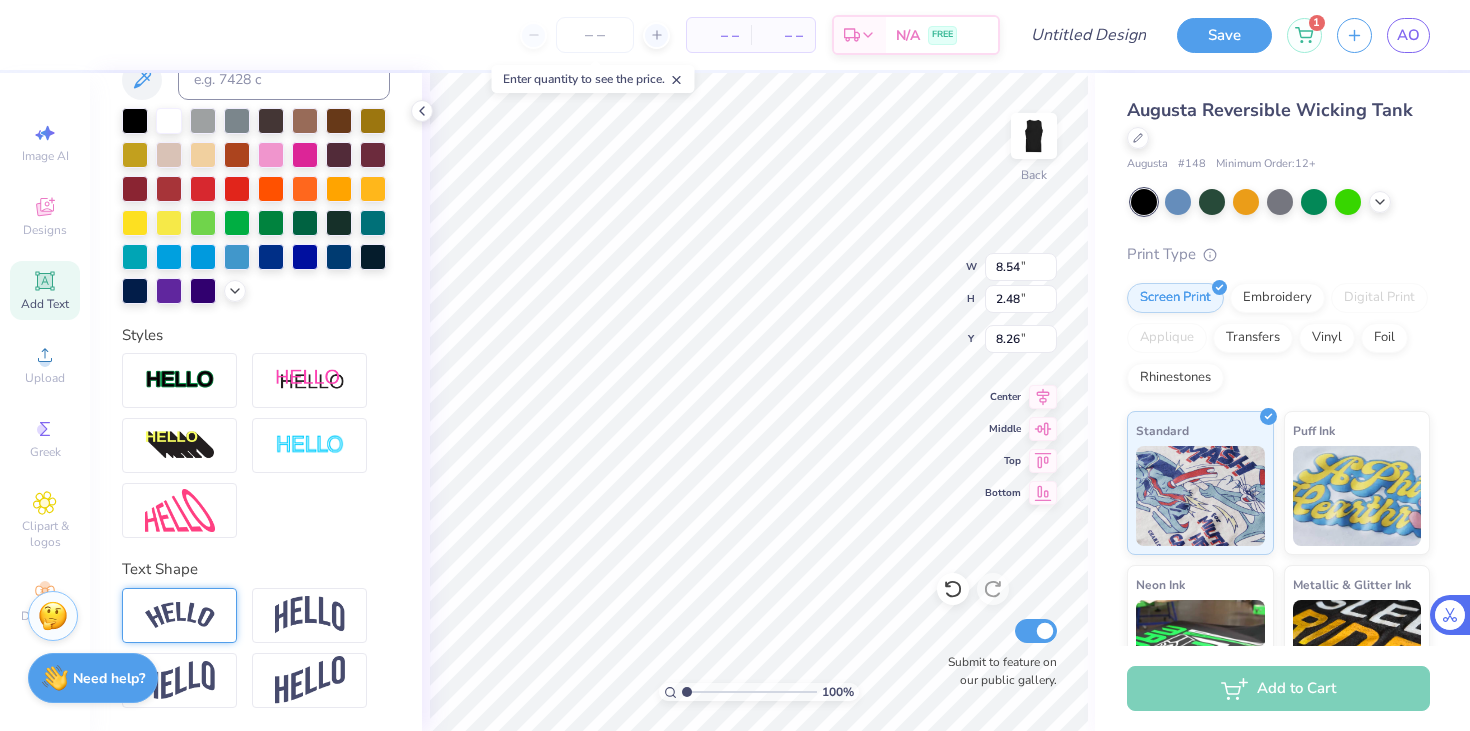 type on "DreamSquad" 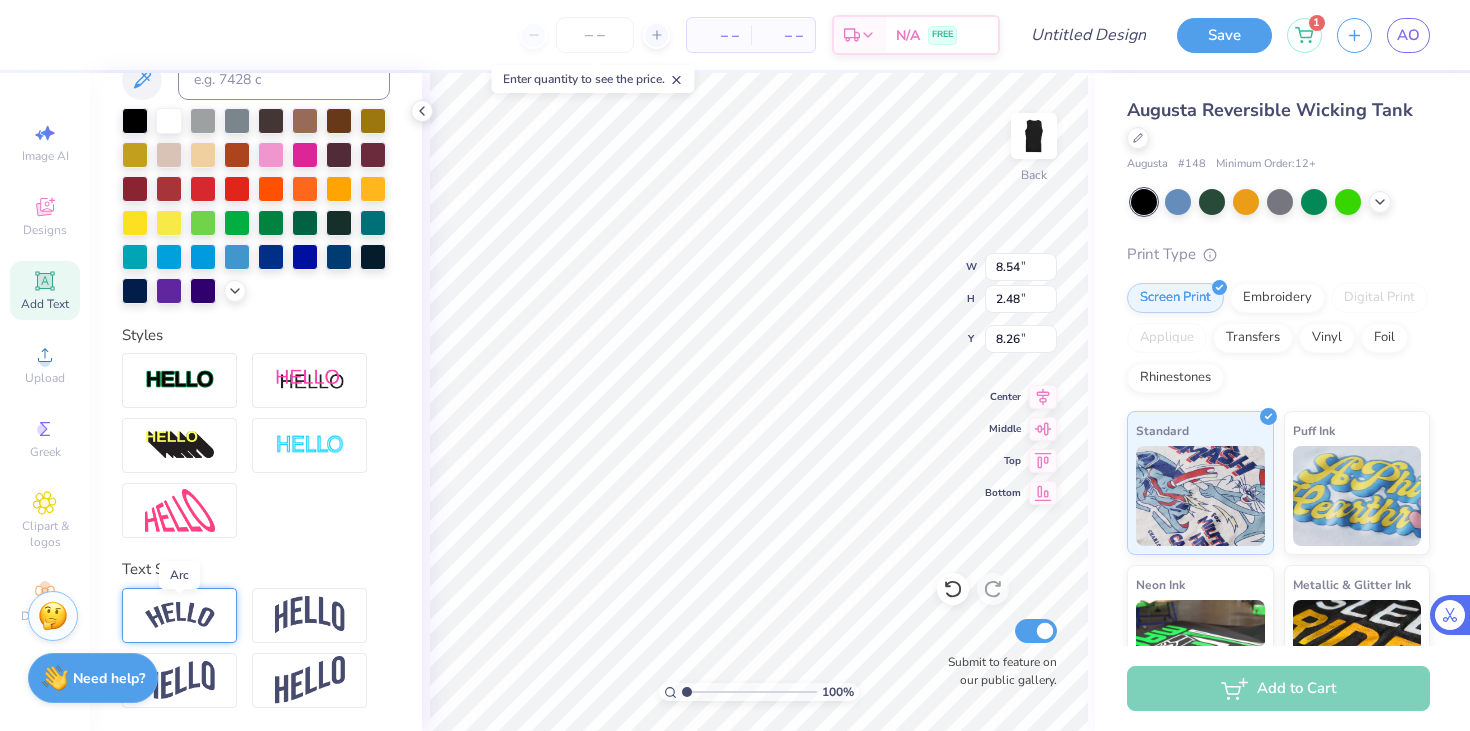 click at bounding box center (180, 615) 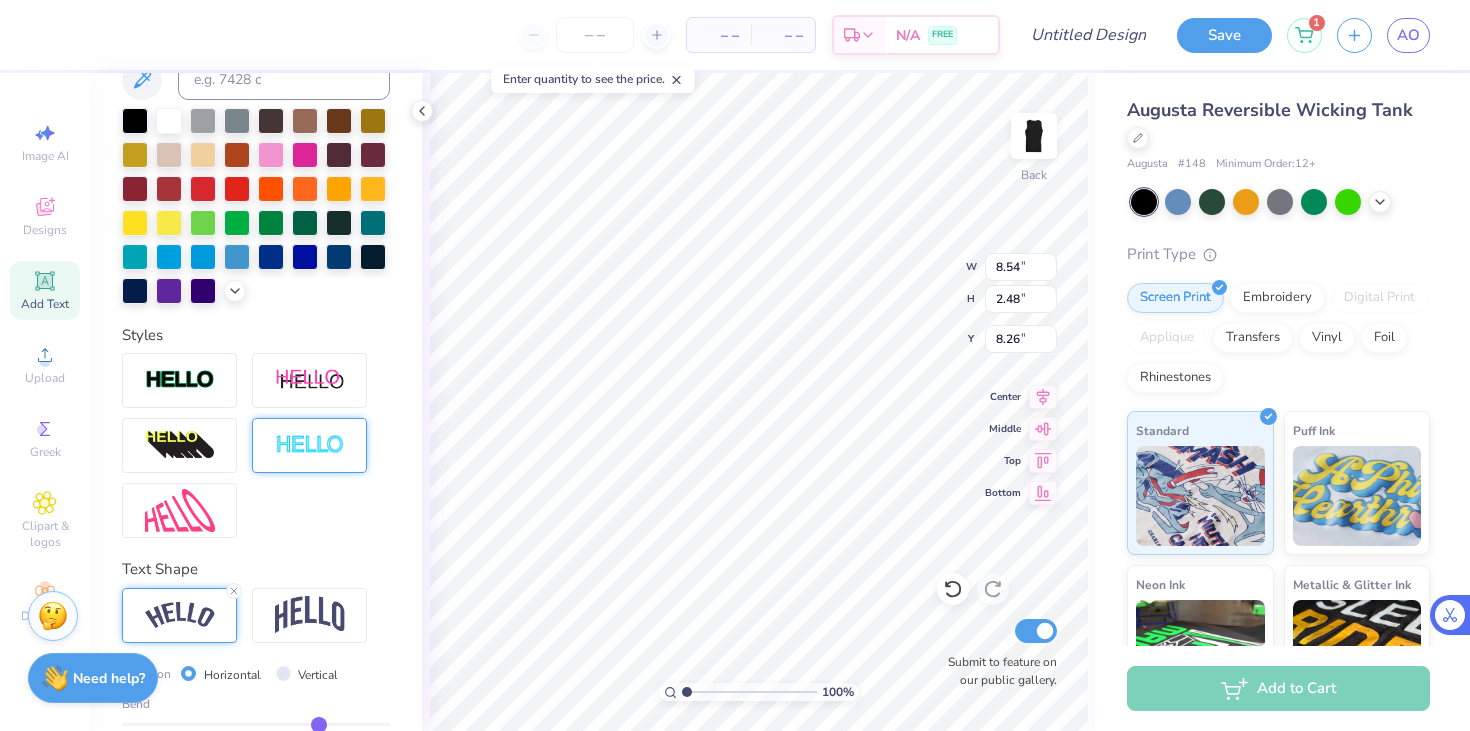 scroll, scrollTop: 548, scrollLeft: 0, axis: vertical 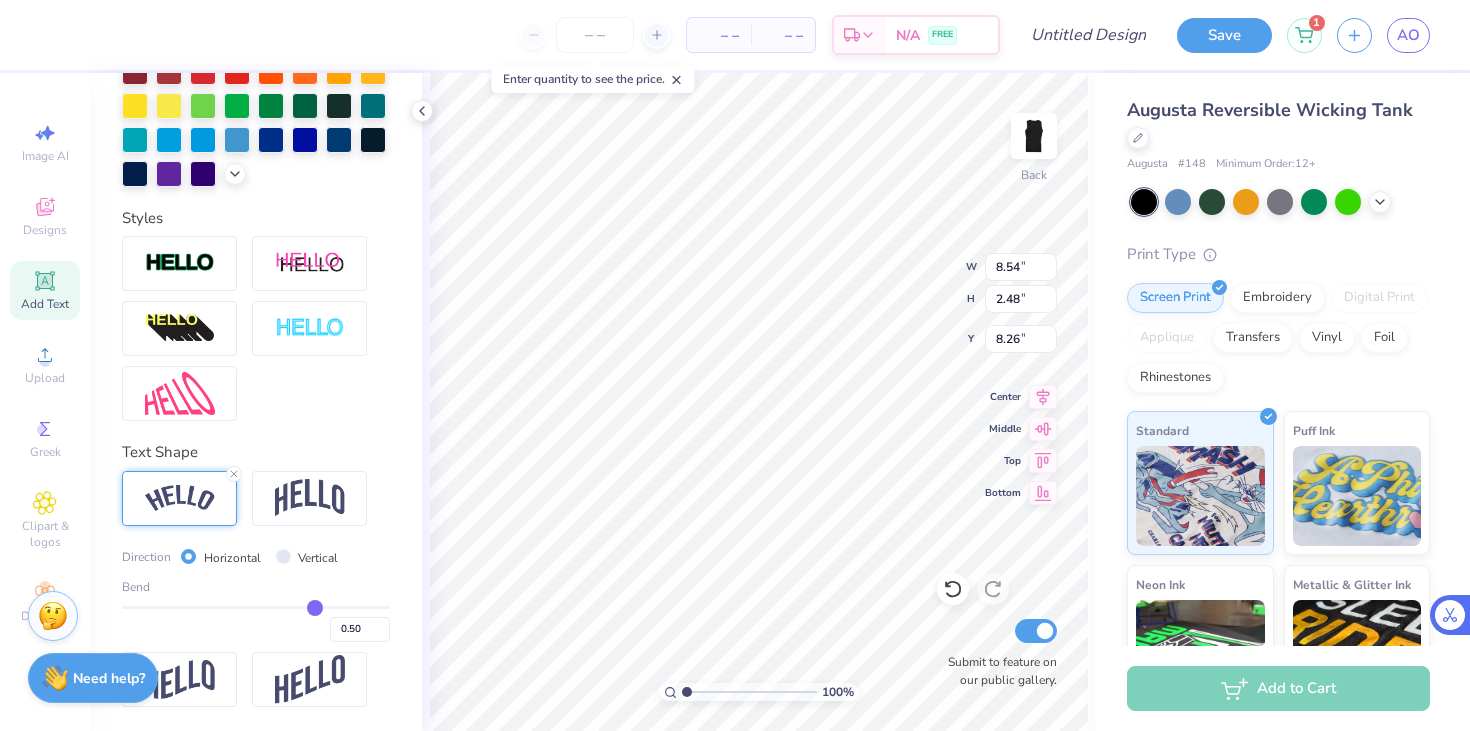 type on "0.44" 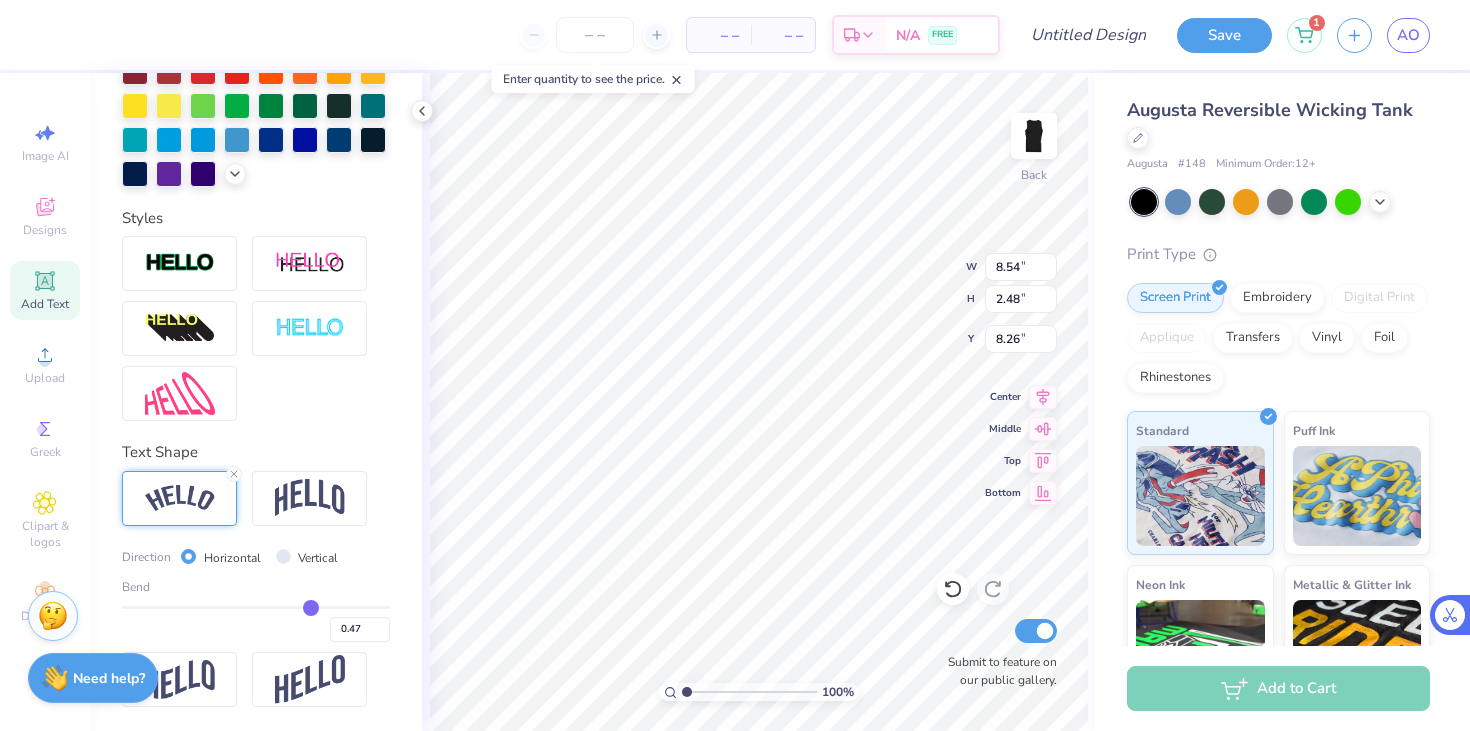 type on "0.39" 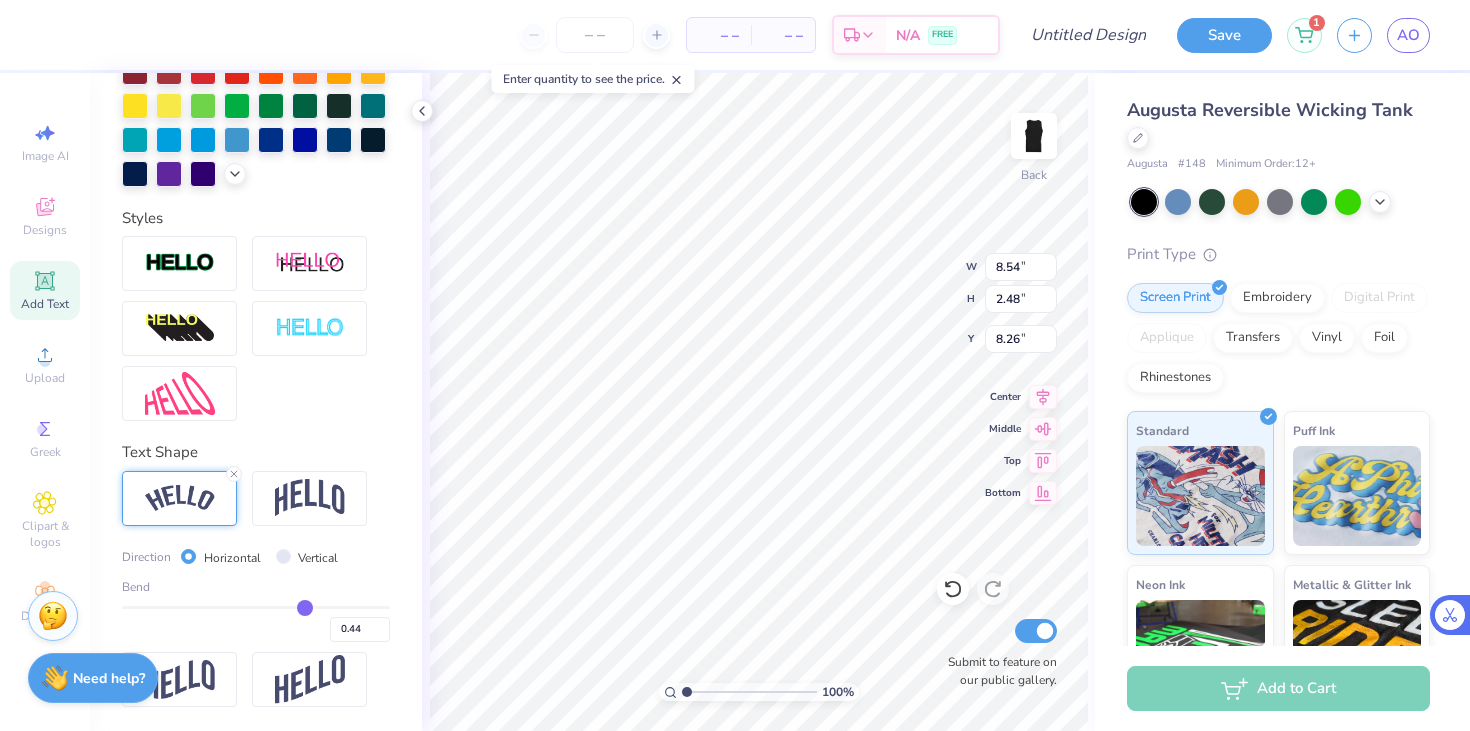type on "0.39" 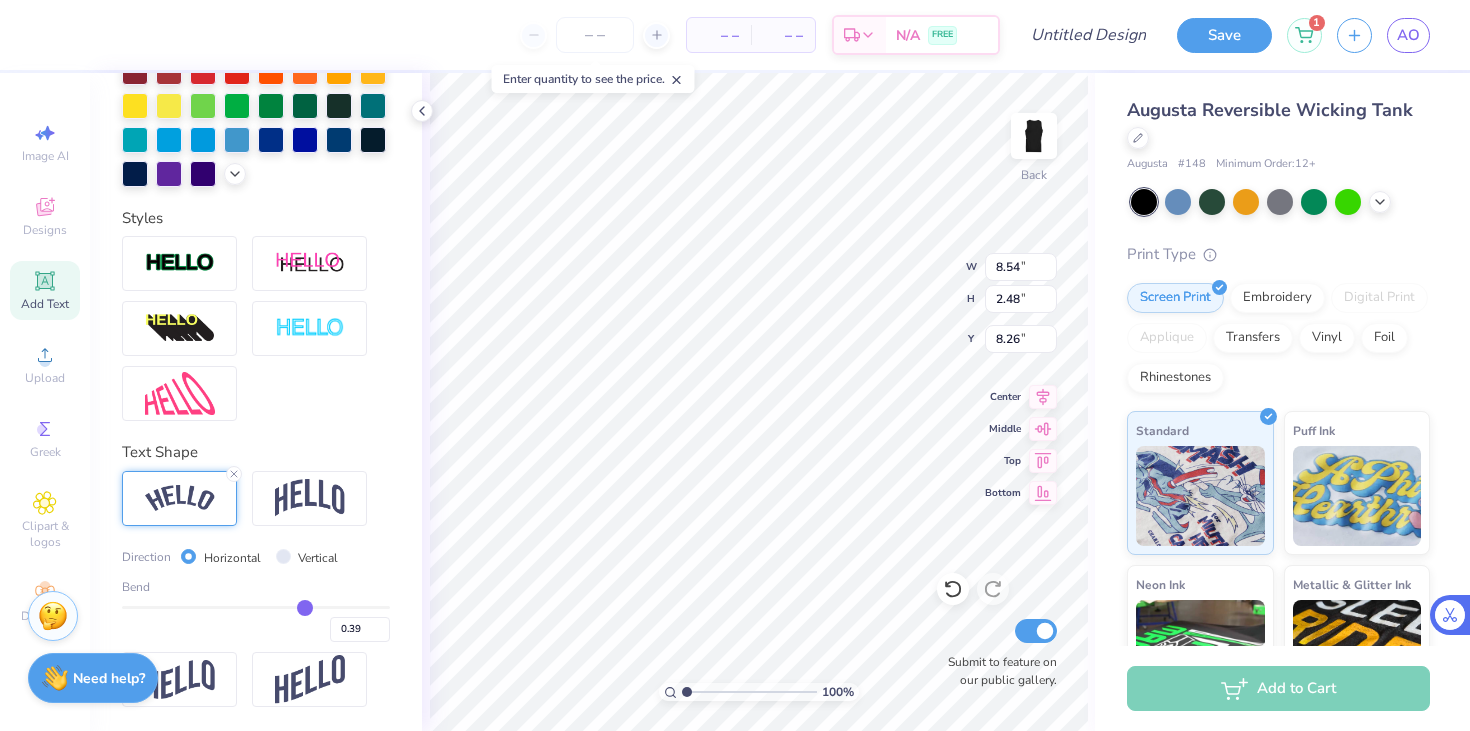 type on "0.3" 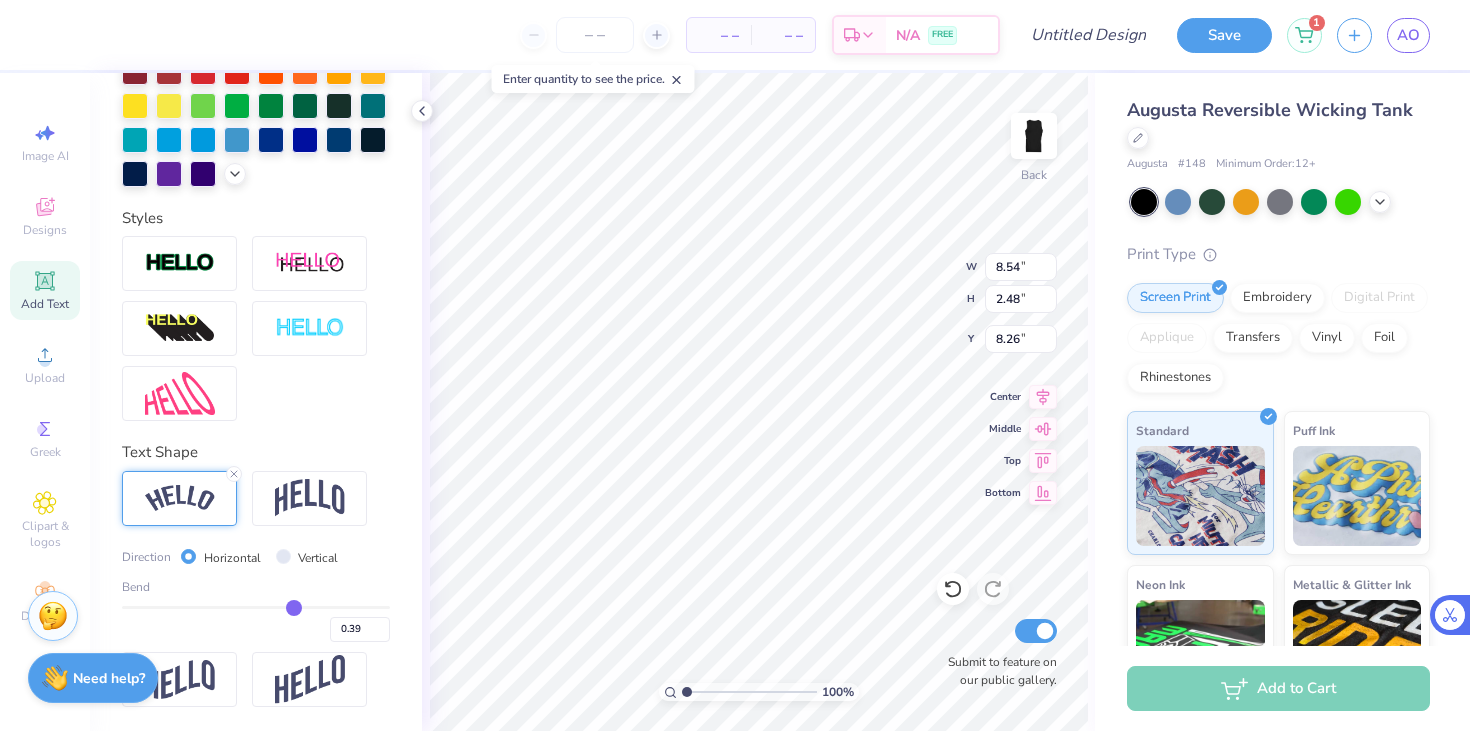 type on "0.30" 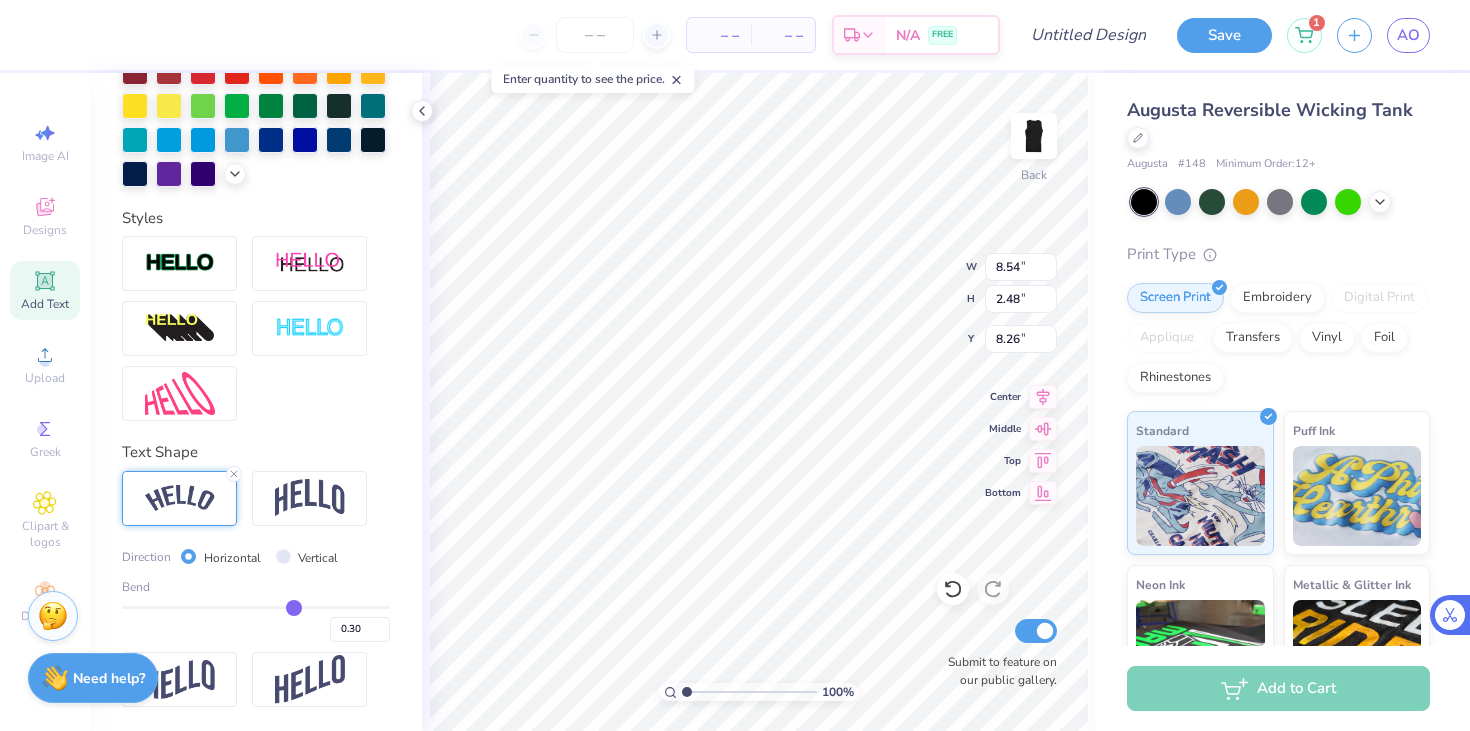 type on "0.26" 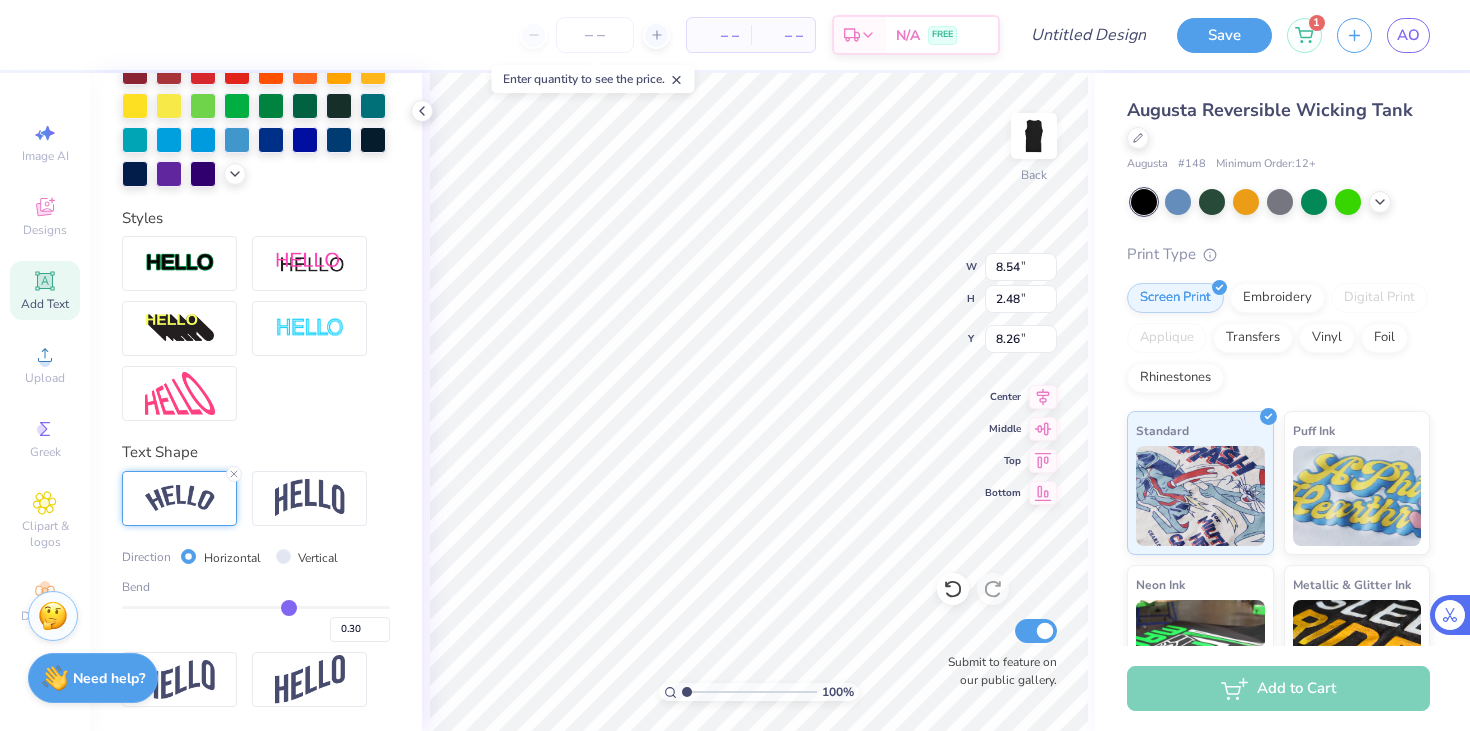 type on "0.26" 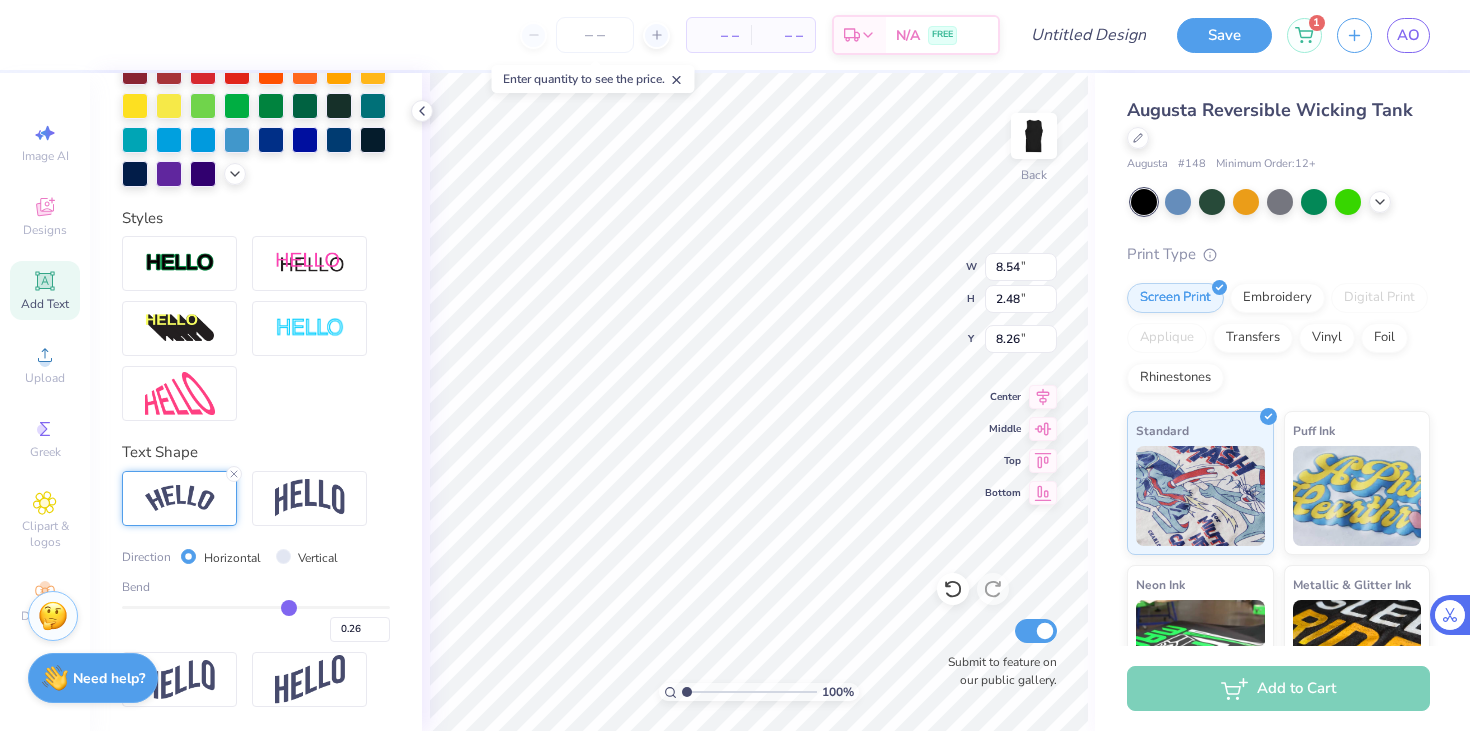 type on "0.19" 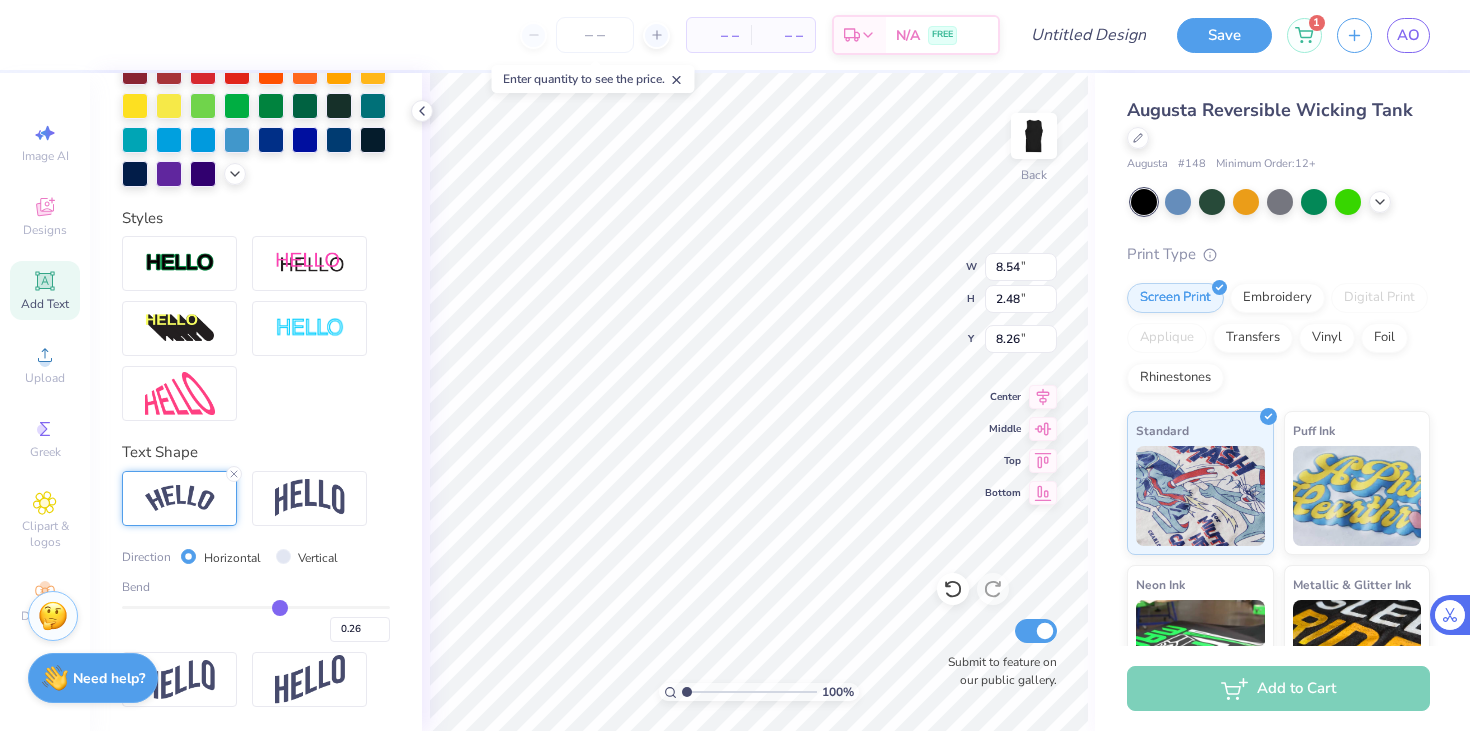 type on "0.19" 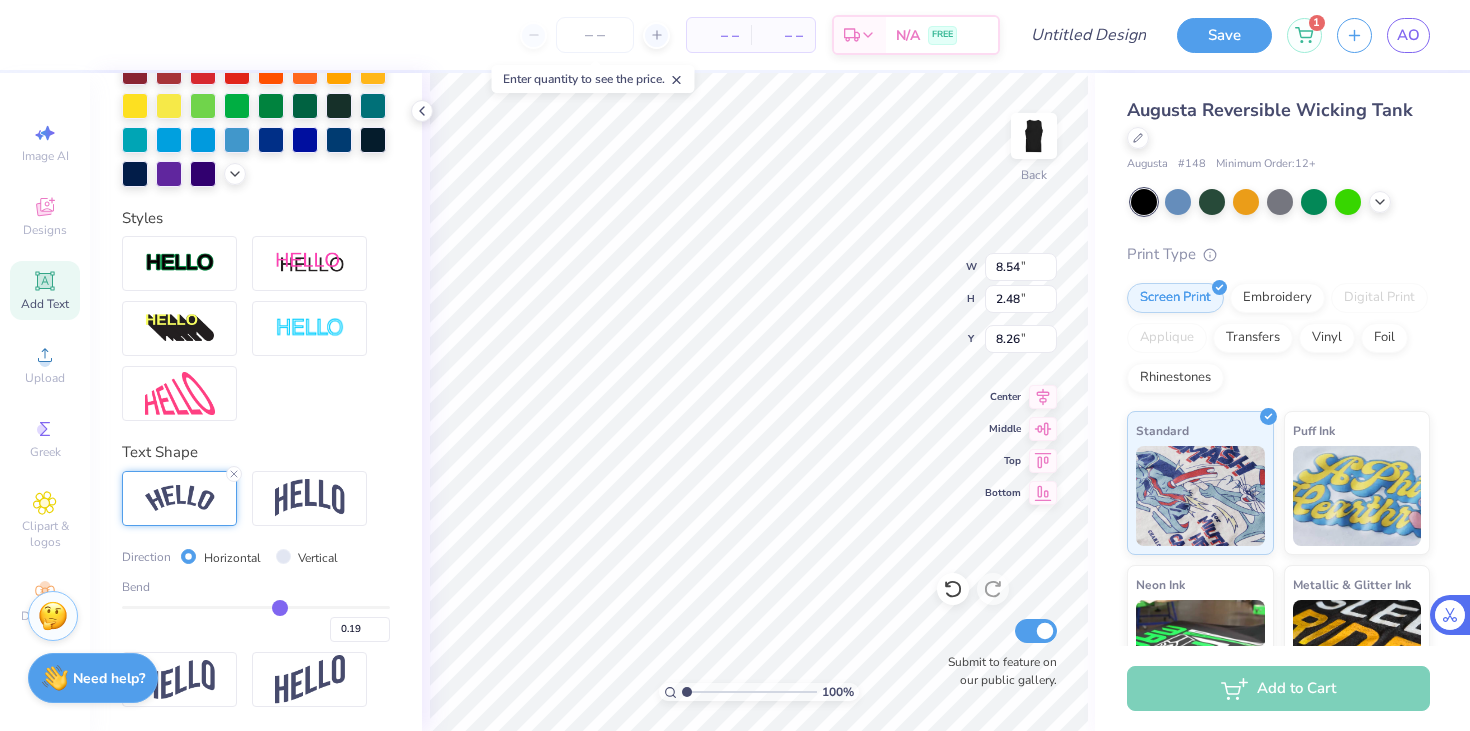 type on "0.17" 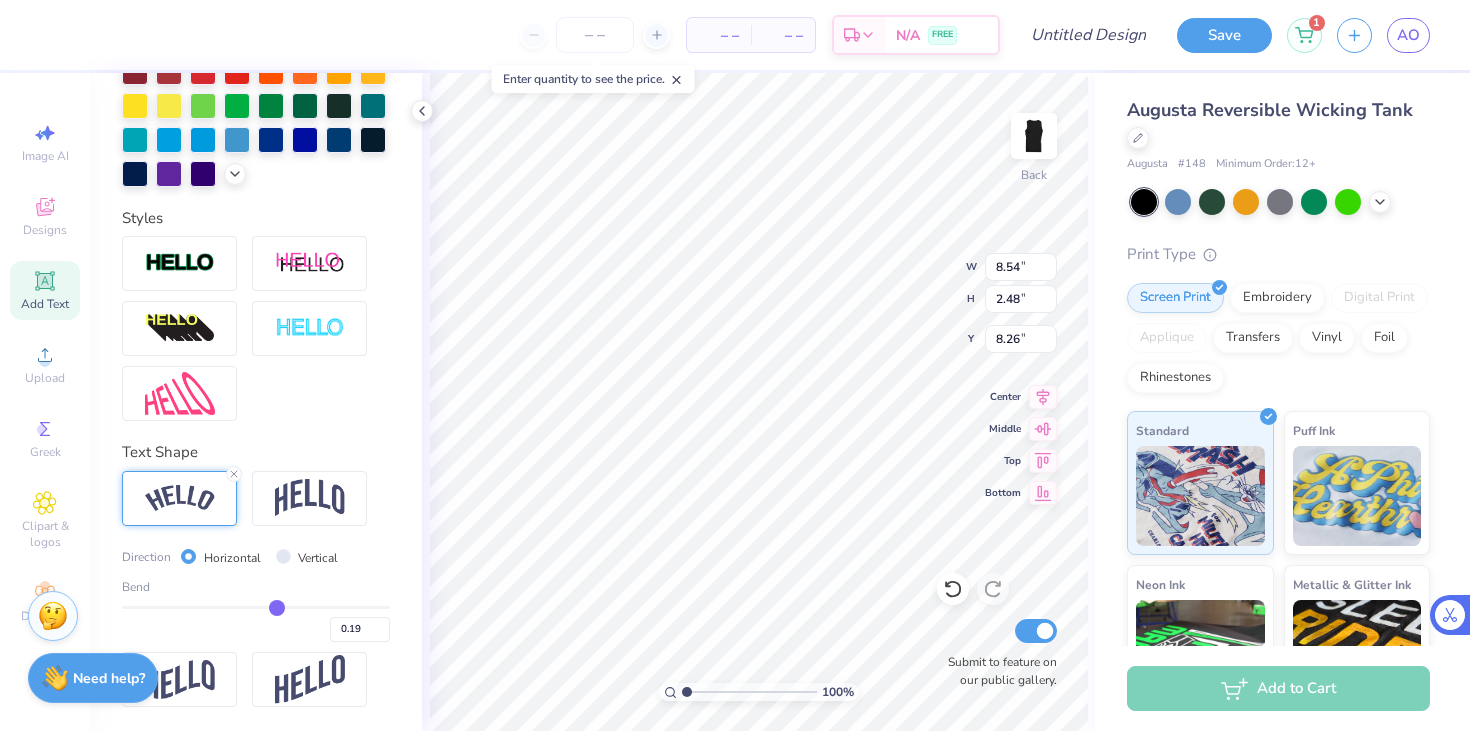 type on "0.17" 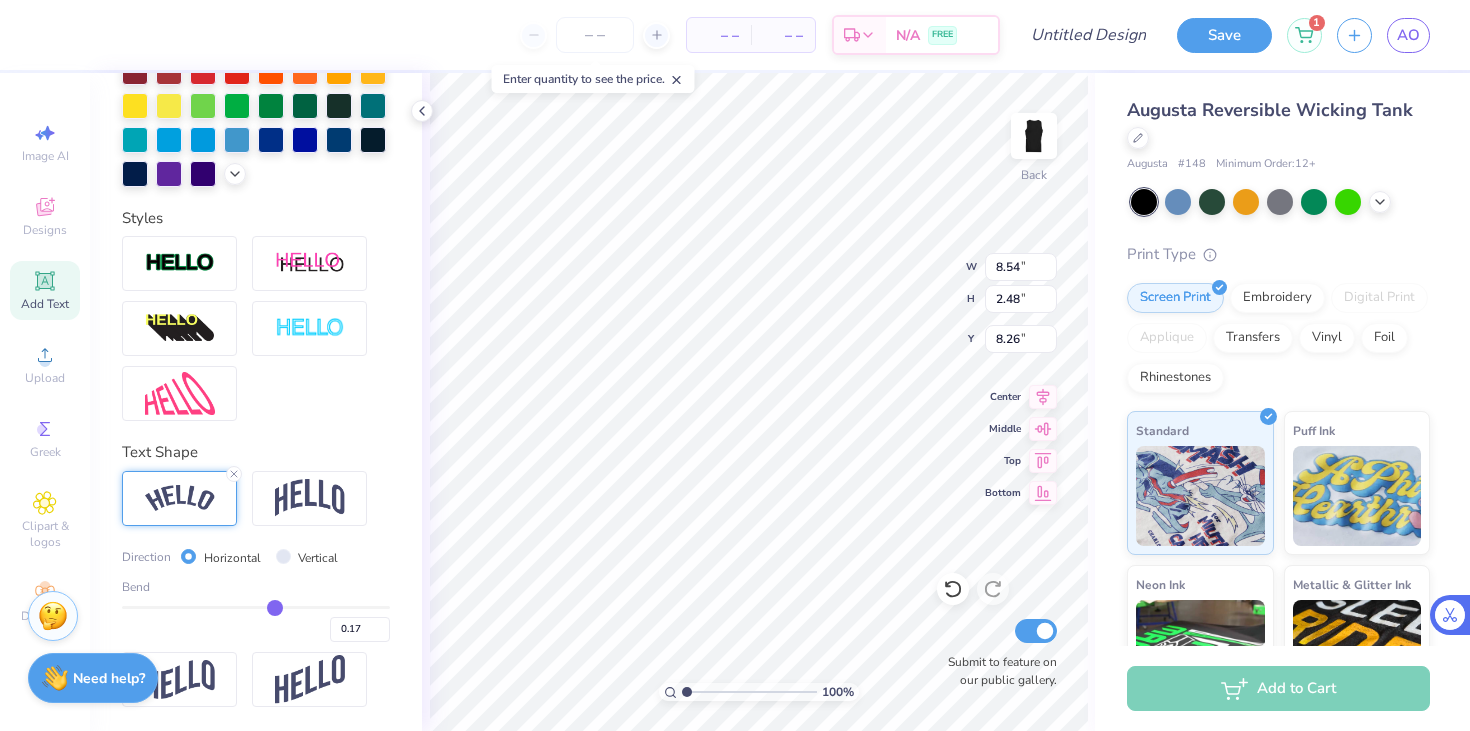 type on "0.14" 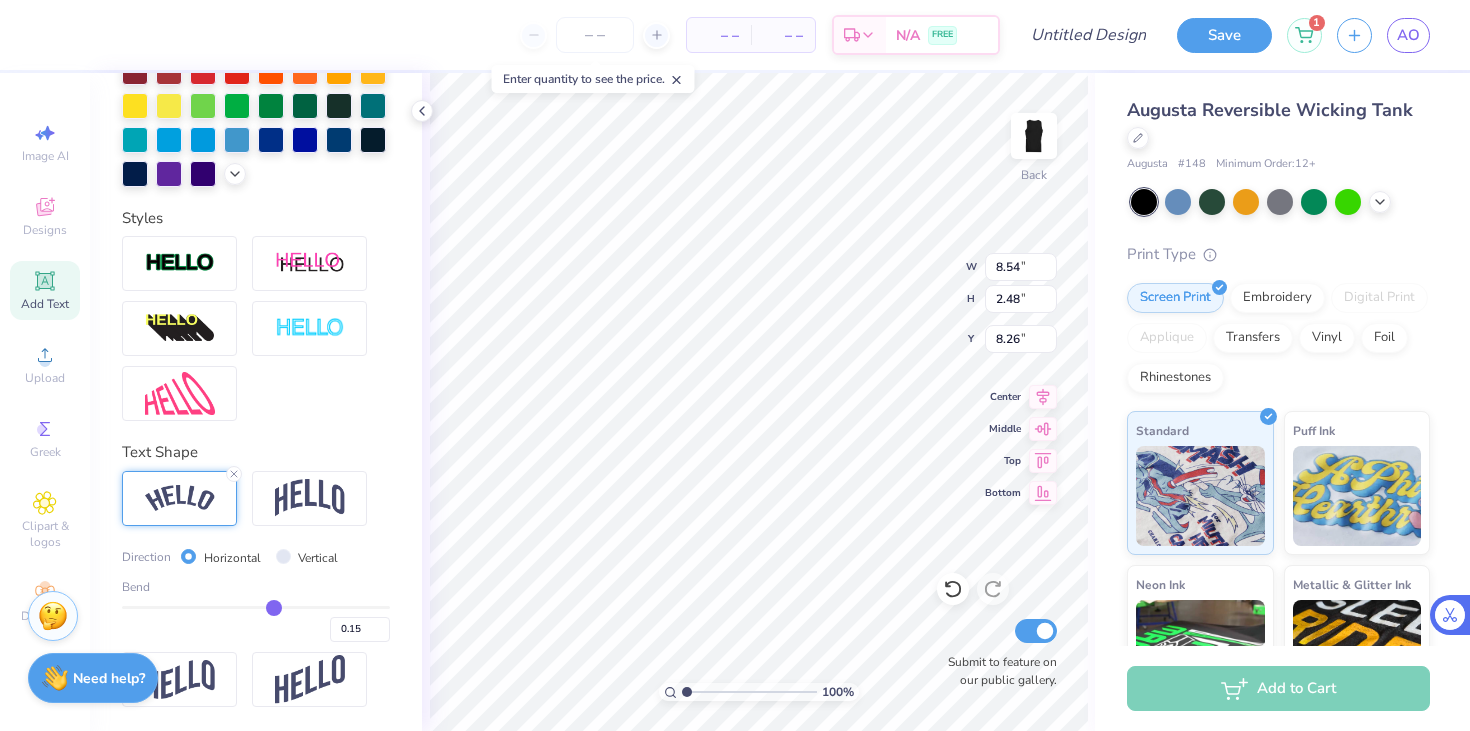 type on "0.13" 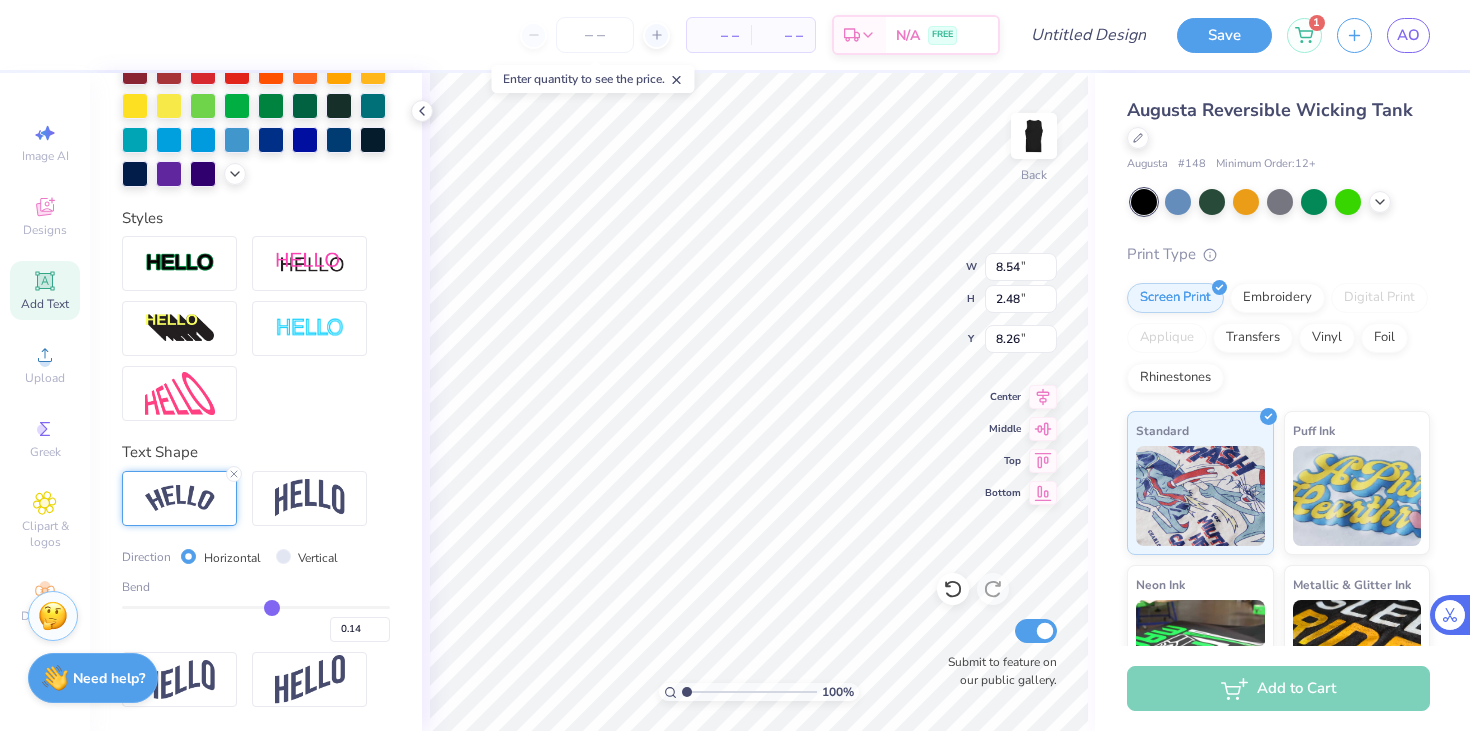 type on "0.13" 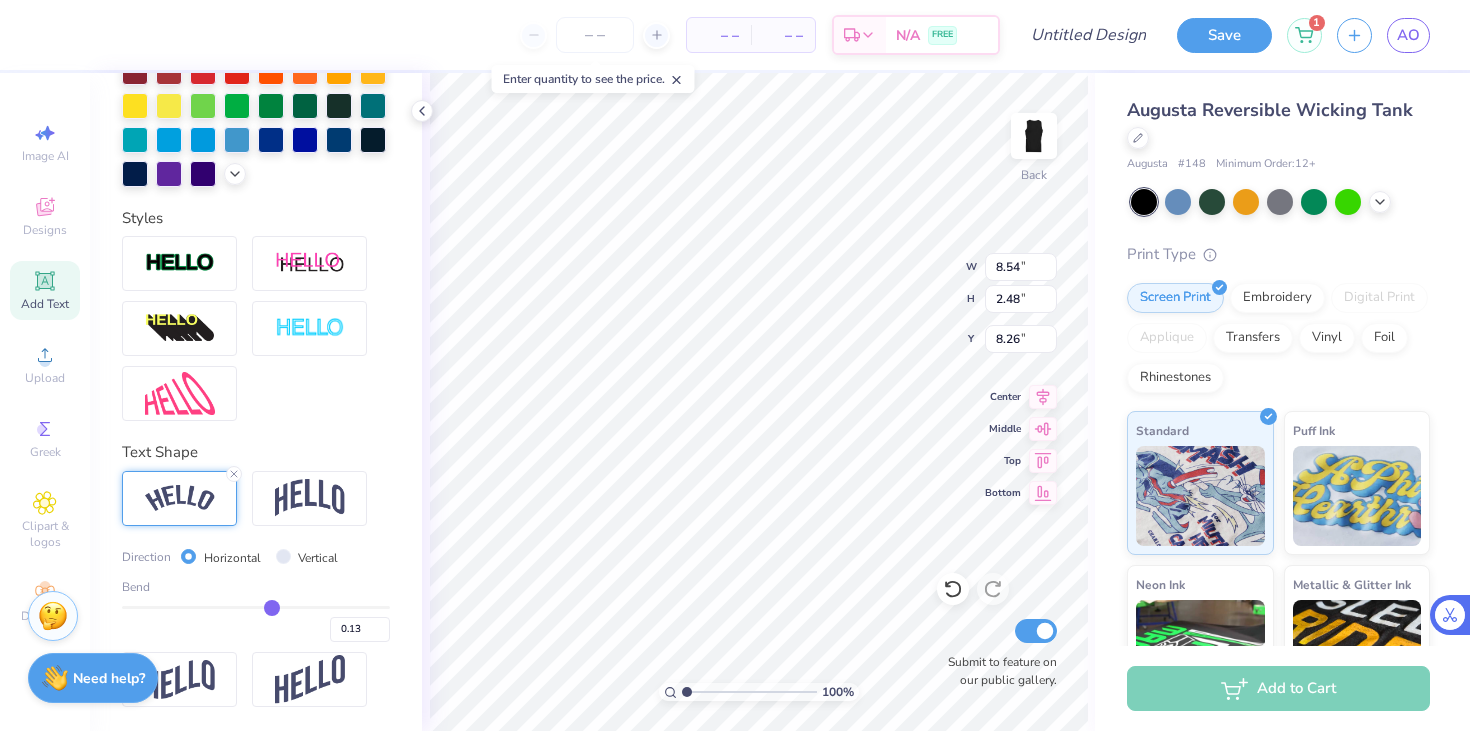 type on "0.12" 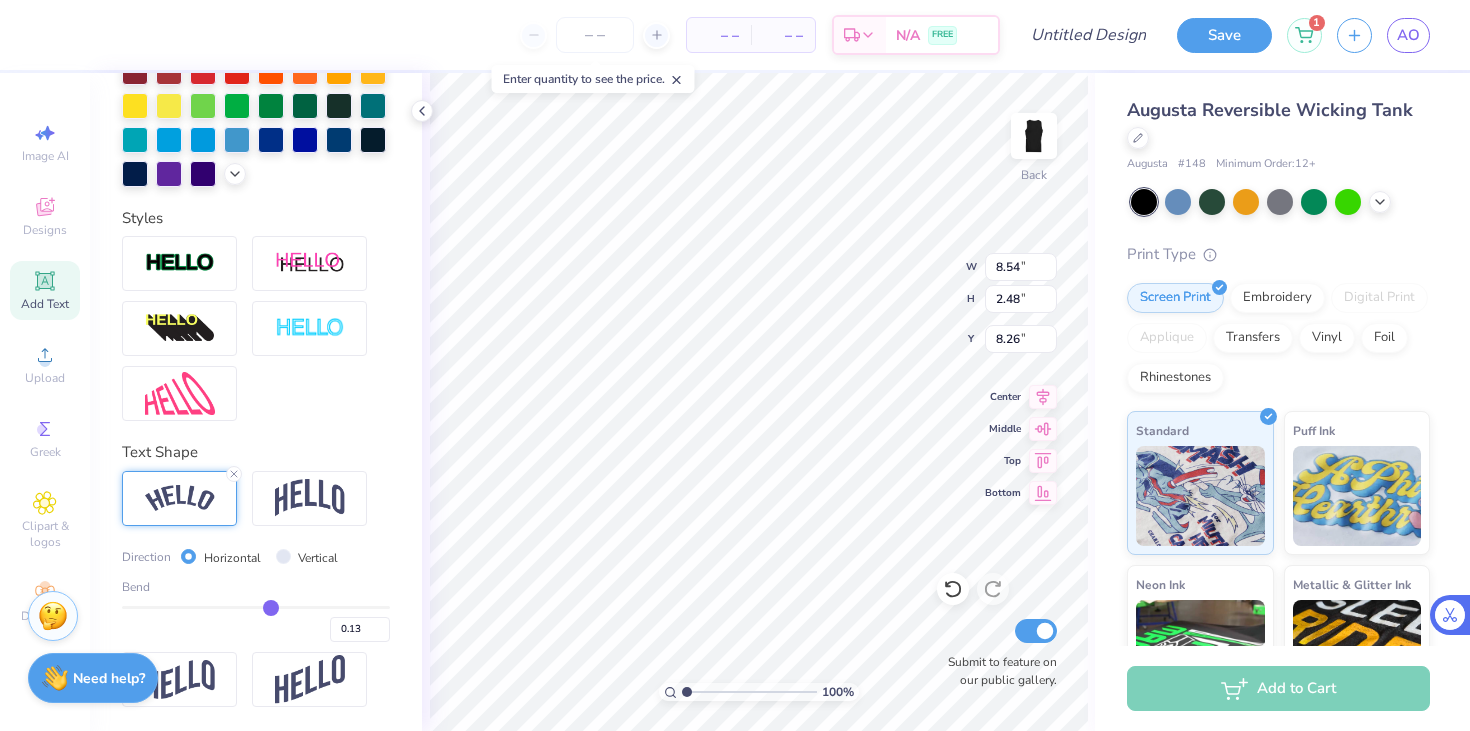 type on "0.12" 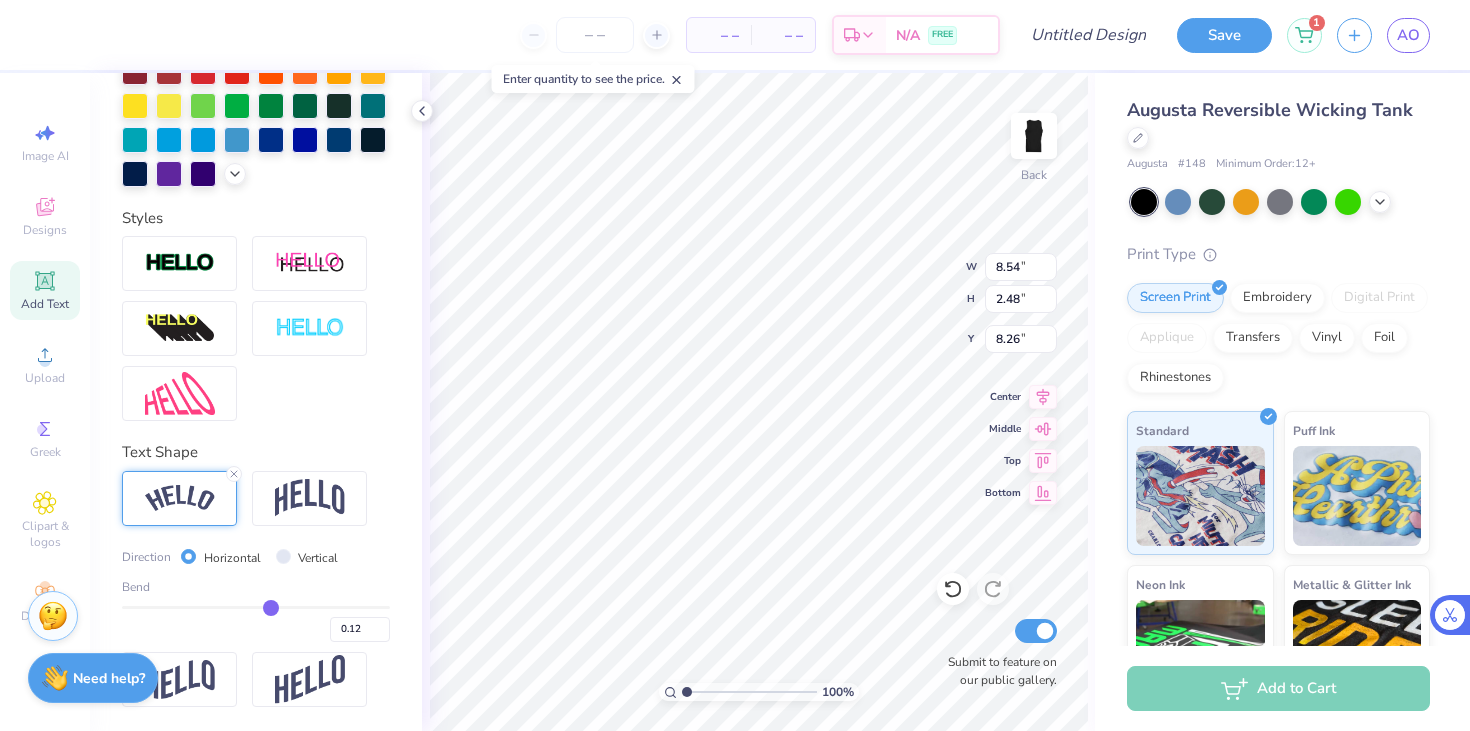 type on "0.11" 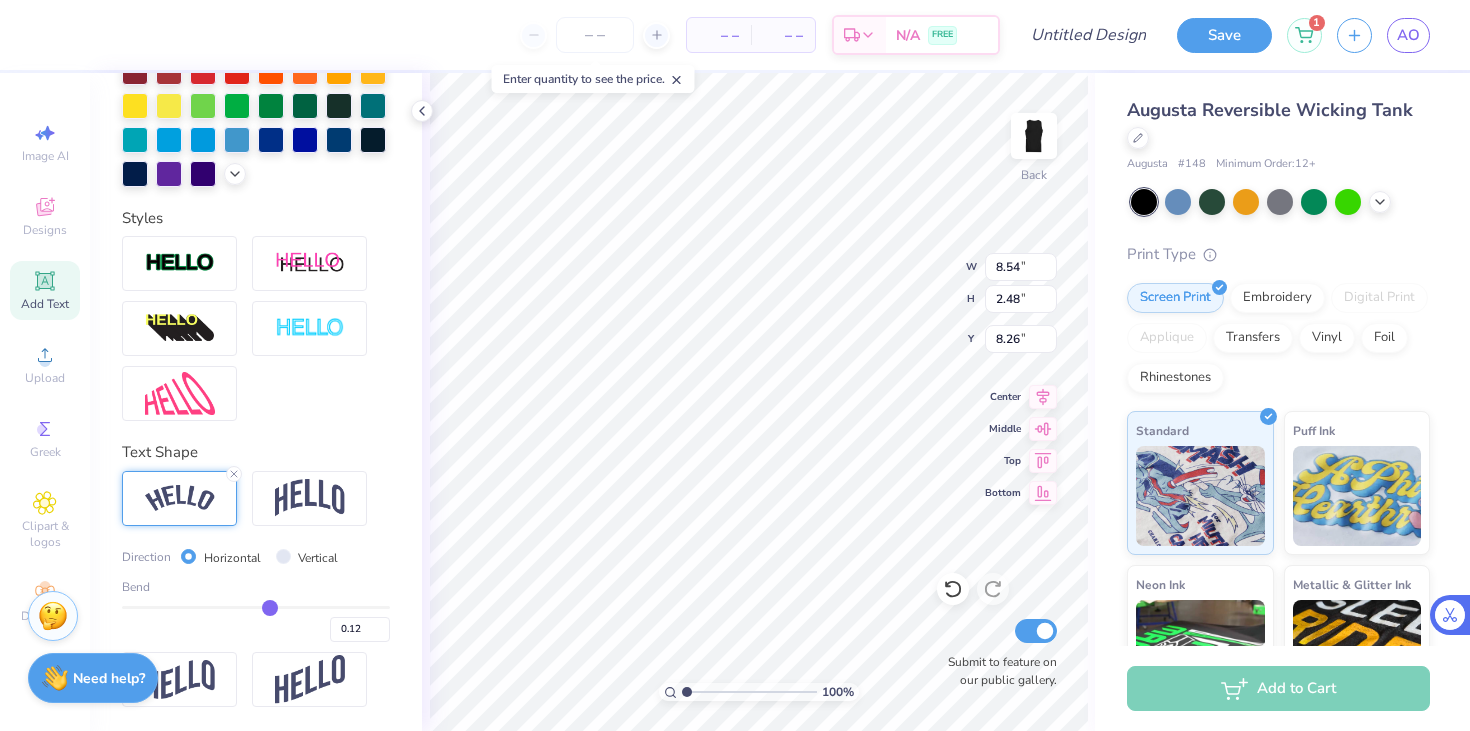 type on "0.11" 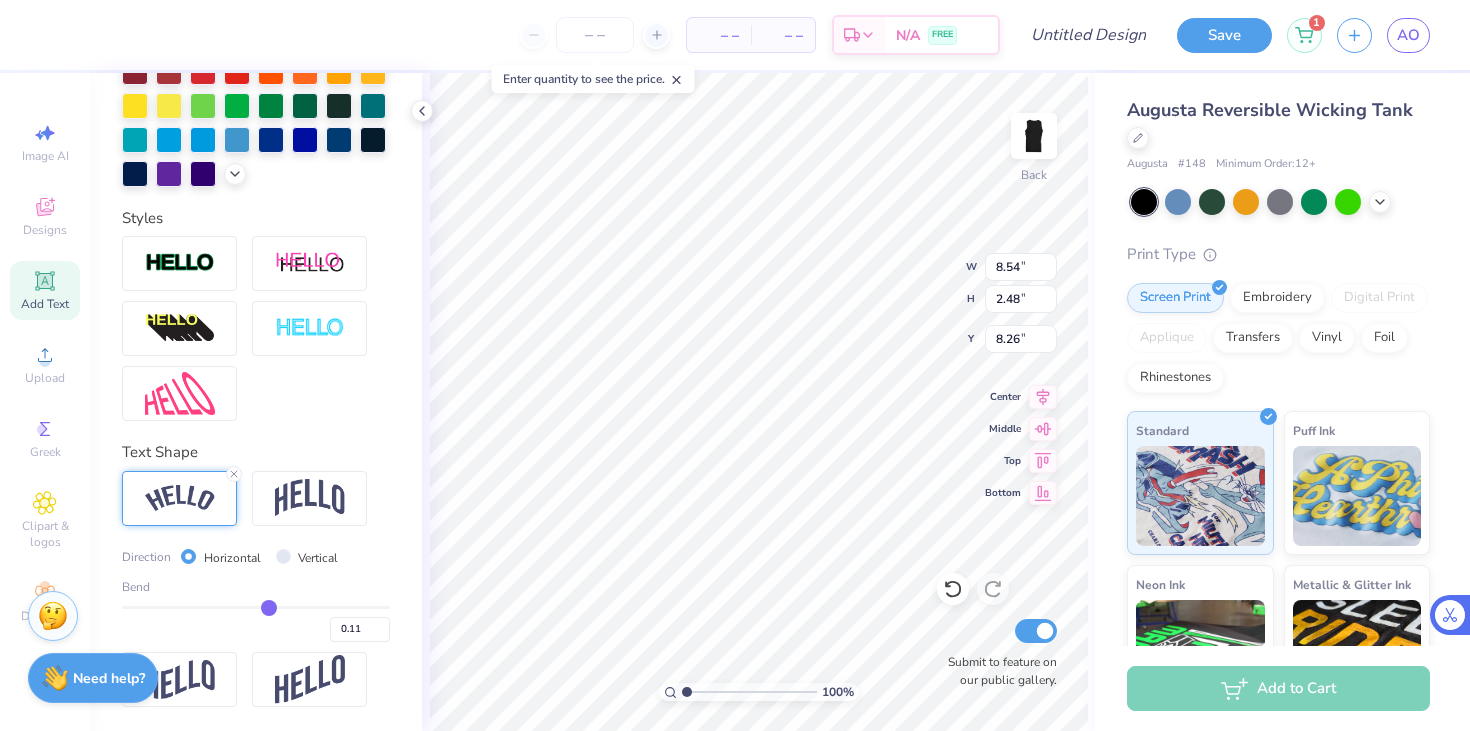 type on "0.11" 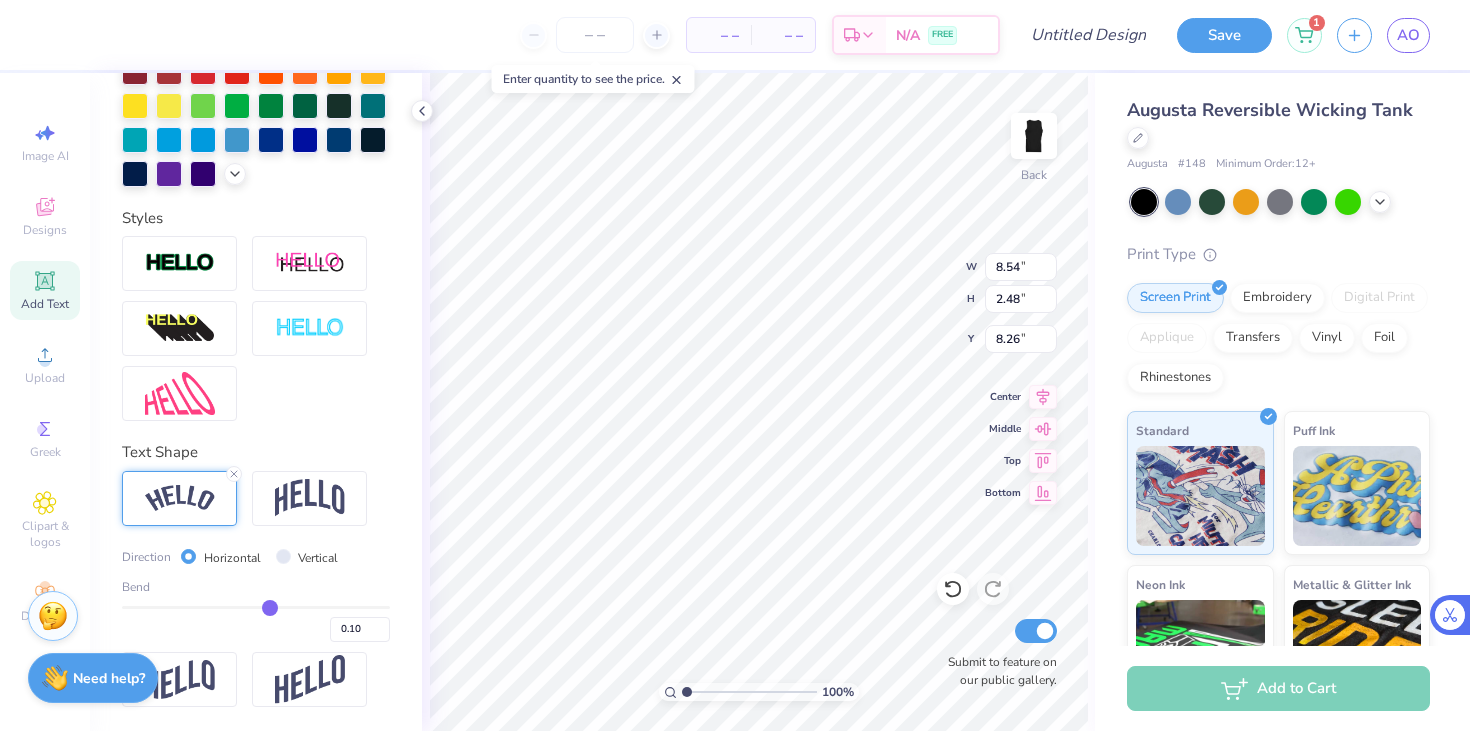 type on "0.11" 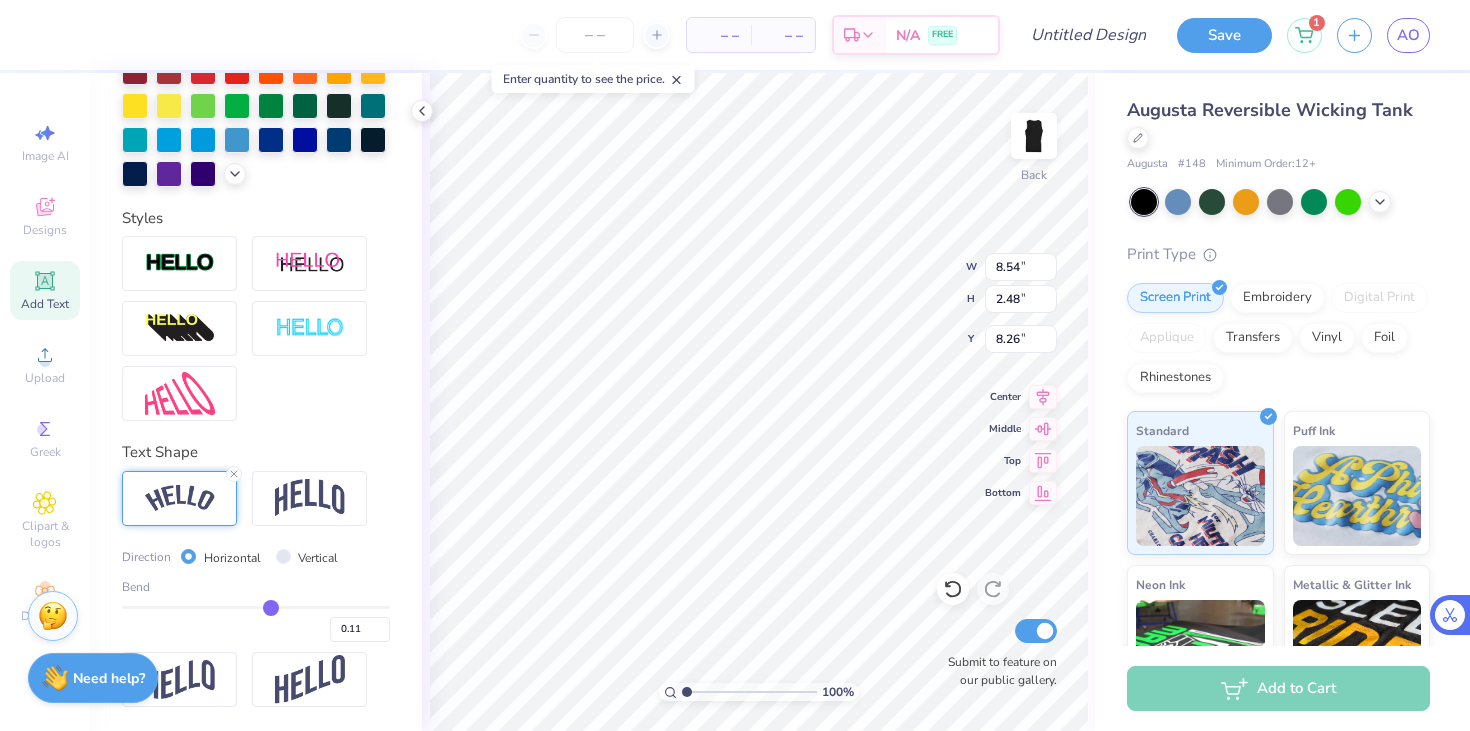 type on "0.14" 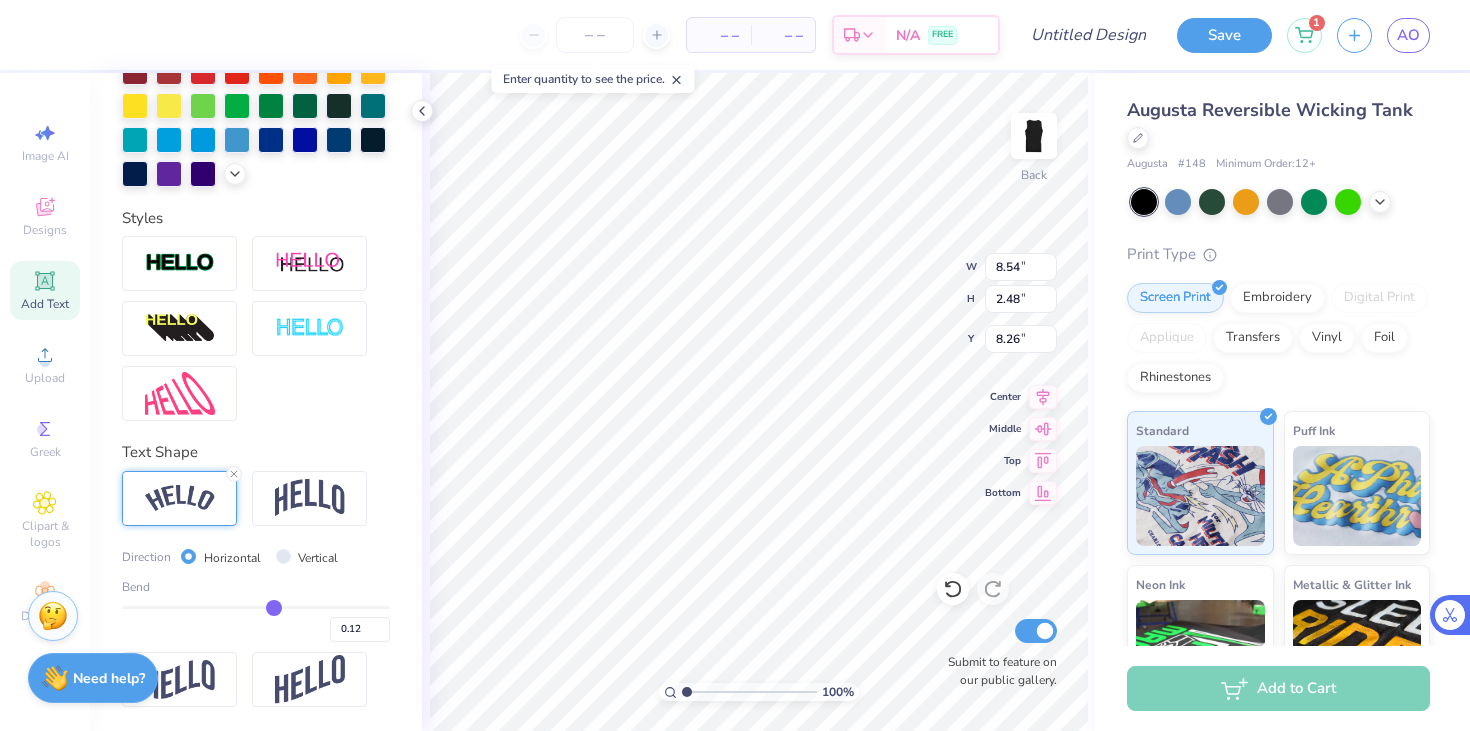 type on "0.14" 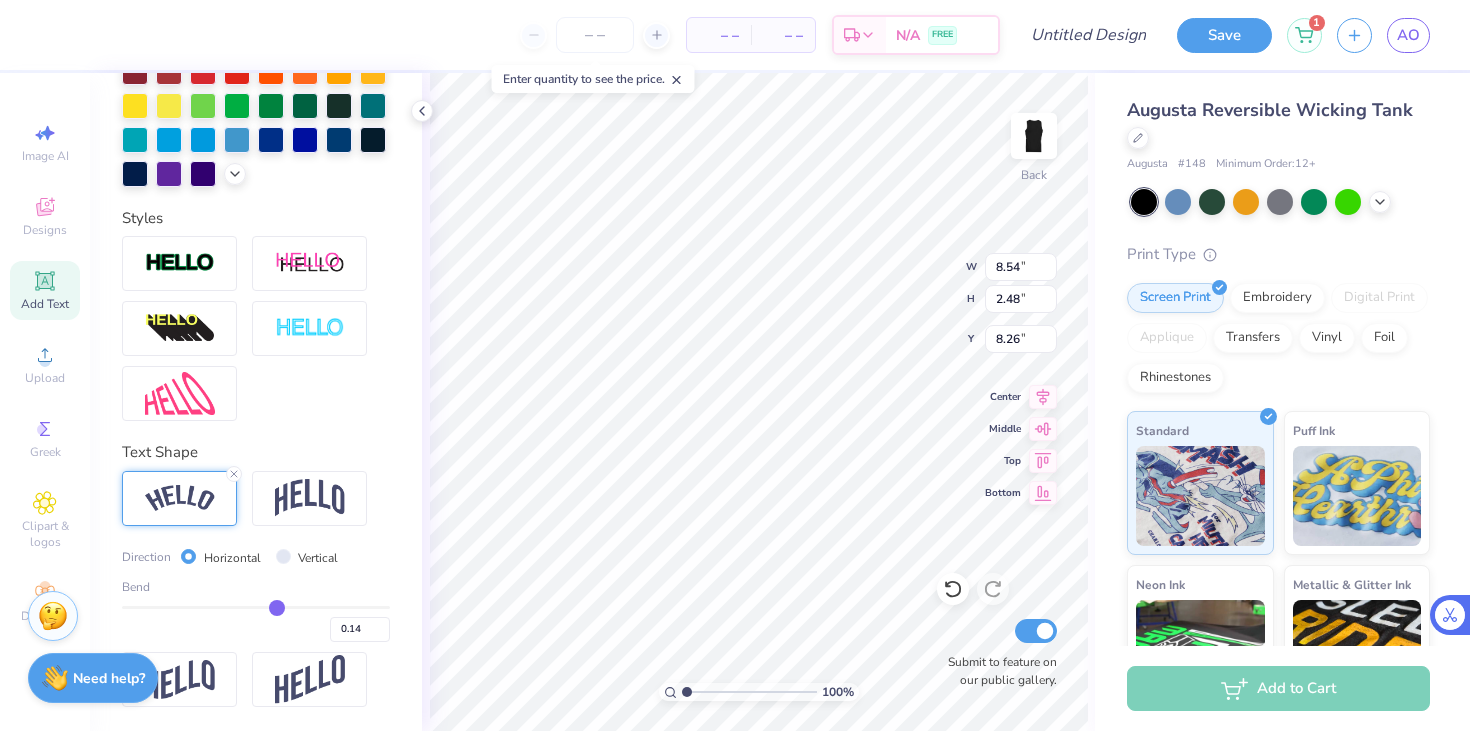 type on "0.21" 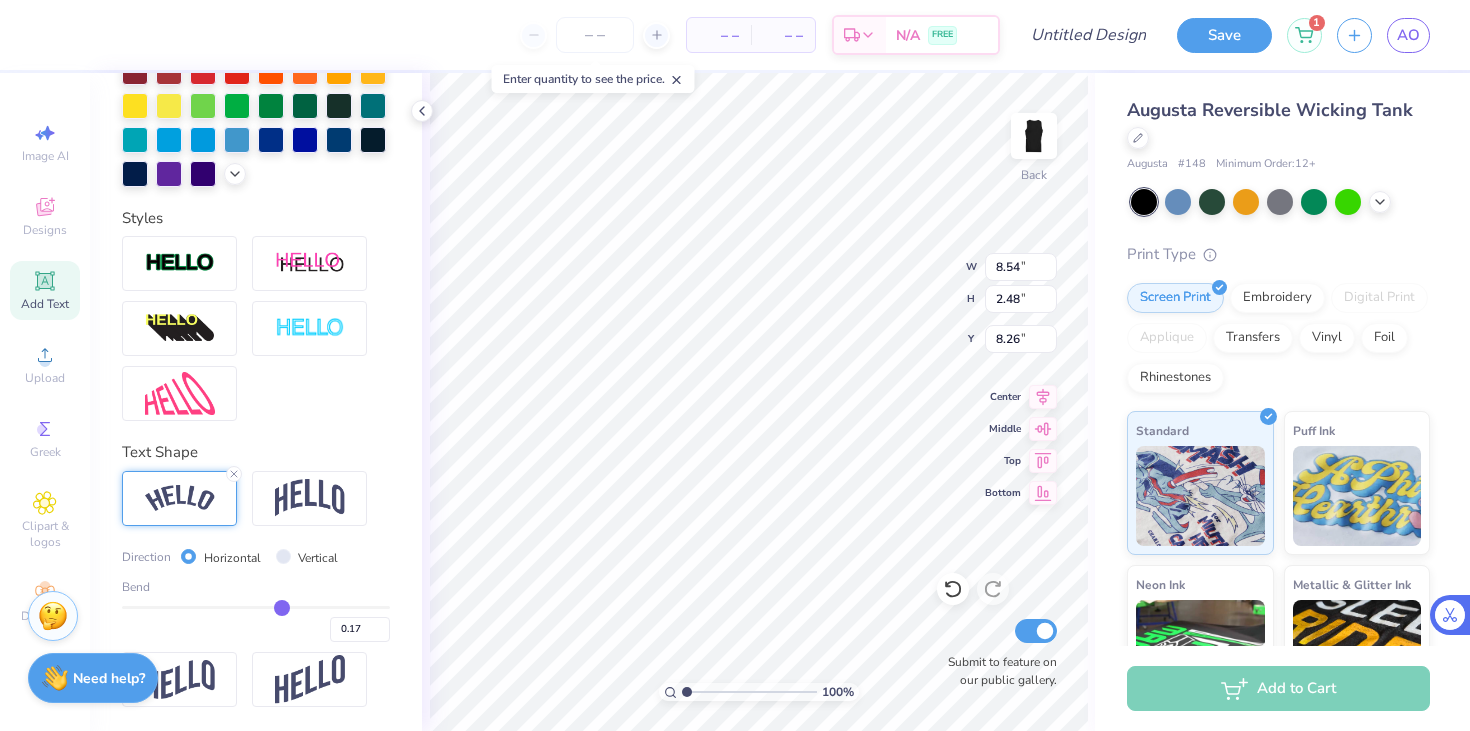 type on "0.21" 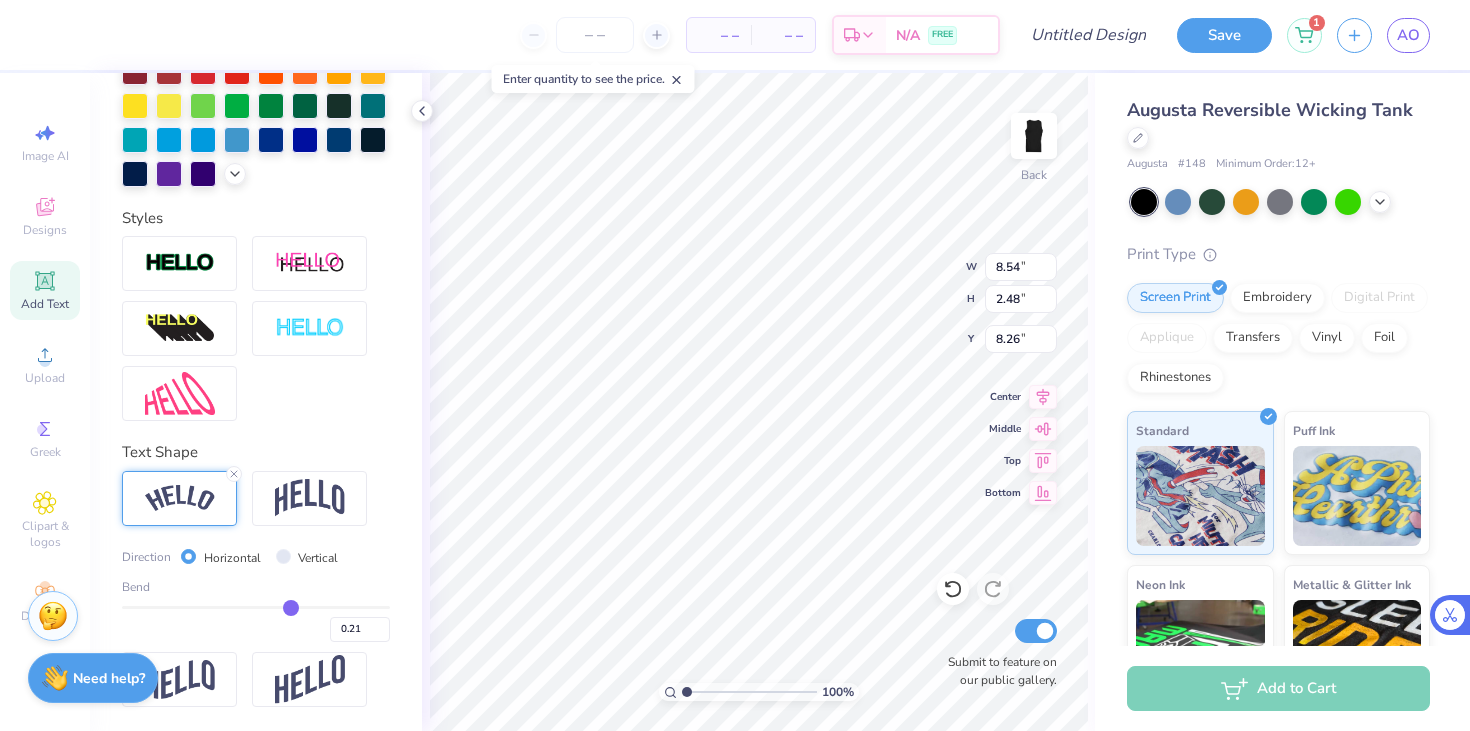 type on "0.35" 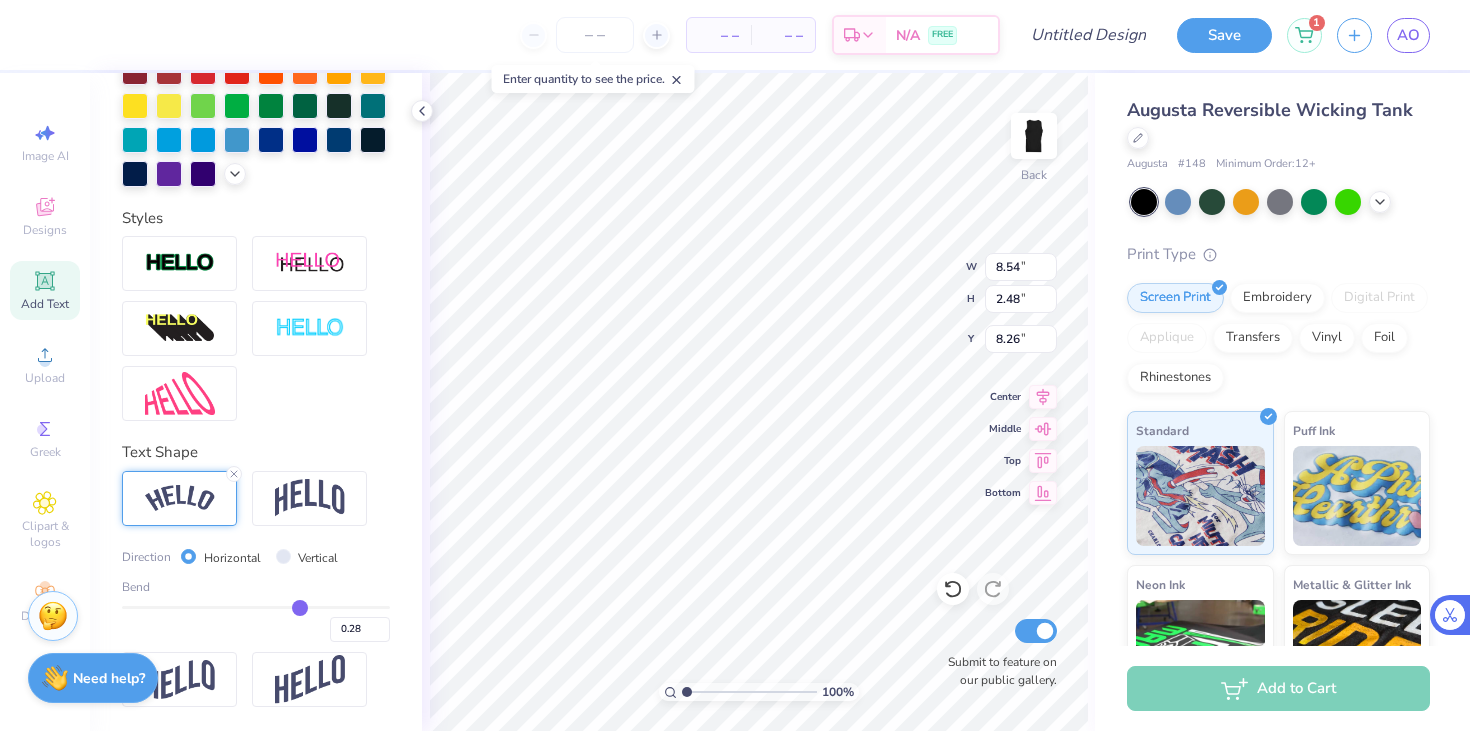 type on "0.35" 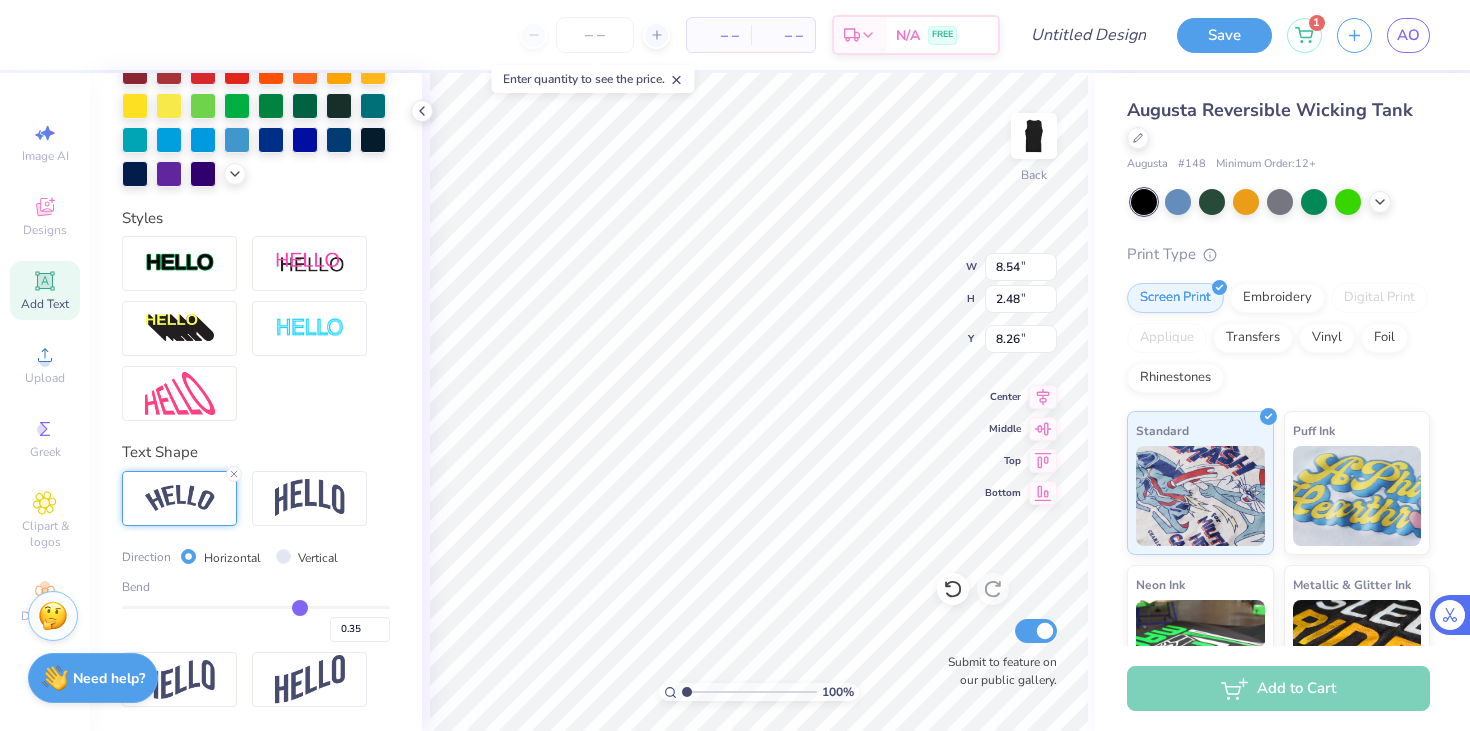 type on "0.42" 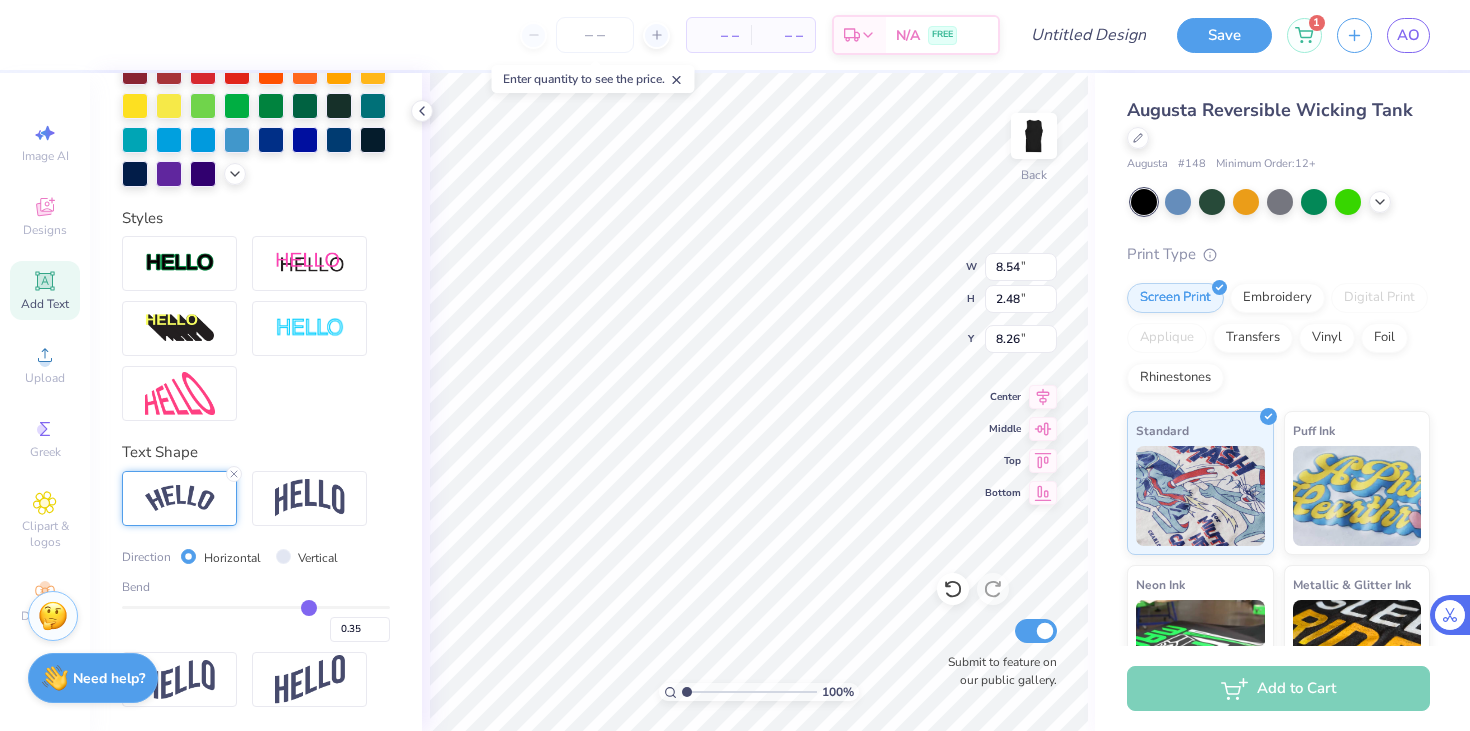 type on "0.42" 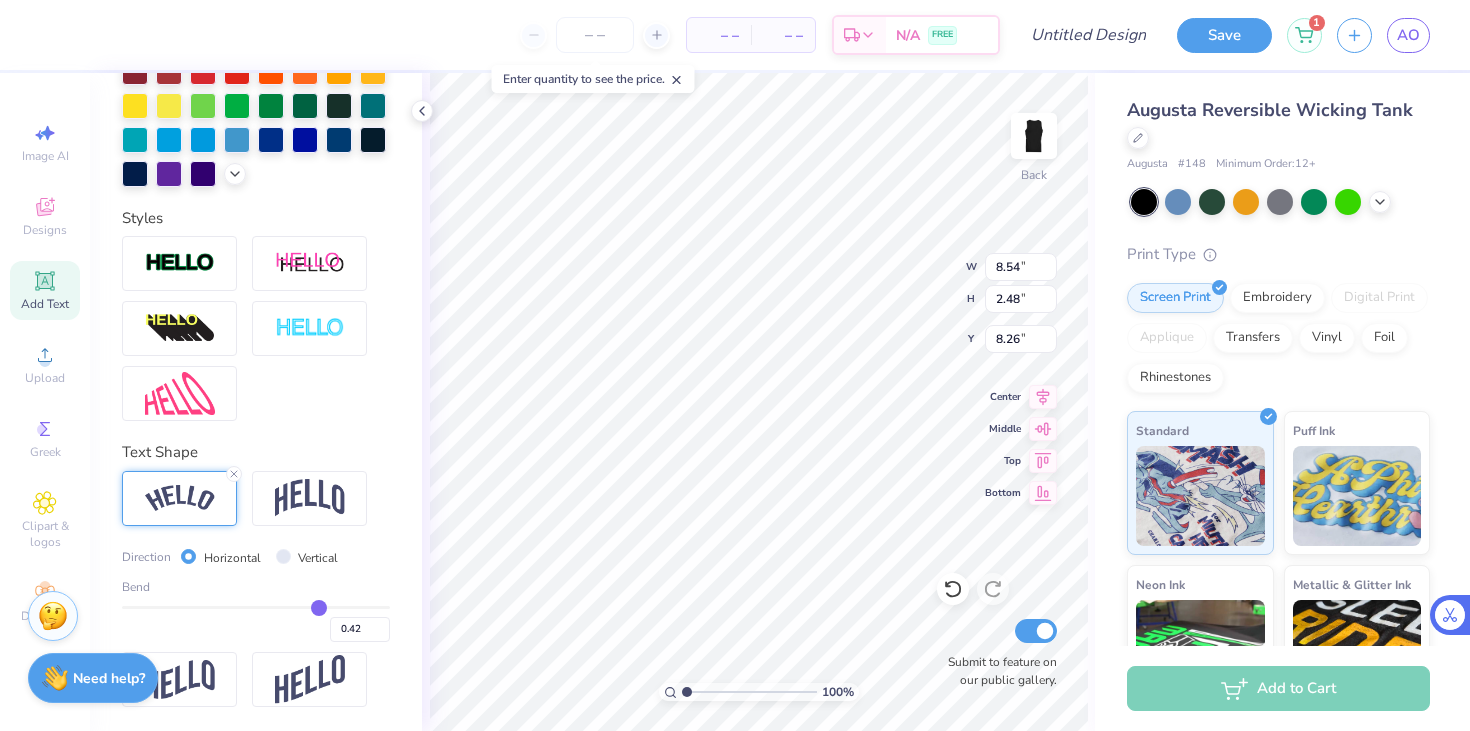 type on "0.56" 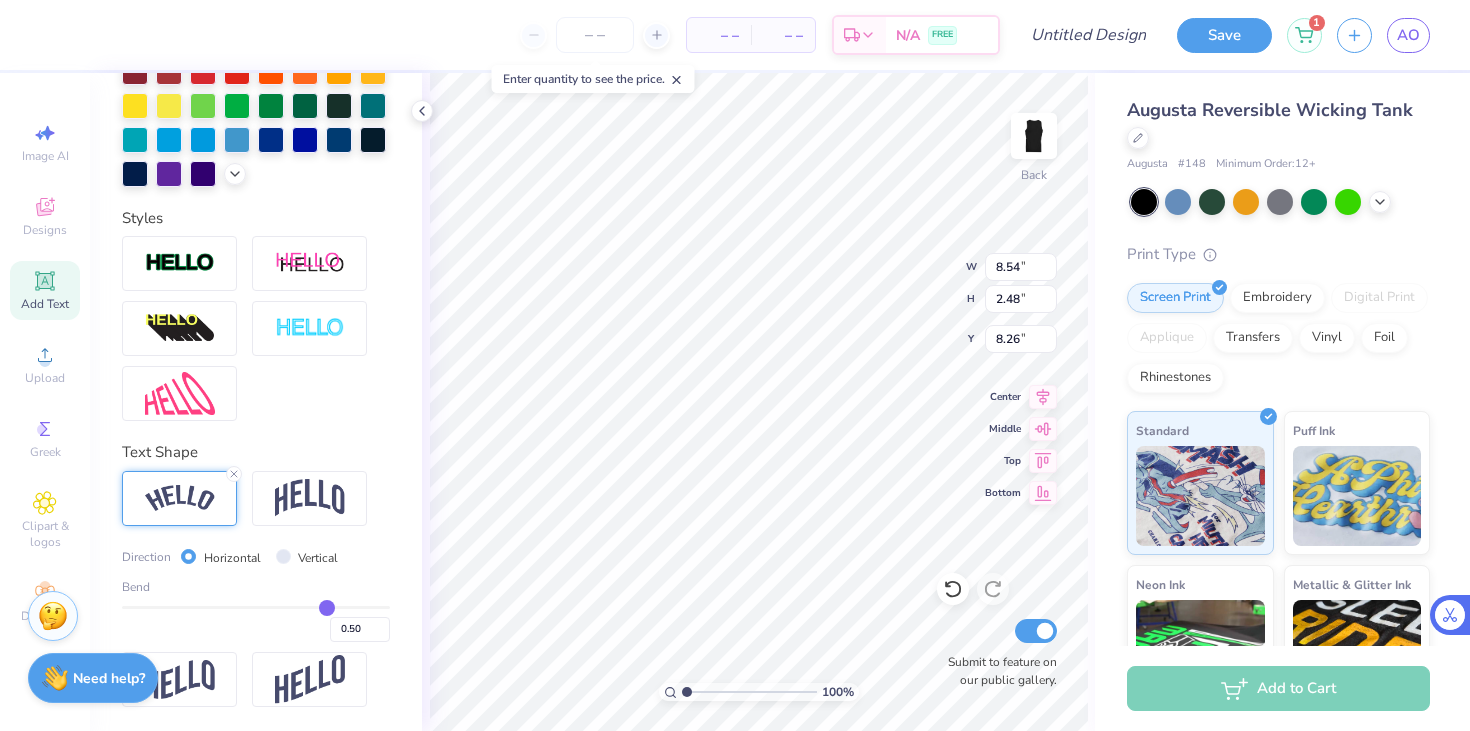 type on "0.56" 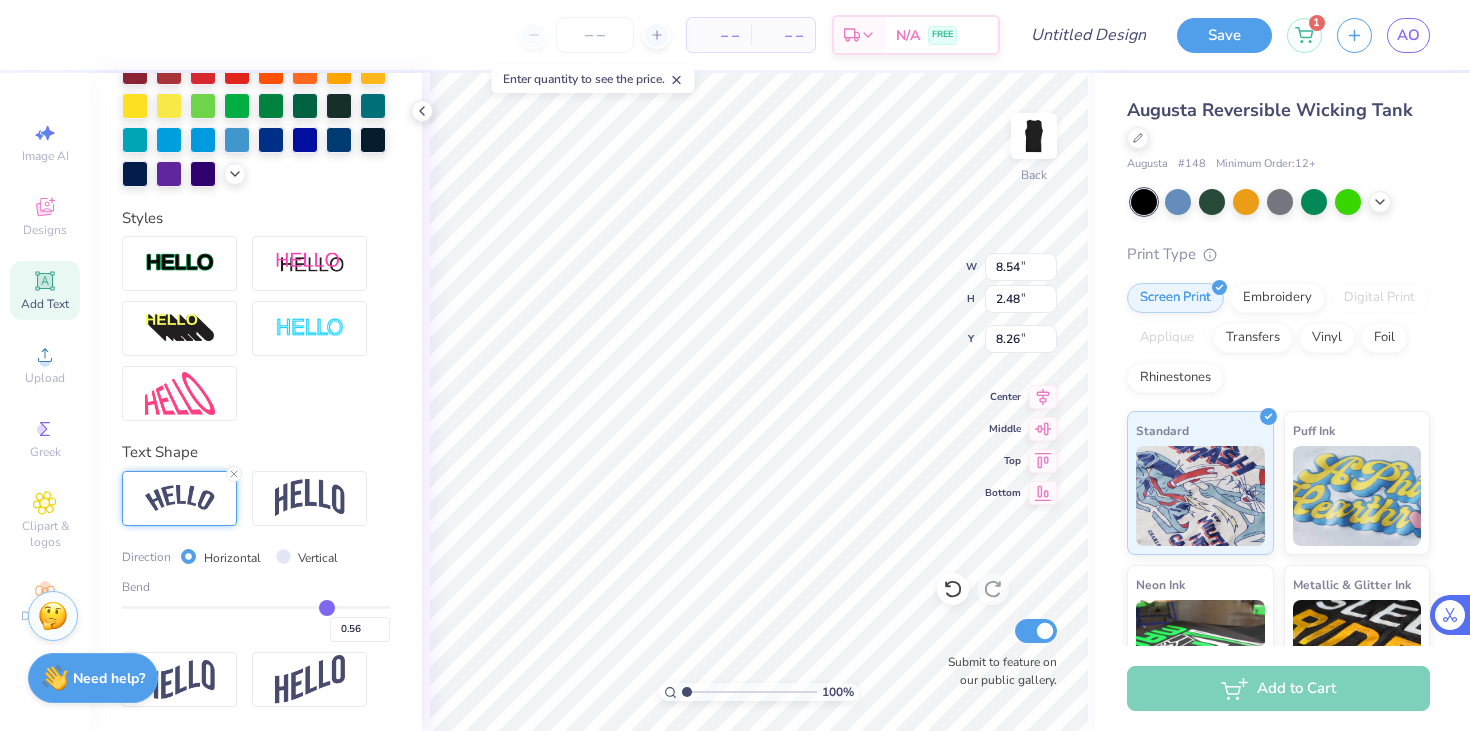 type on "0.62" 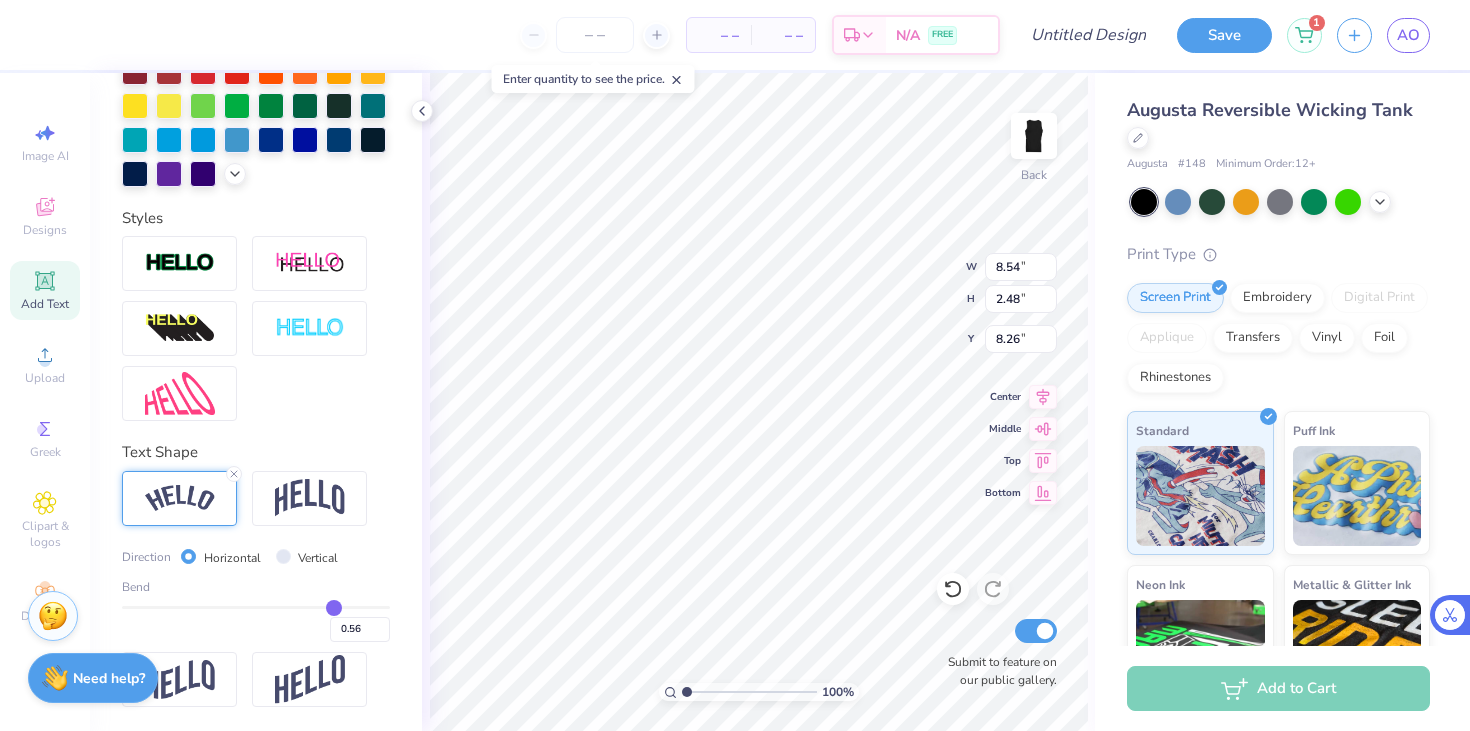 type on "0.62" 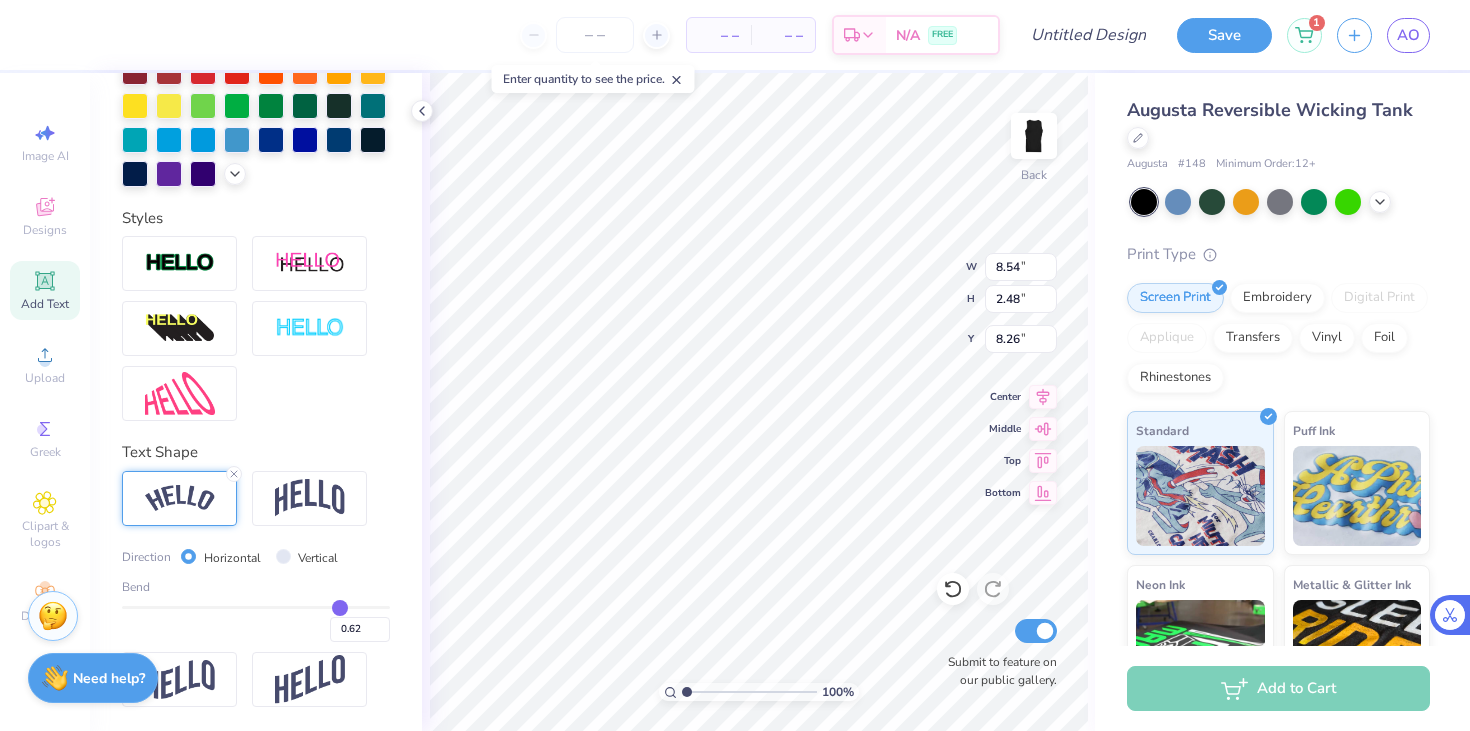 type on "0.72" 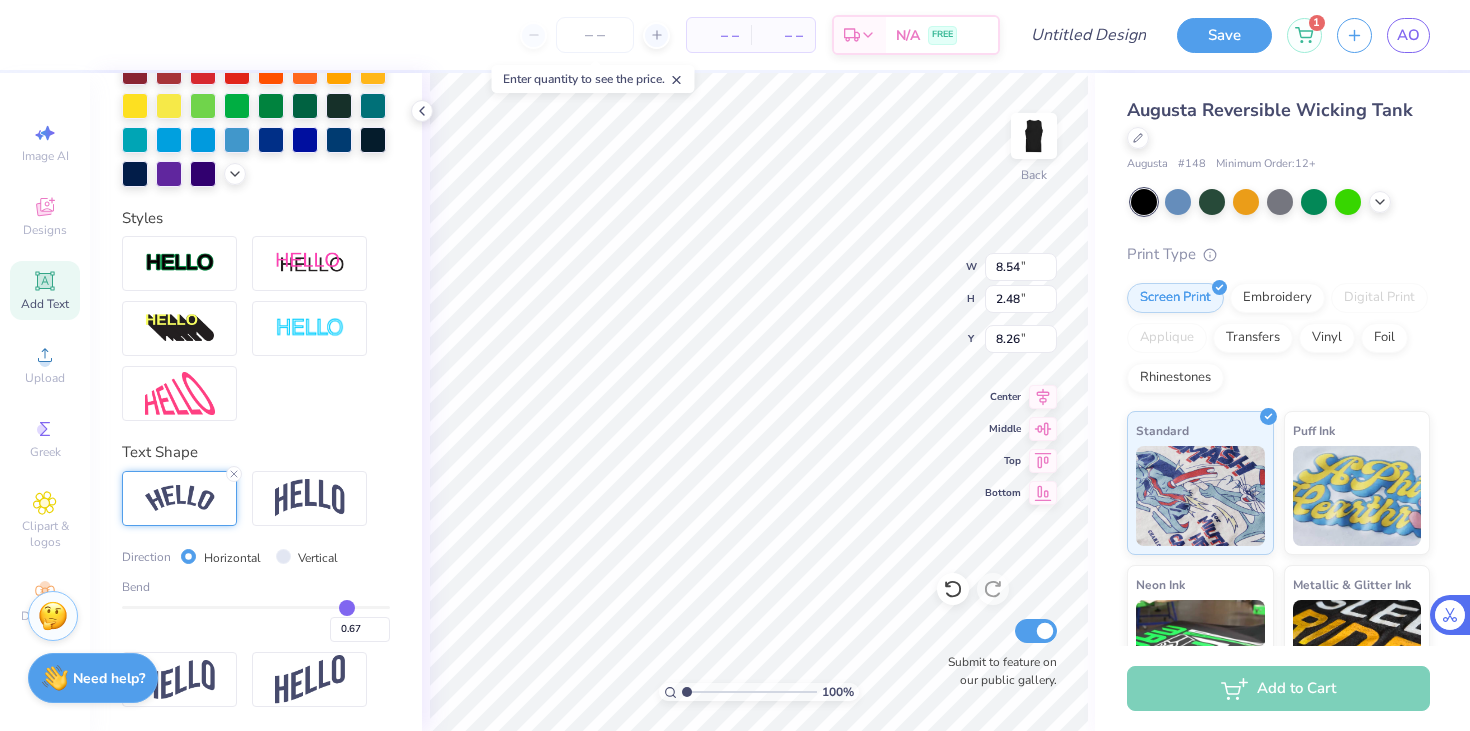 type on "0.72" 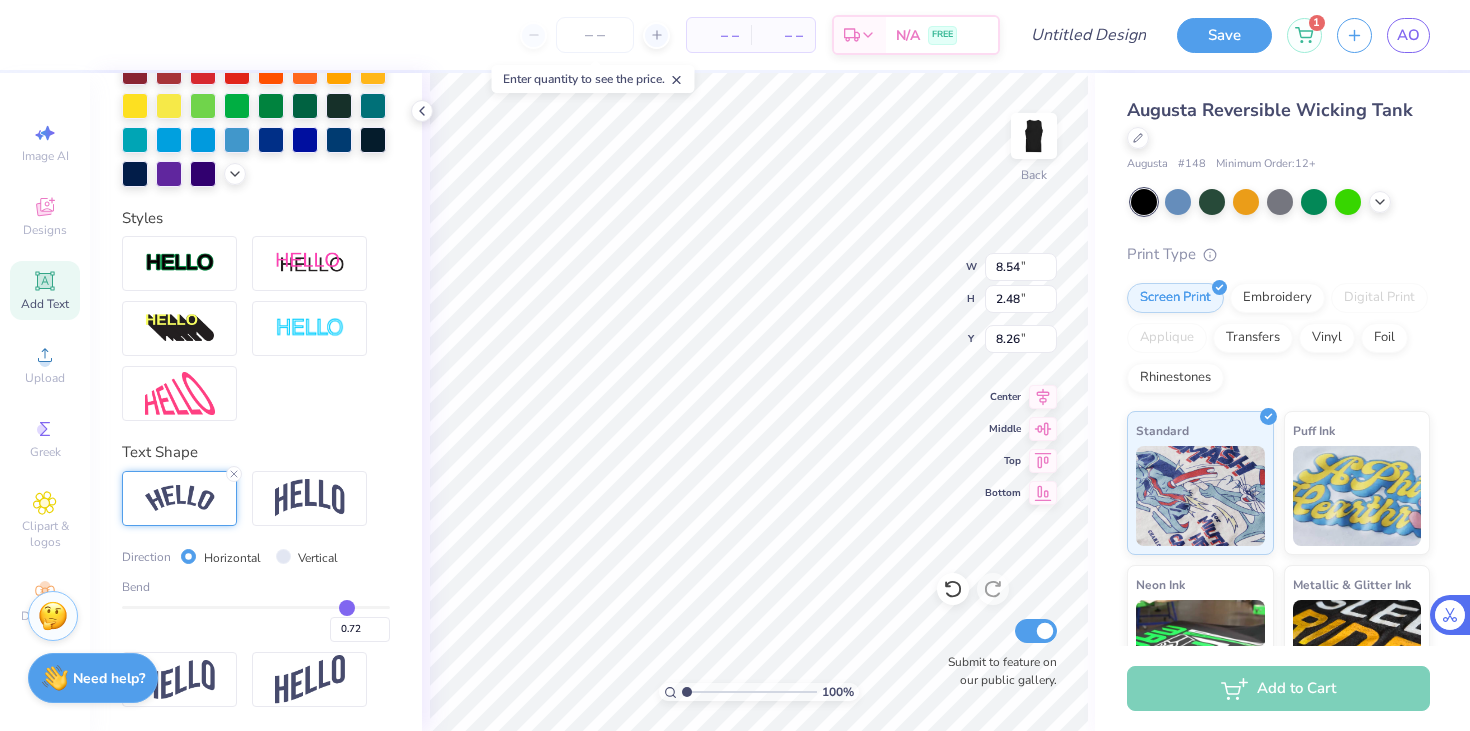type on "0.76" 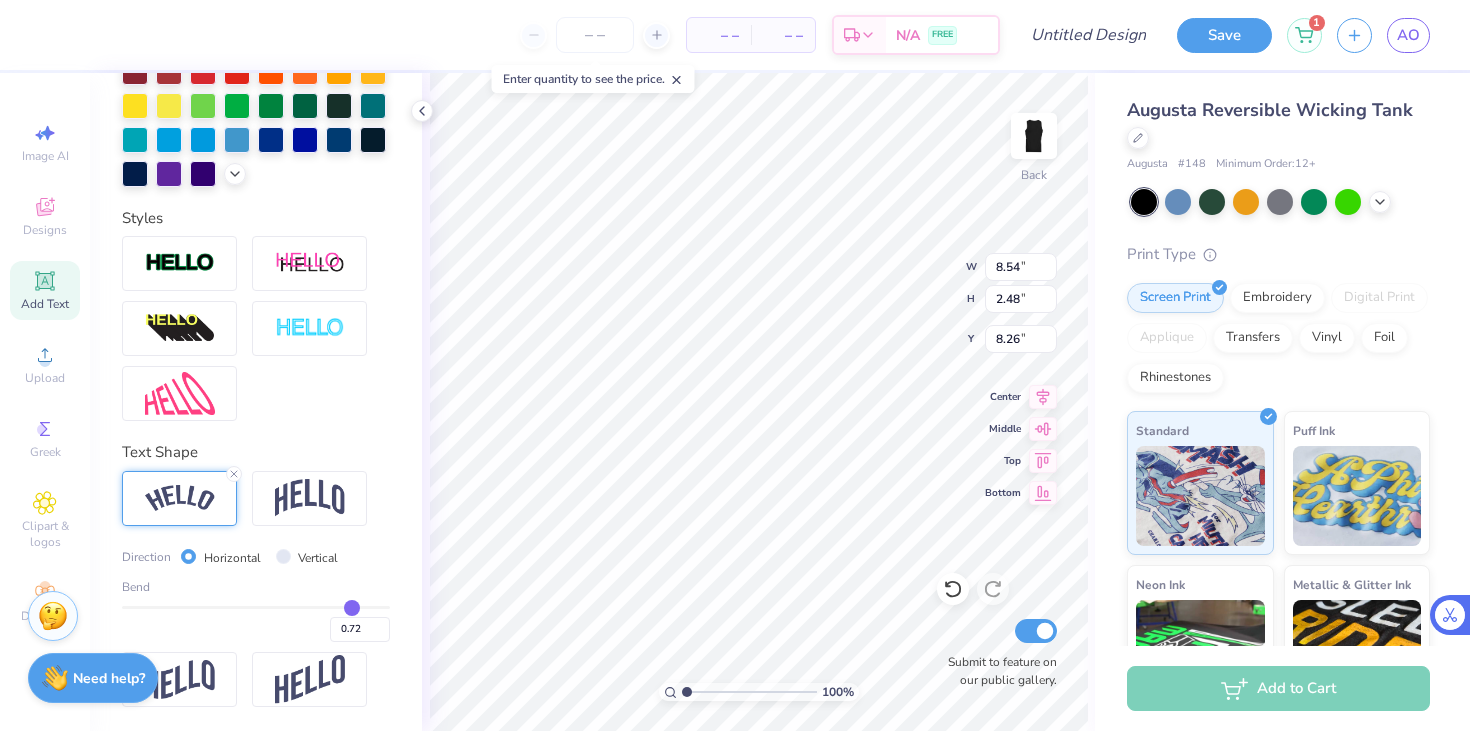 type on "0.76" 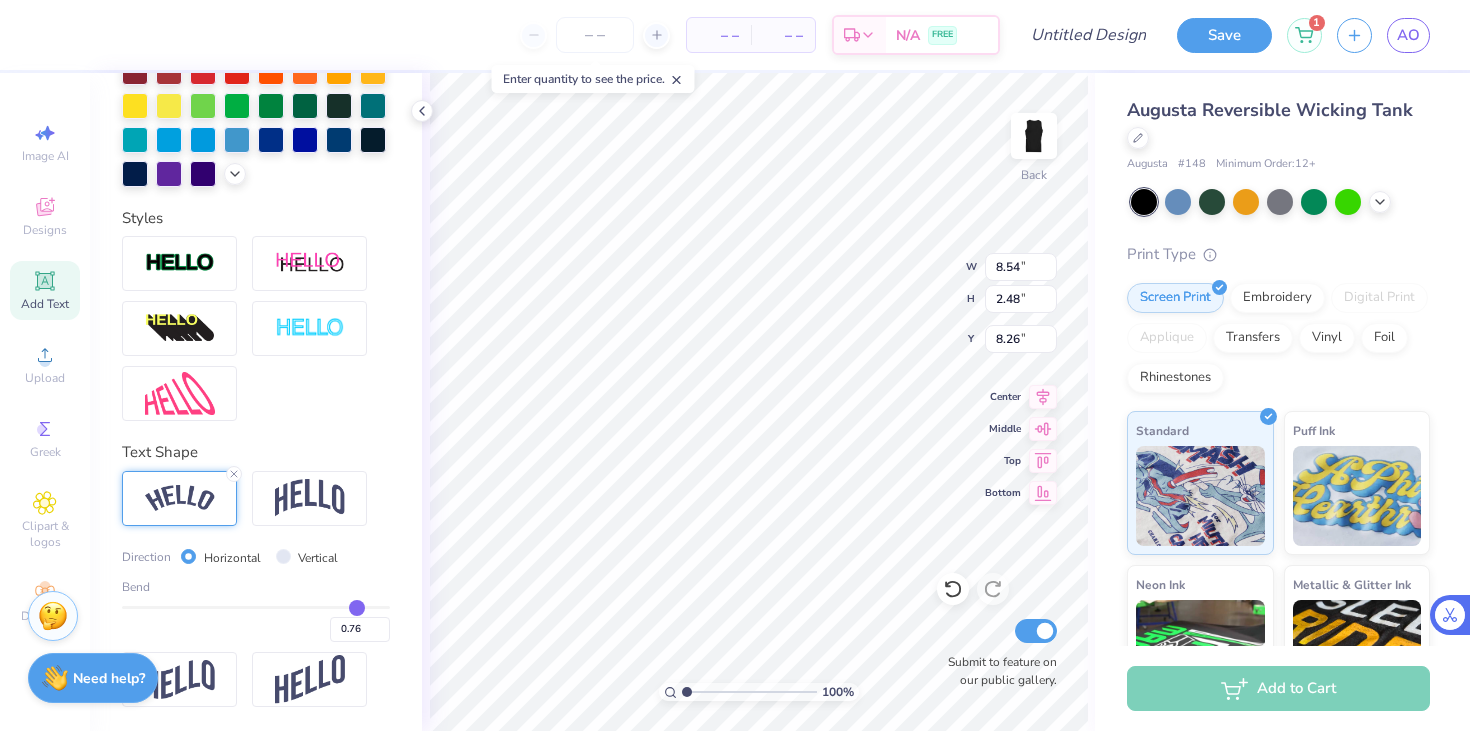 type on "0.83" 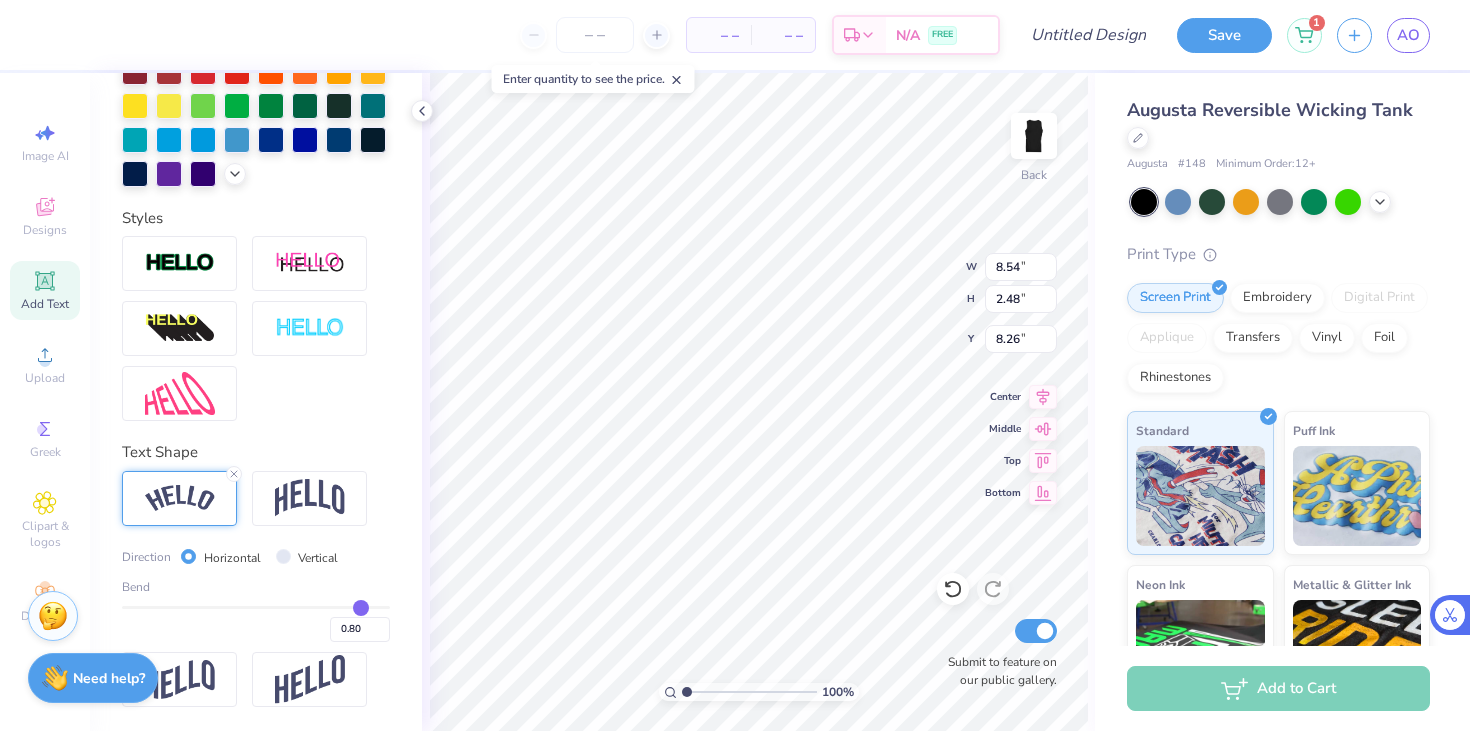 type on "0.83" 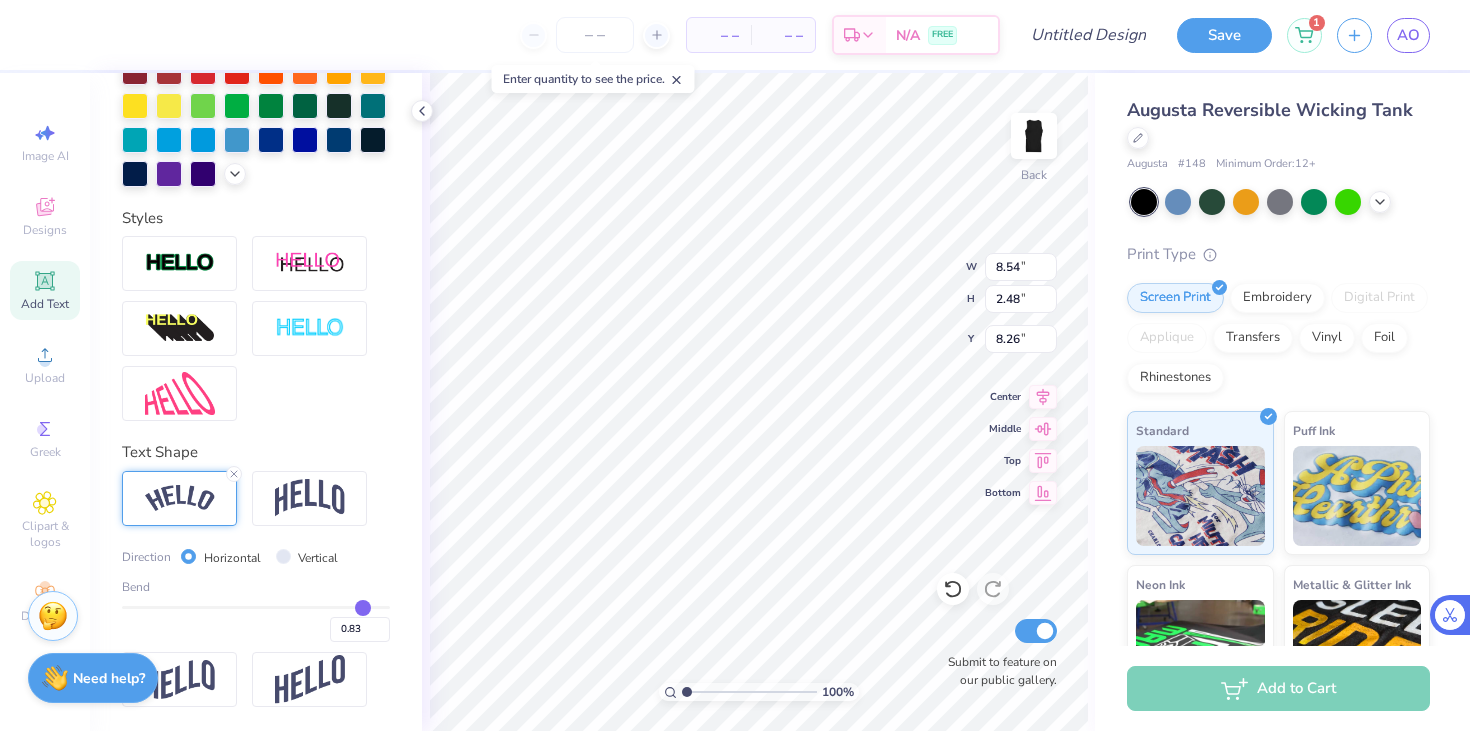 type on "0.89" 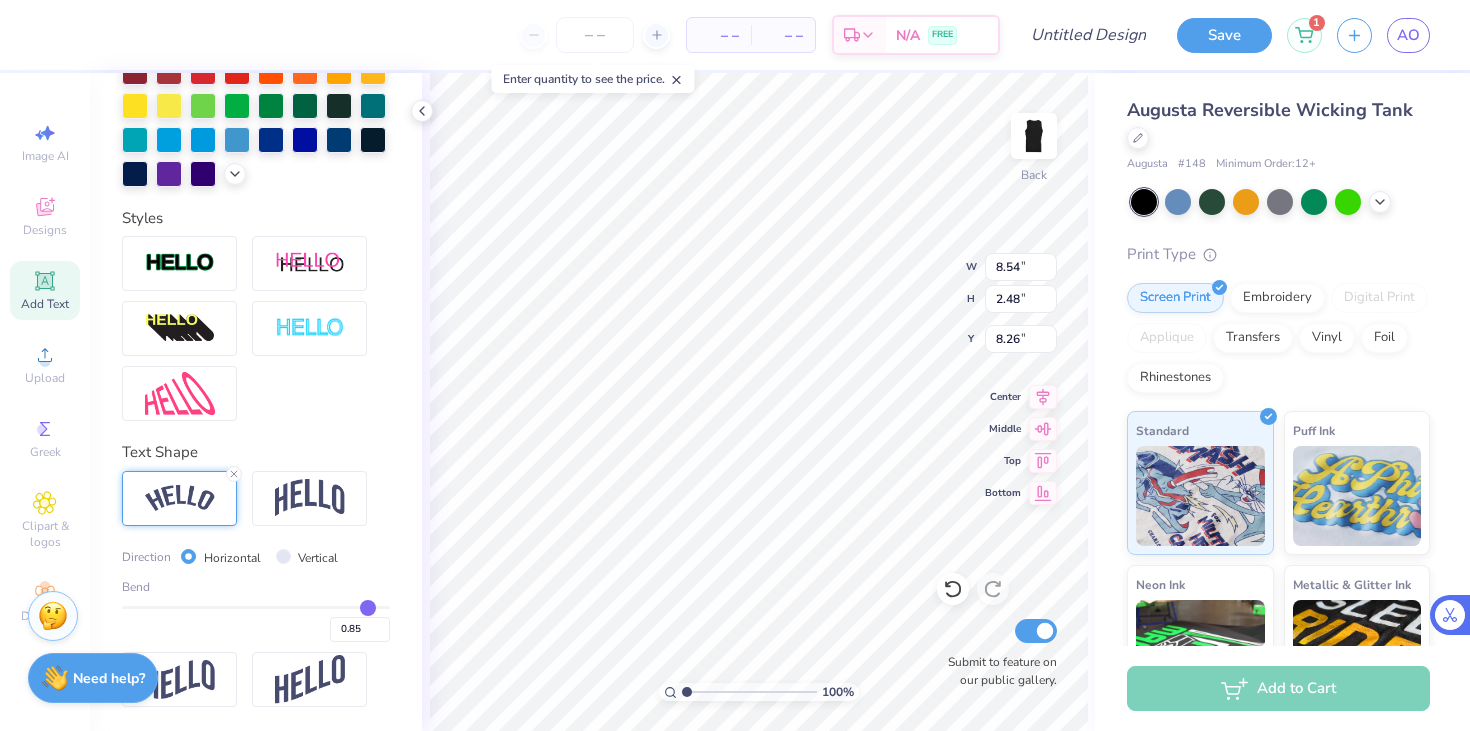 type on "0.9" 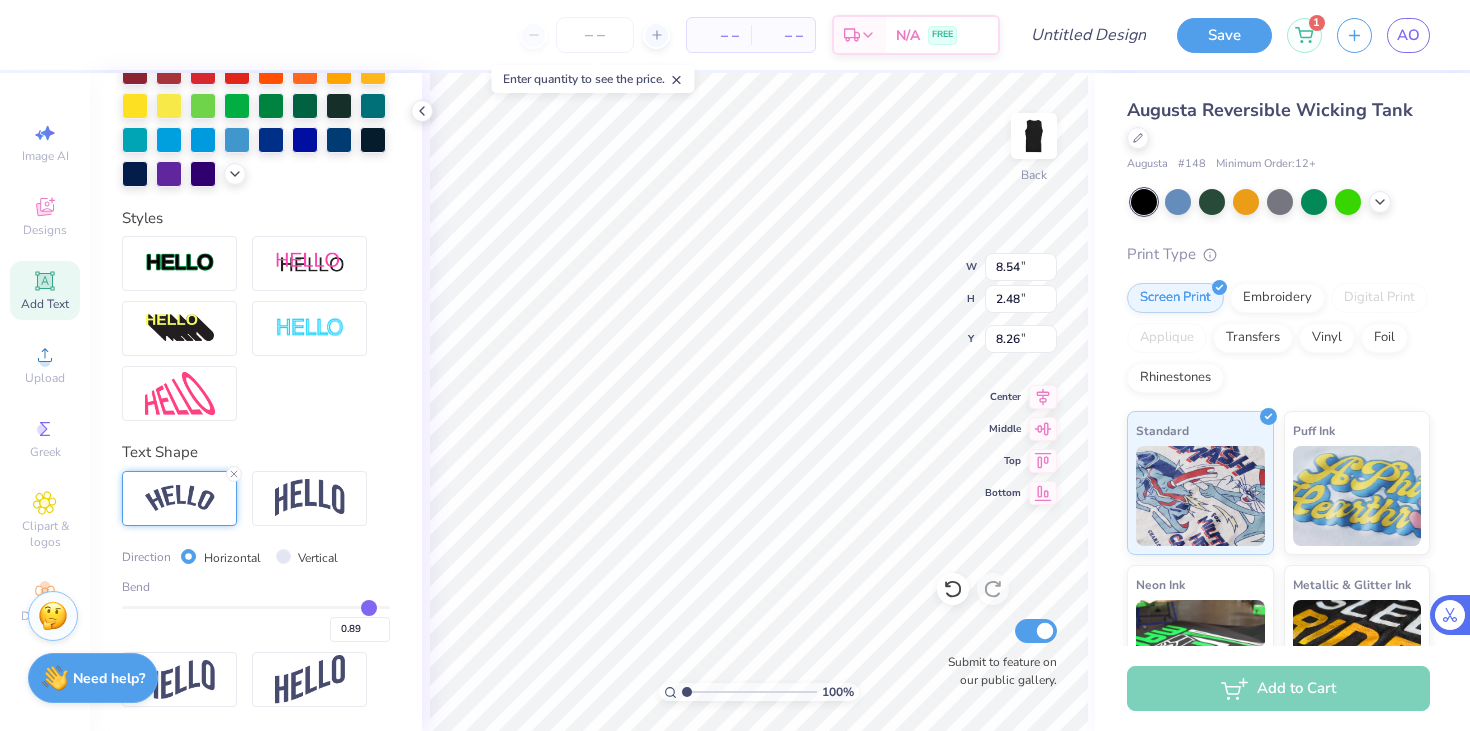 type on "0.90" 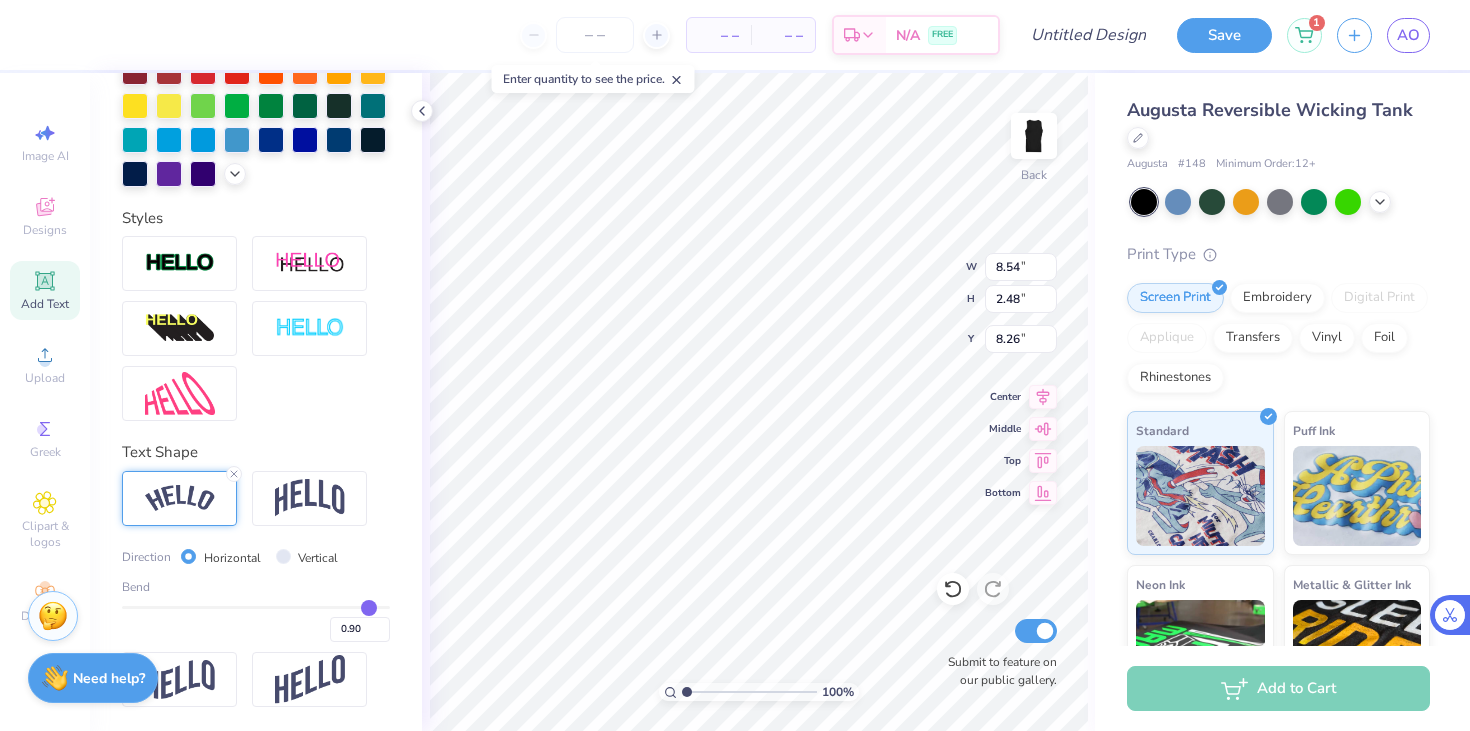 type on "0.91" 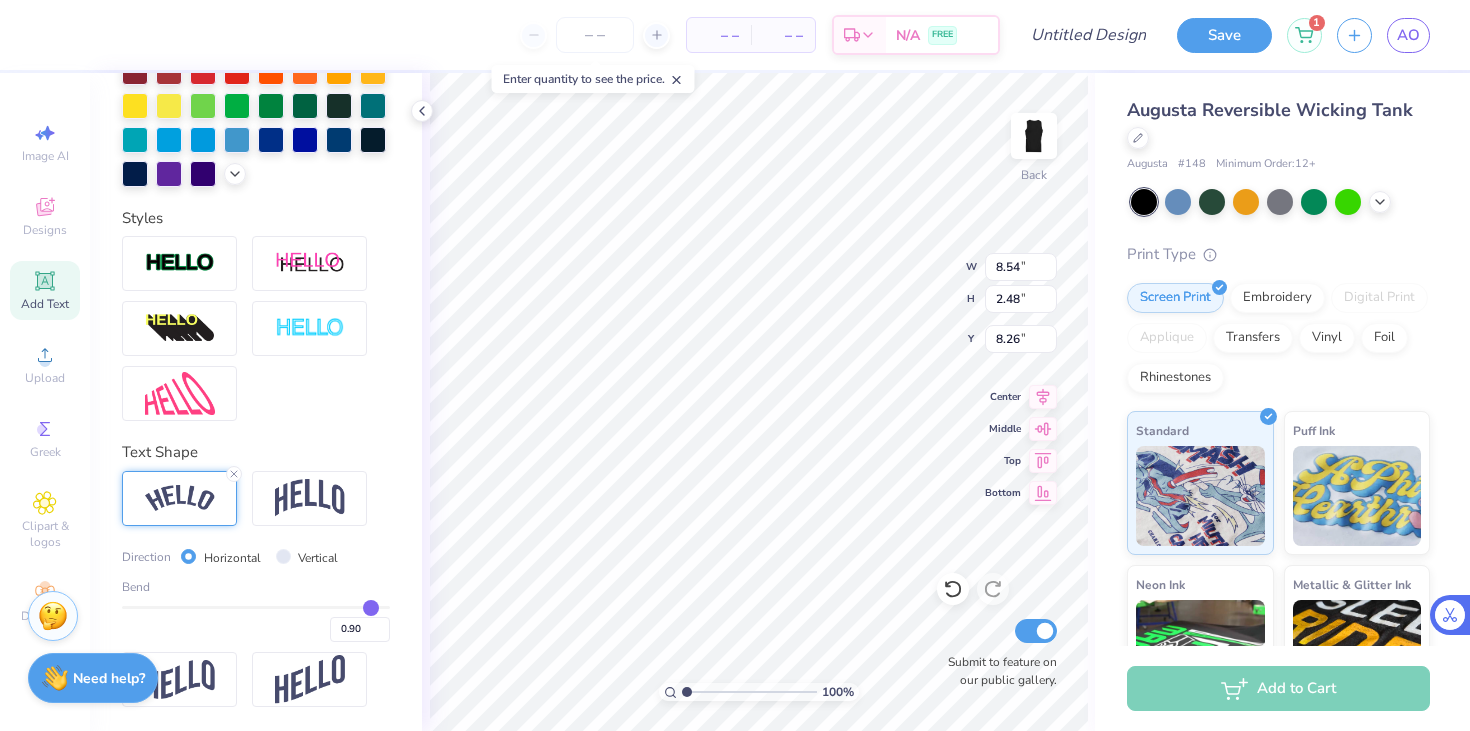 type on "0.91" 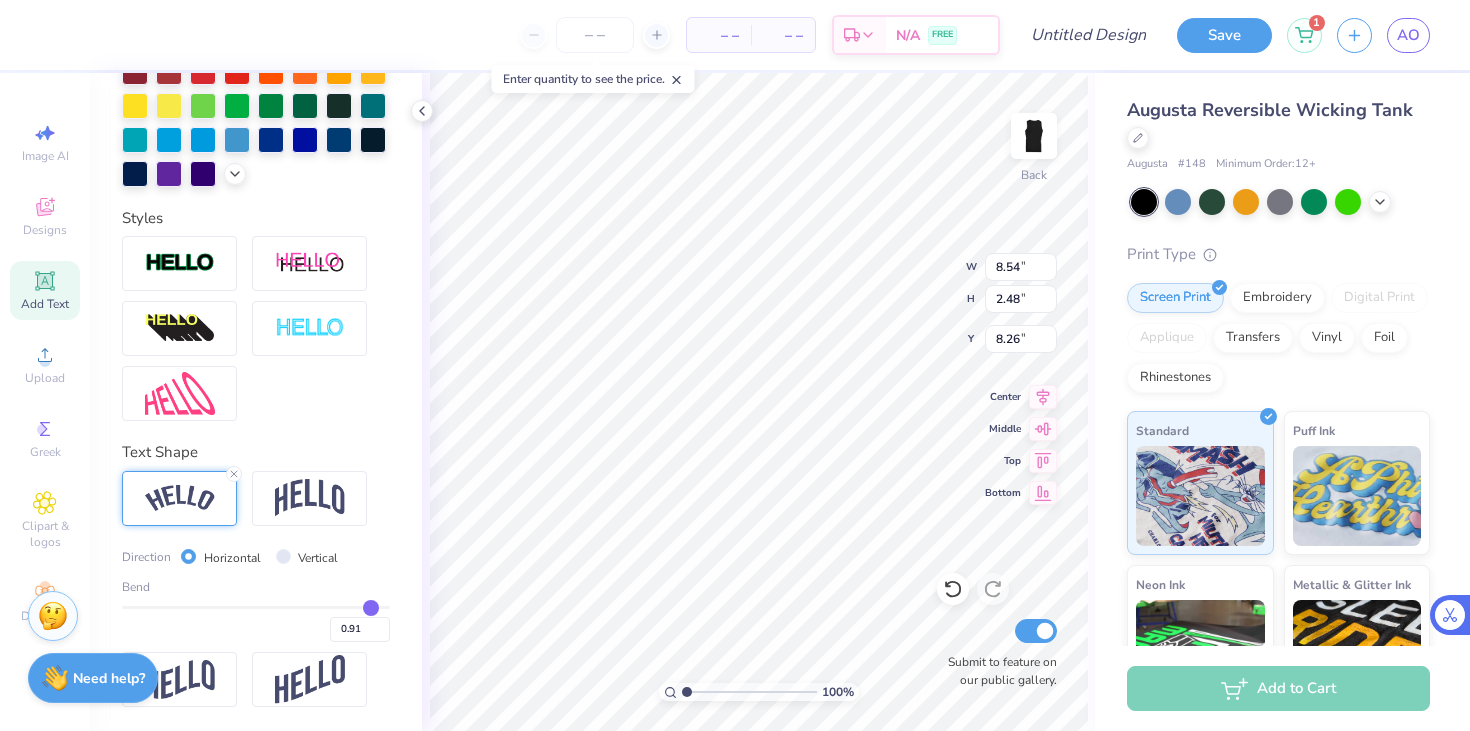 type on "0.92" 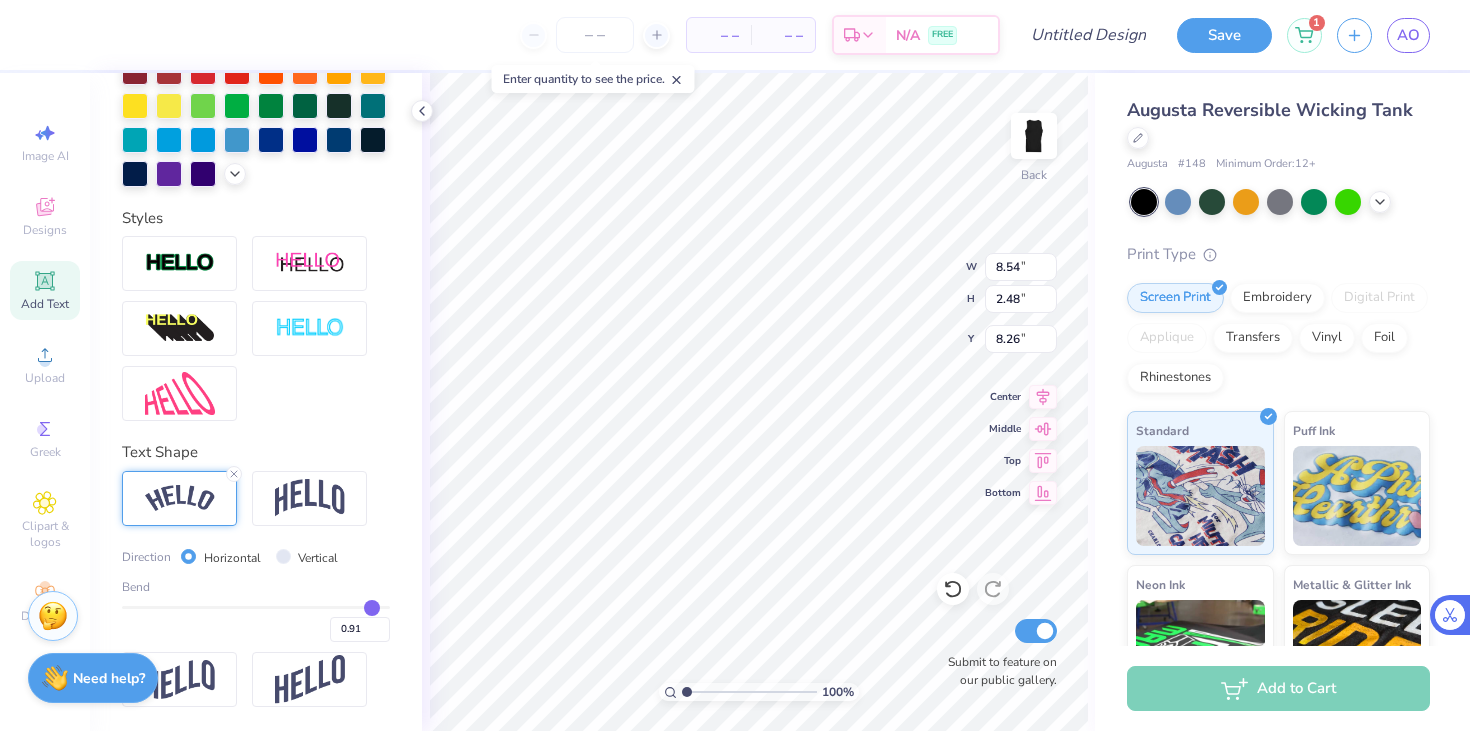 type on "0.92" 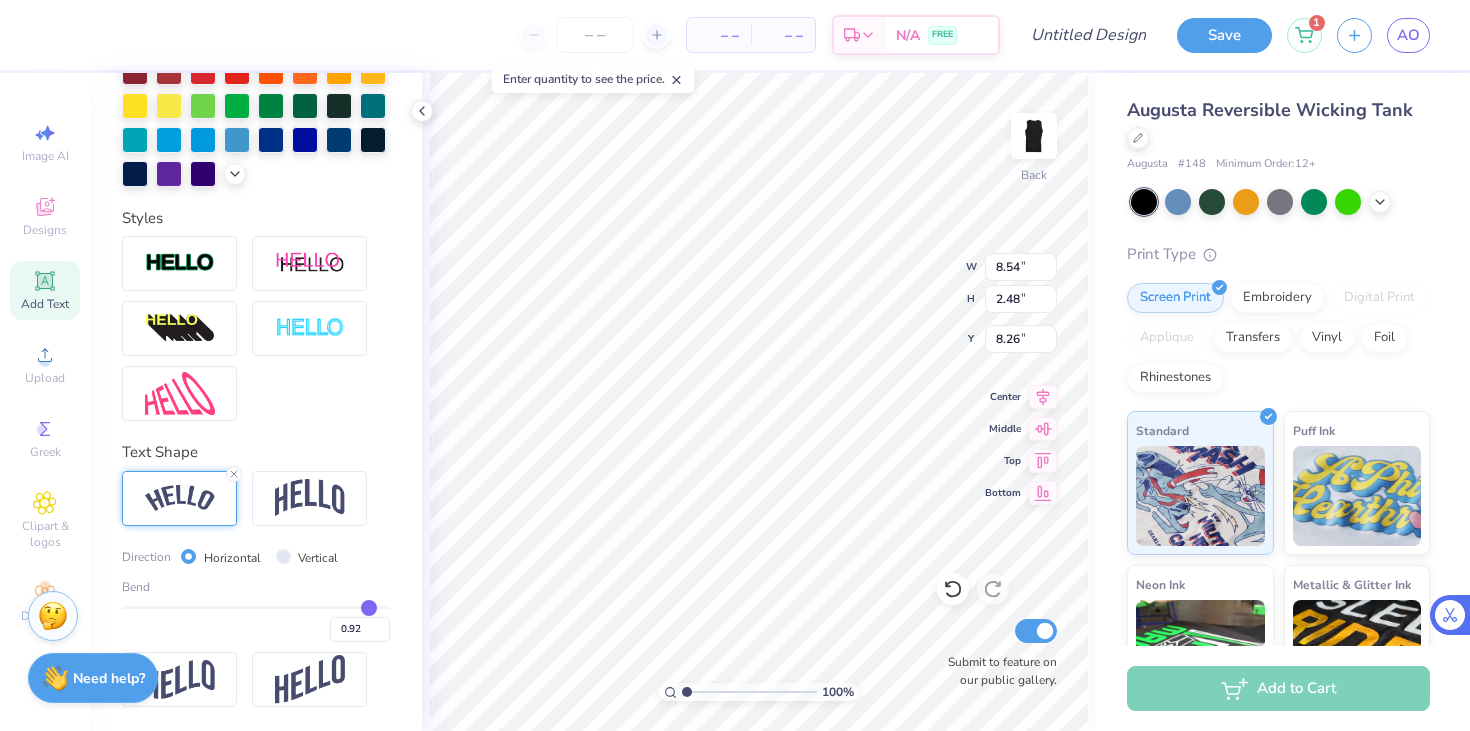 type on "0.88" 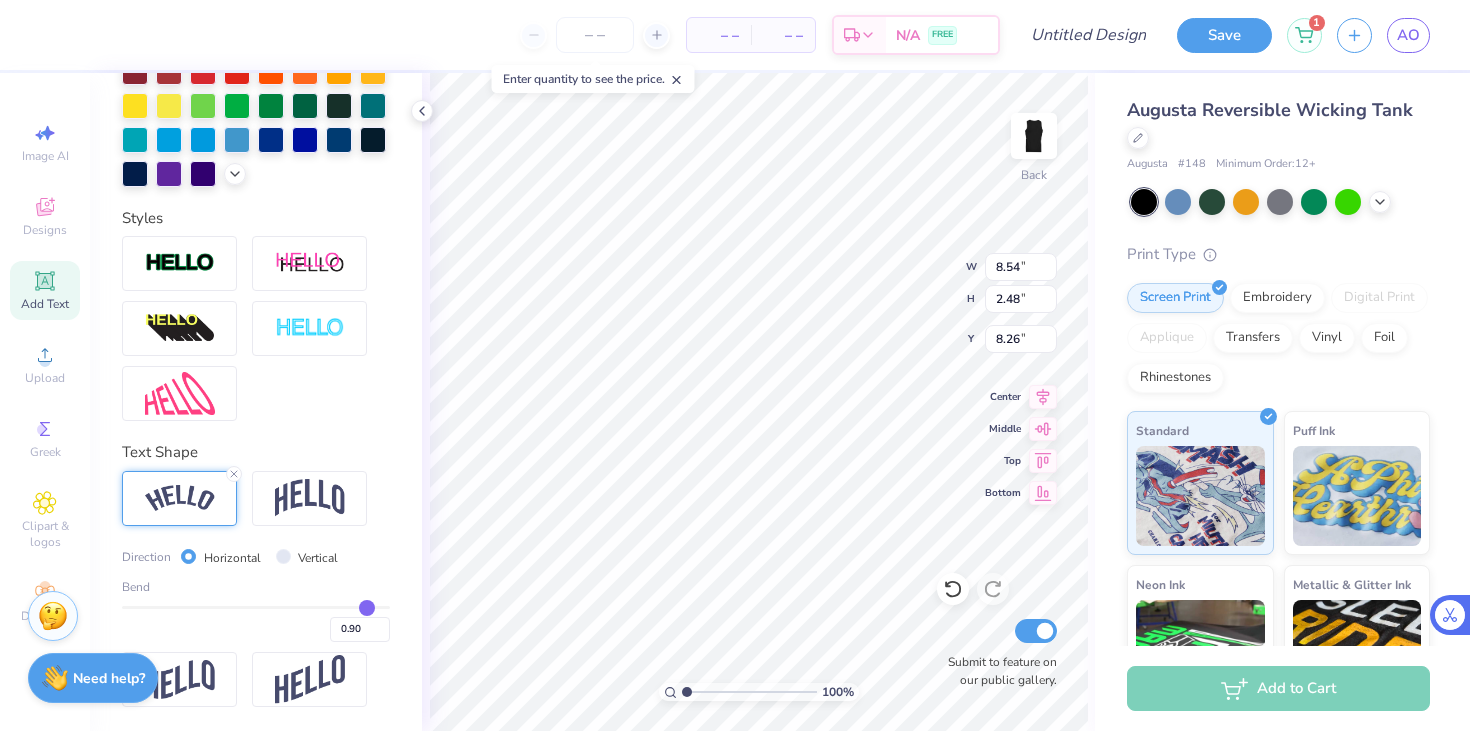 type on "0.88" 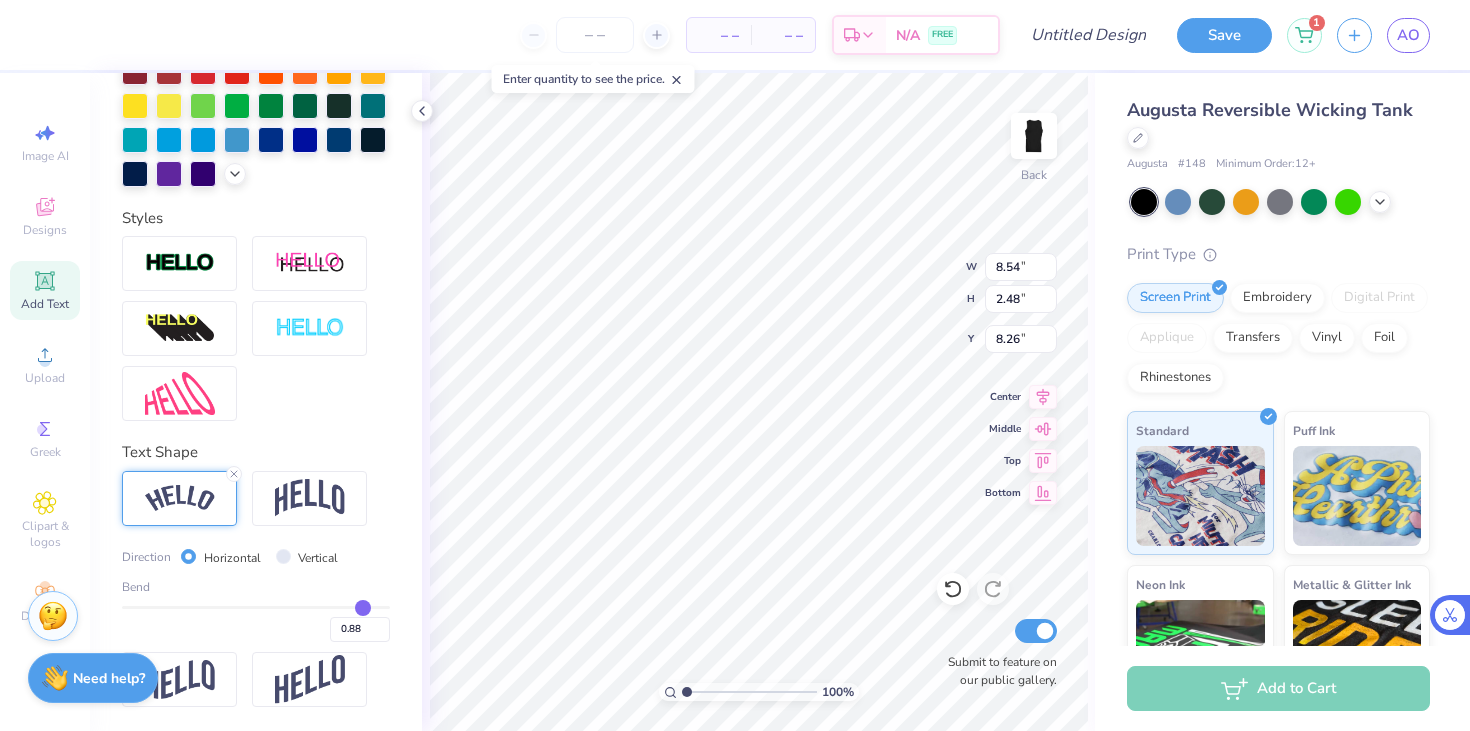 type on "0.82" 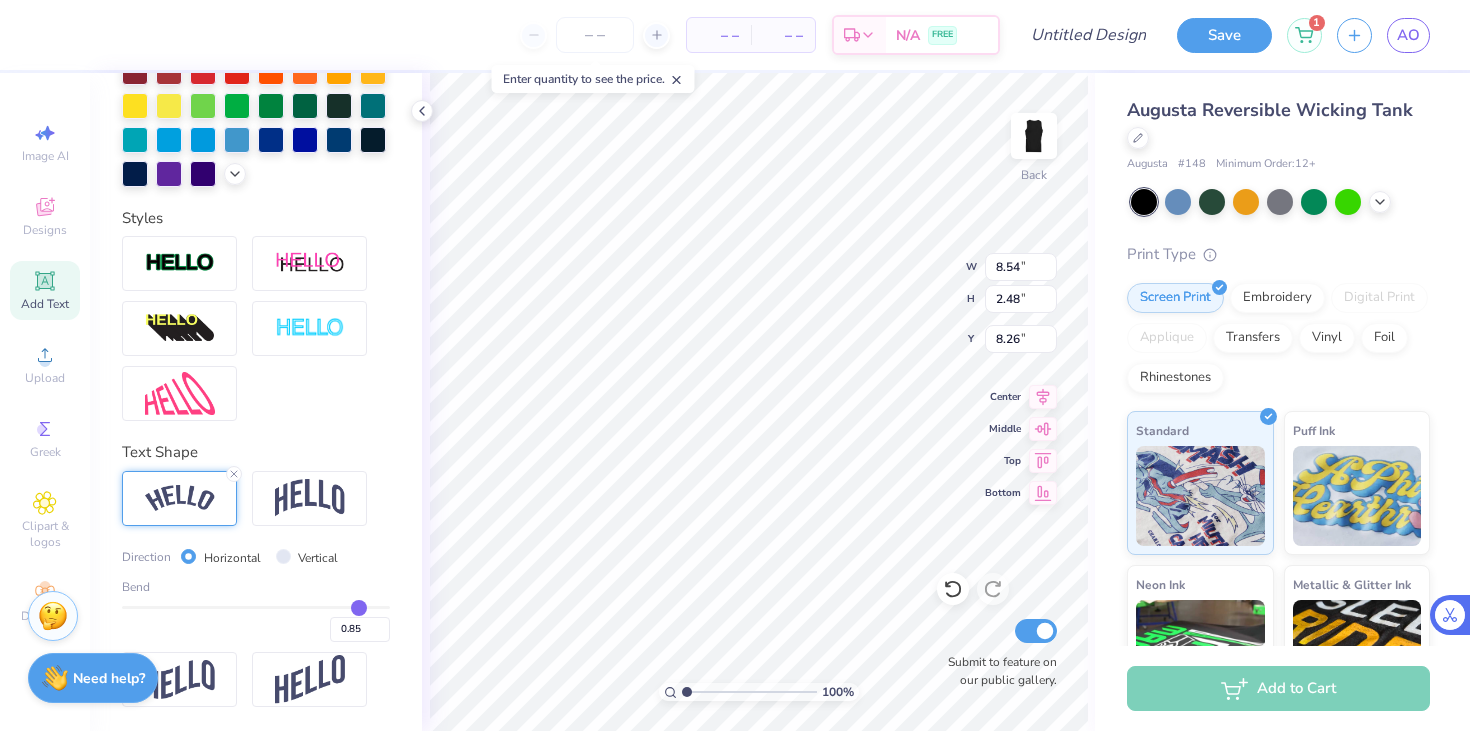 type on "0.82" 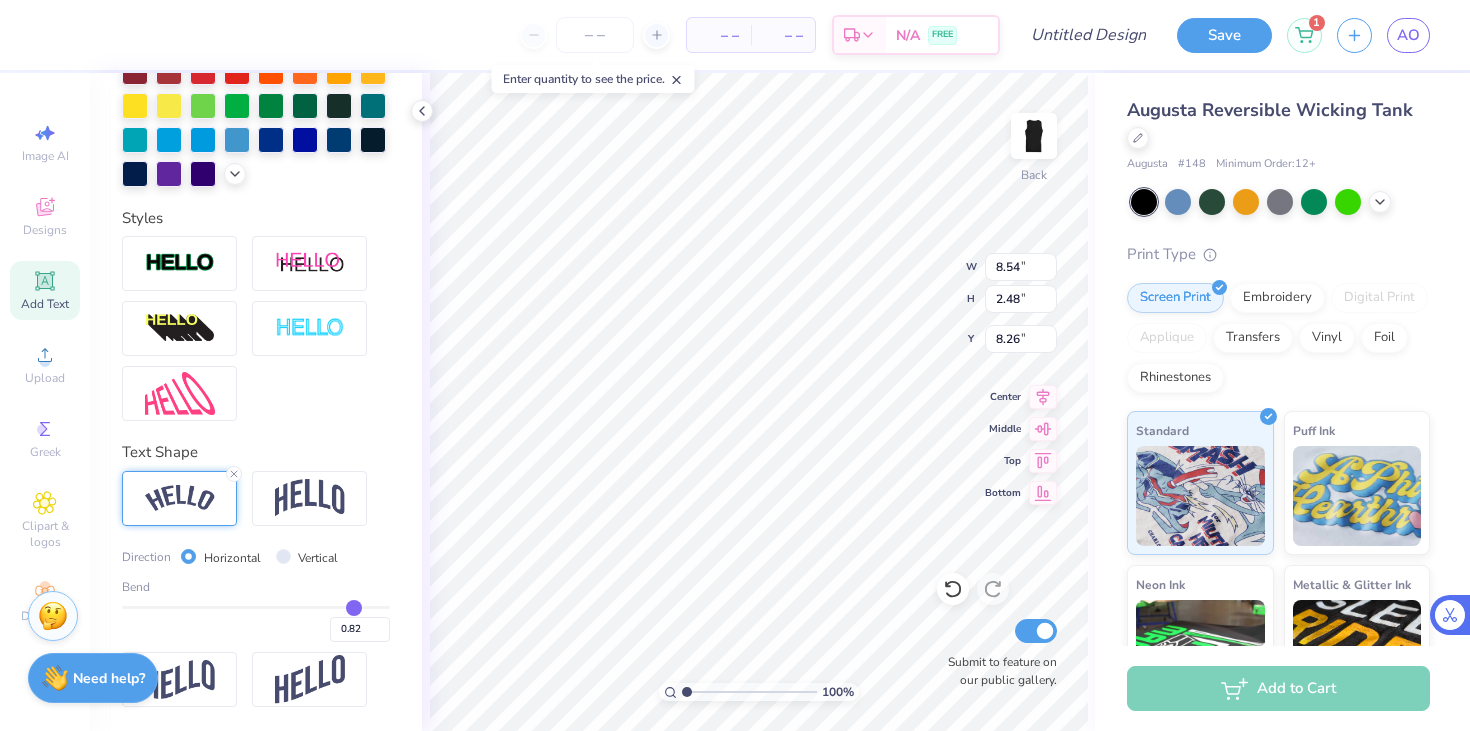 type on "0.72" 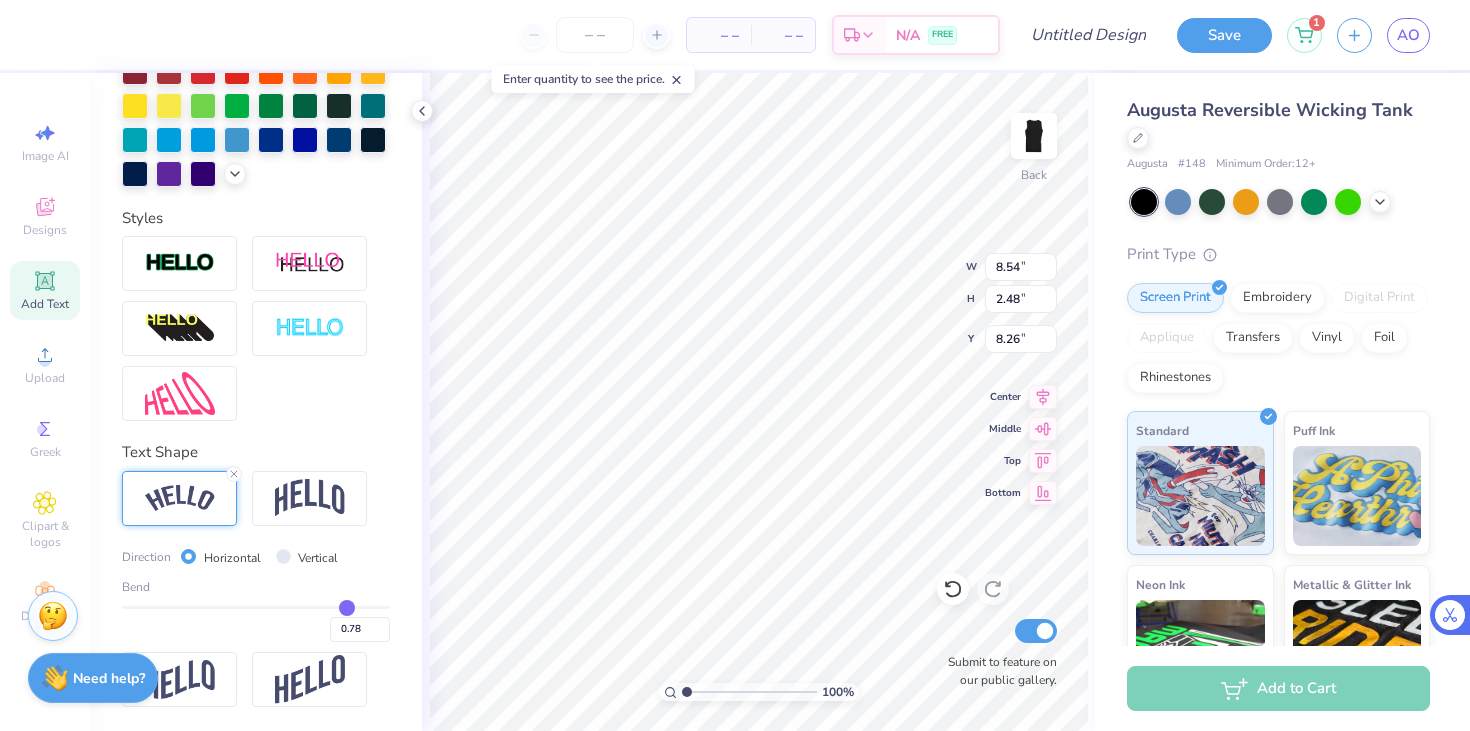 type on "0.67" 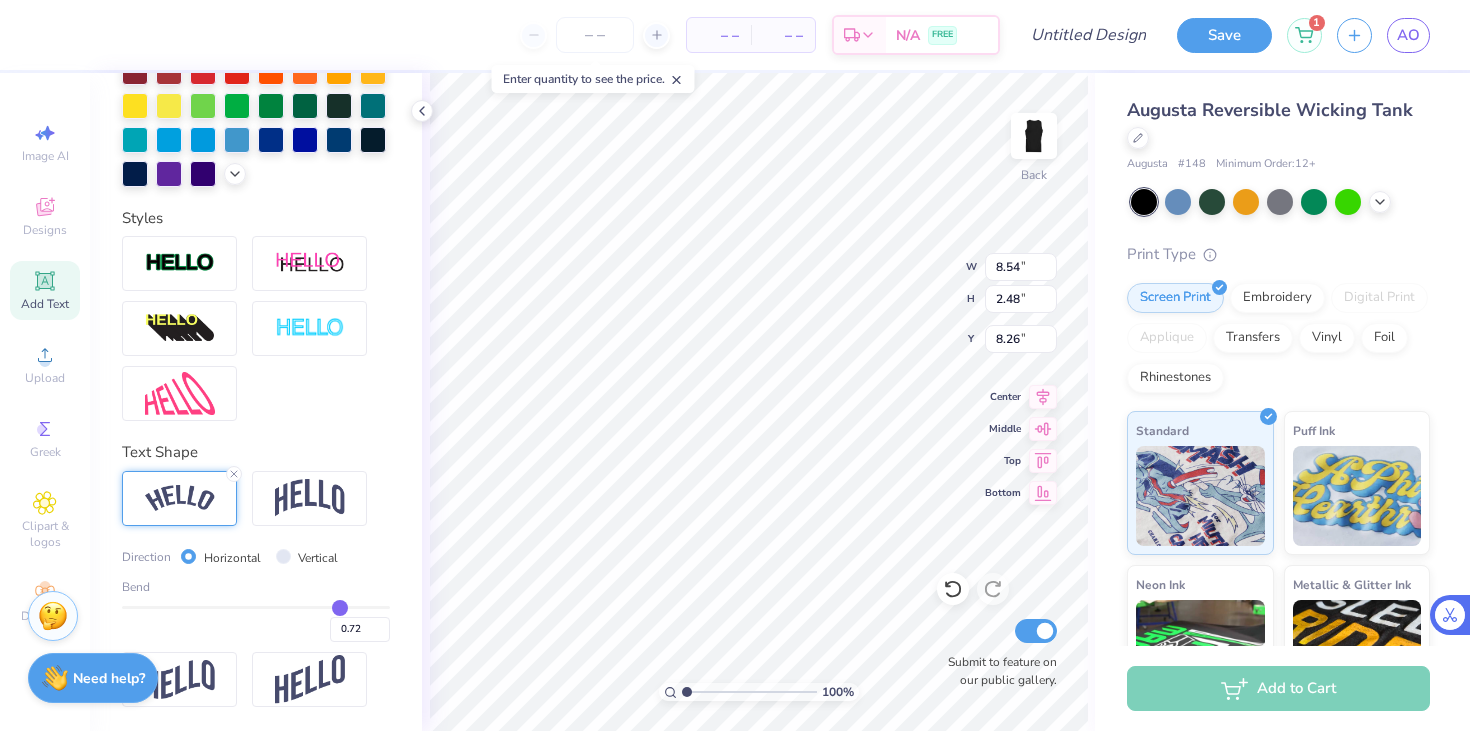 type on "0.67" 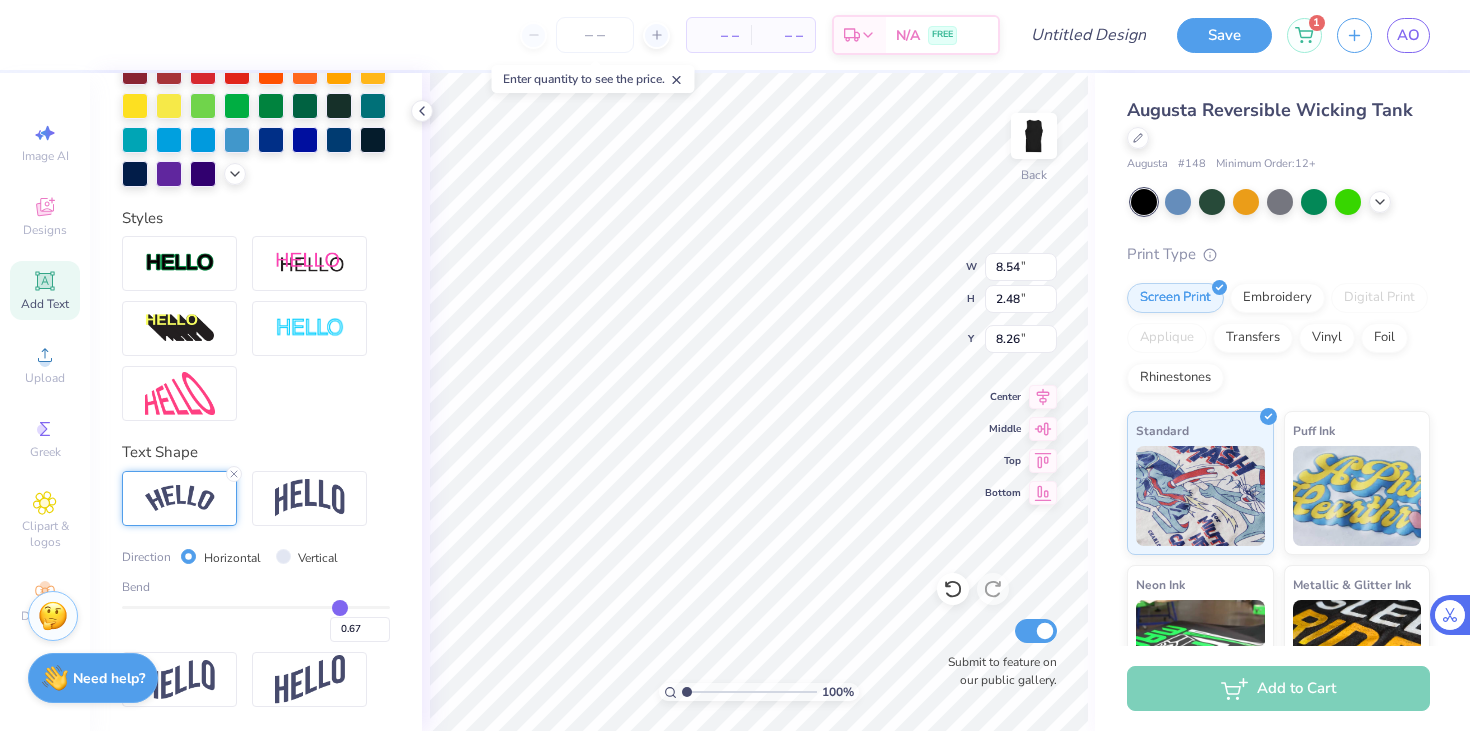 type on "0.66" 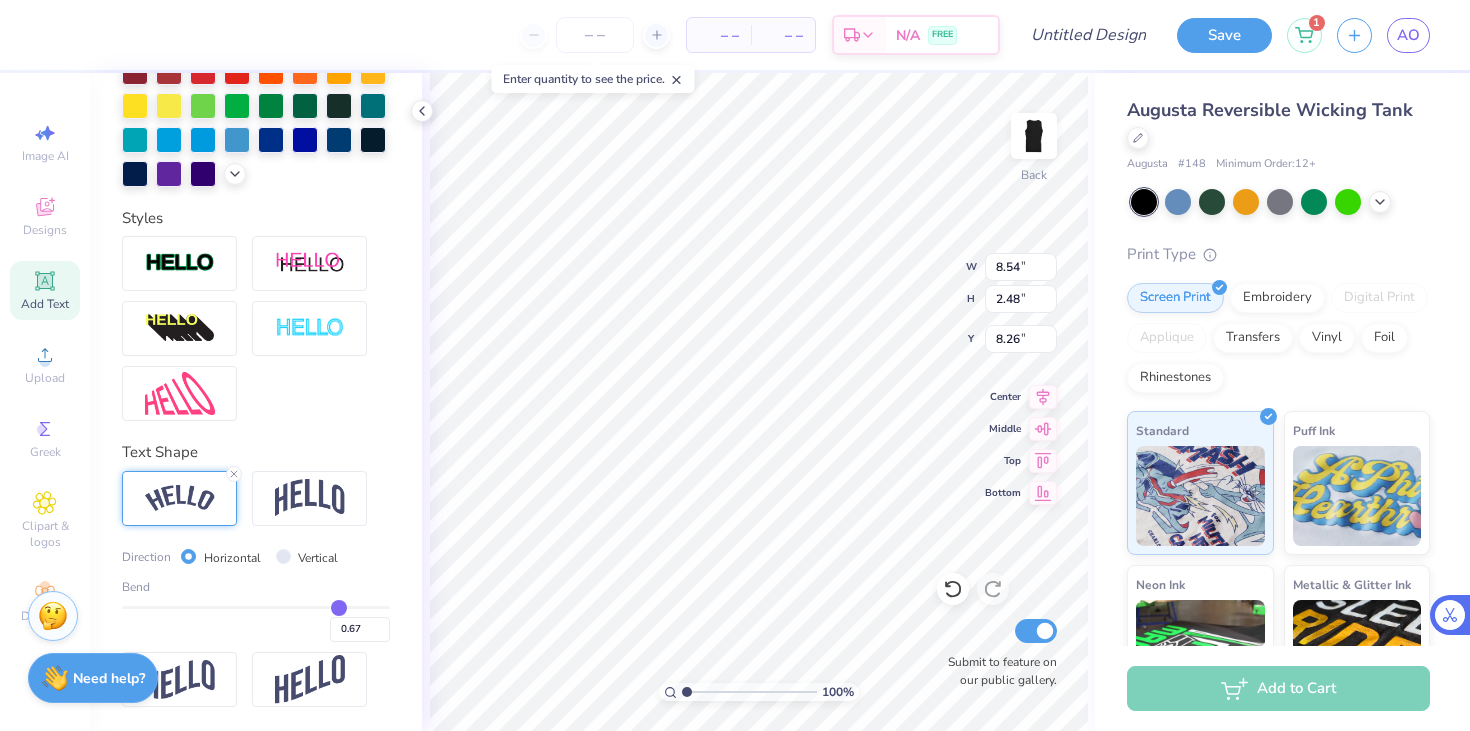 type on "0.66" 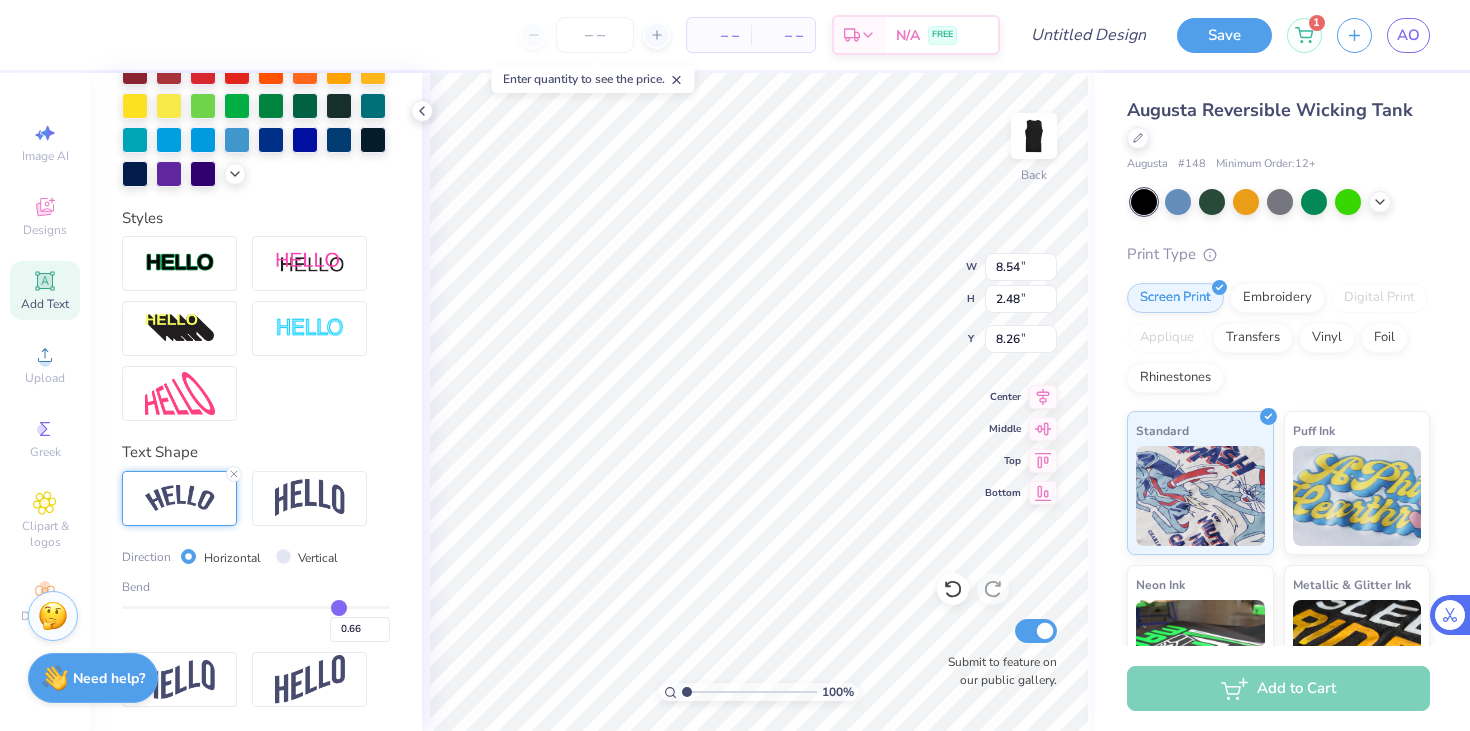 type on "0.65" 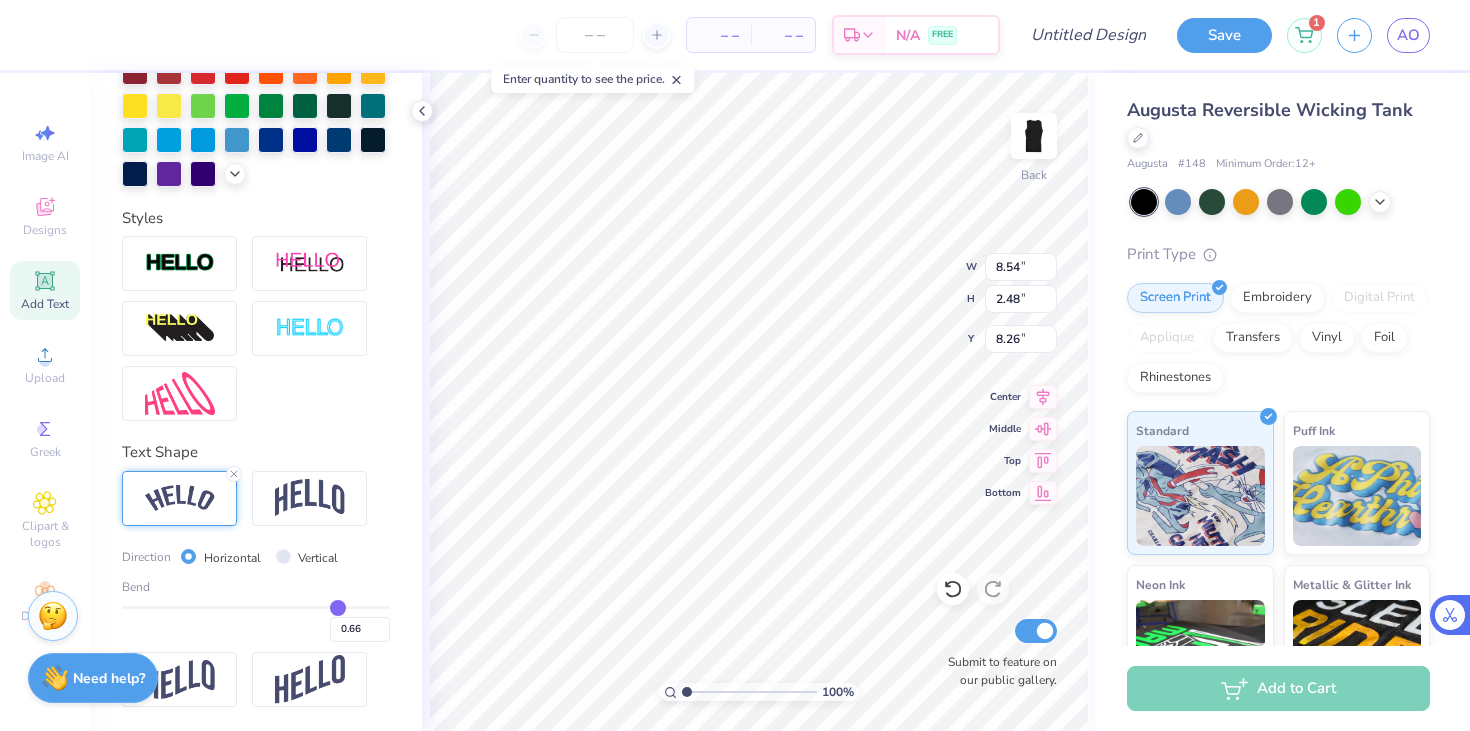 type on "0.65" 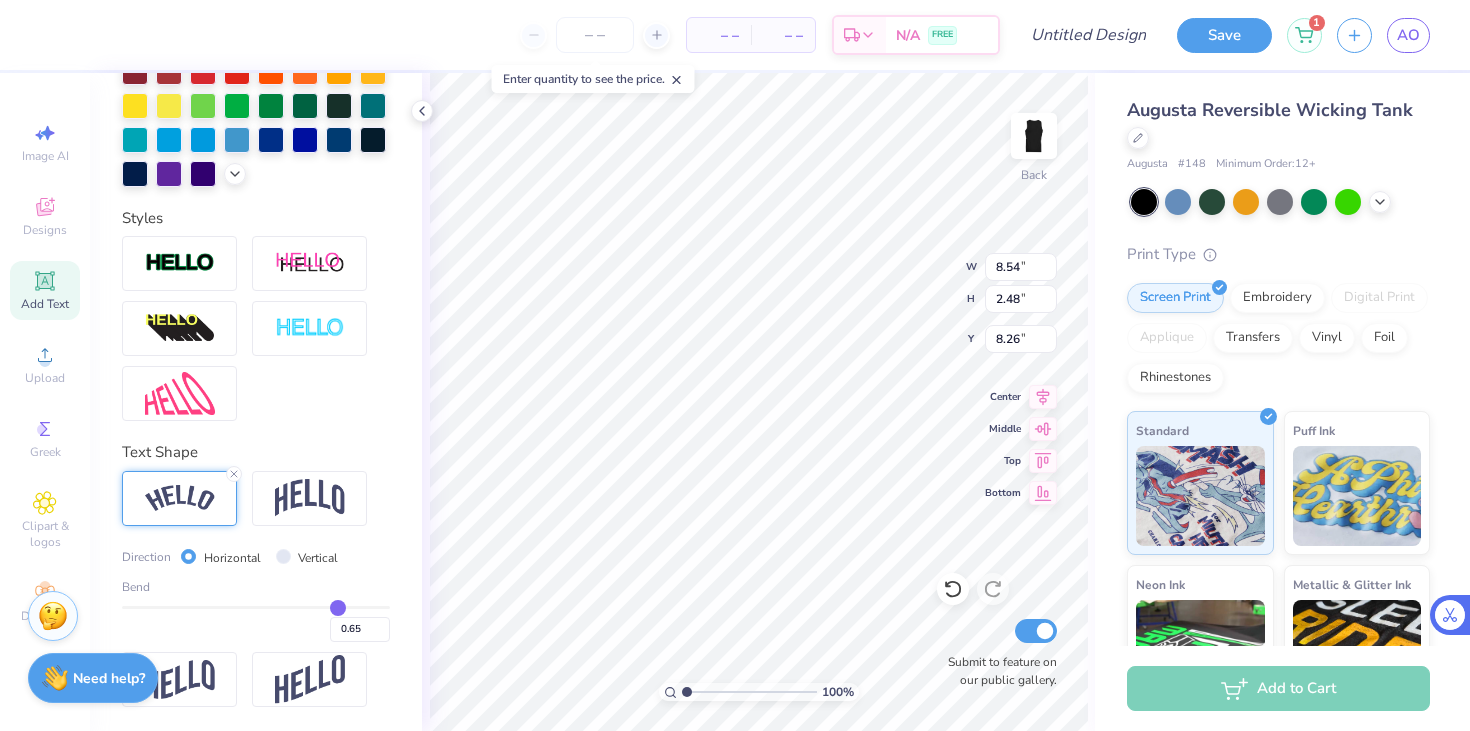 drag, startPoint x: 317, startPoint y: 604, endPoint x: 337, endPoint y: 607, distance: 20.22375 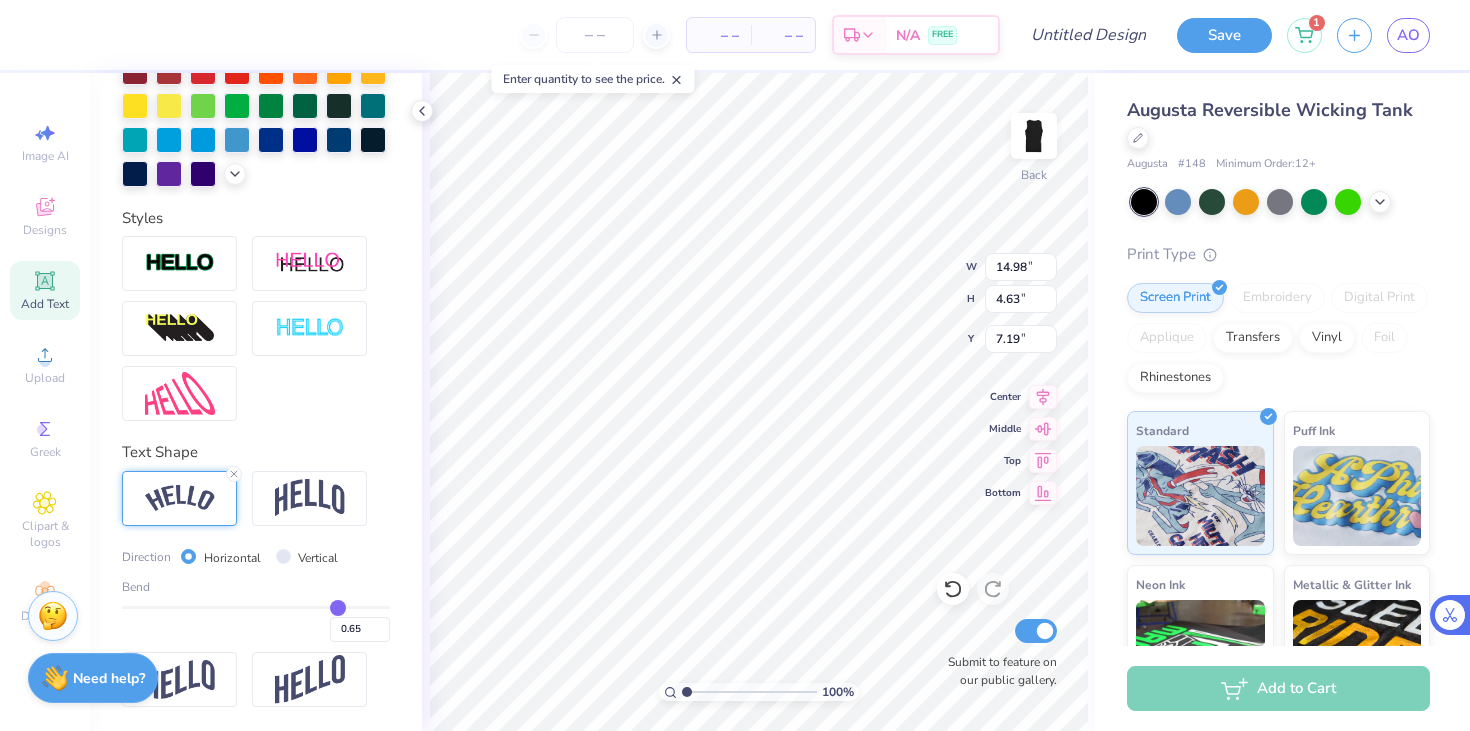 type on "2.54" 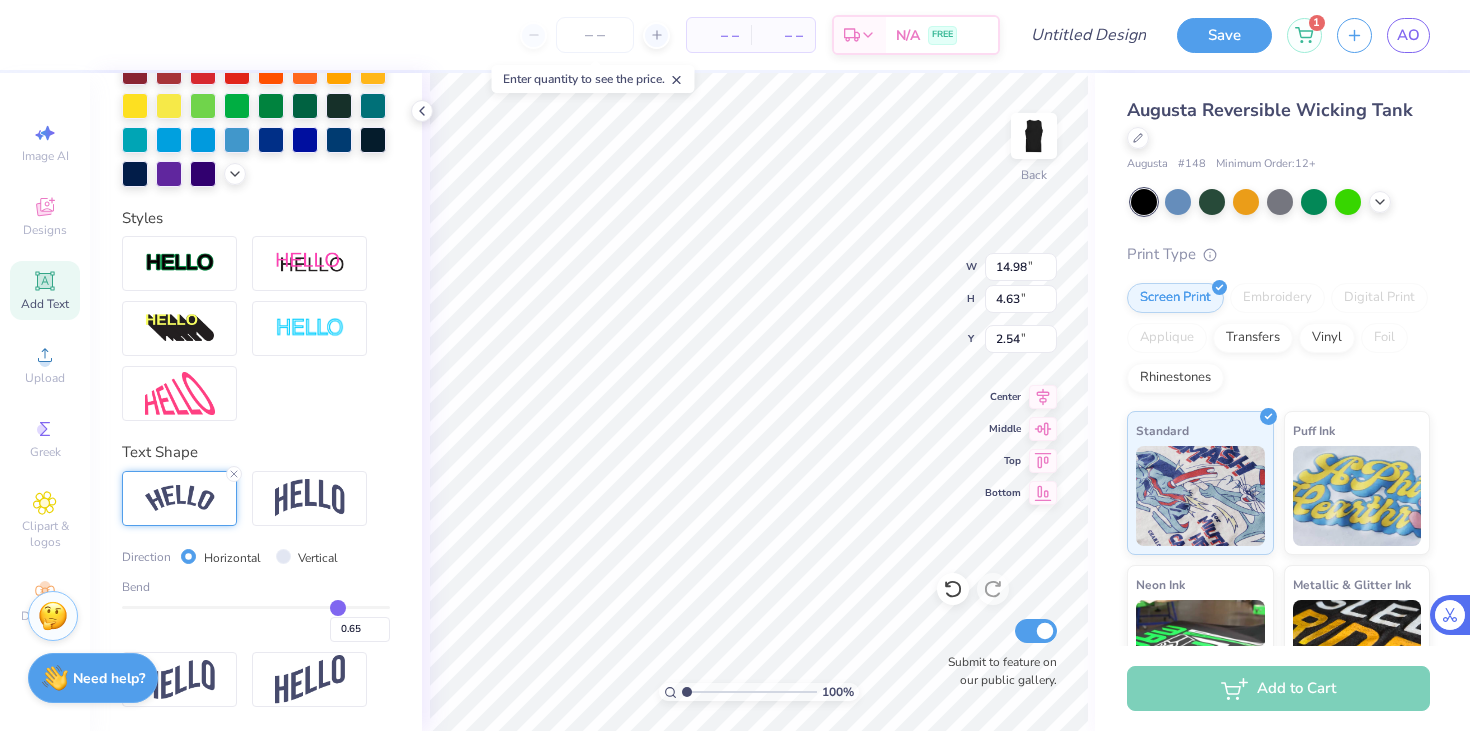 scroll, scrollTop: 0, scrollLeft: 3, axis: horizontal 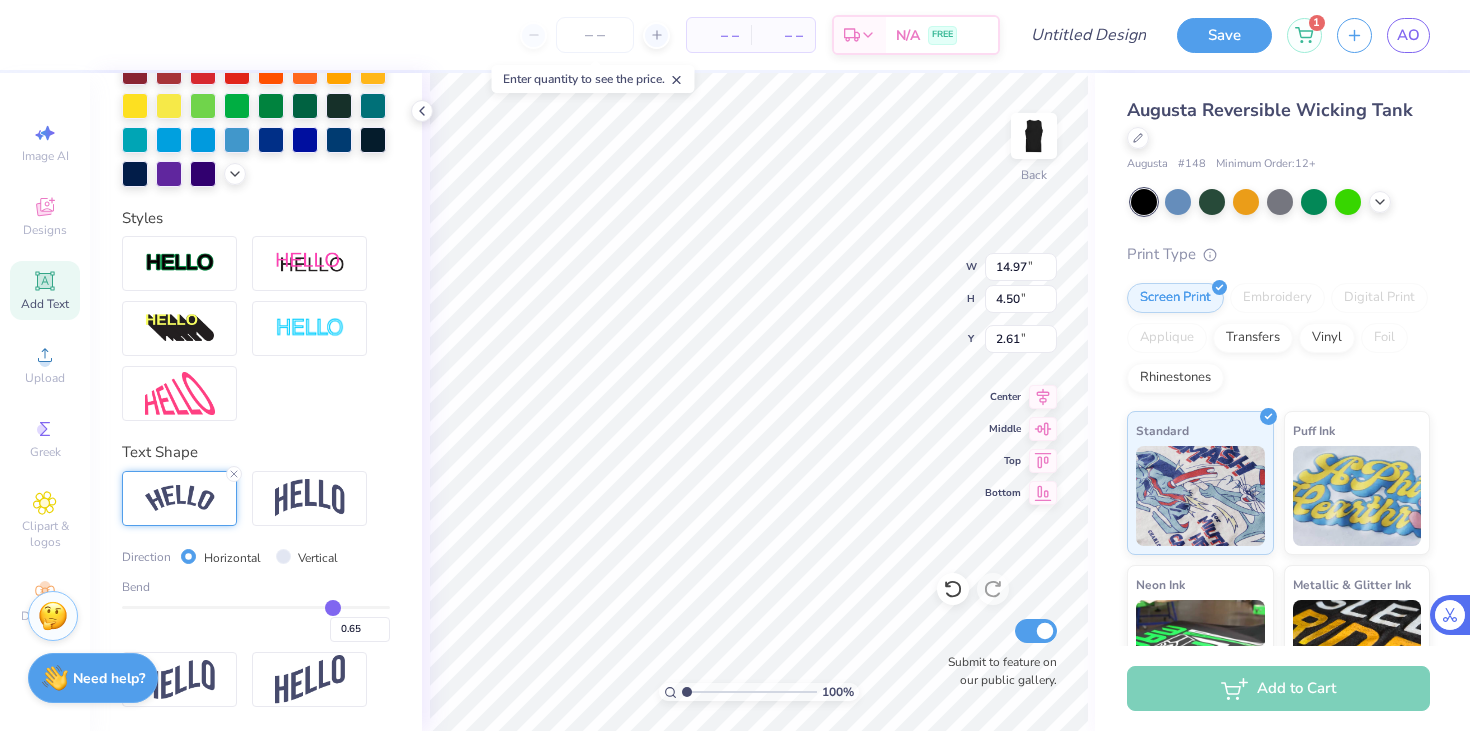 type on "0.6" 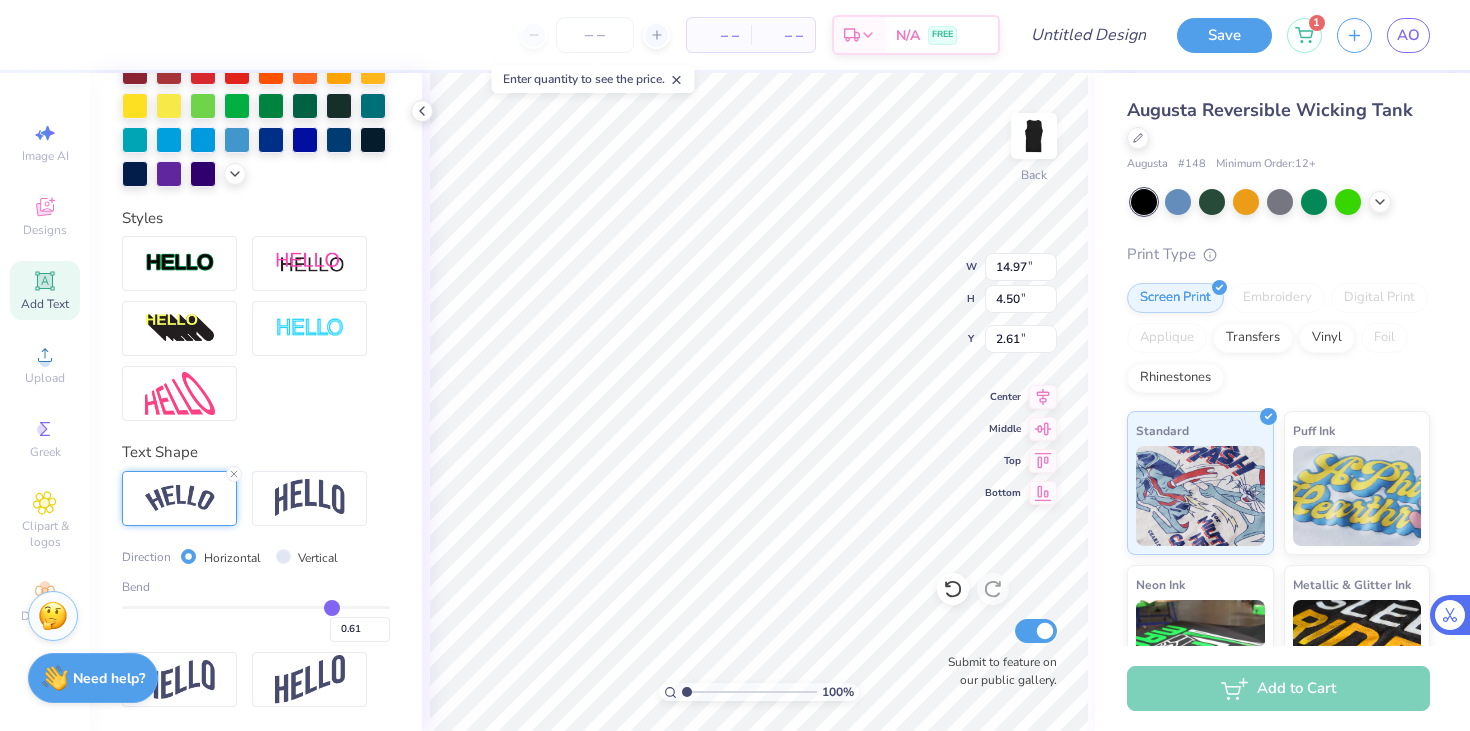 type on "0.58" 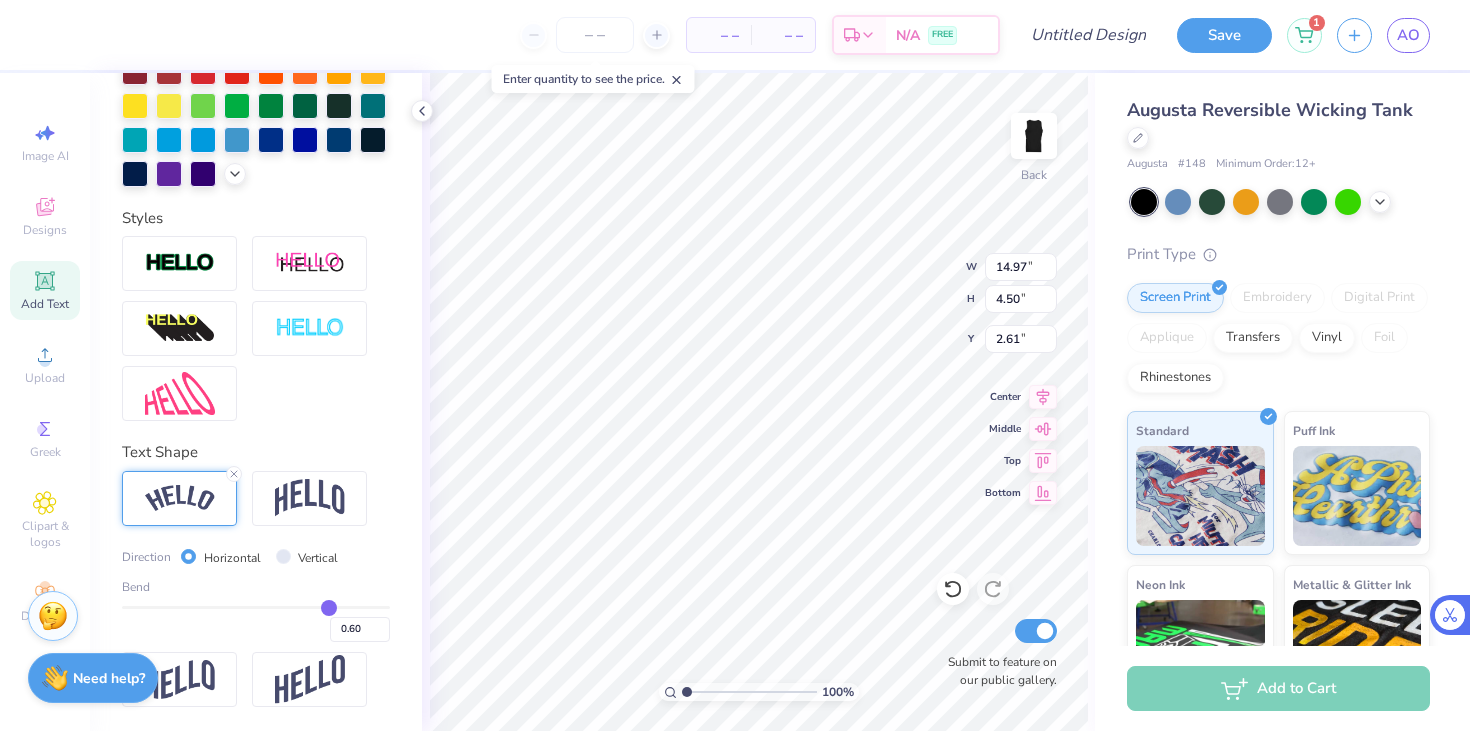 type on "0.57" 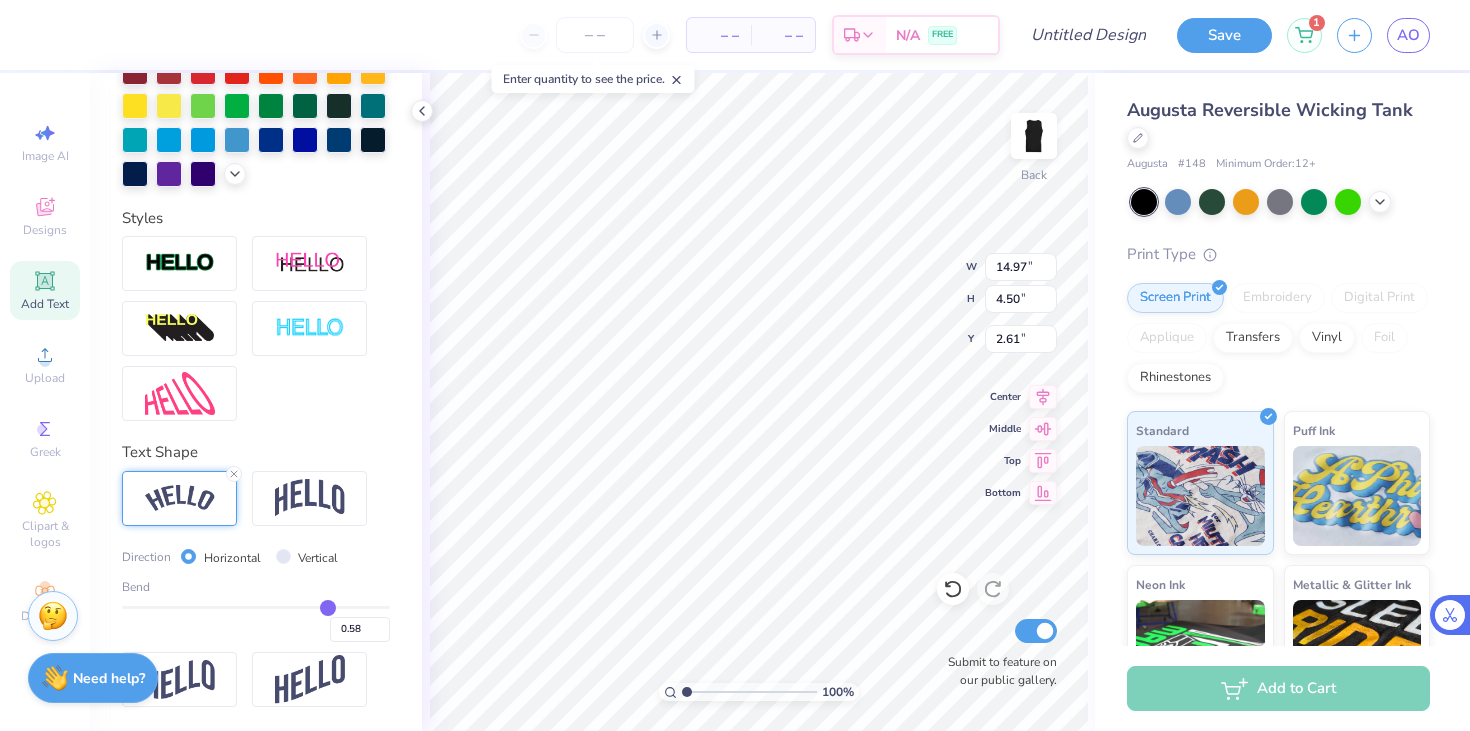 type on "0.57" 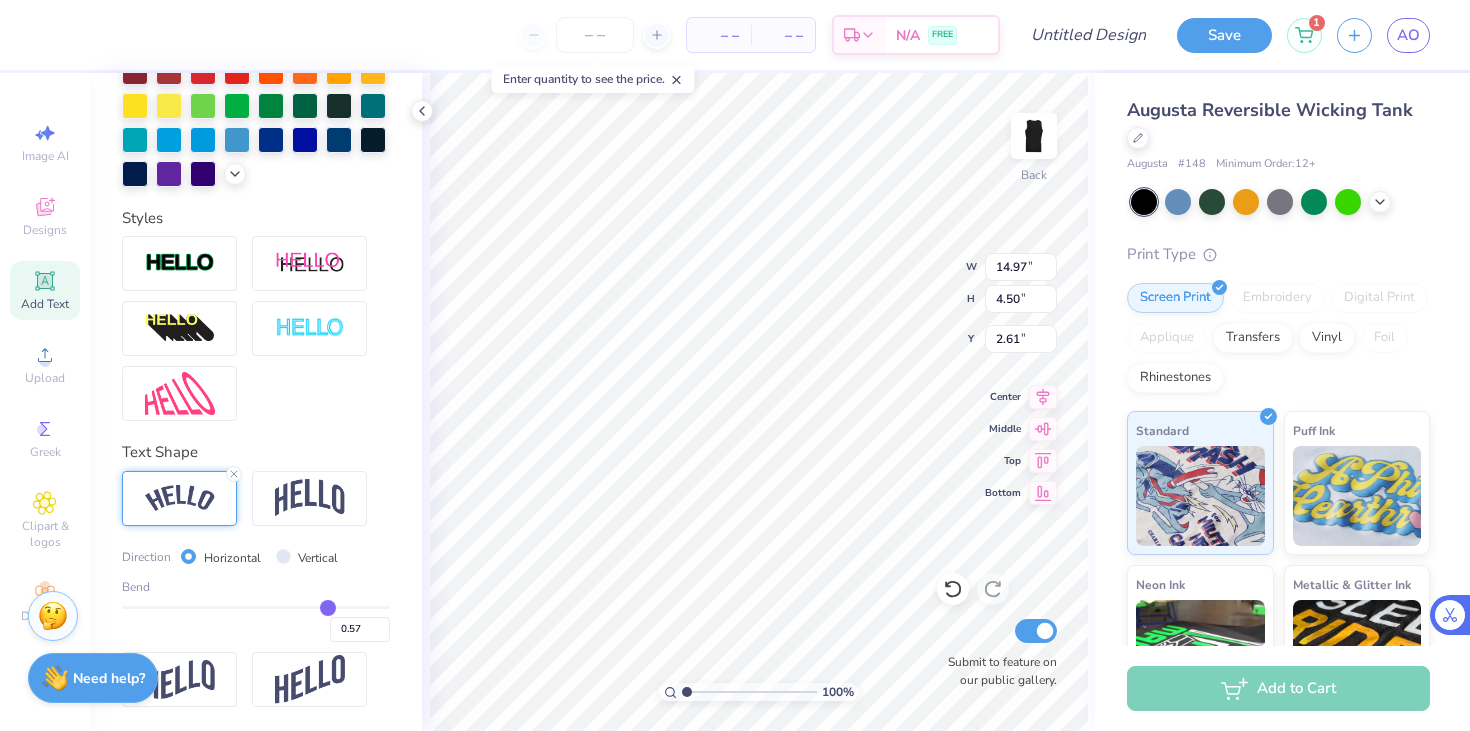 type on "0.56" 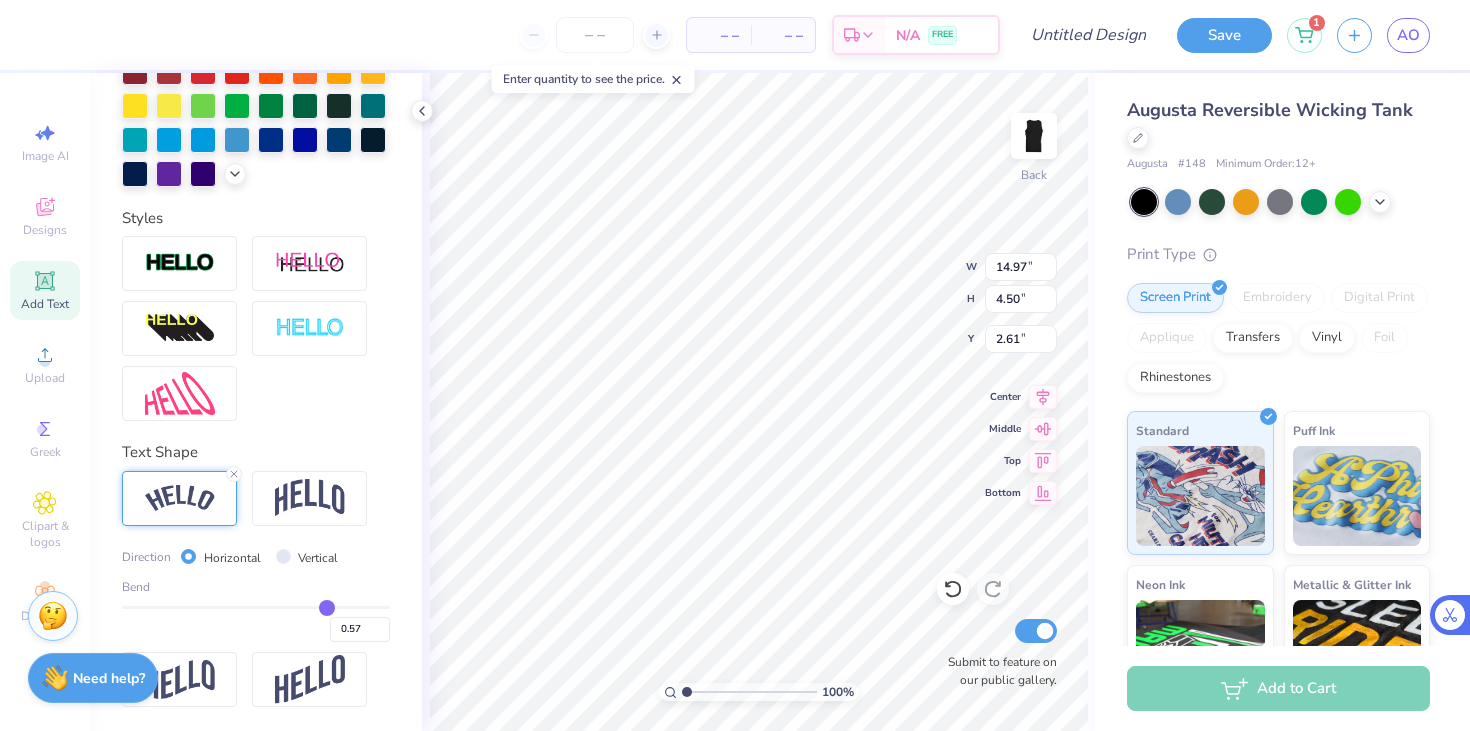 type on "0.56" 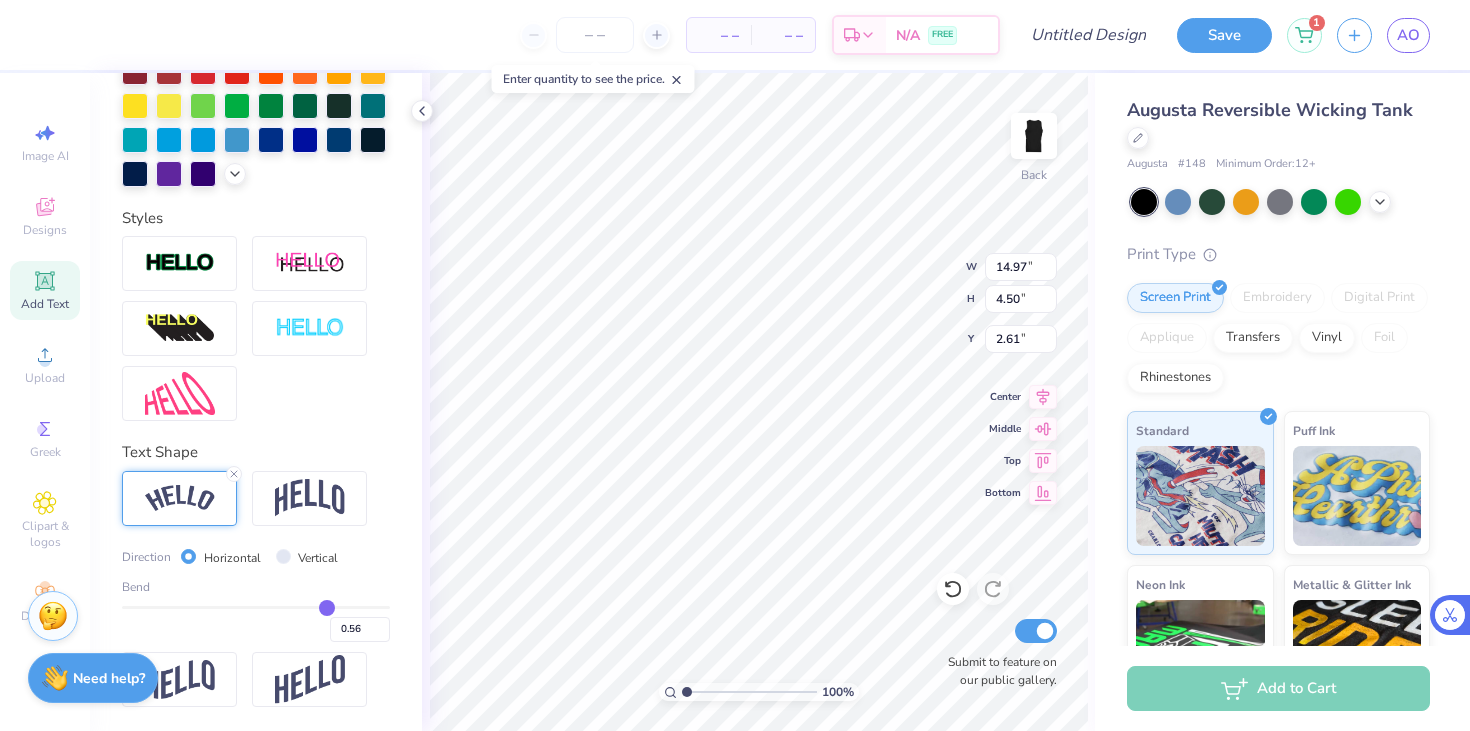 type on "0.55" 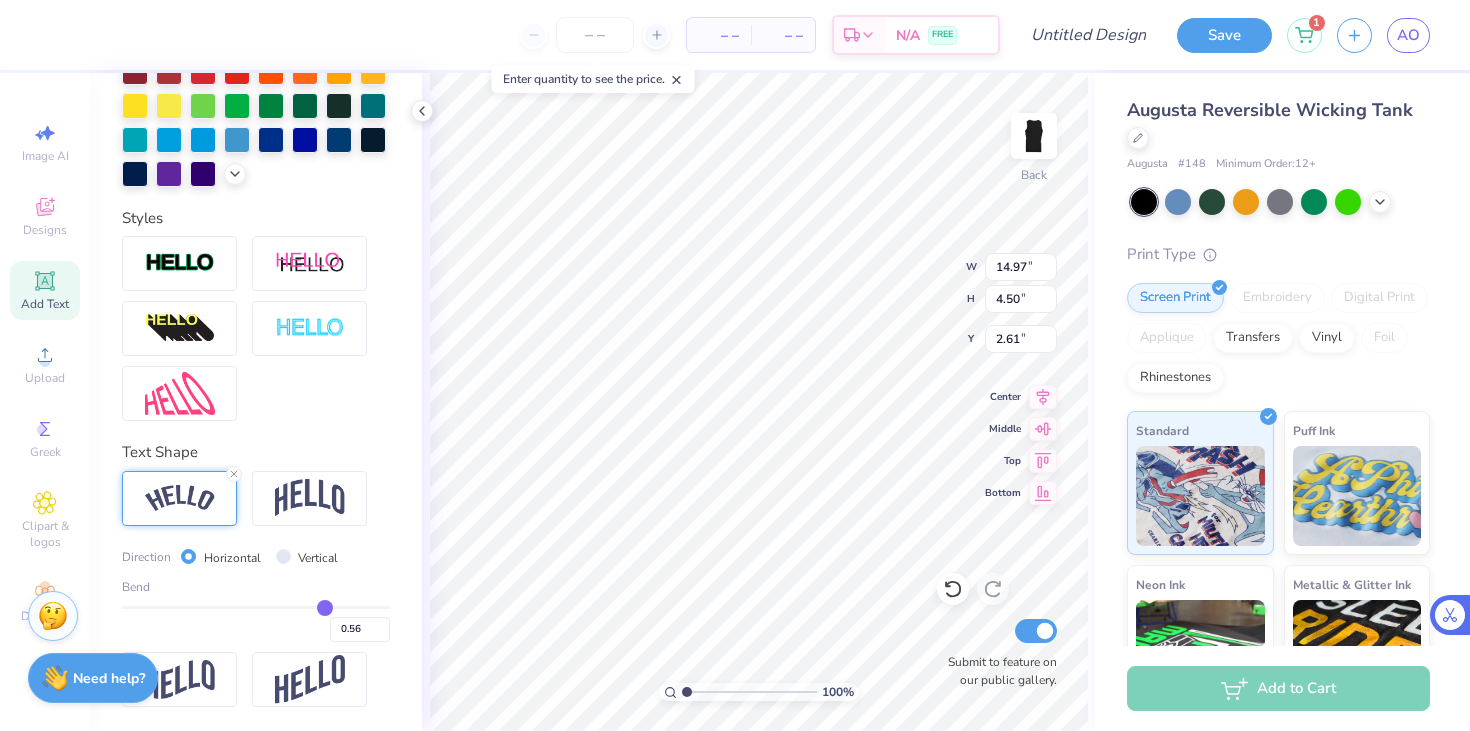 type on "0.55" 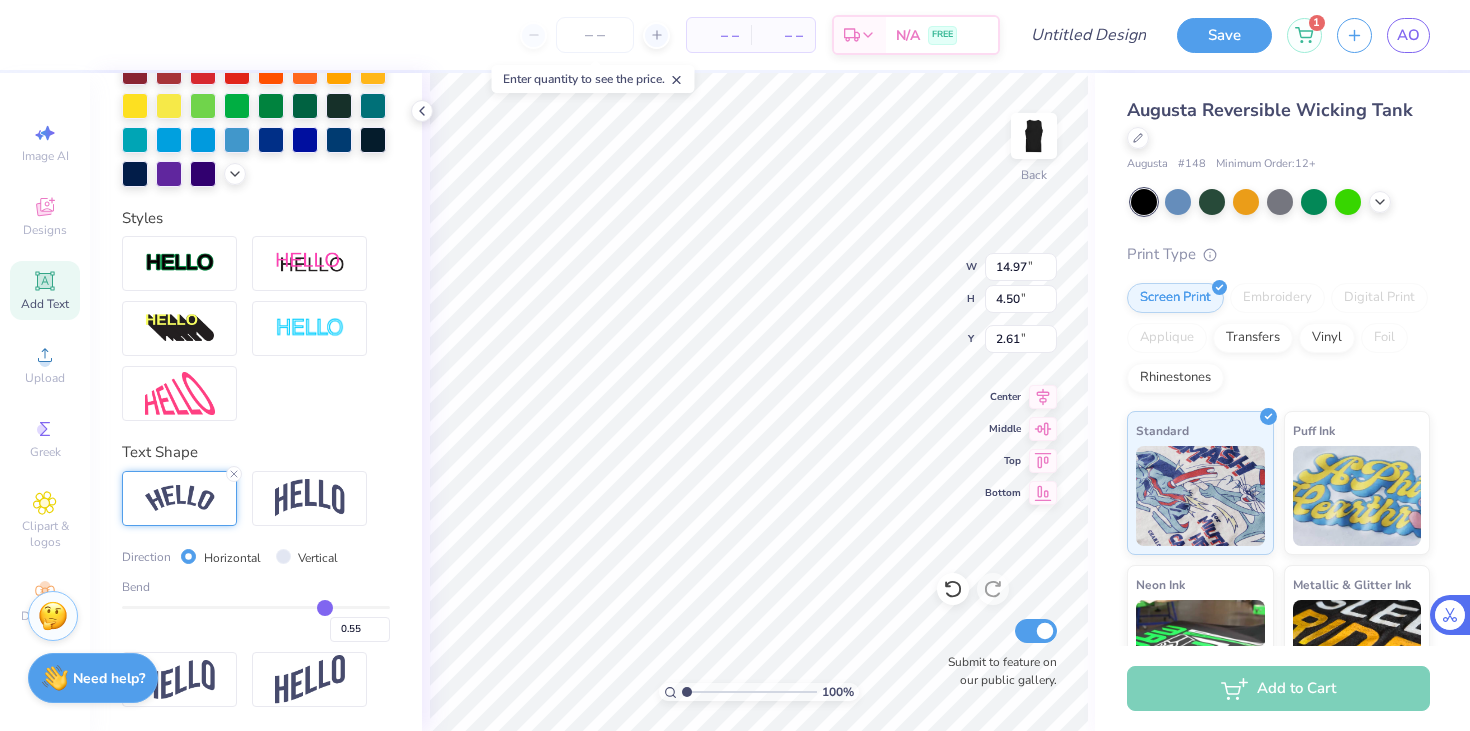 type on "0.54" 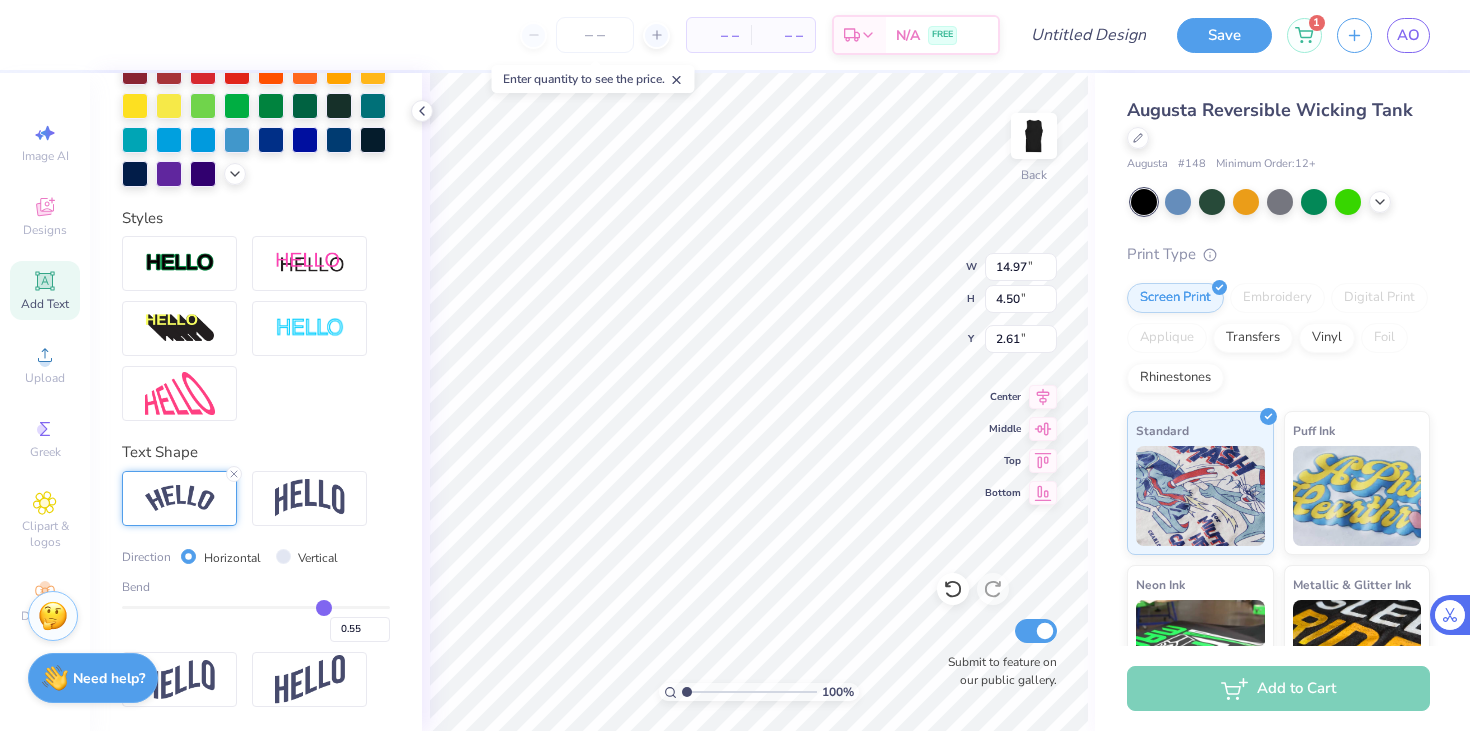 type on "0.54" 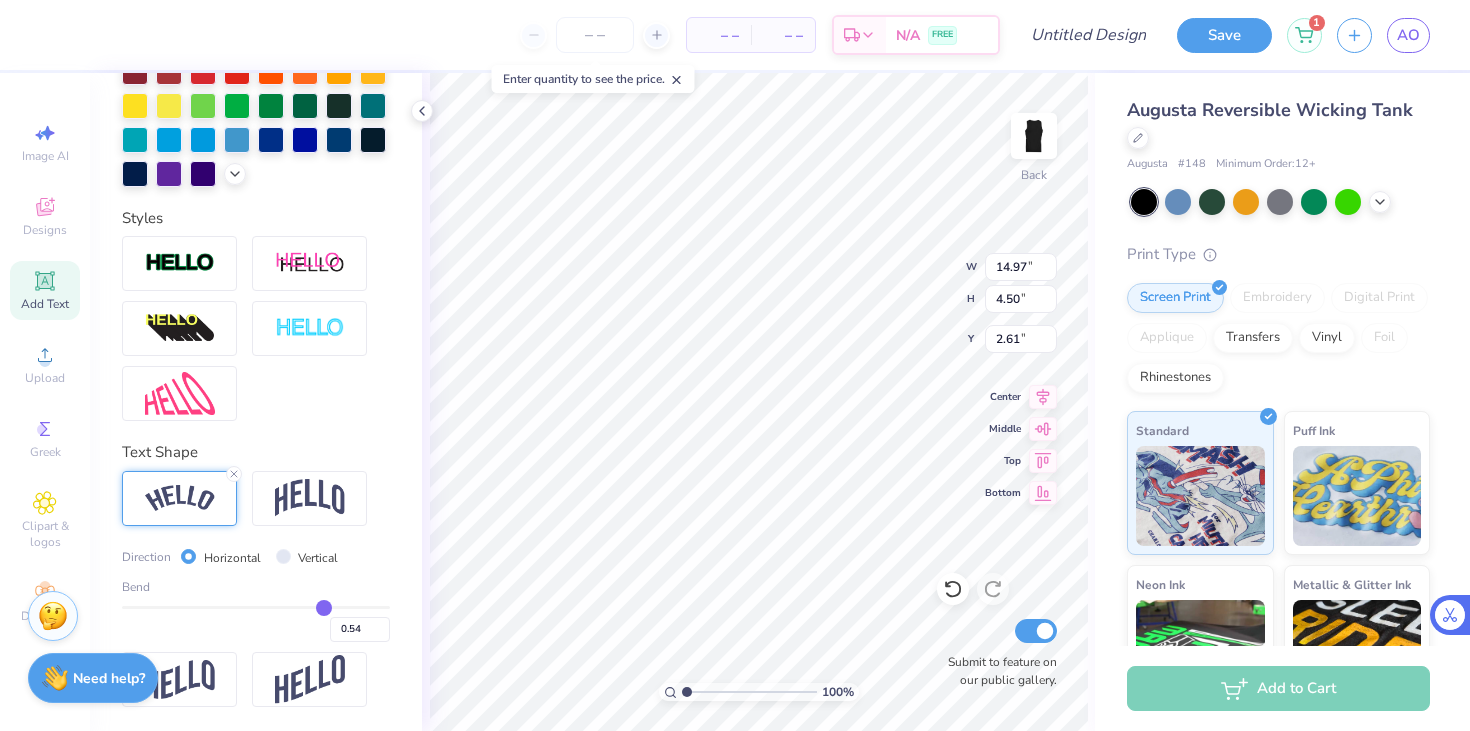 type on "0.53" 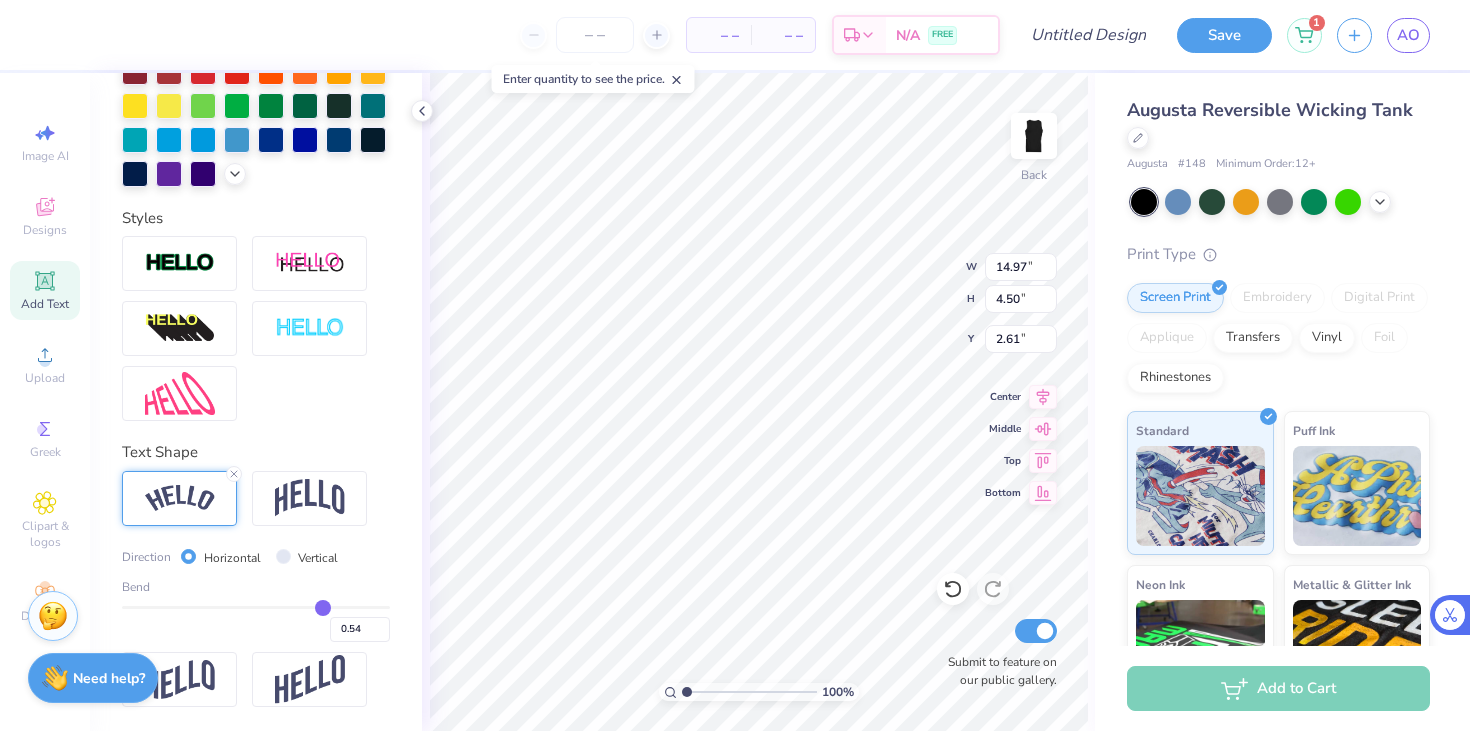 type on "0.53" 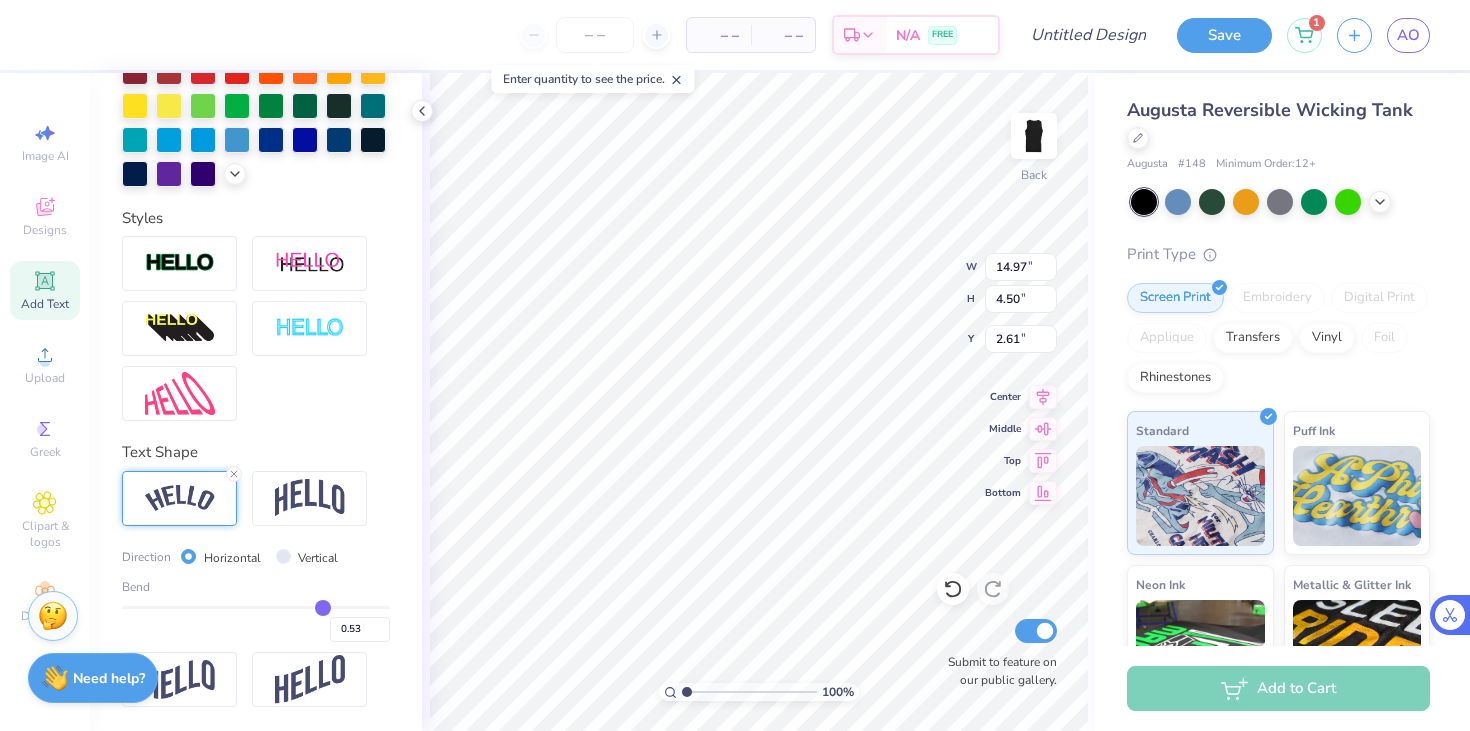 type on "0.52" 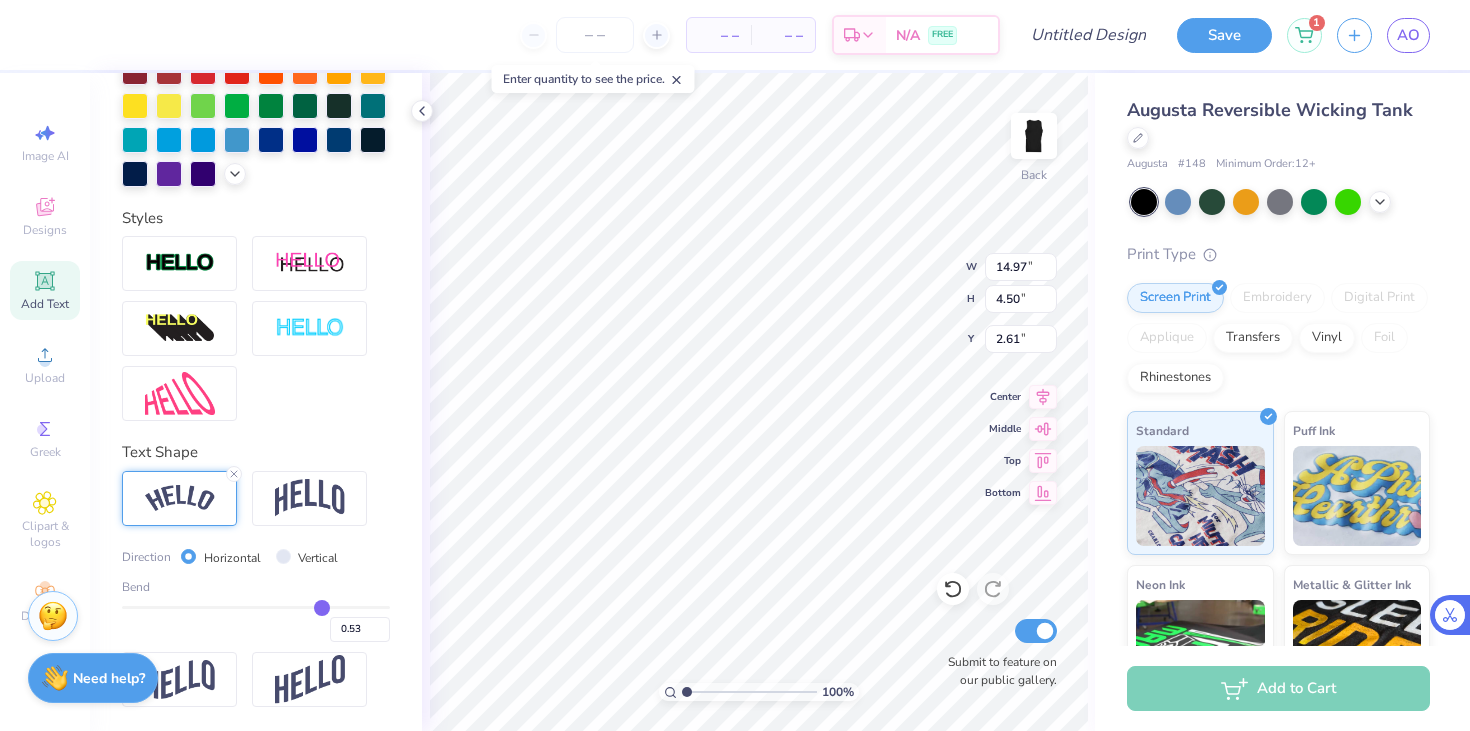 type on "0.52" 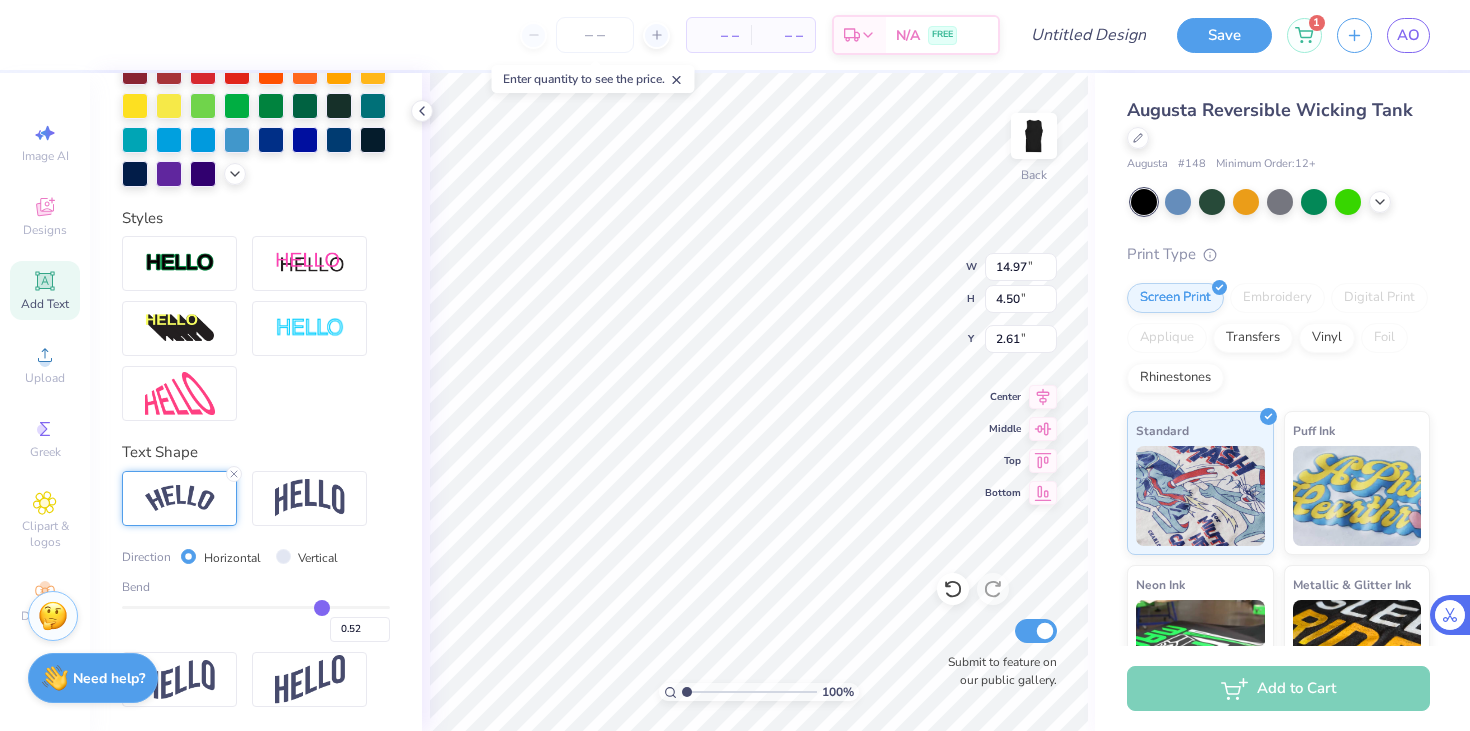type on "0.51" 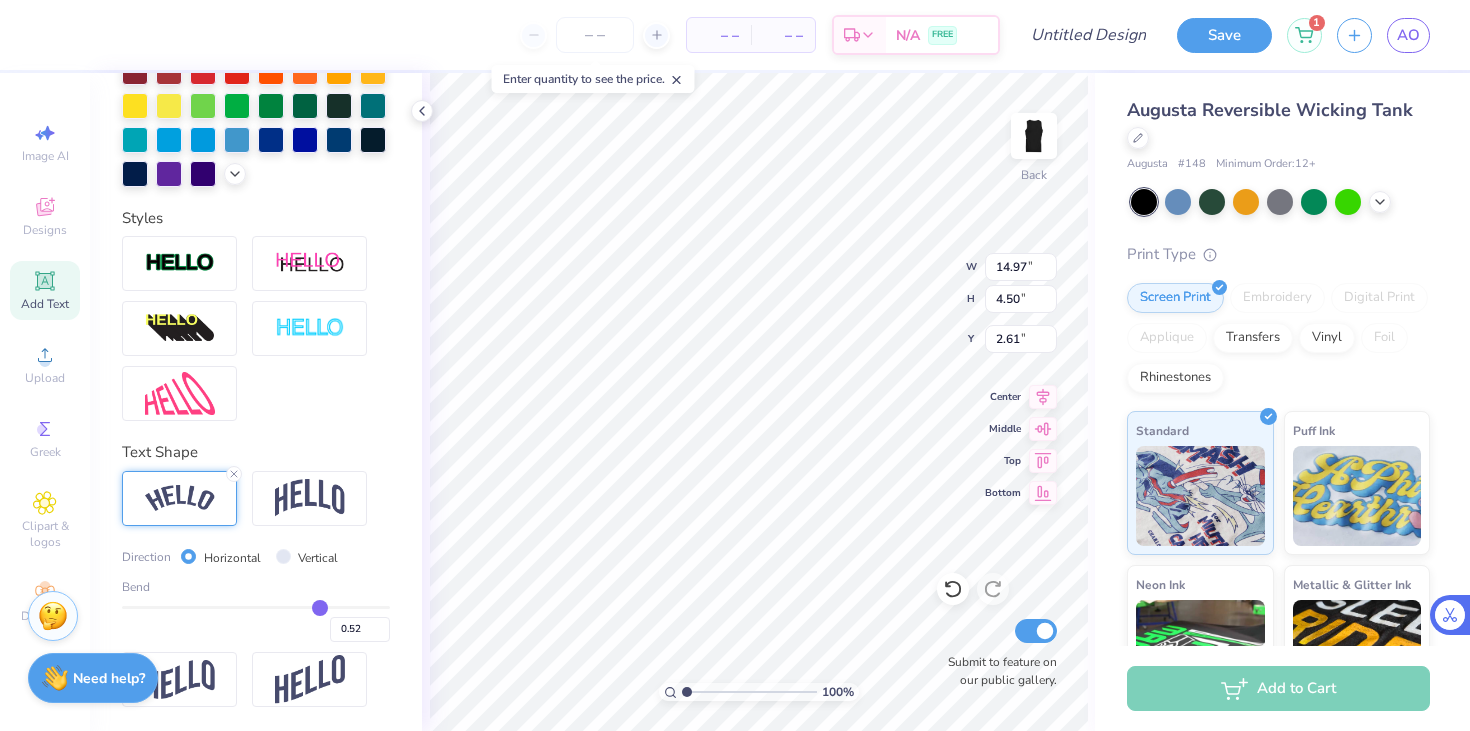 type on "0.51" 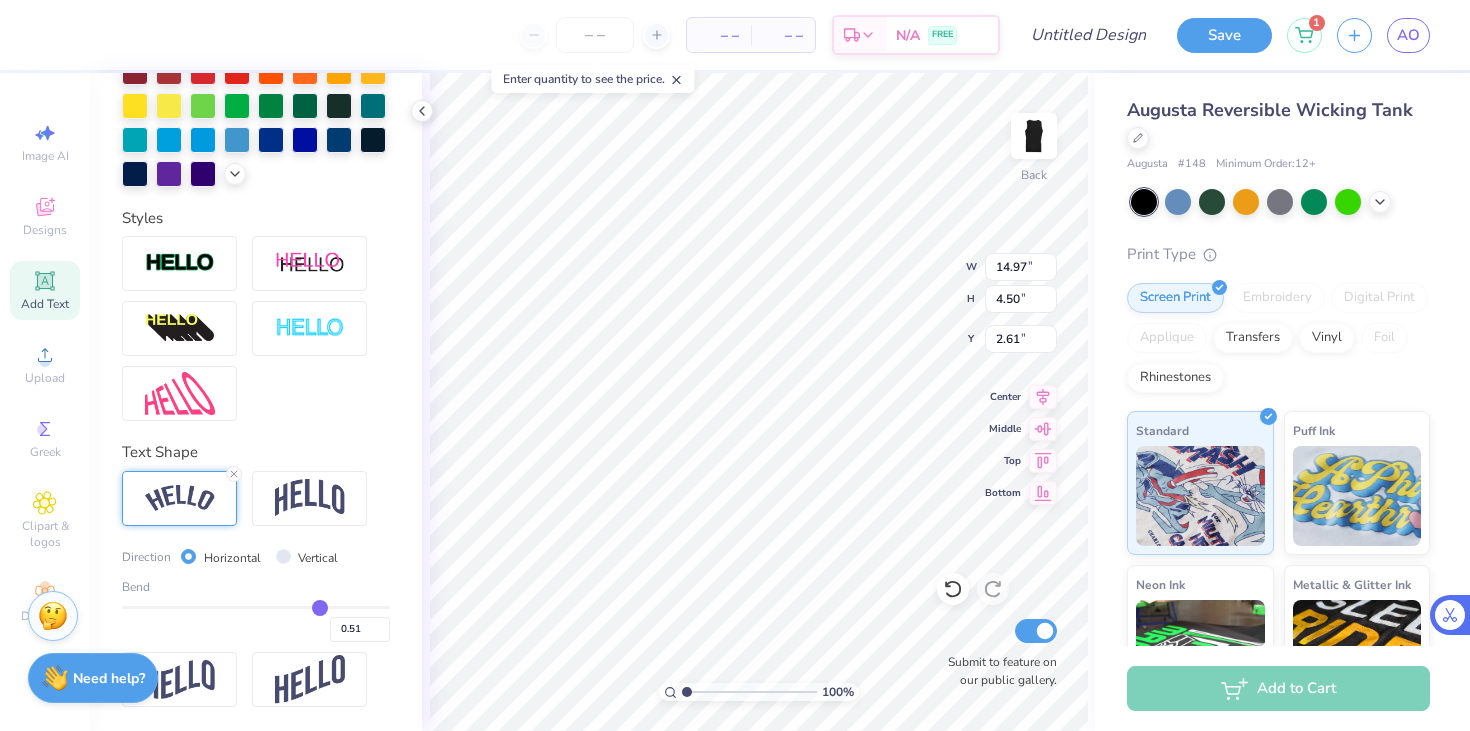 type on "0.5" 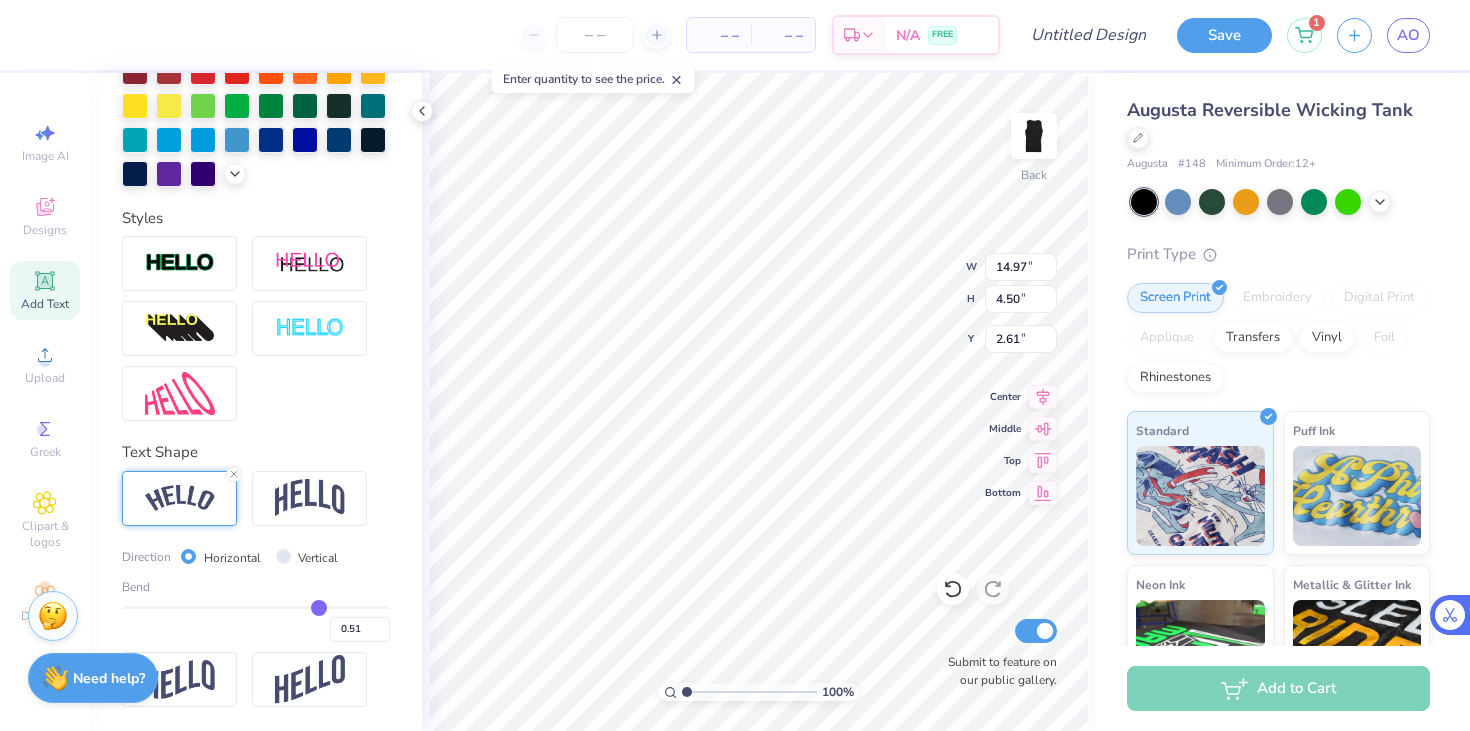 type on "0.50" 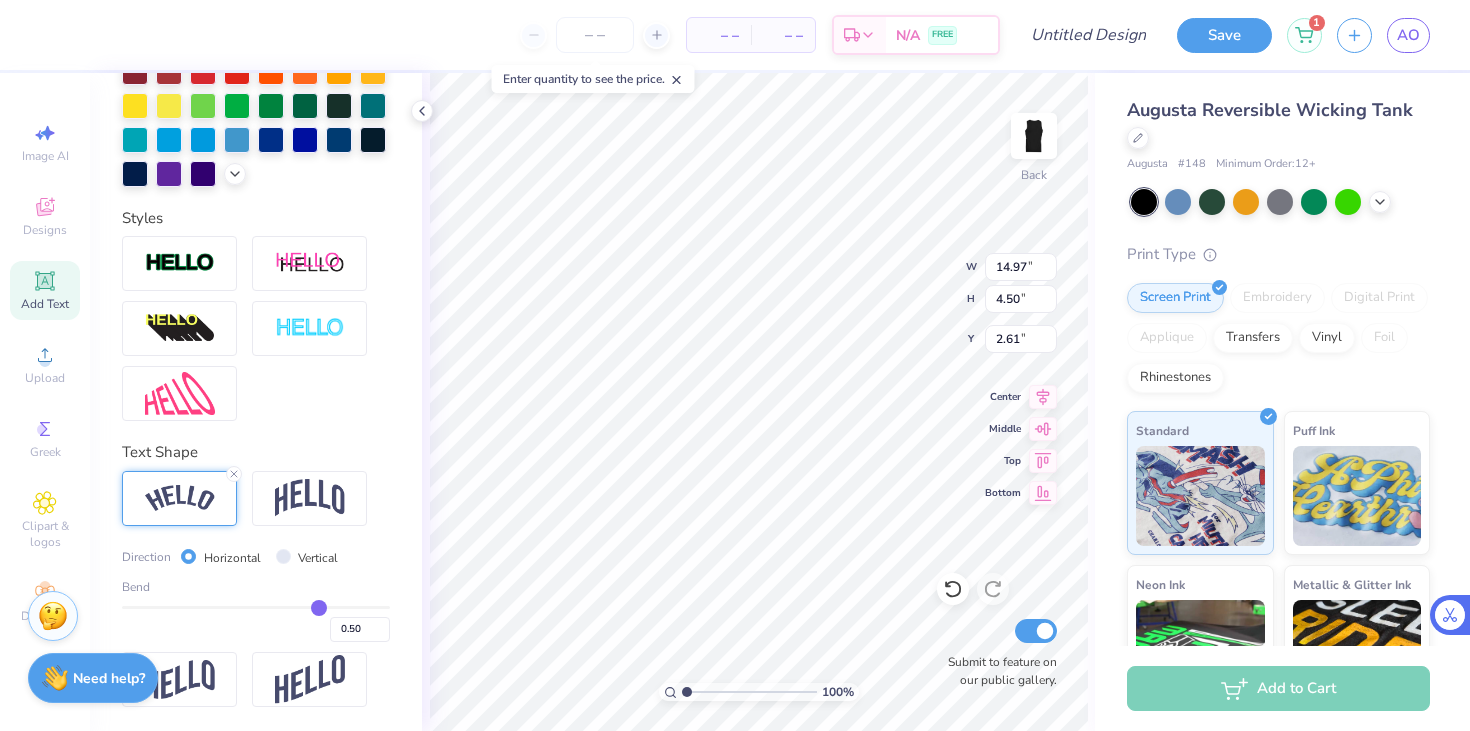 drag, startPoint x: 333, startPoint y: 604, endPoint x: 319, endPoint y: 605, distance: 14.035668 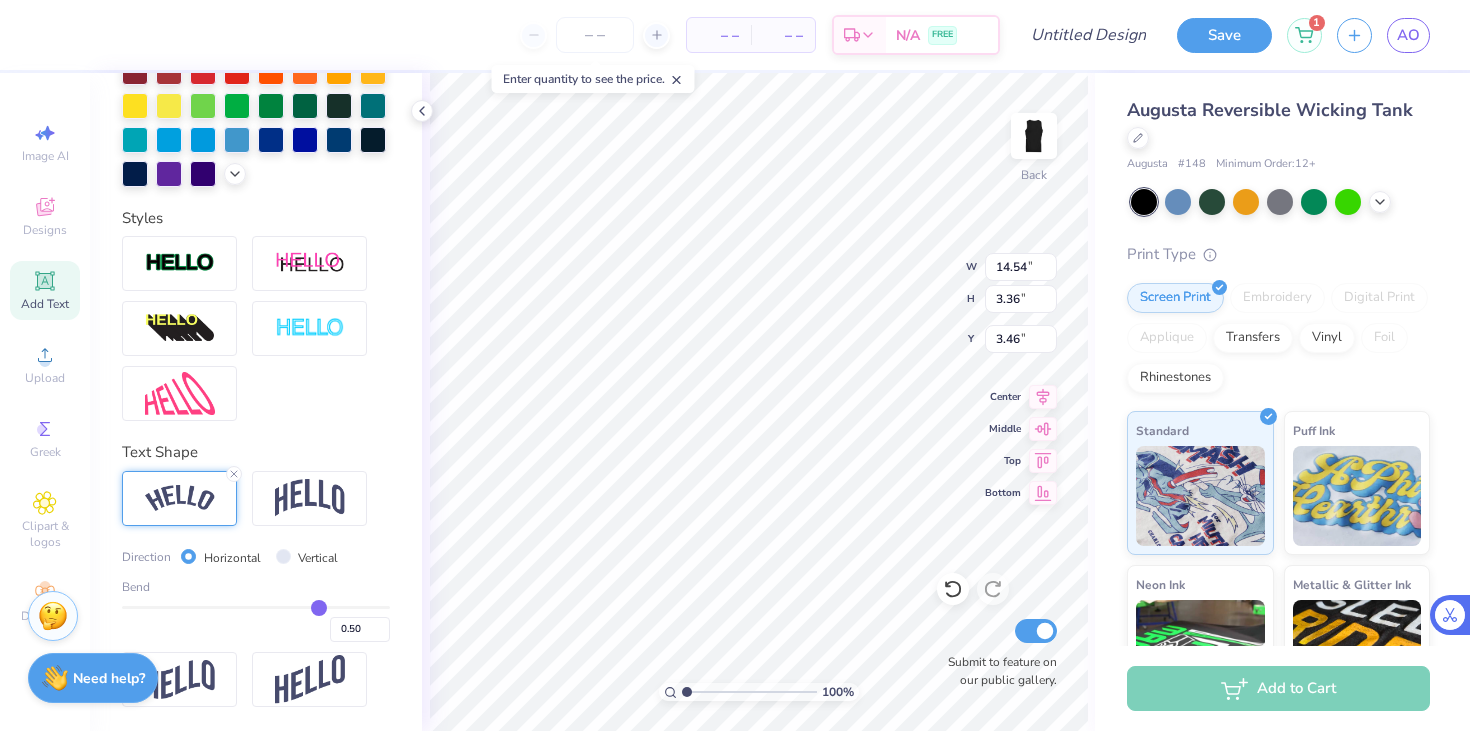 type on "3.46" 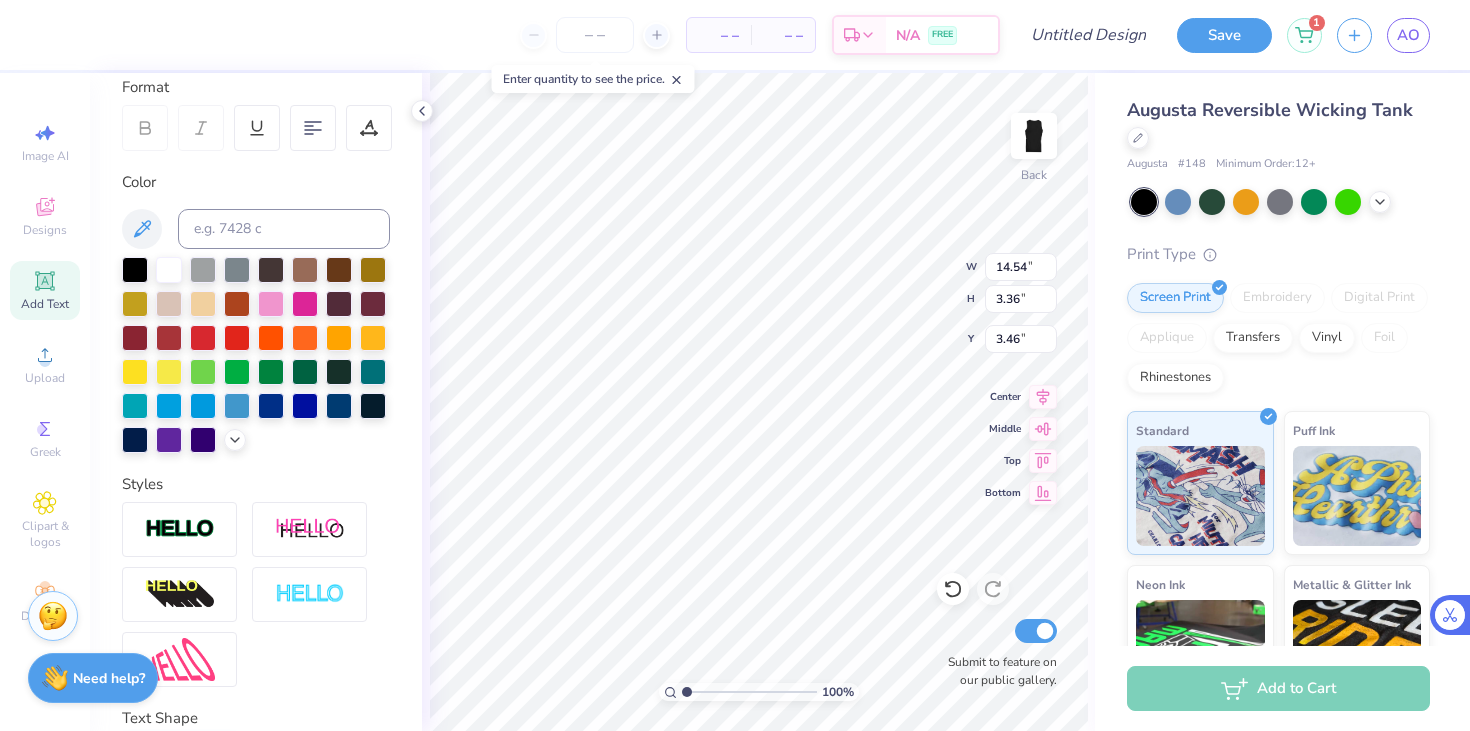 scroll, scrollTop: 292, scrollLeft: 0, axis: vertical 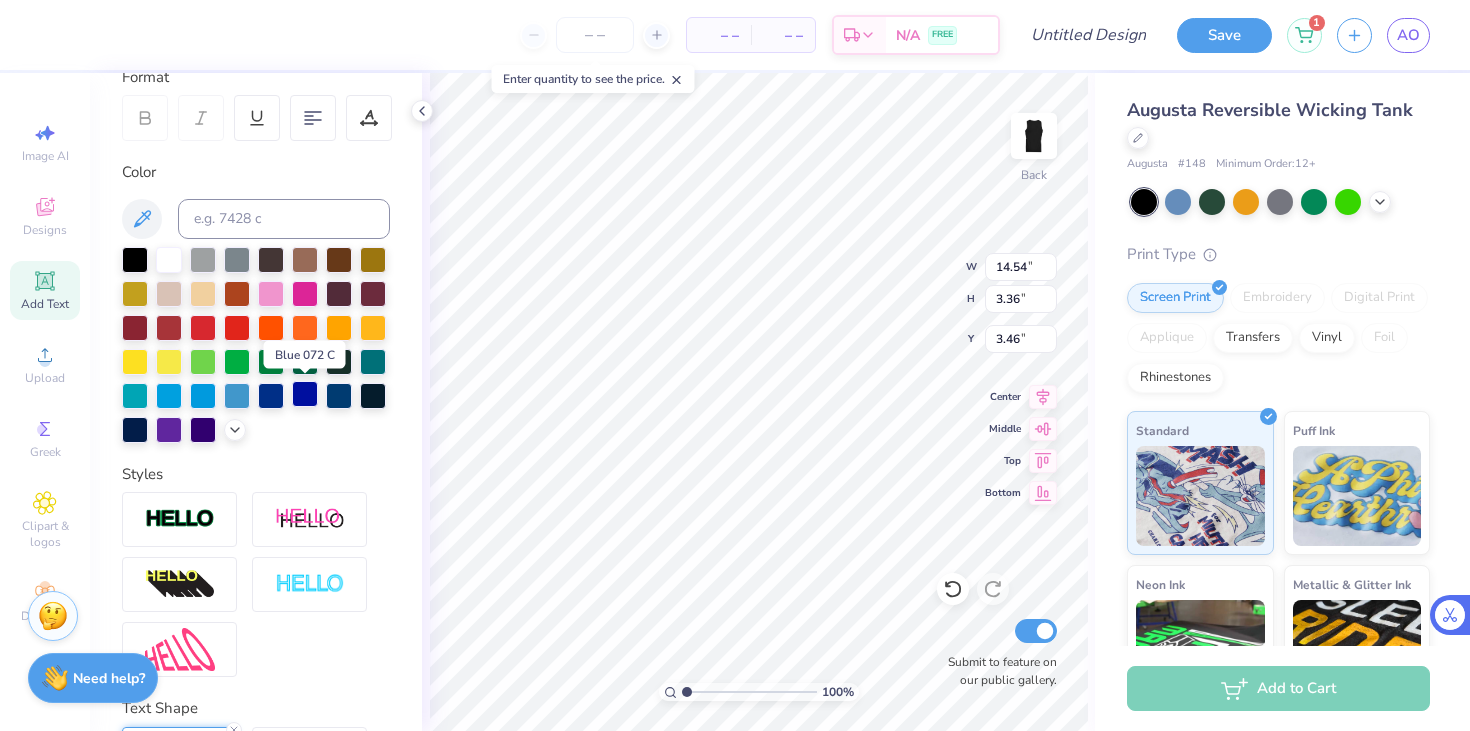 click at bounding box center [305, 394] 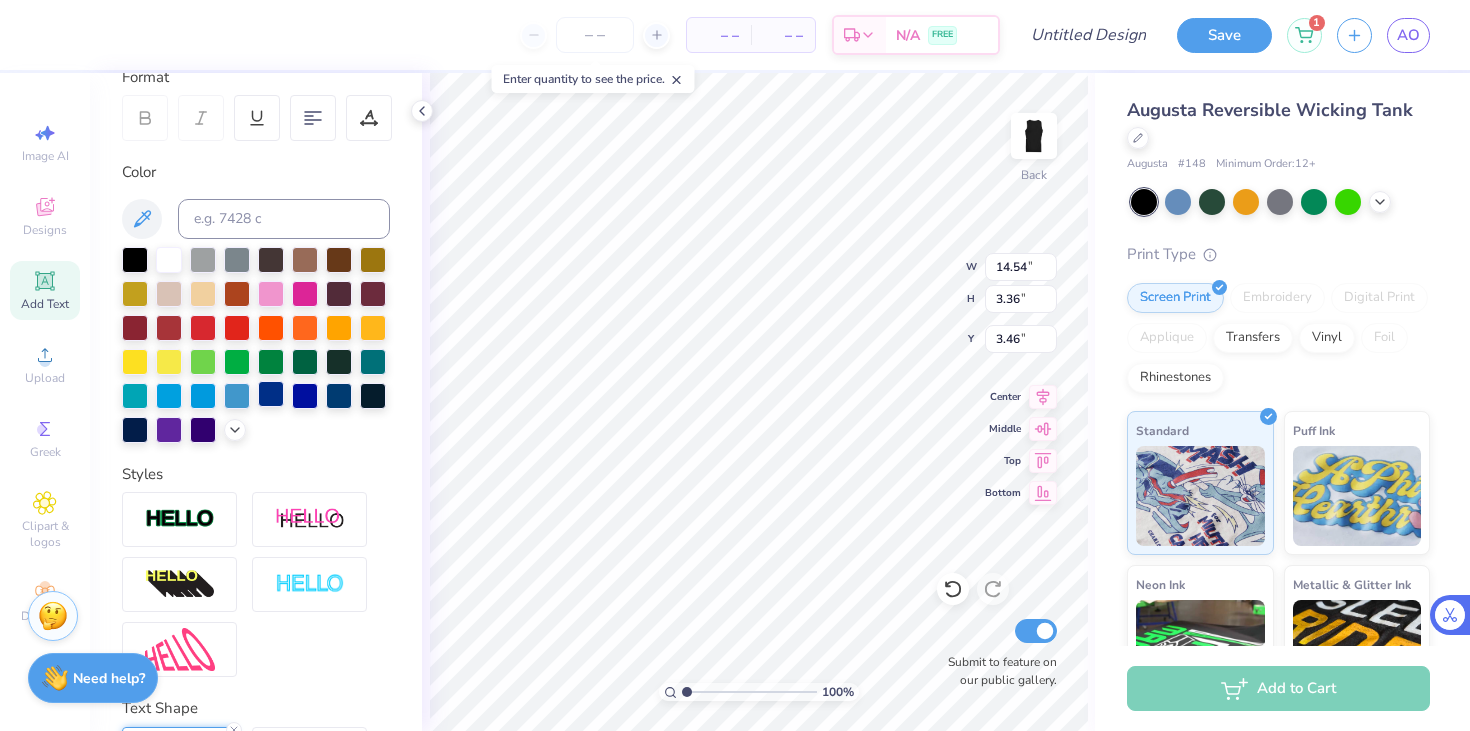 click at bounding box center (271, 394) 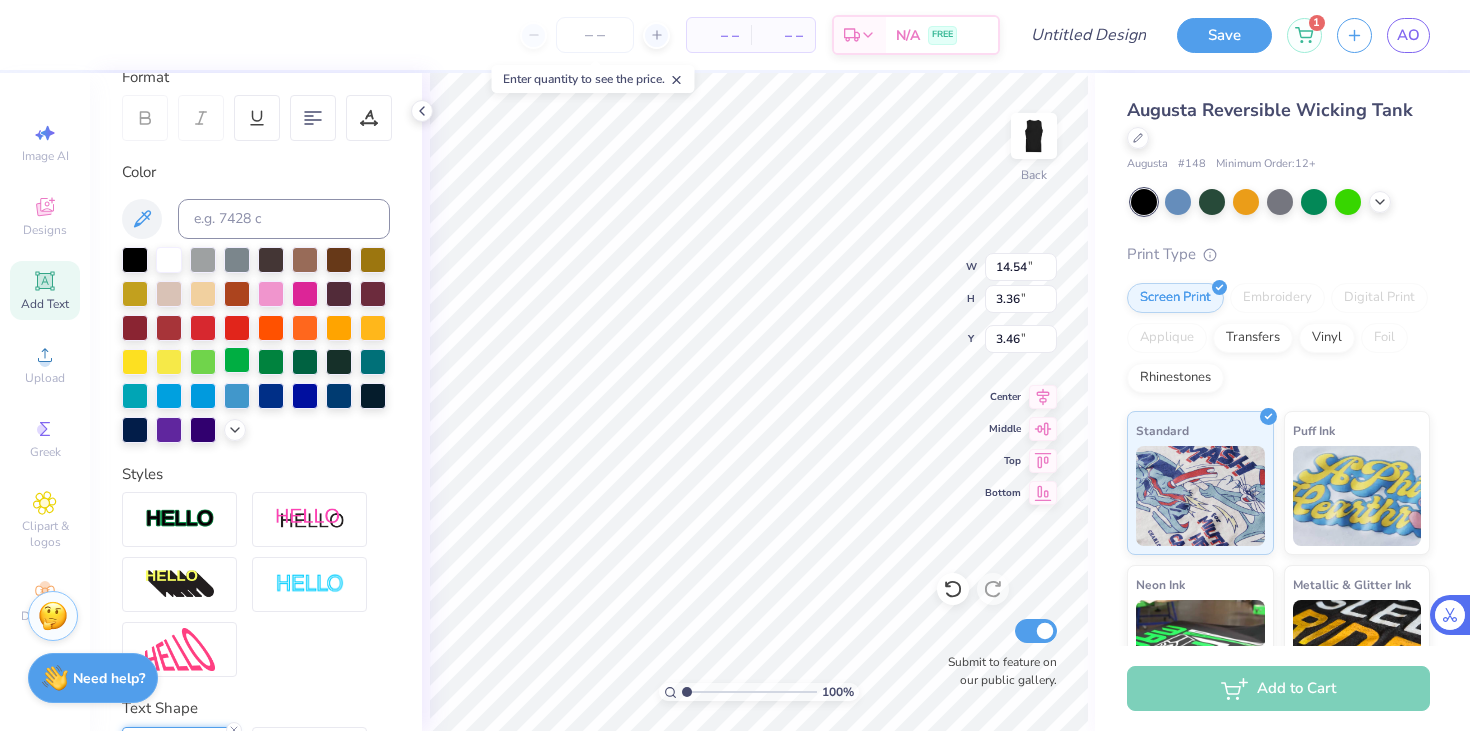click at bounding box center (237, 360) 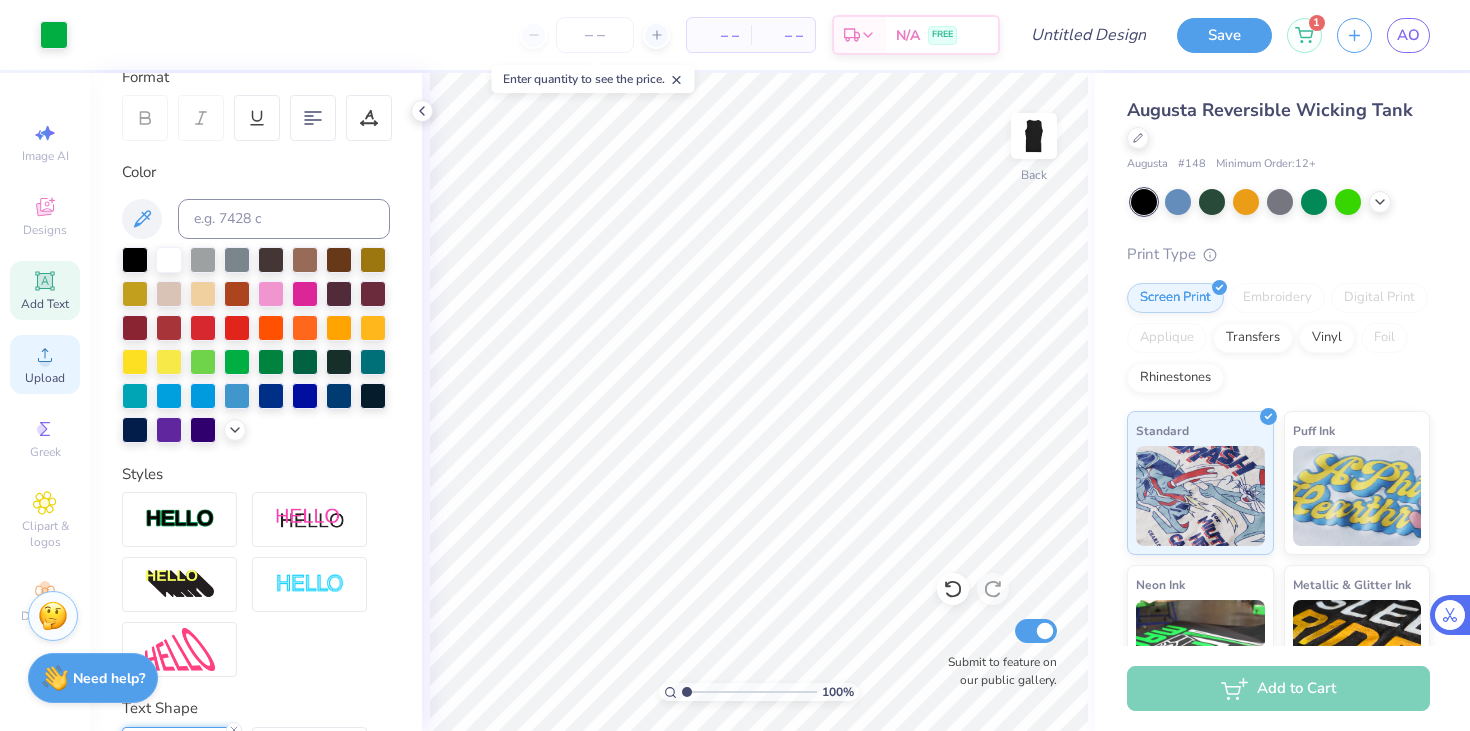 click on "Upload" at bounding box center [45, 378] 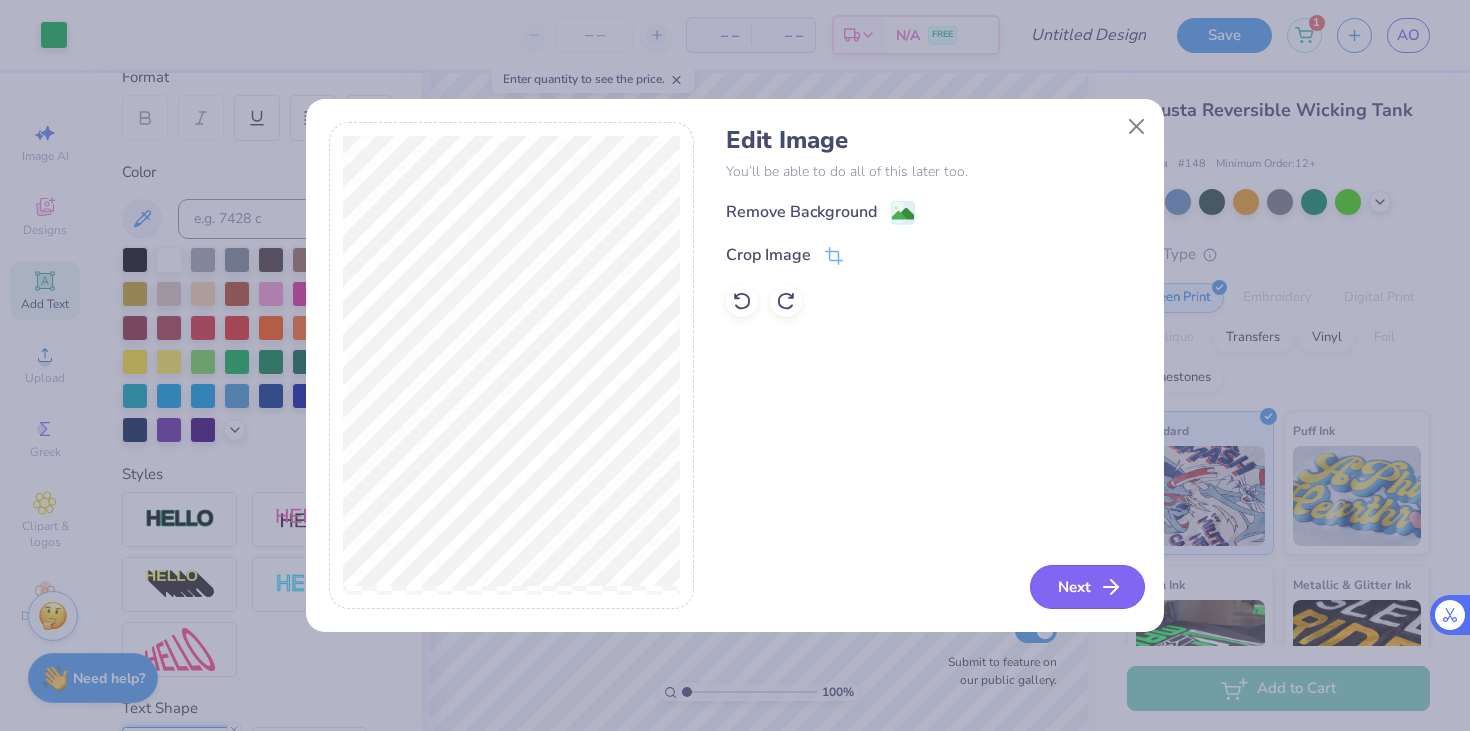 click 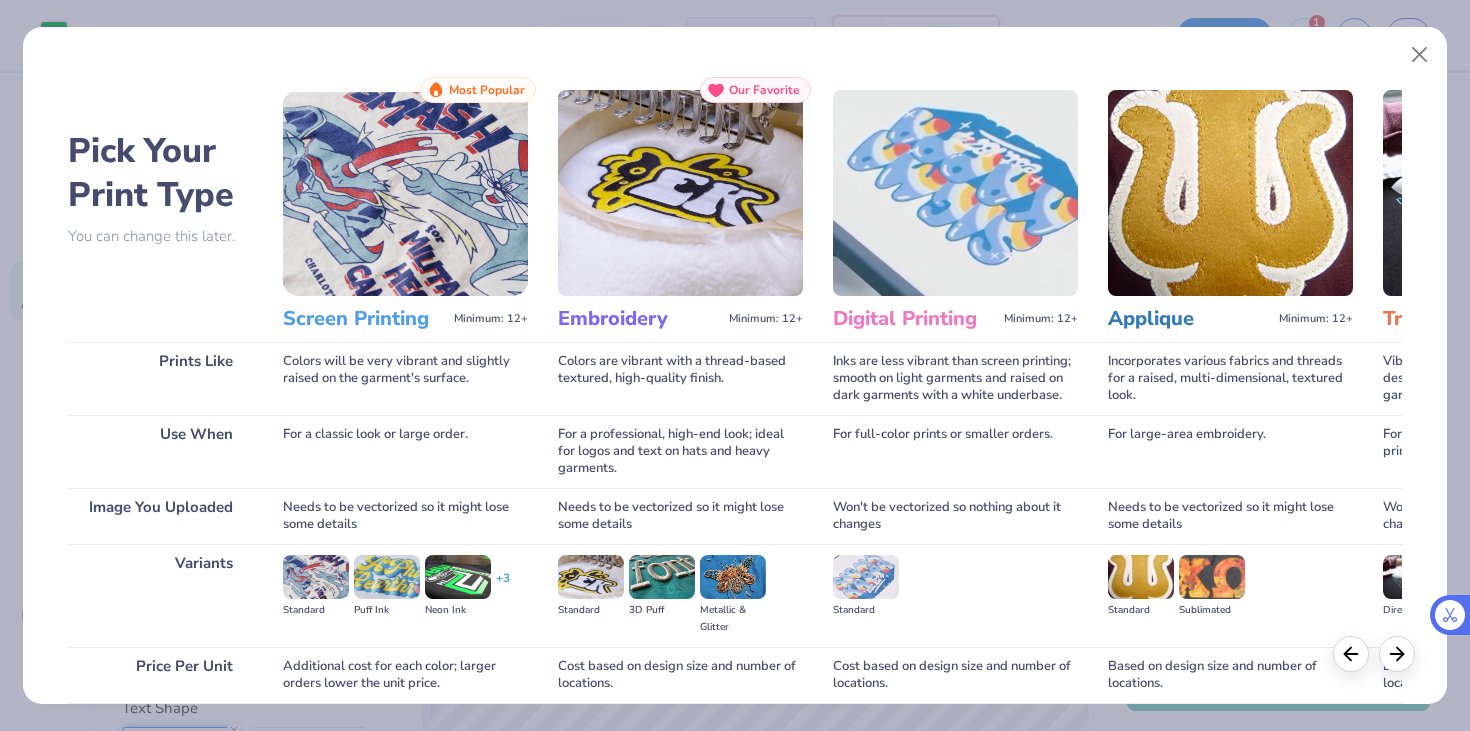 scroll, scrollTop: 166, scrollLeft: 0, axis: vertical 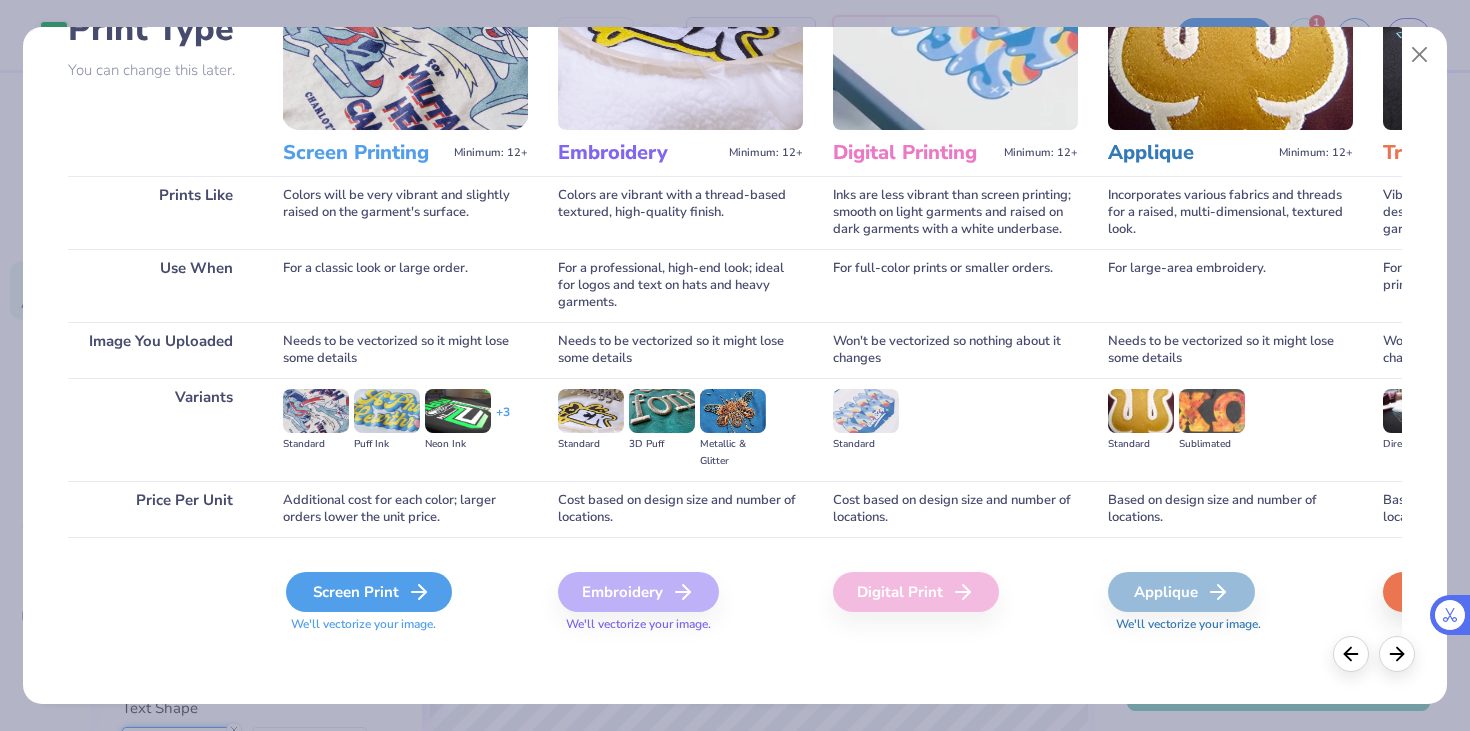click on "Screen Print" at bounding box center [369, 592] 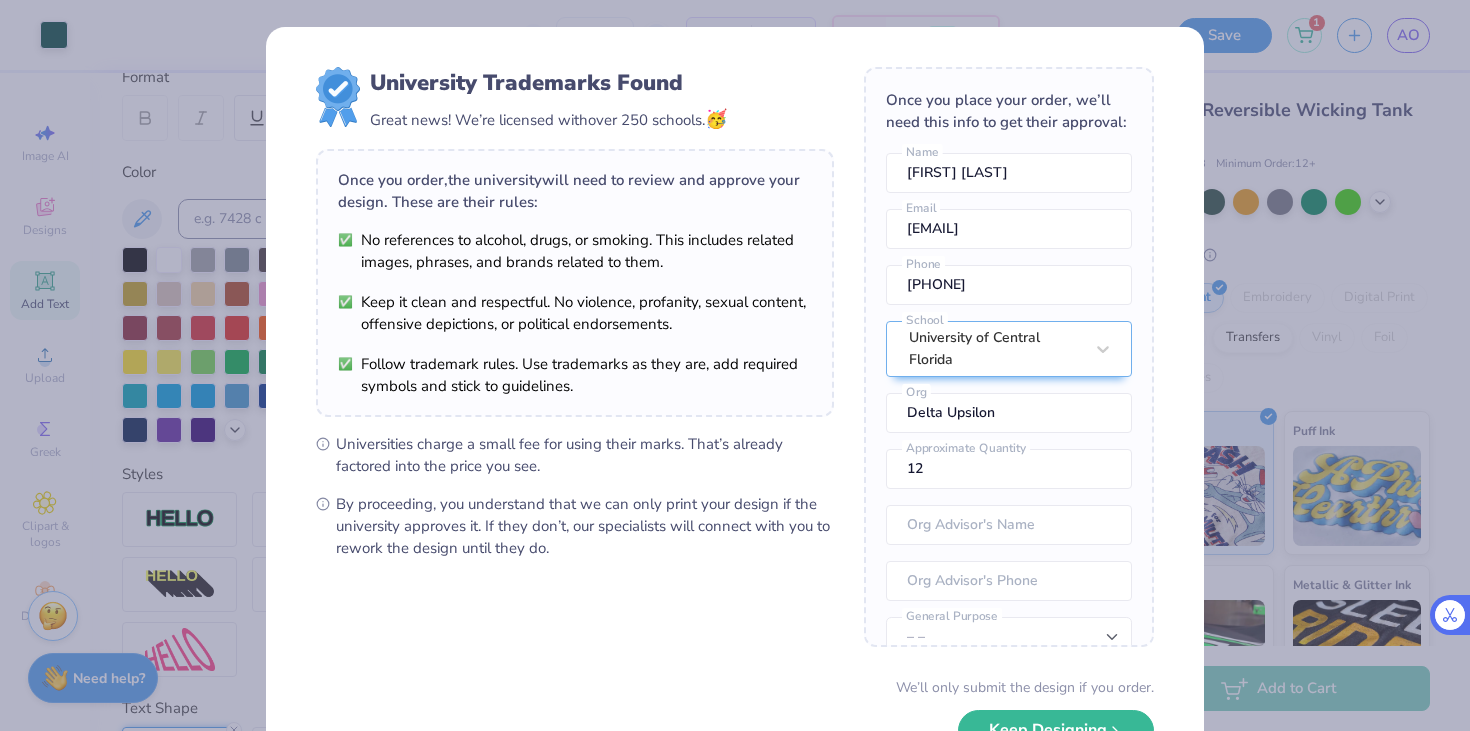 scroll, scrollTop: 139, scrollLeft: 0, axis: vertical 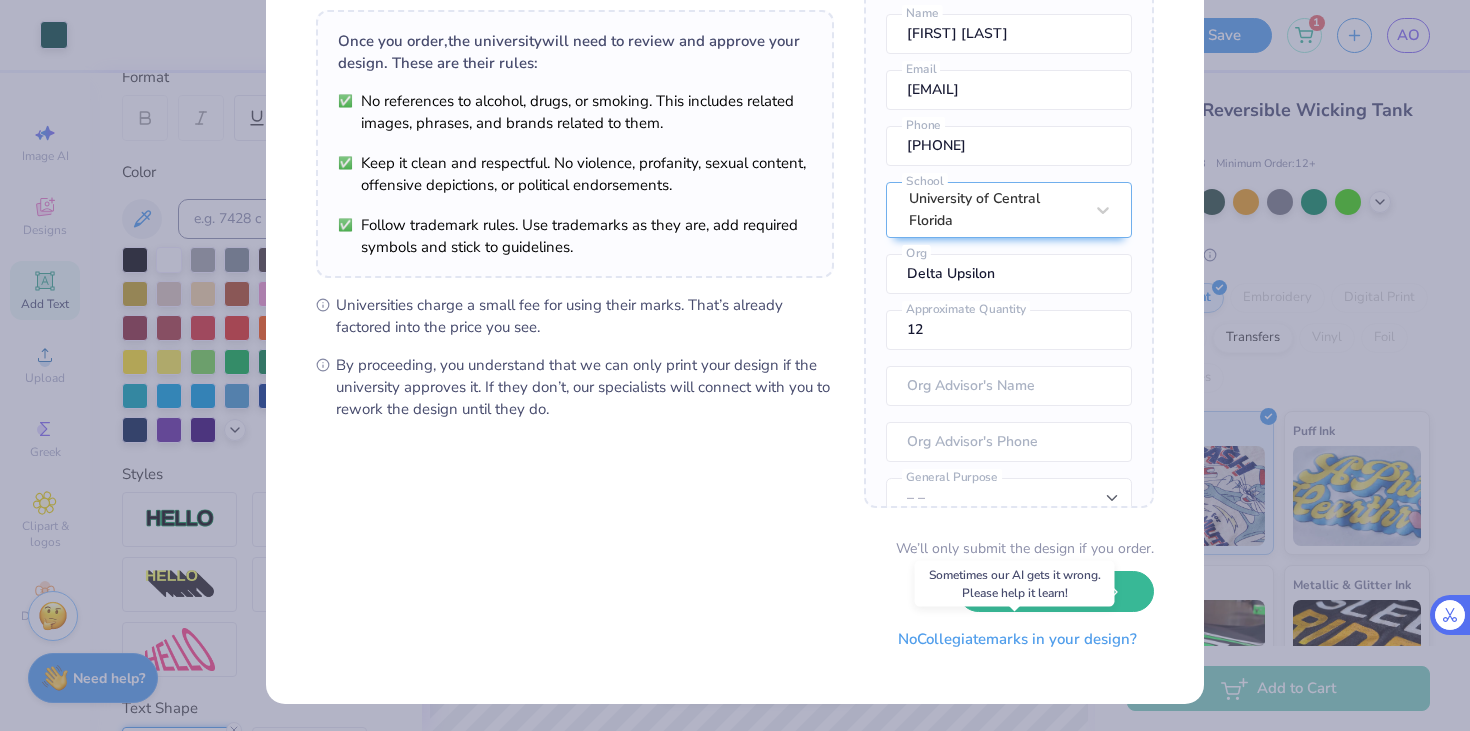 click on "No  Collegiate  marks in your design?" at bounding box center [1017, 639] 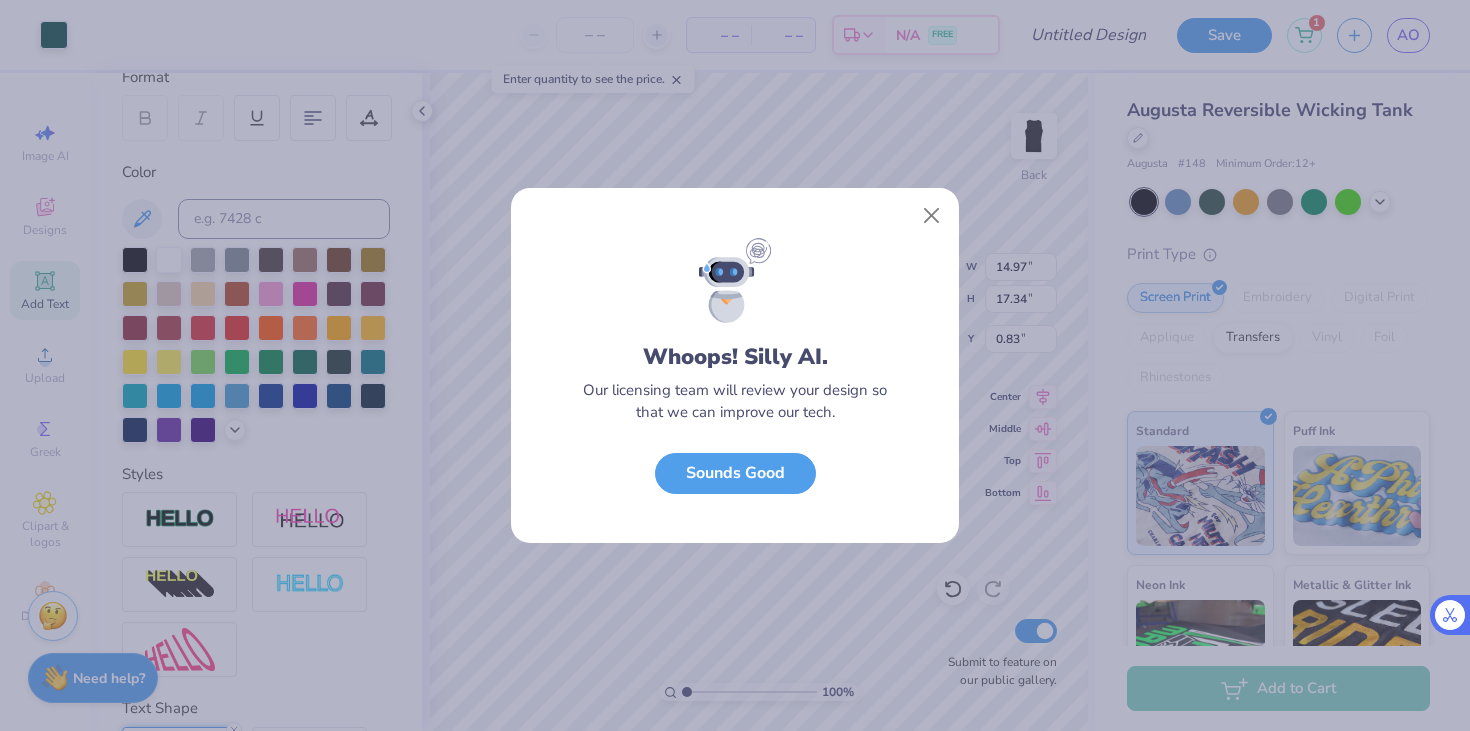 scroll, scrollTop: 0, scrollLeft: 0, axis: both 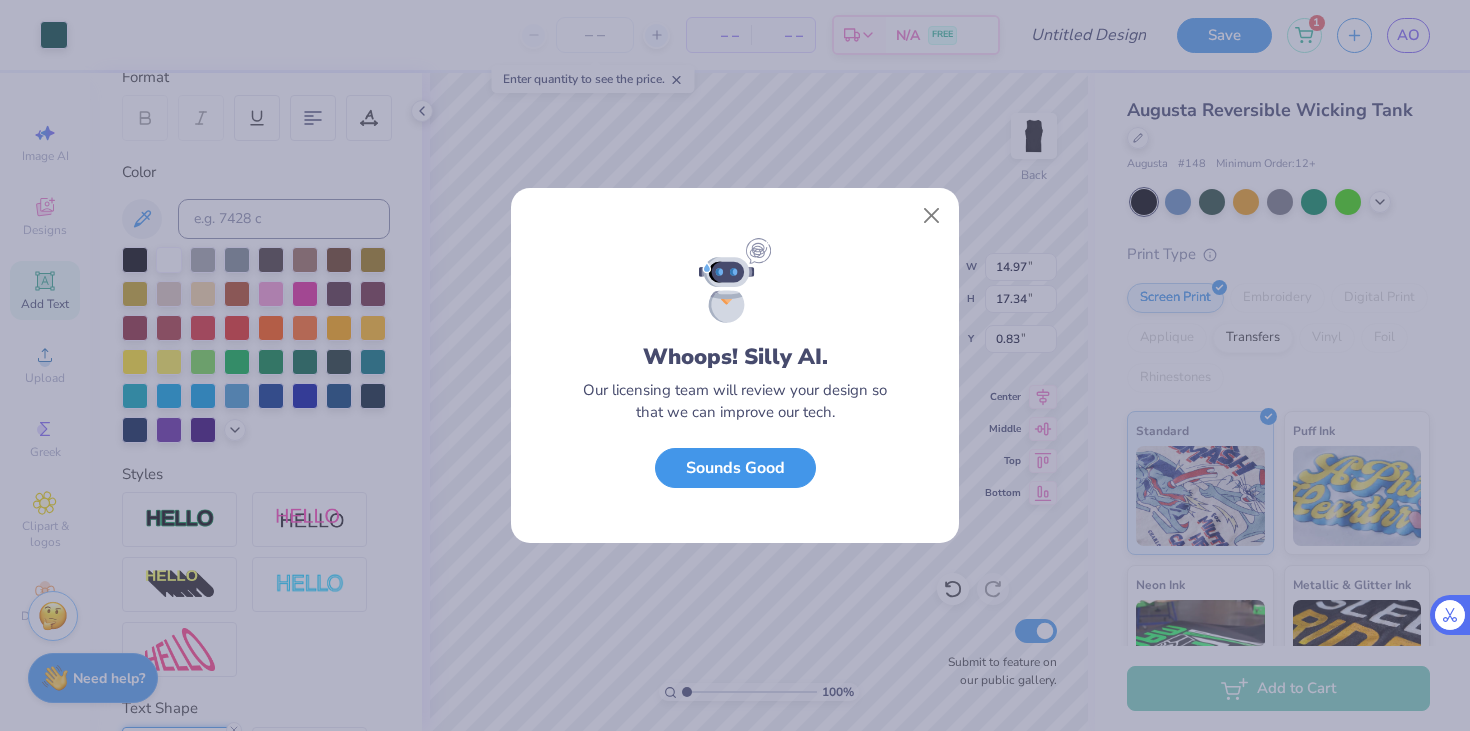 click on "Sounds Good" at bounding box center [735, 468] 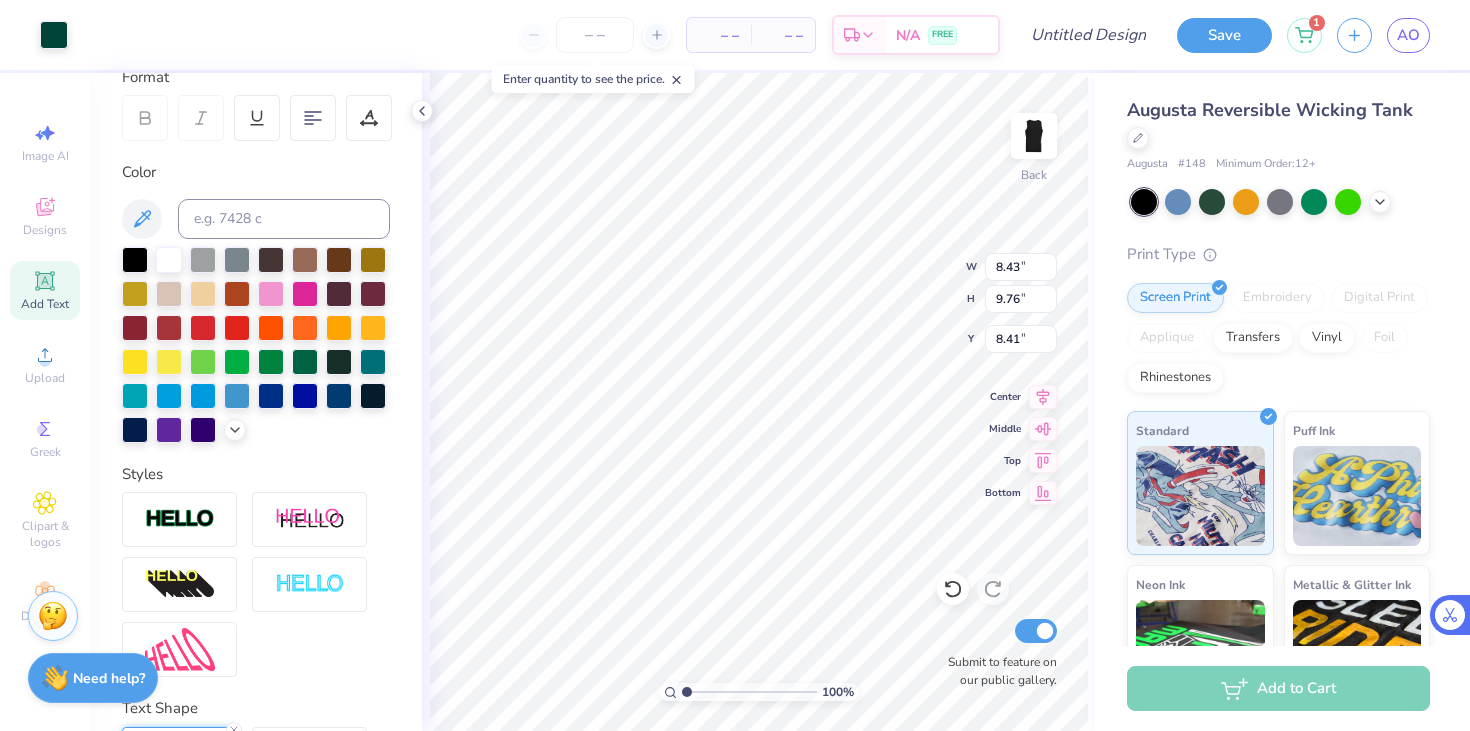 type on "8.43" 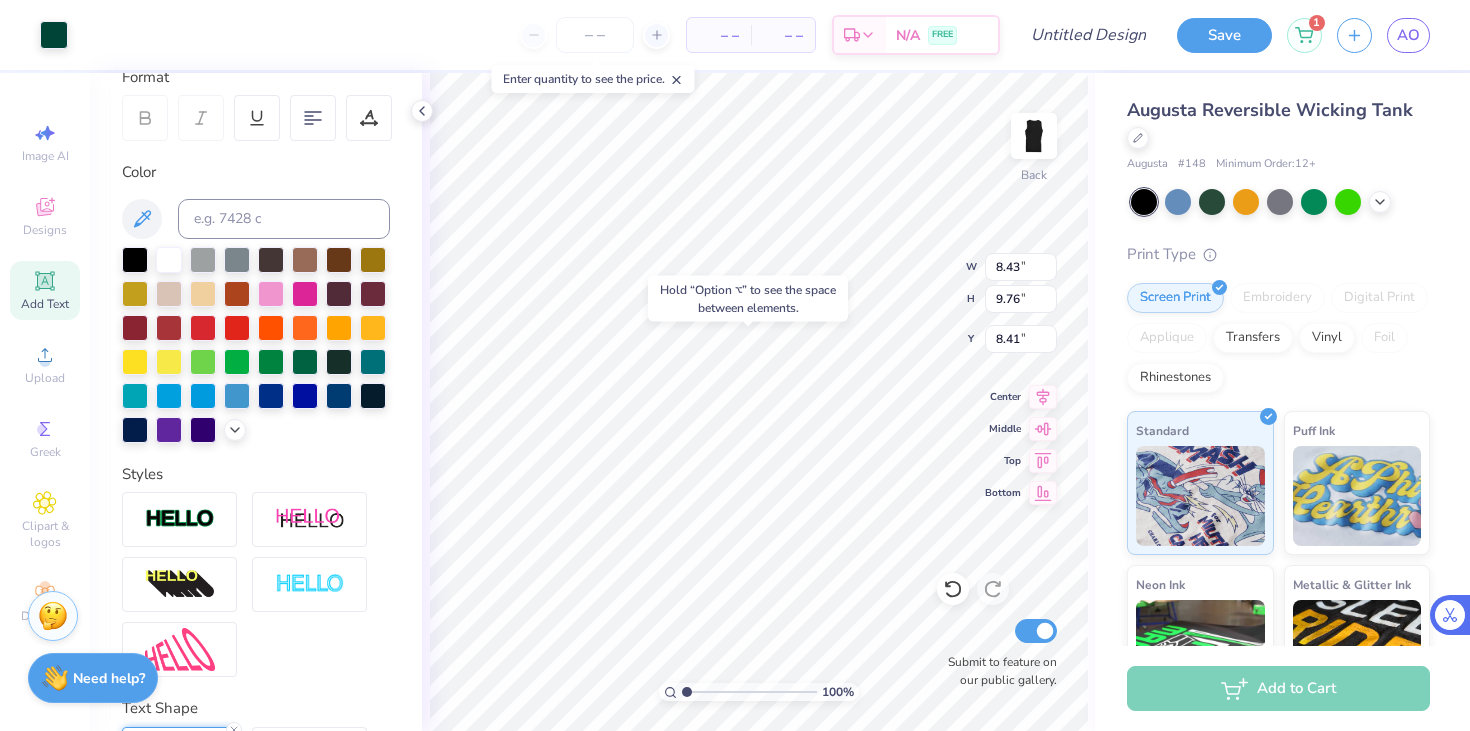 type on "6.12" 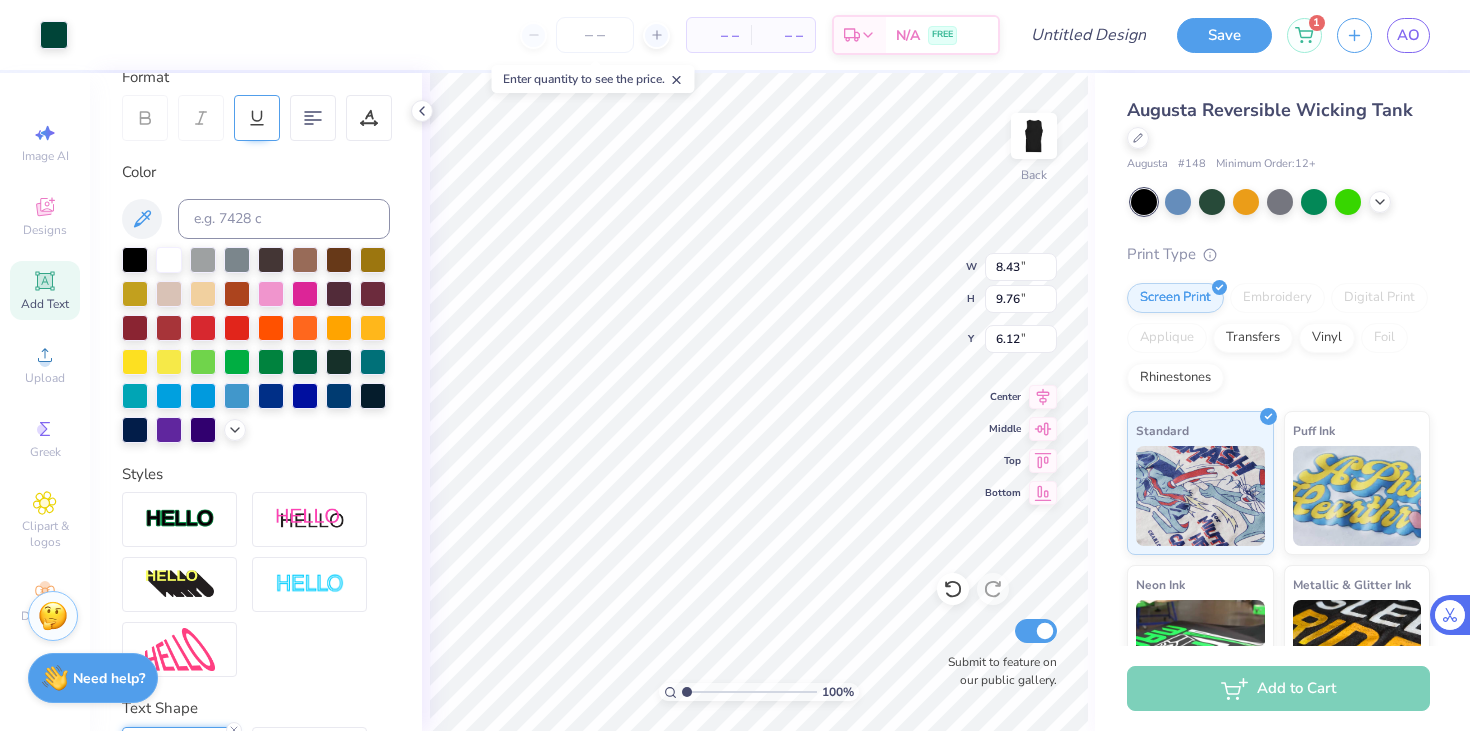 type on "14.54" 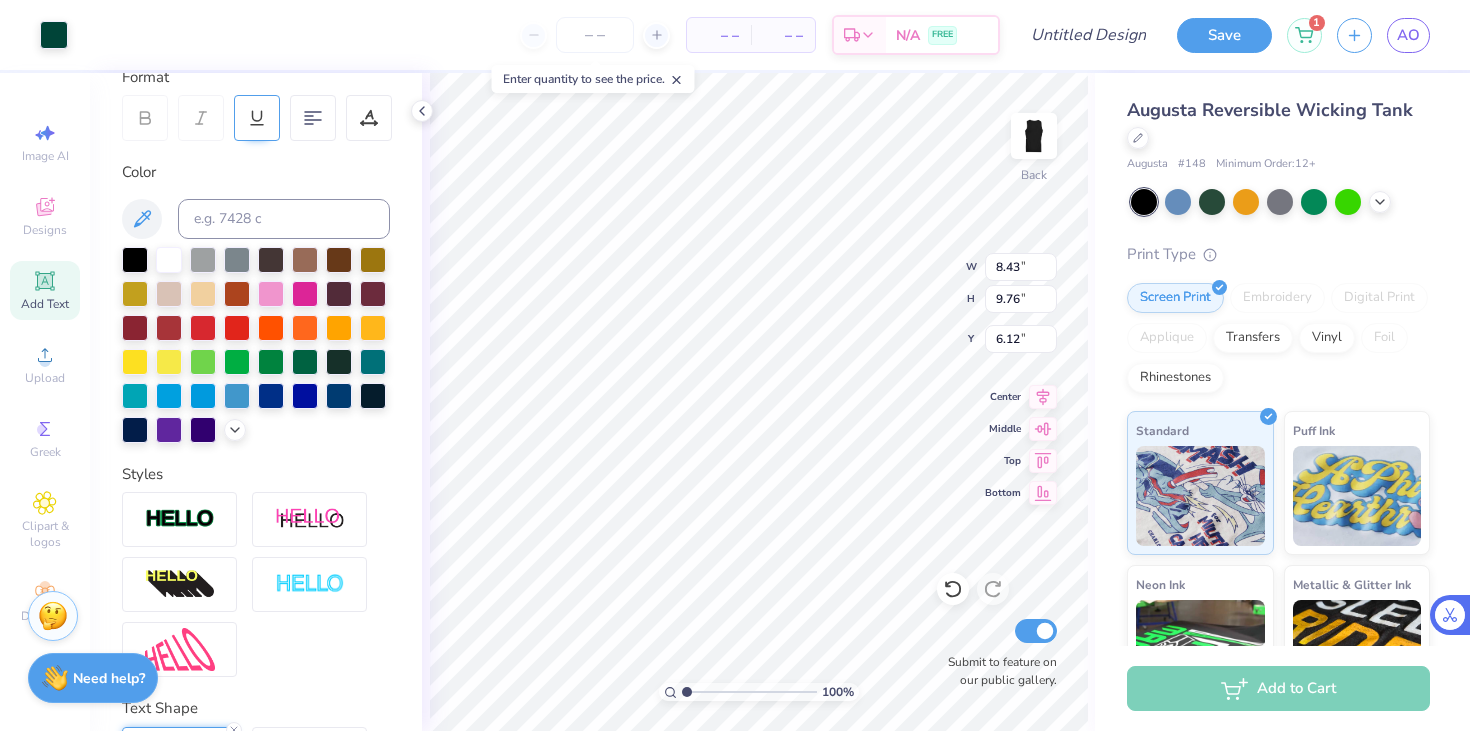 type on "3.36" 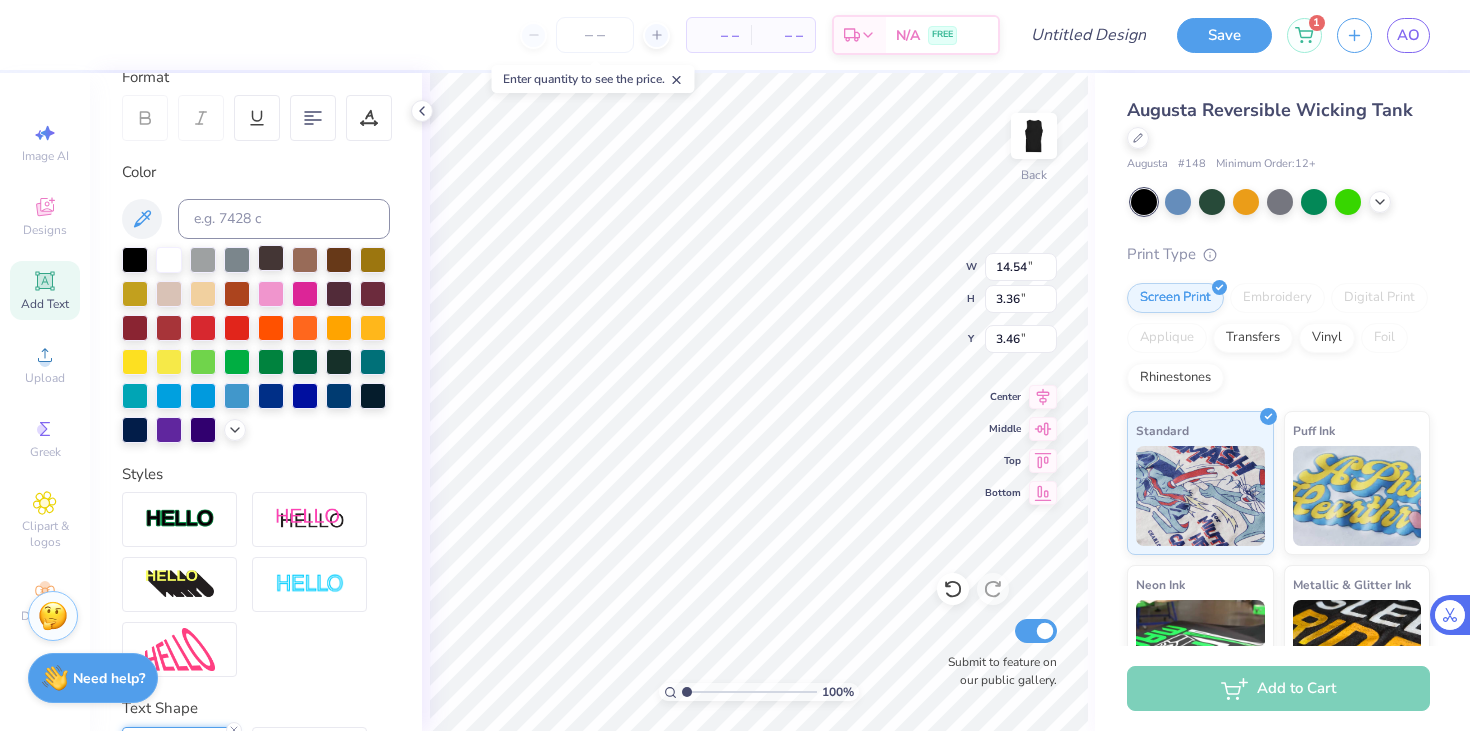 scroll, scrollTop: 0, scrollLeft: 0, axis: both 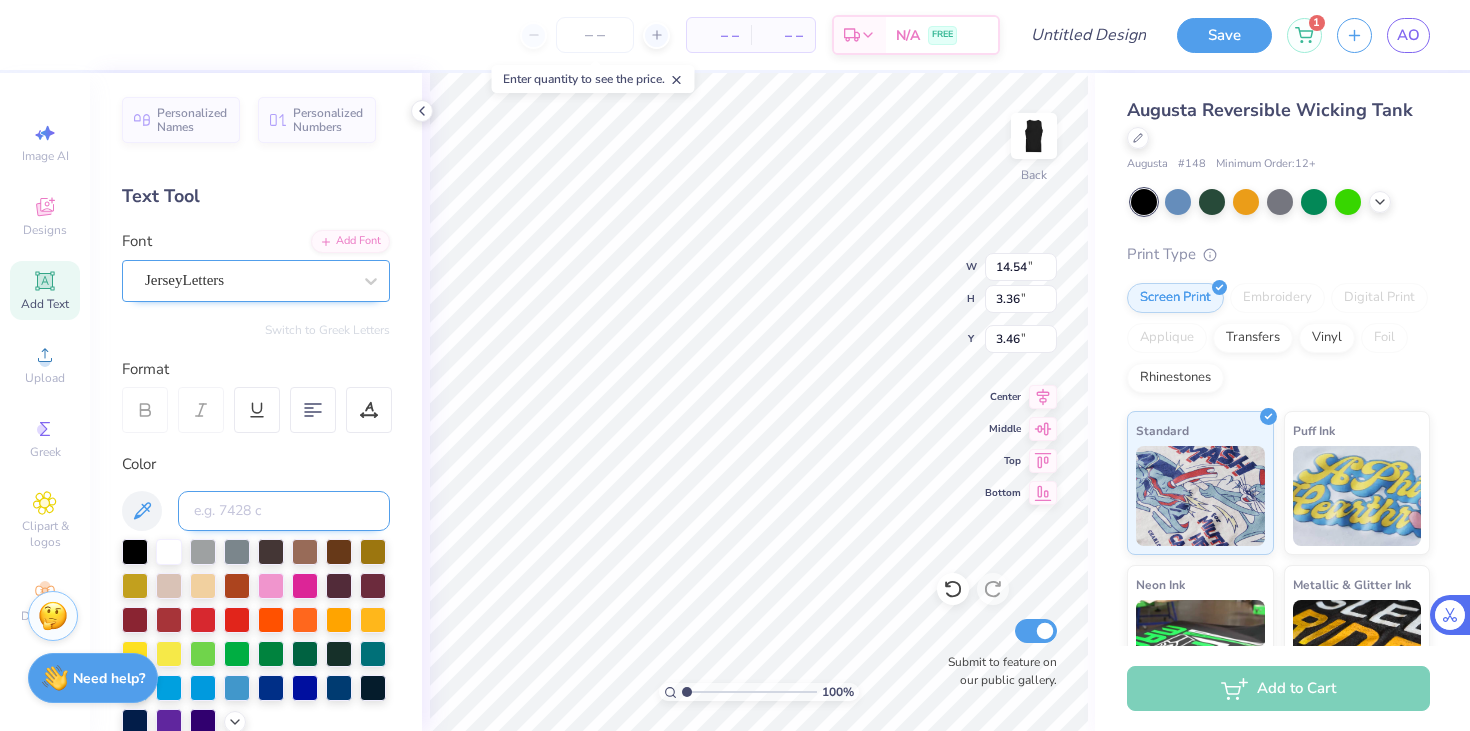 click at bounding box center [284, 511] 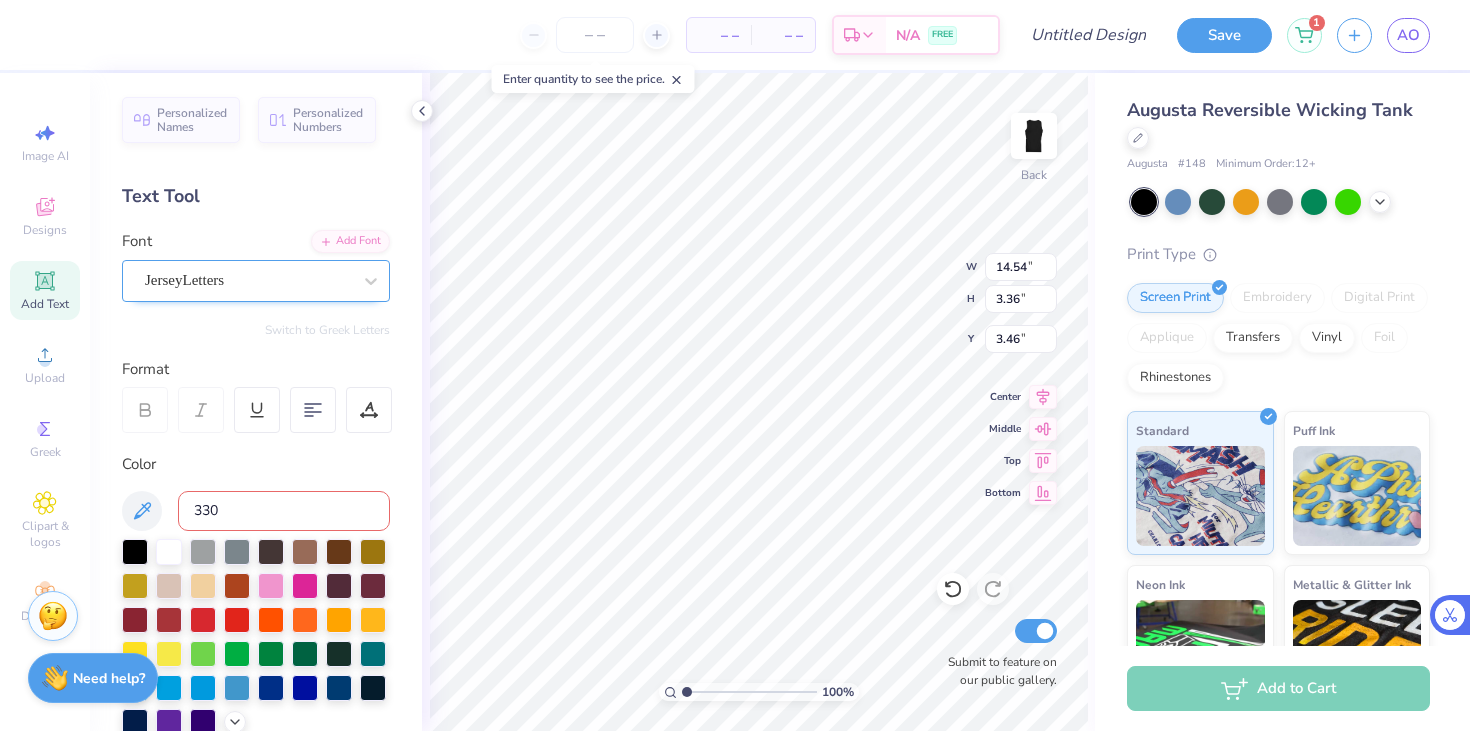 type on "3308" 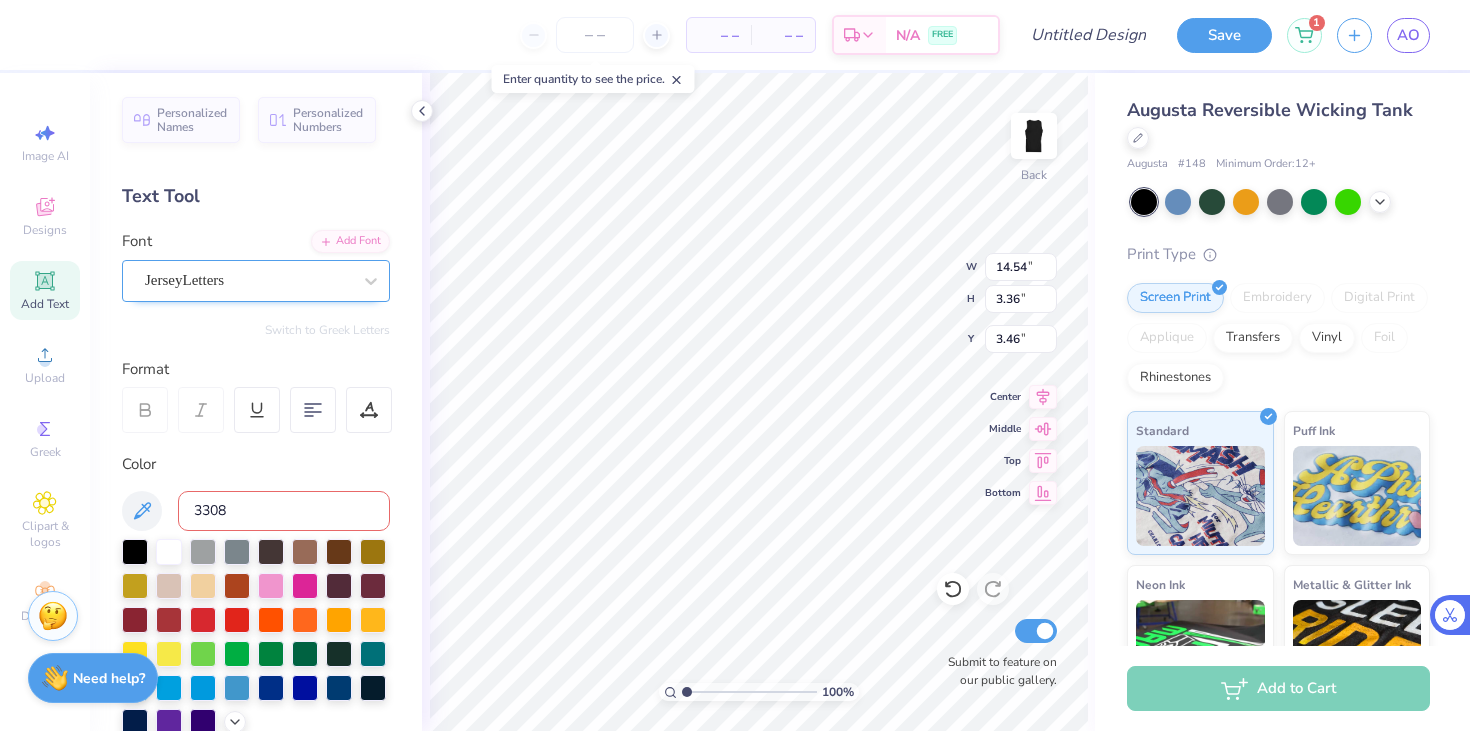 type 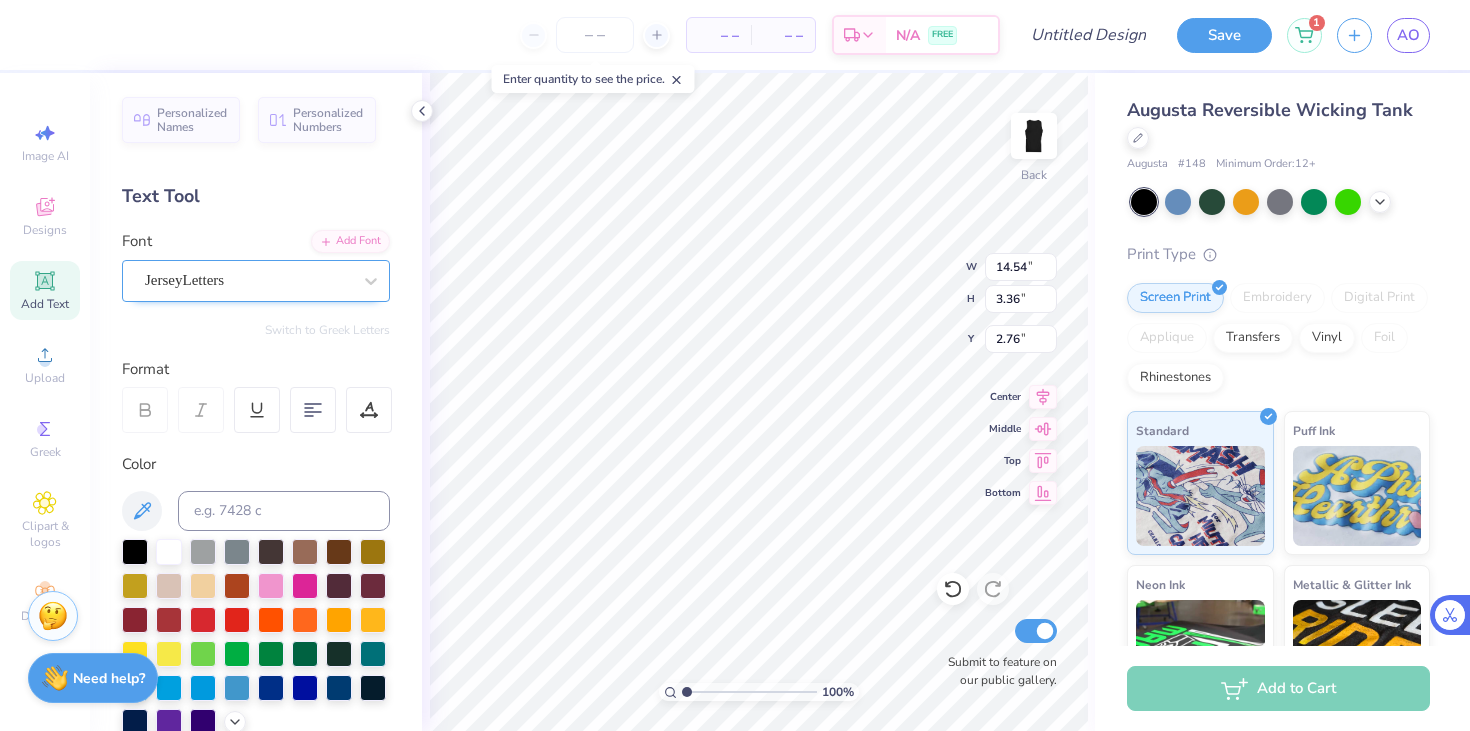 type on "2.76" 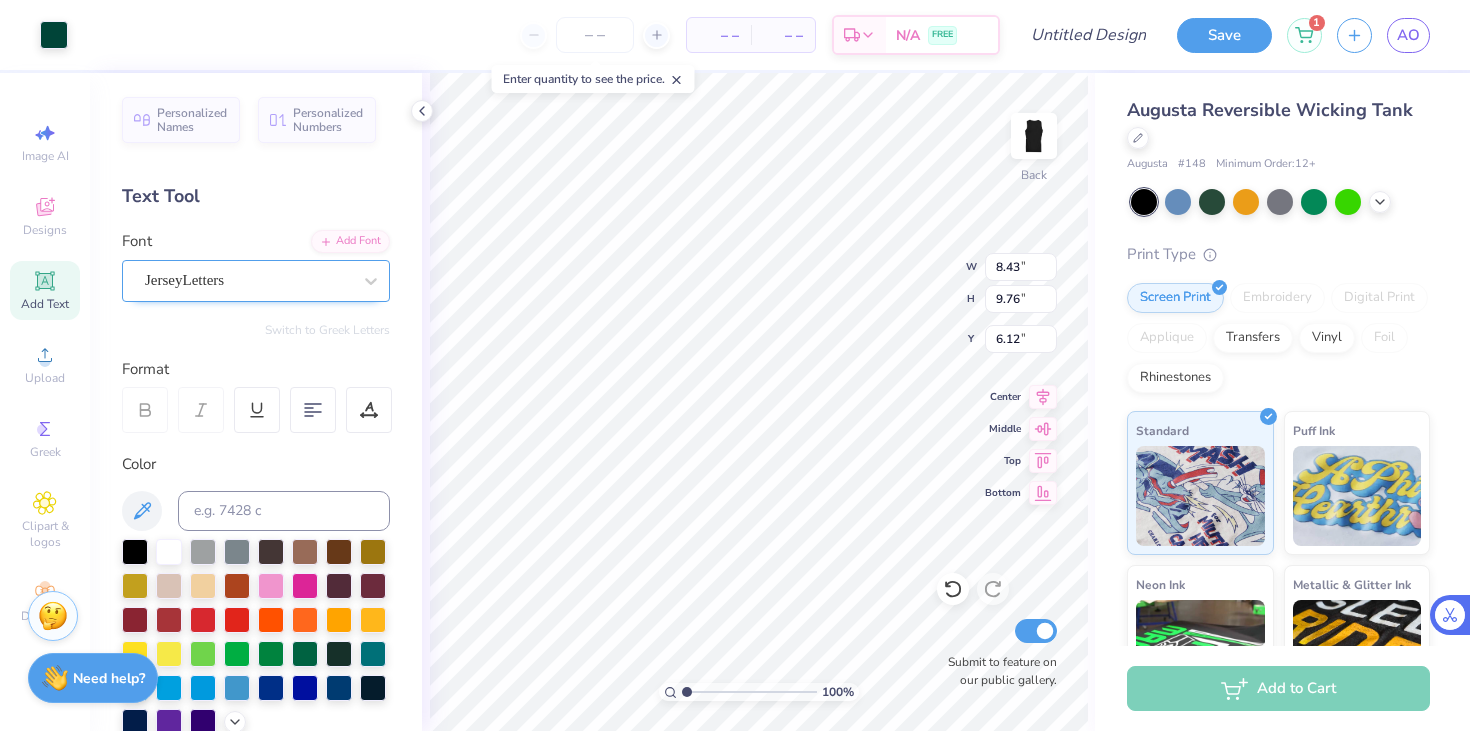 type on "7.95" 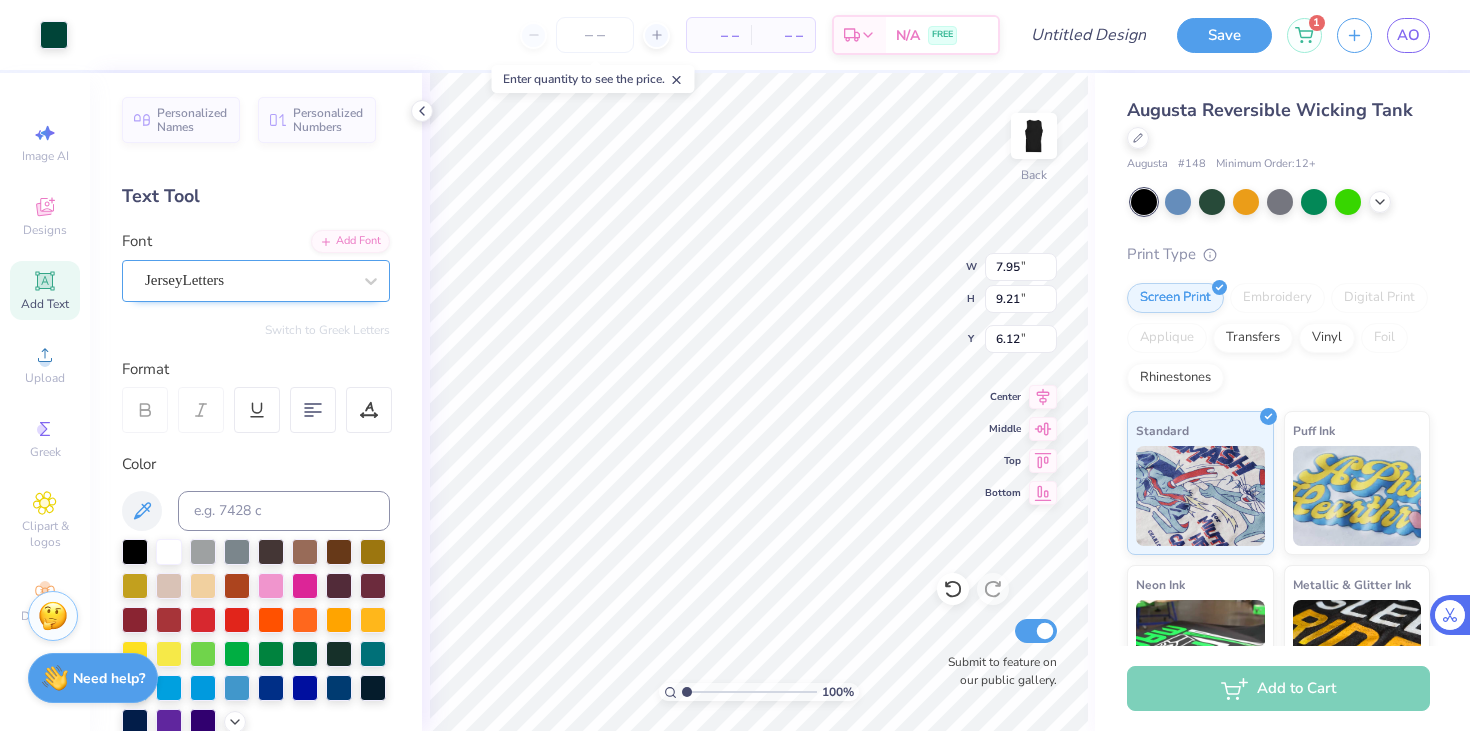 type on "5.72" 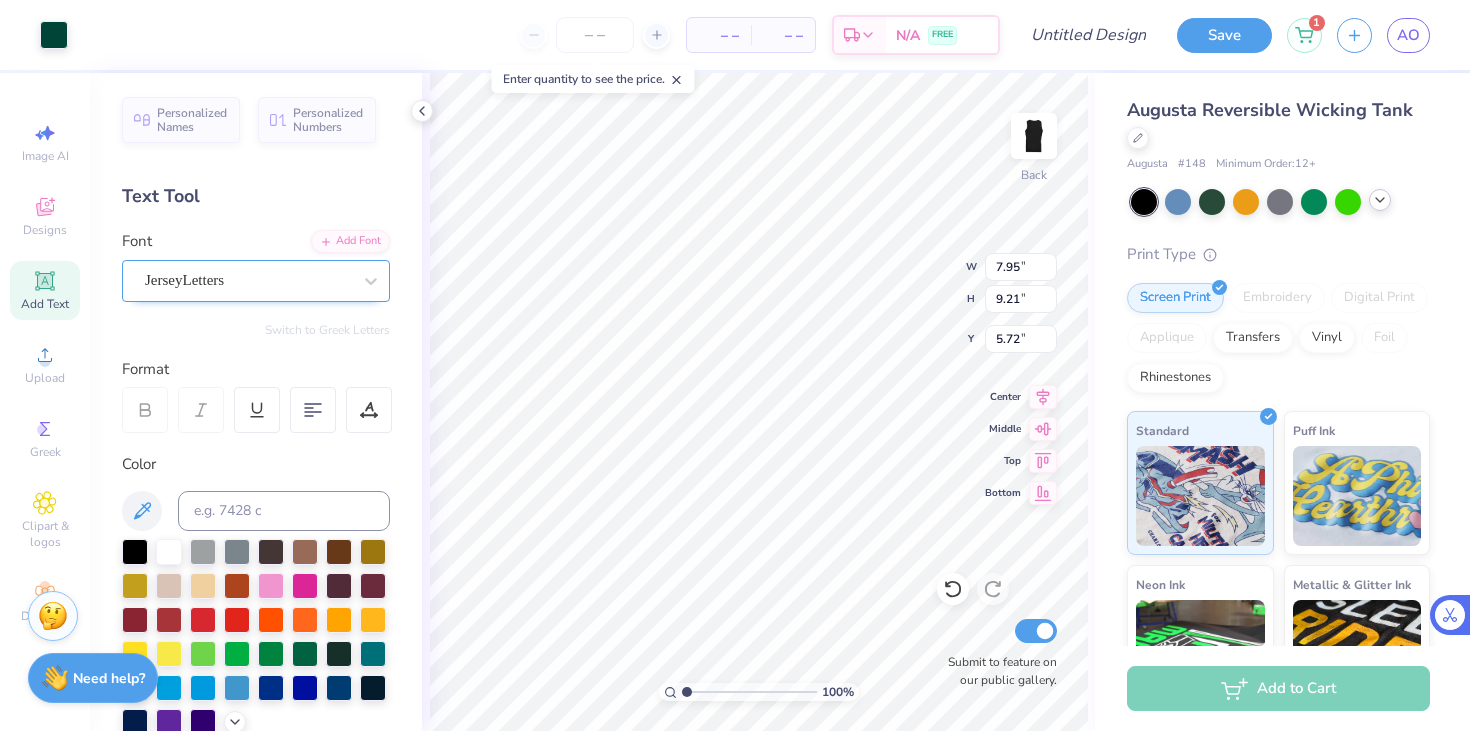 click 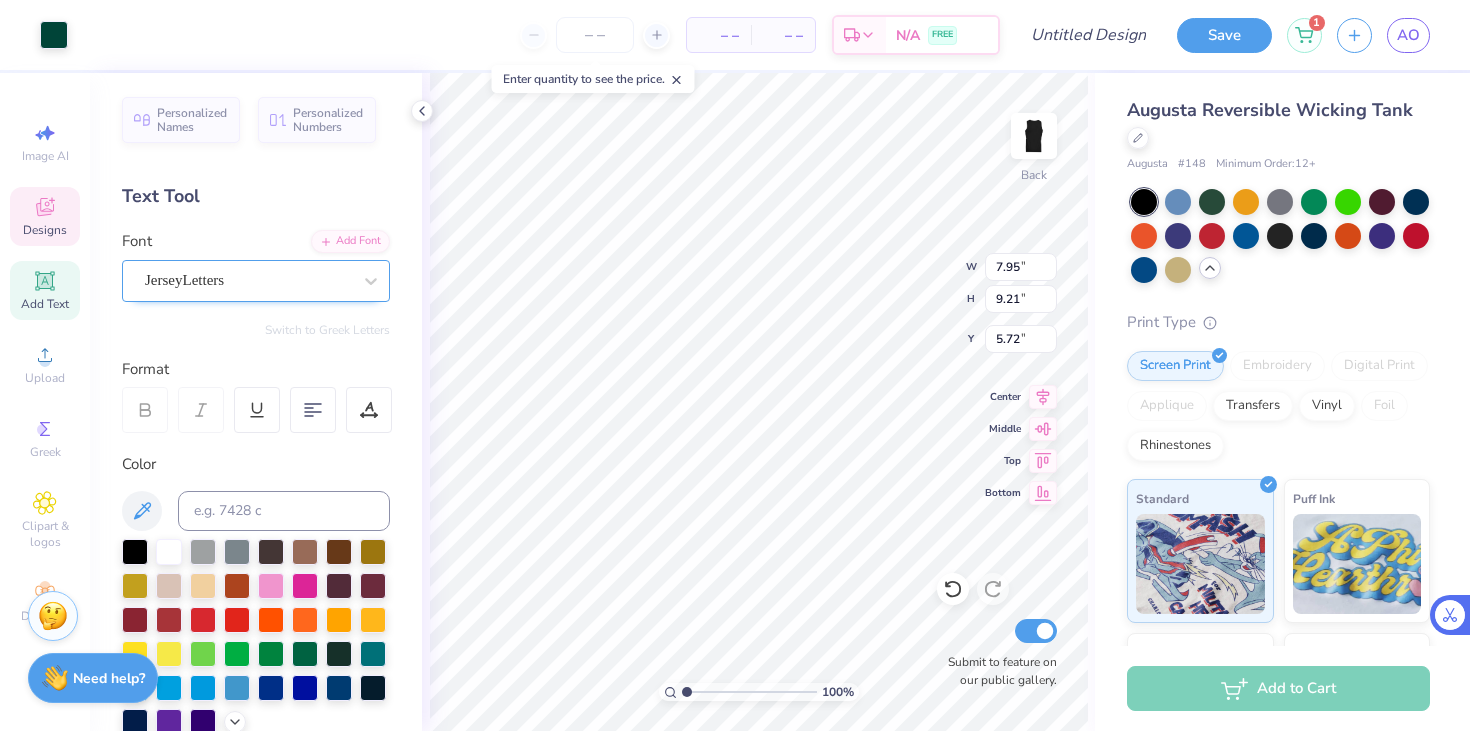 click on "Designs" at bounding box center (45, 230) 